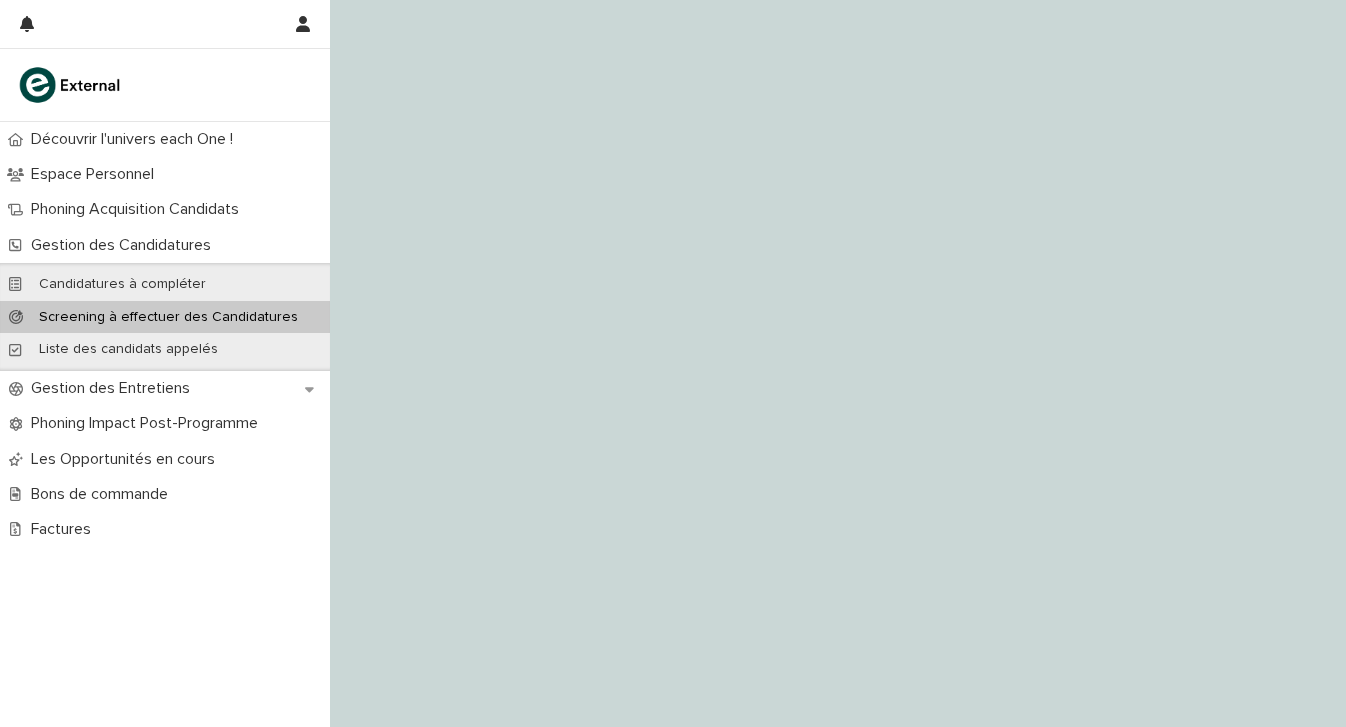 scroll, scrollTop: 0, scrollLeft: 0, axis: both 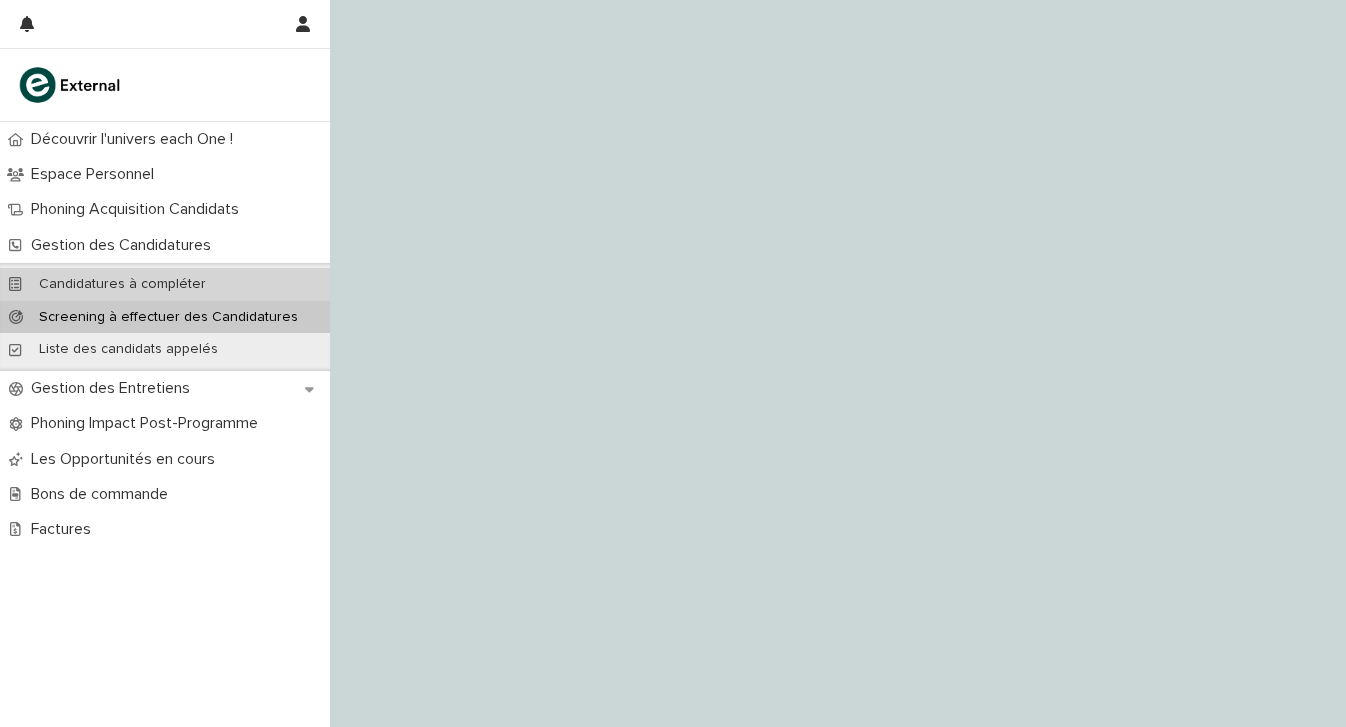 click on "Candidatures à compléter" at bounding box center [165, 284] 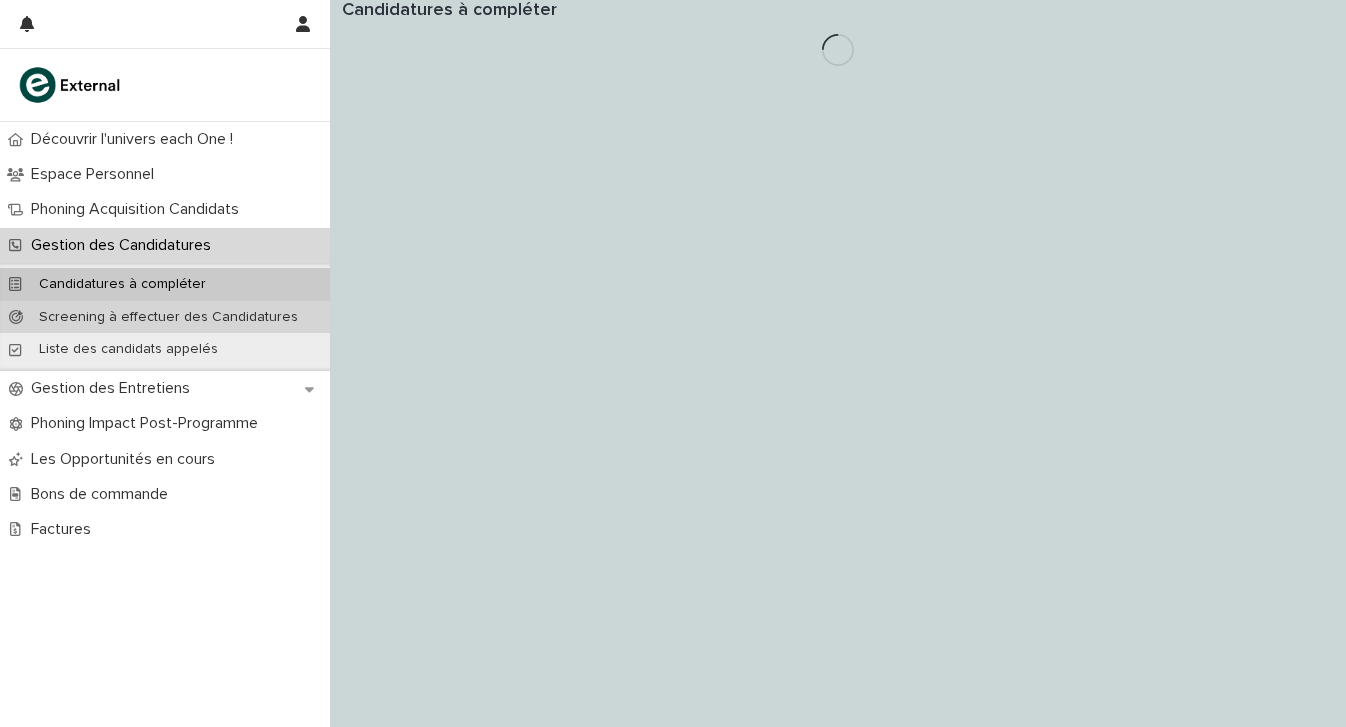 click on "Screening à effectuer des Candidatures" at bounding box center [168, 317] 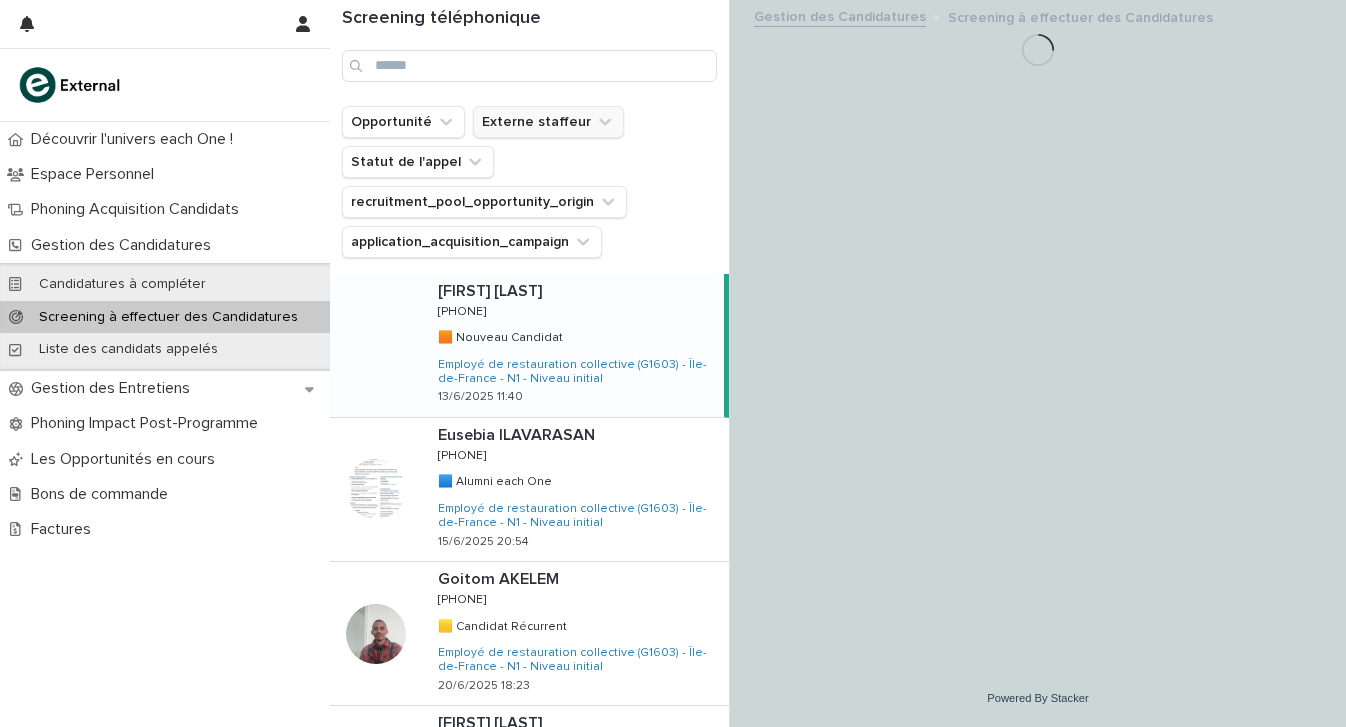 click on "Externe staffeur" at bounding box center [548, 122] 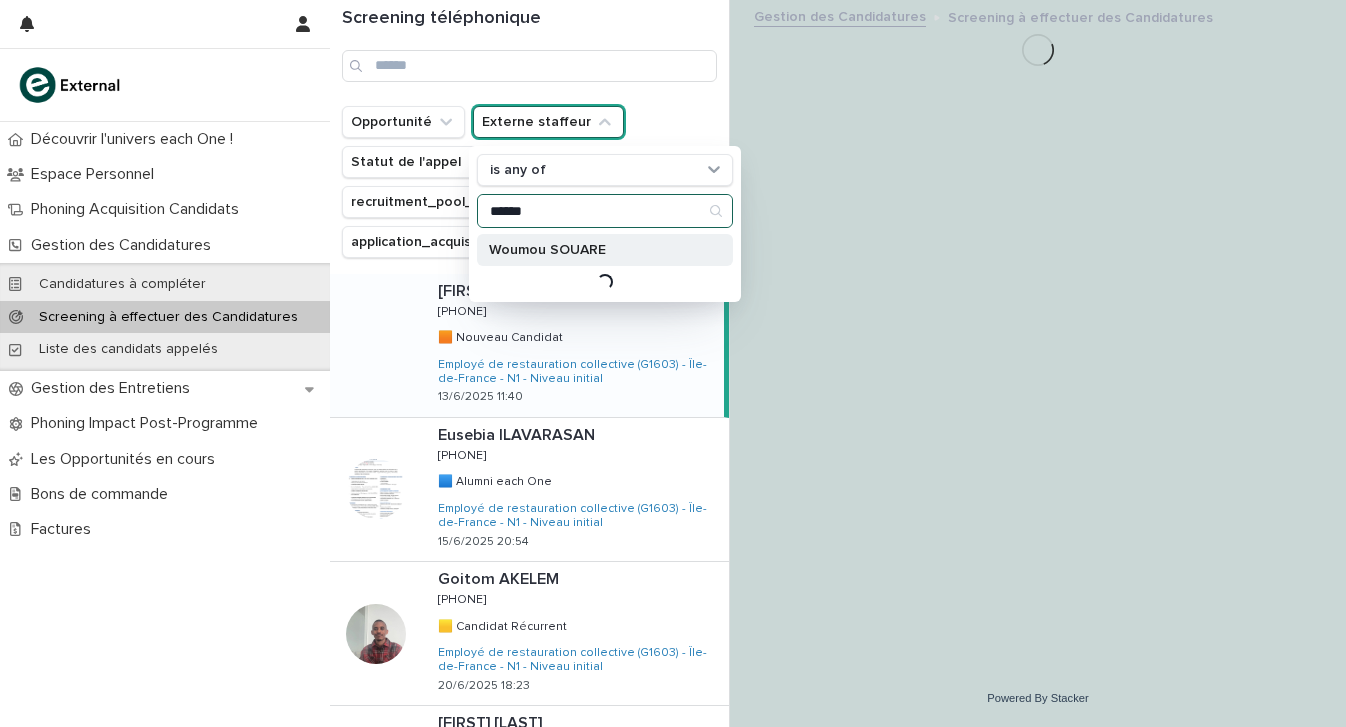 type on "******" 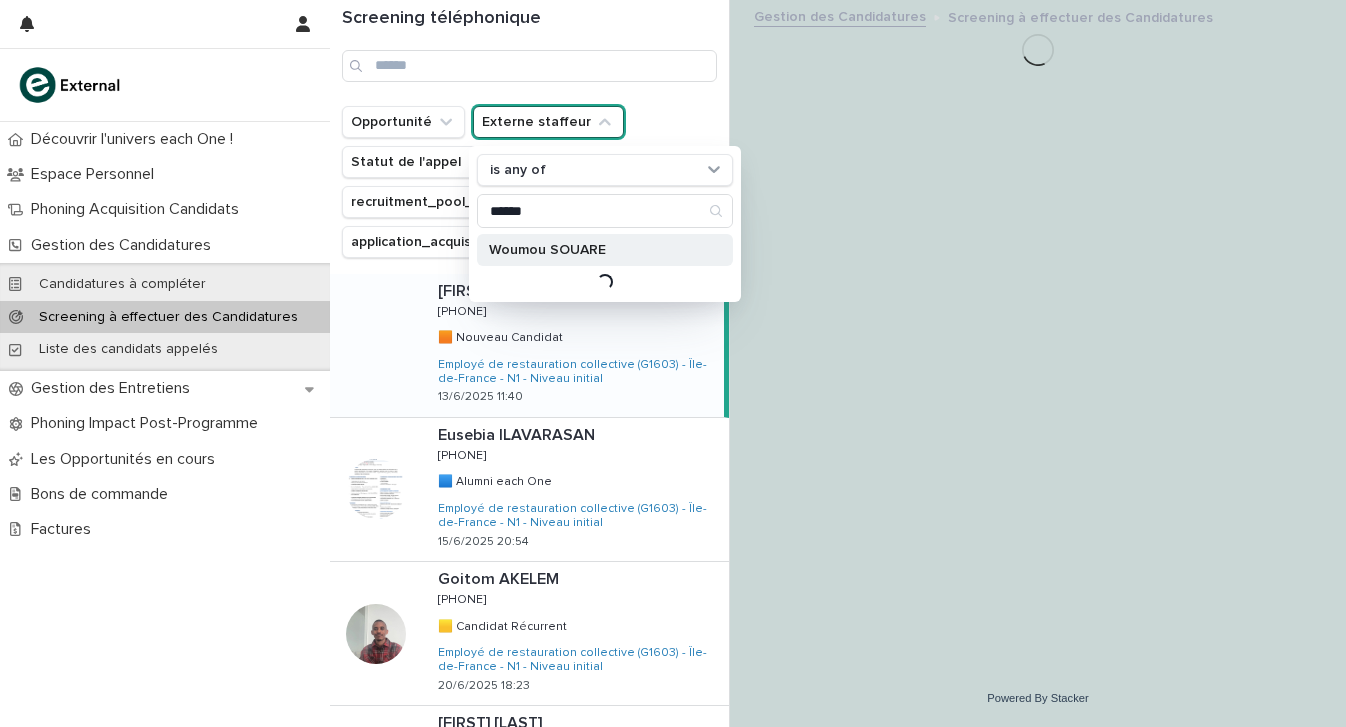 click on "Woumou SOUARE" at bounding box center (595, 250) 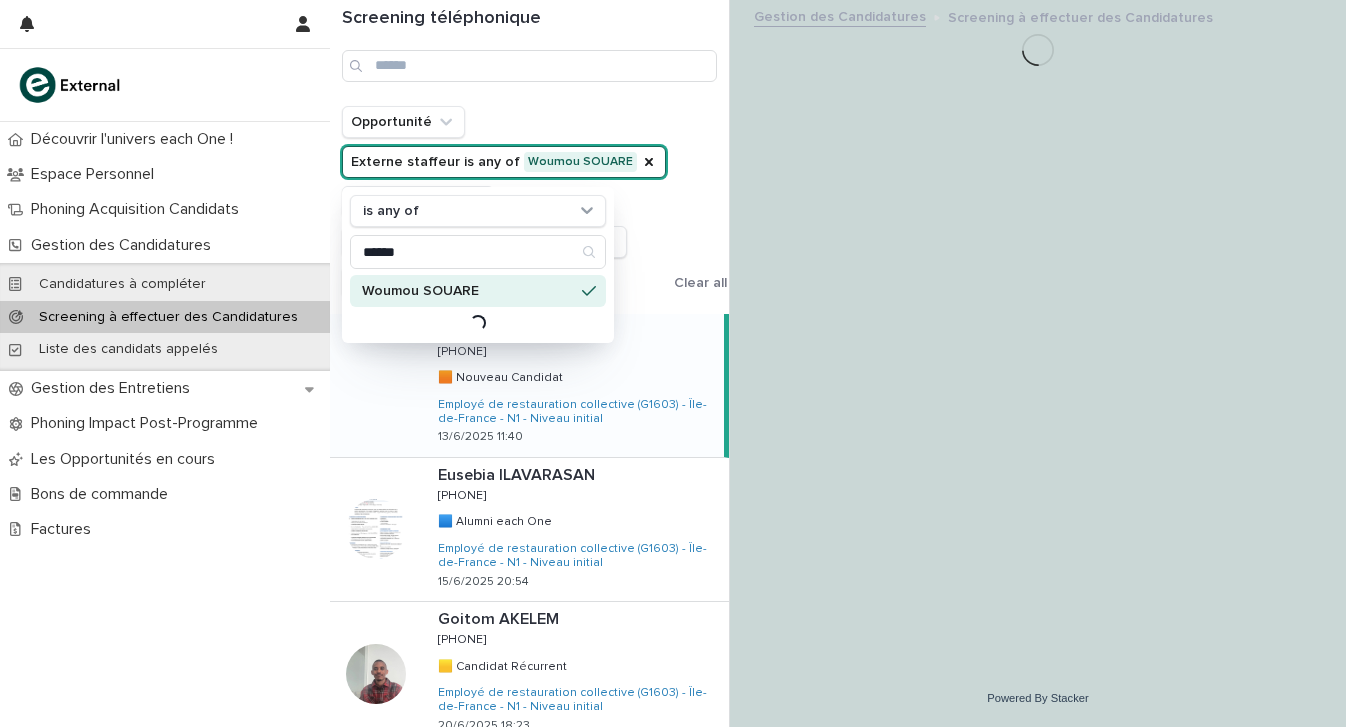 click on "Opportunité Externe staffeur is any of Woumou SOUARE is any of ****** Woumou SOUARE Loading... Statut de l'appel recruitment_pool_opportunity_origin application_acquisition_campaign" at bounding box center [504, 202] 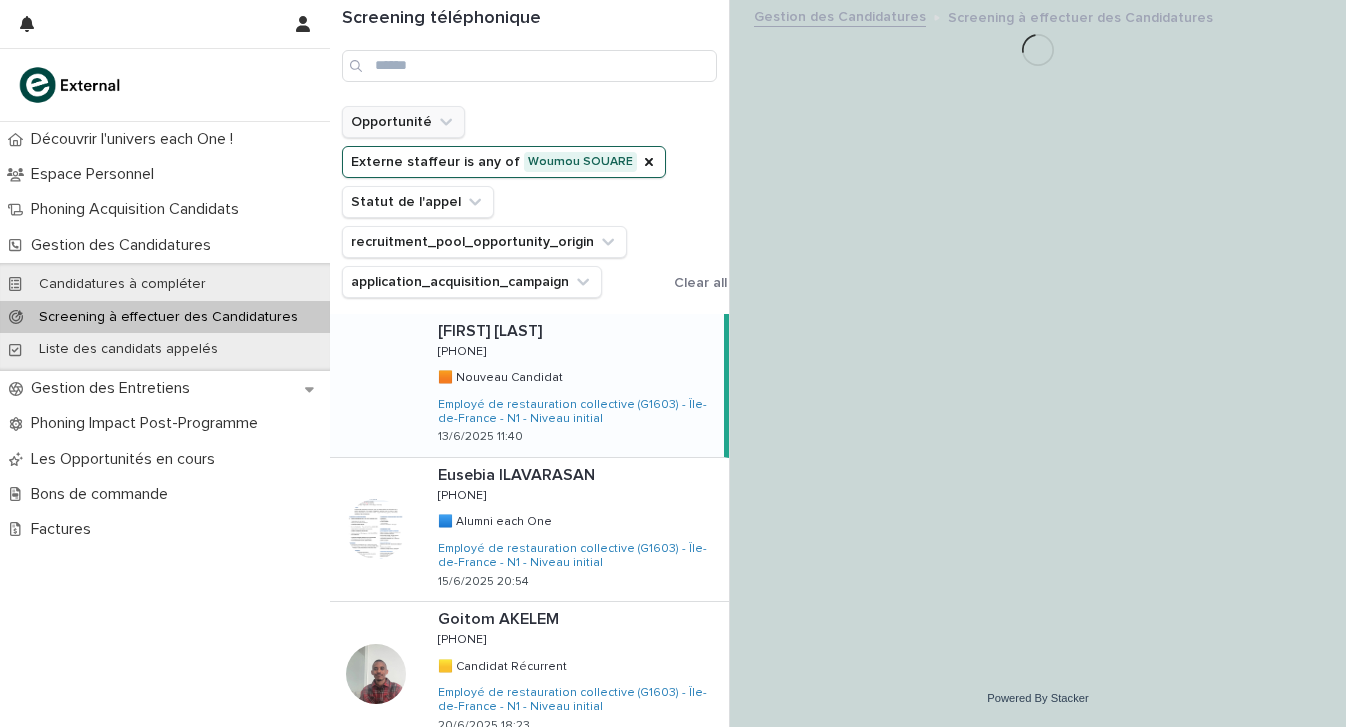 click 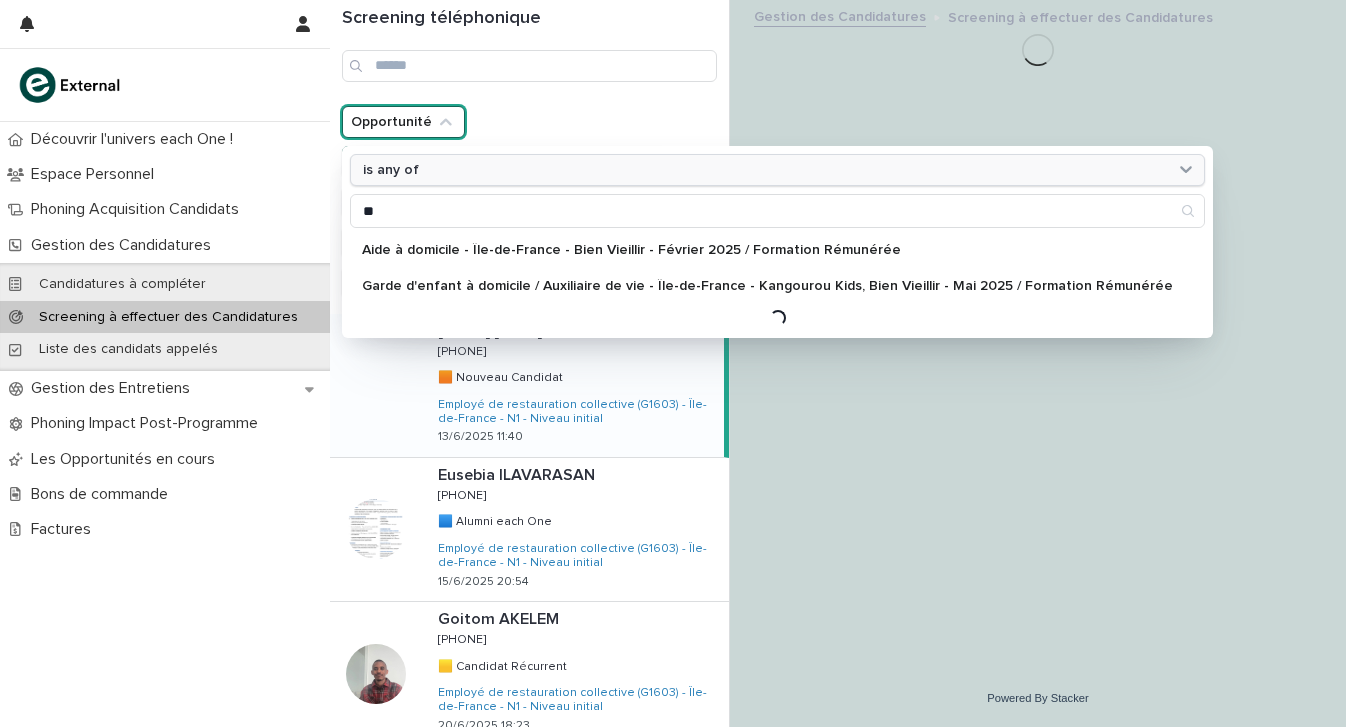 type on "*" 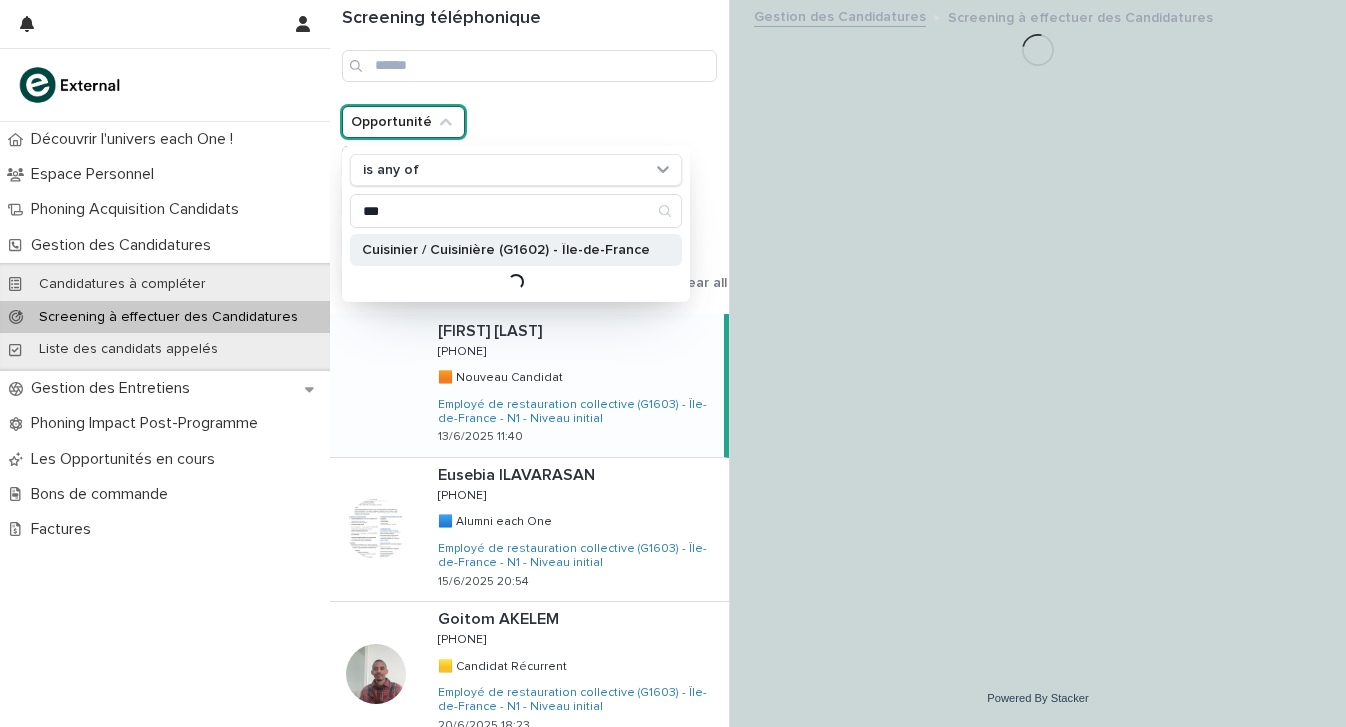 type on "***" 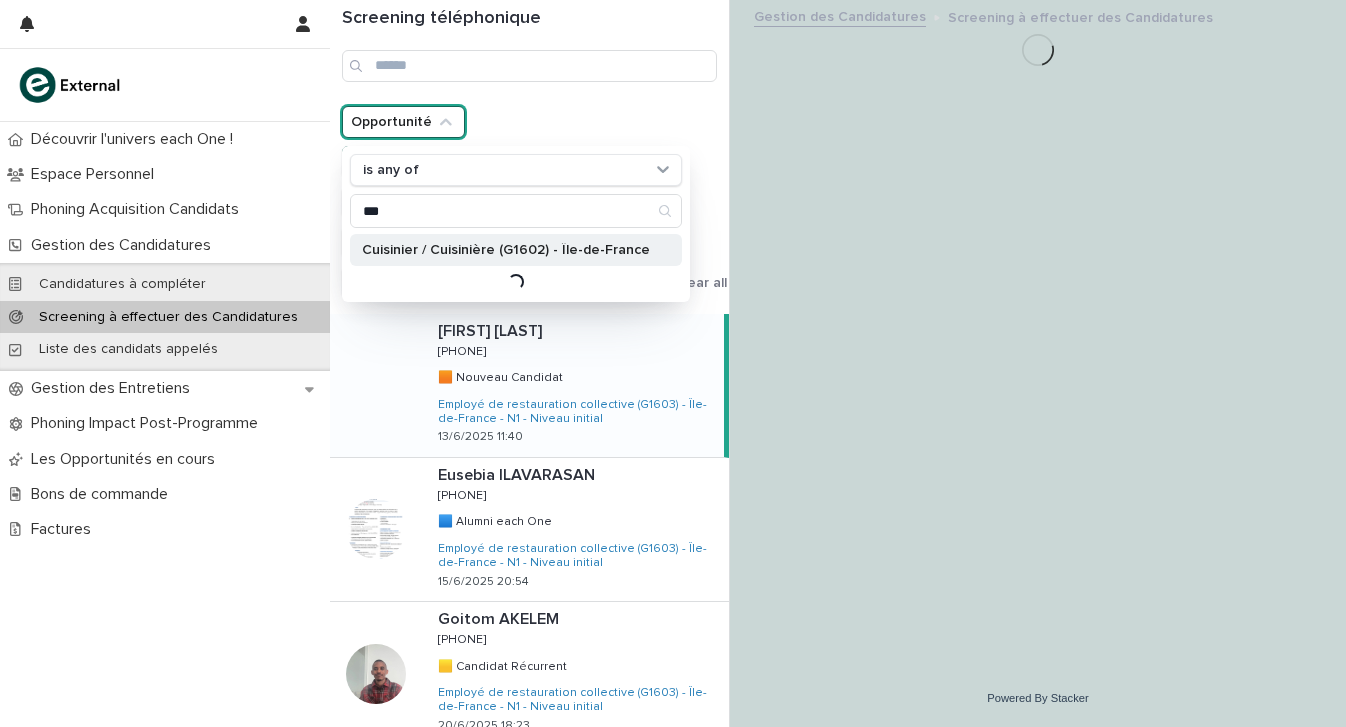 click on "Cuisinier / Cuisinière (G1602) - Île-de-France" at bounding box center [506, 250] 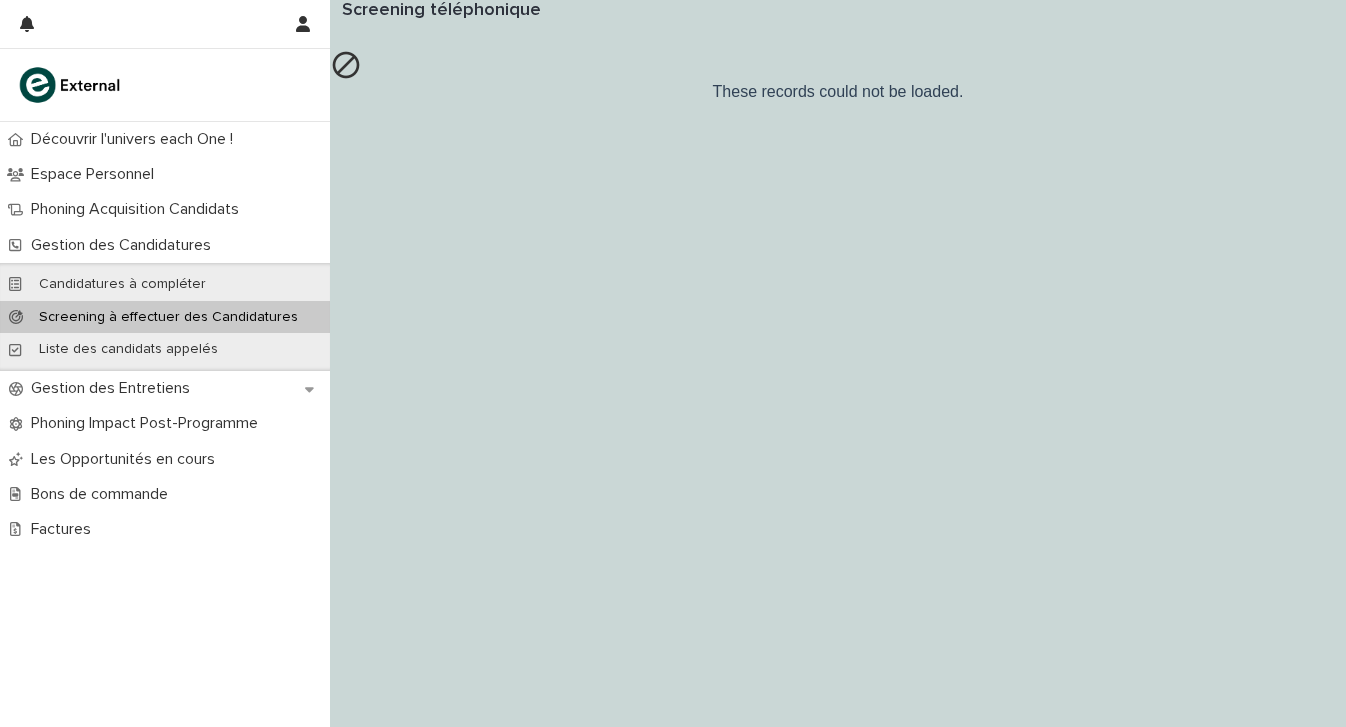 click on "These records could not be loaded." at bounding box center [838, 75] 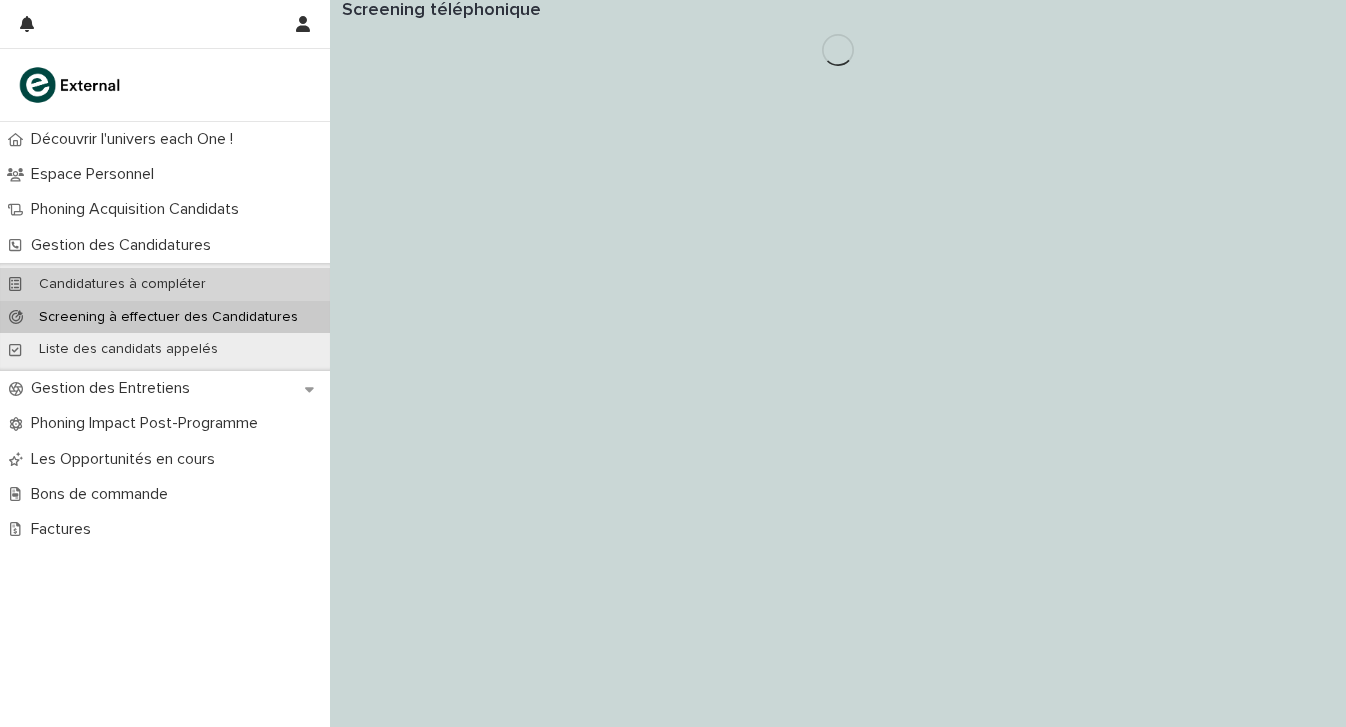 scroll, scrollTop: 0, scrollLeft: 0, axis: both 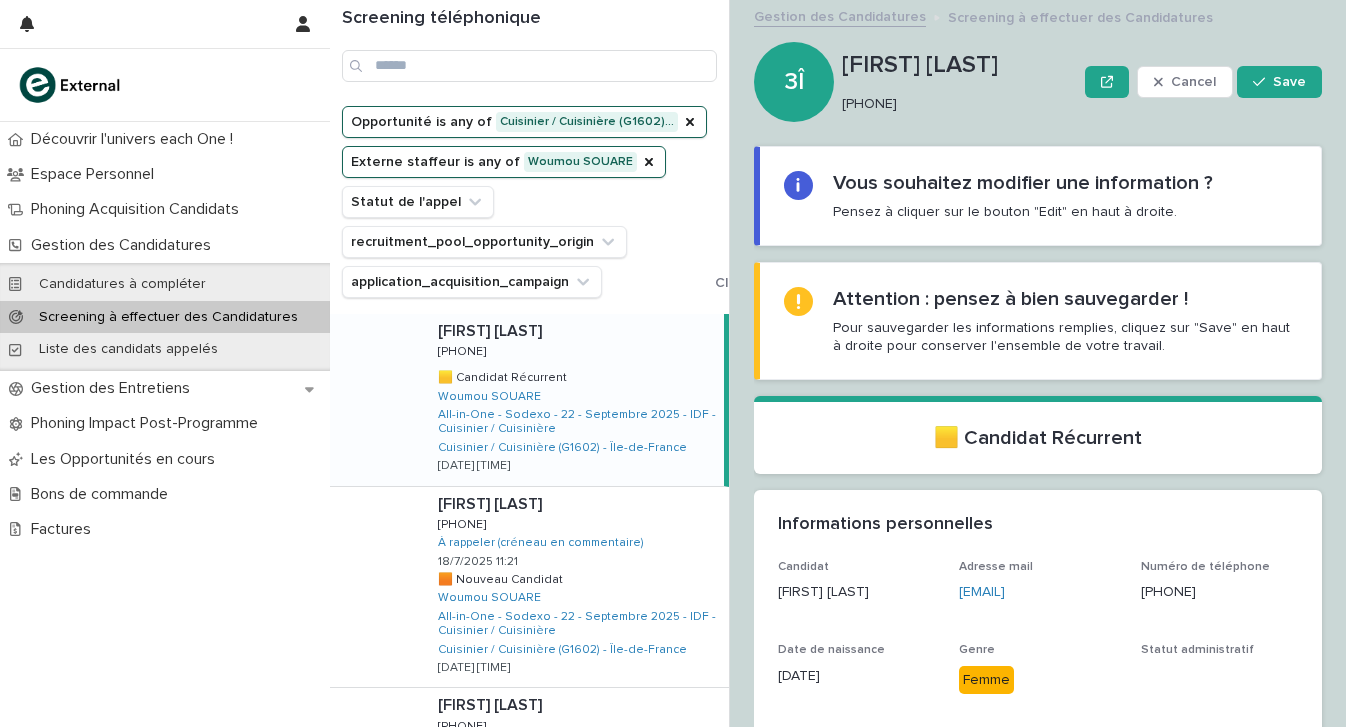 click on "[FIRST] [LAST] [FIRST] [LAST]   [PHONE] [PHONE]   🟨 Candidat Récurrent 🟨 Candidat Récurrent   [LAST]   All-in-One - Sodexo - 22 - Septembre 2025 - IDF - Cuisinier / Cuisinière   Cuisinier / Cuisinière (G1602) - Île-de-France   5/8/2025 09:18" at bounding box center [573, 400] 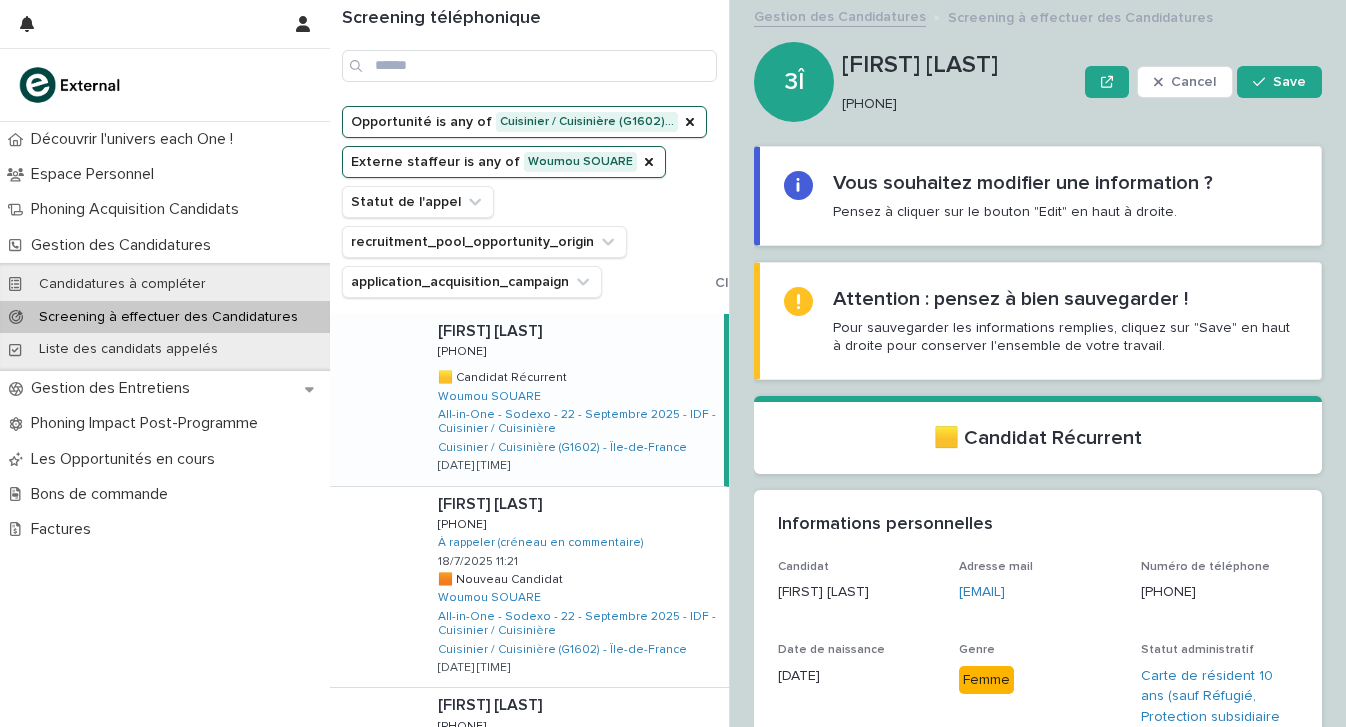 click on "0765299251" at bounding box center (955, 104) 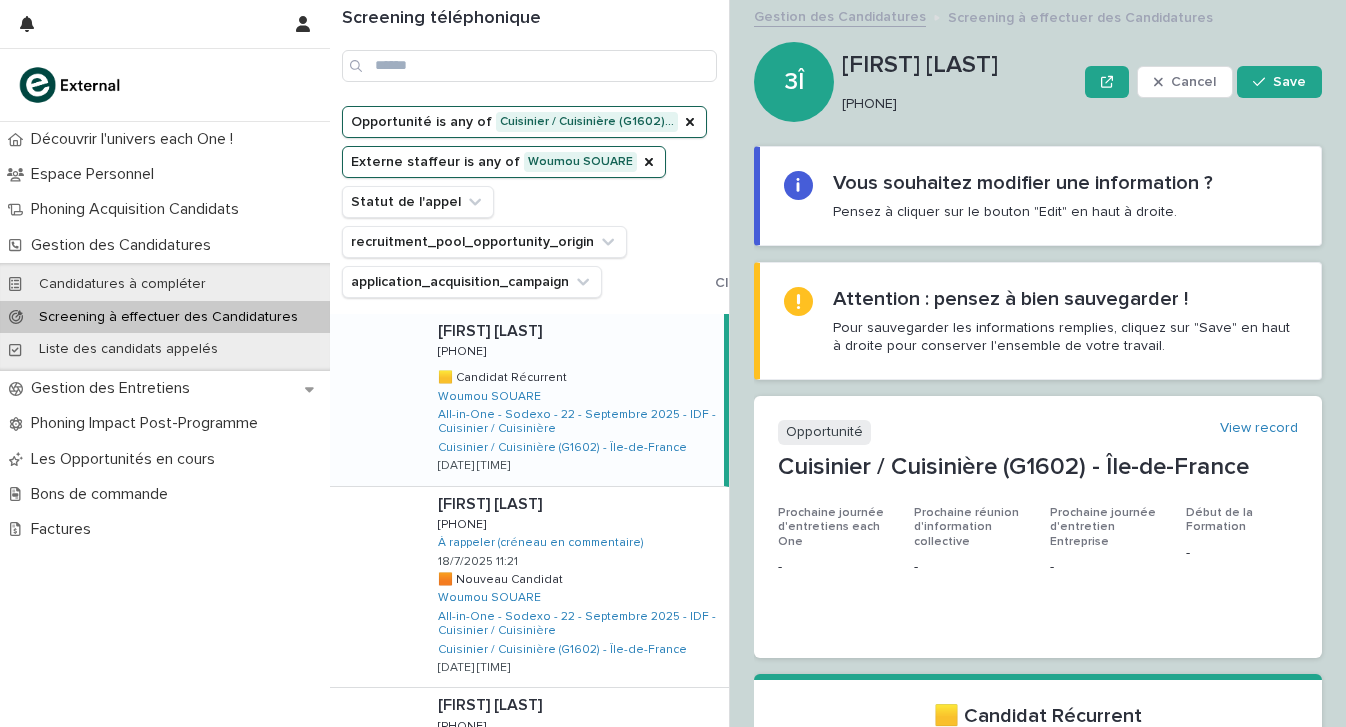 scroll, scrollTop: 0, scrollLeft: 0, axis: both 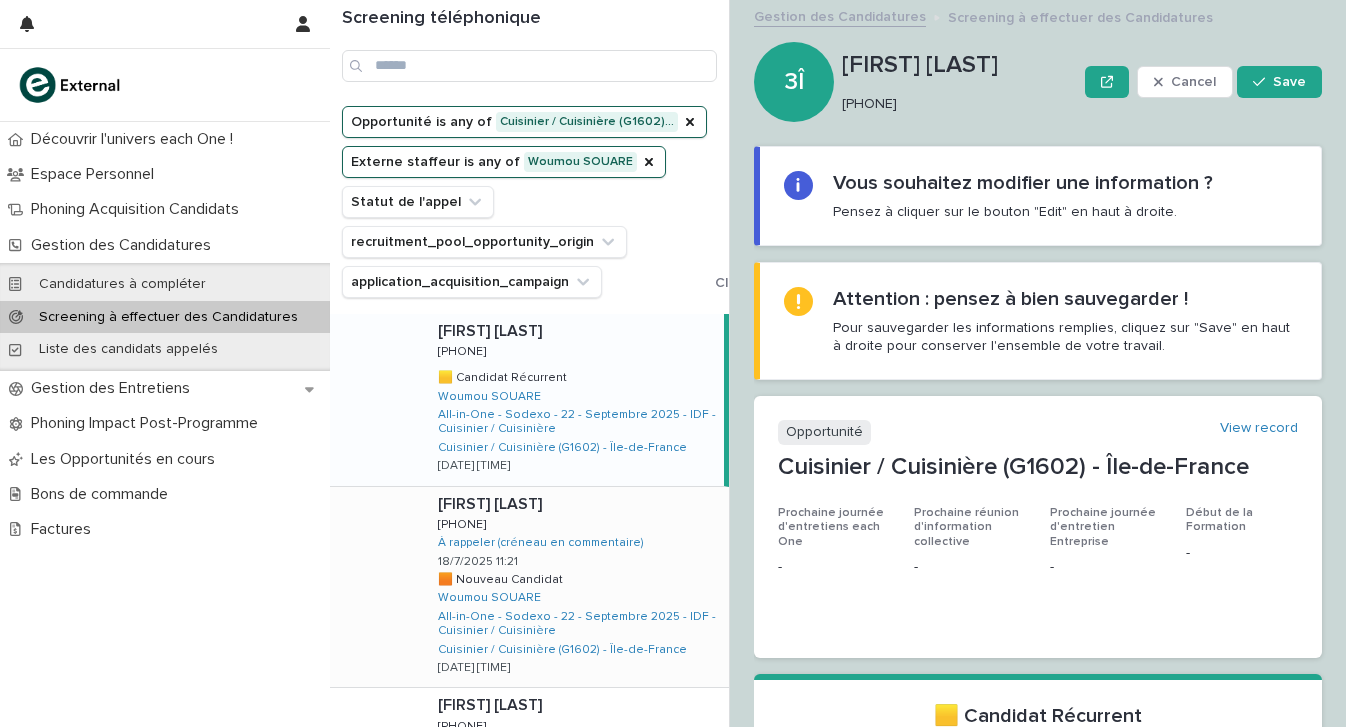 click at bounding box center (579, 504) 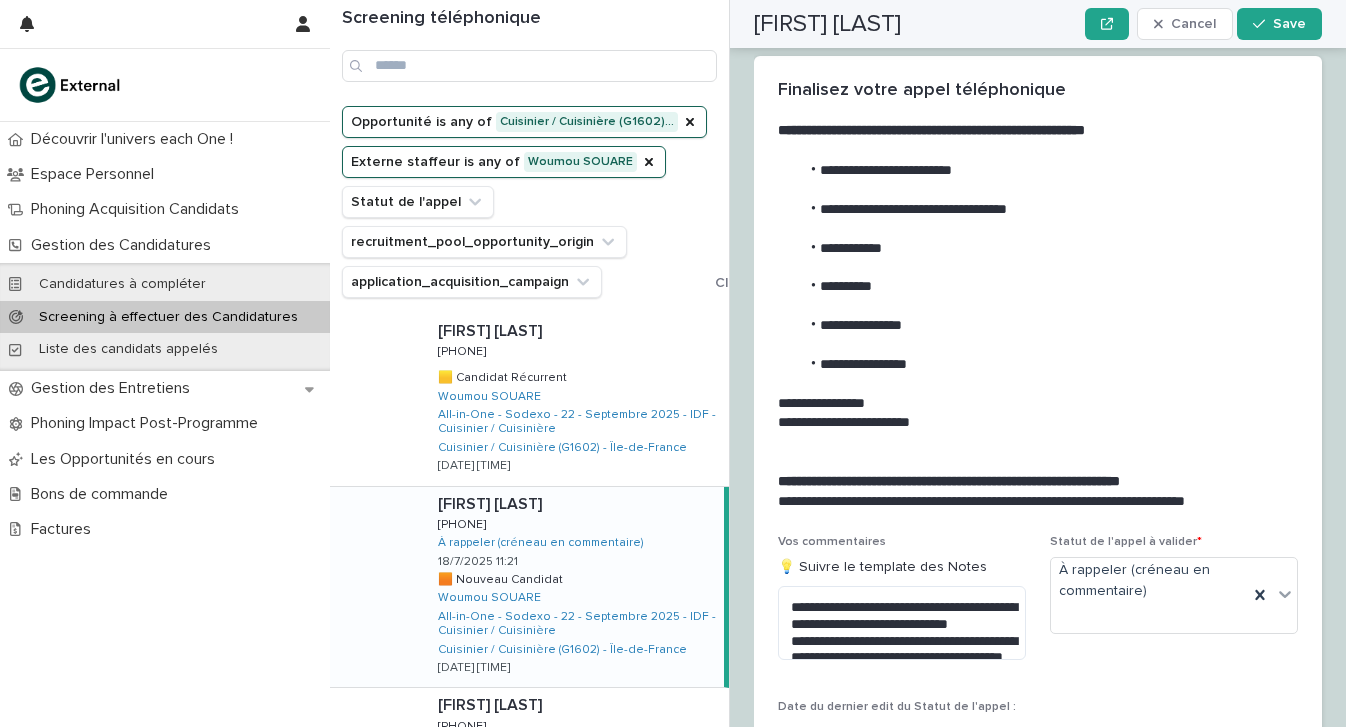 scroll, scrollTop: 2323, scrollLeft: 0, axis: vertical 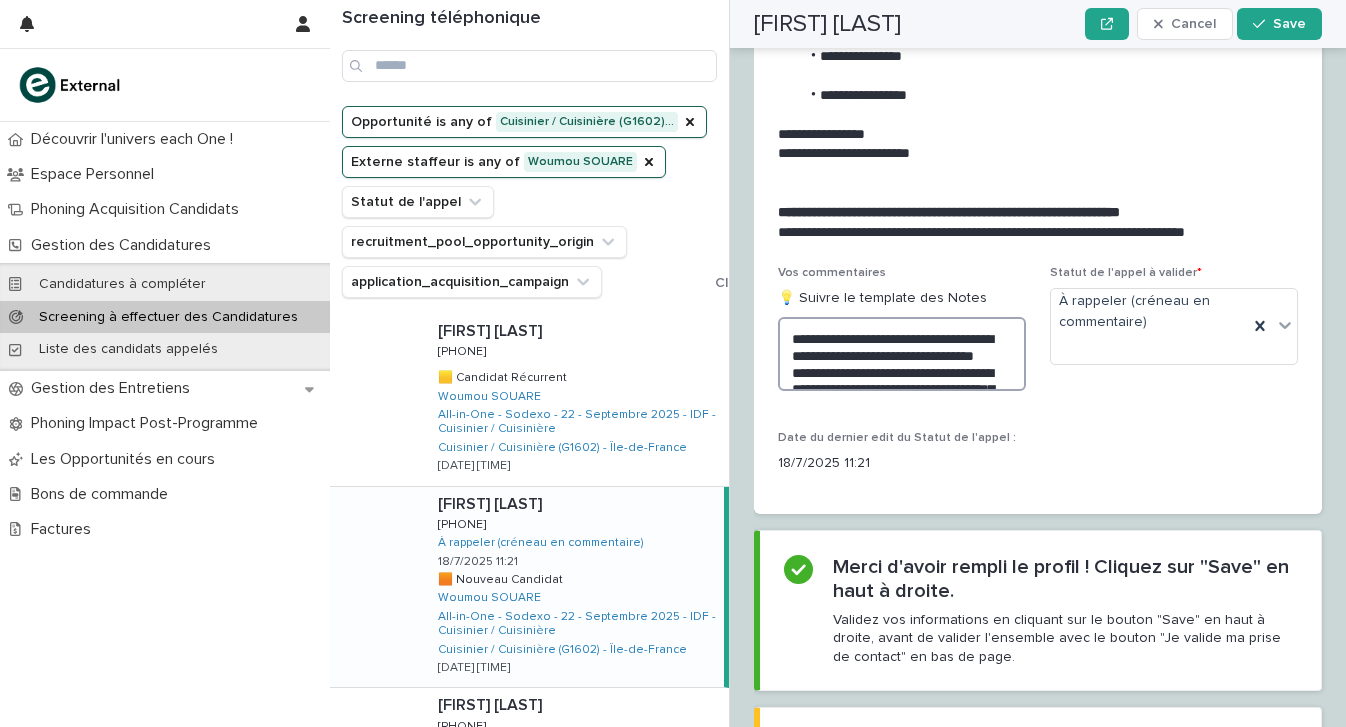 click on "**********" at bounding box center [902, 354] 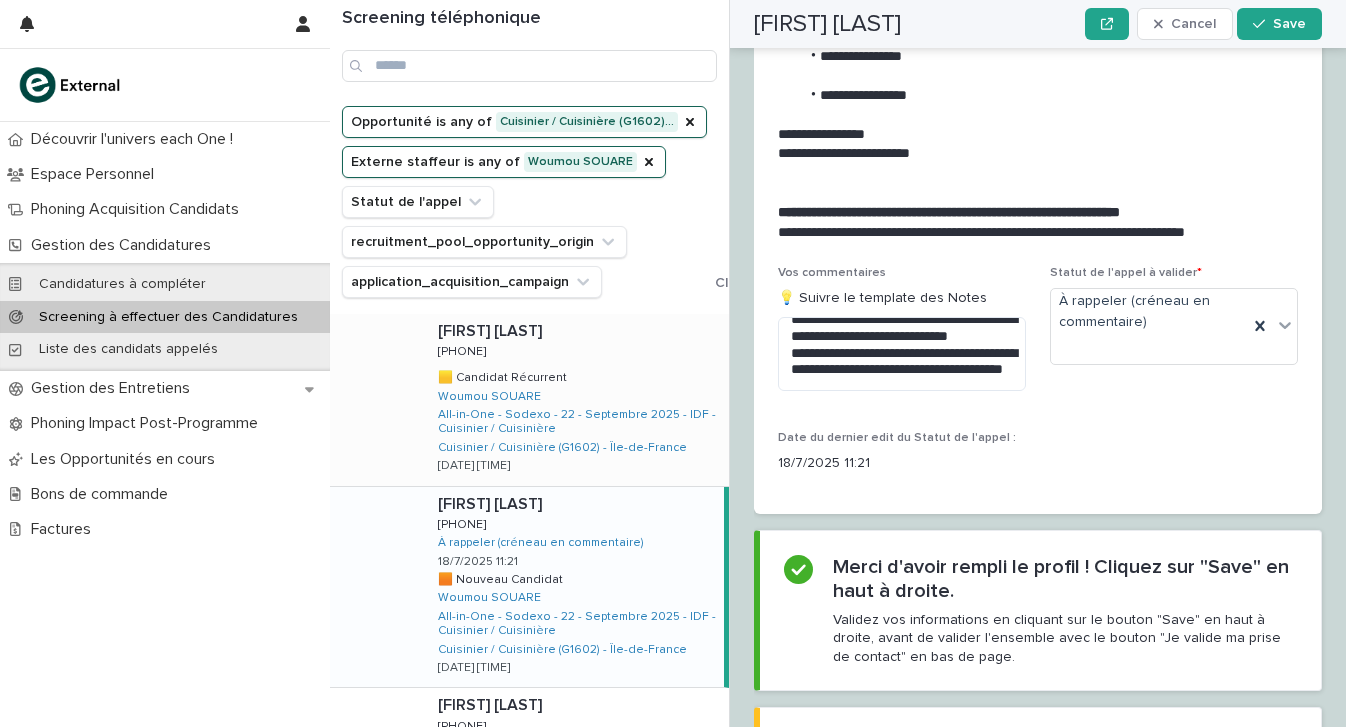 click on "Ghizlane EKINCI Ghizlane EKINCI   0765299251 0765299251   🟨 Candidat Récurrent 🟨 Candidat Récurrent   Woumou SOUARE   All-in-One - Sodexo - 22 - Septembre 2025 - IDF - Cuisinier / Cuisinière   Cuisinier / Cuisinière (G1602) - Île-de-France   5/8/2025 09:18" at bounding box center [575, 400] 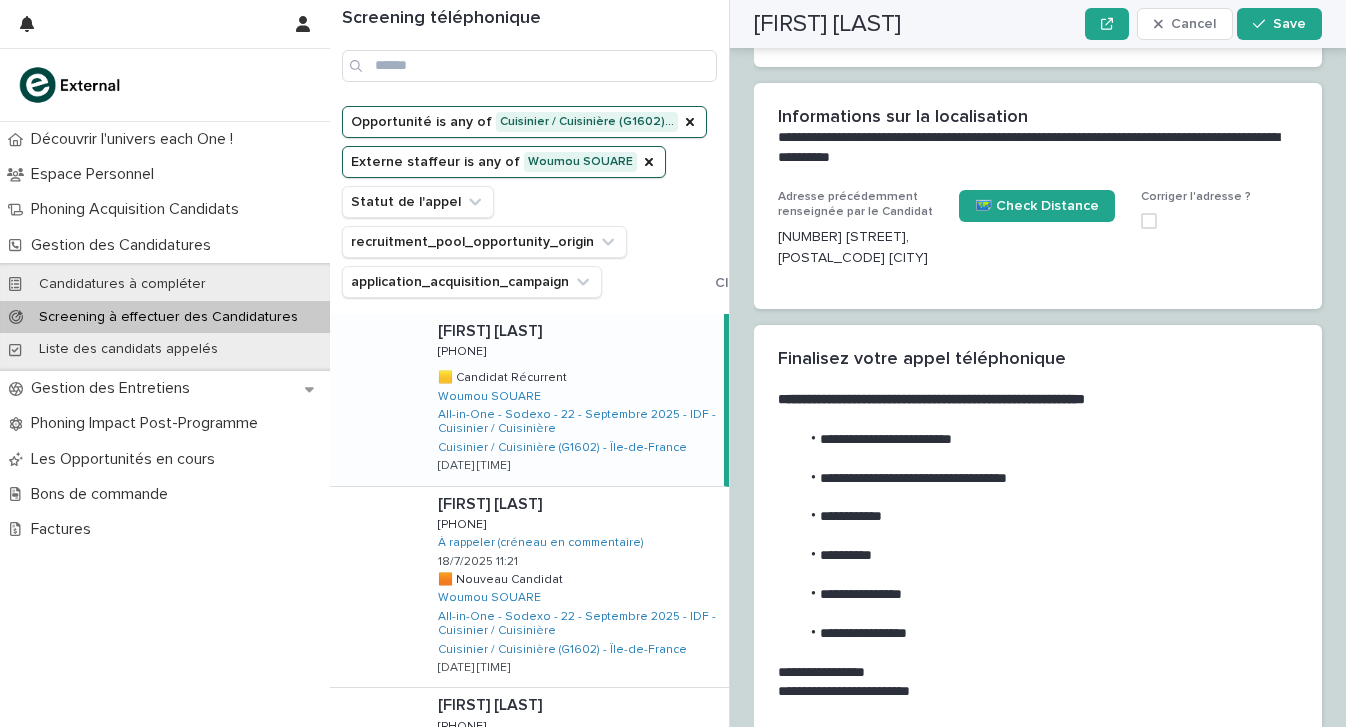 scroll, scrollTop: 2727, scrollLeft: 0, axis: vertical 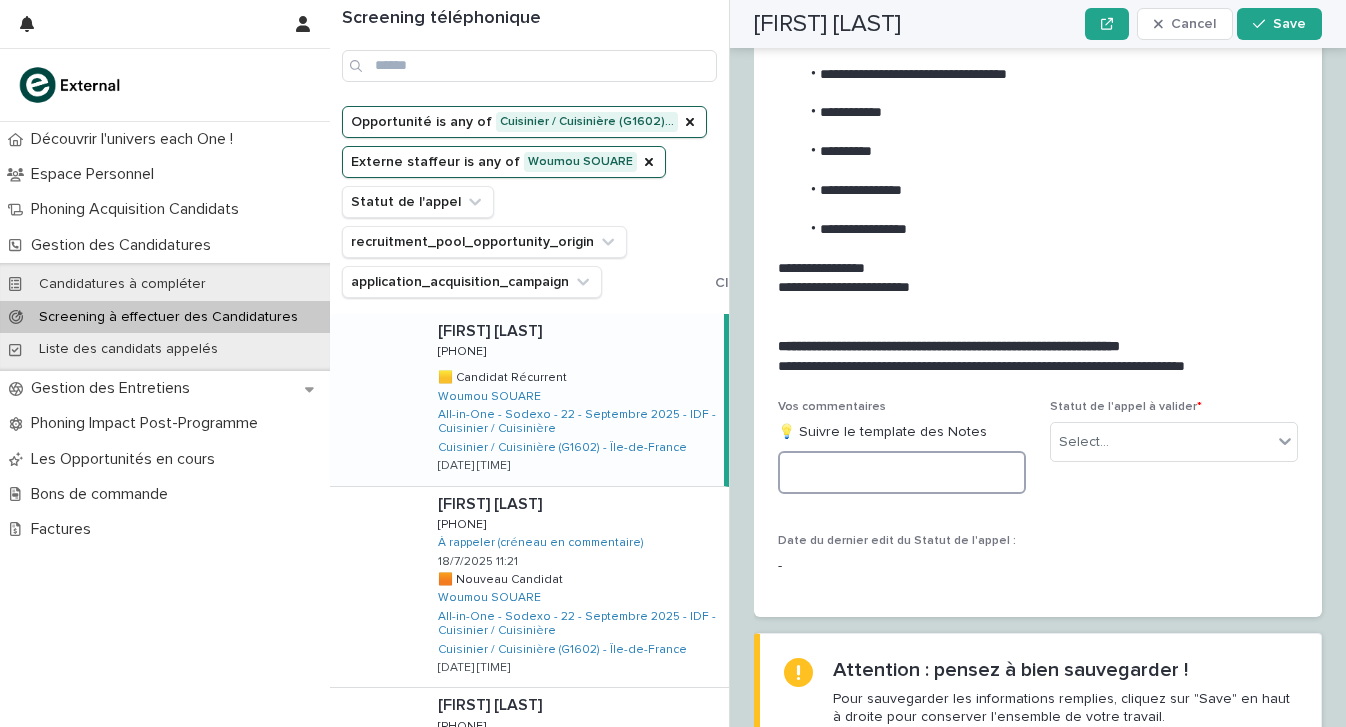 click at bounding box center (902, 472) 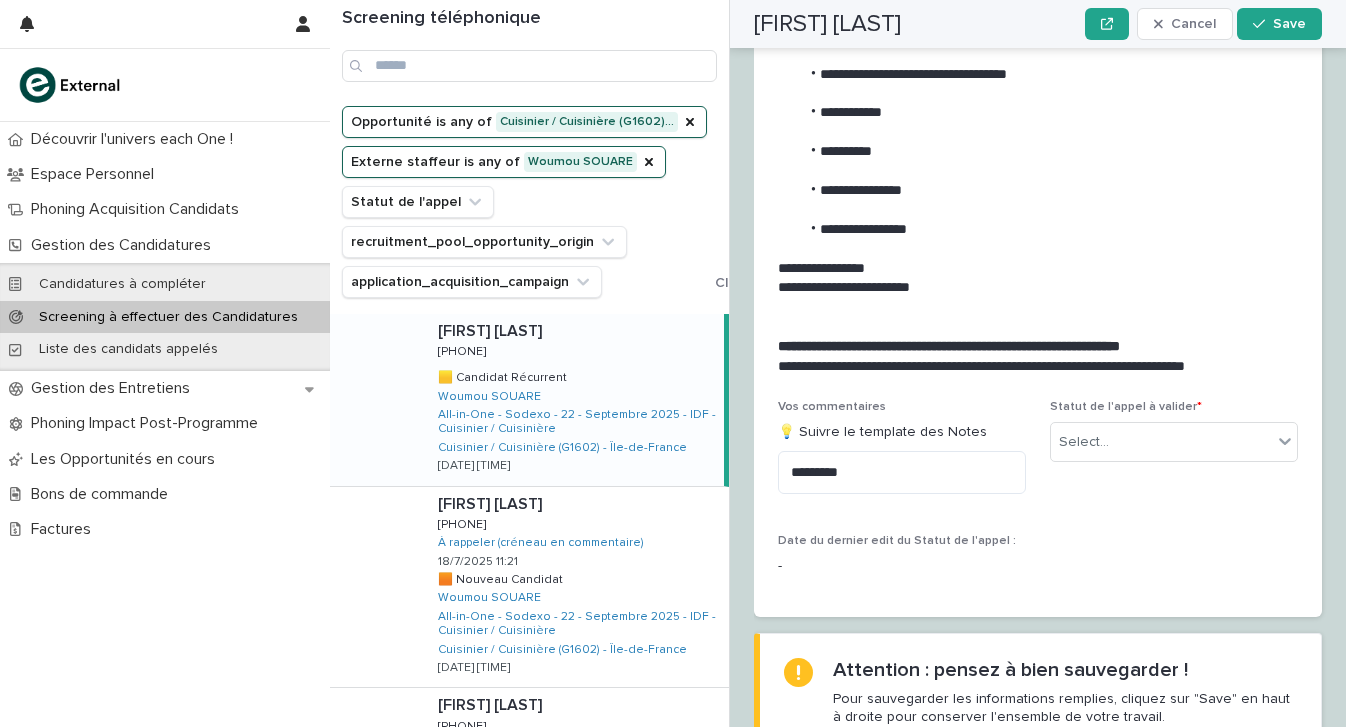 click on "Ghizlane EKINCI Ghizlane EKINCI   0765299251 0765299251   🟨 Candidat Récurrent 🟨 Candidat Récurrent   Woumou SOUARE   All-in-One - Sodexo - 22 - Septembre 2025 - IDF - Cuisinier / Cuisinière   Cuisinier / Cuisinière (G1602) - Île-de-France   5/8/2025 09:18" at bounding box center (573, 400) 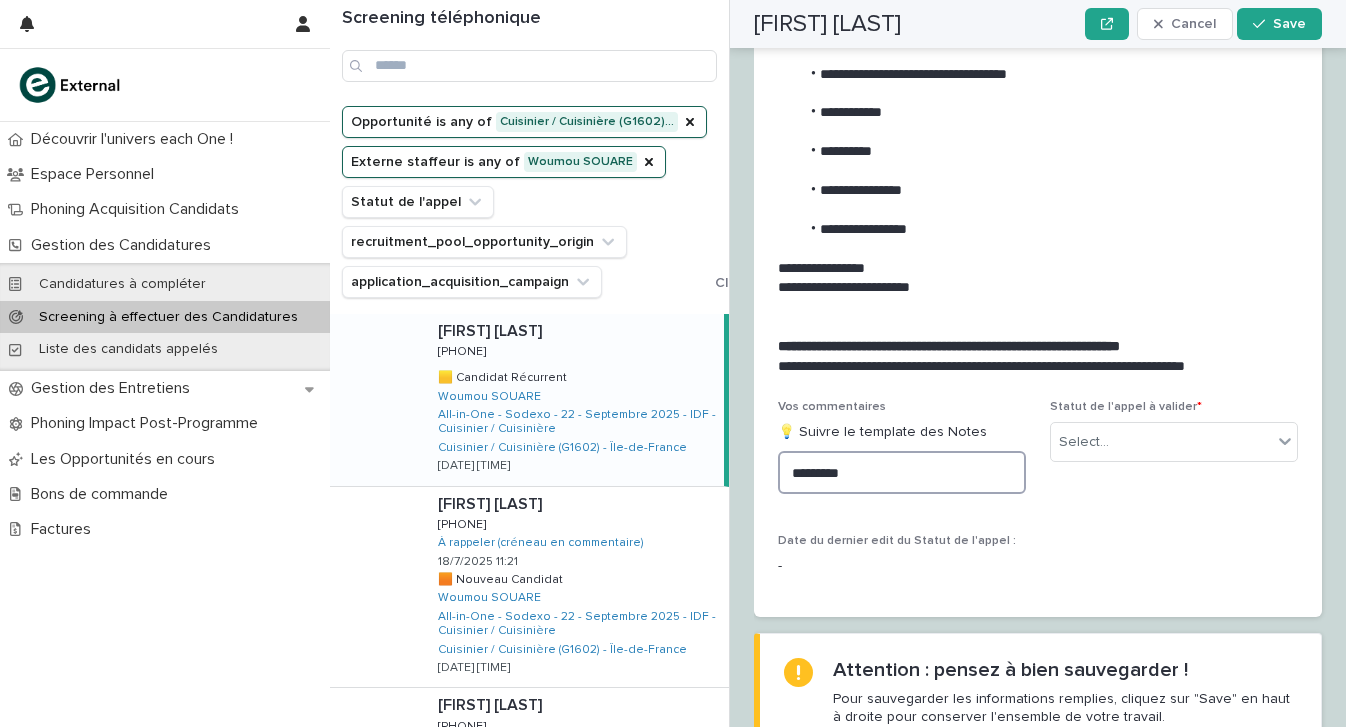 click on "*********" at bounding box center [902, 472] 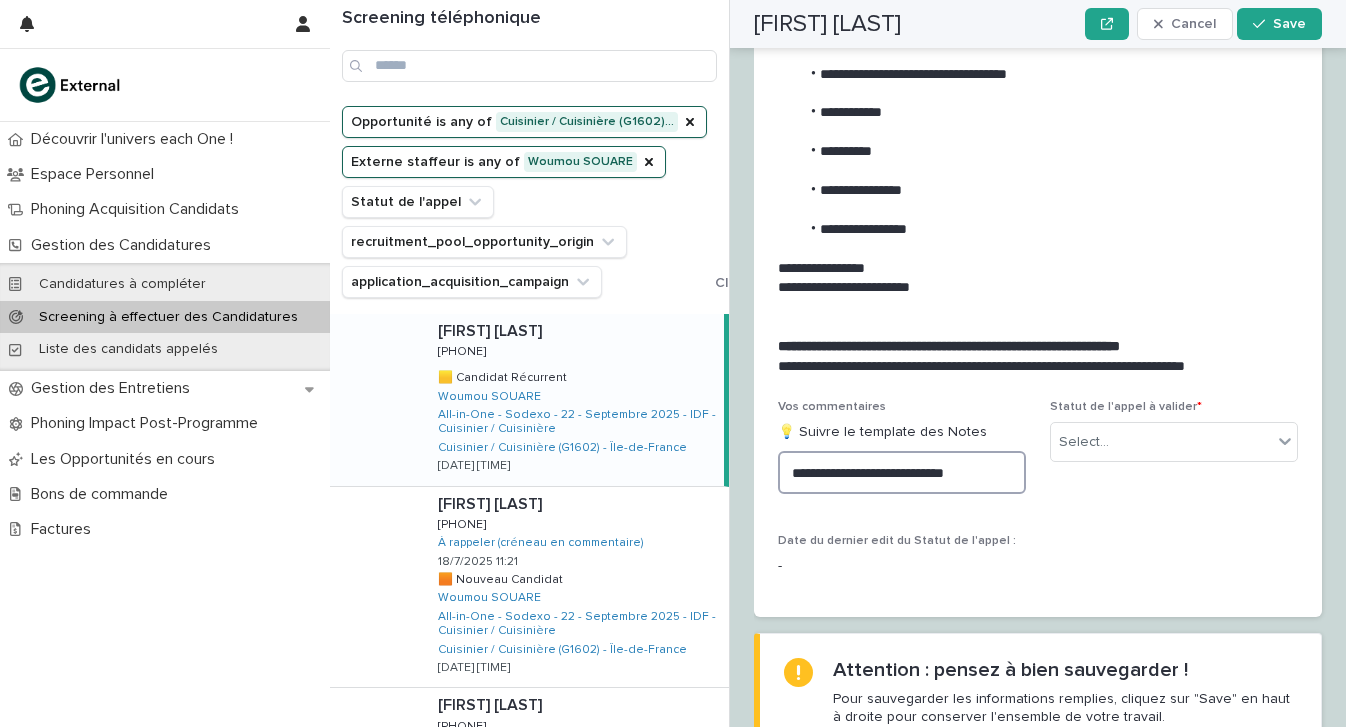 click on "**********" at bounding box center [902, 472] 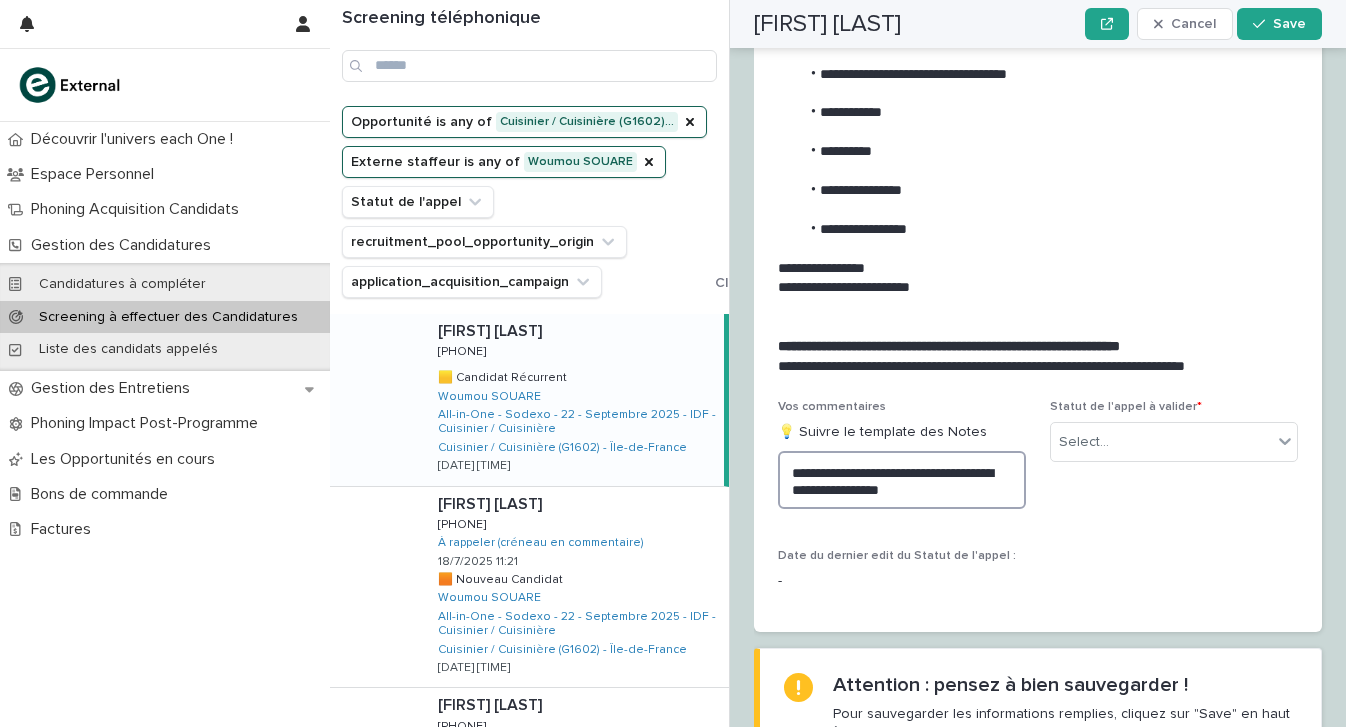 click on "**********" at bounding box center (902, 480) 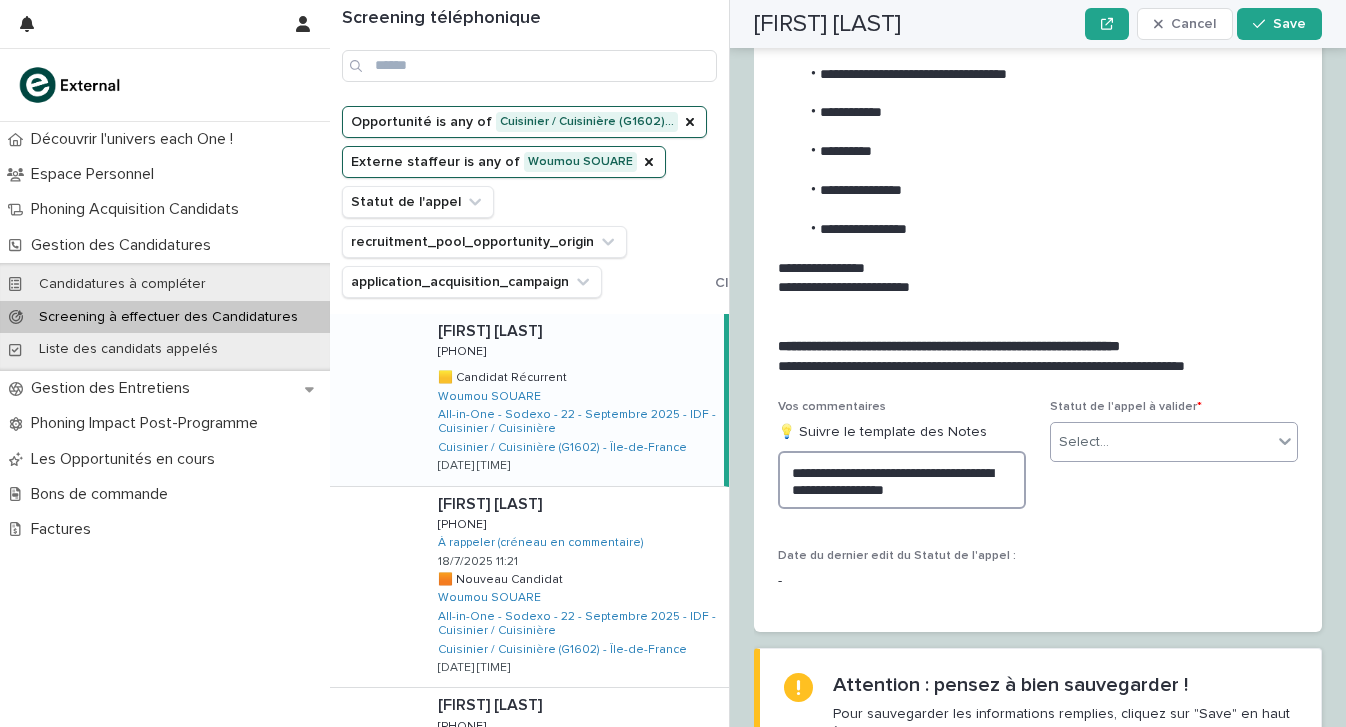 type on "**********" 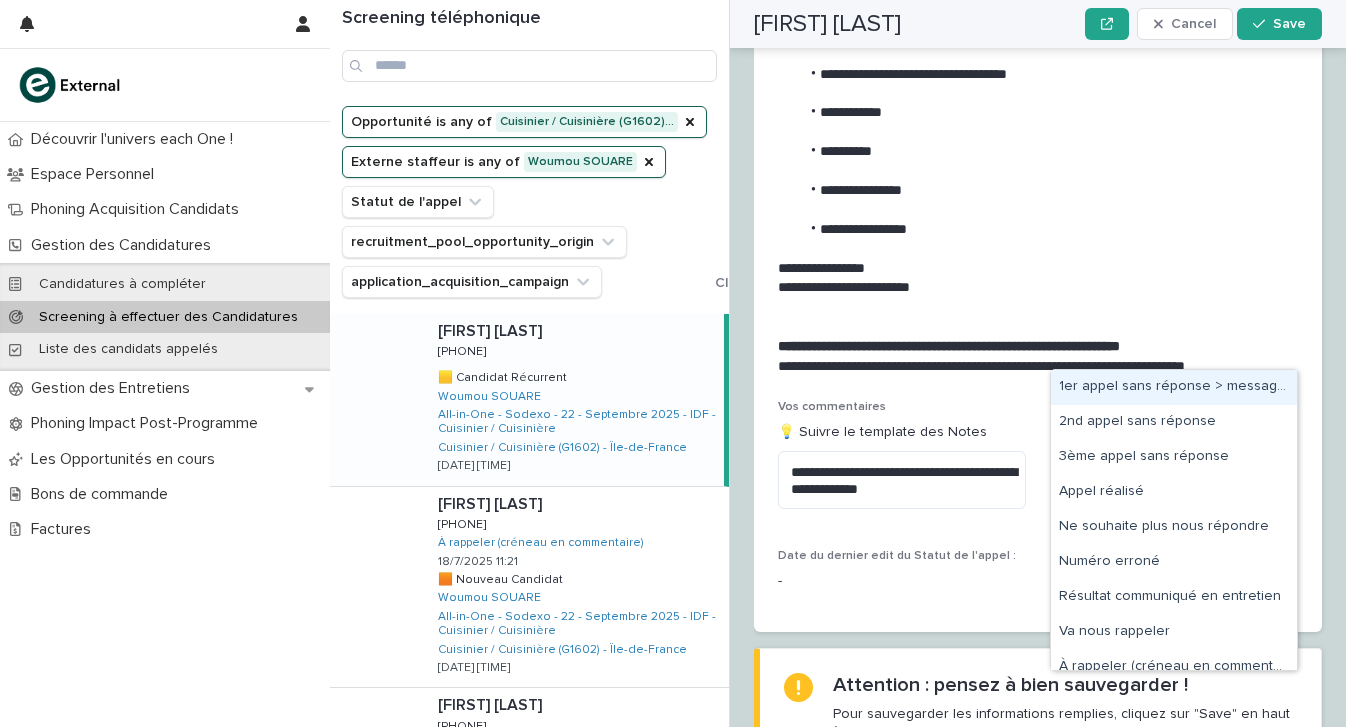 click on "Select..." at bounding box center [1084, 442] 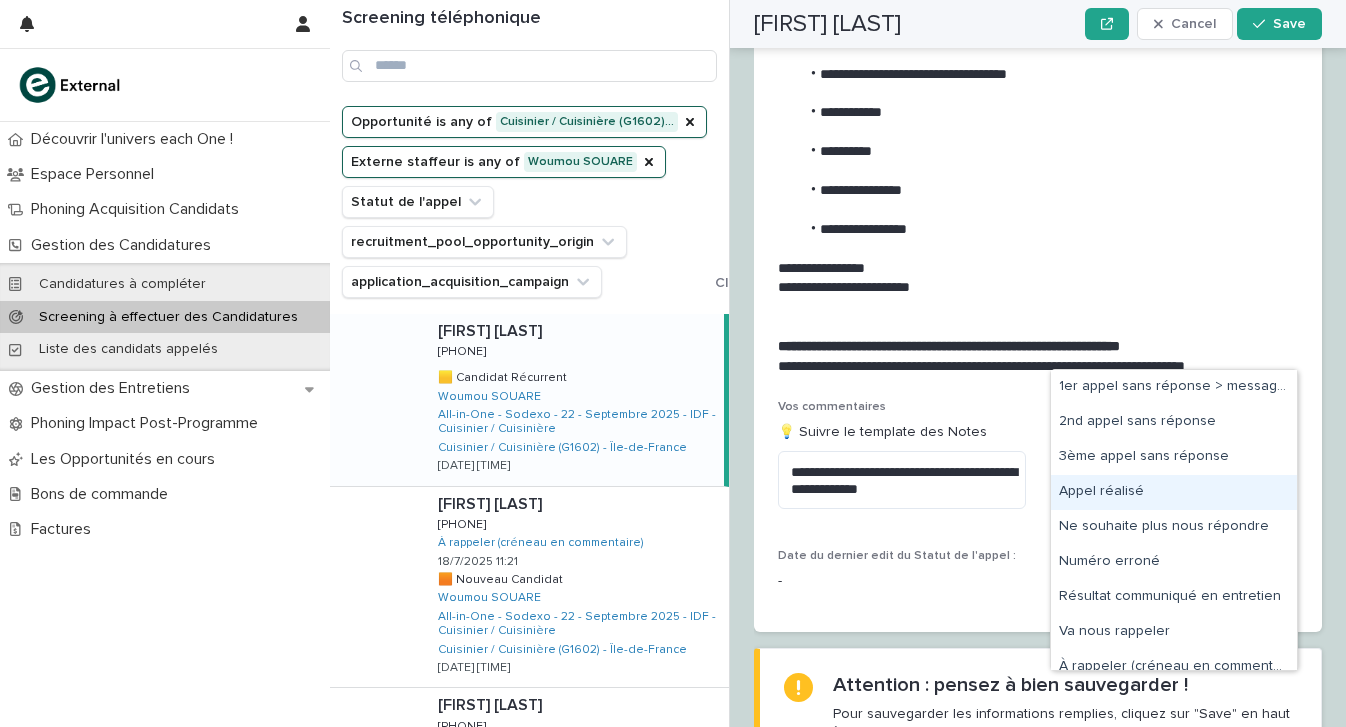 click on "Appel réalisé" at bounding box center (1174, 492) 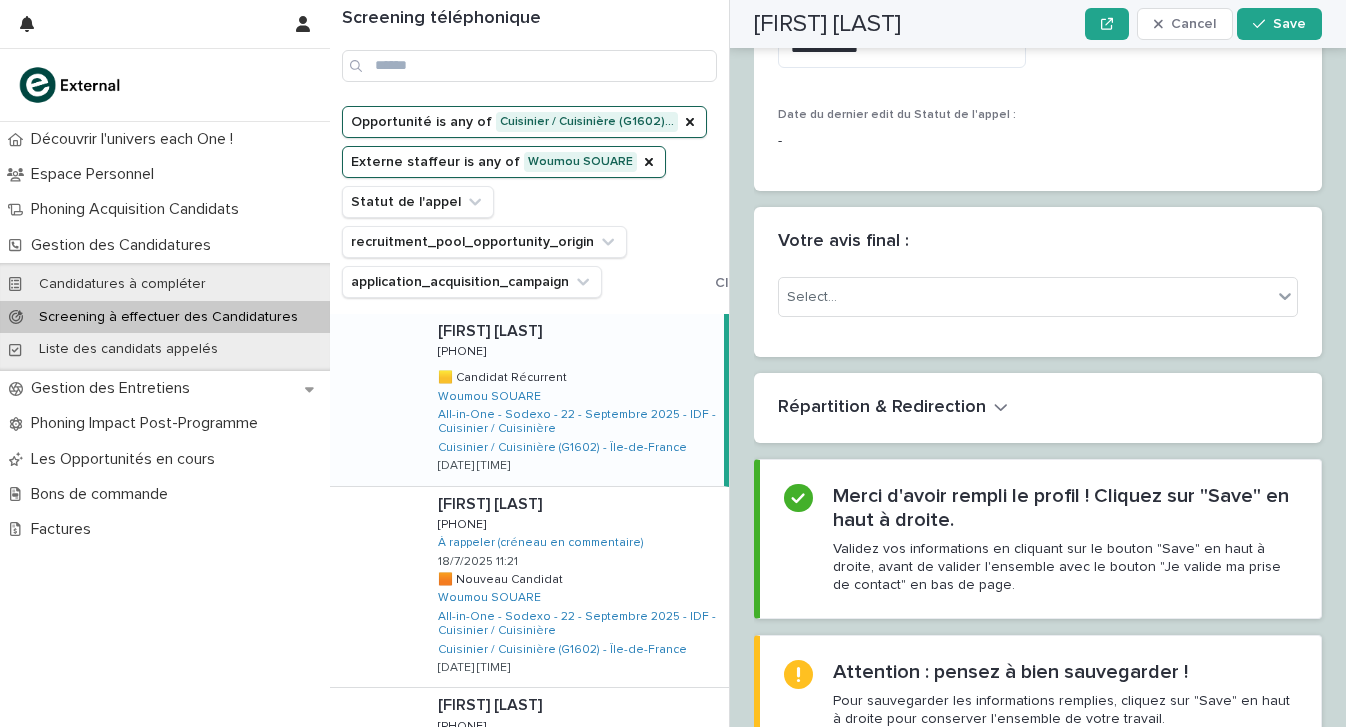 scroll, scrollTop: 3227, scrollLeft: 0, axis: vertical 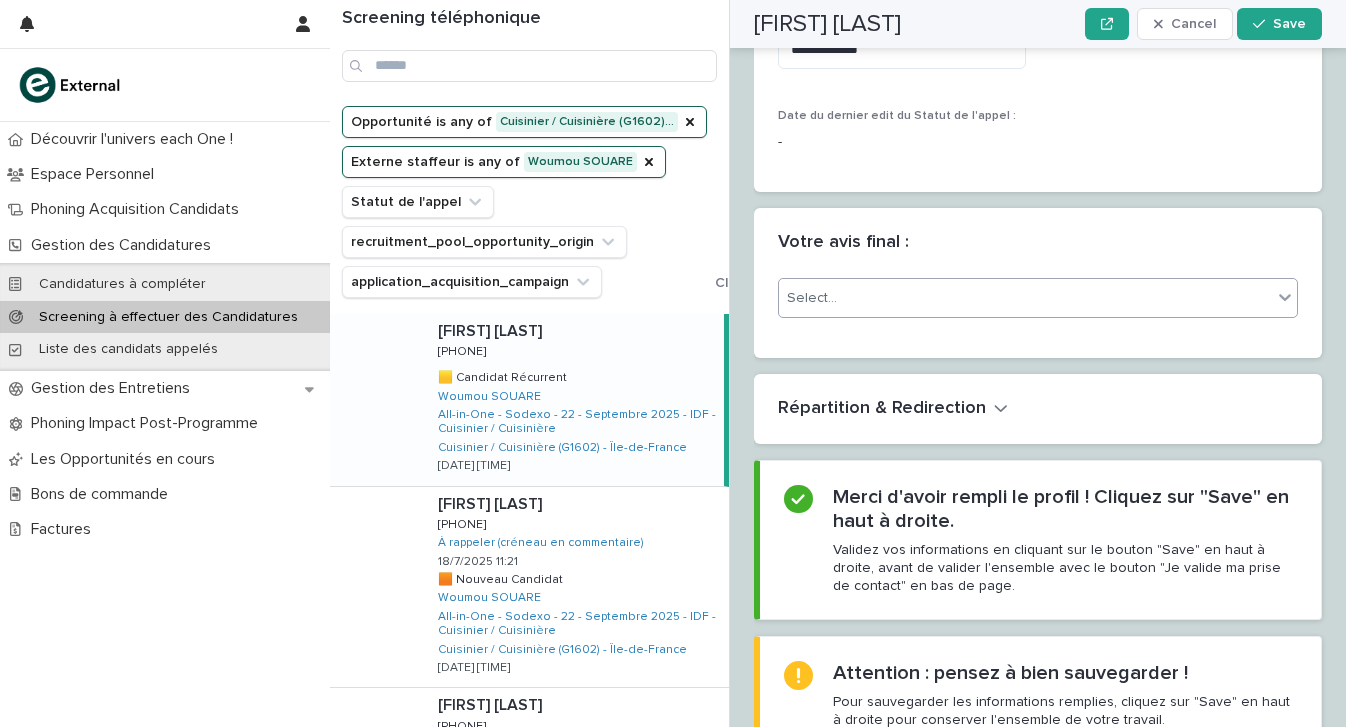 click on "Select..." at bounding box center [1025, 298] 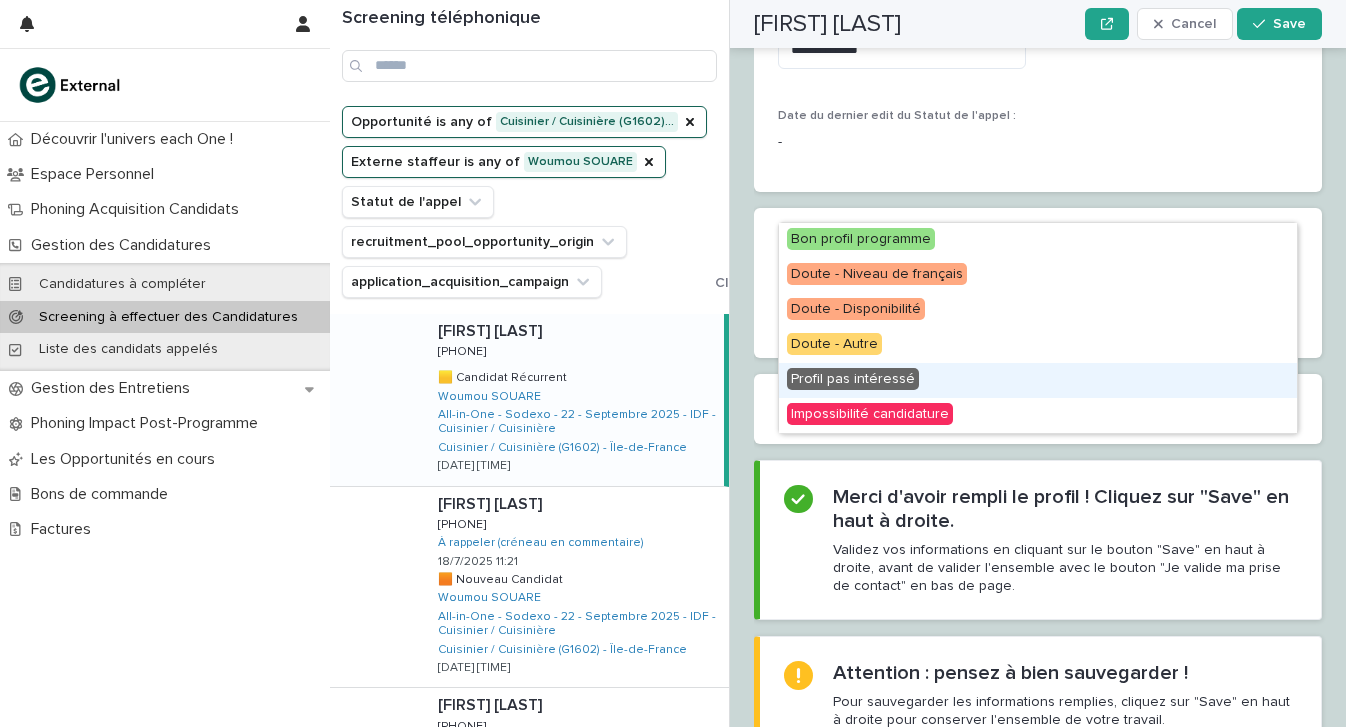 click on "Profil pas intéressé" at bounding box center [1038, 380] 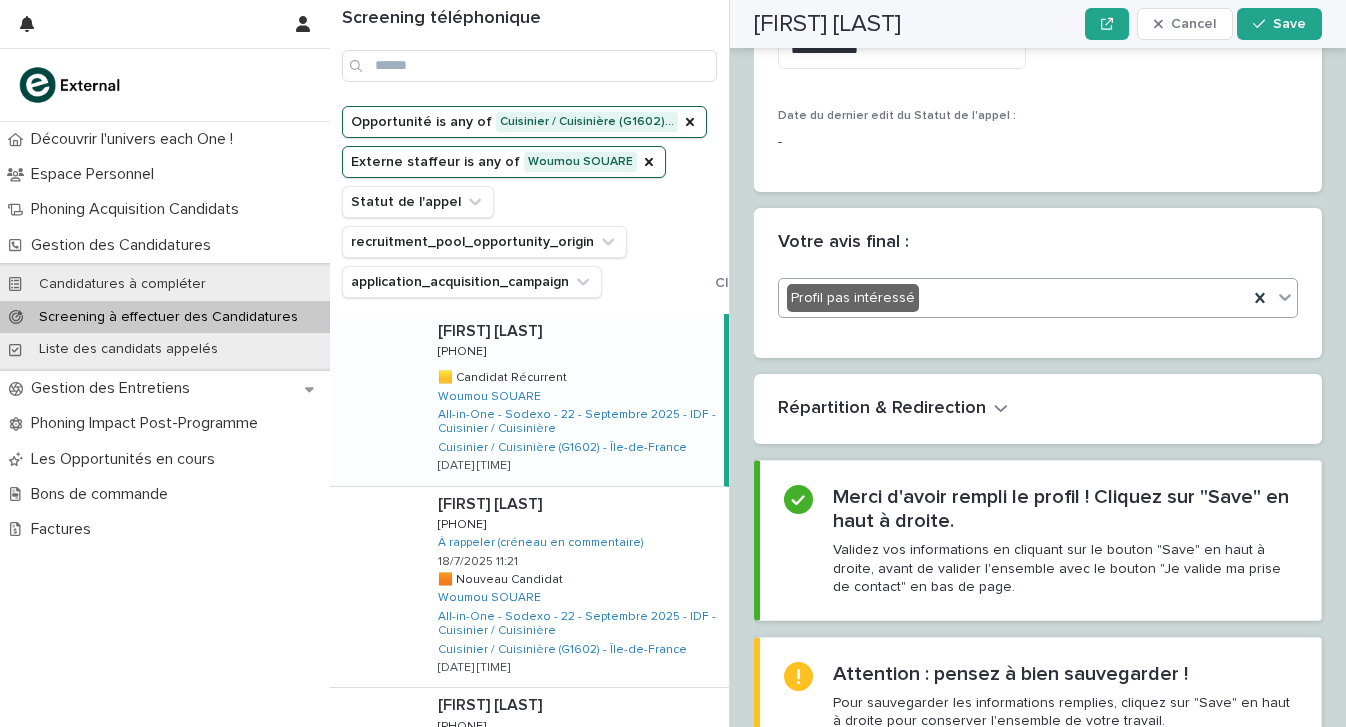 scroll, scrollTop: 3227, scrollLeft: 0, axis: vertical 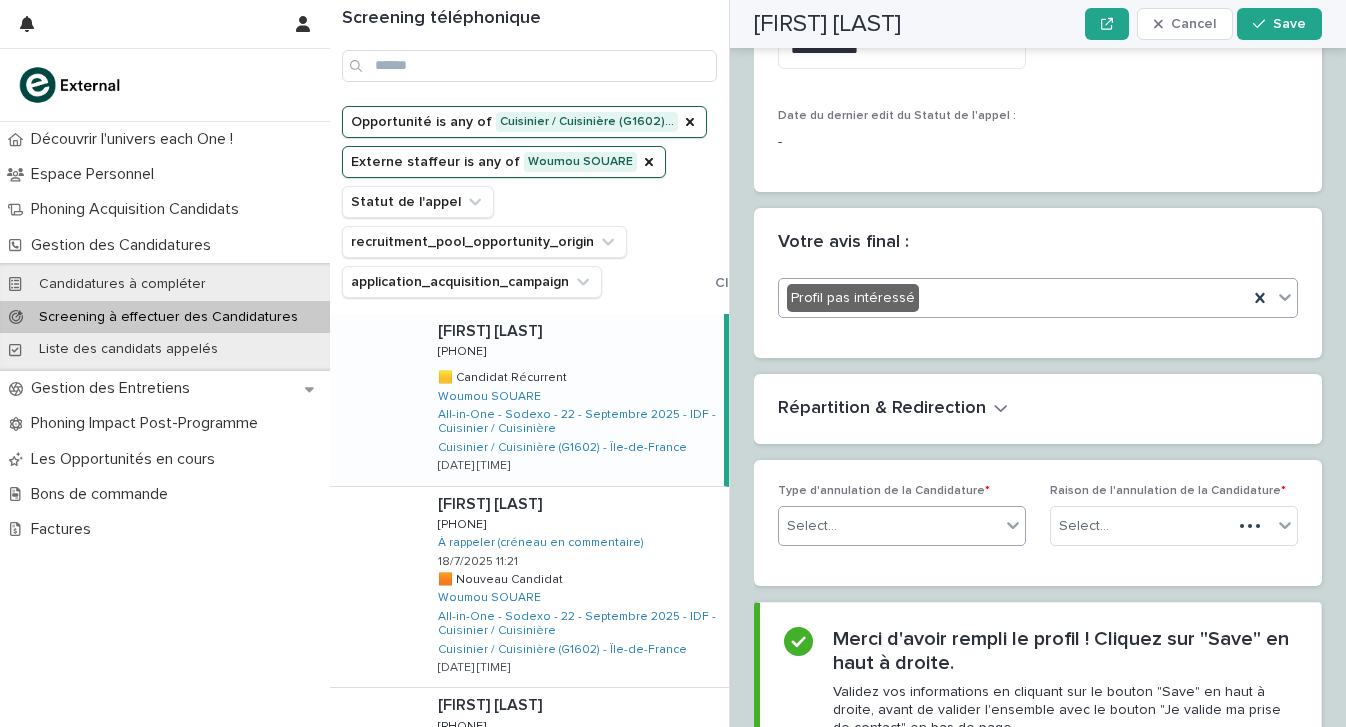 click on "Select..." at bounding box center (902, 526) 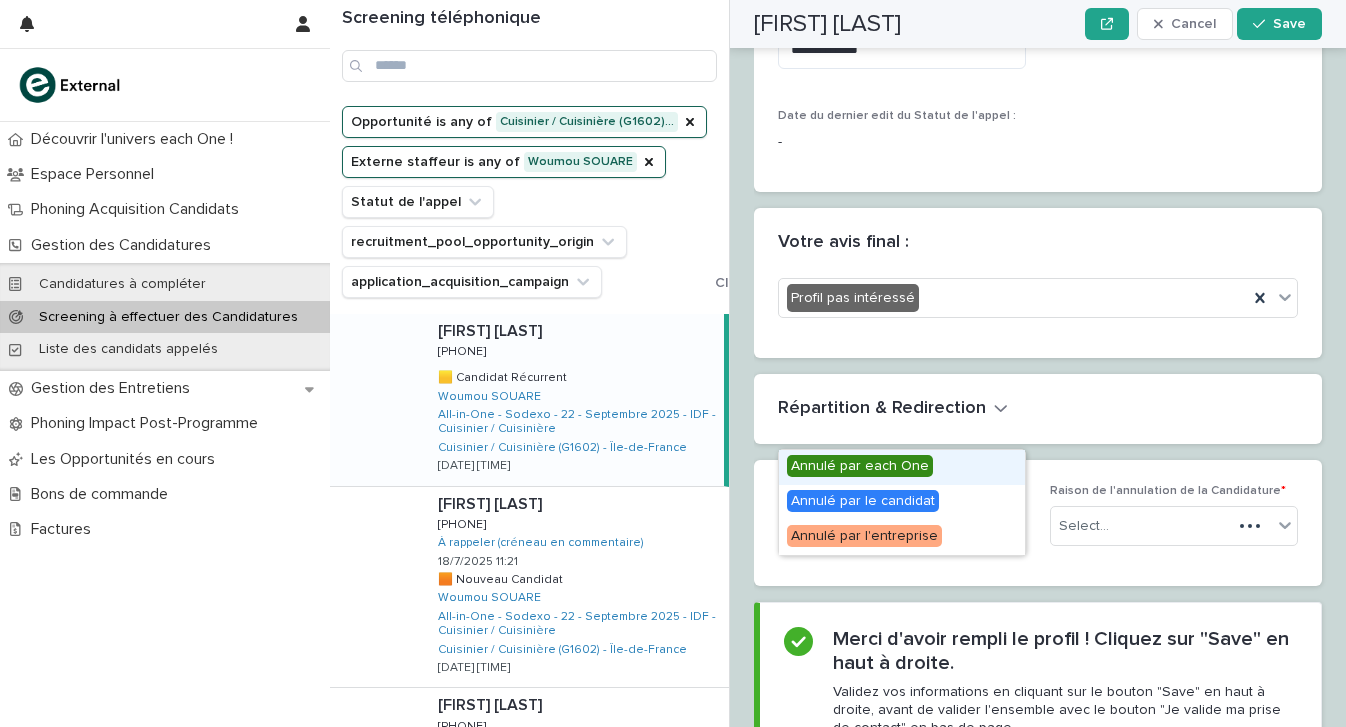 click on "Select..." at bounding box center [889, 526] 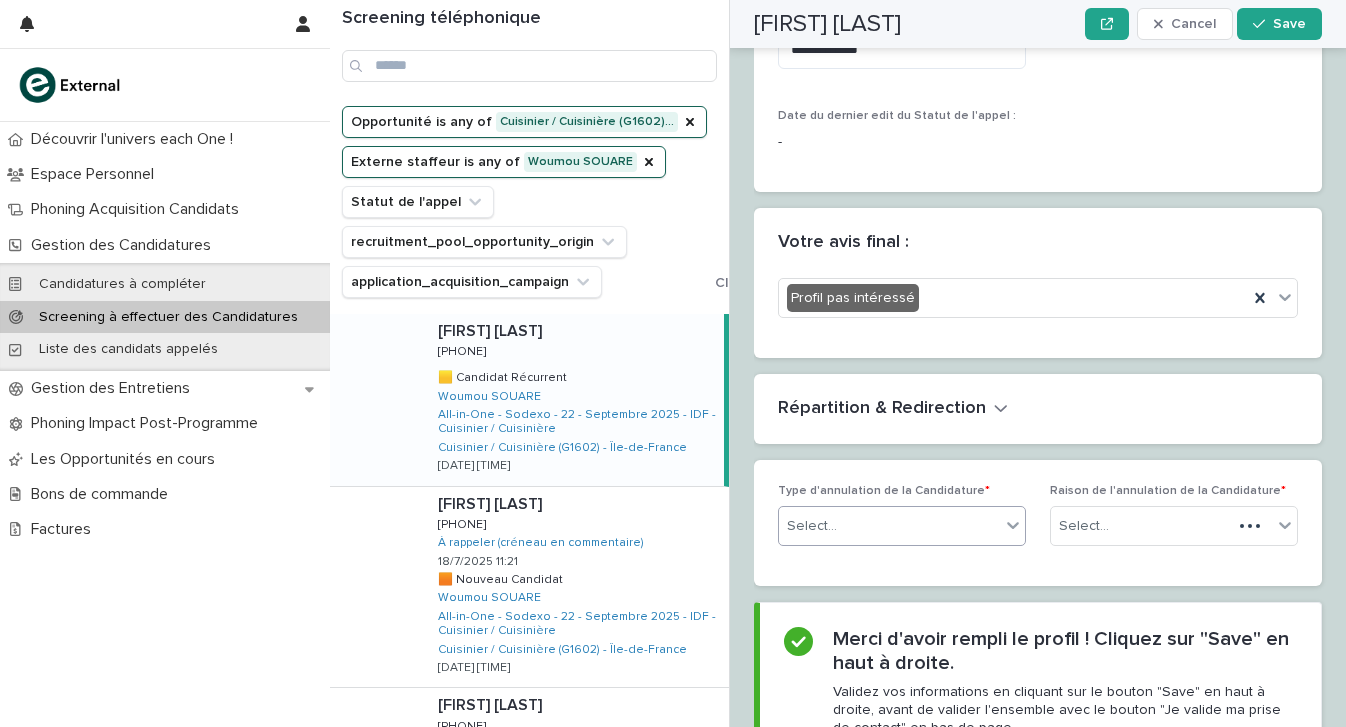 click on "Select..." at bounding box center (889, 526) 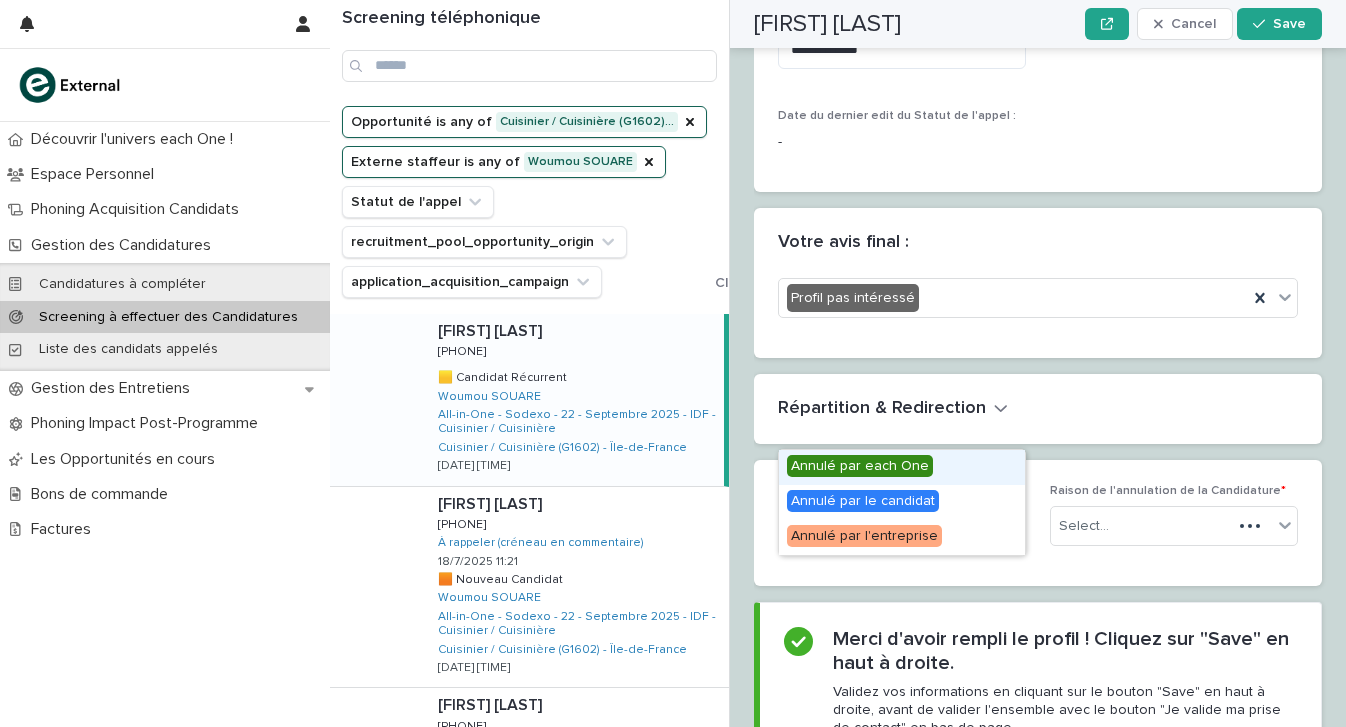 click on "Annulé par each One" at bounding box center [902, 467] 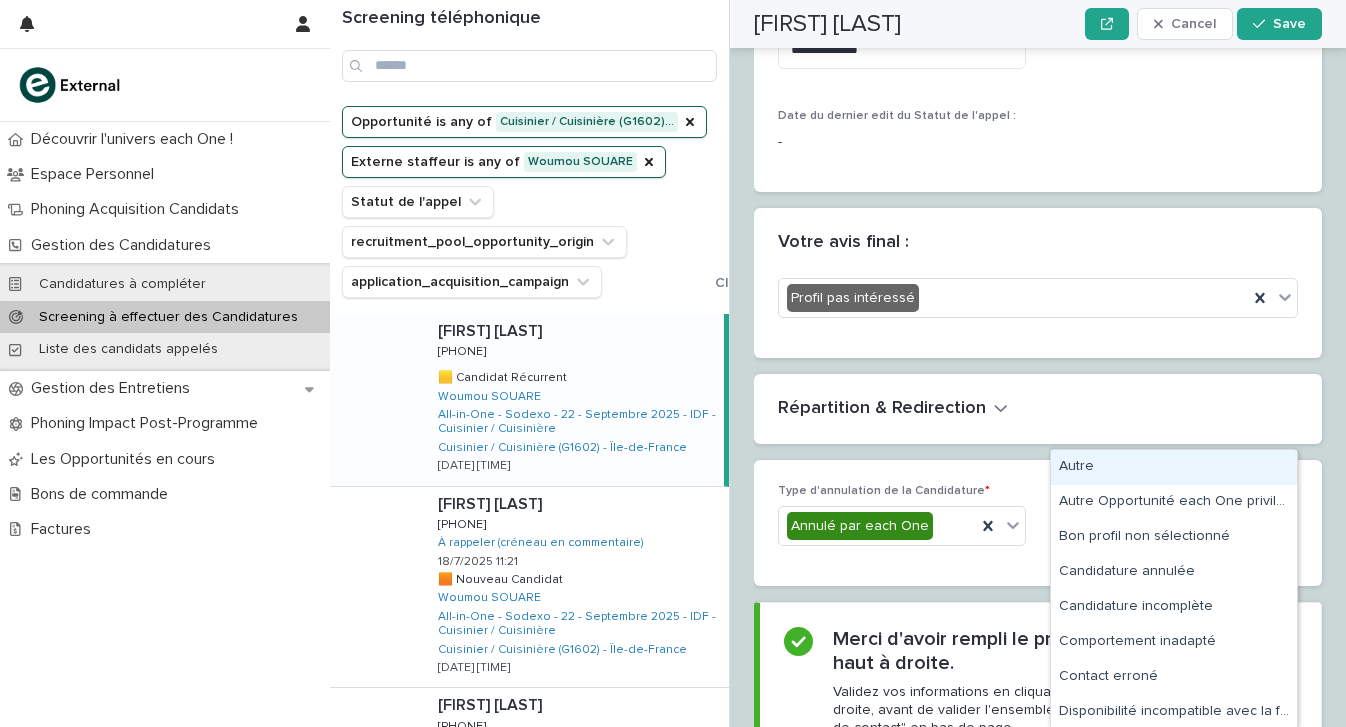 click on "Select..." at bounding box center (1161, 526) 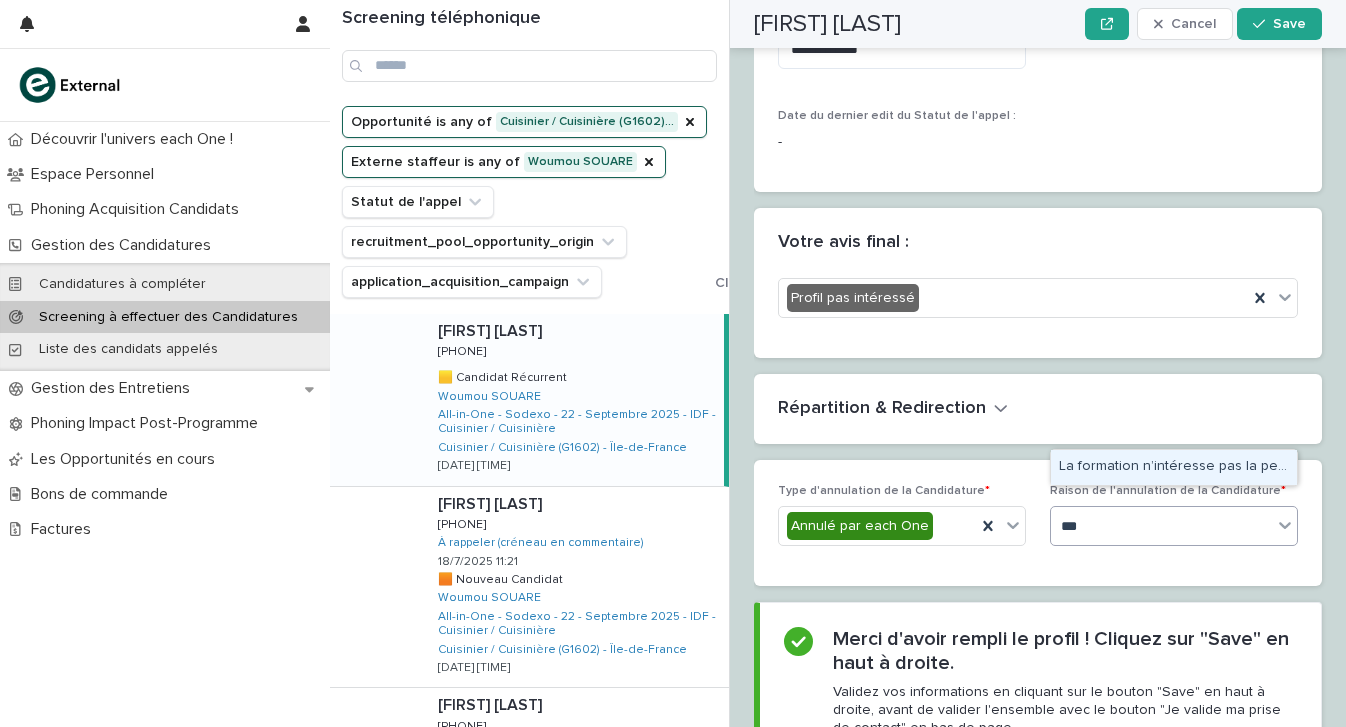 scroll, scrollTop: 0, scrollLeft: 0, axis: both 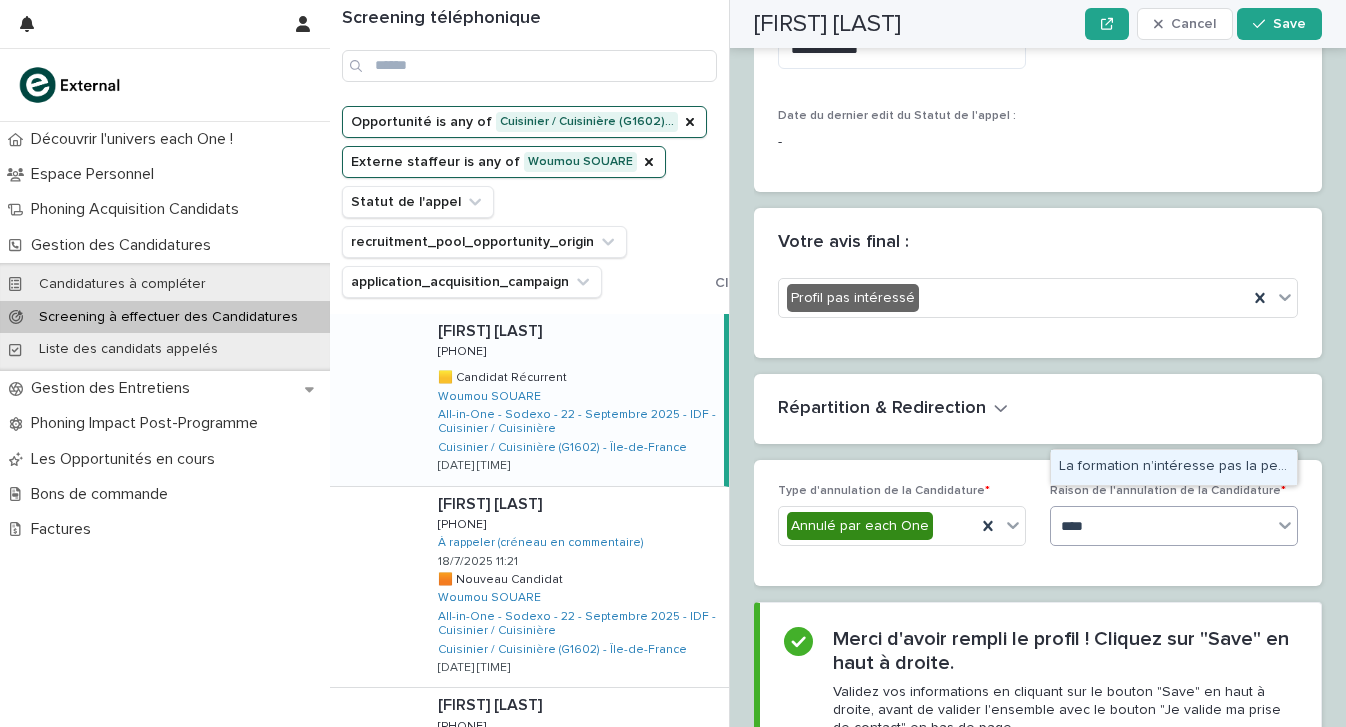 click on "La formation n’intéresse pas la personne" at bounding box center [1174, 467] 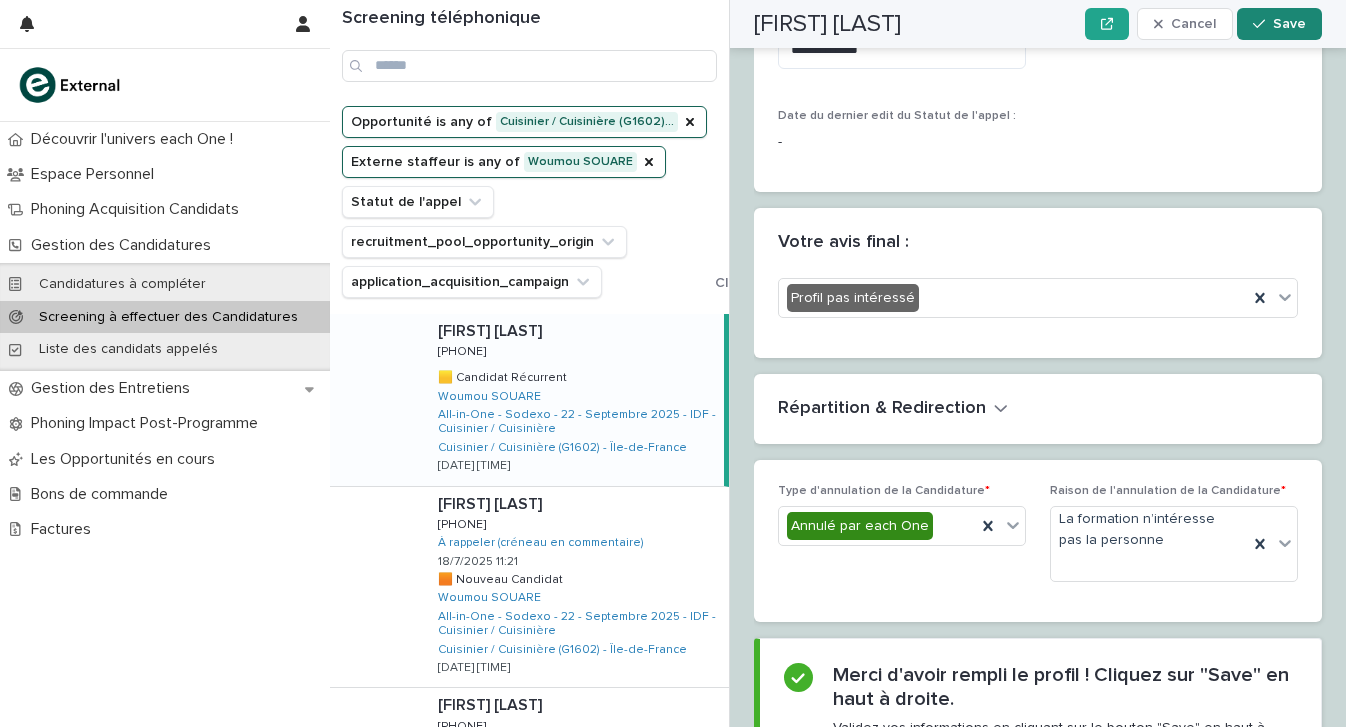 click on "Save" at bounding box center [1279, 24] 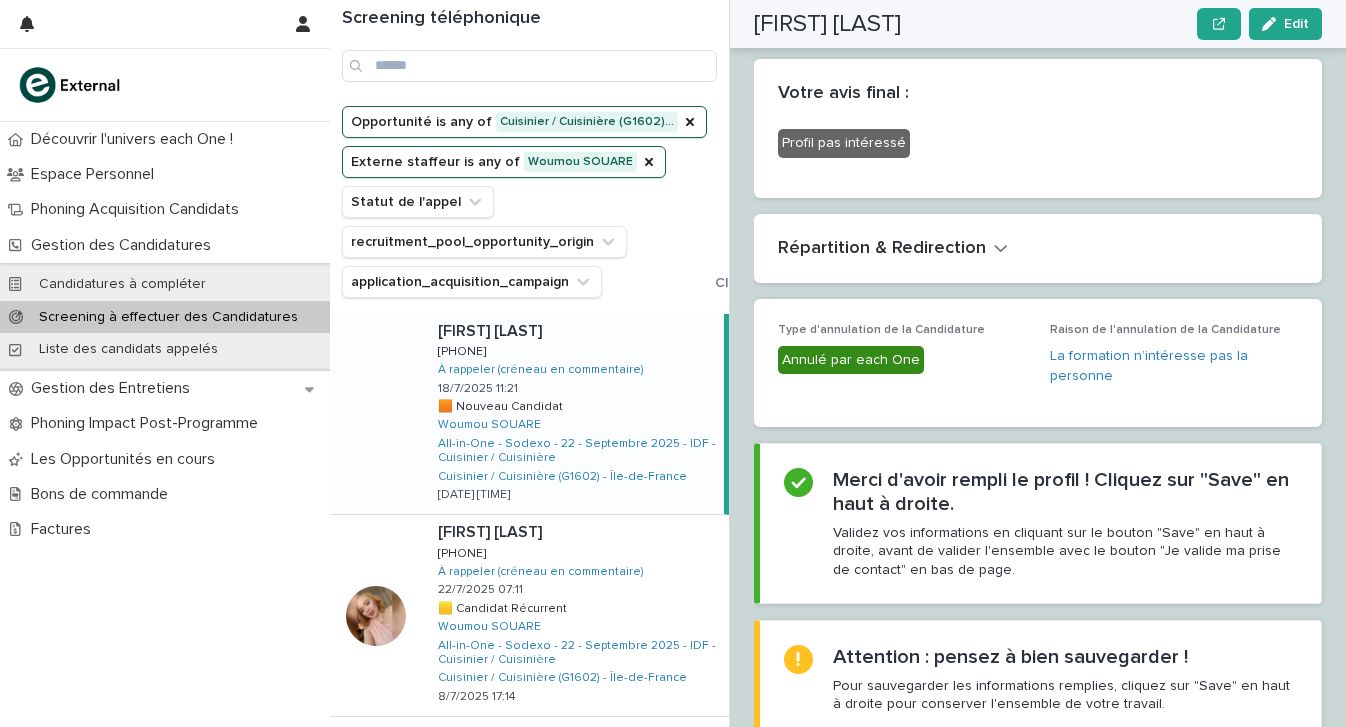 scroll, scrollTop: 3189, scrollLeft: 0, axis: vertical 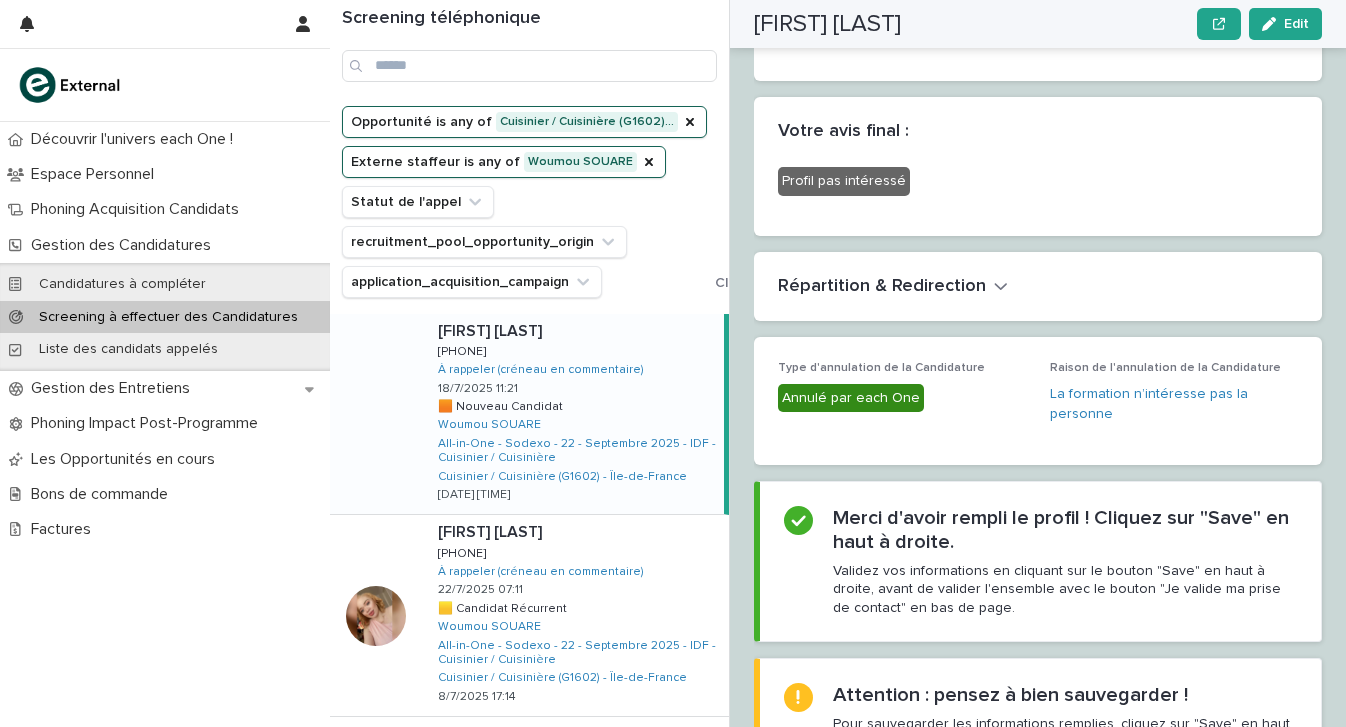 click on "Oumayma KARKOUDA Oumayma KARKOUDA   0745085932 0745085932   À rappeler (créneau en commentaire)   18/7/2025 11:21 🟧 Nouveau Candidat 🟧 Nouveau Candidat   Woumou SOUARE   All-in-One - Sodexo - 22 - Septembre 2025 - IDF - Cuisinier / Cuisinière   Cuisinier / Cuisinière (G1602) - Île-de-France   16/7/2025 14:17" at bounding box center (573, 414) 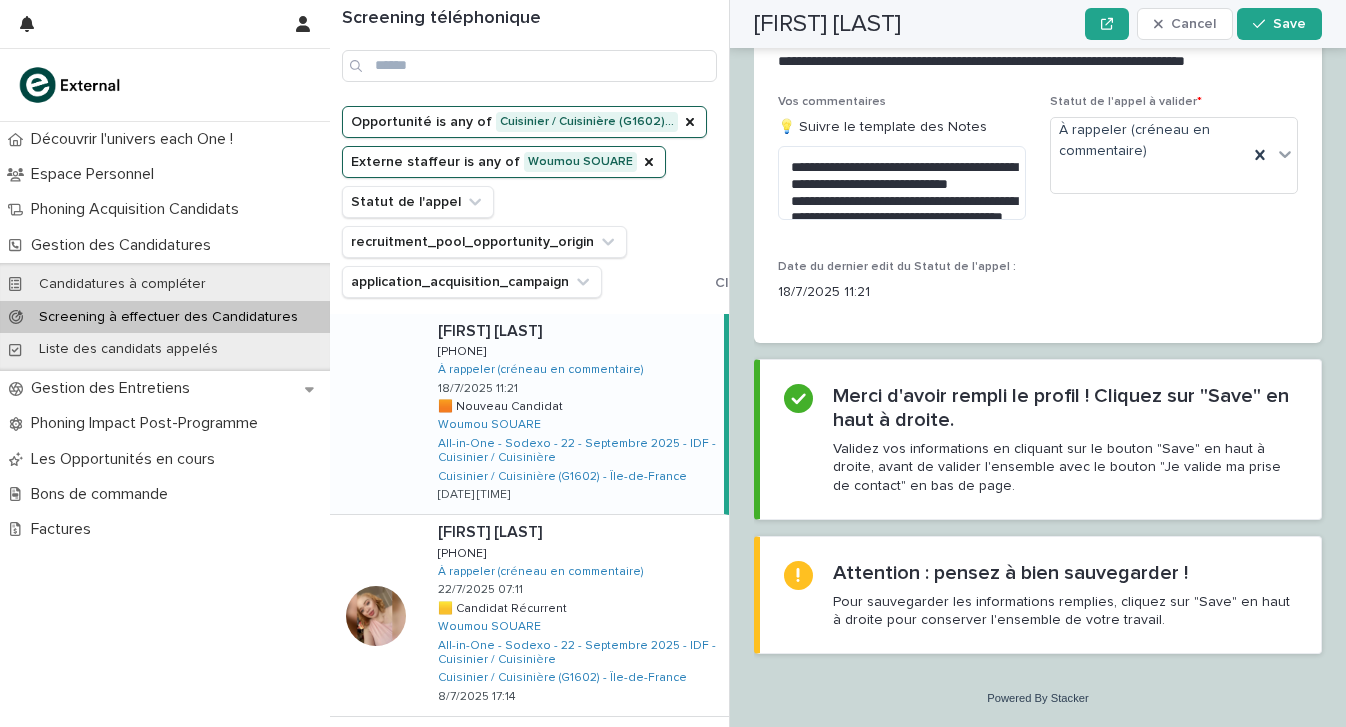 scroll, scrollTop: 2404, scrollLeft: 0, axis: vertical 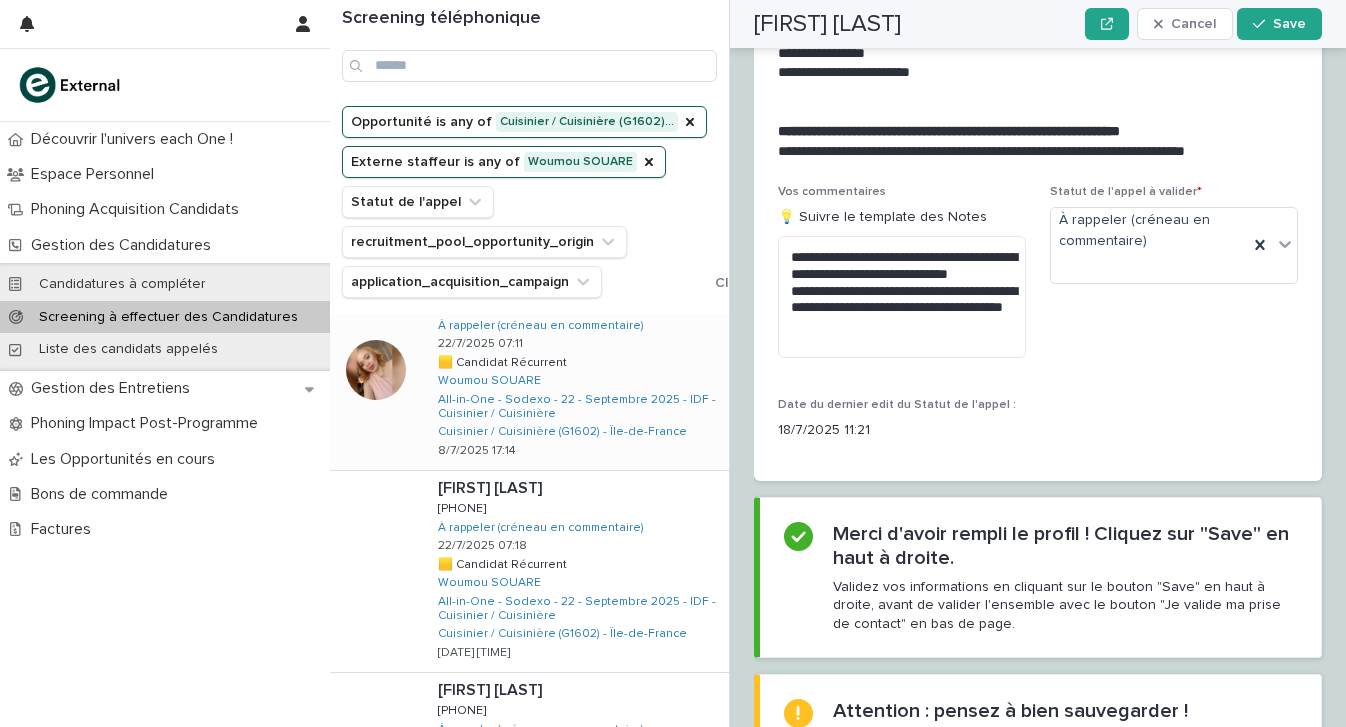 click on "Debora MUKAYA Debora MUKAYA   0762192048 0762192048   À rappeler (créneau en commentaire)   22/7/2025 07:11 🟨 Candidat Récurrent 🟨 Candidat Récurrent   Woumou SOUARE   All-in-One - Sodexo - 22 - Septembre 2025 - IDF - Cuisinier / Cuisinière   Cuisinier / Cuisinière (G1602) - Île-de-France   8/7/2025 17:14" at bounding box center (575, 369) 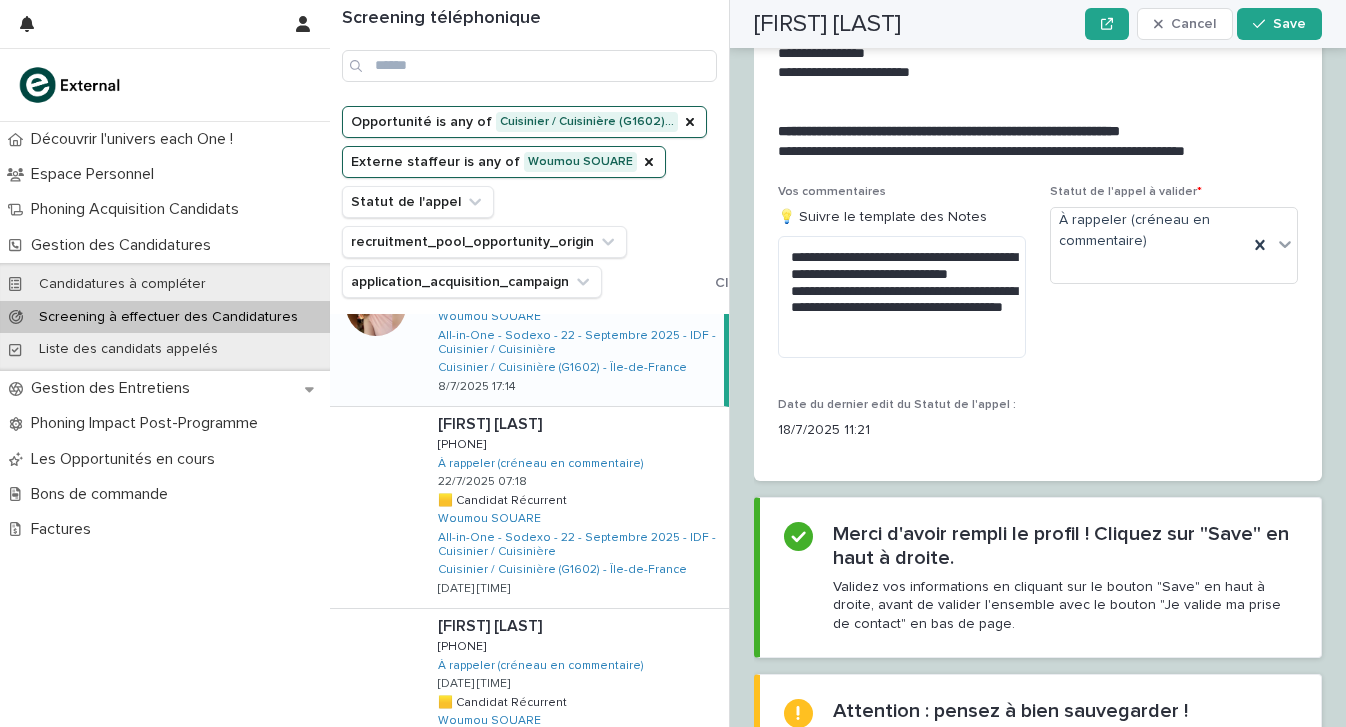 scroll, scrollTop: 316, scrollLeft: 0, axis: vertical 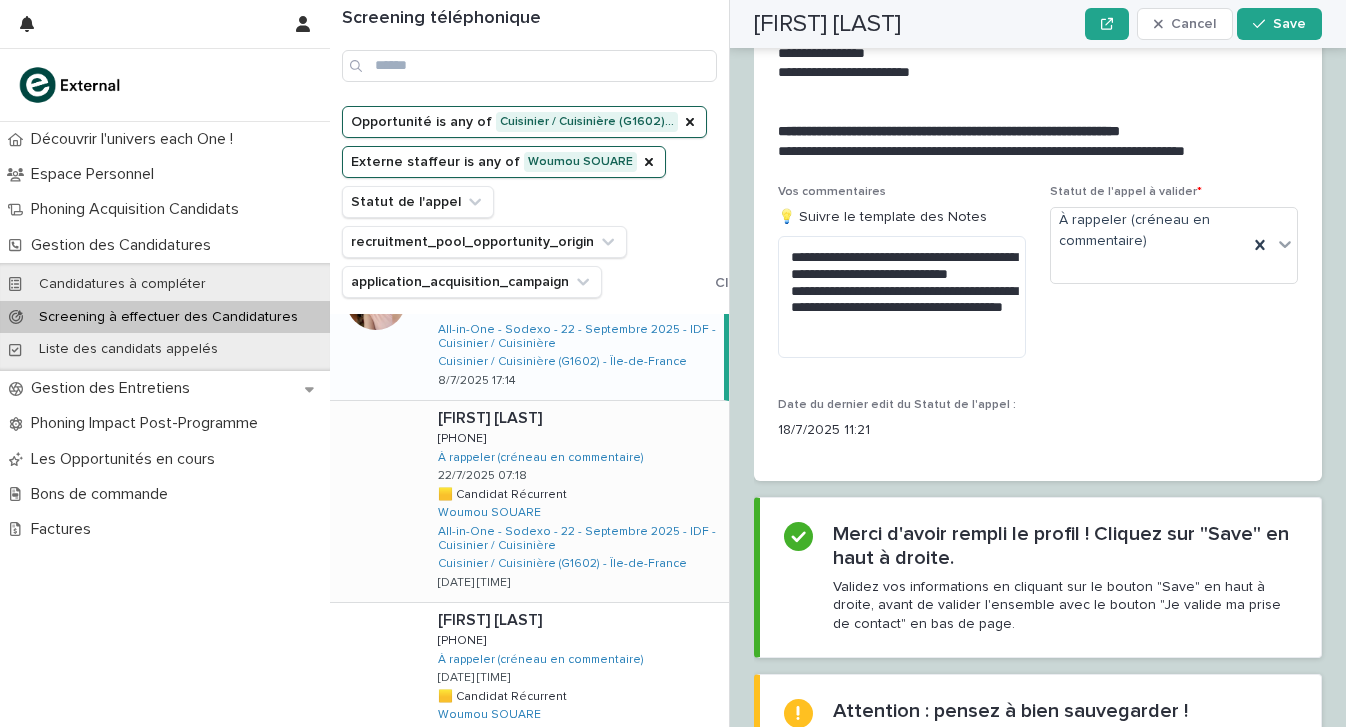 click on "Mawa HEMA Mawa HEMA   0749941916 0749941916   À rappeler (créneau en commentaire)   22/7/2025 07:18 🟨 Candidat Récurrent 🟨 Candidat Récurrent   Woumou SOUARE   All-in-One - Sodexo - 22 - Septembre 2025 - IDF - Cuisinier / Cuisinière   Cuisinier / Cuisinière (G1602) - Île-de-France   16/7/2025 14:17" at bounding box center [575, 501] 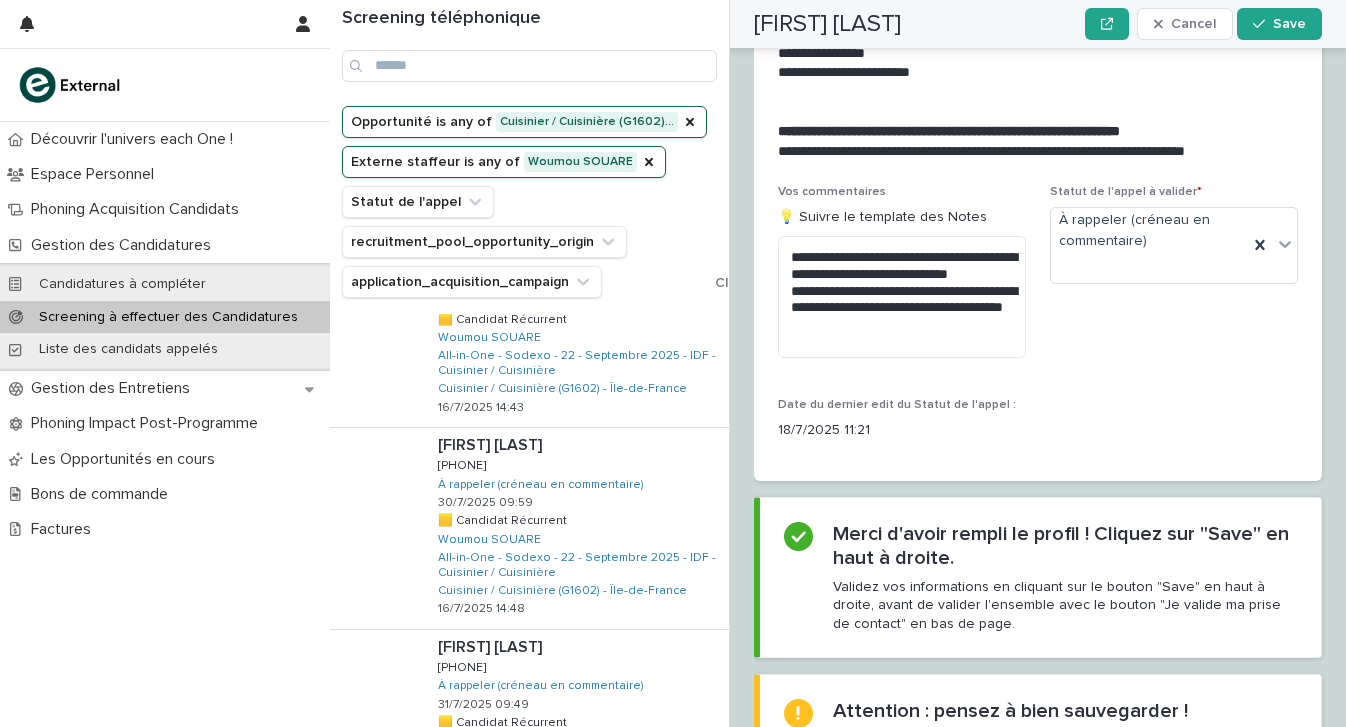 scroll, scrollTop: 738, scrollLeft: 0, axis: vertical 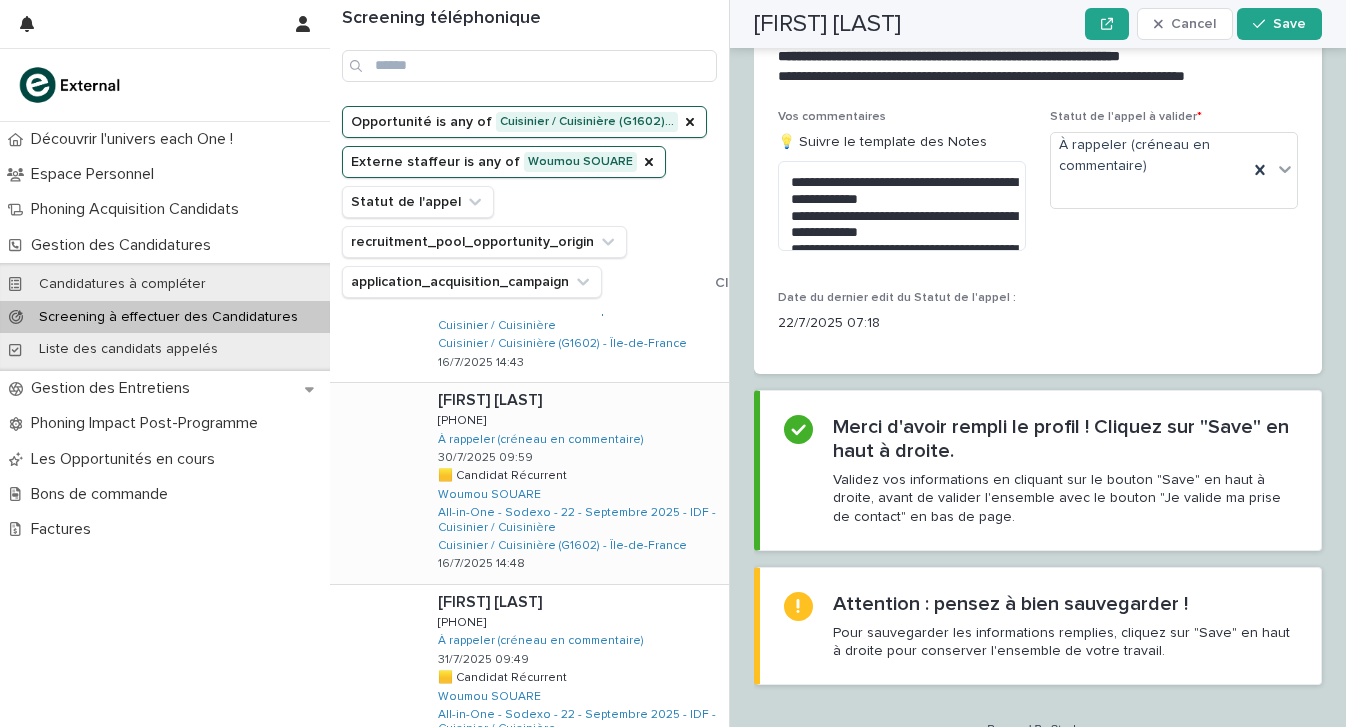 click on "Christian MENDY Christian MENDY   0753615423 0753615423   À rappeler (créneau en commentaire)   30/7/2025 09:59 🟨 Candidat Récurrent 🟨 Candidat Récurrent   Woumou SOUARE   All-in-One - Sodexo - 22 - Septembre 2025 - IDF - Cuisinier / Cuisinière   Cuisinier / Cuisinière (G1602) - Île-de-France   16/7/2025 14:48" at bounding box center [575, 483] 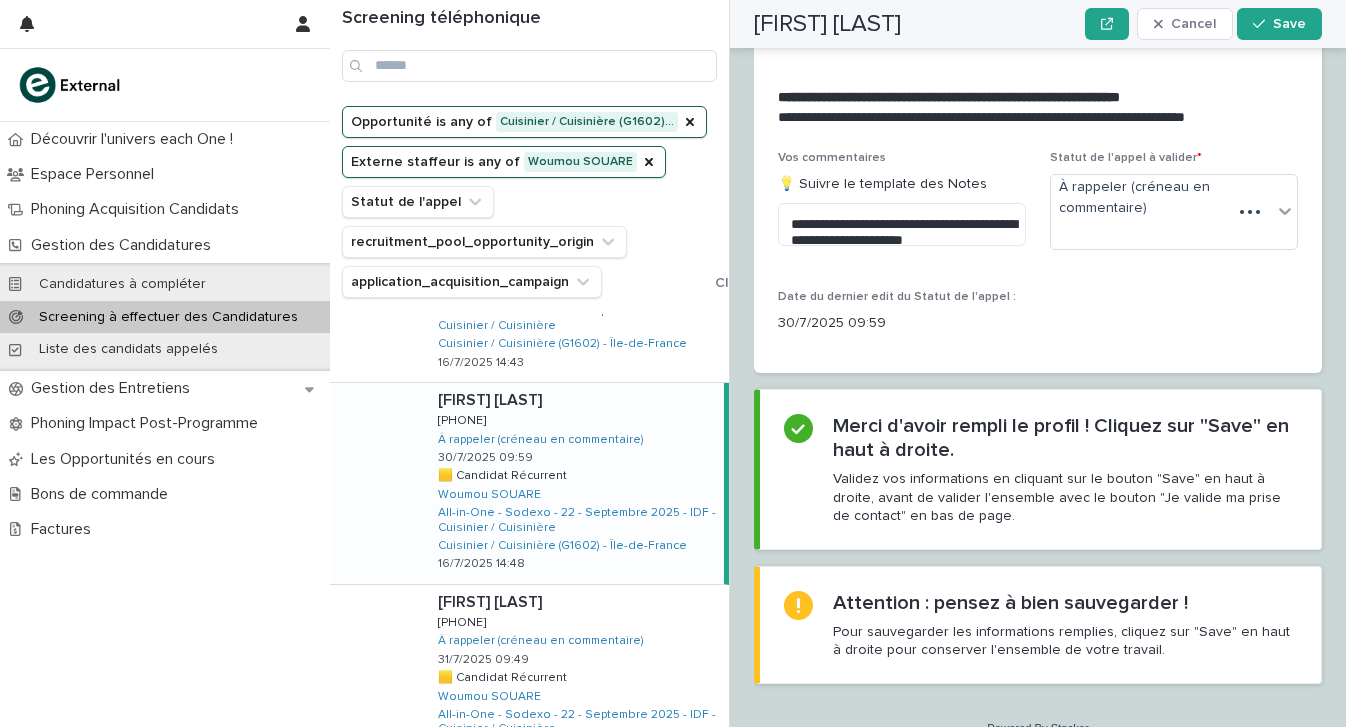 scroll, scrollTop: 2379, scrollLeft: 0, axis: vertical 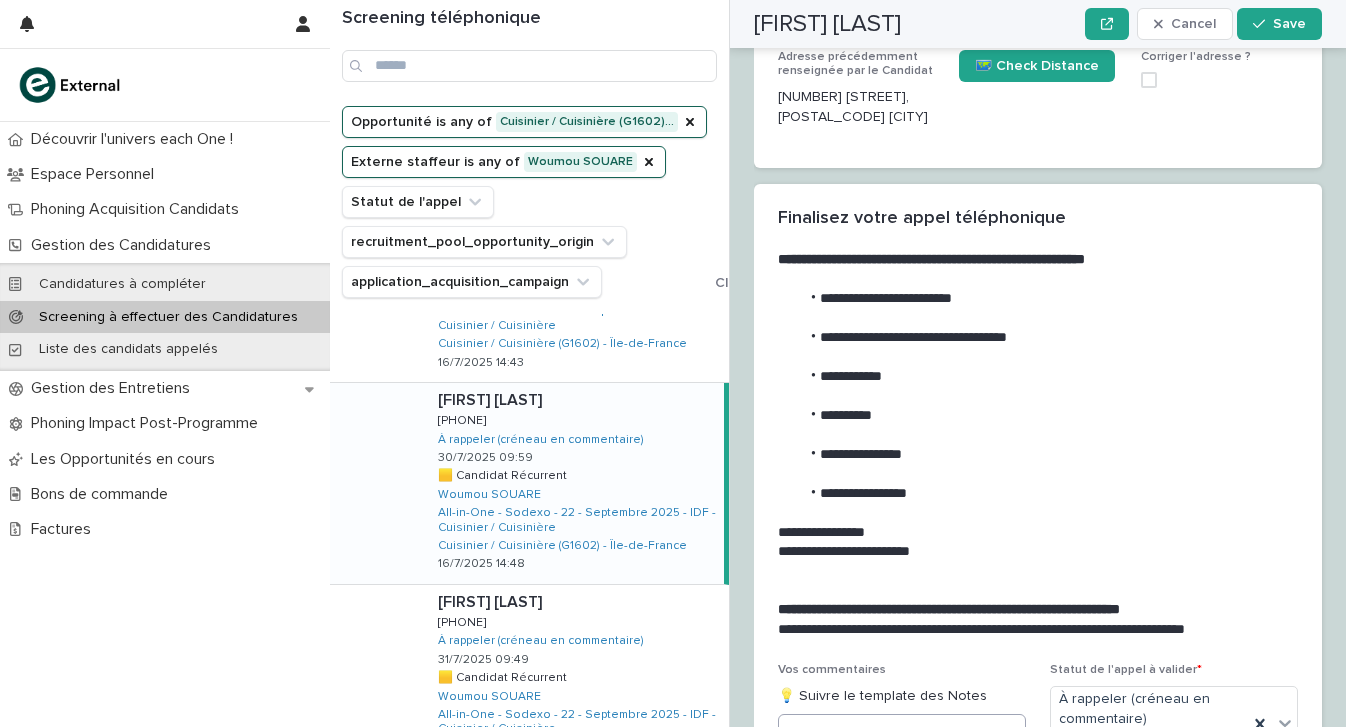 click on "**********" at bounding box center [1034, 260] 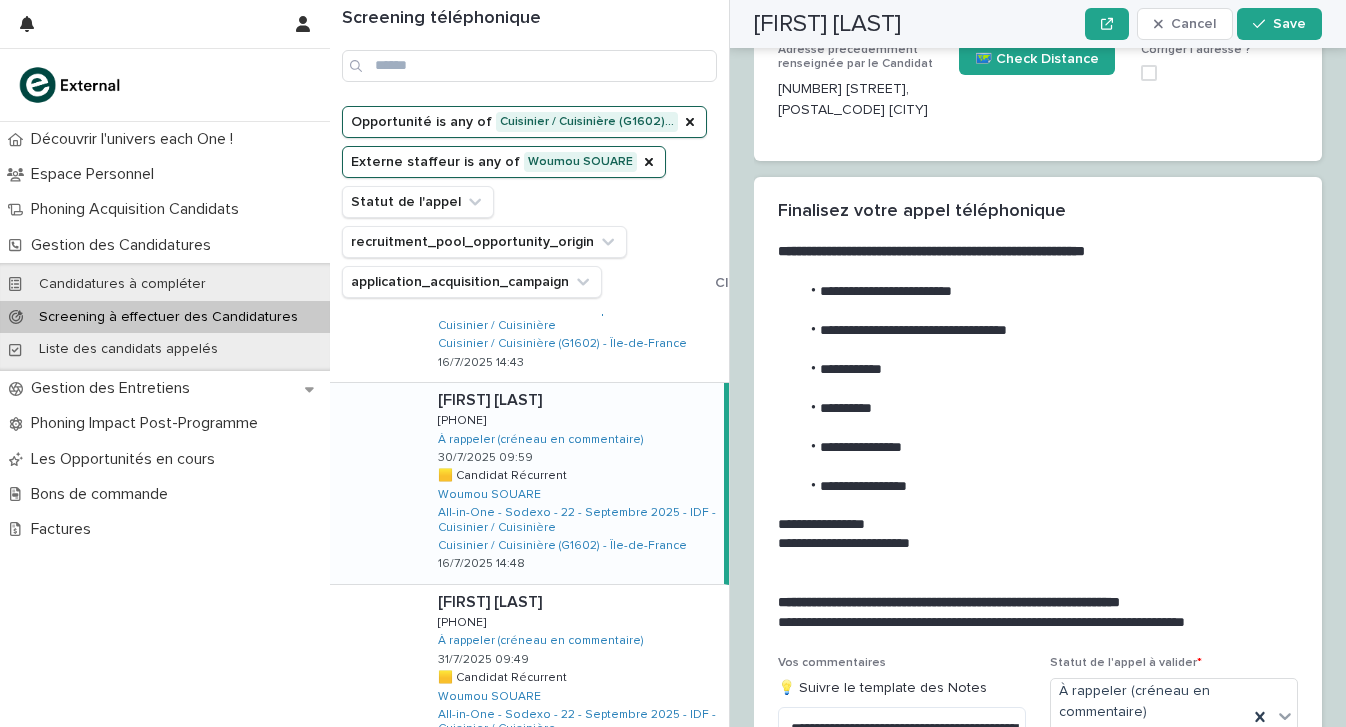 scroll, scrollTop: 2420, scrollLeft: 0, axis: vertical 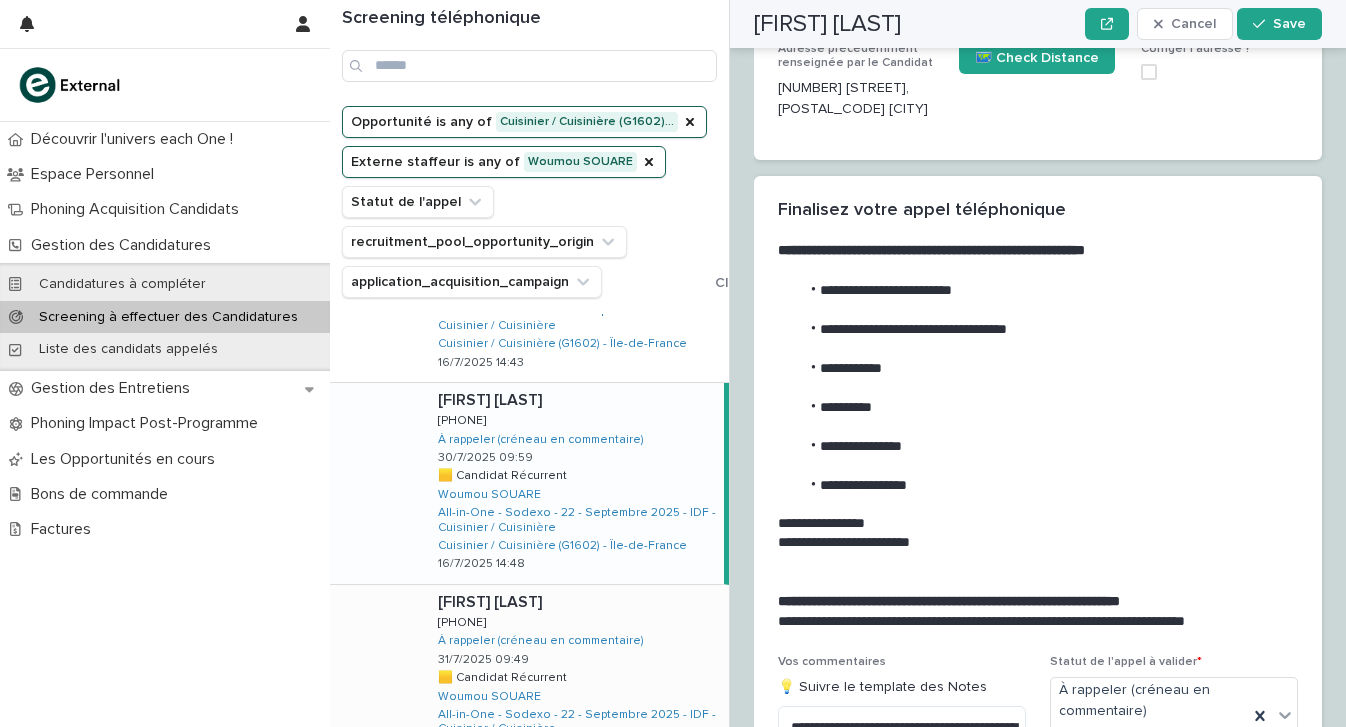click on "Khalifa CISSOKHO Khalifa CISSOKHO   0759502009 0759502009   À rappeler (créneau en commentaire)   31/7/2025 09:49 🟨 Candidat Récurrent 🟨 Candidat Récurrent   Woumou SOUARE   All-in-One - Sodexo - 22 - Septembre 2025 - IDF - Cuisinier / Cuisinière   Cuisinier / Cuisinière (G1602) - Île-de-France   29/7/2025 09:04" at bounding box center [575, 685] 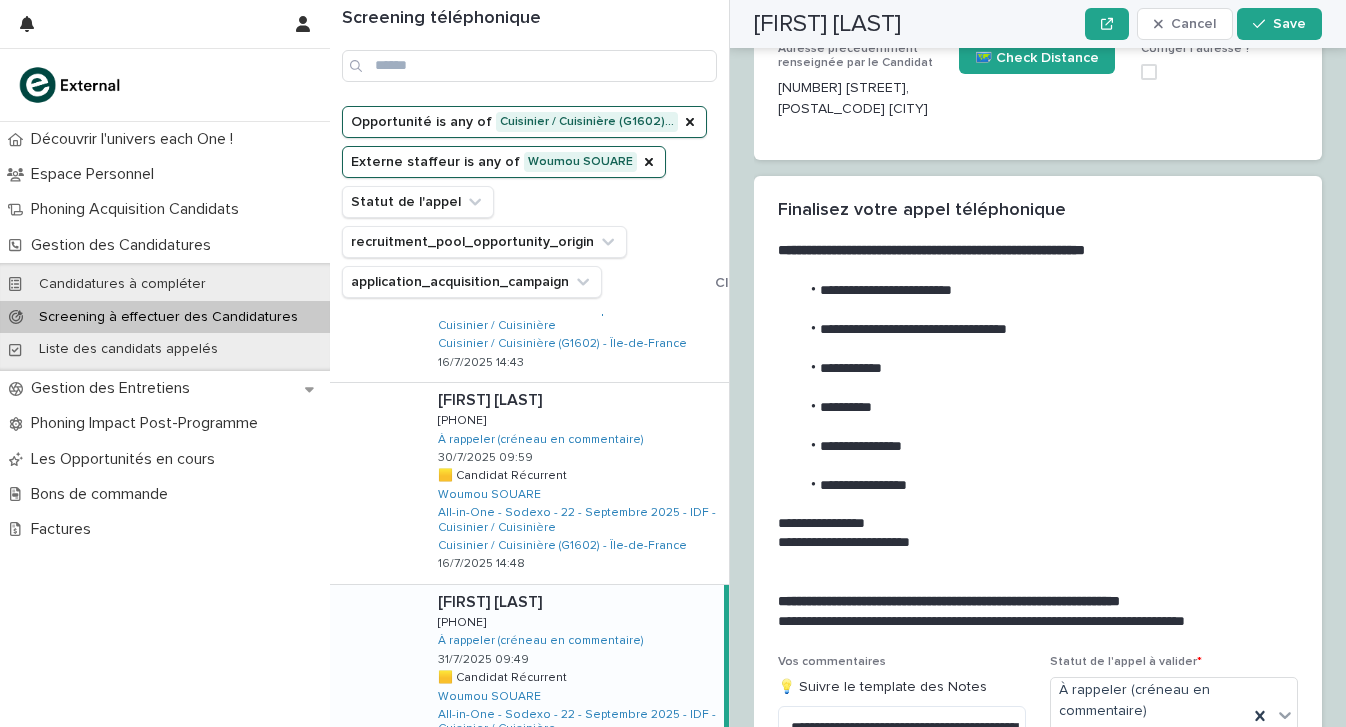 scroll, scrollTop: 871, scrollLeft: 0, axis: vertical 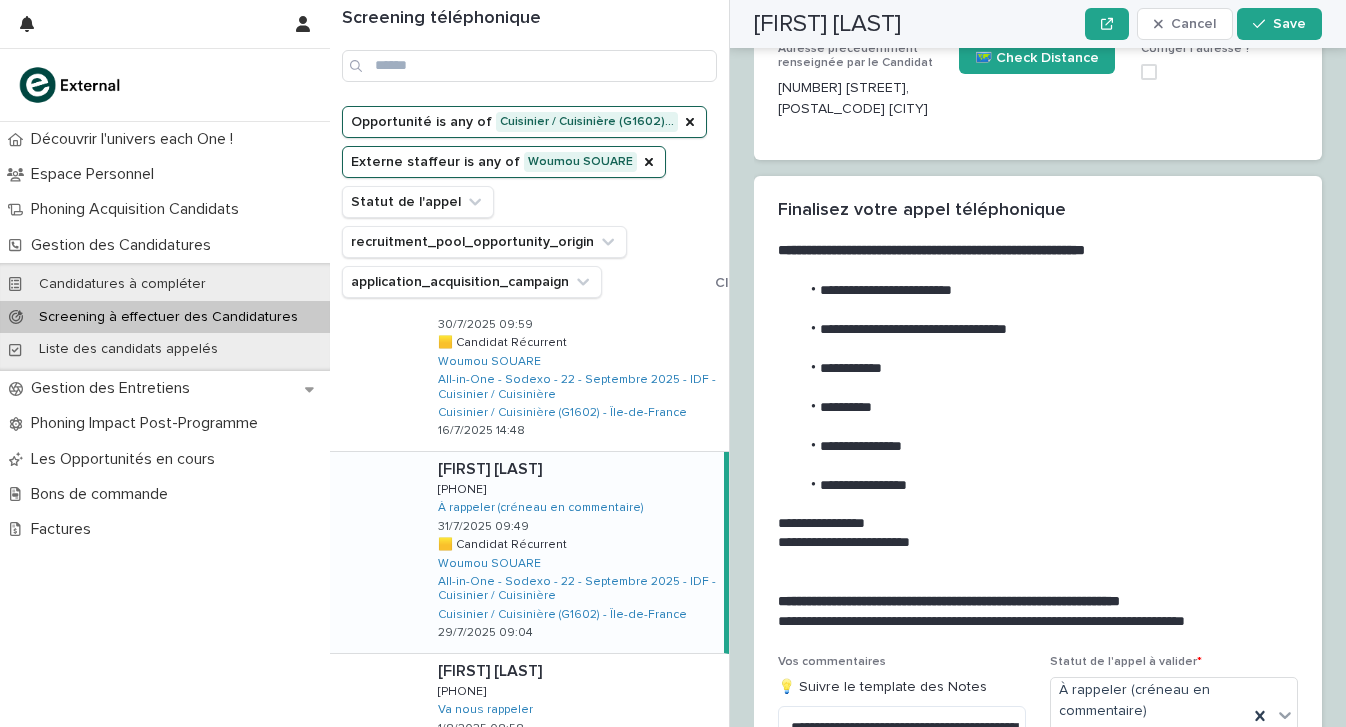 click on "Khalifa CISSOKHO Khalifa CISSOKHO   0759502009 0759502009   À rappeler (créneau en commentaire)   31/7/2025 09:49 🟨 Candidat Récurrent 🟨 Candidat Récurrent   Woumou SOUARE   All-in-One - Sodexo - 22 - Septembre 2025 - IDF - Cuisinier / Cuisinière   Cuisinier / Cuisinière (G1602) - Île-de-France   29/7/2025 09:04" at bounding box center [573, 552] 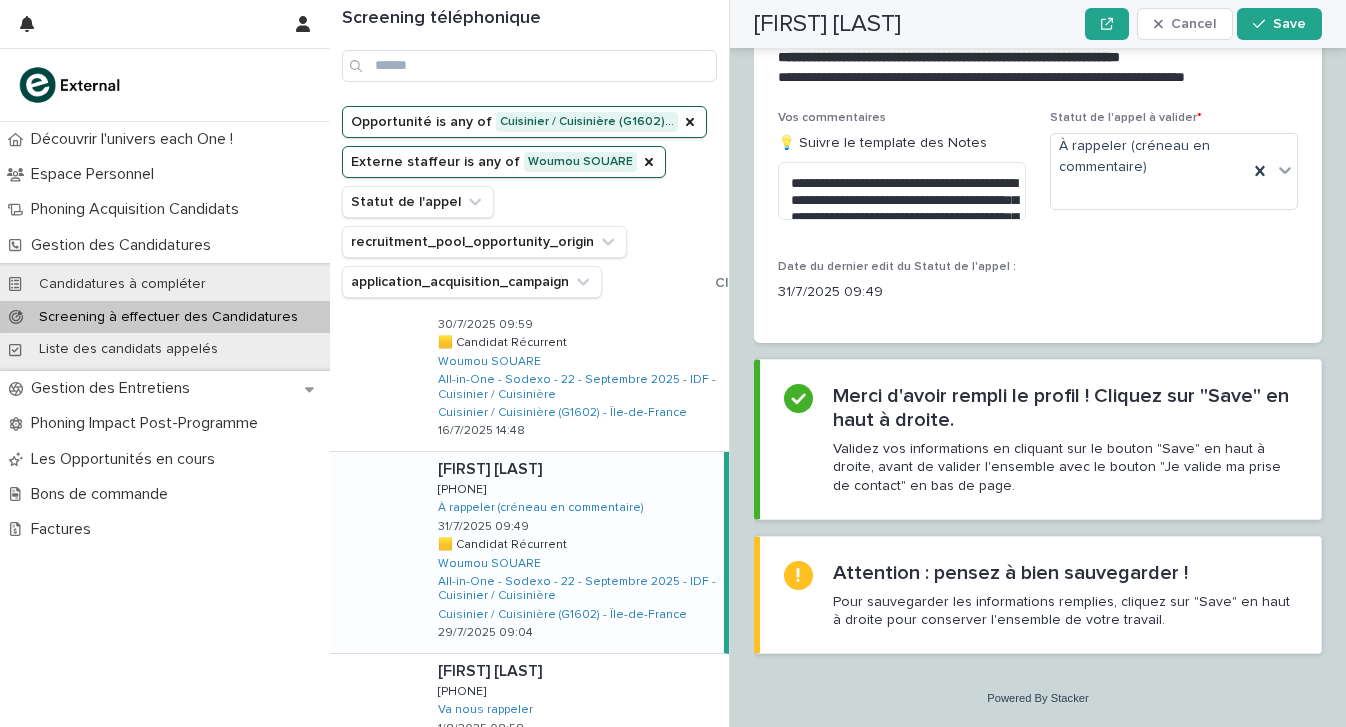 scroll, scrollTop: 2351, scrollLeft: 0, axis: vertical 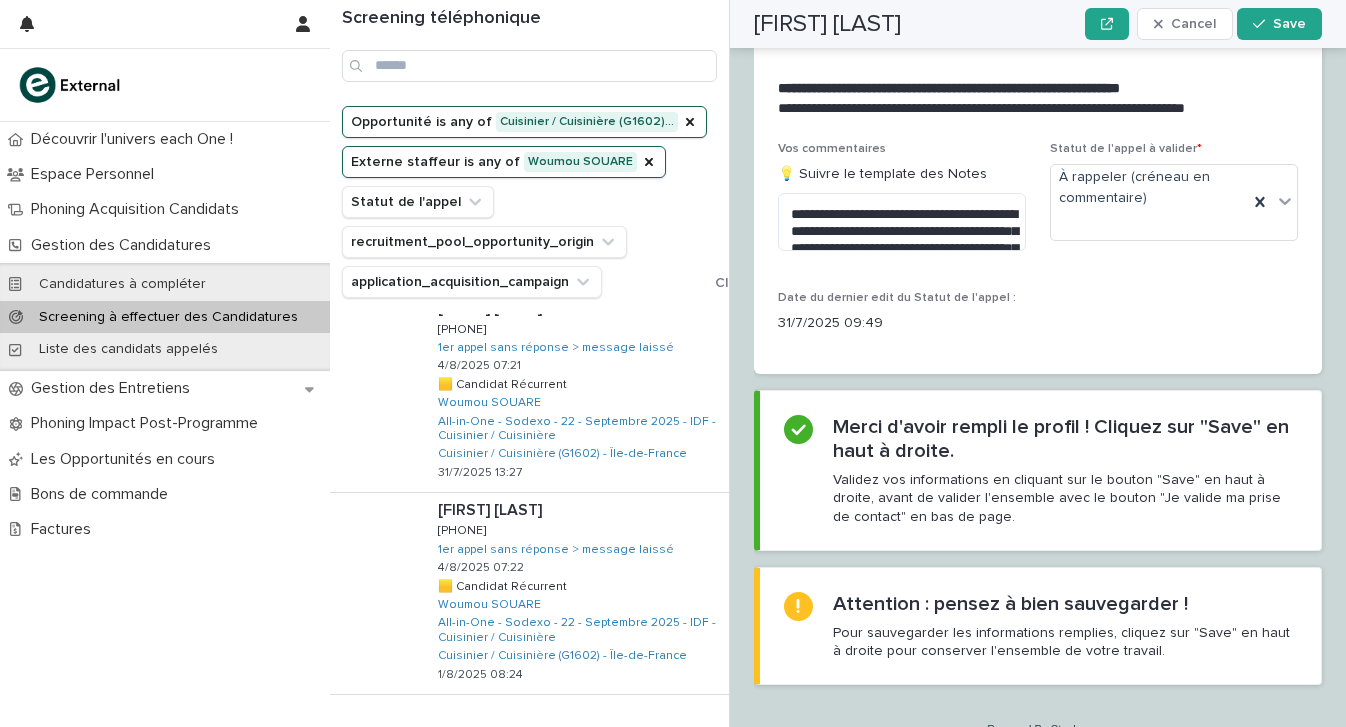 click on "Next" at bounding box center (674, 736) 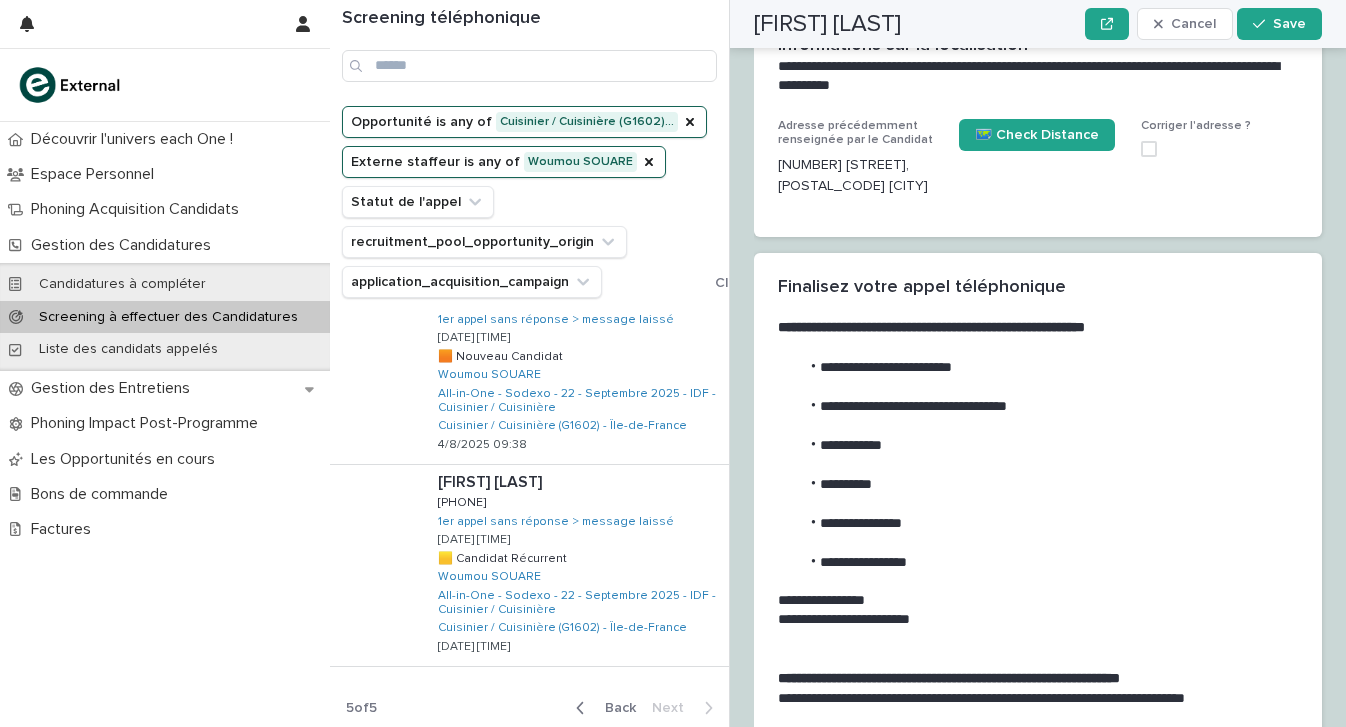 scroll, scrollTop: 251, scrollLeft: 0, axis: vertical 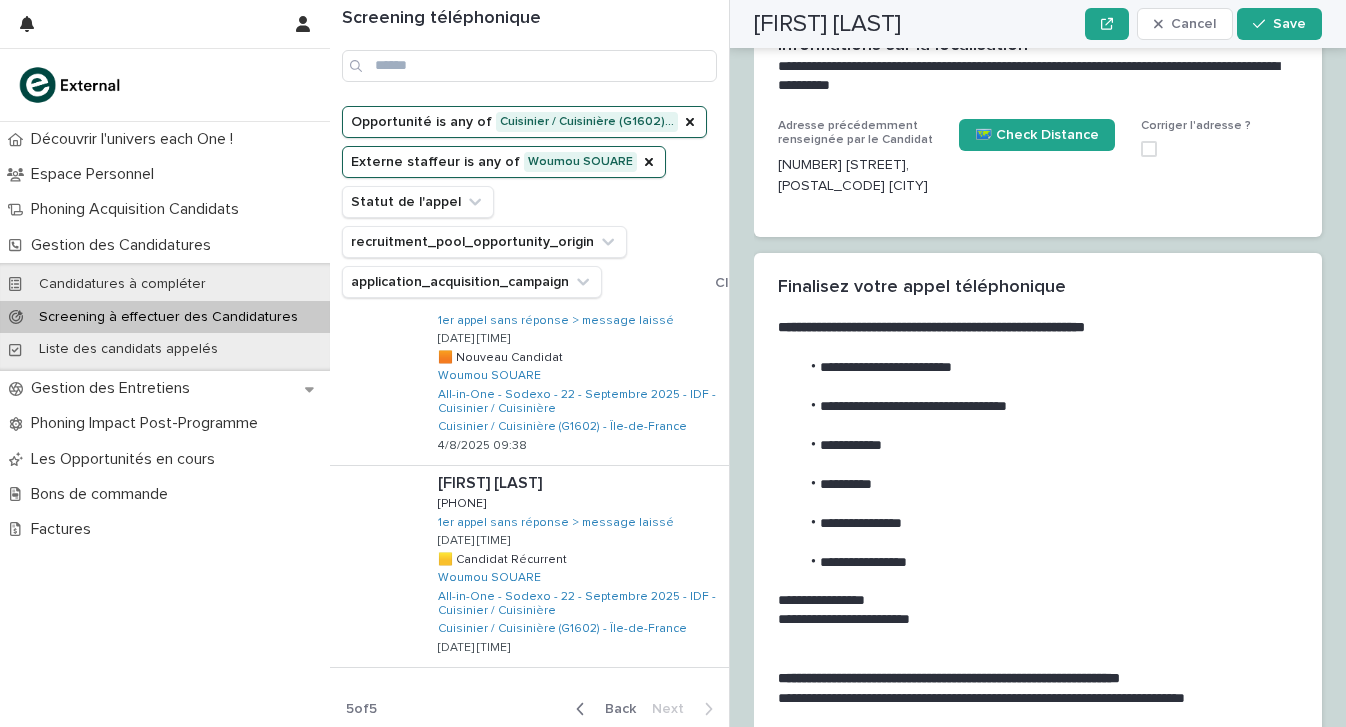 click on "Back" at bounding box center [614, 709] 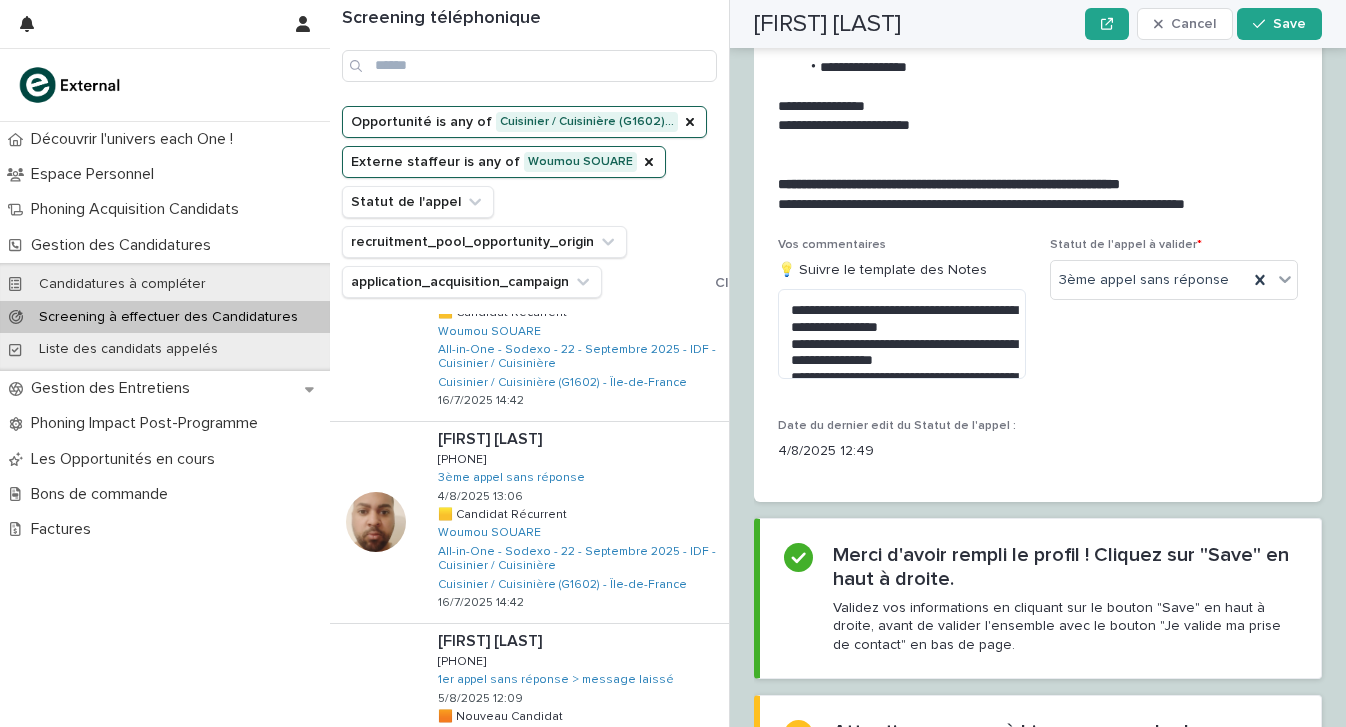 scroll, scrollTop: 1093, scrollLeft: 0, axis: vertical 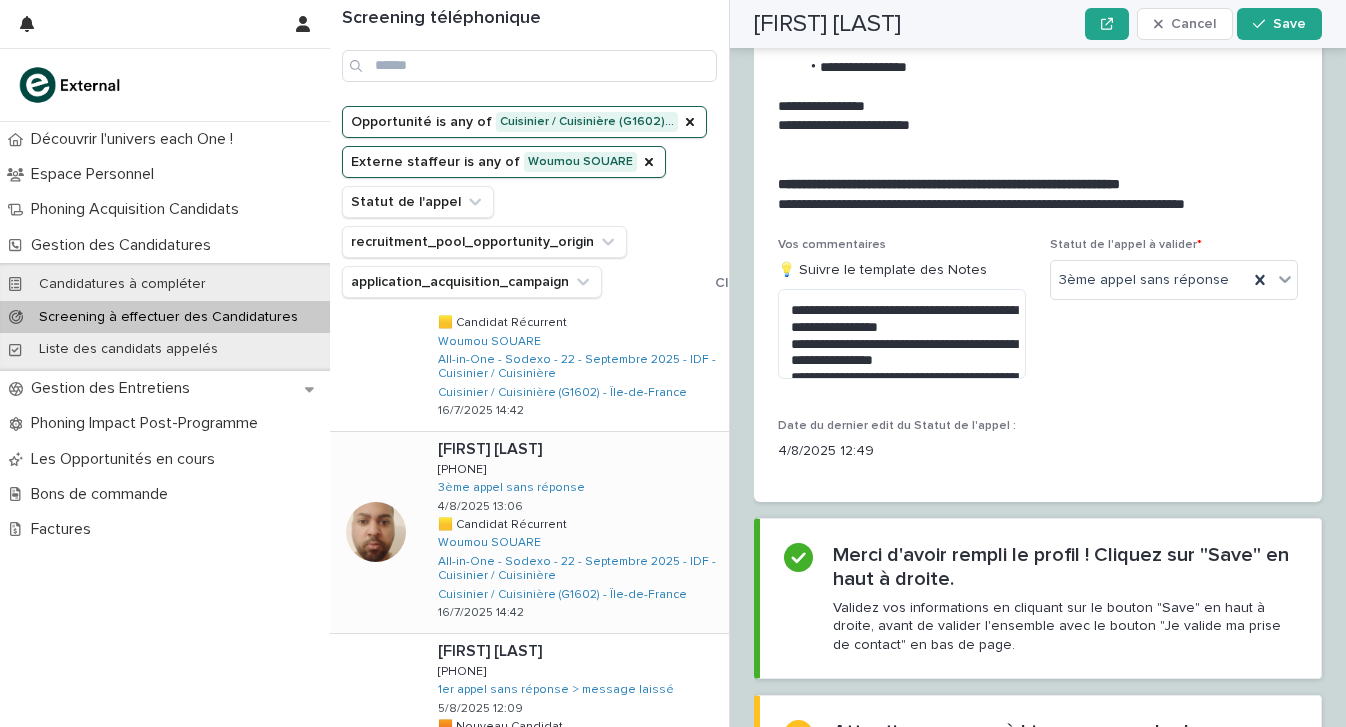 click on "Chrislien SAMBA Chrislien SAMBA   0754476313 0754476313   3ème appel sans réponse   4/8/2025 13:06 🟨 Candidat Récurrent 🟨 Candidat Récurrent   Woumou SOUARE   All-in-One - Sodexo - 22 - Septembre 2025 - IDF - Cuisinier / Cuisinière   Cuisinier / Cuisinière (G1602) - Île-de-France   16/7/2025 14:42" at bounding box center (575, 532) 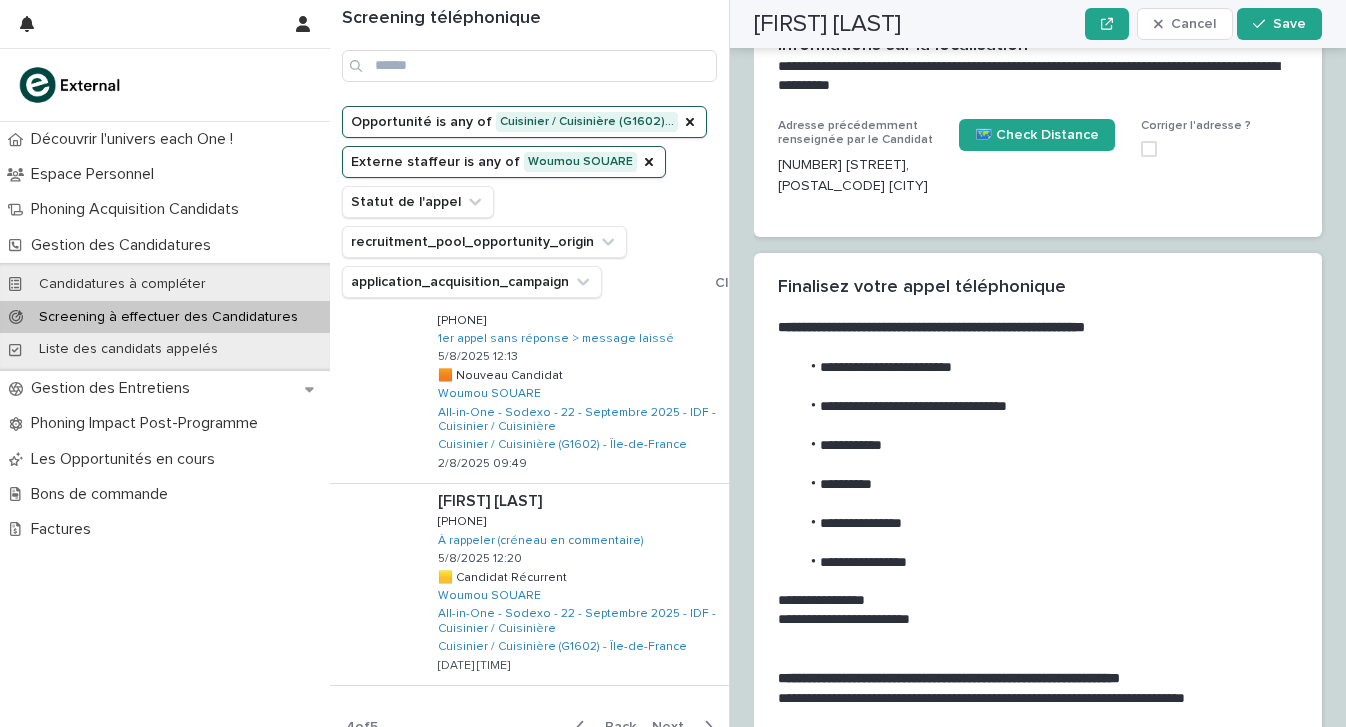 scroll, scrollTop: 1637, scrollLeft: 0, axis: vertical 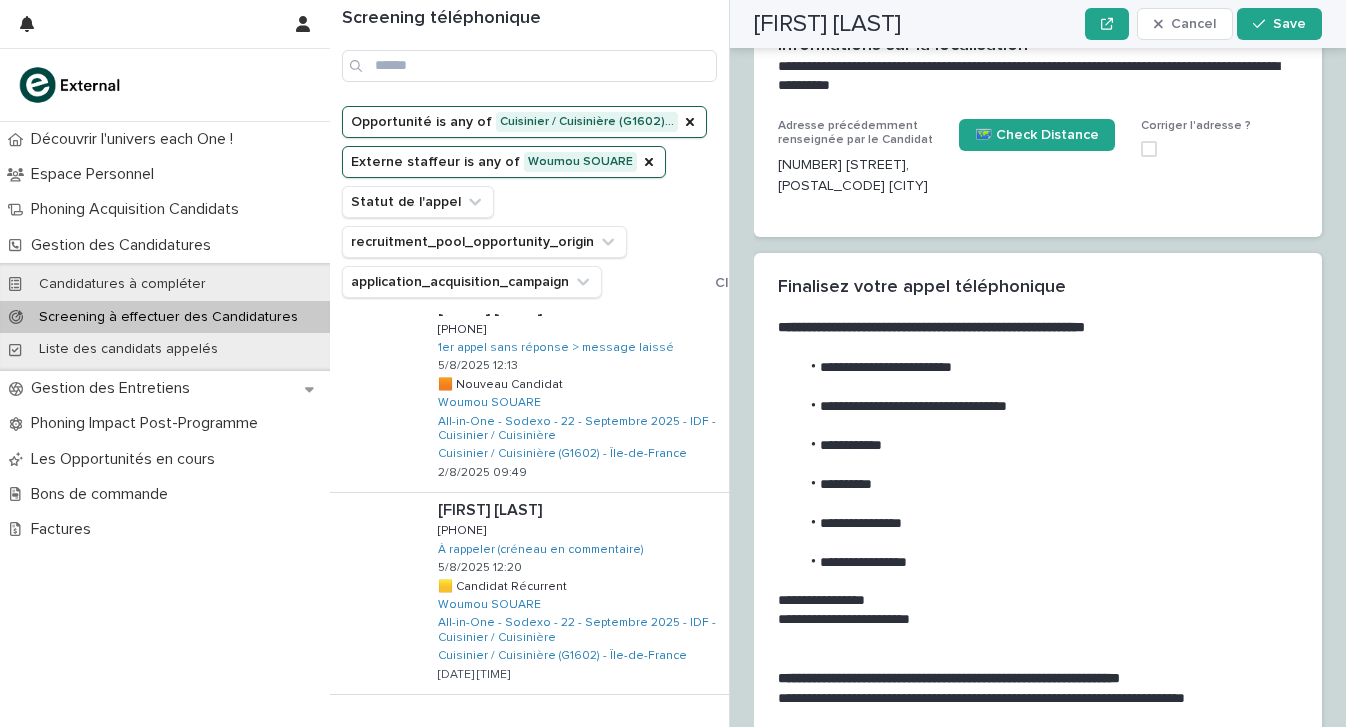 click on "Back" at bounding box center (614, 736) 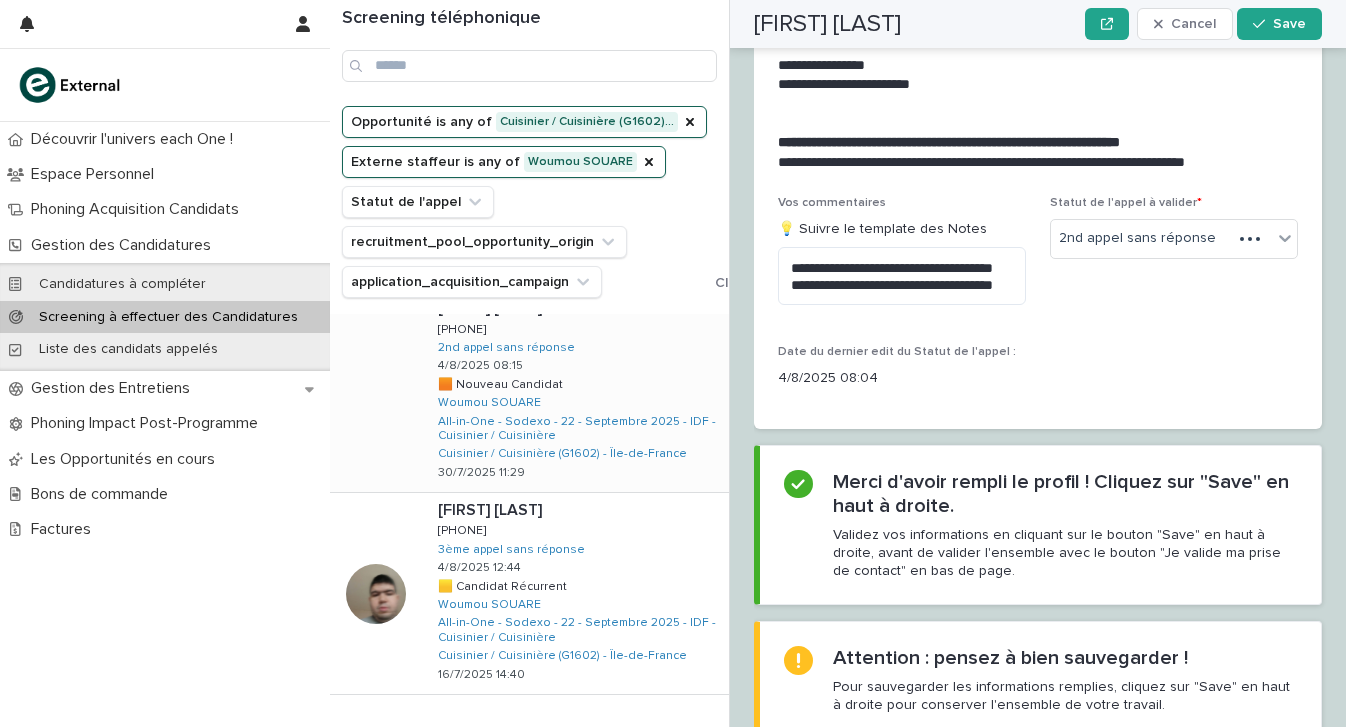 scroll, scrollTop: 1341, scrollLeft: 0, axis: vertical 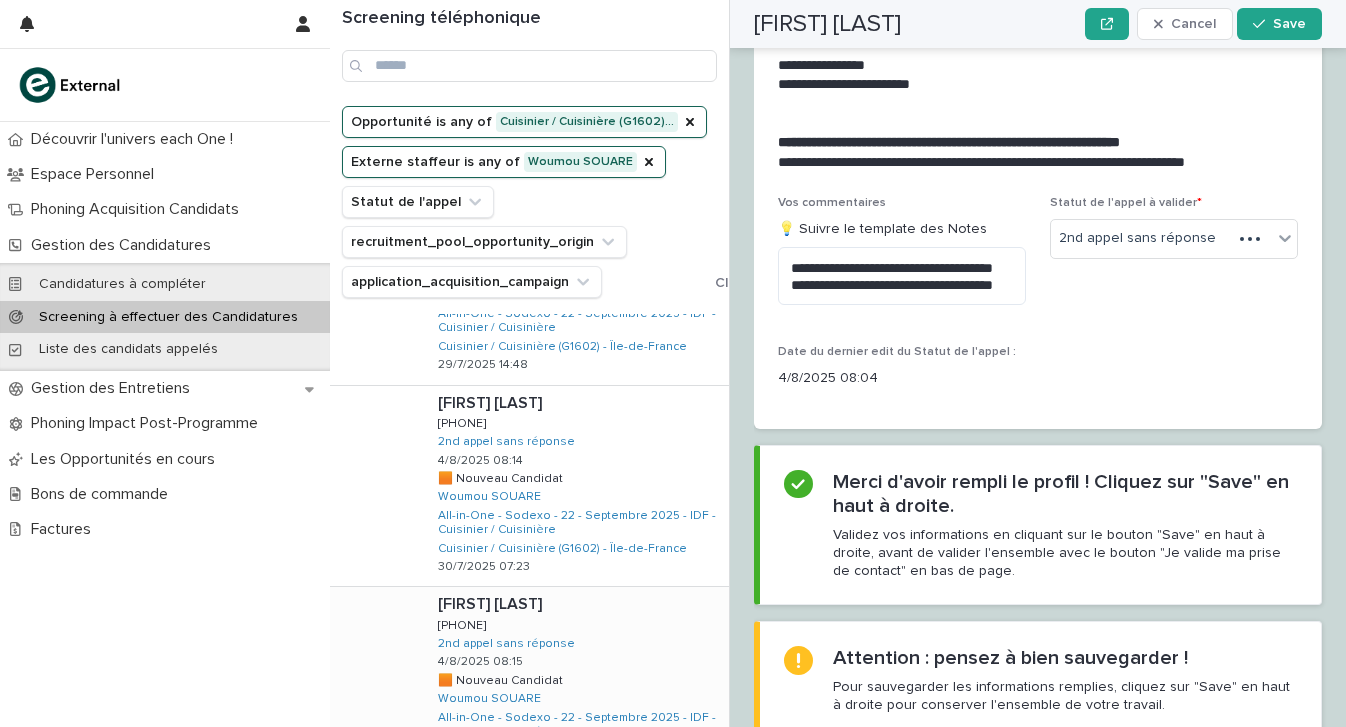 click on "Vladimir ETELIAN Vladimir ETELIAN   0641237993 0641237993   2nd appel sans réponse   4/8/2025 08:15 🟧 Nouveau Candidat 🟧 Nouveau Candidat   Woumou SOUARE   All-in-One - Sodexo - 22 - Septembre 2025 - IDF - Cuisinier / Cuisinière   Cuisinier / Cuisinière (G1602) - Île-de-France   30/7/2025 11:29" at bounding box center (575, 687) 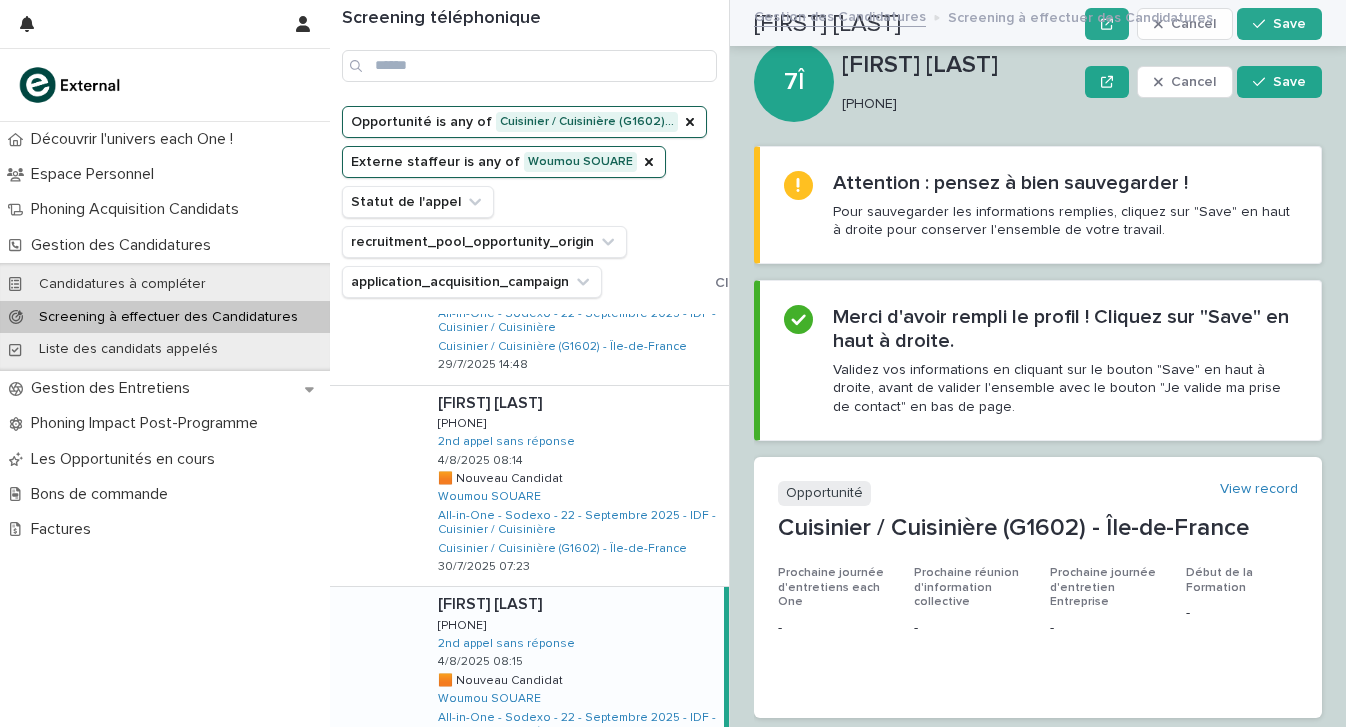 scroll, scrollTop: 0, scrollLeft: 0, axis: both 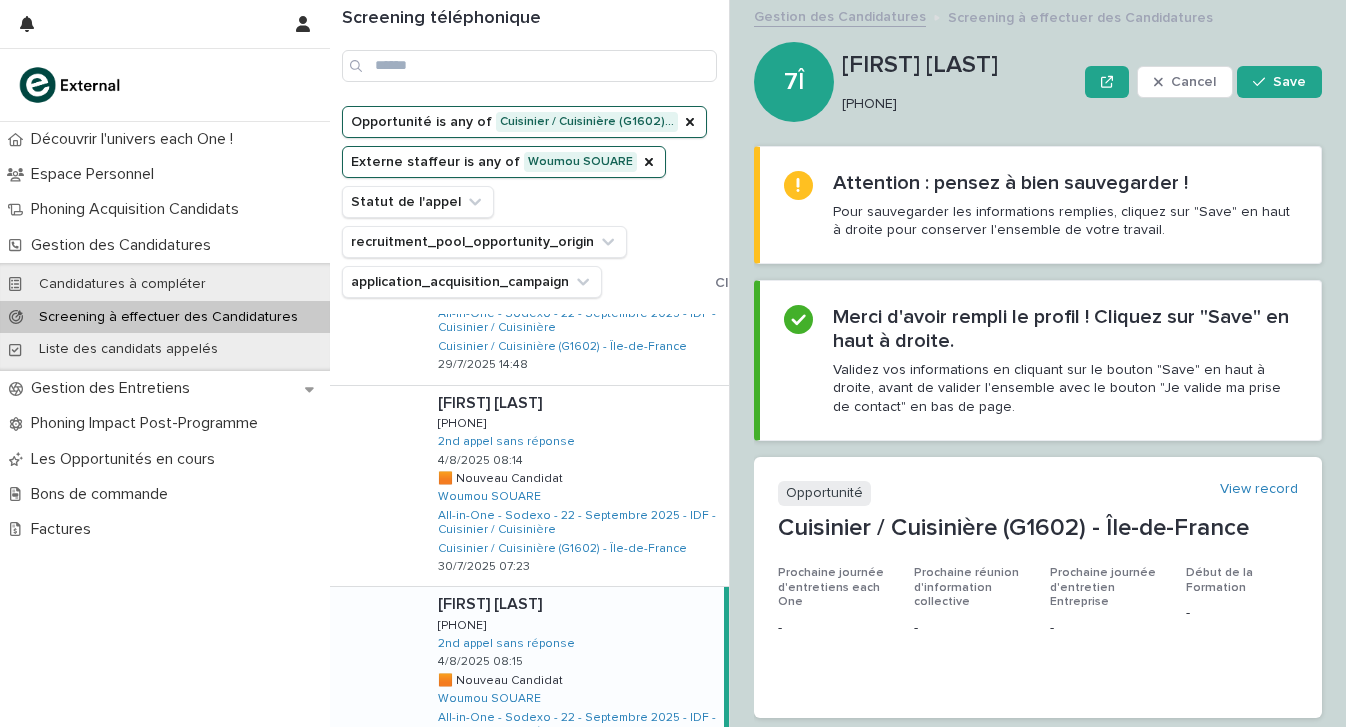 click on "0641237993" at bounding box center (955, 104) 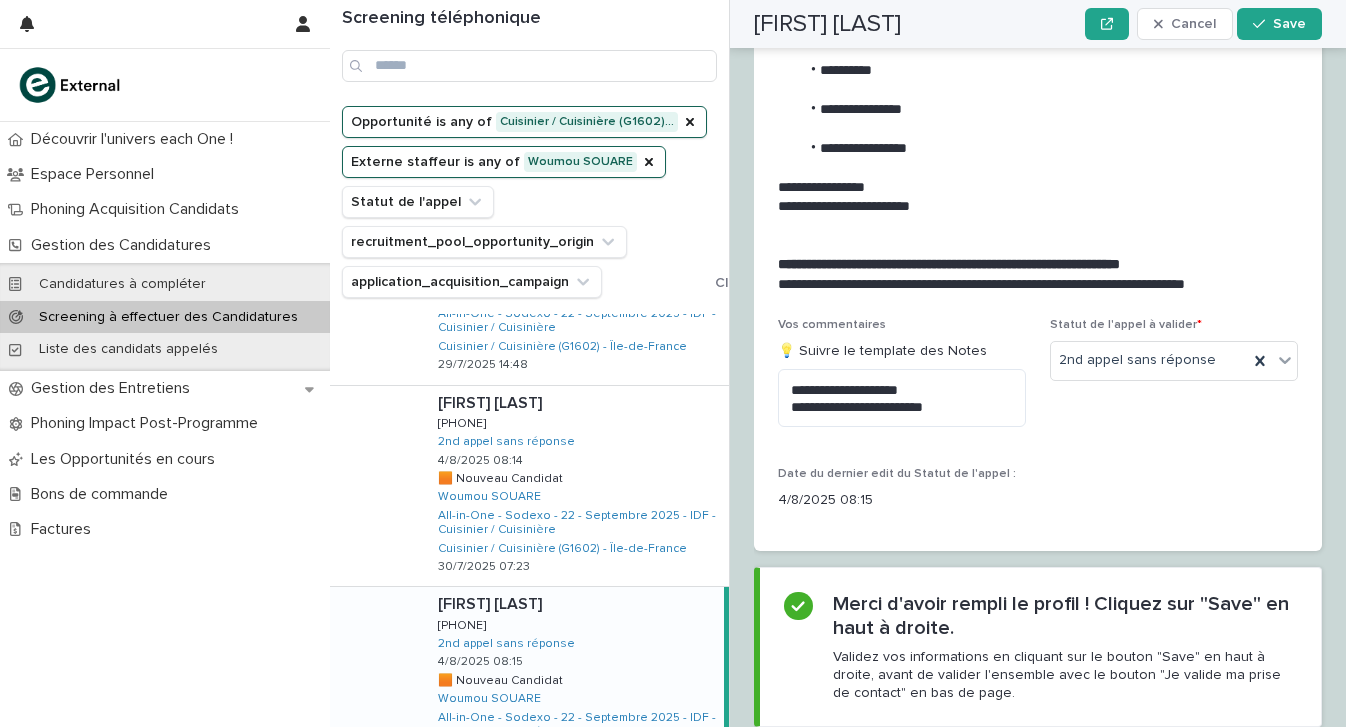 scroll, scrollTop: 2230, scrollLeft: 0, axis: vertical 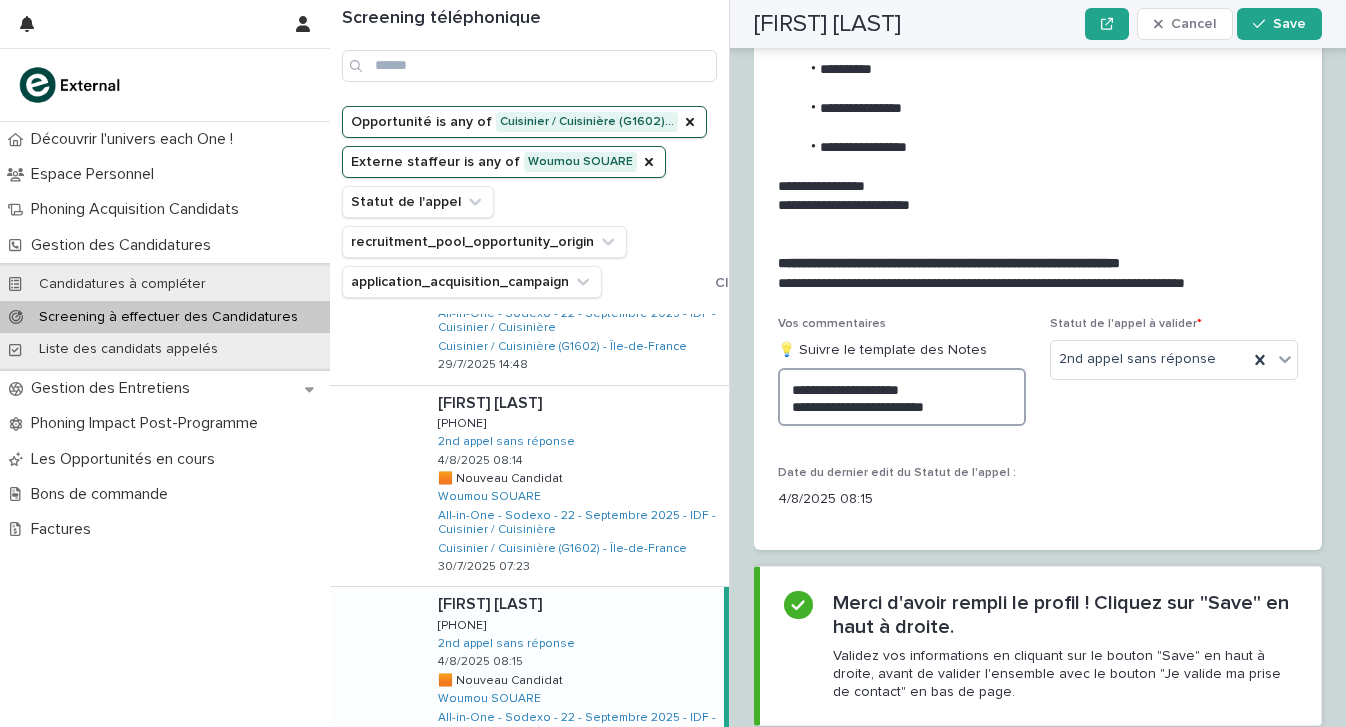 click on "**********" at bounding box center (902, 397) 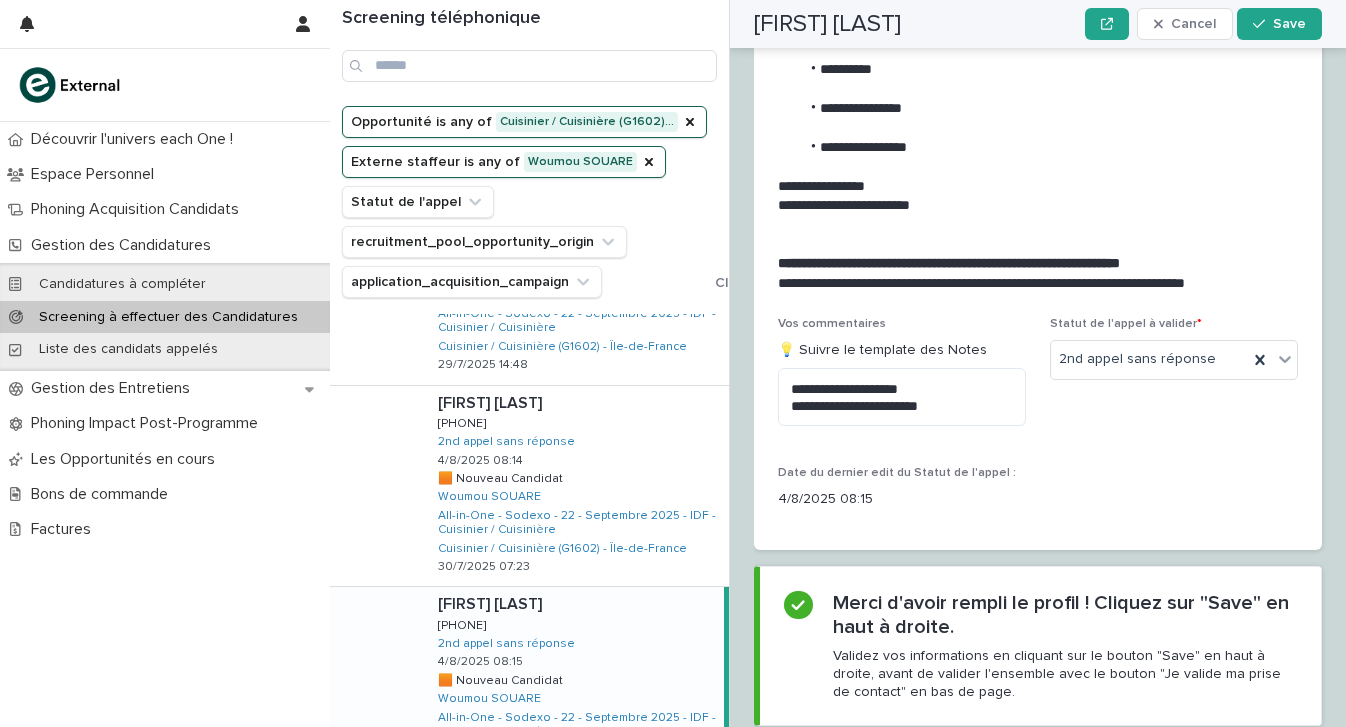 click on "**********" at bounding box center (1034, 186) 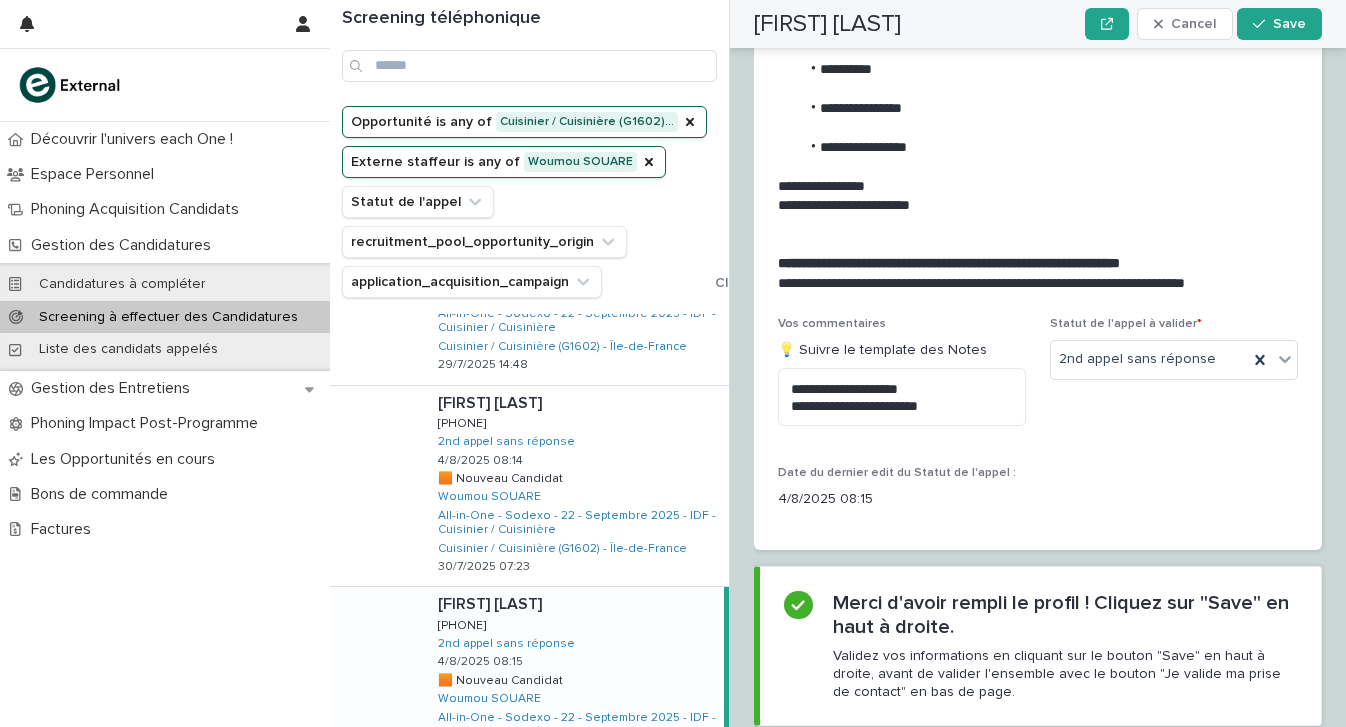 click on "Screening téléphonique" at bounding box center (529, 53) 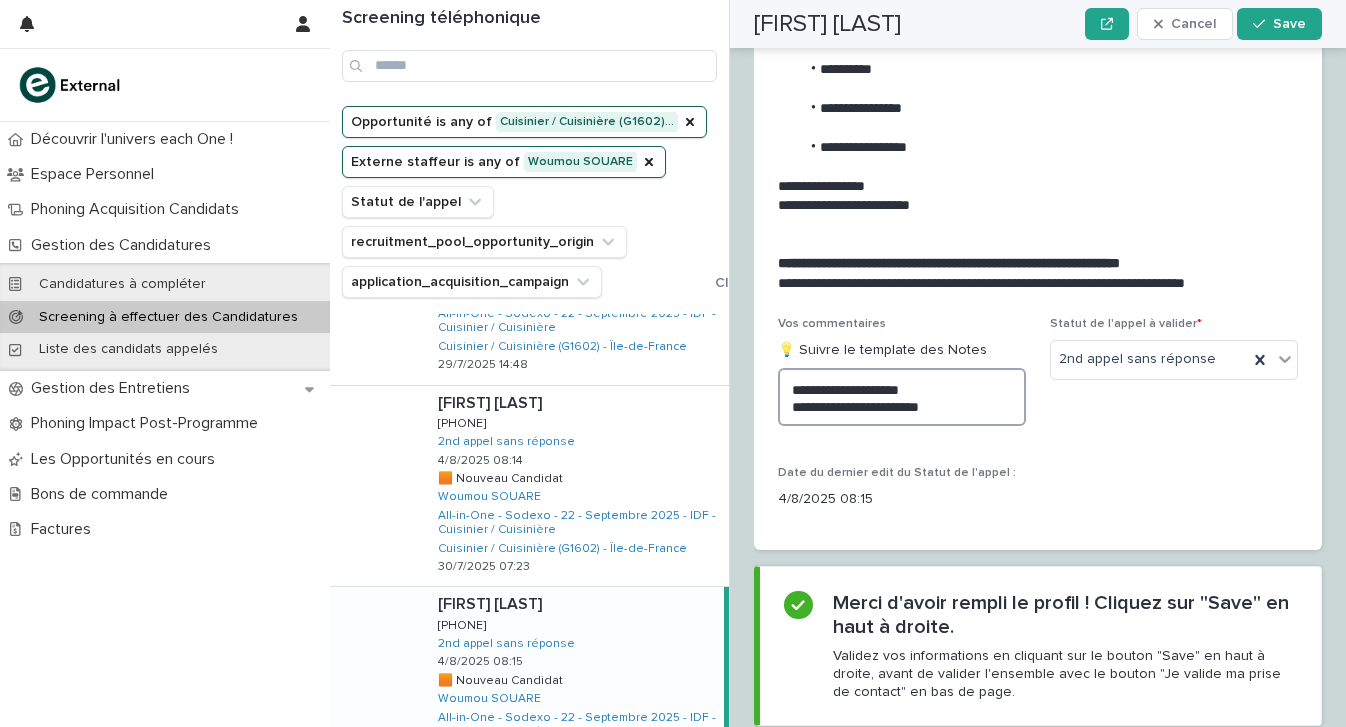 click on "**********" at bounding box center [902, 397] 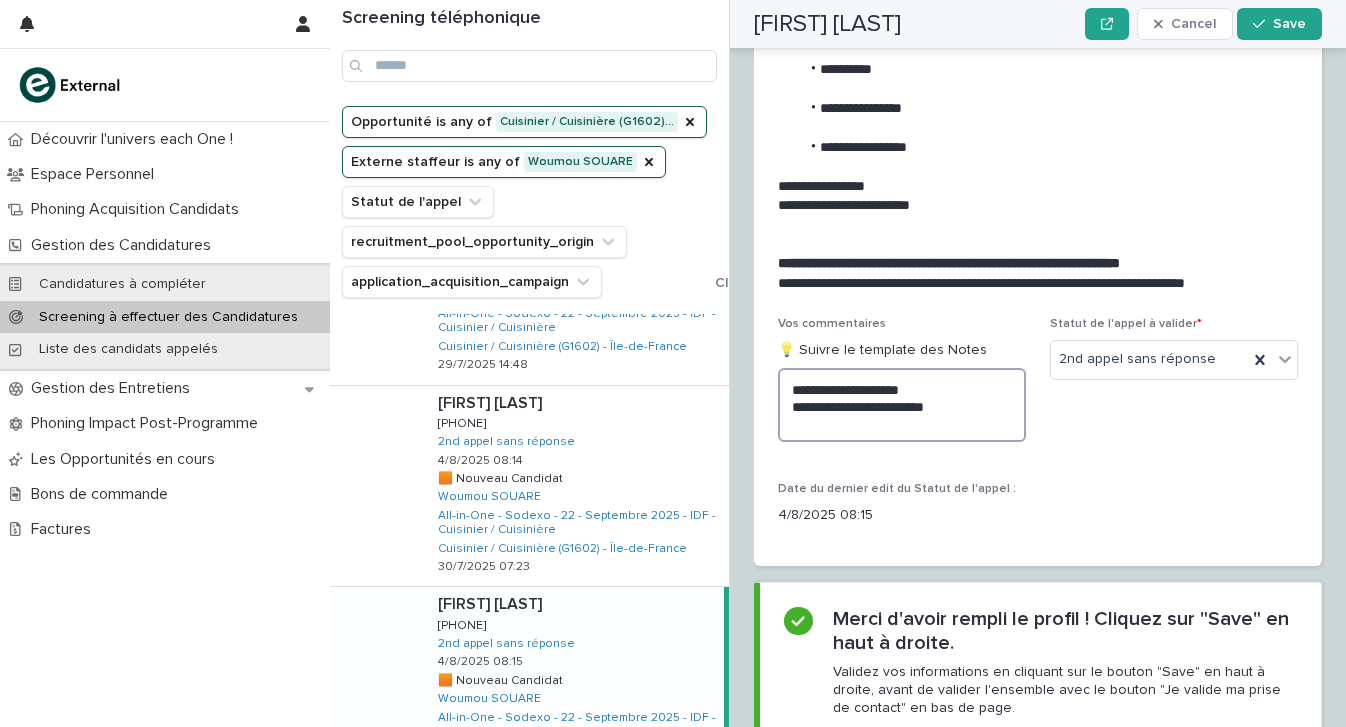 click on "**********" at bounding box center [902, 405] 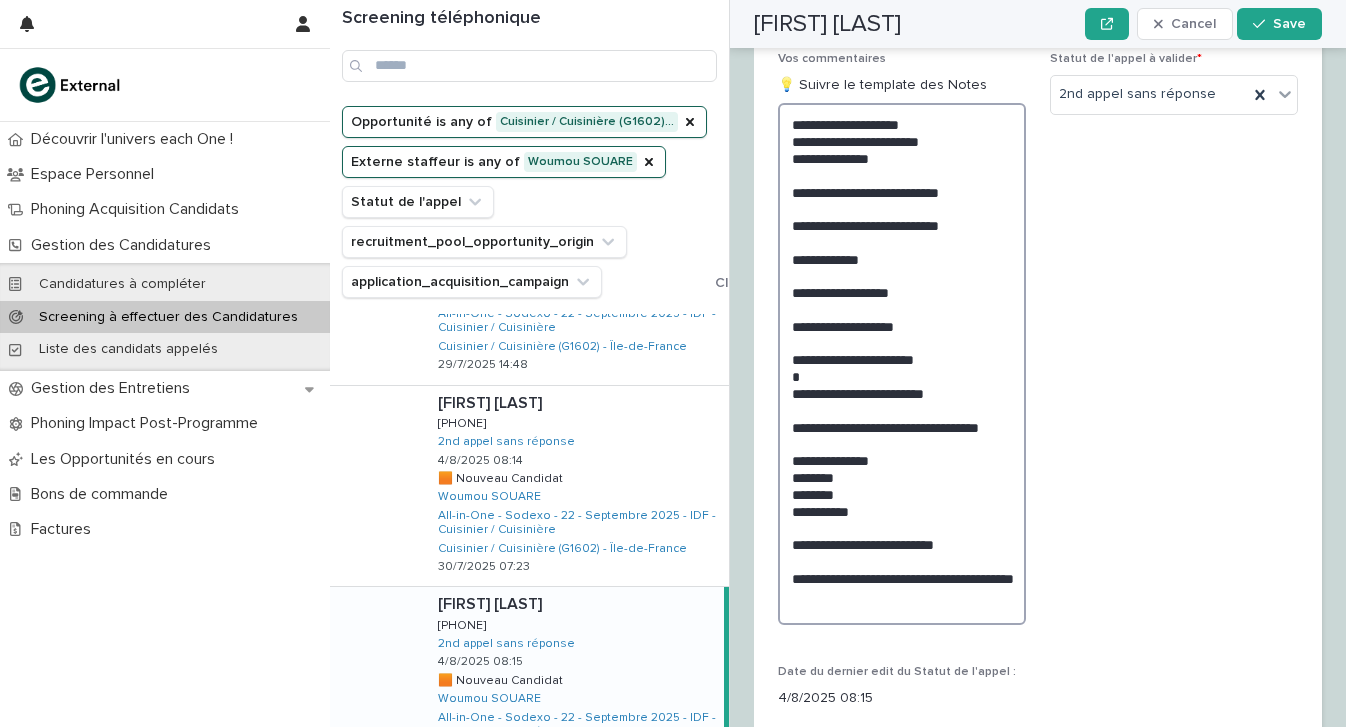 scroll, scrollTop: 2360, scrollLeft: 0, axis: vertical 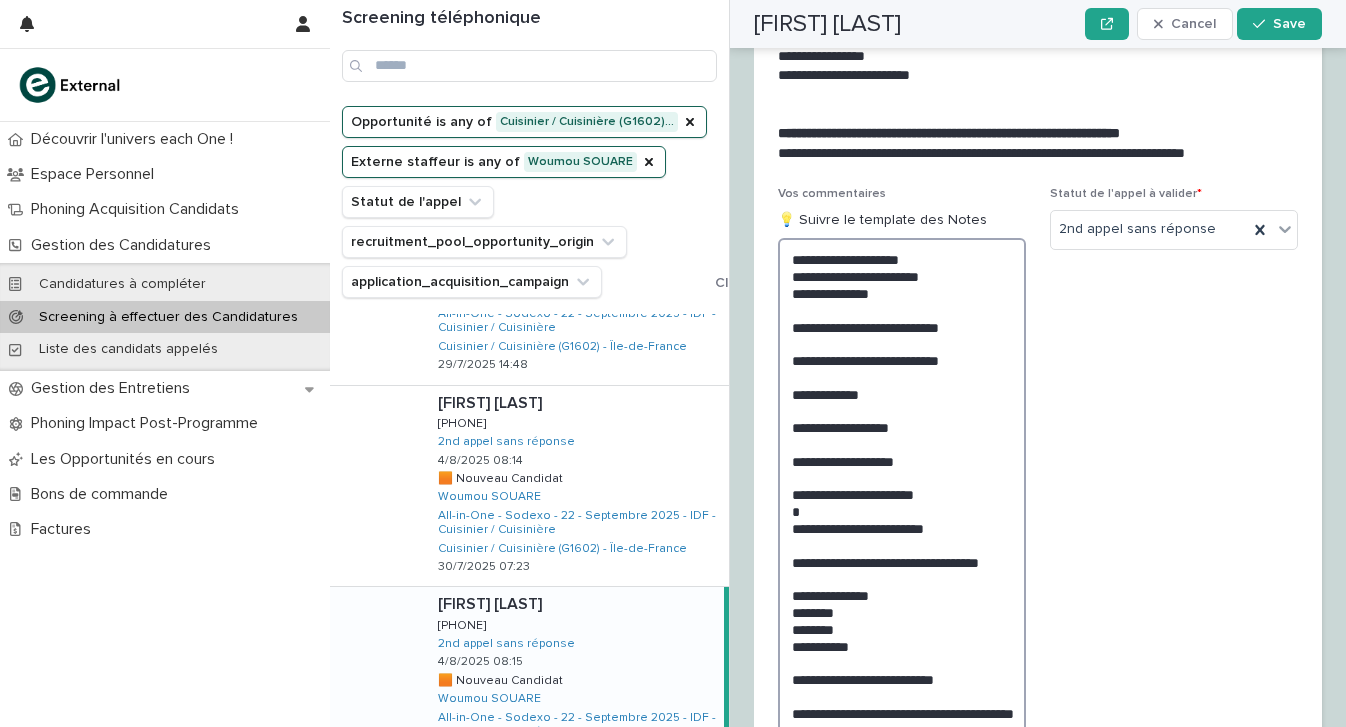 click on "**********" at bounding box center [902, 499] 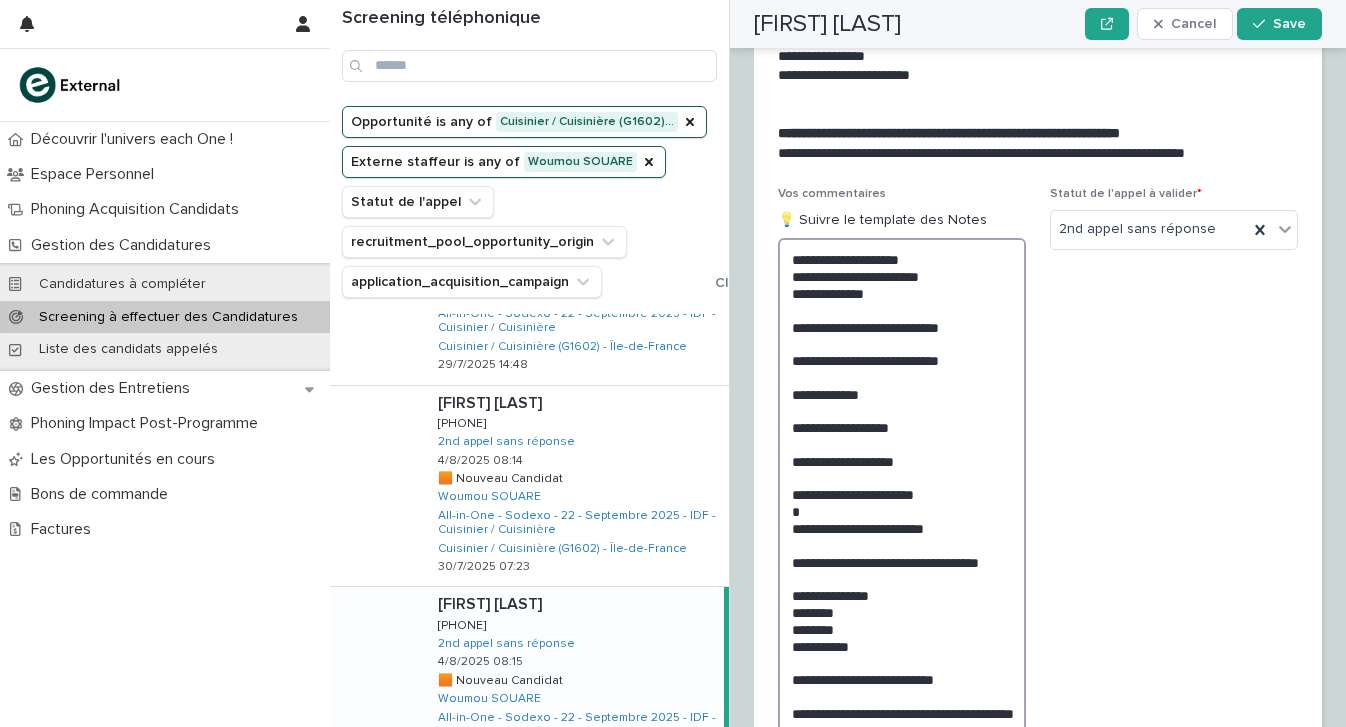 click on "**********" at bounding box center (902, 499) 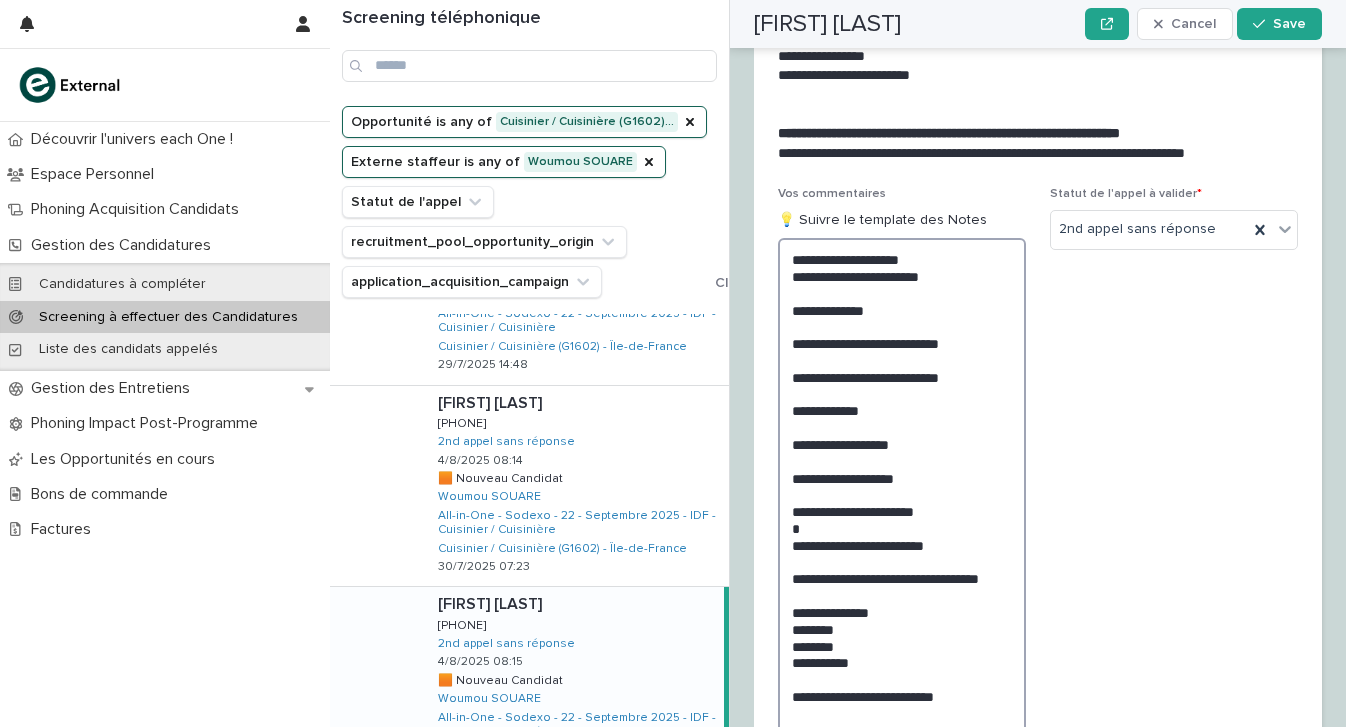 click on "**********" at bounding box center (902, 507) 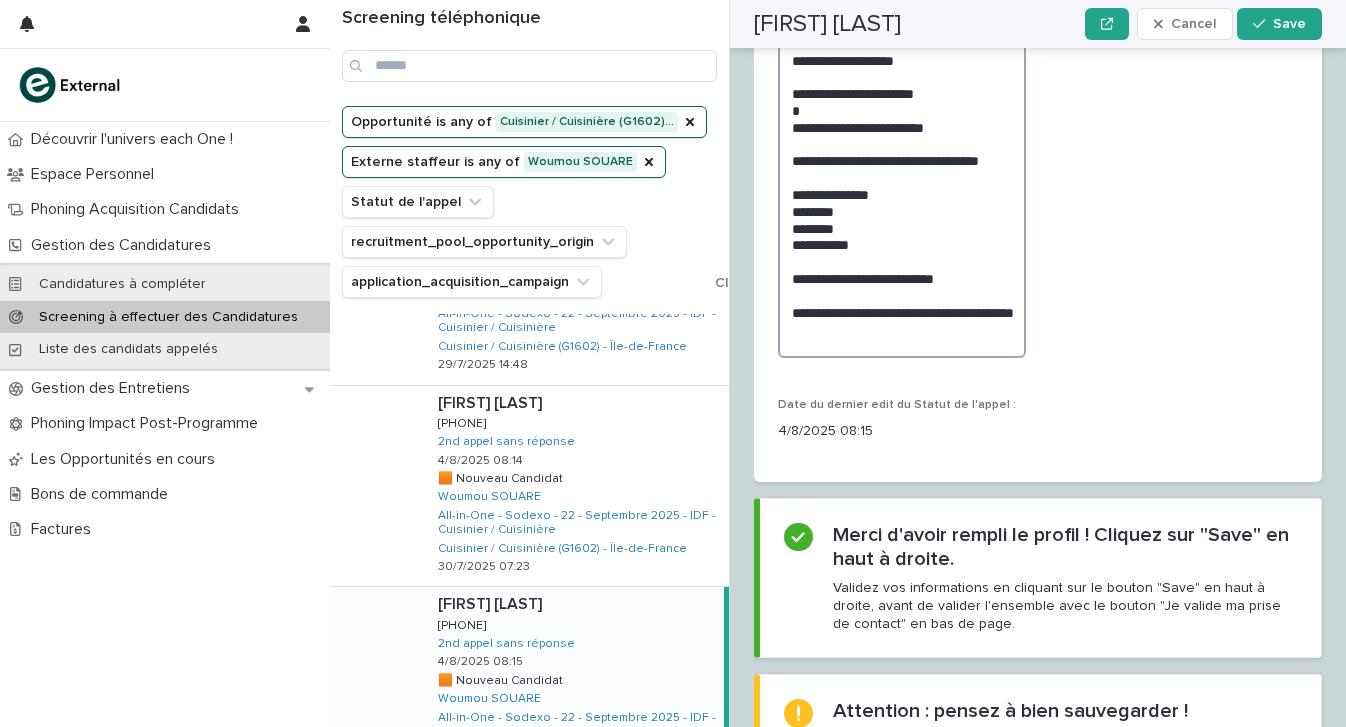scroll, scrollTop: 2749, scrollLeft: 0, axis: vertical 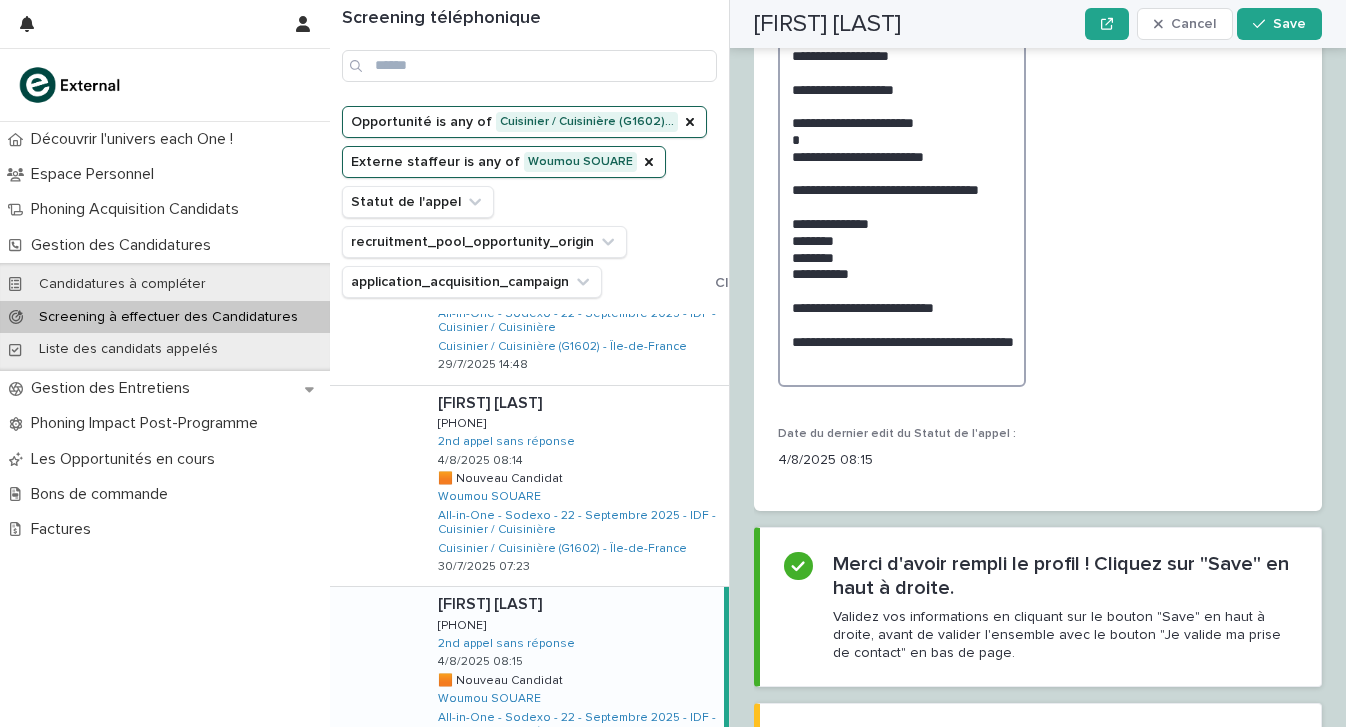 drag, startPoint x: 946, startPoint y: 322, endPoint x: 940, endPoint y: 305, distance: 18.027756 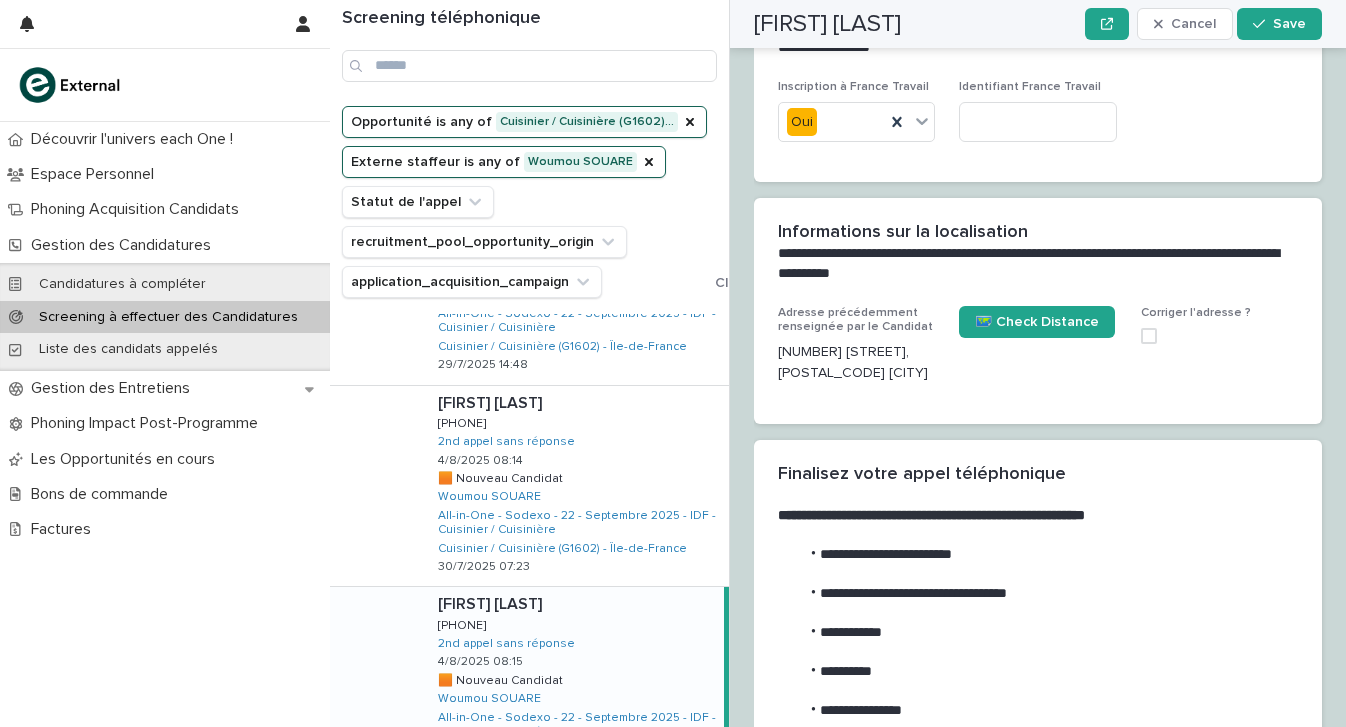 scroll, scrollTop: 1633, scrollLeft: 0, axis: vertical 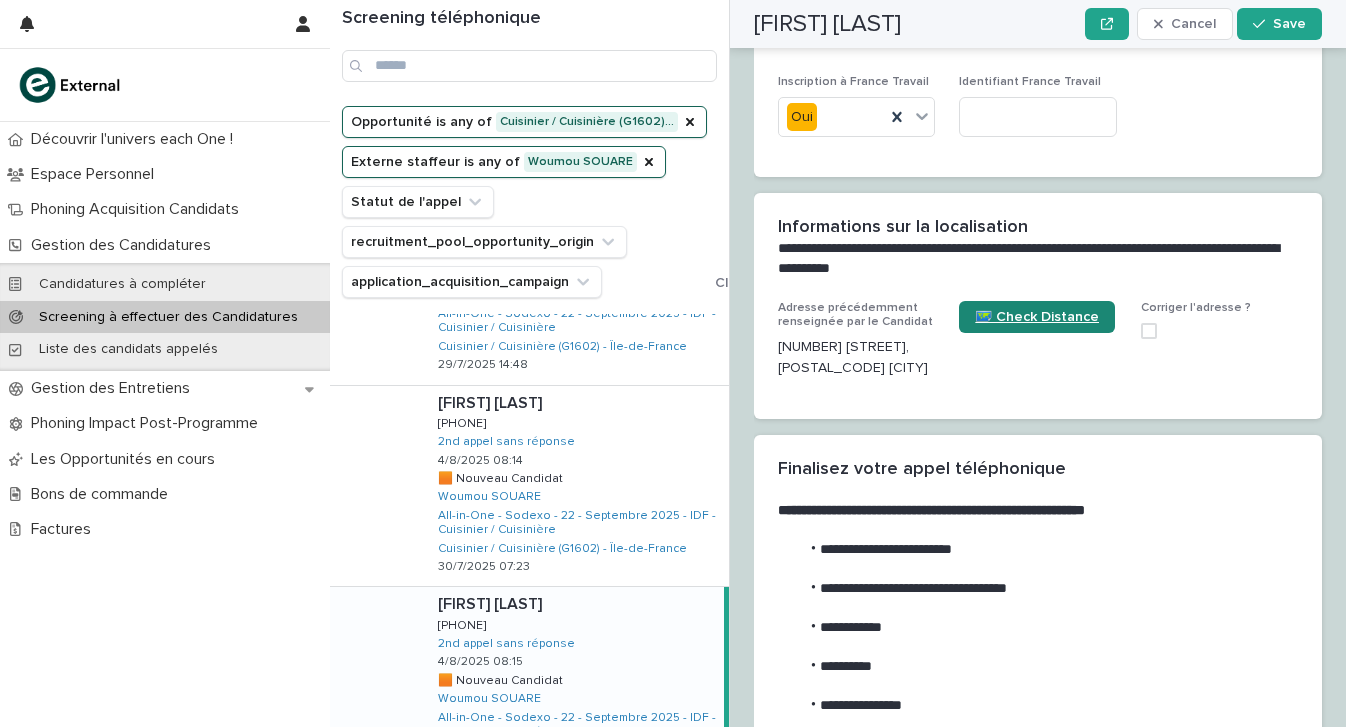 click on "🗺️ Check Distance" at bounding box center [1037, 317] 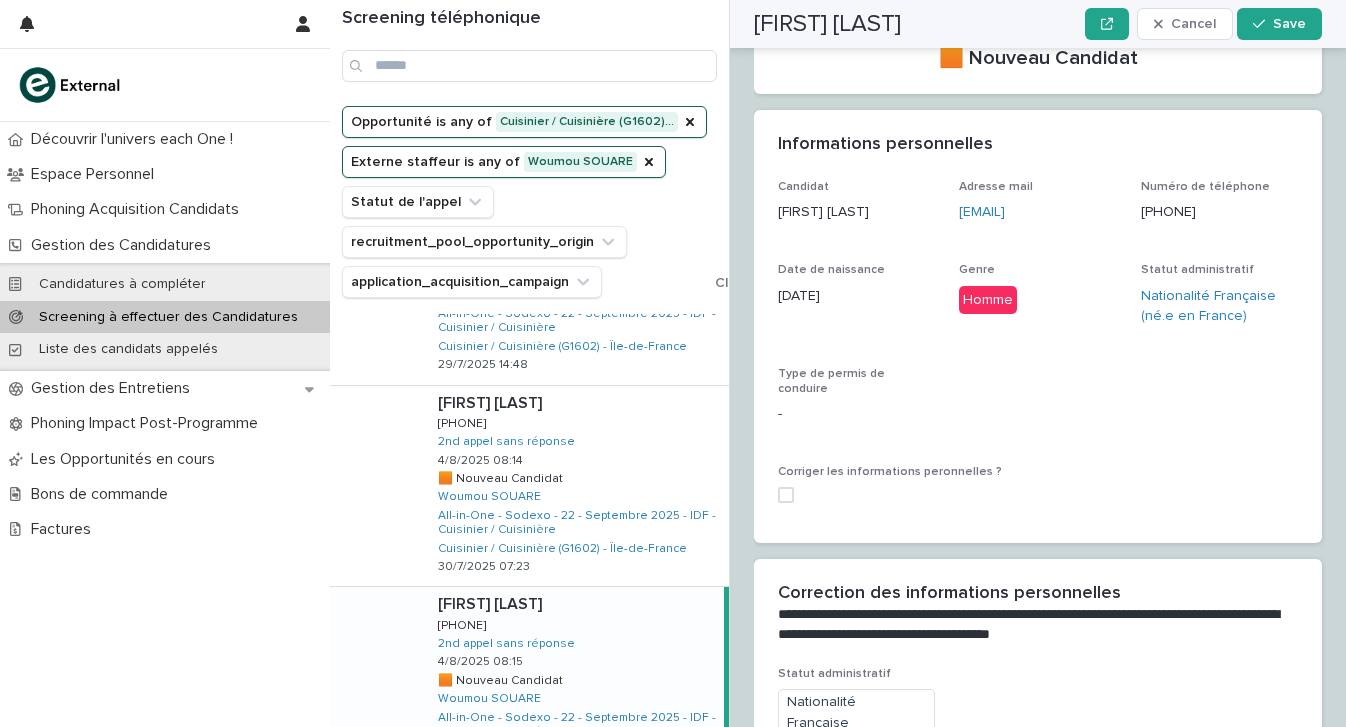 scroll, scrollTop: 646, scrollLeft: 0, axis: vertical 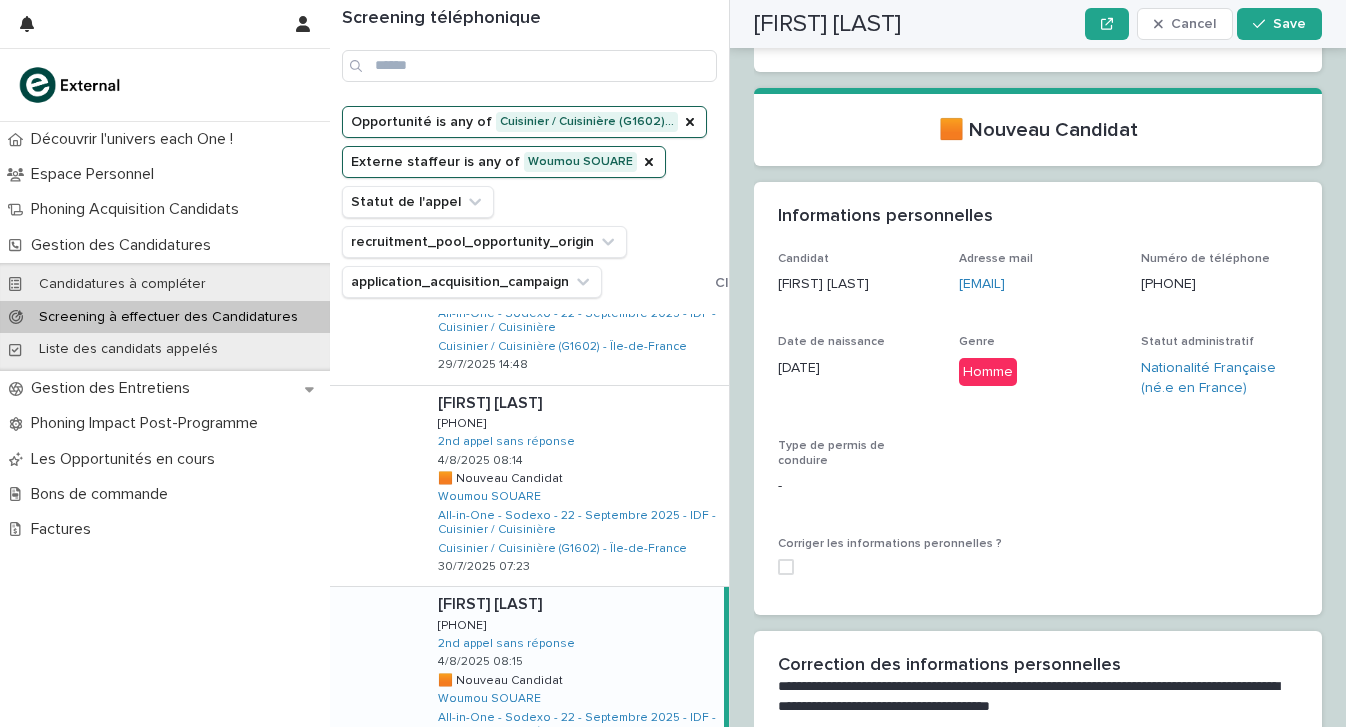 click at bounding box center [786, 567] 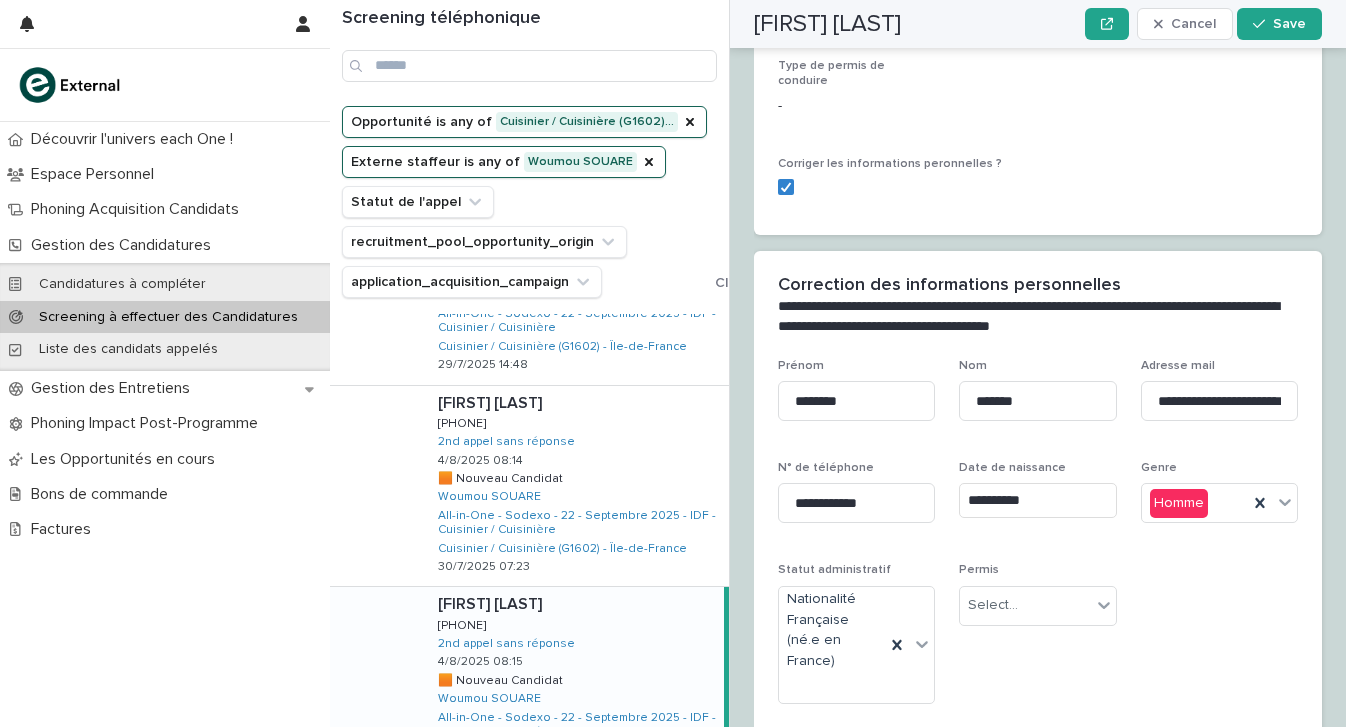 scroll, scrollTop: 1108, scrollLeft: 0, axis: vertical 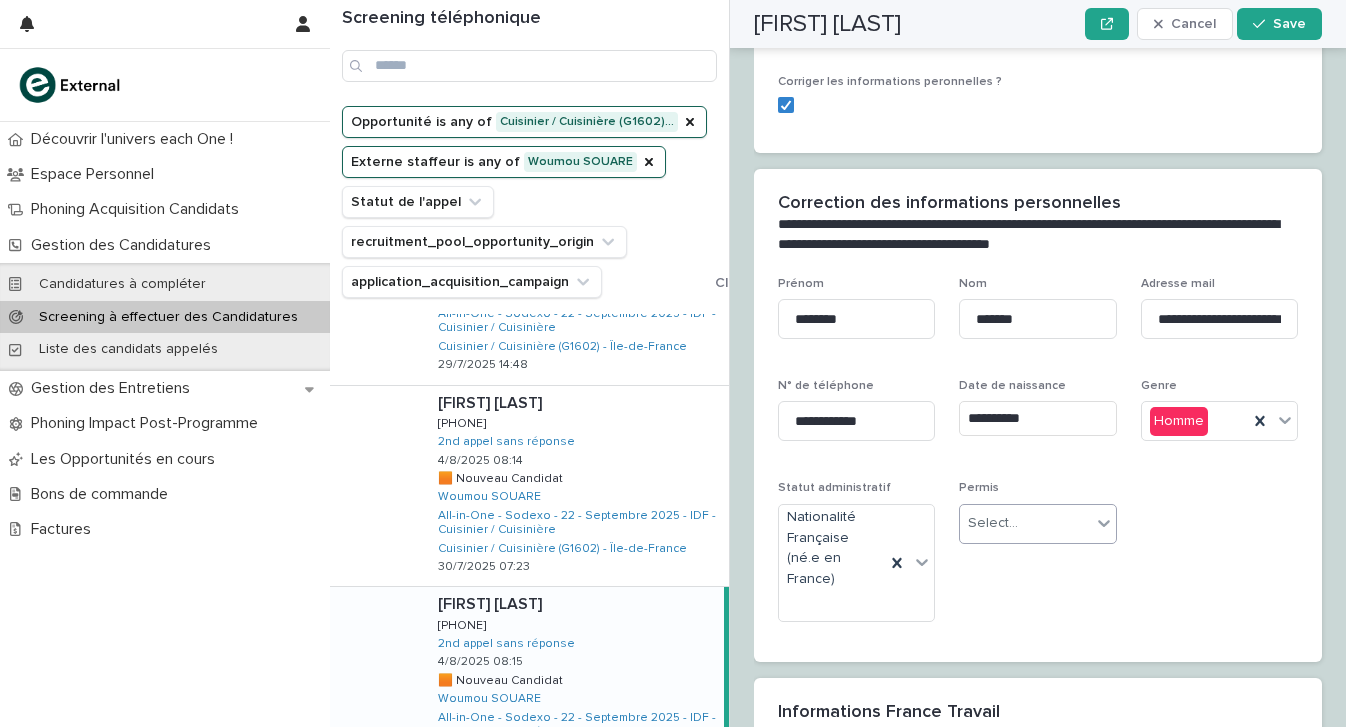 click on "Select..." at bounding box center (993, 523) 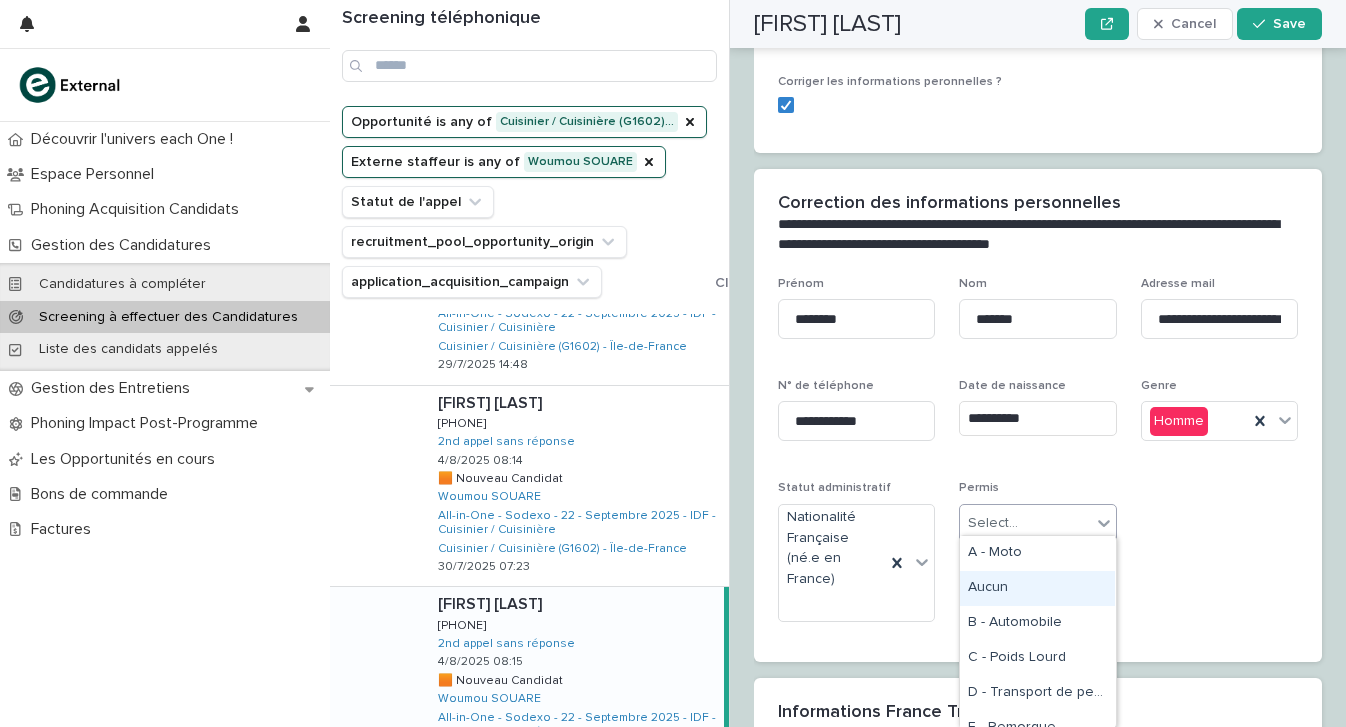 click on "Aucun" at bounding box center [1037, 588] 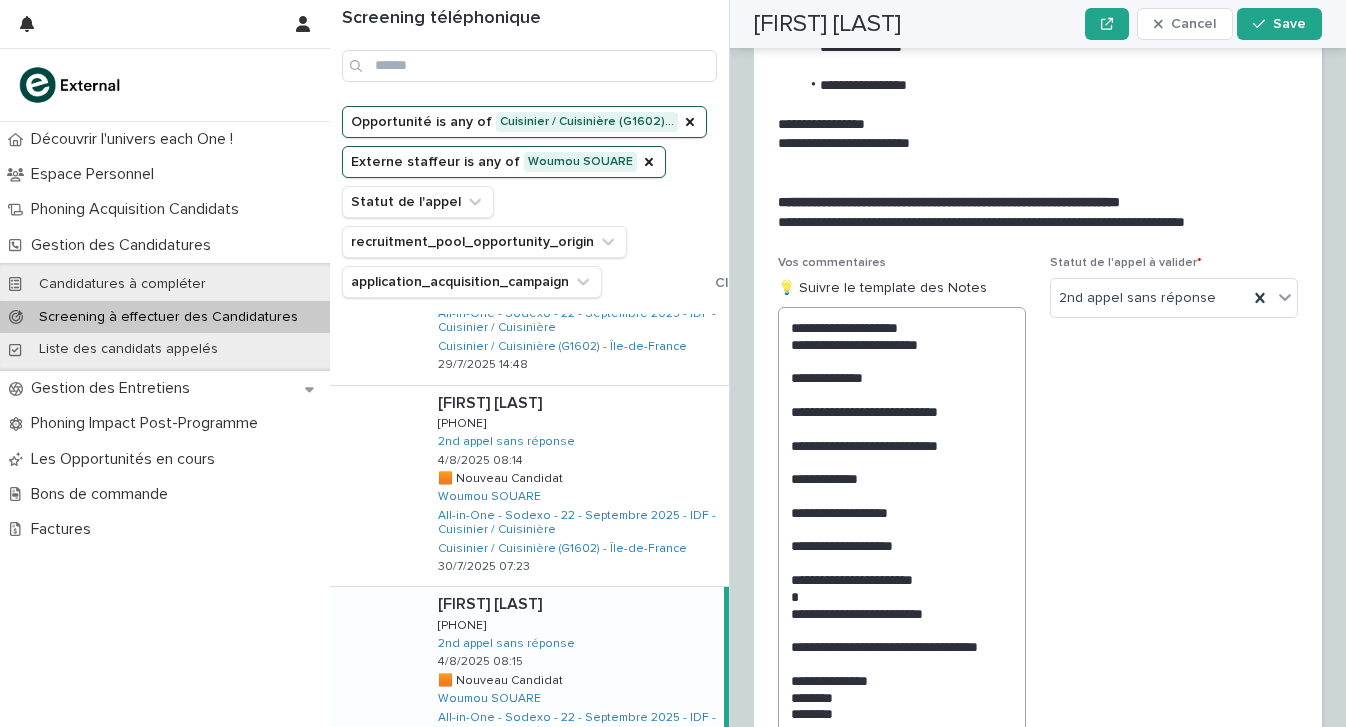 scroll, scrollTop: 2668, scrollLeft: 0, axis: vertical 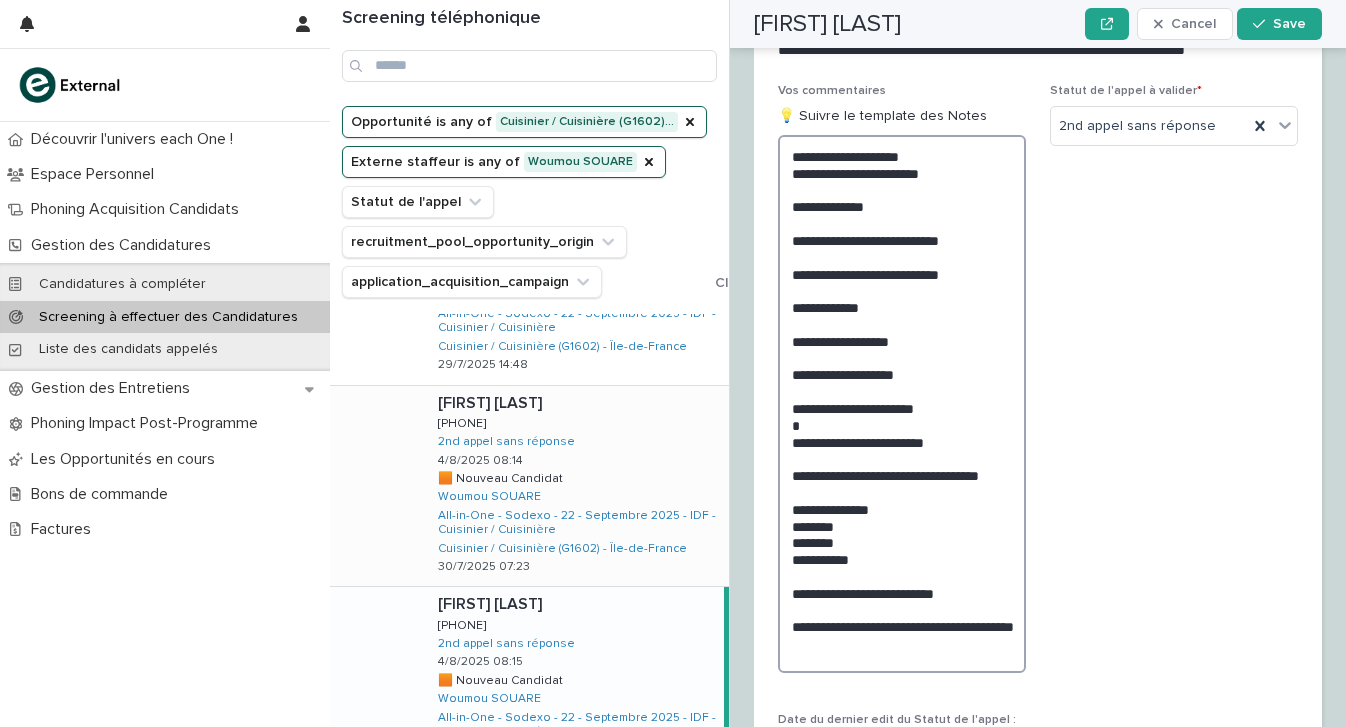 drag, startPoint x: 971, startPoint y: 555, endPoint x: 696, endPoint y: 554, distance: 275.00183 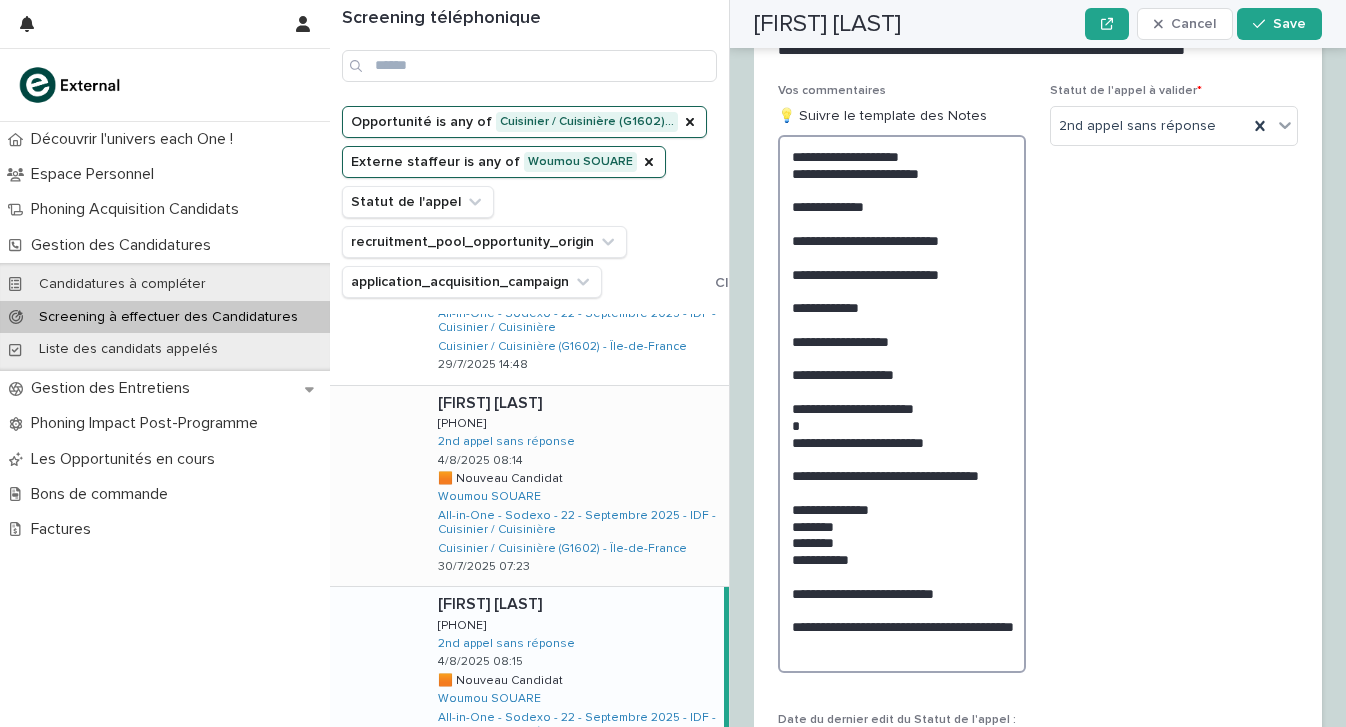 click on "Screening téléphonique     Opportunité is any of Cuisinier / Cuisinière (G1602)… Externe staffeur is any of Woumou SOUARE Statut de l'appel recruitment_pool_opportunity_origin application_acquisition_campaign Clear all filters Amale BOUTENKAK Amale BOUTENKAK   0617288523 0617288523   2nd appel sans réponse   4/8/2025 08:04 🟧 Nouveau Candidat 🟧 Nouveau Candidat   Woumou SOUARE   All-in-One - Sodexo - 22 - Septembre 2025 - IDF - Cuisinier / Cuisinière   Cuisinier / Cuisinière (G1602) - Île-de-France   16/7/2025 19:51 El hadj MEITE El hadj MEITE   0605835408 0605835408   2nd appel sans réponse   4/8/2025 08:06 🟨 Candidat Récurrent 🟨 Candidat Récurrent   Woumou SOUARE   All-in-One - Sodexo - 22 - Septembre 2025 - IDF - Cuisinier / Cuisinière   Cuisinier / Cuisinière (G1602) - Île-de-France   18/7/2025 09:27 Adrien AMIENS Adrien AMIENS   0778057192 0778057192   2nd appel sans réponse   4/8/2025 08:08 🟨 Candidat Récurrent 🟨 Candidat Récurrent   Woumou SOUARE" at bounding box center [838, 363] 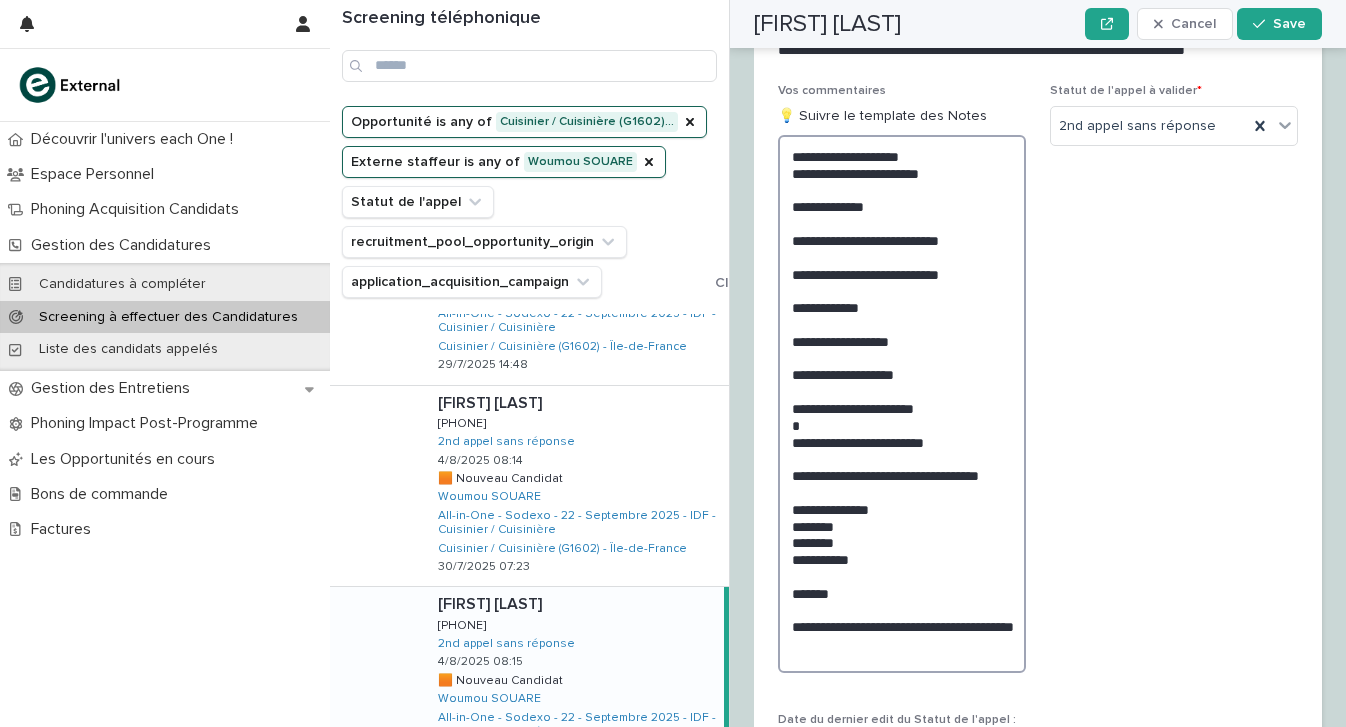 scroll, scrollTop: 2668, scrollLeft: 0, axis: vertical 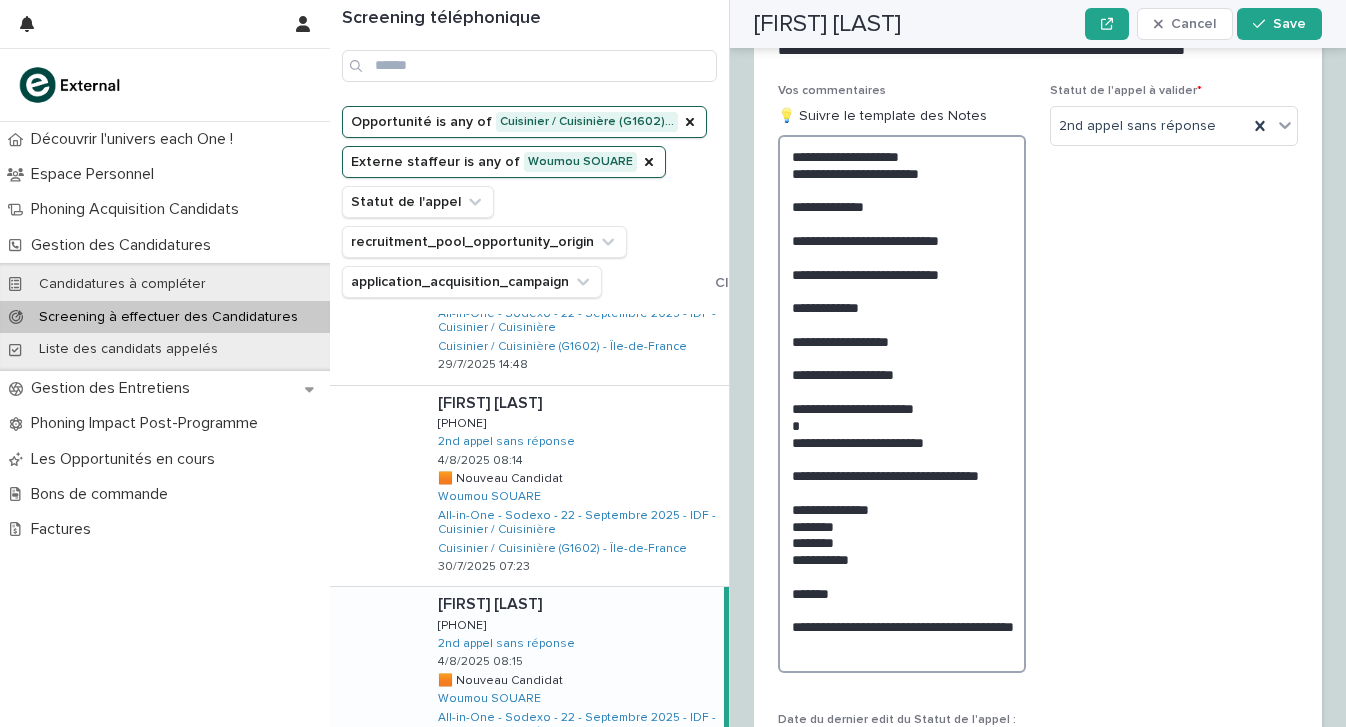 click on "**********" at bounding box center [902, 404] 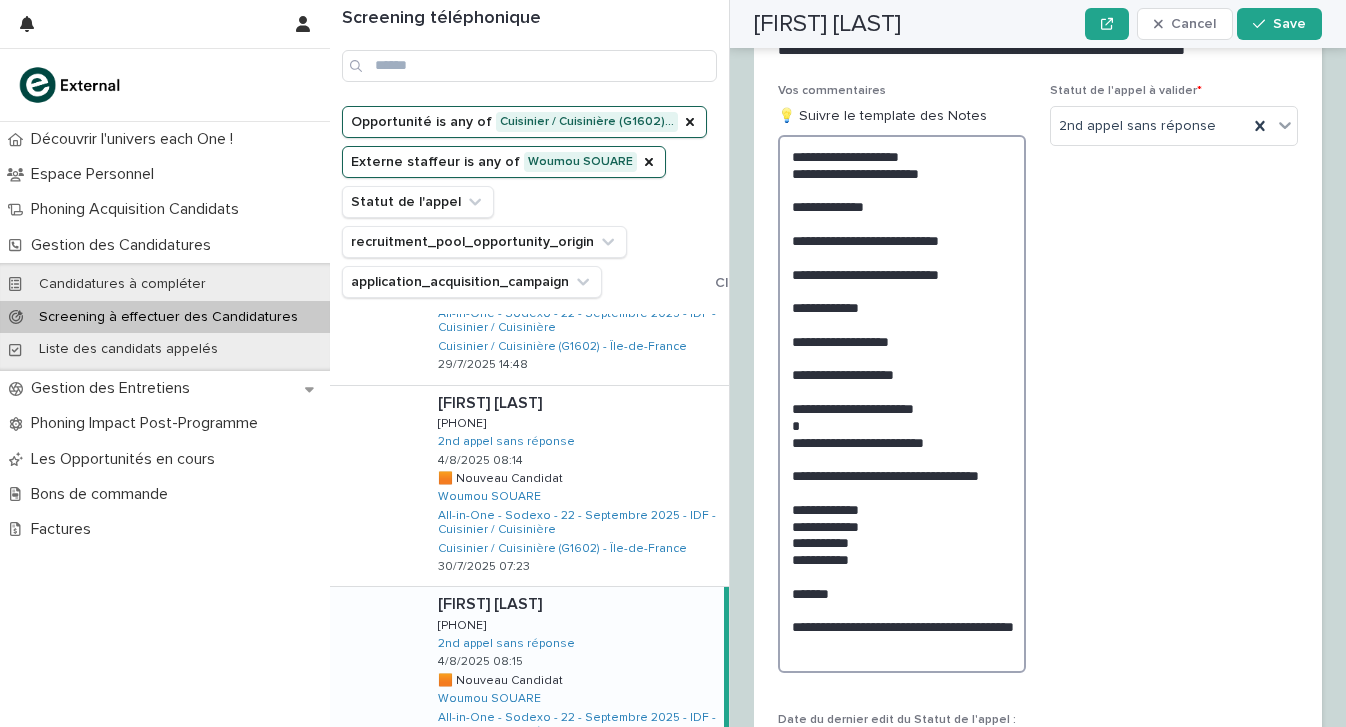 scroll, scrollTop: 2668, scrollLeft: 0, axis: vertical 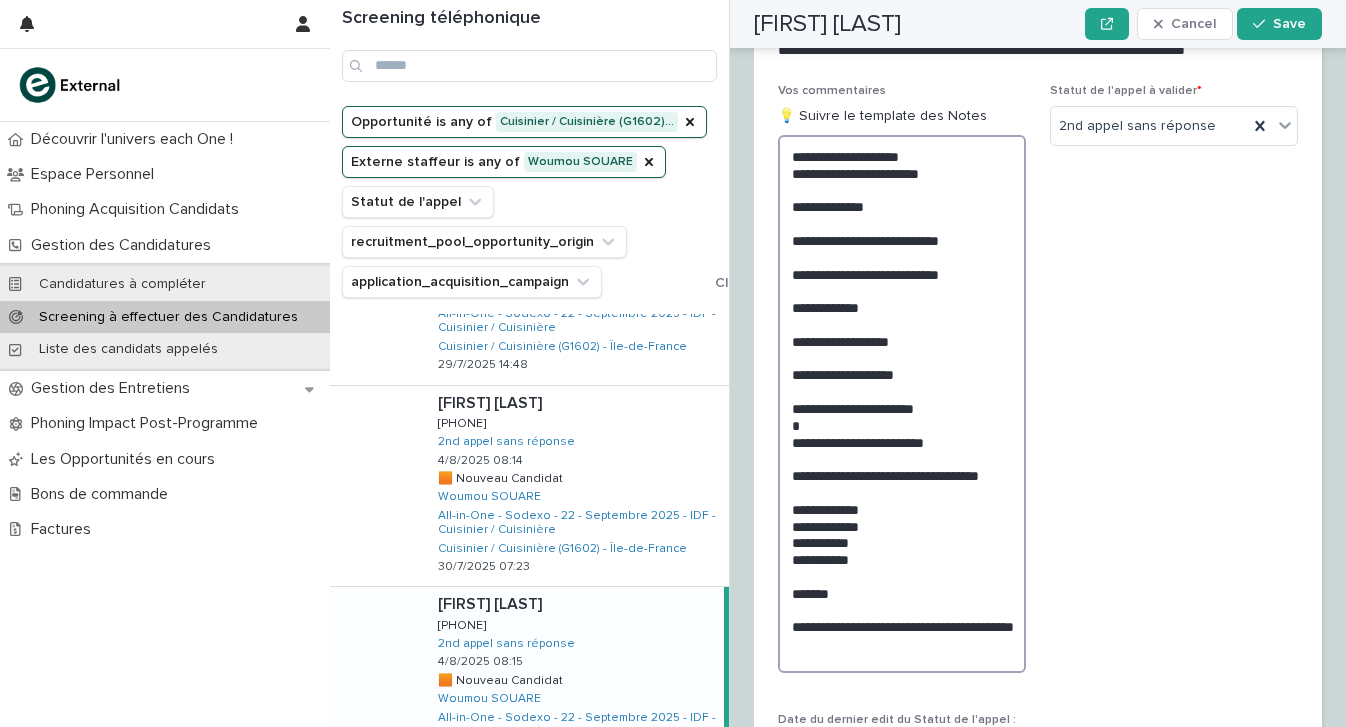 click on "**********" at bounding box center [902, 404] 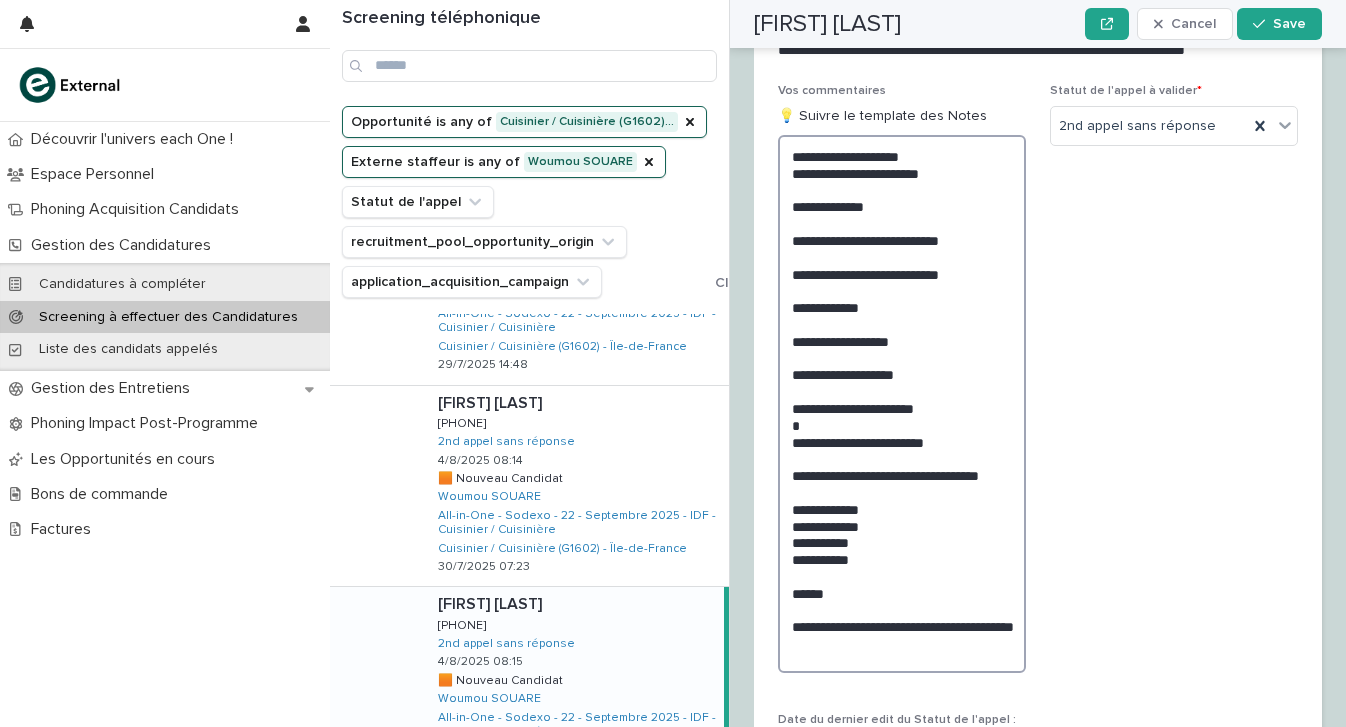scroll, scrollTop: 2668, scrollLeft: 0, axis: vertical 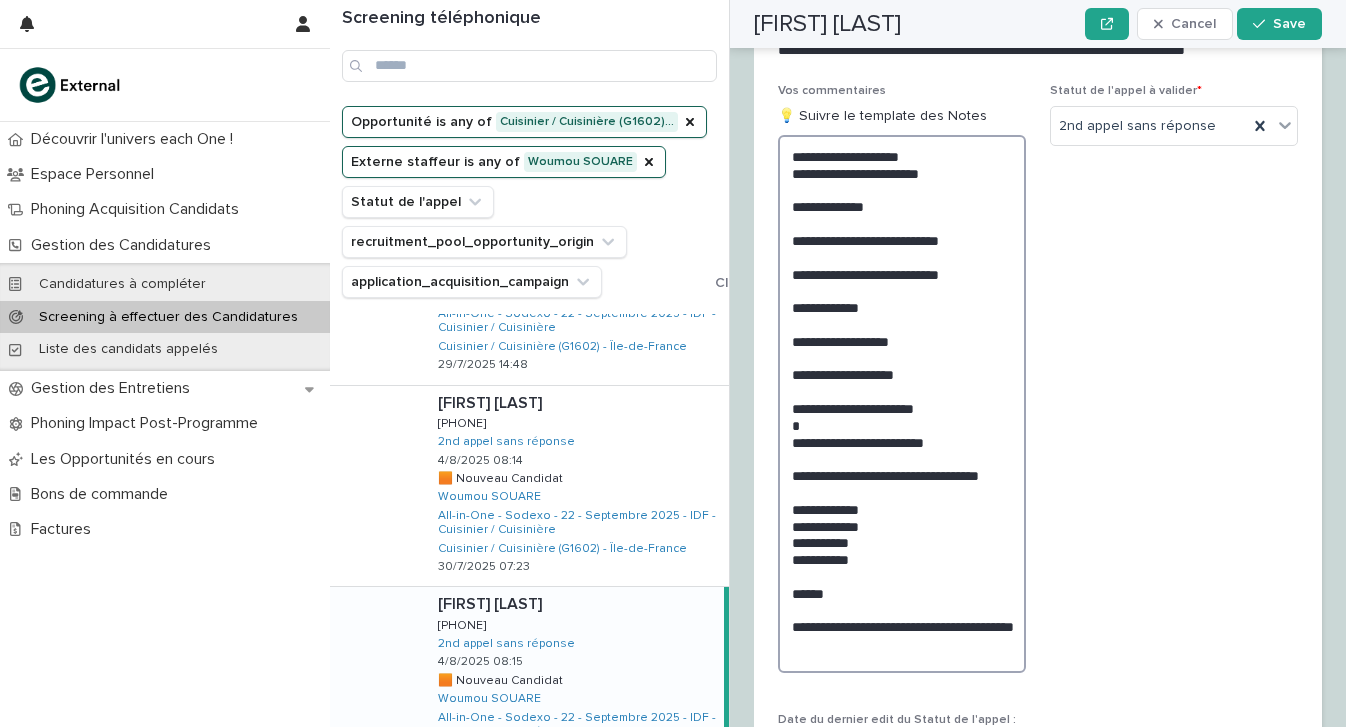 click on "**********" at bounding box center (902, 404) 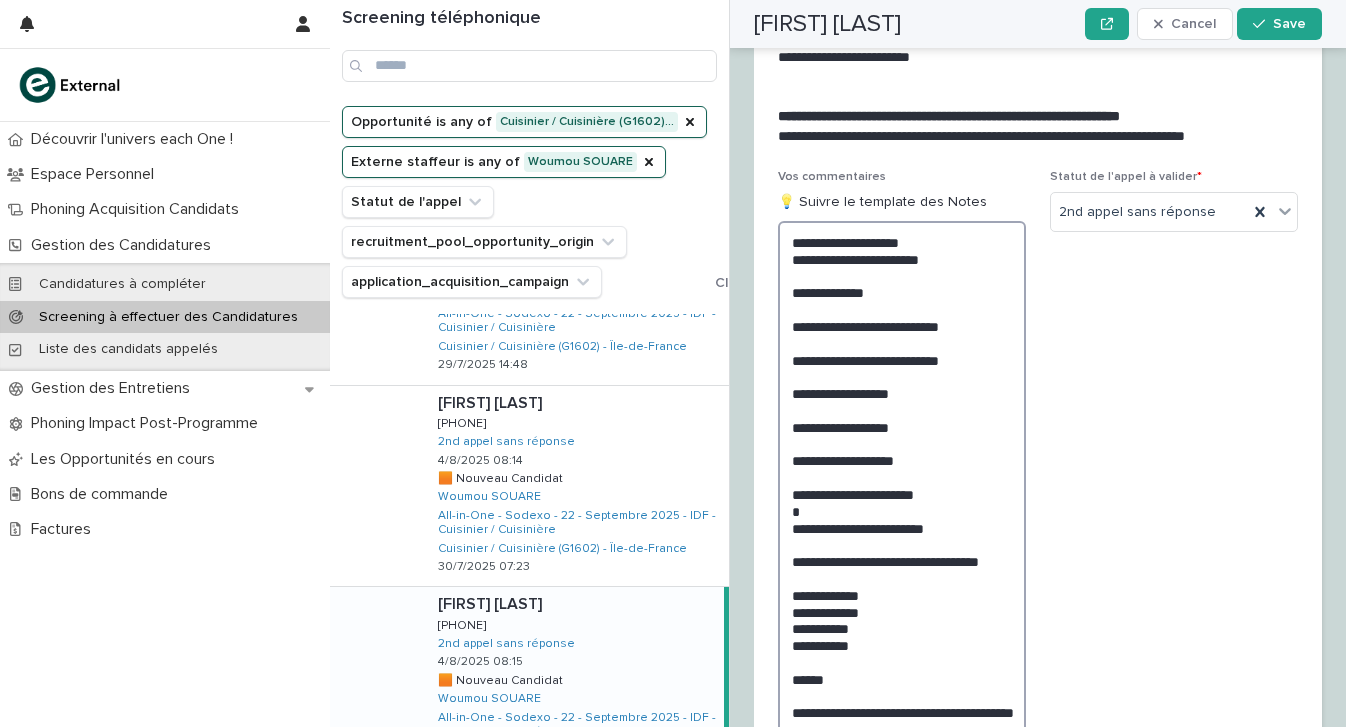scroll, scrollTop: 2626, scrollLeft: 0, axis: vertical 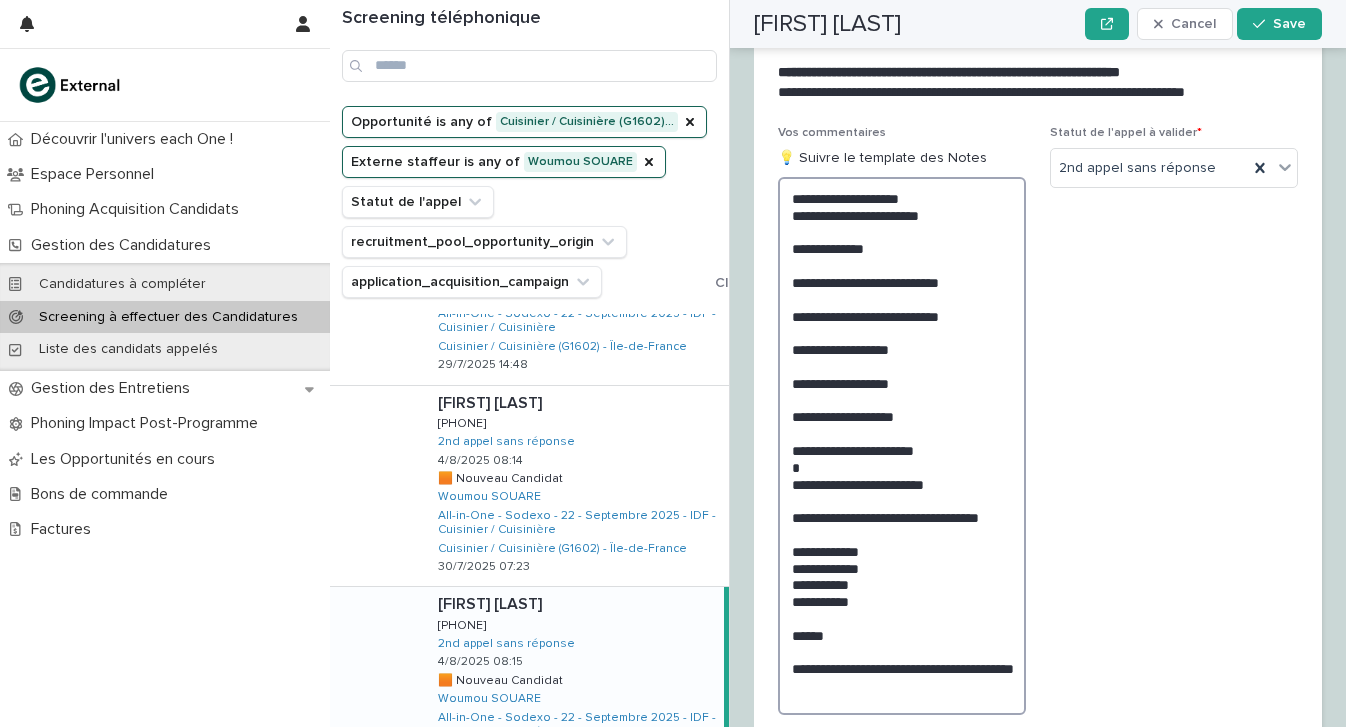 drag, startPoint x: 963, startPoint y: 442, endPoint x: 873, endPoint y: 437, distance: 90.13878 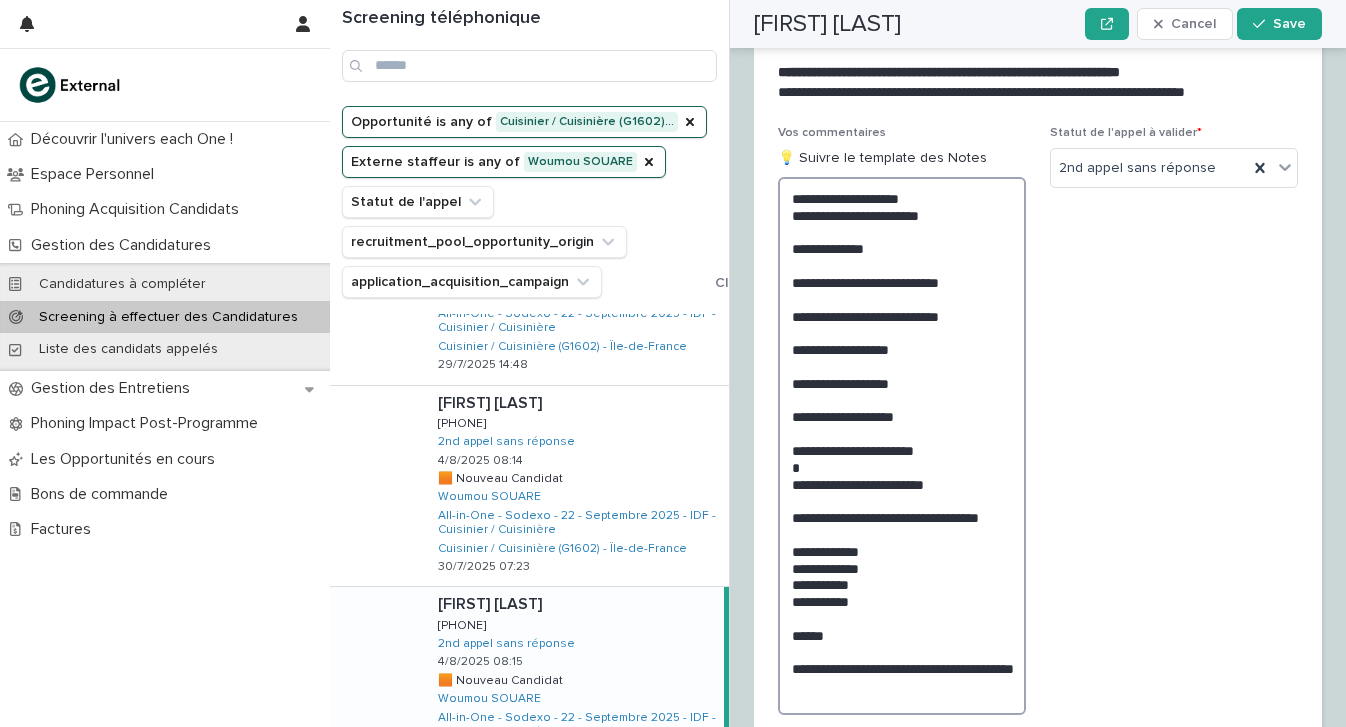click on "**********" at bounding box center (902, 446) 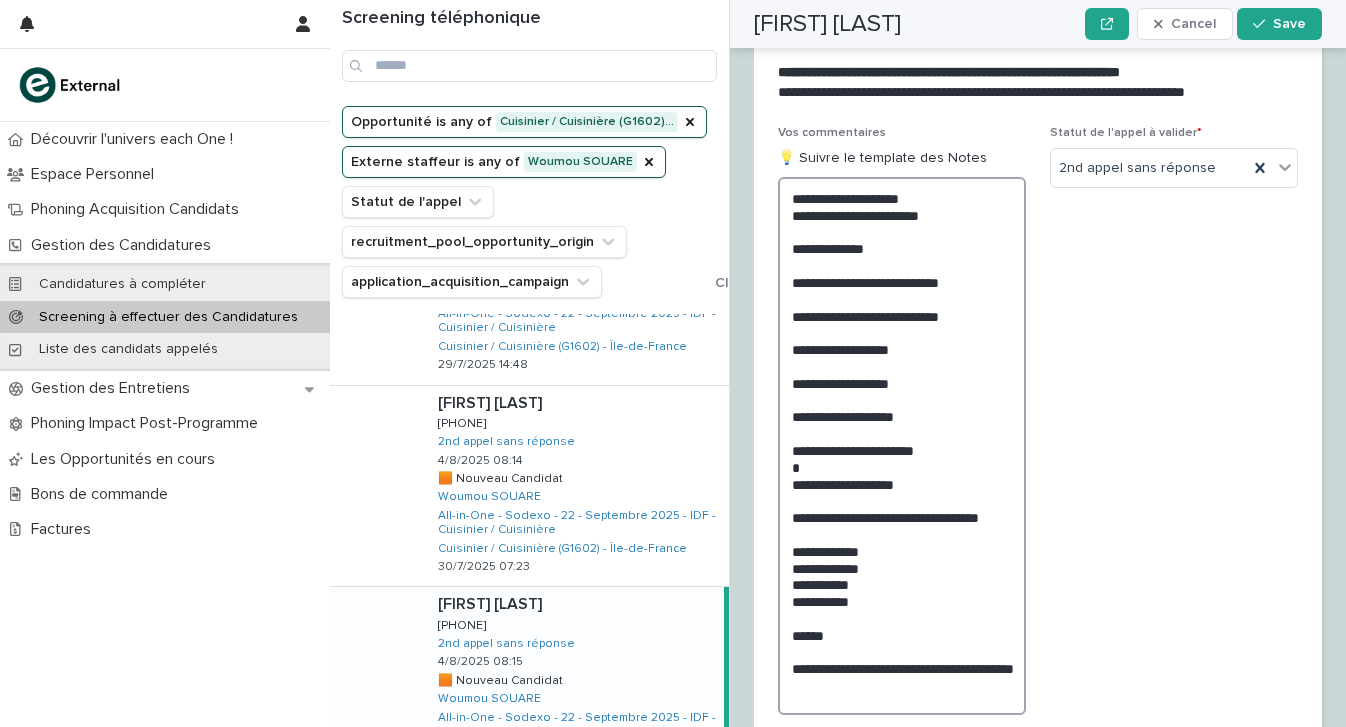 scroll, scrollTop: 2626, scrollLeft: 0, axis: vertical 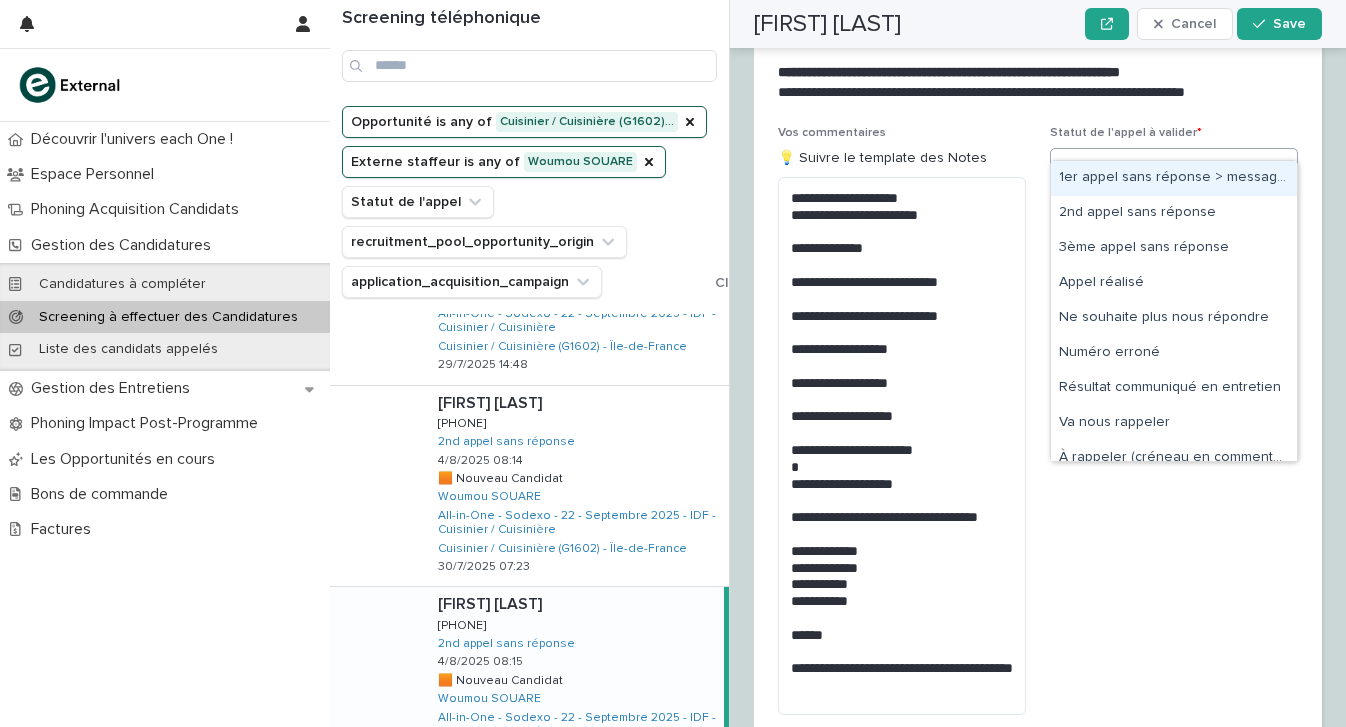 click on "2nd appel sans réponse" at bounding box center [1149, 168] 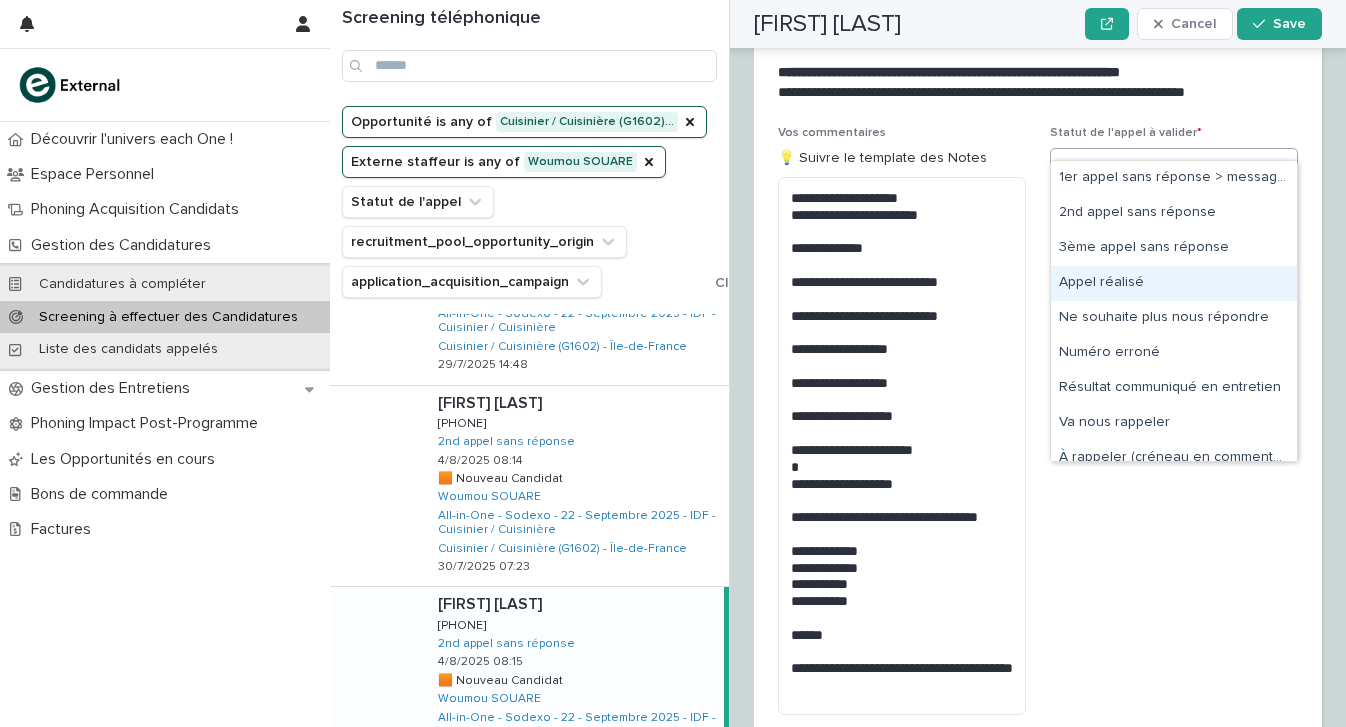 click on "Appel réalisé" at bounding box center [1174, 283] 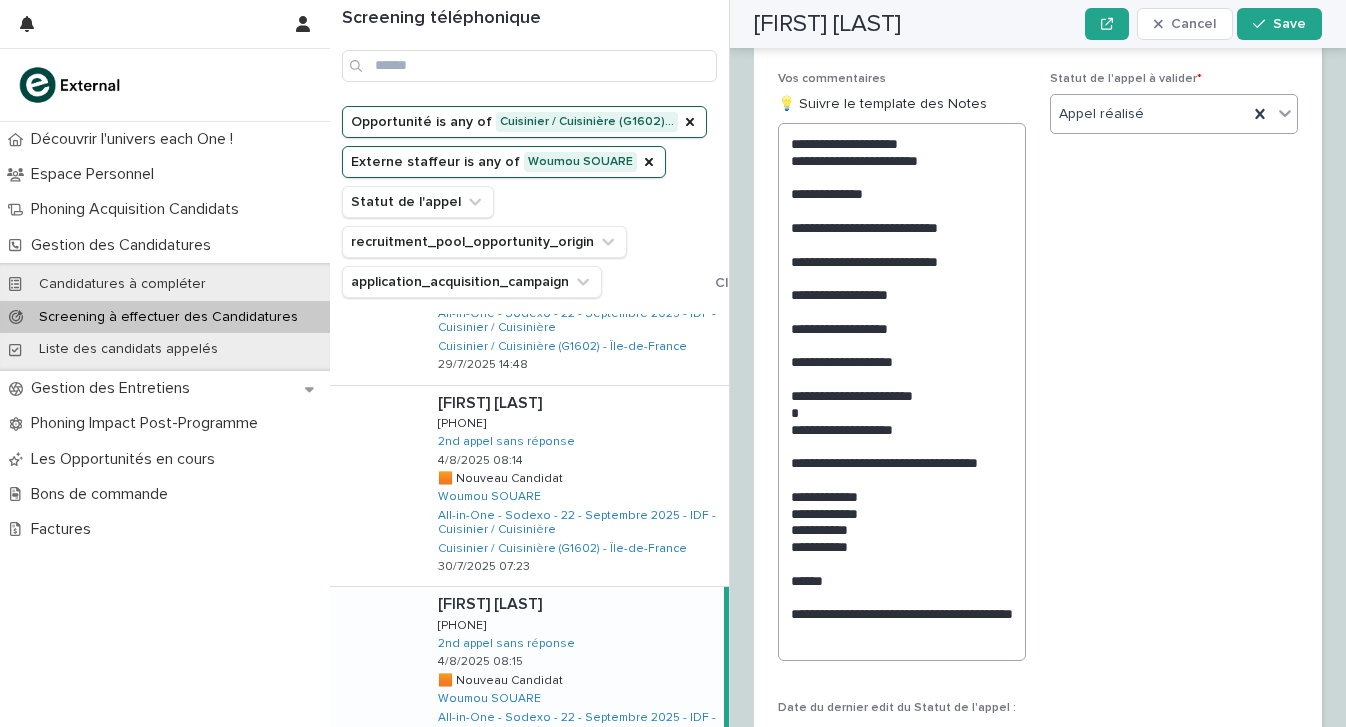 scroll, scrollTop: 2699, scrollLeft: 0, axis: vertical 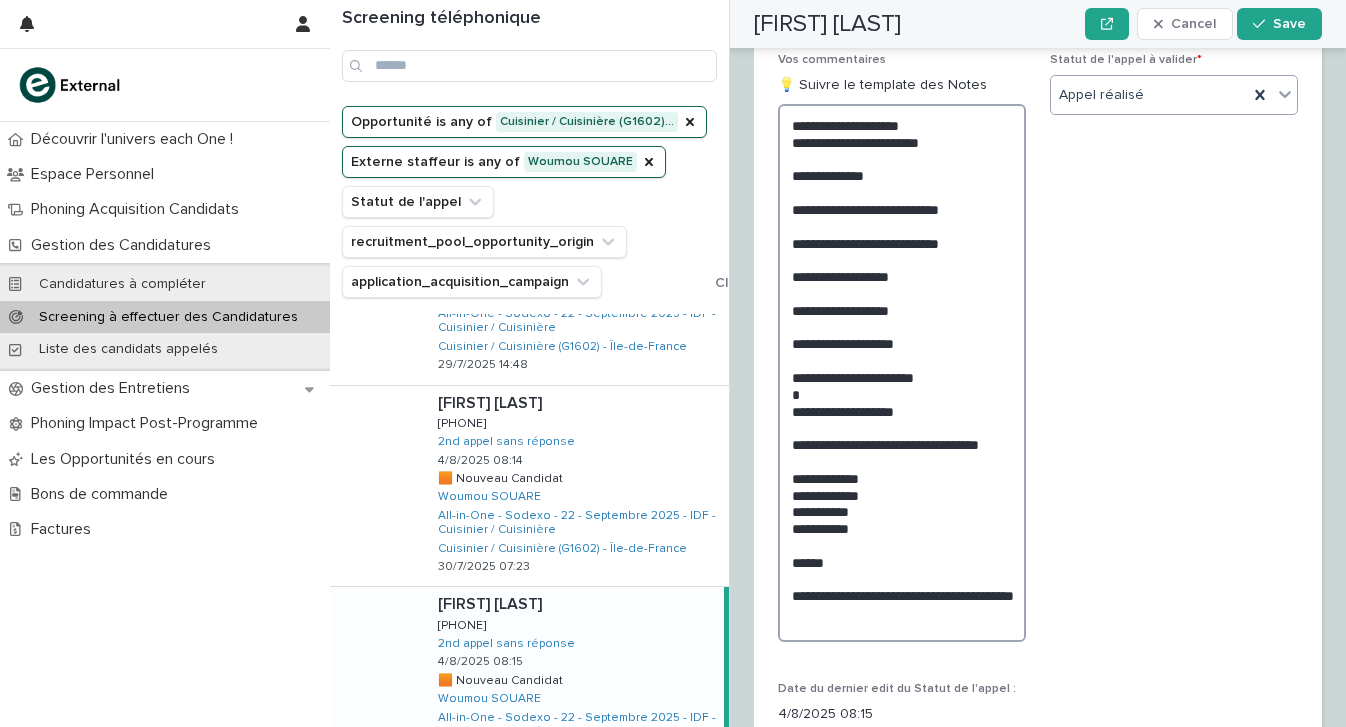 click on "**********" at bounding box center (902, 373) 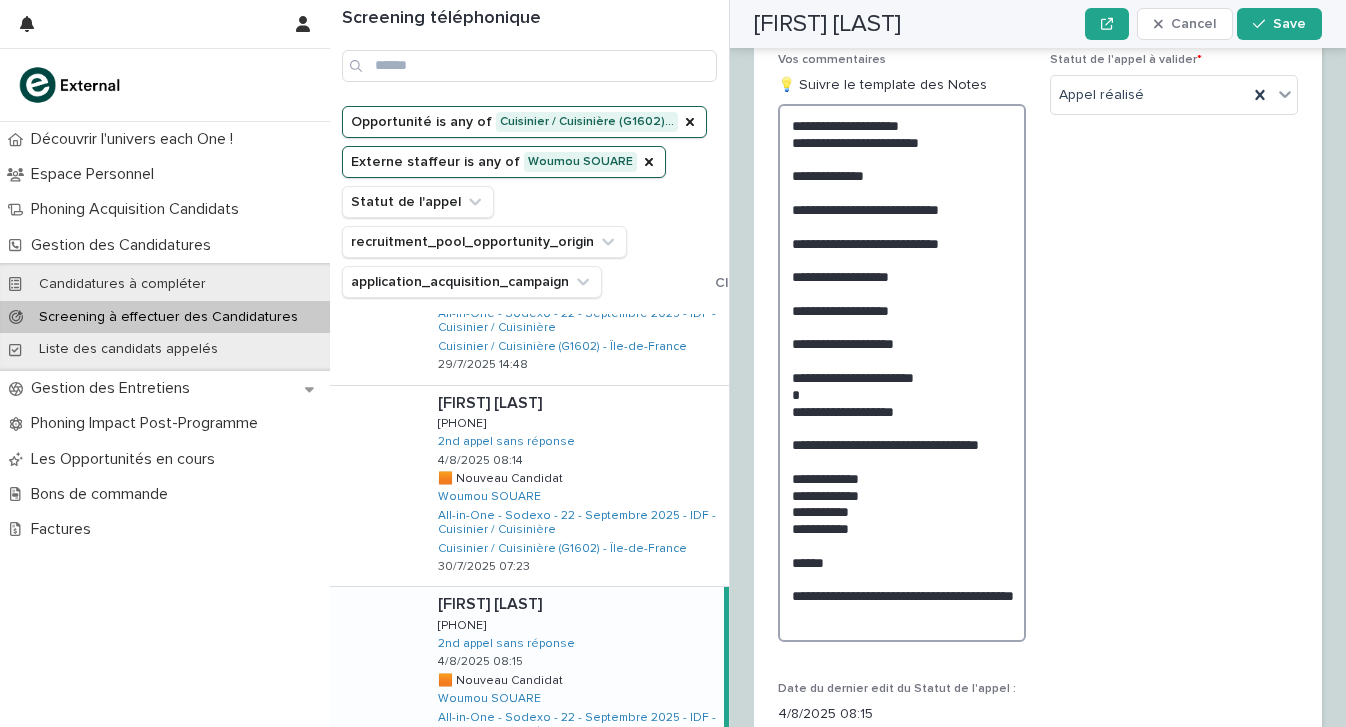 click on "**********" at bounding box center (902, 373) 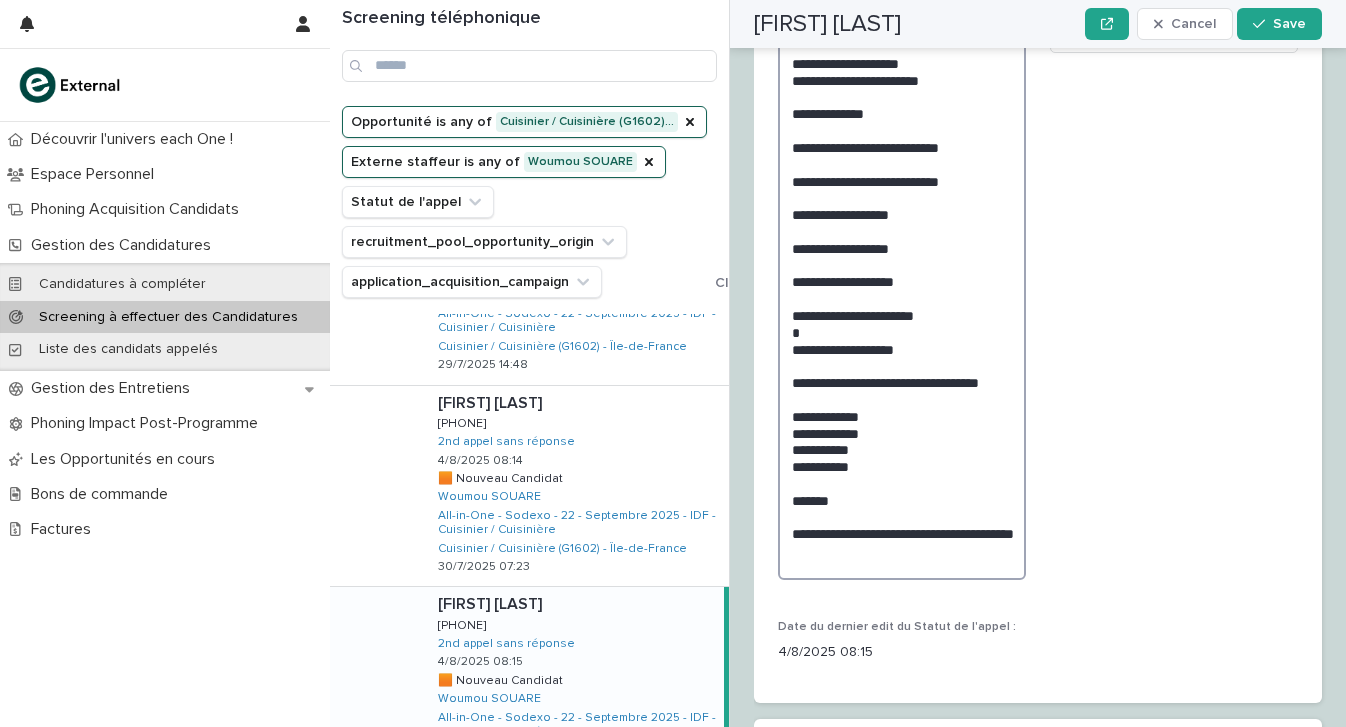 scroll, scrollTop: 2815, scrollLeft: 0, axis: vertical 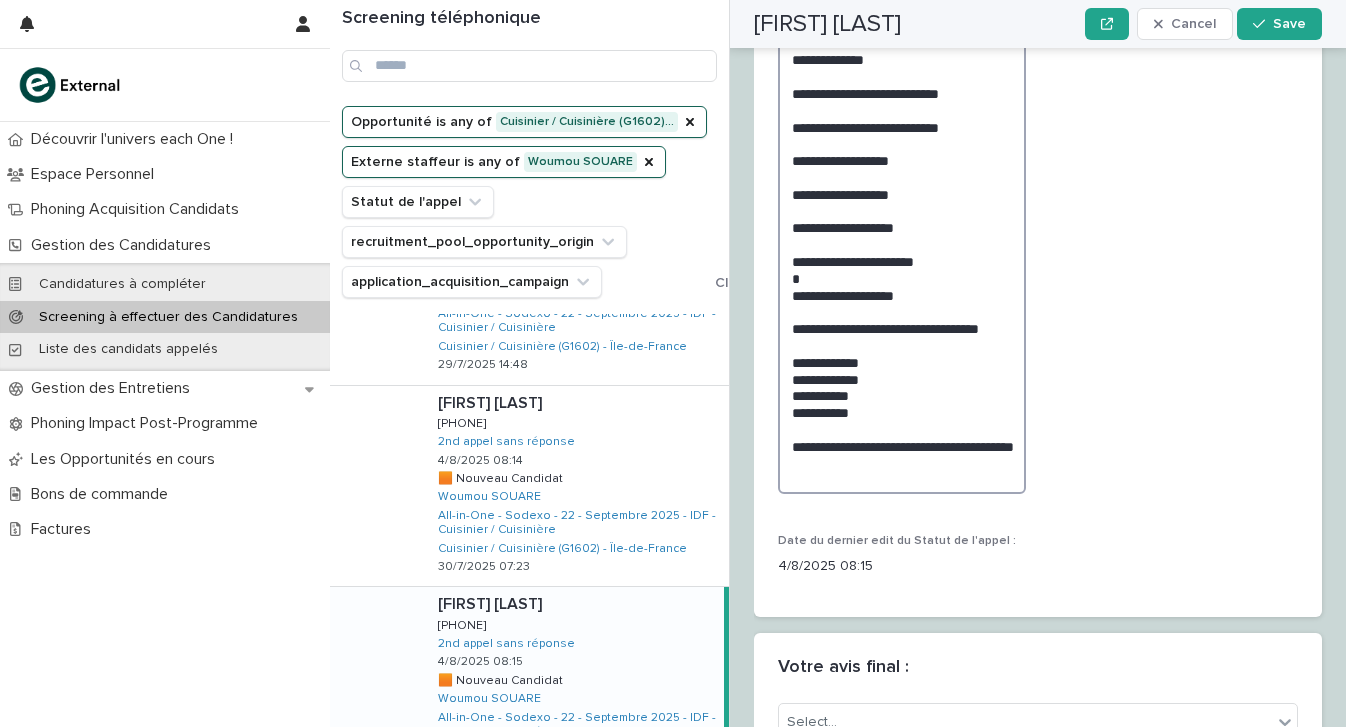 drag, startPoint x: 890, startPoint y: 348, endPoint x: 861, endPoint y: 343, distance: 29.427877 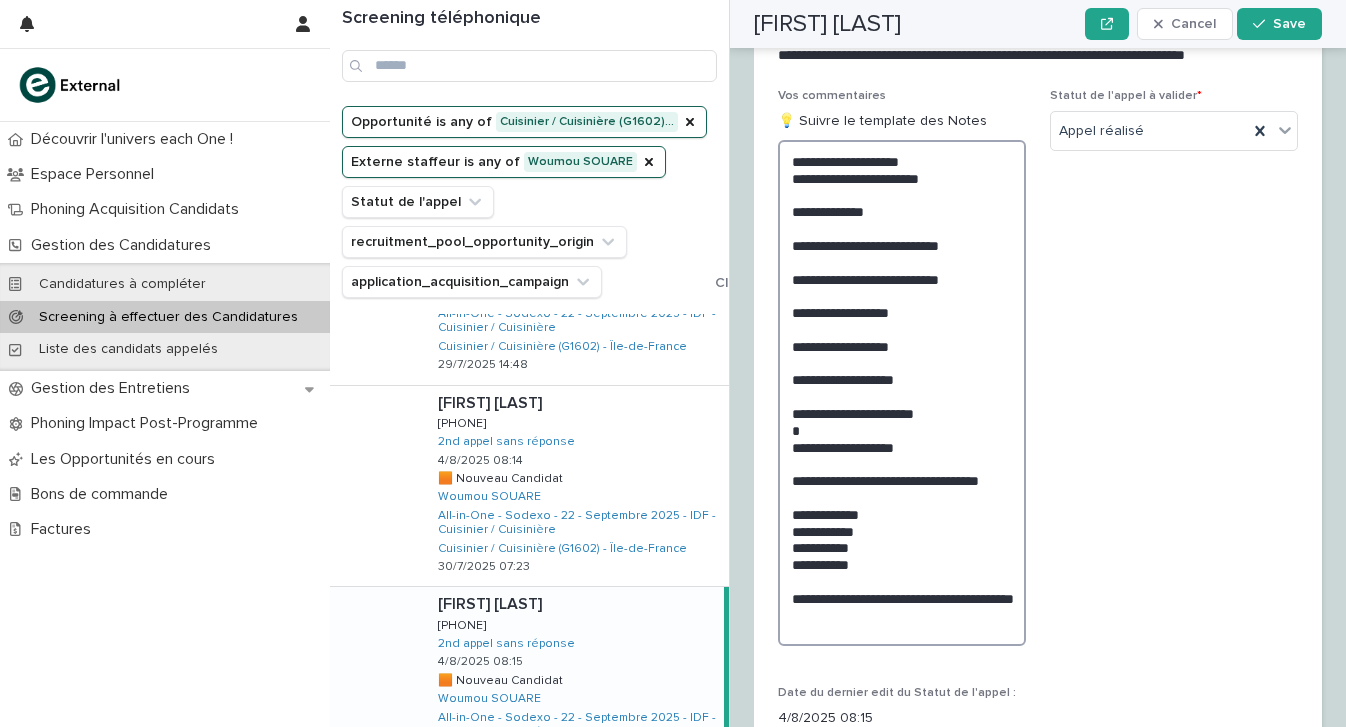 scroll, scrollTop: 2668, scrollLeft: 0, axis: vertical 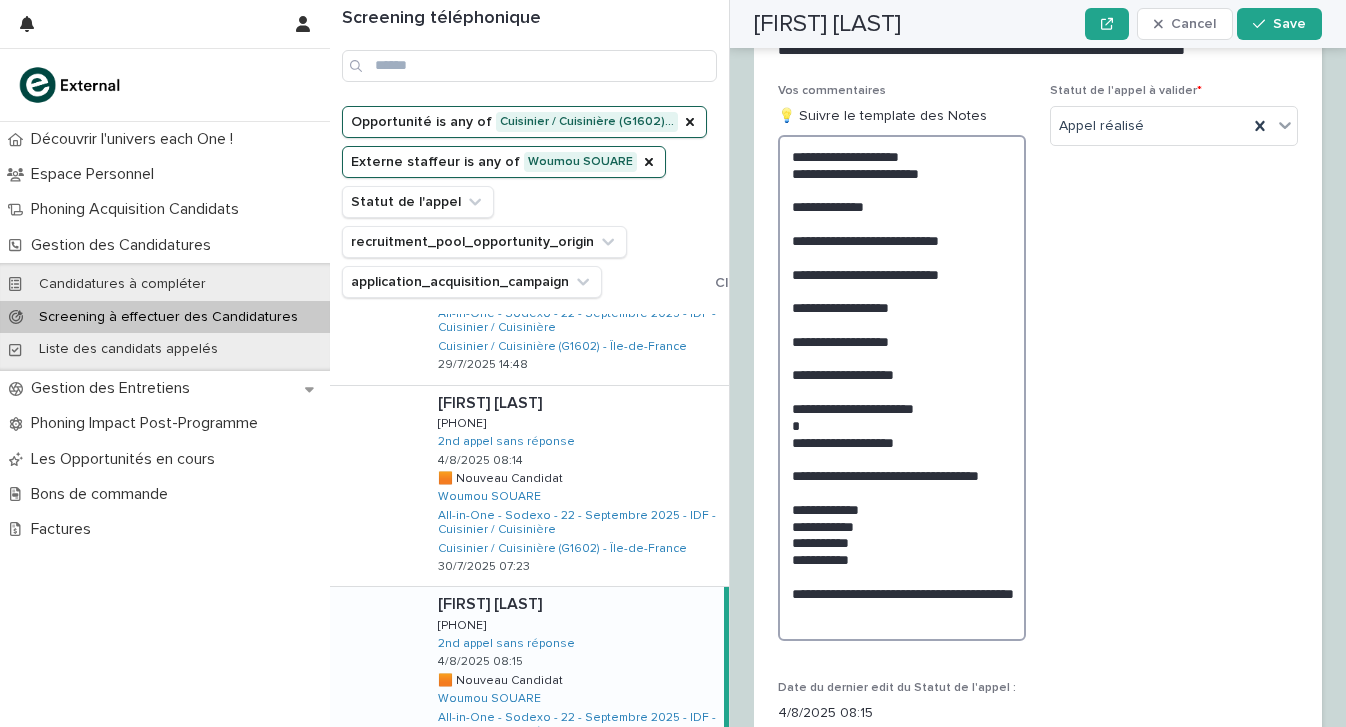 click on "**********" at bounding box center [902, 388] 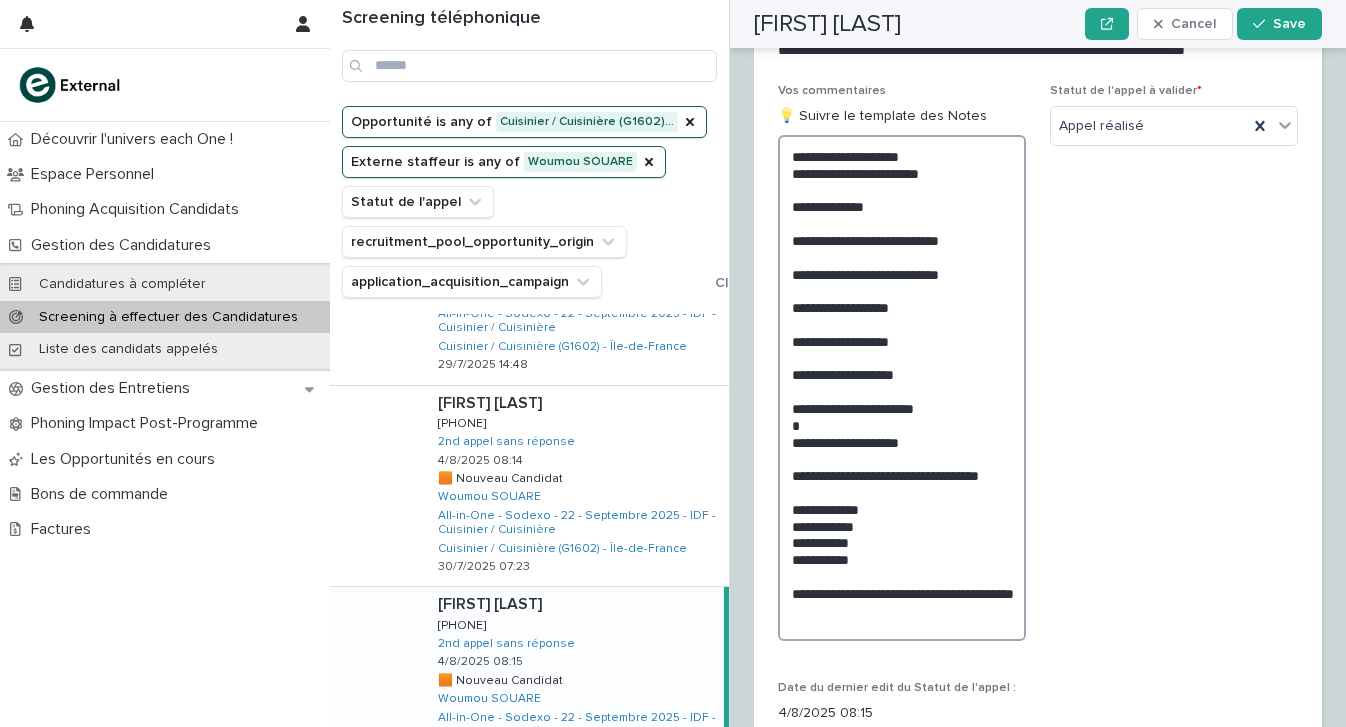 click on "**********" at bounding box center [902, 388] 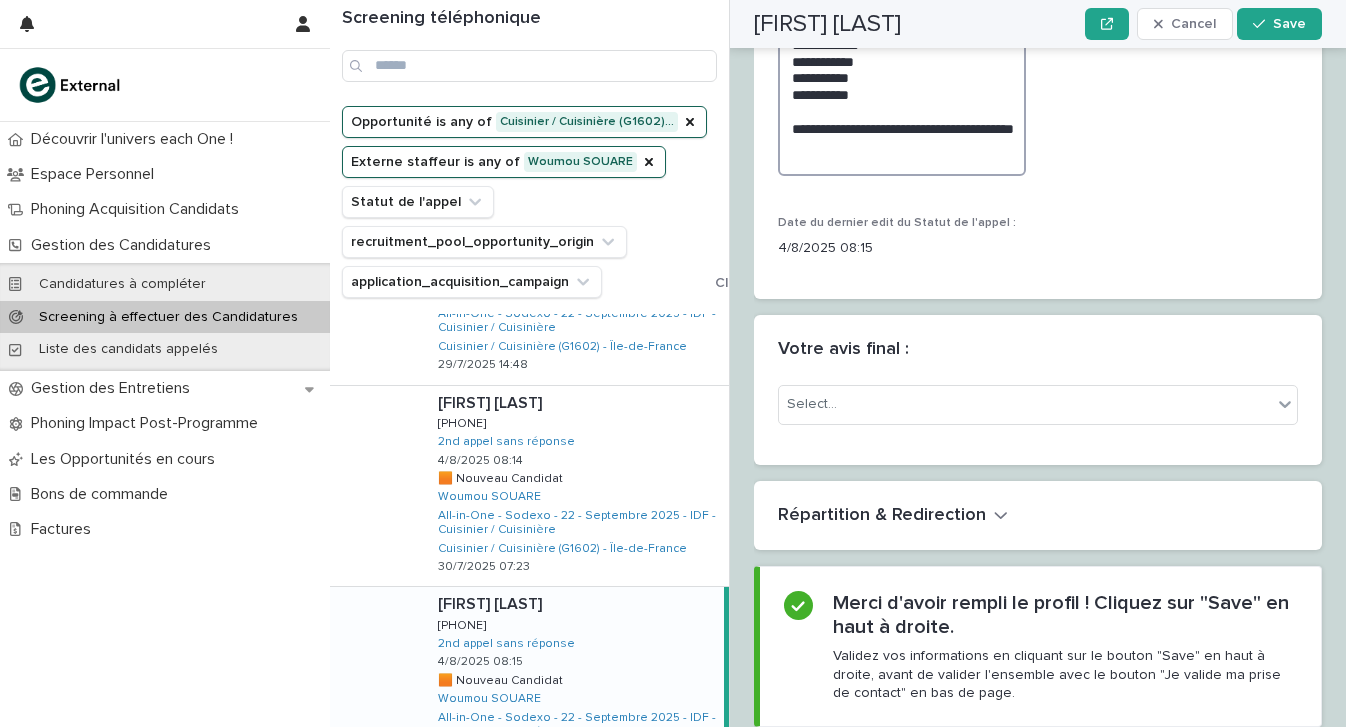 scroll, scrollTop: 3132, scrollLeft: 0, axis: vertical 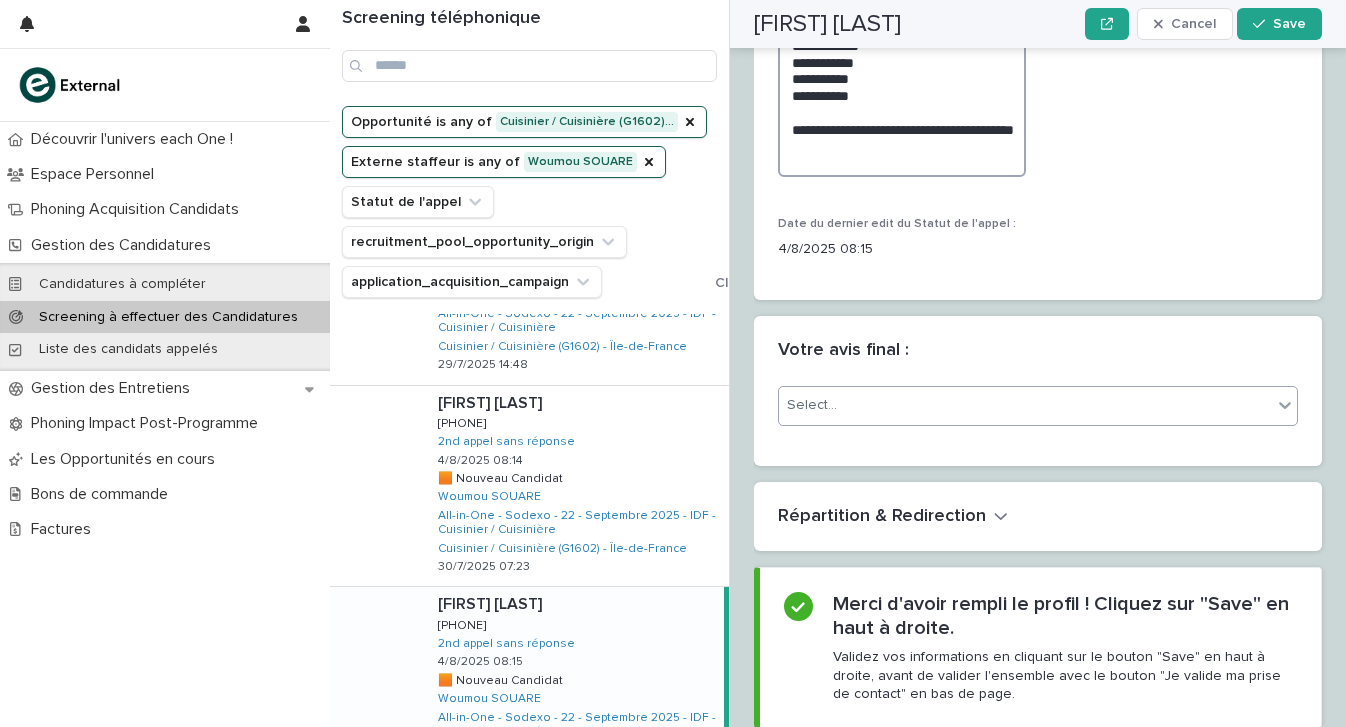 type on "**********" 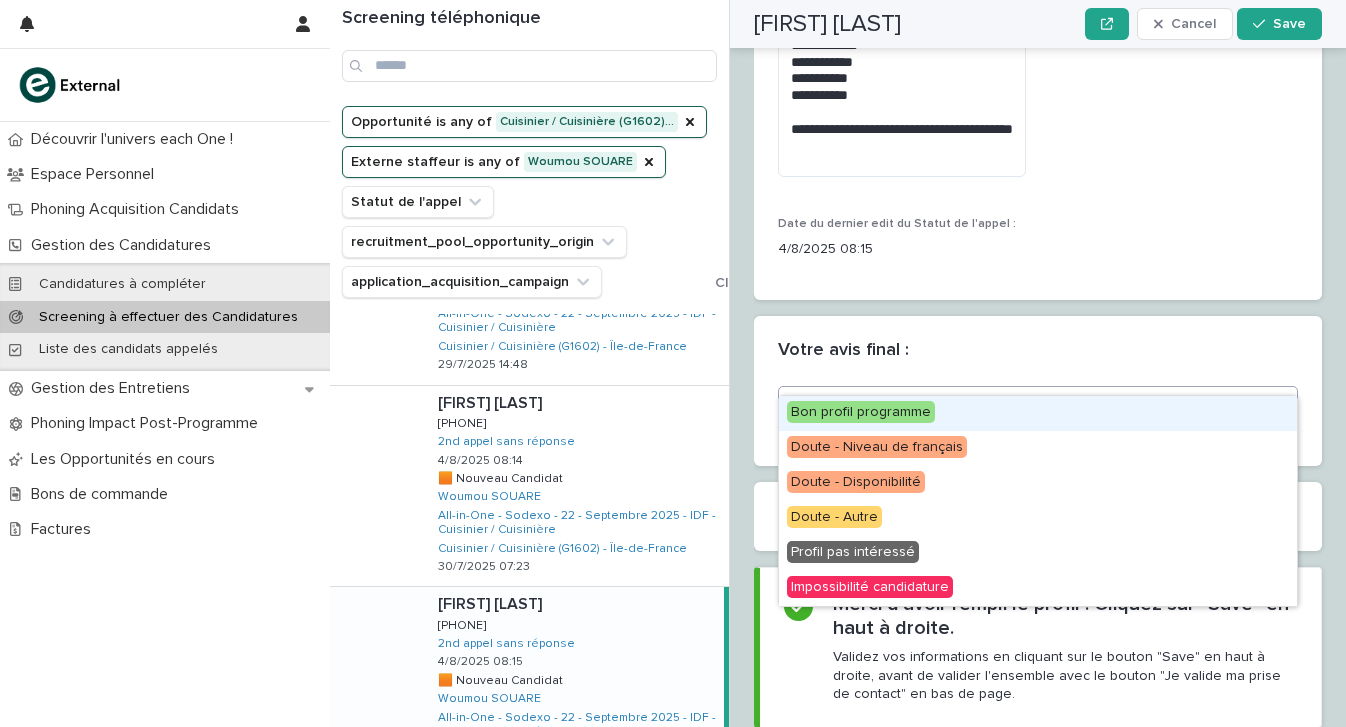 click on "Select..." at bounding box center [1038, 406] 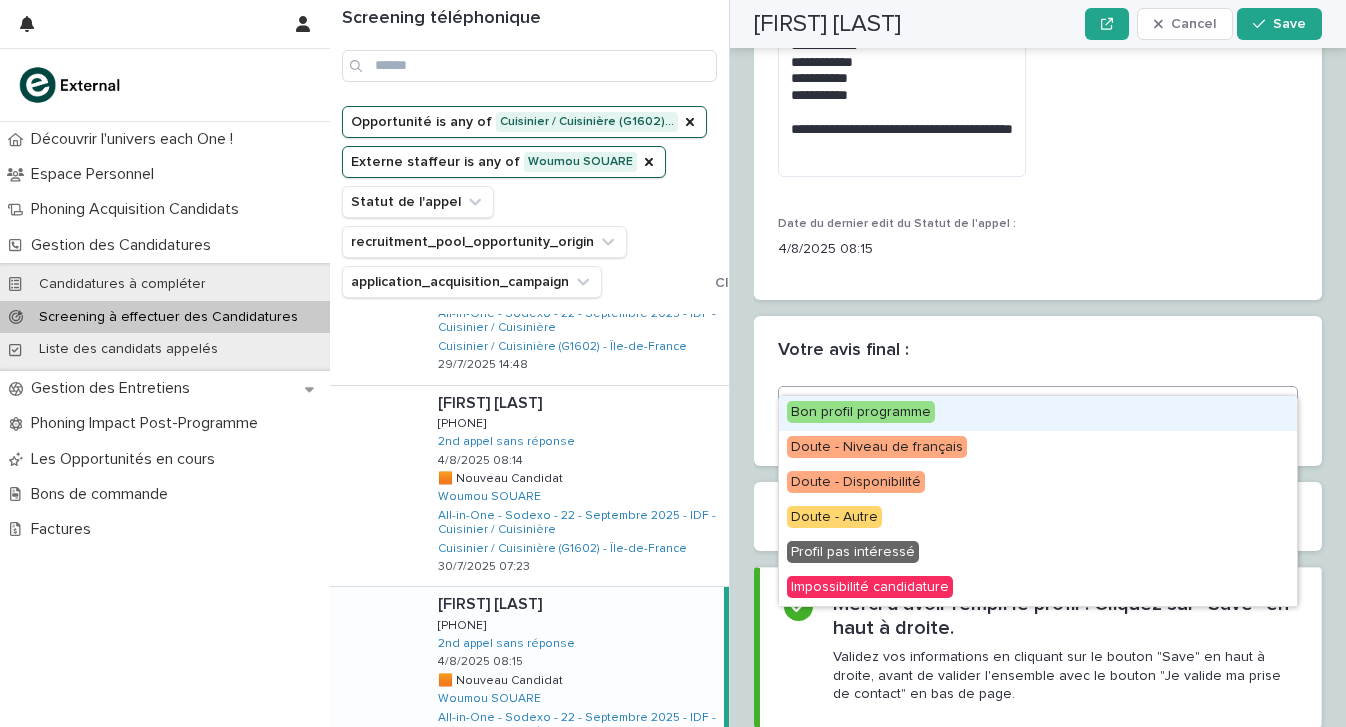 click on "Bon profil programme" at bounding box center [1038, 413] 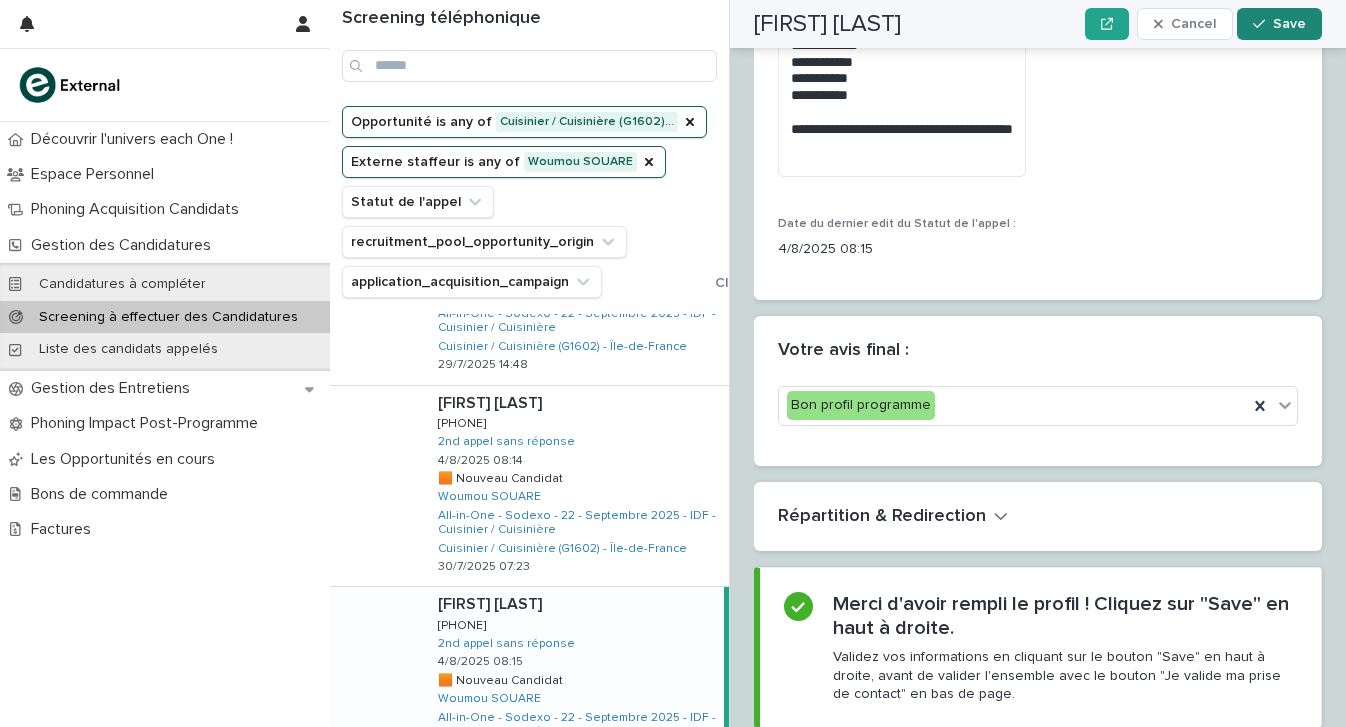 click on "Save" at bounding box center [1279, 24] 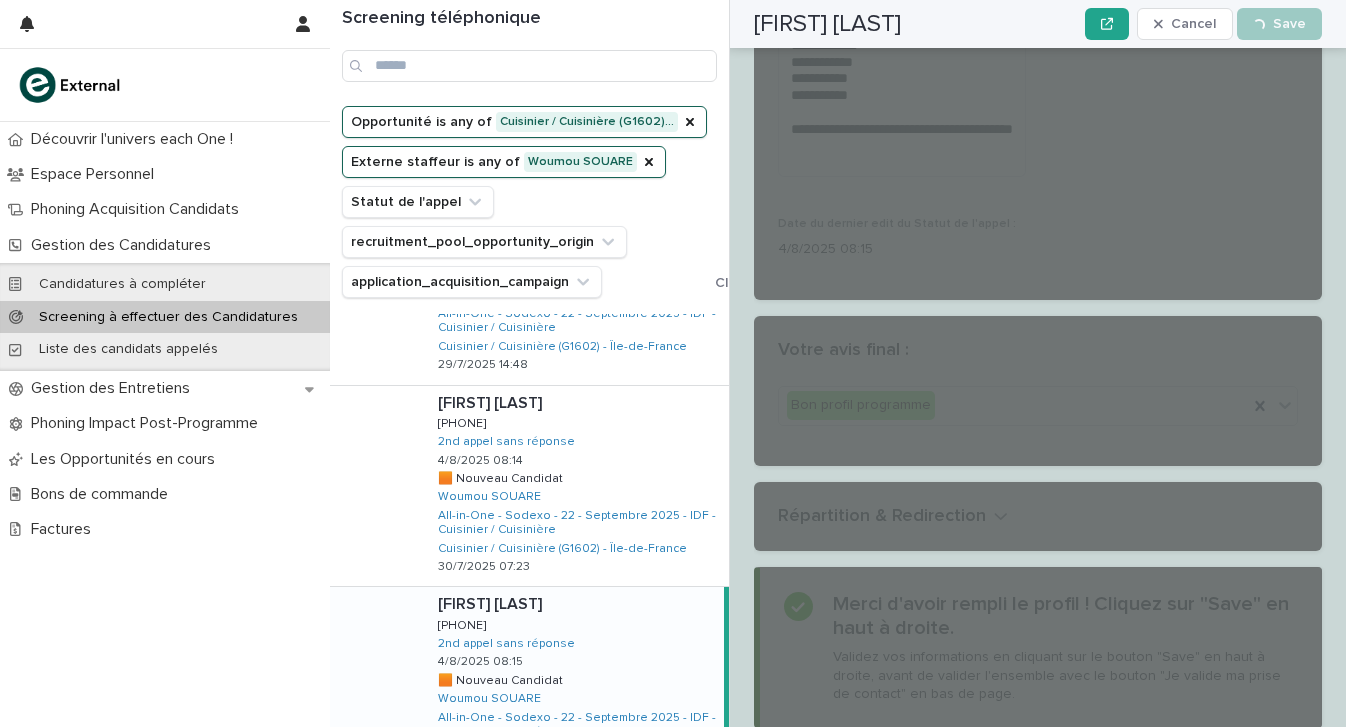 scroll, scrollTop: 3132, scrollLeft: 0, axis: vertical 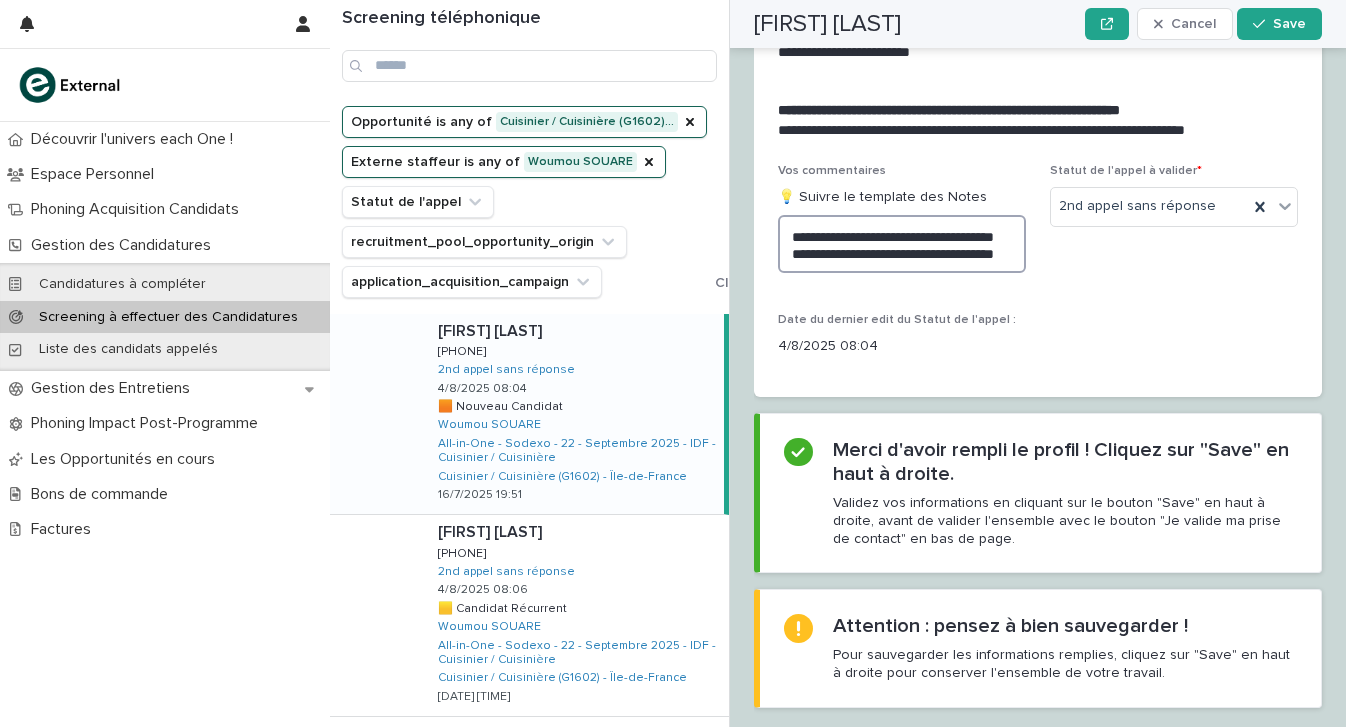 click on "**********" at bounding box center (902, 244) 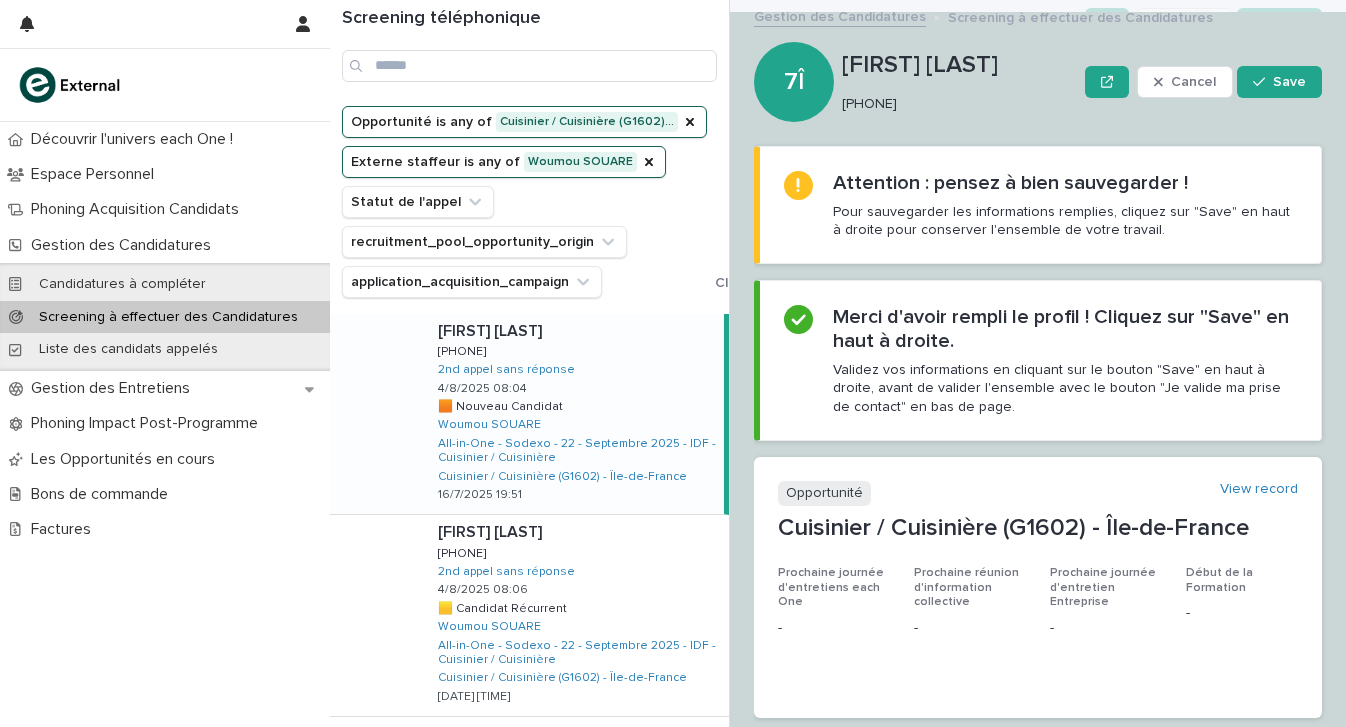 scroll, scrollTop: 0, scrollLeft: 0, axis: both 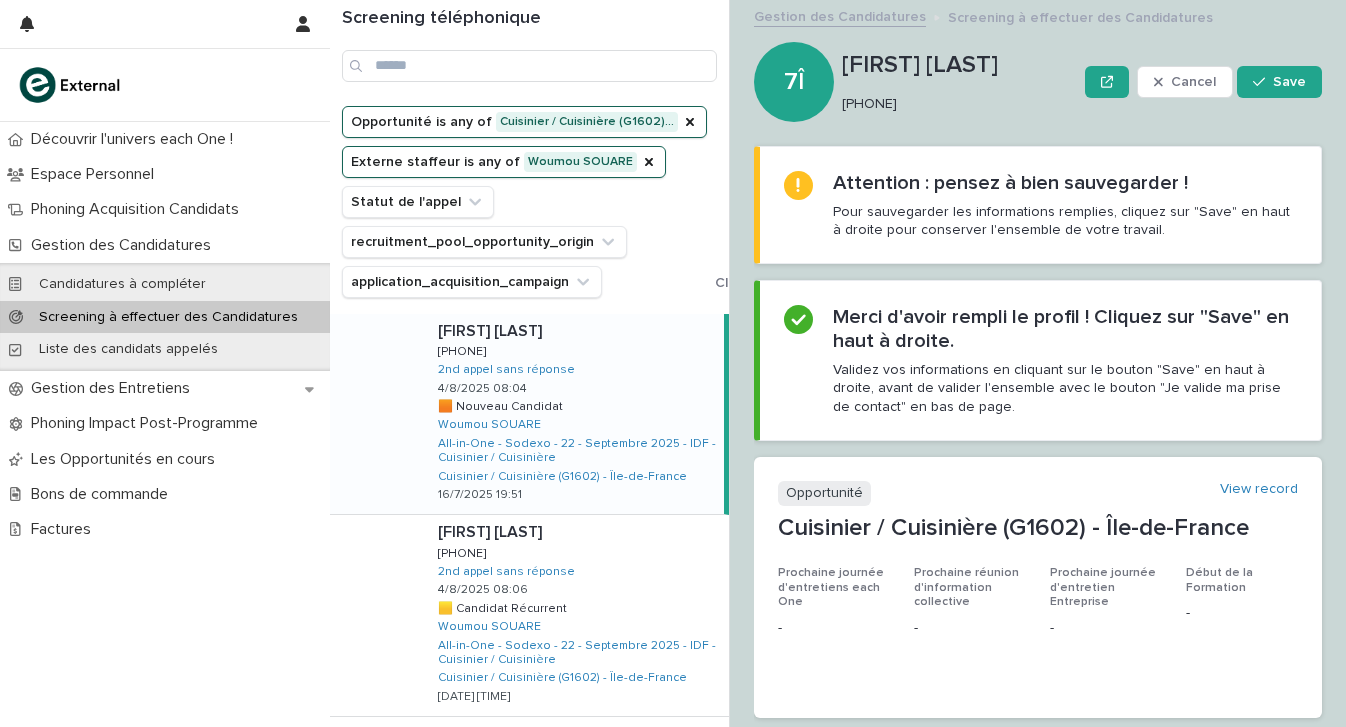 click on "0617288523" at bounding box center (955, 104) 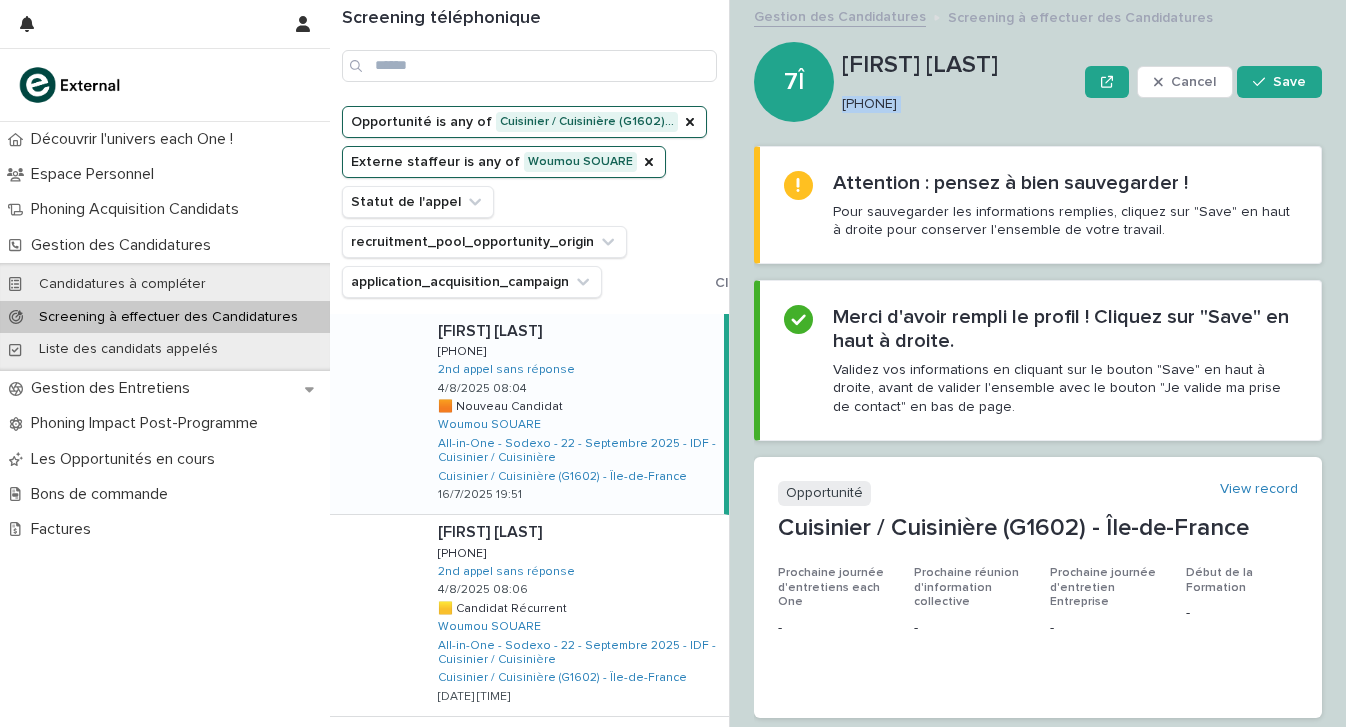 click on "0617288523" at bounding box center [955, 104] 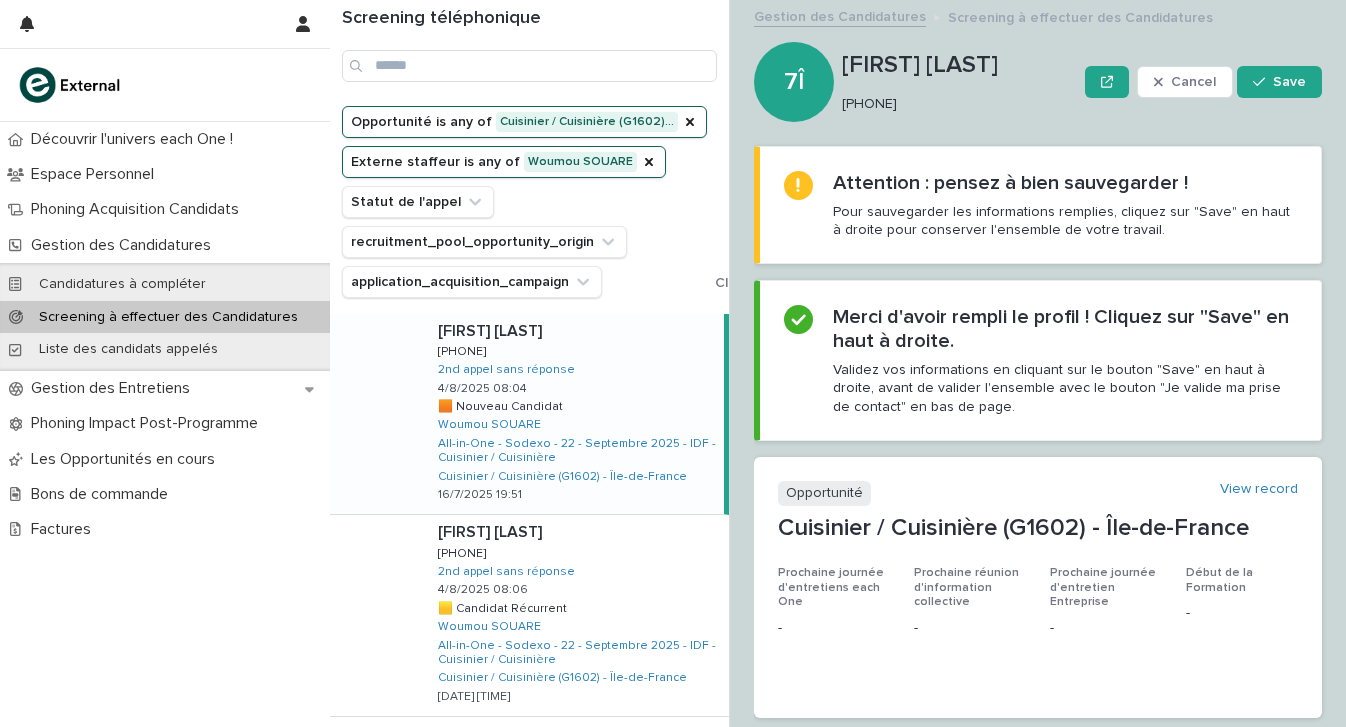 click on "0617288523" at bounding box center [955, 104] 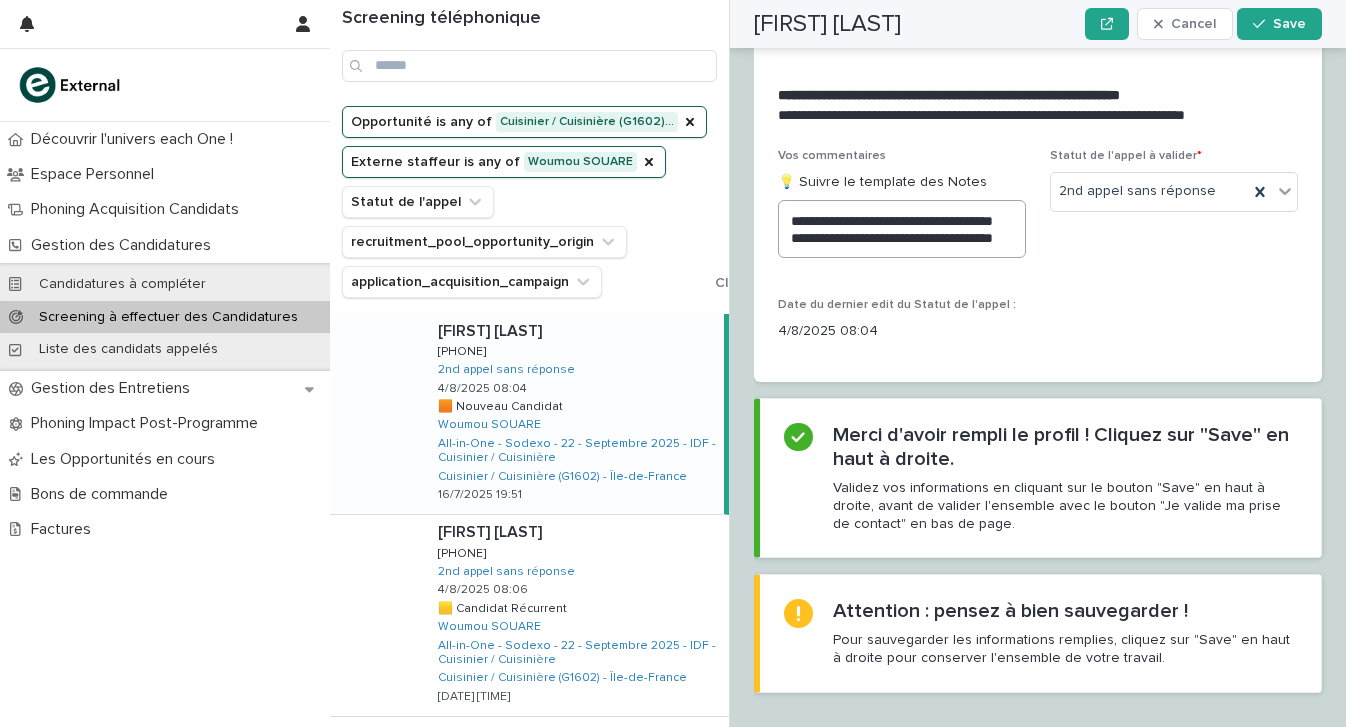 scroll, scrollTop: 2383, scrollLeft: 0, axis: vertical 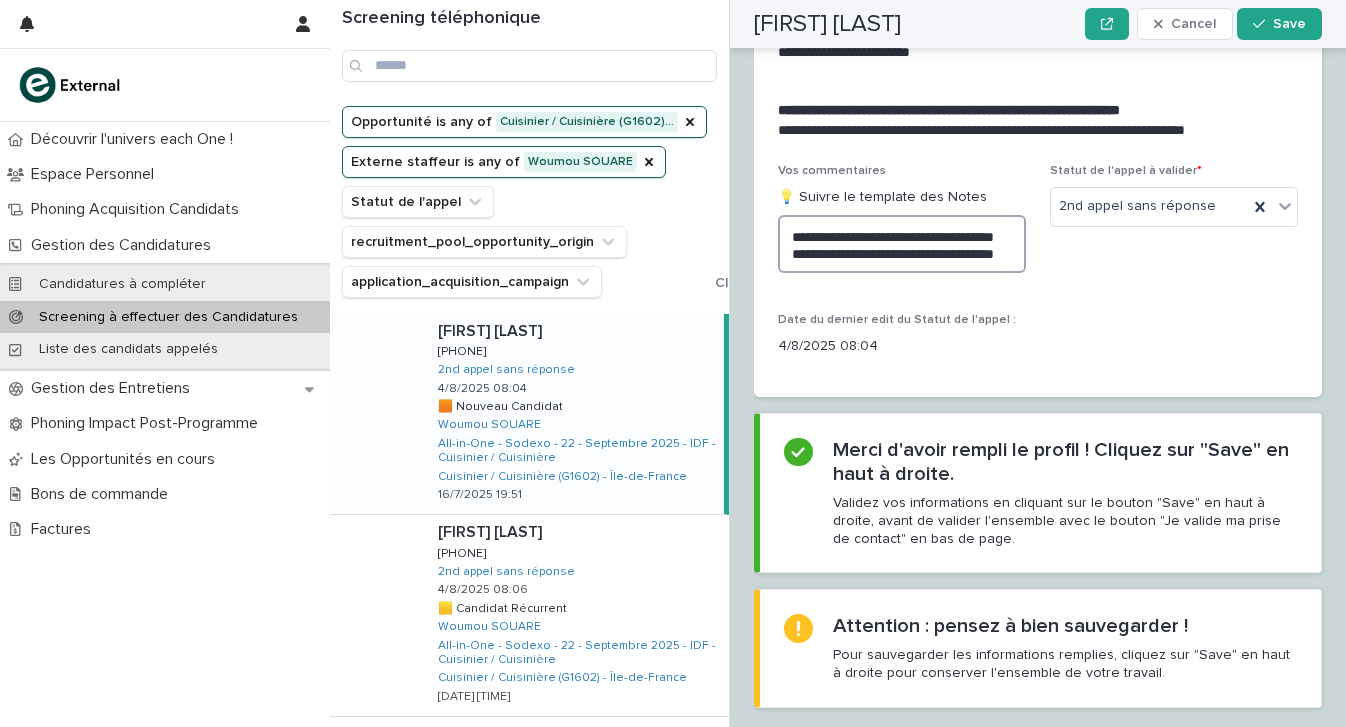 click on "**********" at bounding box center (902, 244) 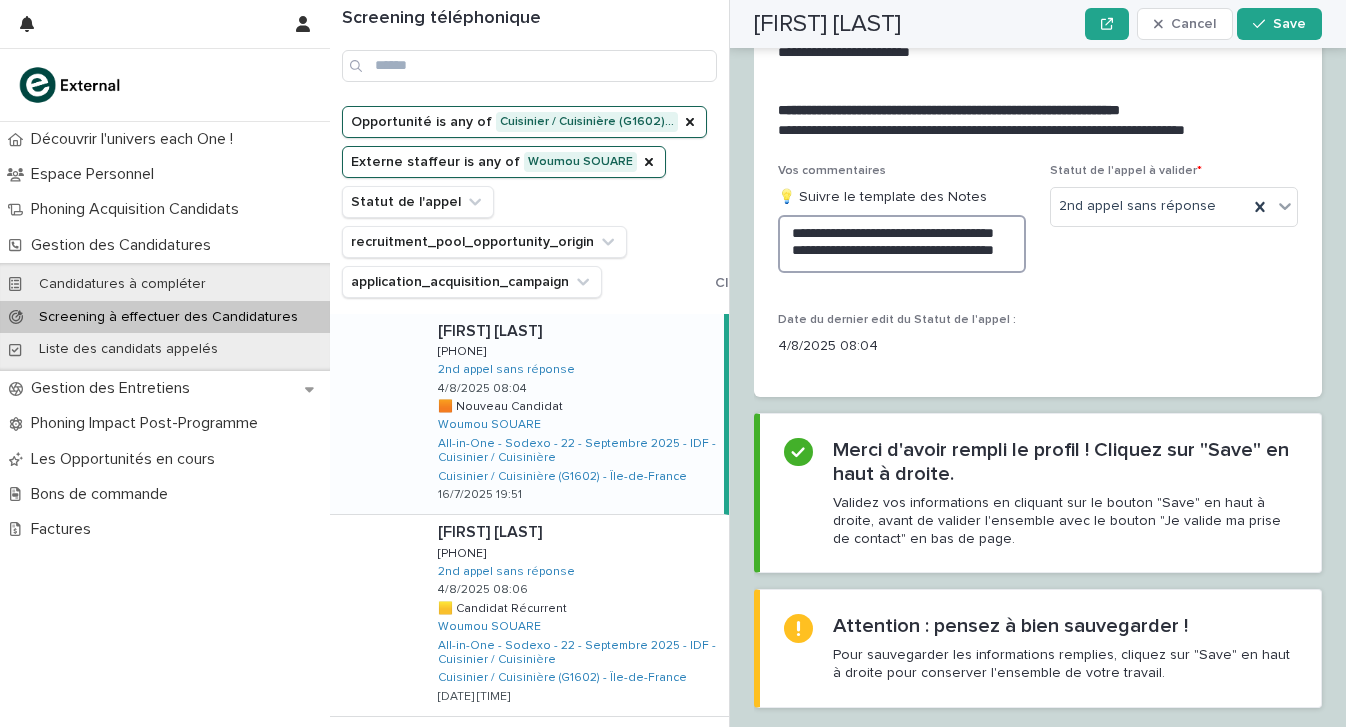 scroll, scrollTop: 34, scrollLeft: 0, axis: vertical 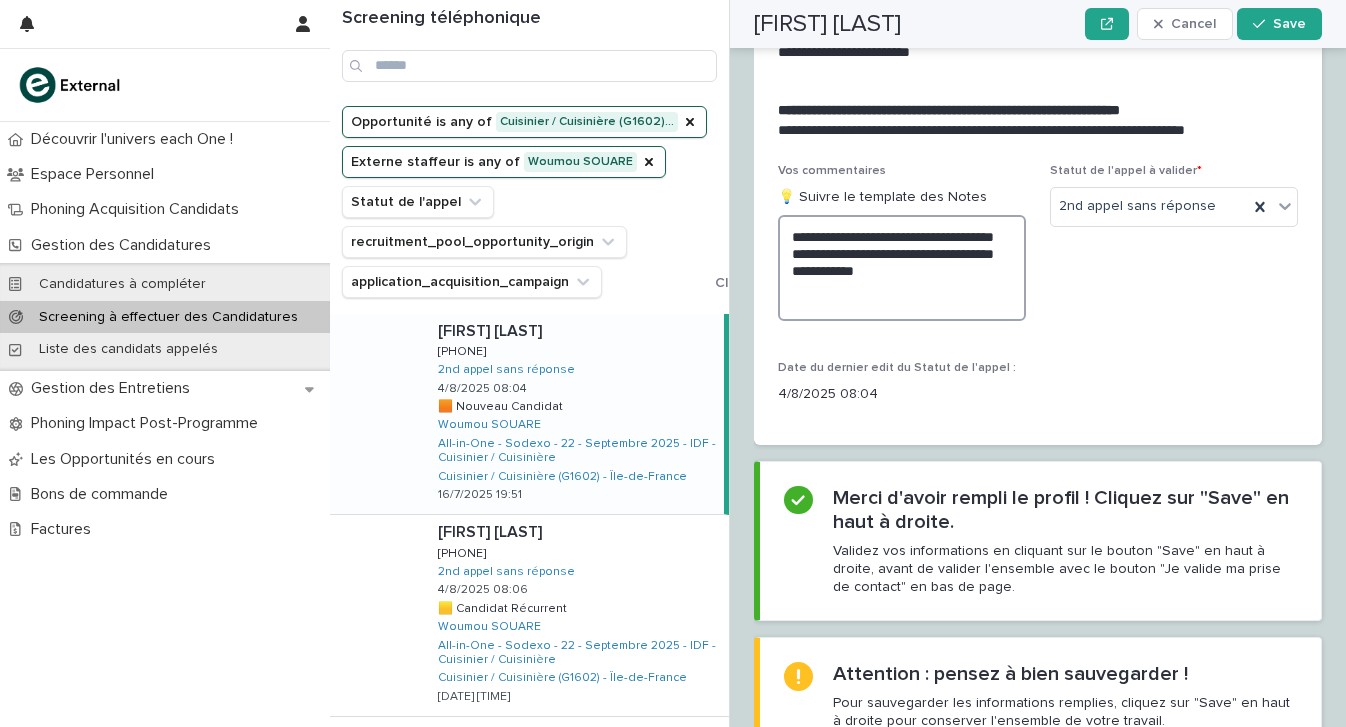 drag, startPoint x: 852, startPoint y: 250, endPoint x: 780, endPoint y: 248, distance: 72.02777 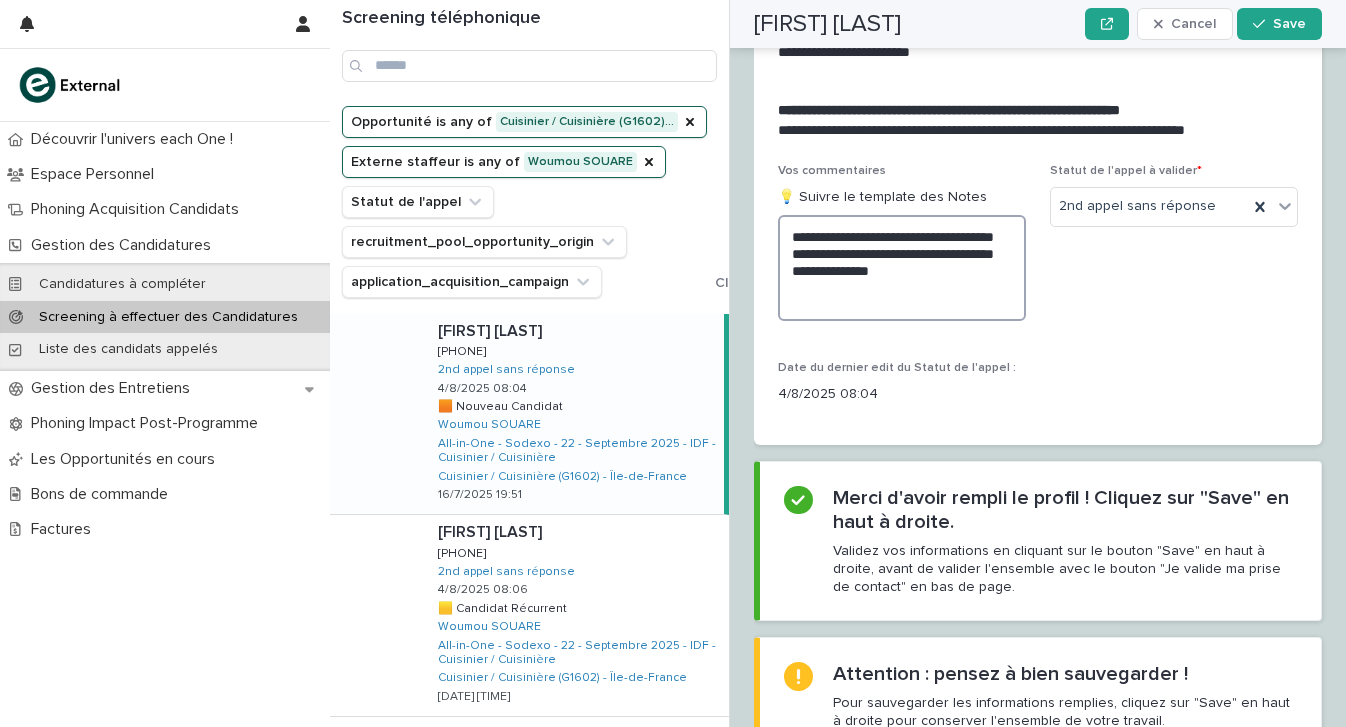 scroll, scrollTop: 2383, scrollLeft: 0, axis: vertical 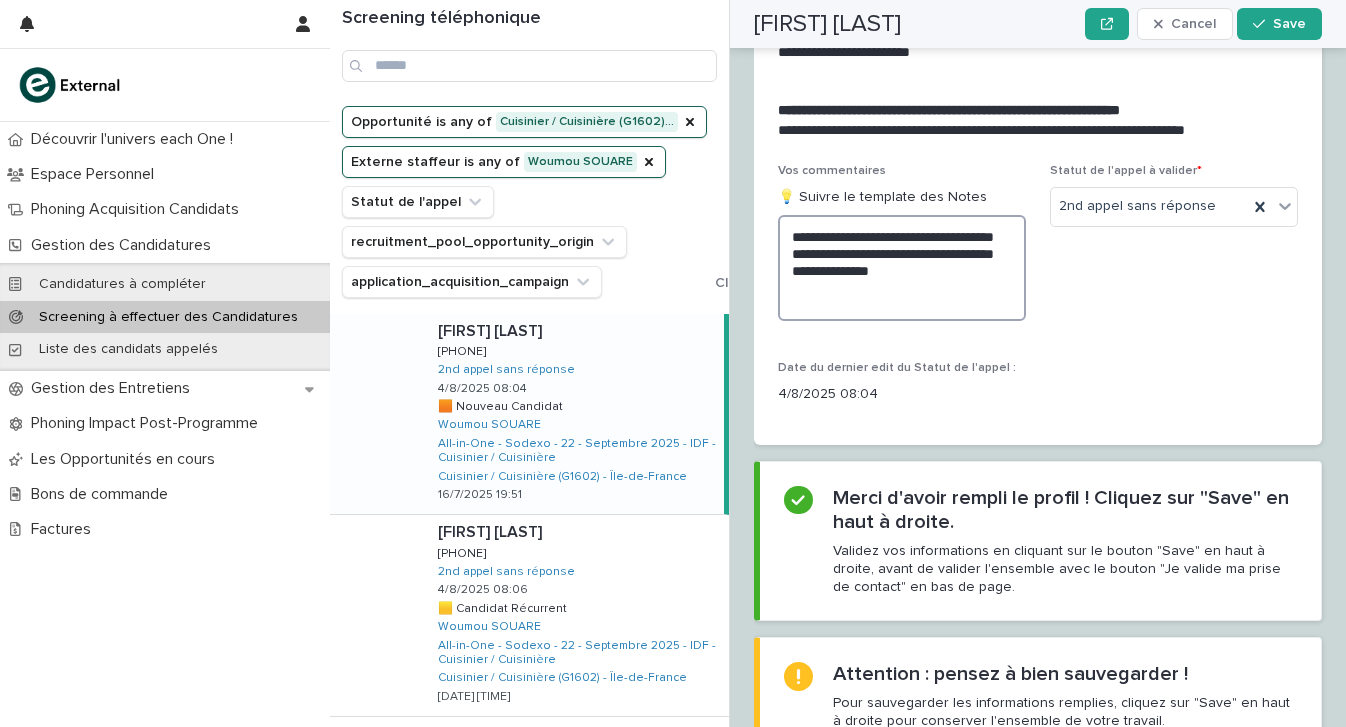 click on "**********" at bounding box center (902, 268) 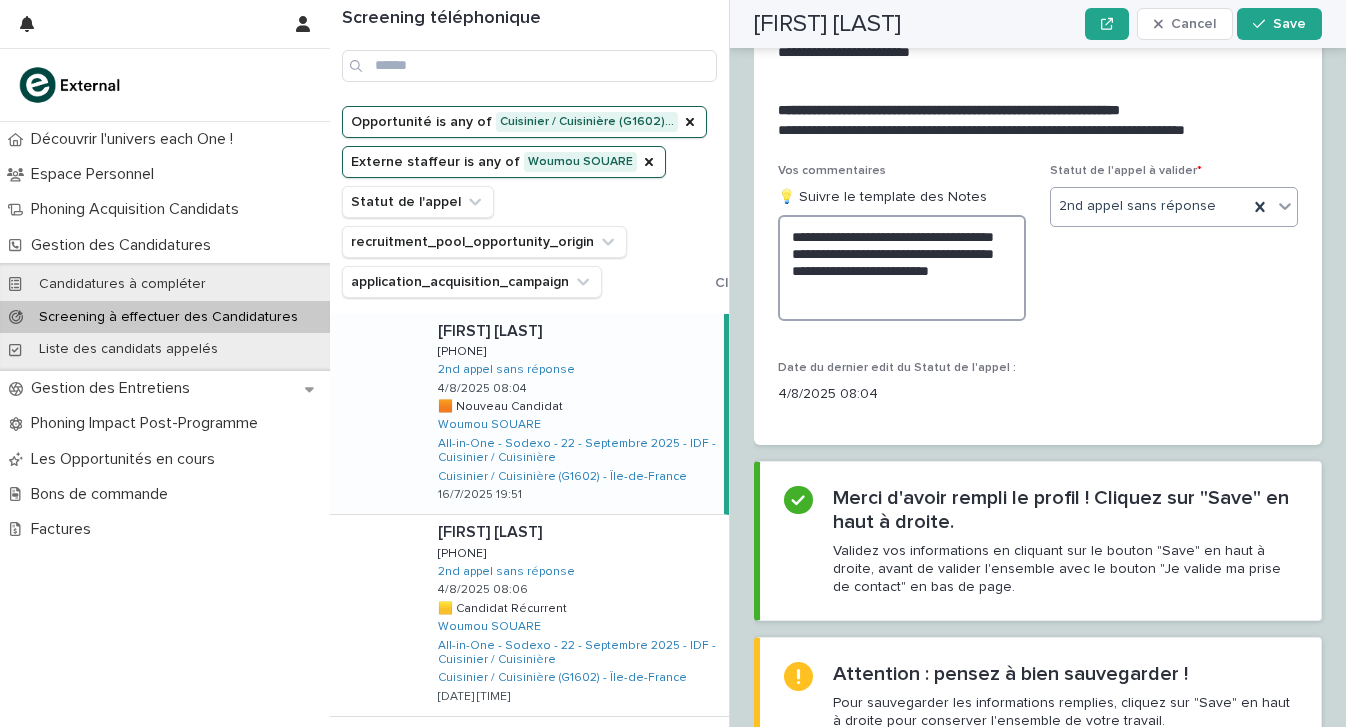 scroll, scrollTop: 2383, scrollLeft: 0, axis: vertical 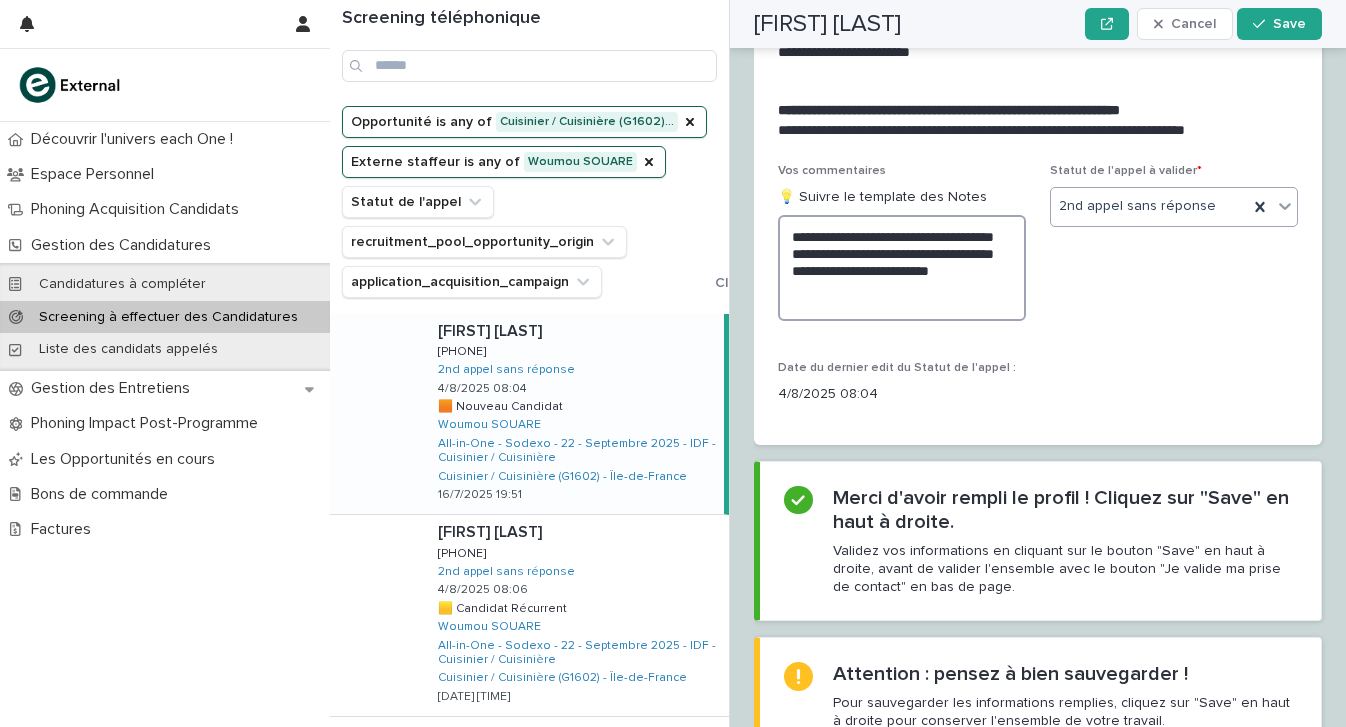 type on "**********" 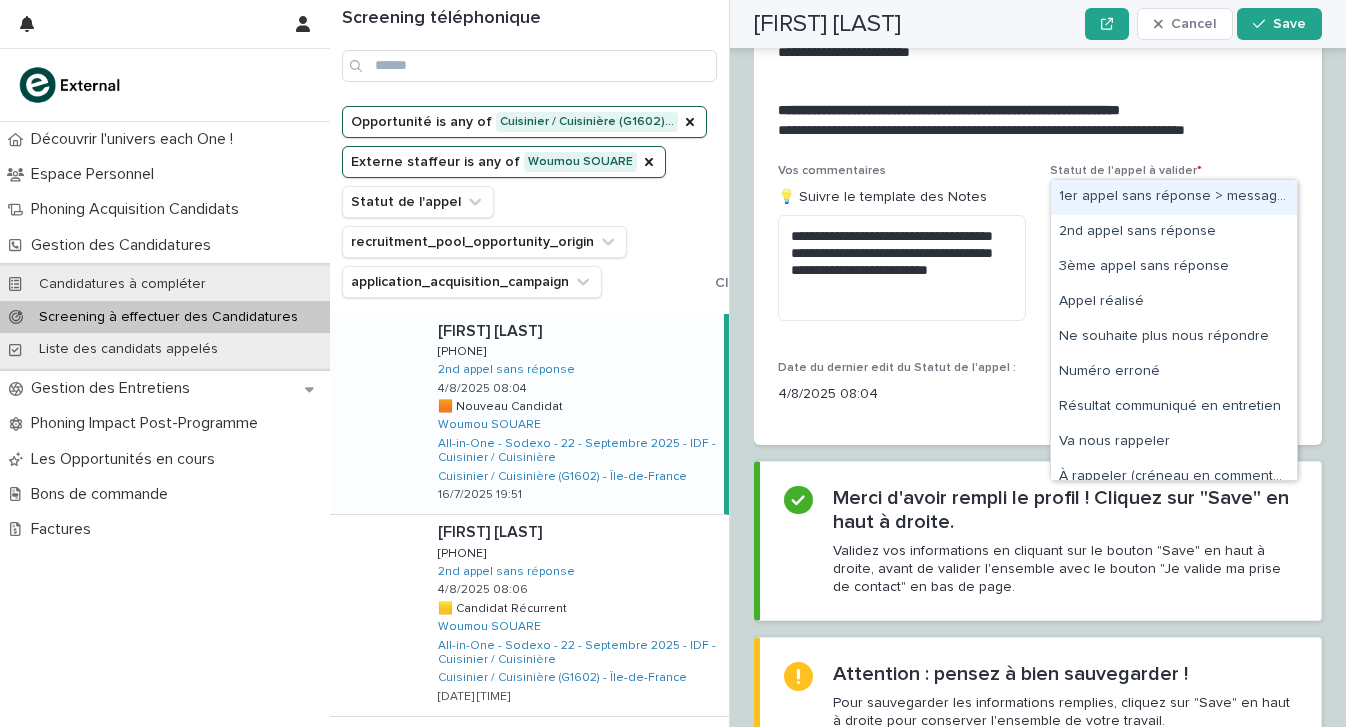 scroll, scrollTop: 0, scrollLeft: 0, axis: both 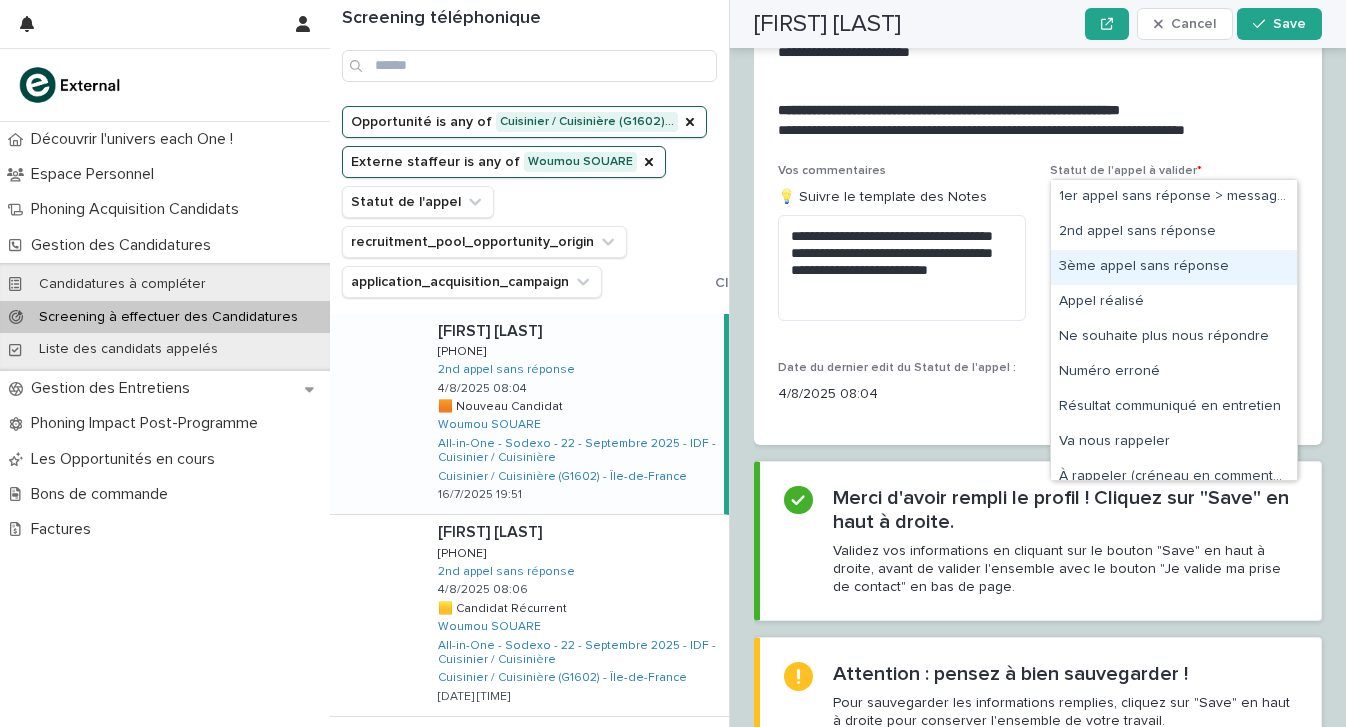 click on "3ème appel sans réponse" at bounding box center [1174, 267] 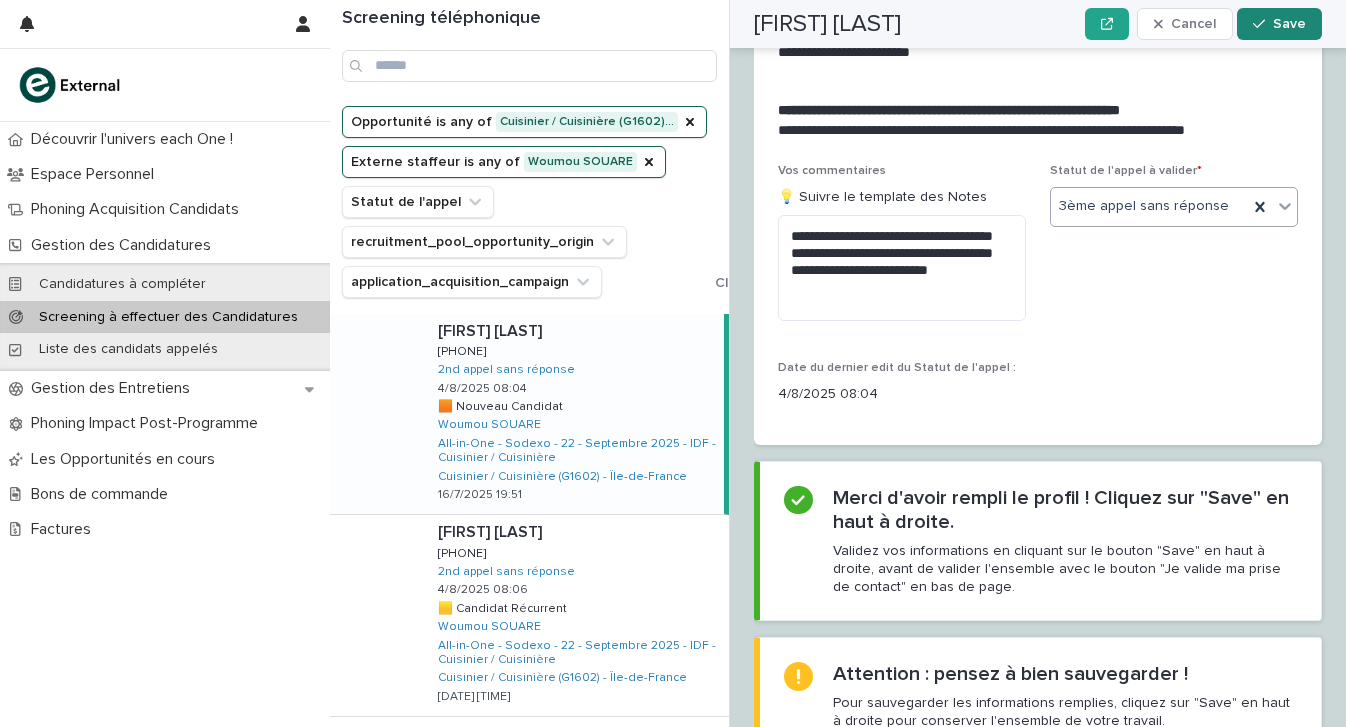 click on "Save" at bounding box center [1279, 24] 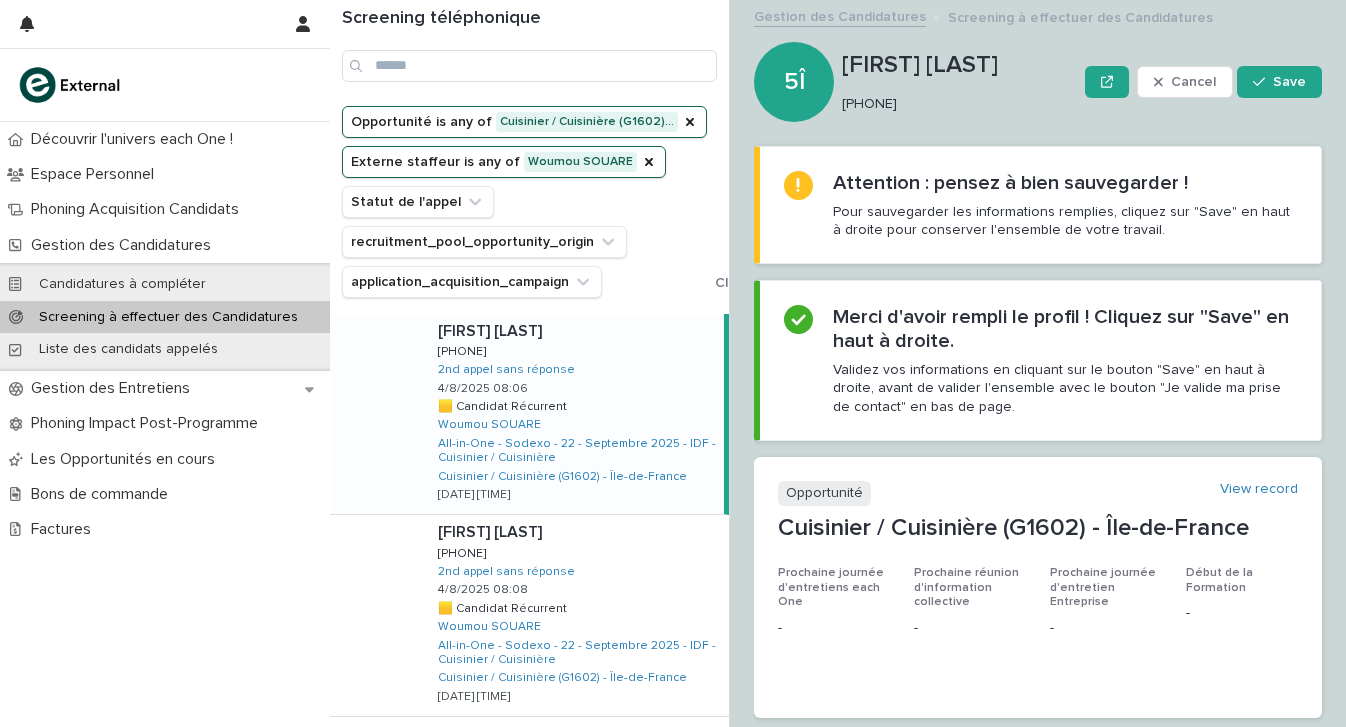 scroll, scrollTop: 0, scrollLeft: 0, axis: both 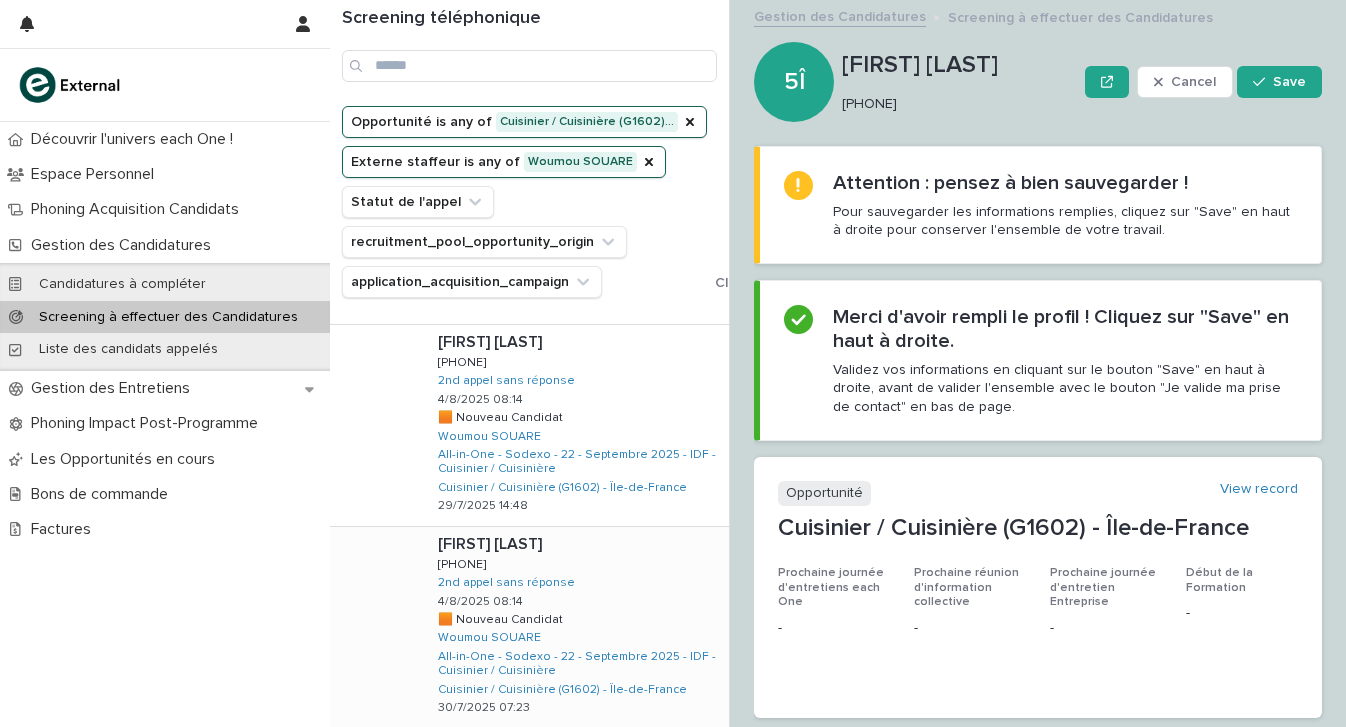 click on "Dimitri FICADIERE Dimitri FICADIERE   0698283979 0698283979   2nd appel sans réponse   4/8/2025 08:14 🟧 Nouveau Candidat 🟧 Nouveau Candidat   Woumou SOUARE   All-in-One - Sodexo - 22 - Septembre 2025 - IDF - Cuisinier / Cuisinière   Cuisinier / Cuisinière (G1602) - Île-de-France   30/7/2025 07:23" at bounding box center (575, 627) 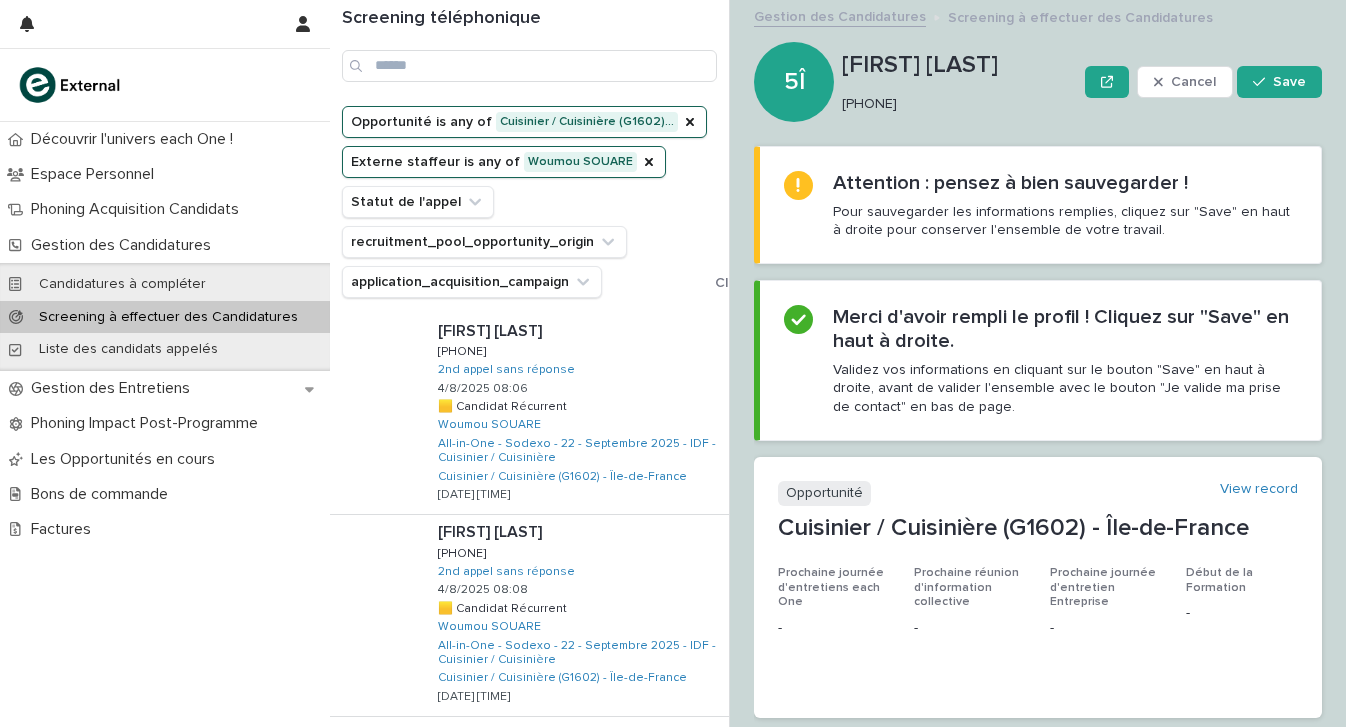 scroll, scrollTop: 0, scrollLeft: 0, axis: both 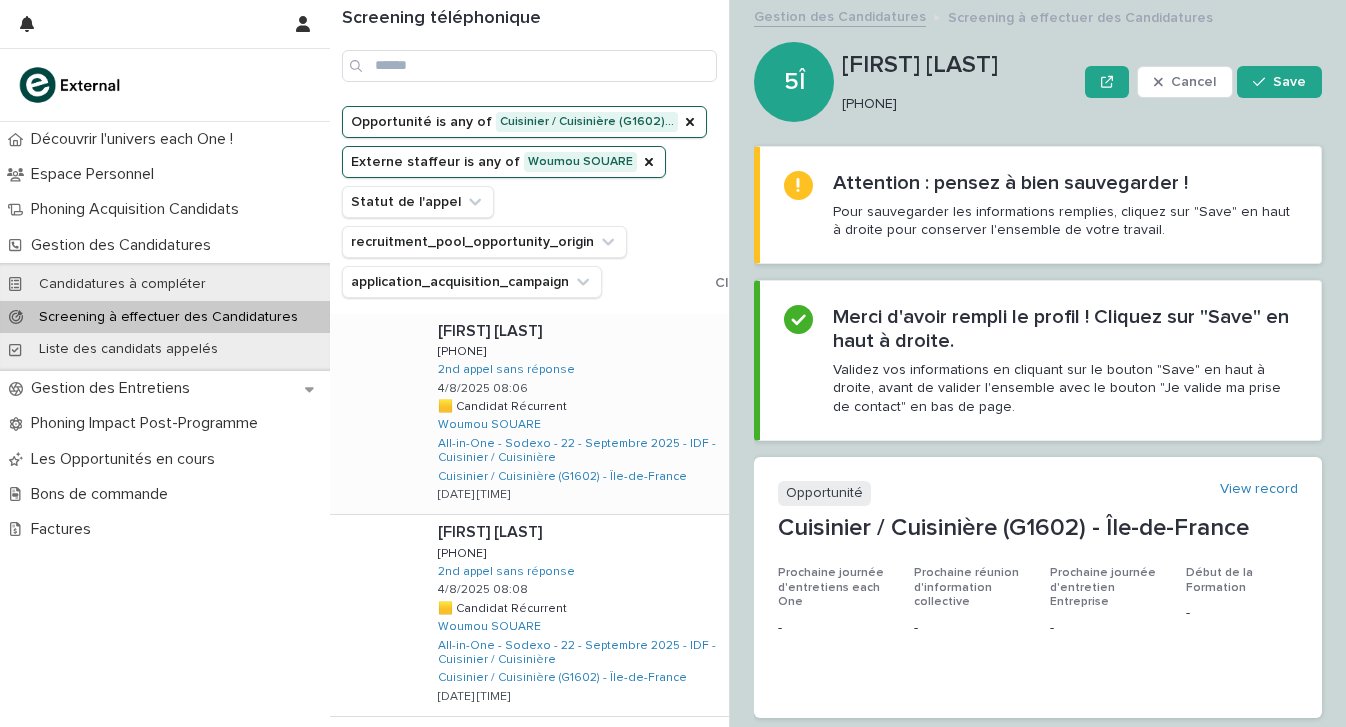 click on "El hadj MEITE El hadj MEITE   0605835408 0605835408   2nd appel sans réponse   4/8/2025 08:06 🟨 Candidat Récurrent 🟨 Candidat Récurrent   Woumou SOUARE   All-in-One - Sodexo - 22 - Septembre 2025 - IDF - Cuisinier / Cuisinière   Cuisinier / Cuisinière (G1602) - Île-de-France   18/7/2025 09:27" at bounding box center [575, 414] 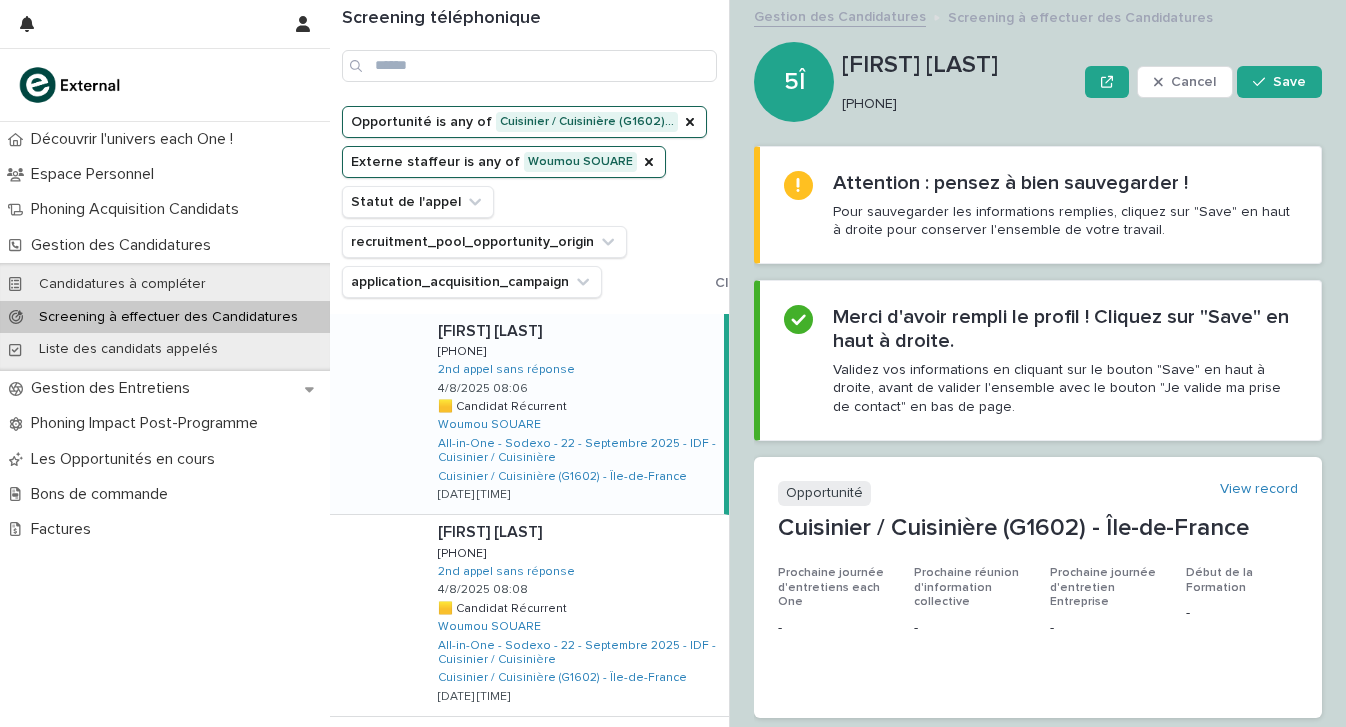click on "0605835408" at bounding box center (955, 104) 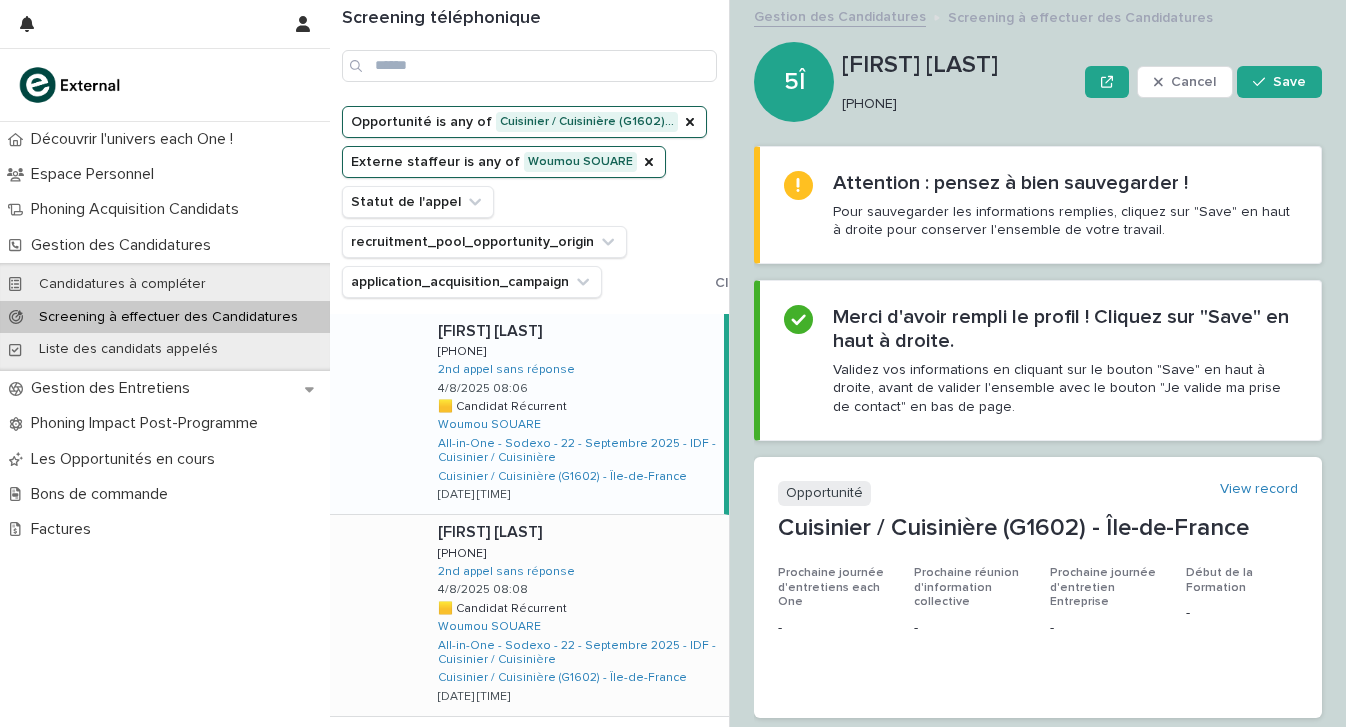 click at bounding box center [579, 532] 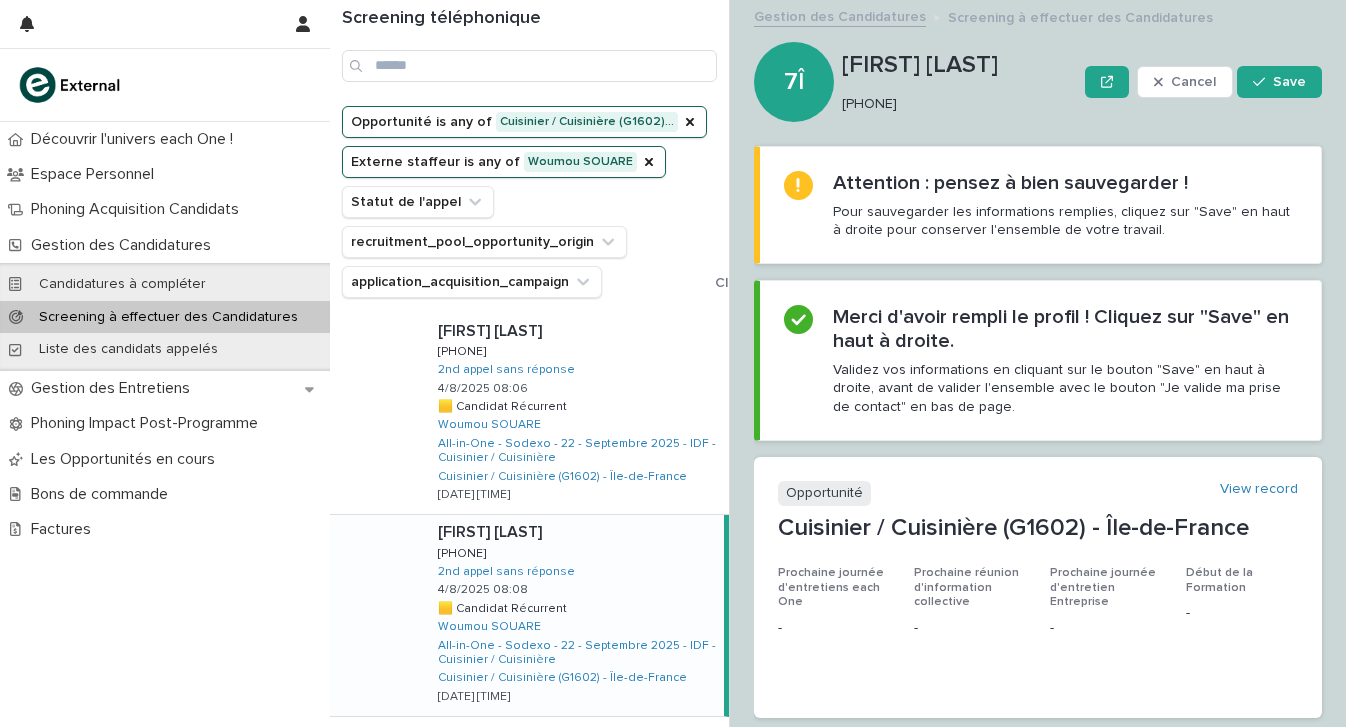 click on "Adrien AMIENS Adrien AMIENS   0778057192 0778057192   2nd appel sans réponse   4/8/2025 08:08 🟨 Candidat Récurrent 🟨 Candidat Récurrent   Woumou SOUARE   All-in-One - Sodexo - 22 - Septembre 2025 - IDF - Cuisinier / Cuisinière   Cuisinier / Cuisinière (G1602) - Île-de-France   18/7/2025 09:27" at bounding box center [573, 615] 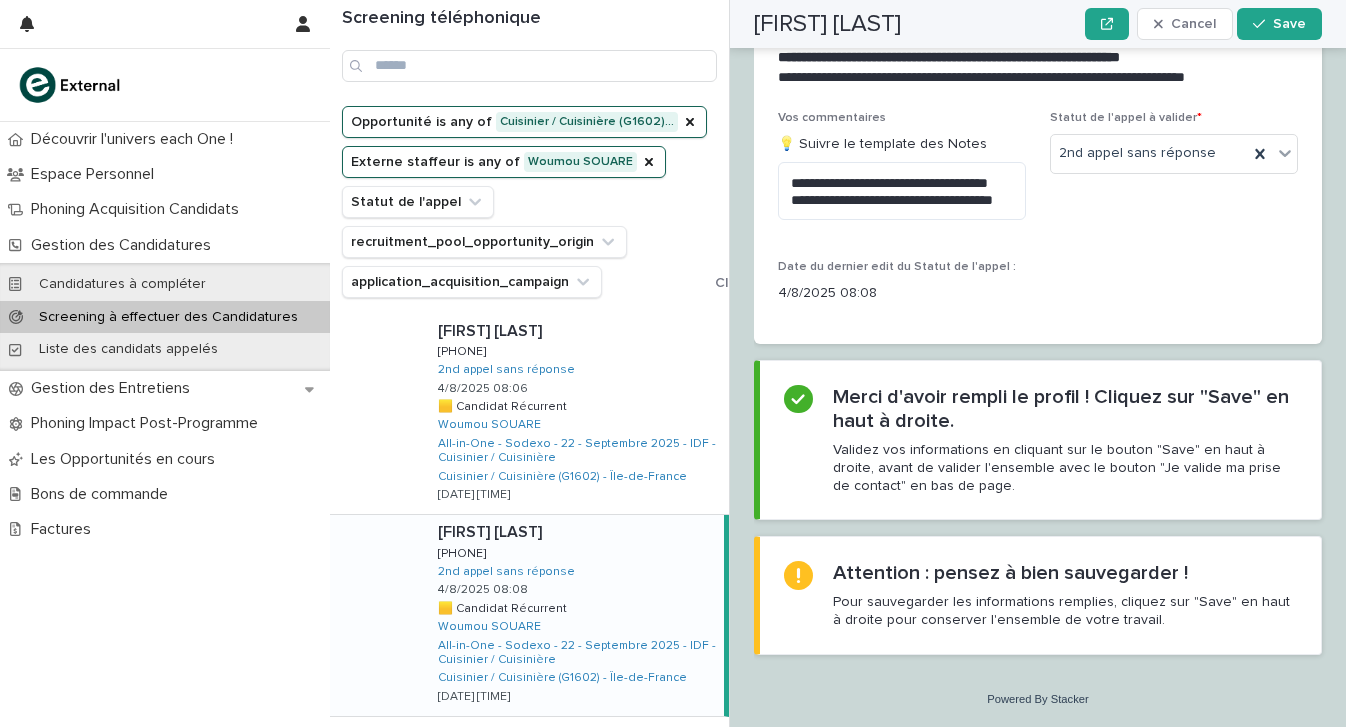 scroll, scrollTop: 2403, scrollLeft: 0, axis: vertical 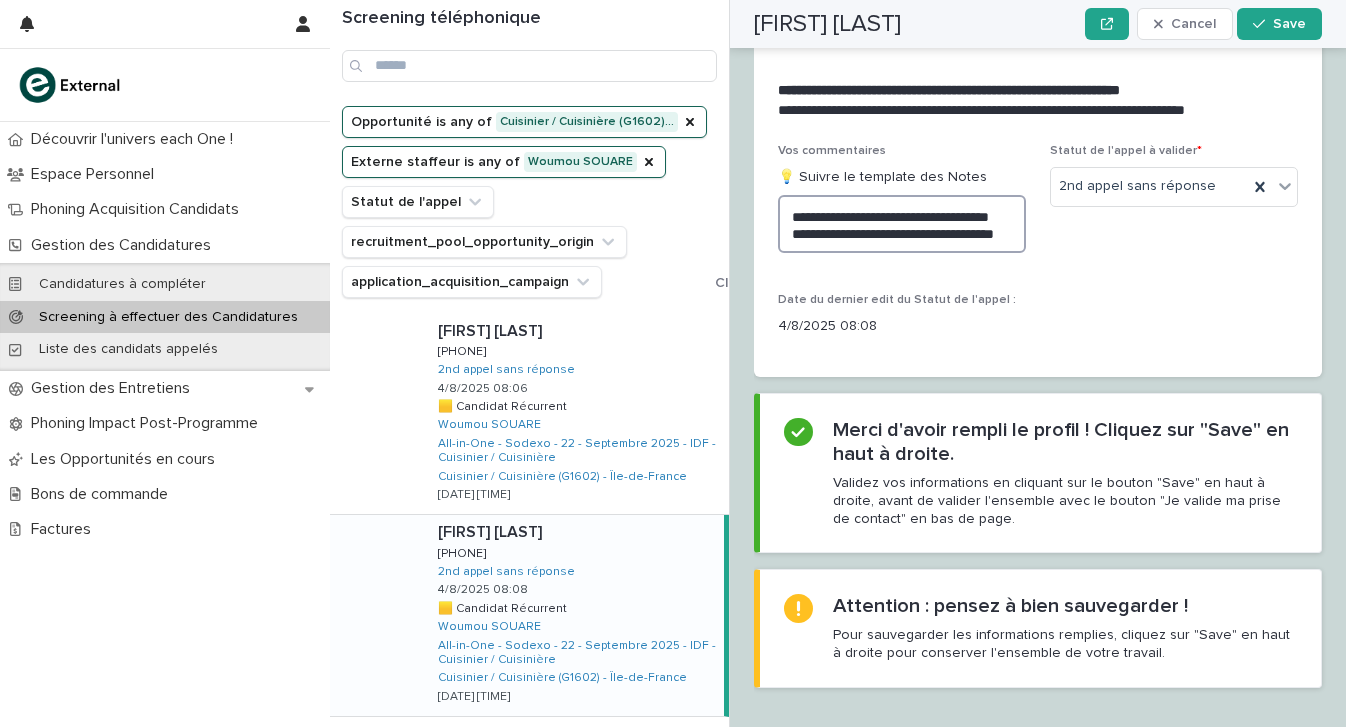 click on "**********" at bounding box center (902, 224) 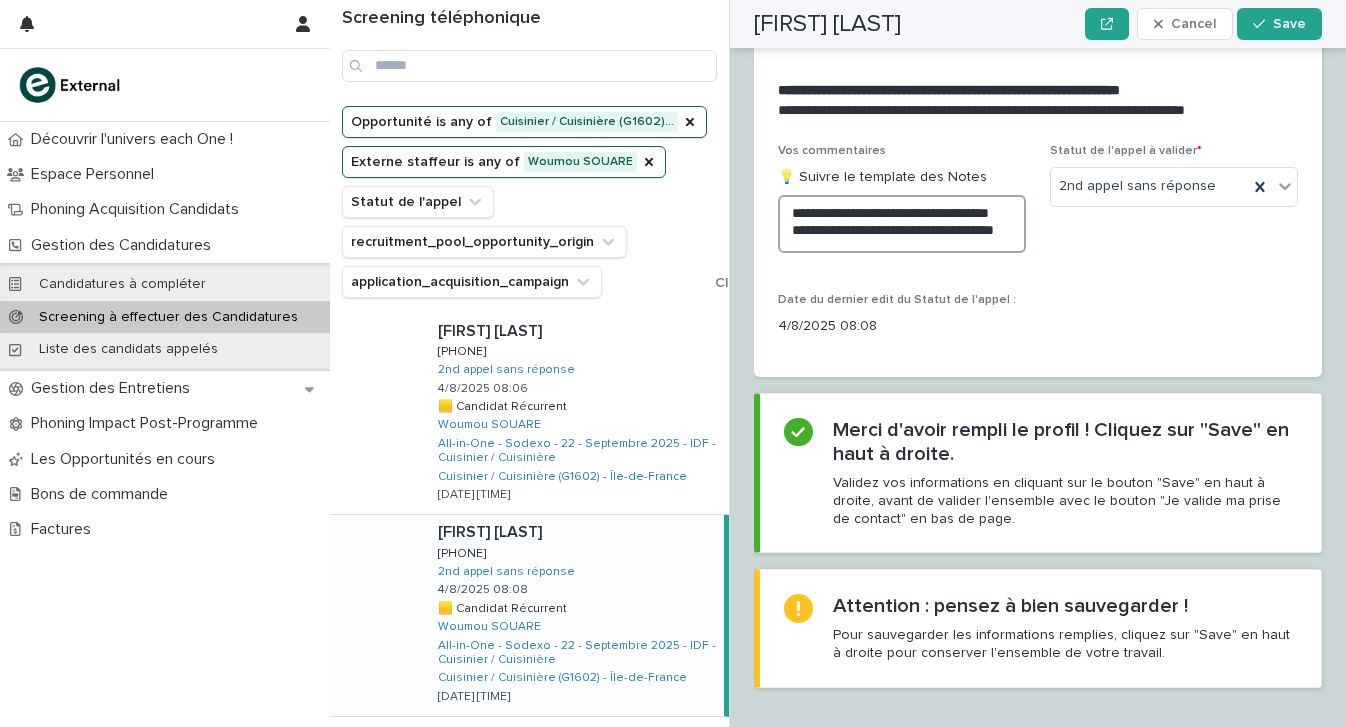 drag, startPoint x: 903, startPoint y: 208, endPoint x: 778, endPoint y: 187, distance: 126.751724 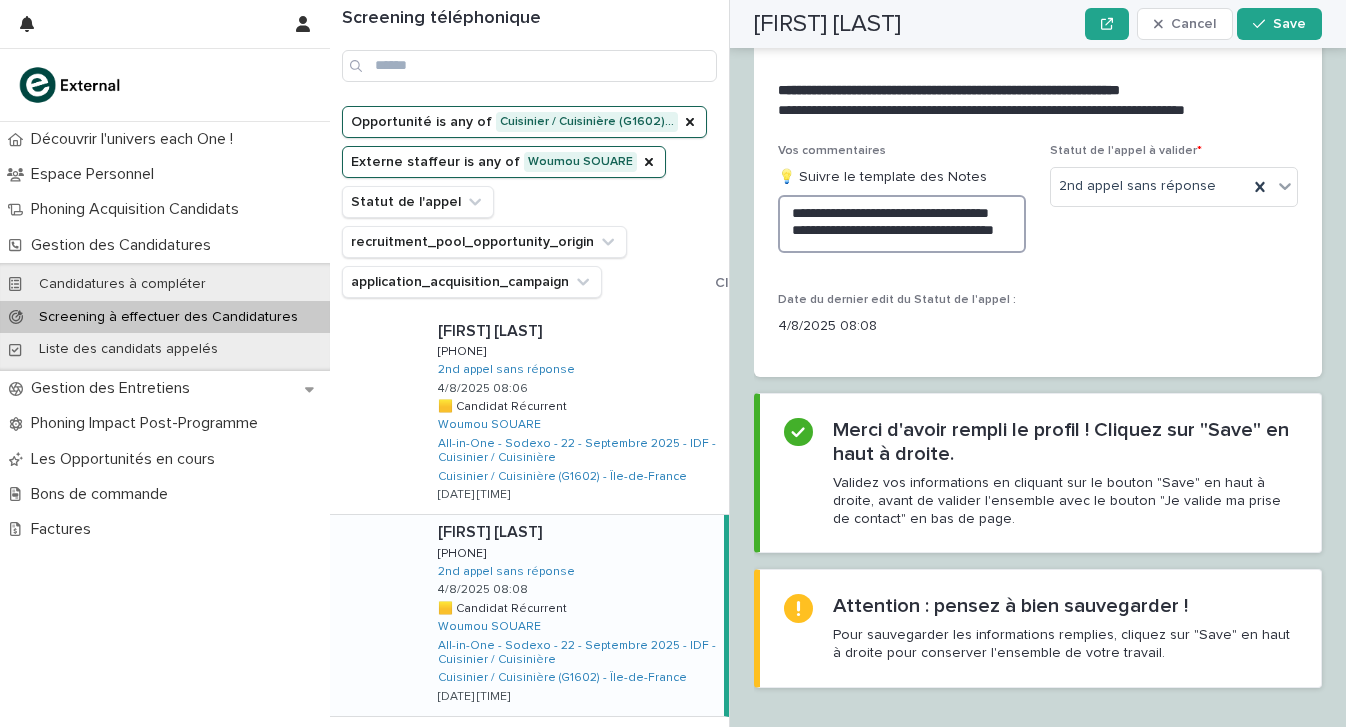 click on "**********" at bounding box center [902, 224] 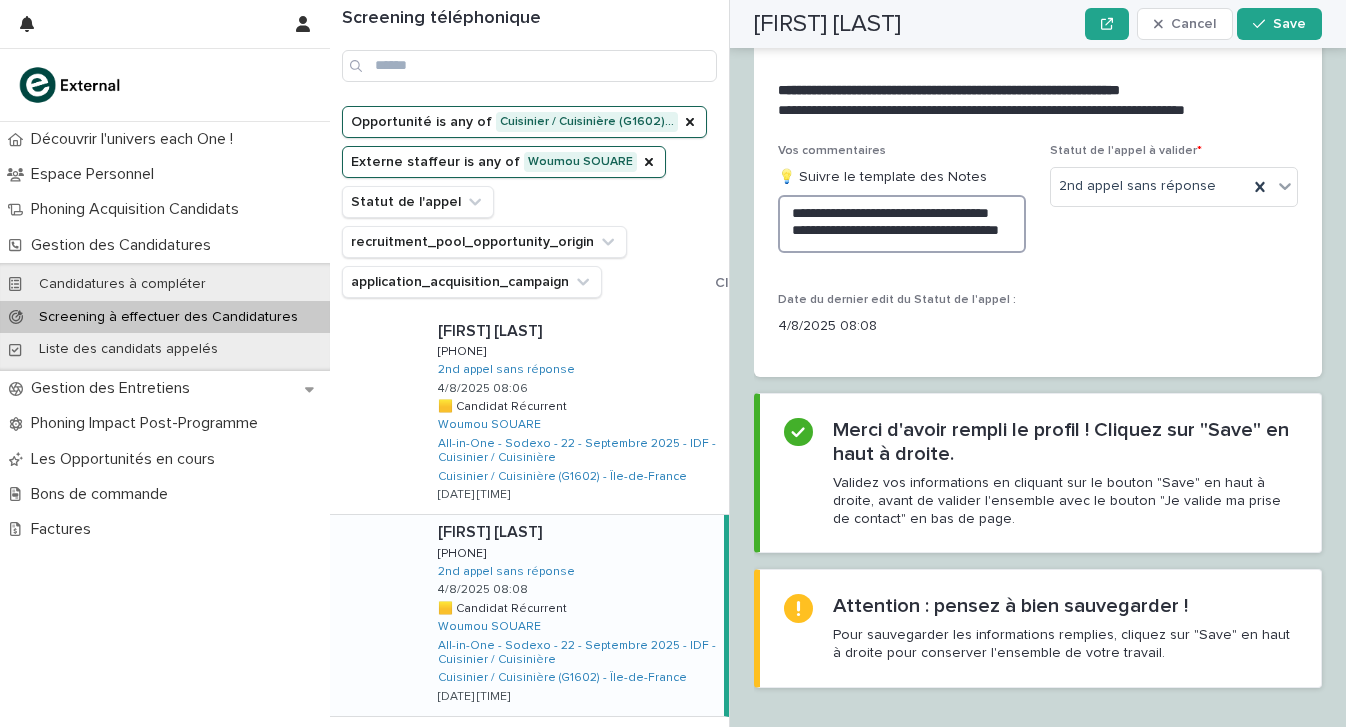 scroll, scrollTop: 2, scrollLeft: 0, axis: vertical 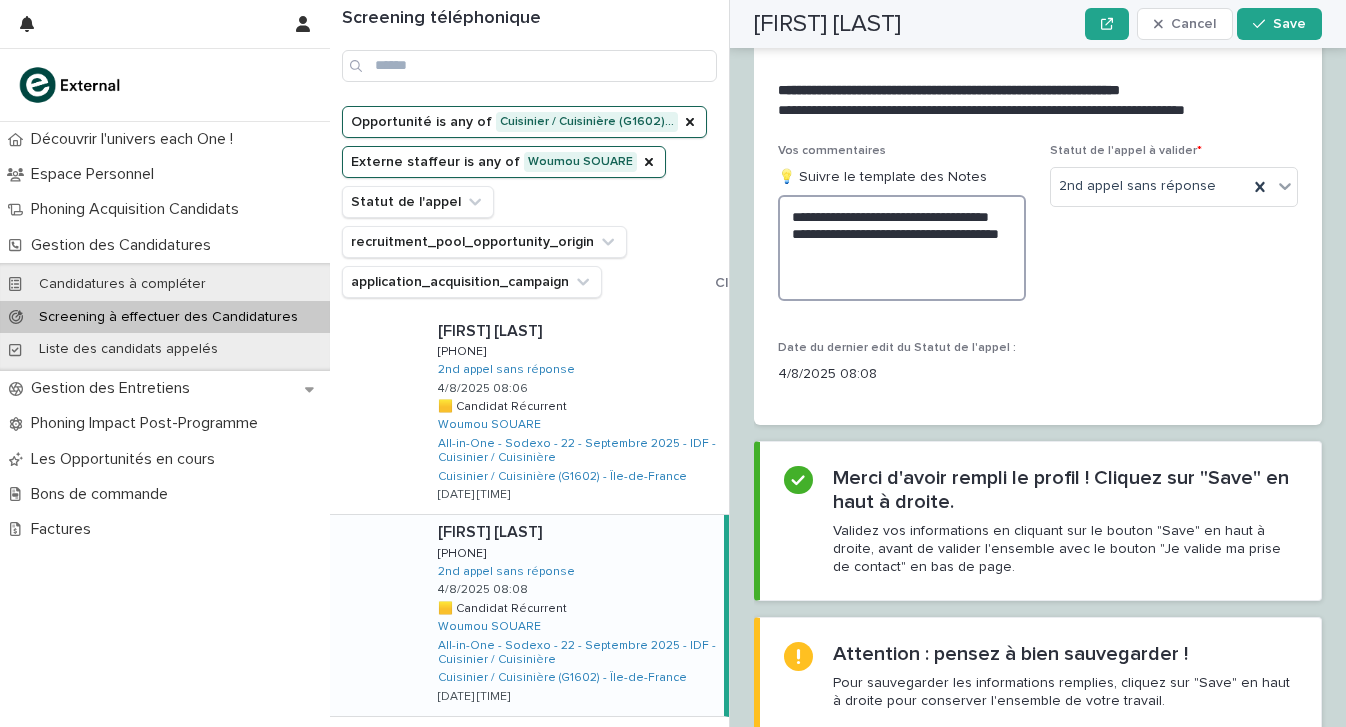 paste on "**********" 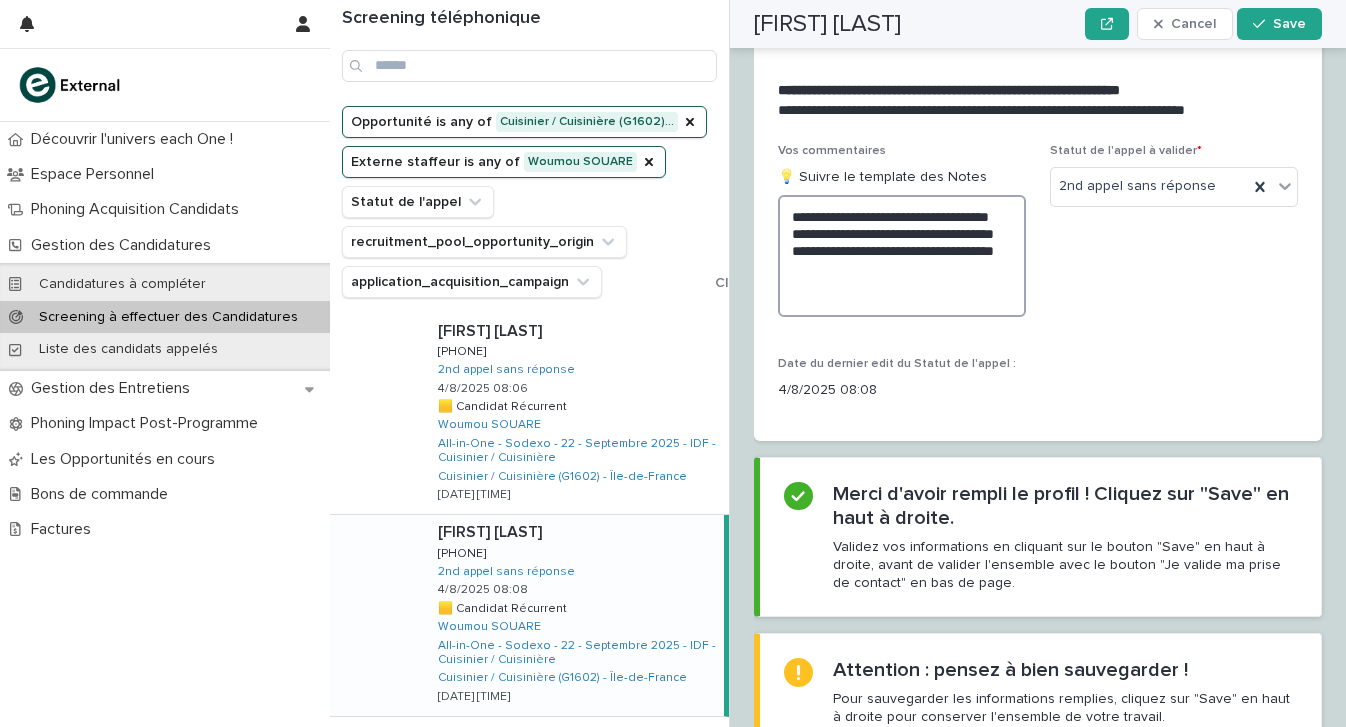 click on "**********" at bounding box center [902, 256] 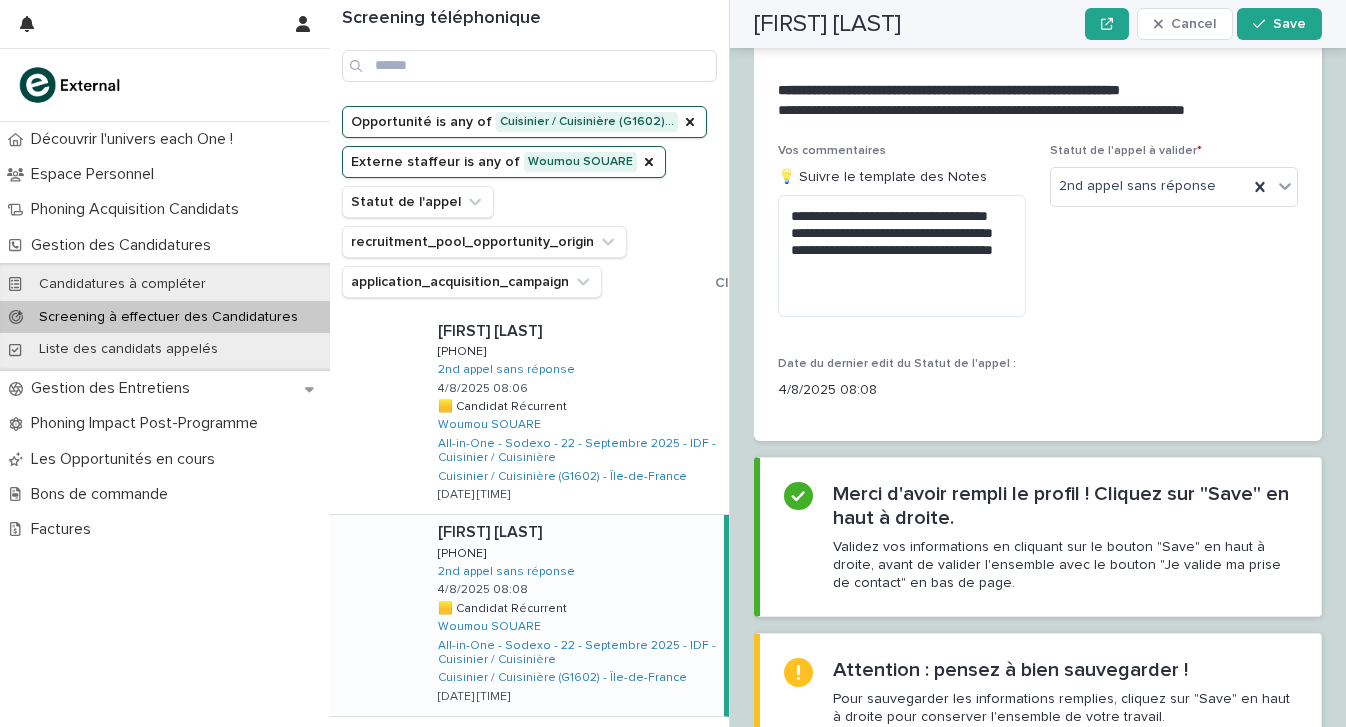 scroll, scrollTop: 0, scrollLeft: 0, axis: both 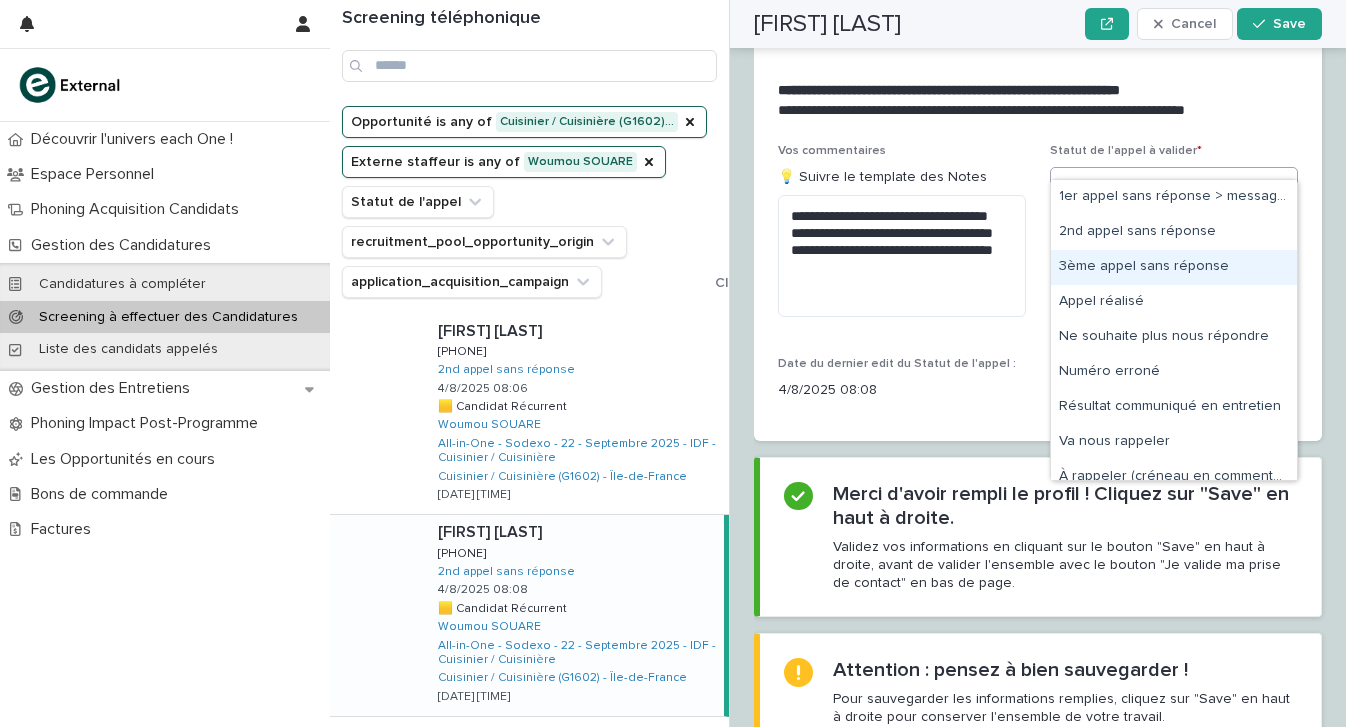 click on "3ème appel sans réponse" at bounding box center [1174, 267] 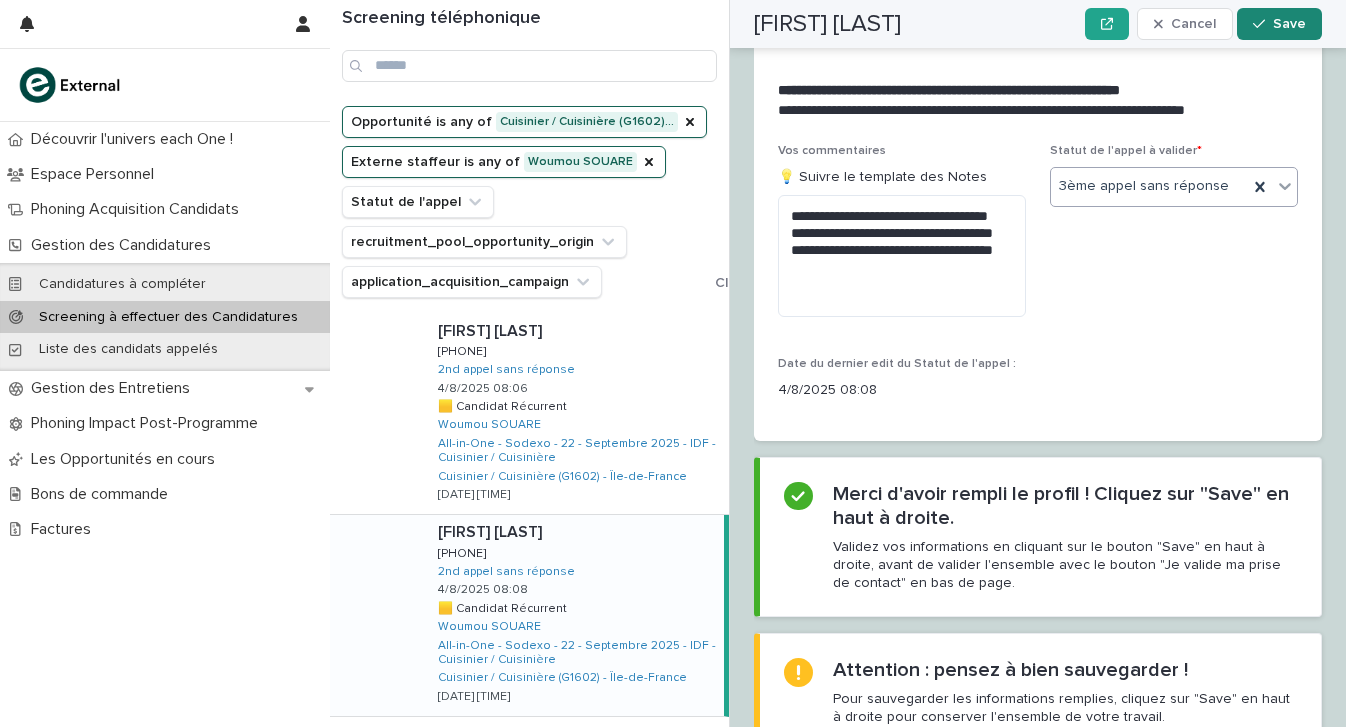 click on "Save" at bounding box center [1289, 24] 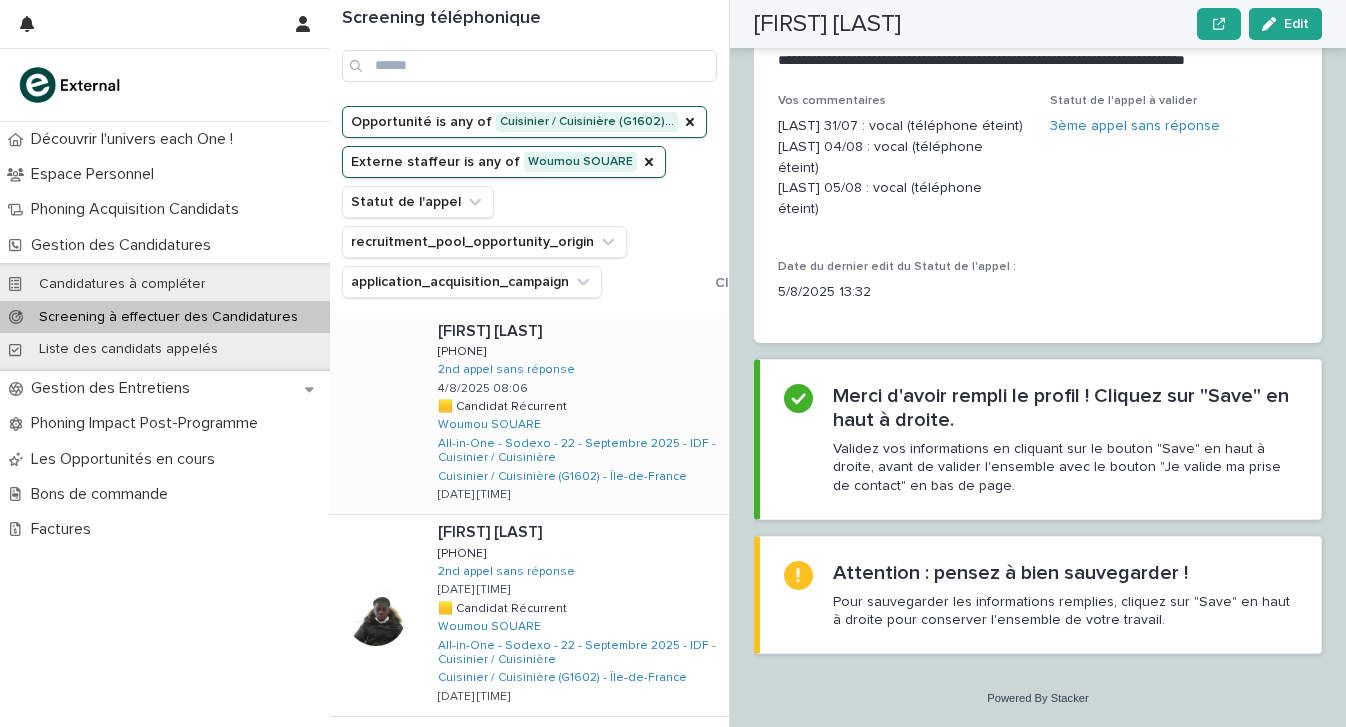 click on "El hadj MEITE El hadj MEITE   0605835408 0605835408   2nd appel sans réponse   4/8/2025 08:06 🟨 Candidat Récurrent 🟨 Candidat Récurrent   Woumou SOUARE   All-in-One - Sodexo - 22 - Septembre 2025 - IDF - Cuisinier / Cuisinière   Cuisinier / Cuisinière (G1602) - Île-de-France   18/7/2025 09:27" at bounding box center (575, 414) 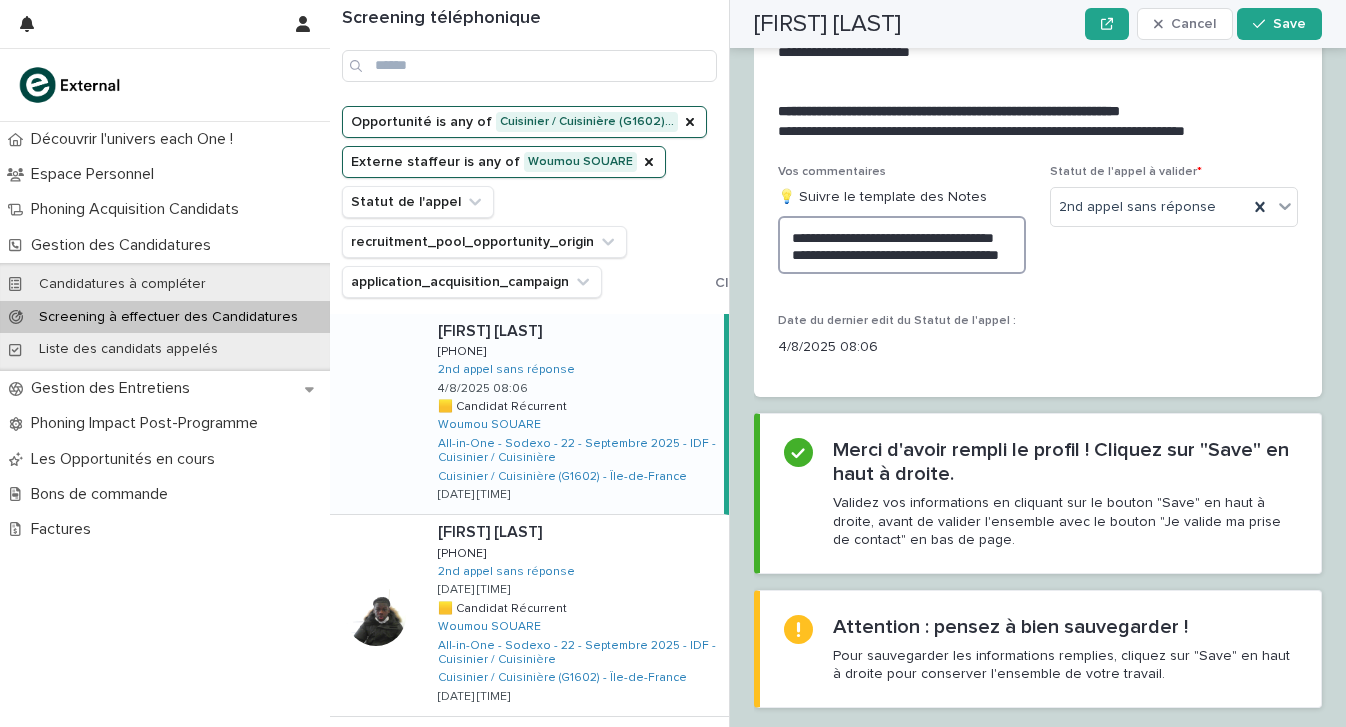 click on "**********" at bounding box center (902, 245) 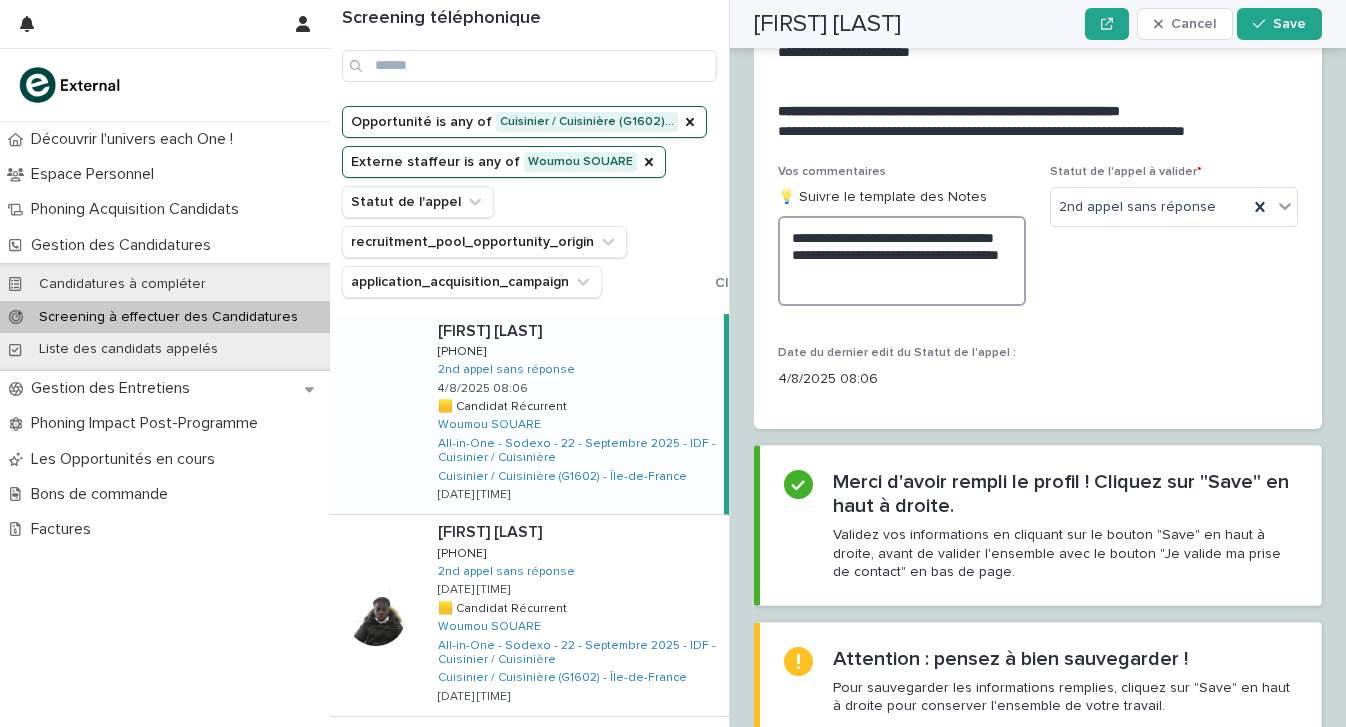 click on "**********" at bounding box center (902, 261) 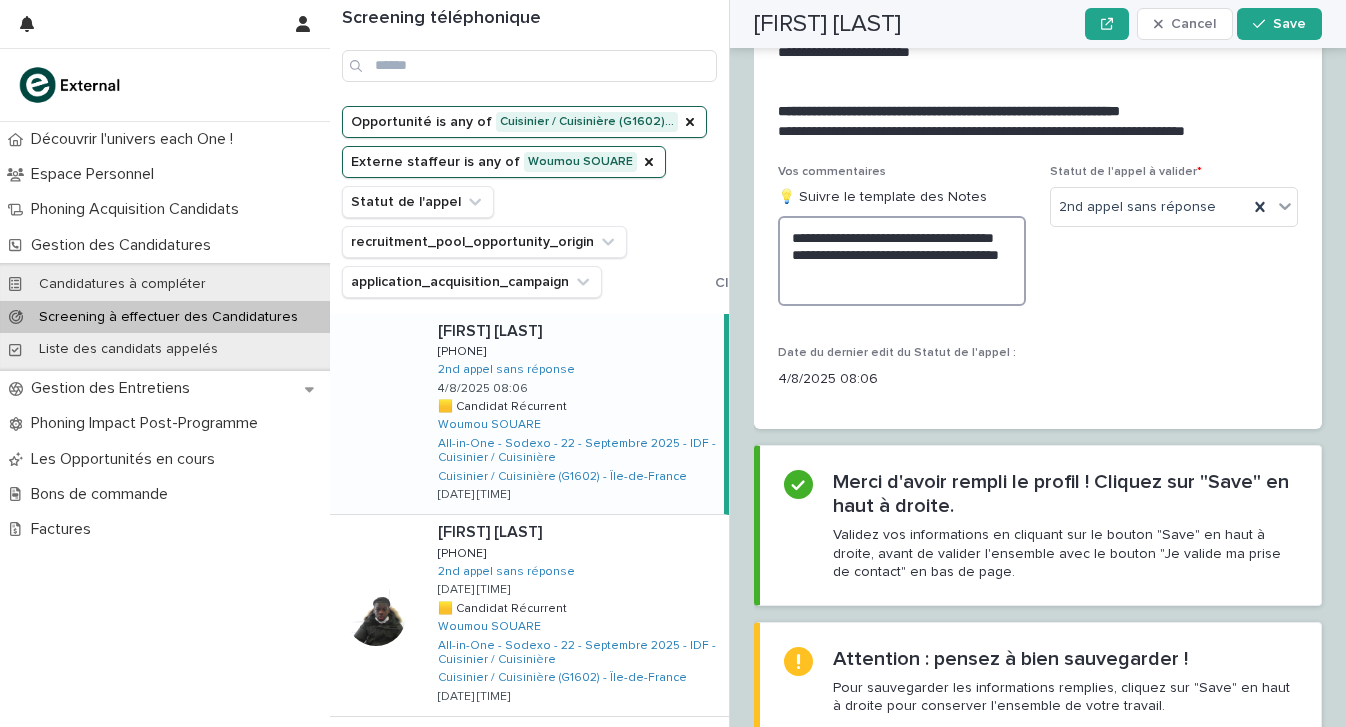 drag, startPoint x: 893, startPoint y: 221, endPoint x: 778, endPoint y: 202, distance: 116.559 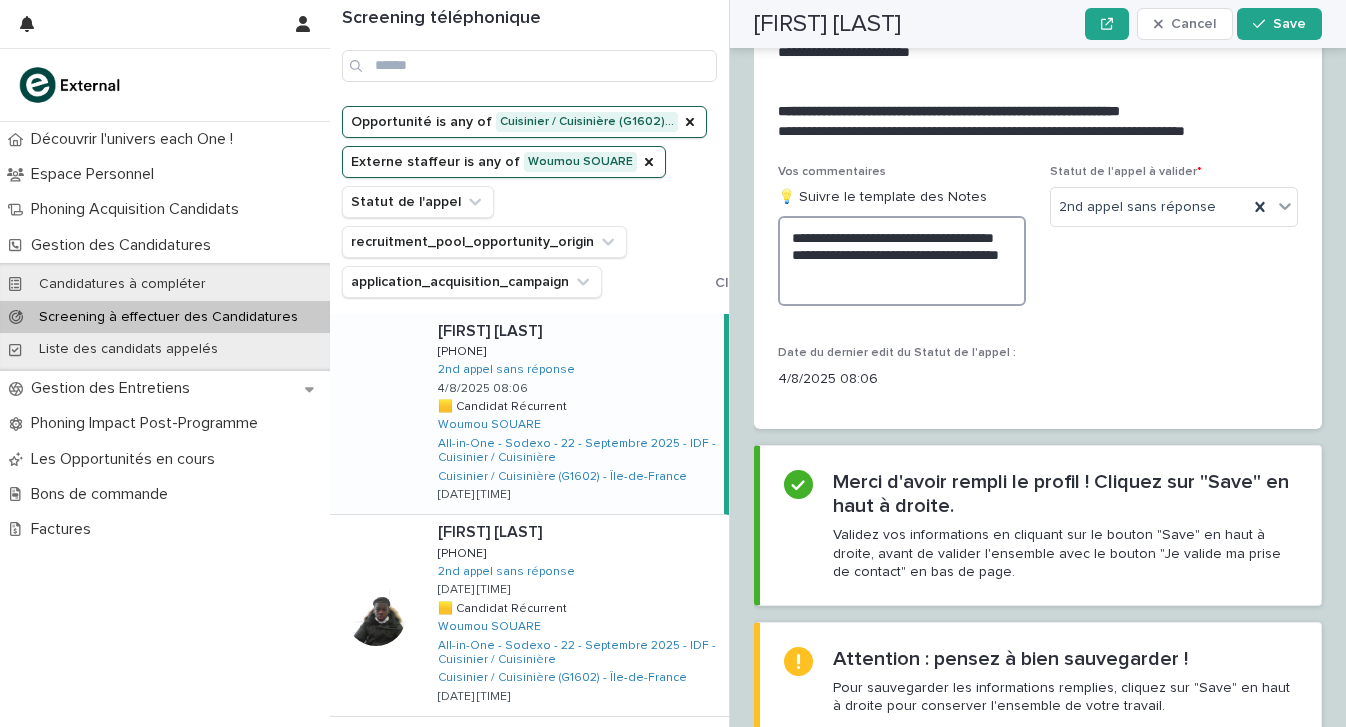 click on "**********" at bounding box center [902, 261] 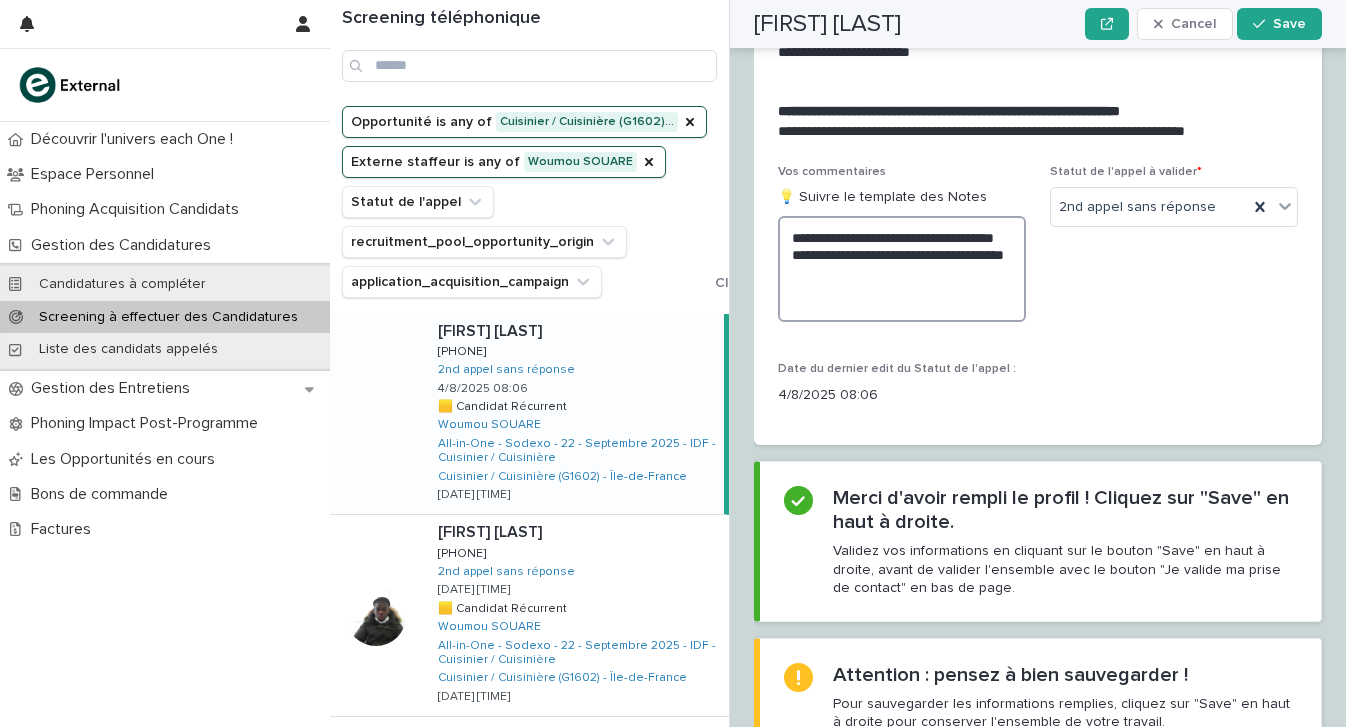 paste on "**********" 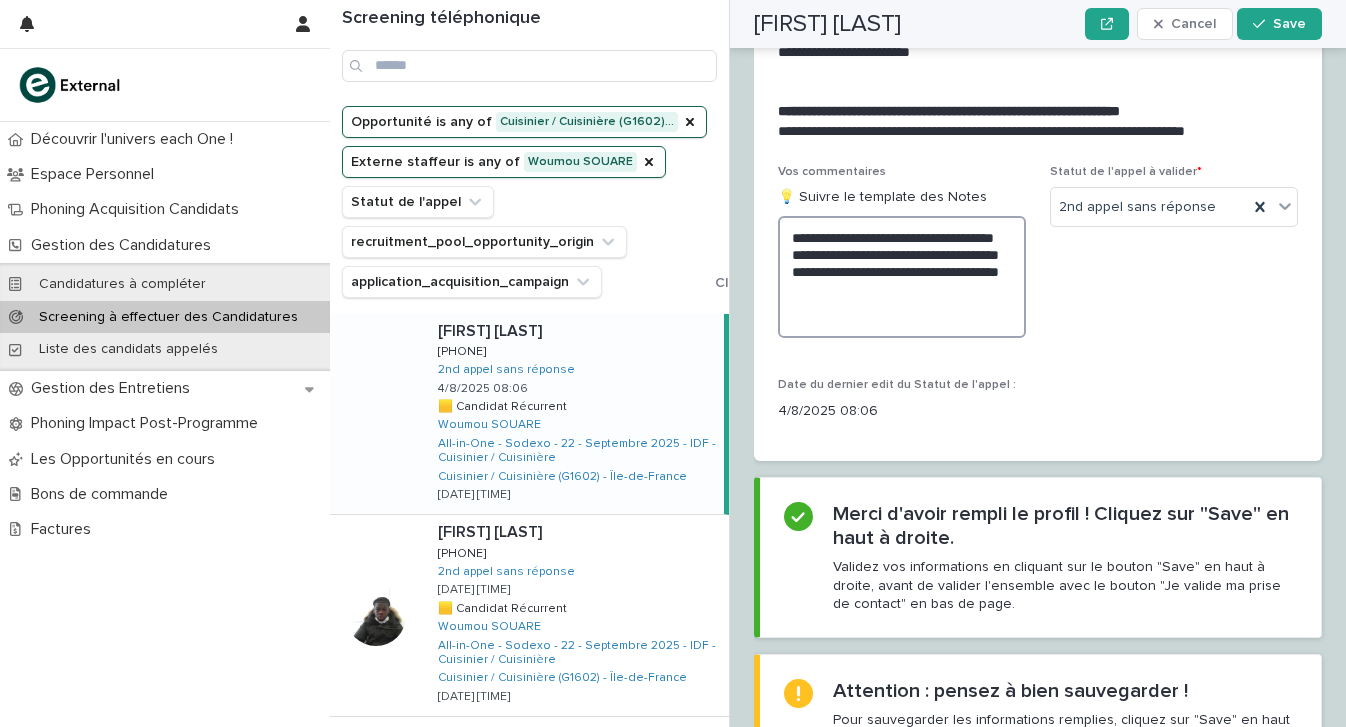 click on "**********" at bounding box center [902, 277] 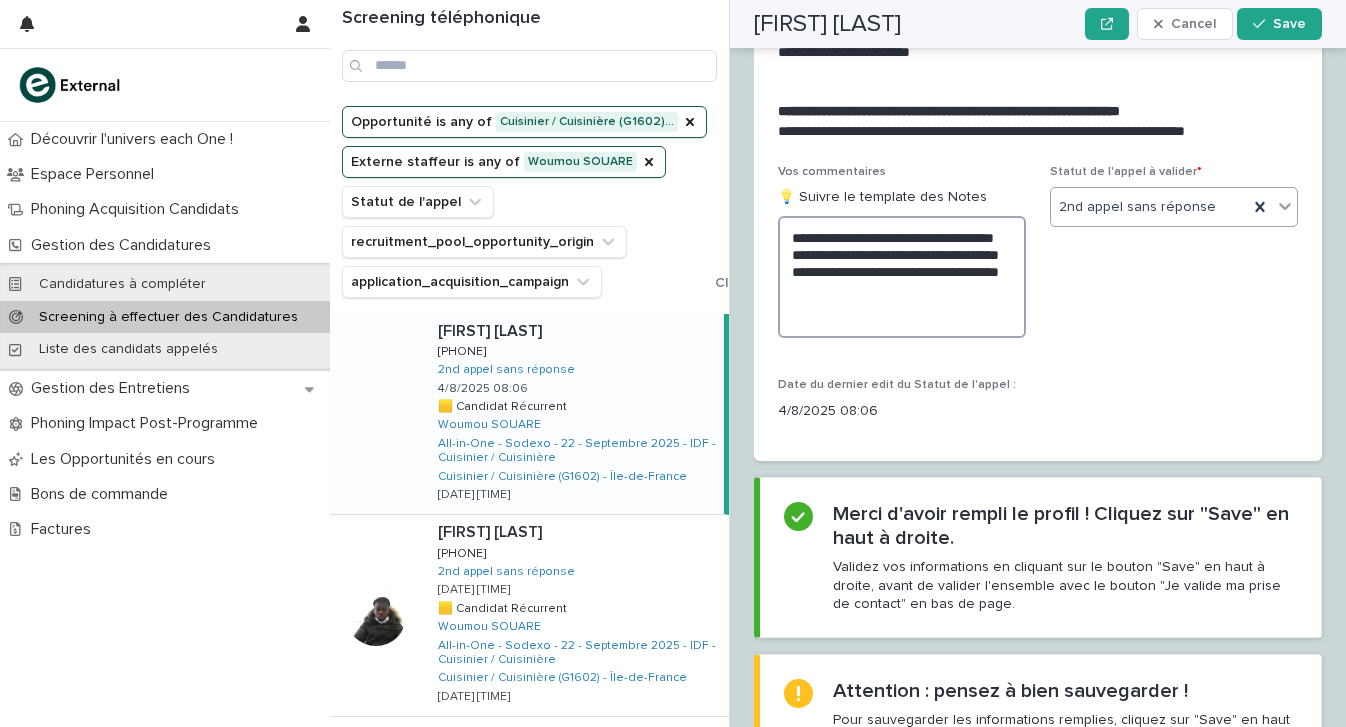 type on "**********" 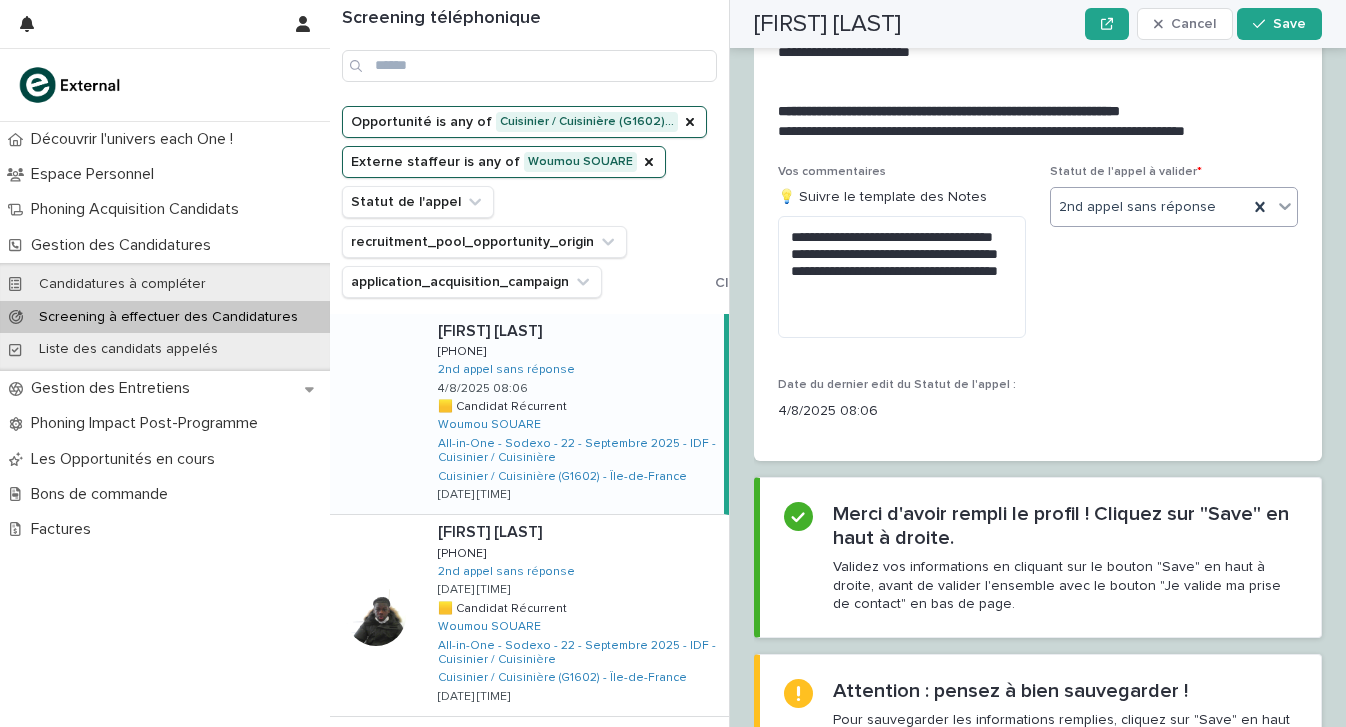 click on "2nd appel sans réponse" at bounding box center (1149, 207) 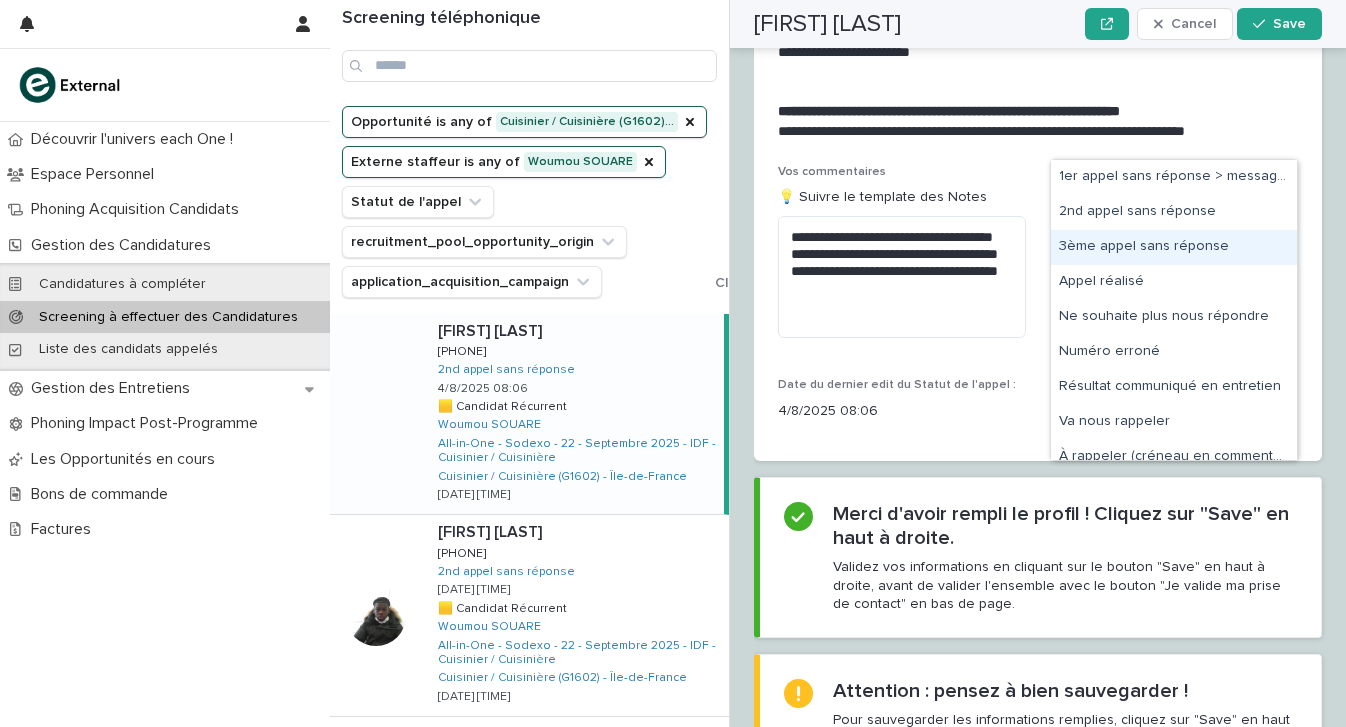click on "3ème appel sans réponse" at bounding box center [1174, 247] 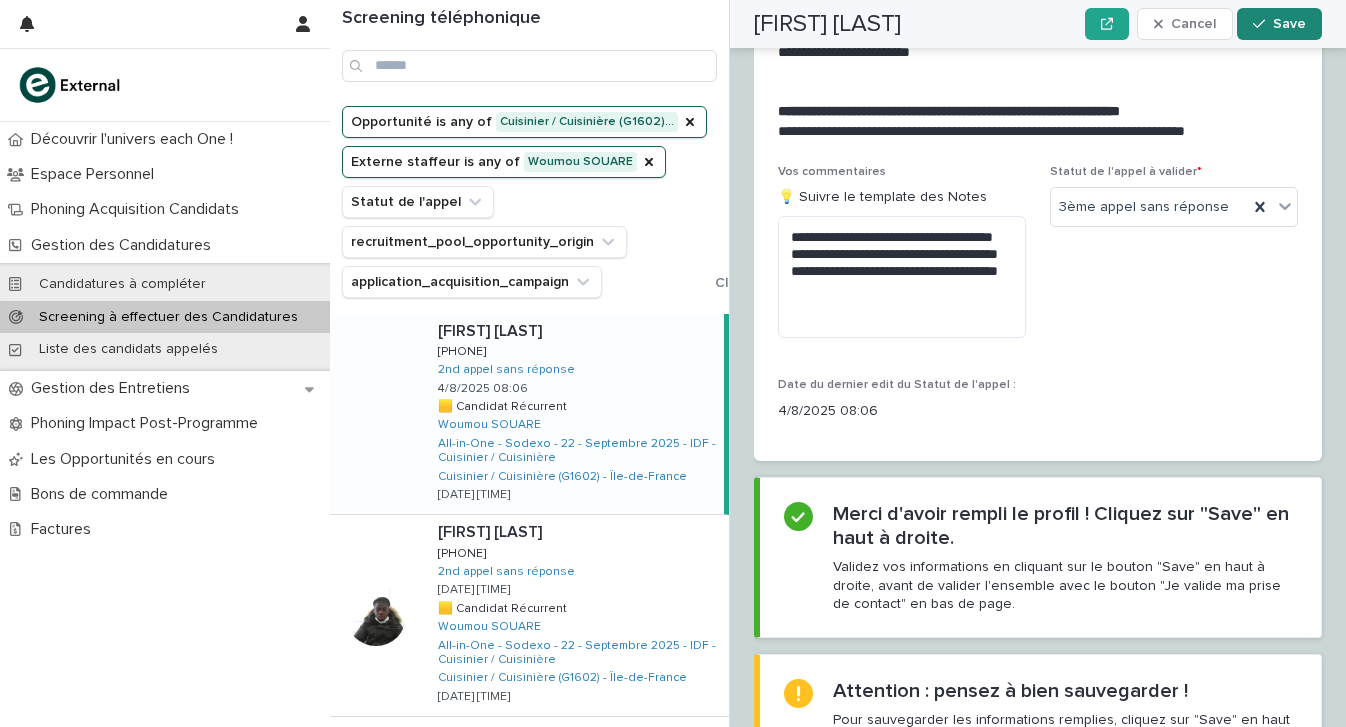 click on "Save" at bounding box center [1279, 24] 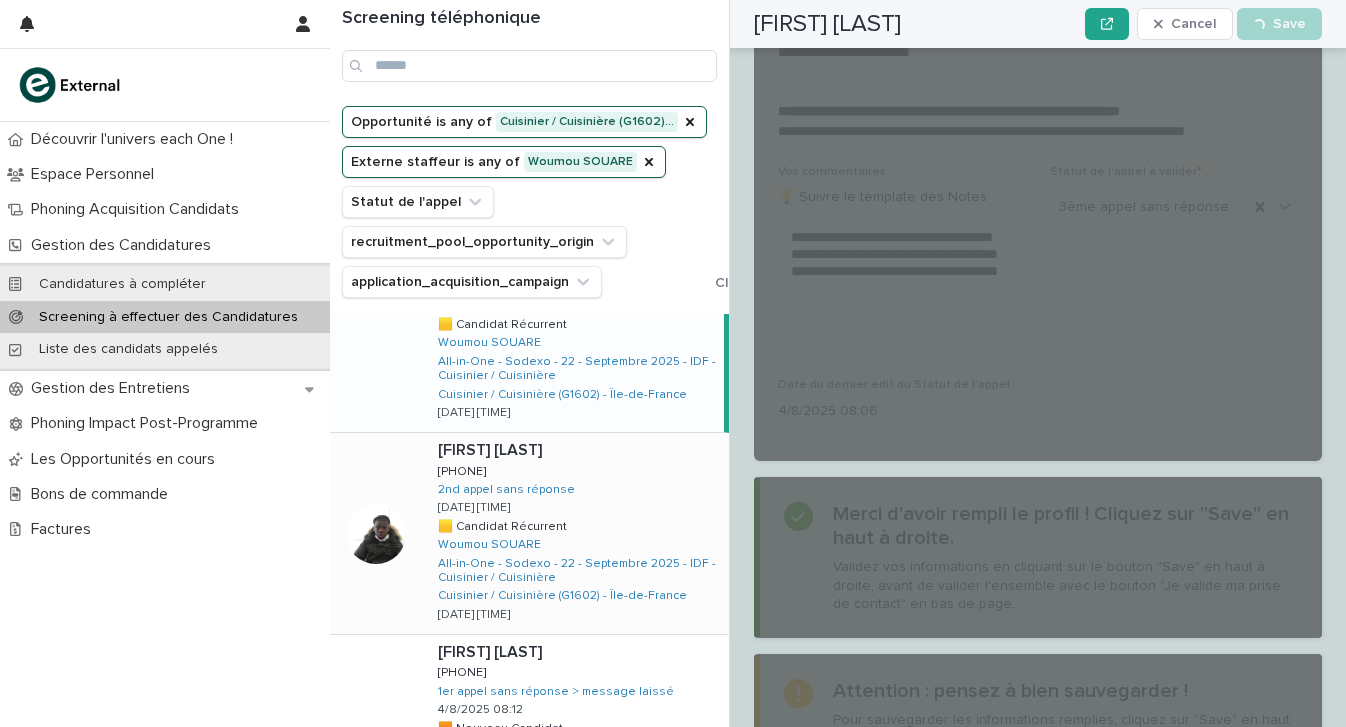 scroll, scrollTop: 84, scrollLeft: 0, axis: vertical 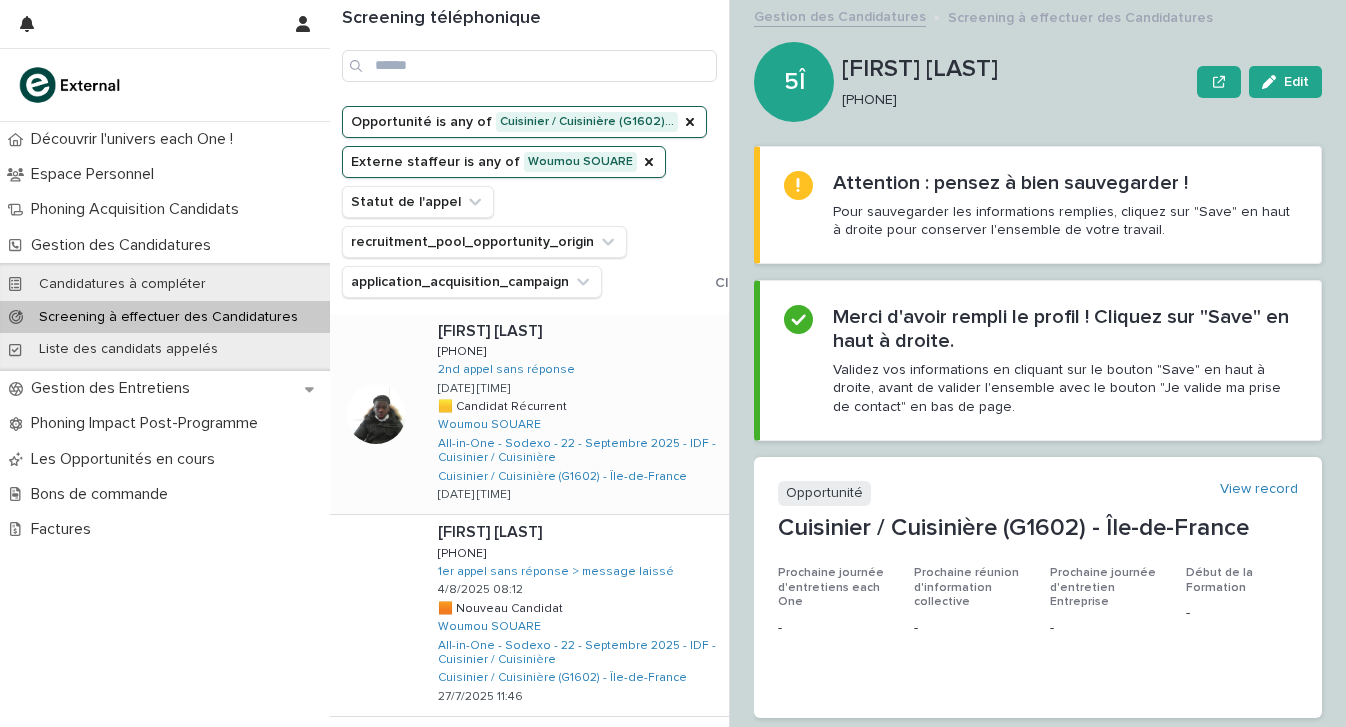 click on "Oumar KANTE Oumar KANTE   0784635626 0784635626   2nd appel sans réponse   4/8/2025 08:09 🟨 Candidat Récurrent 🟨 Candidat Récurrent   Woumou SOUARE   All-in-One - Sodexo - 22 - Septembre 2025 - IDF - Cuisinier / Cuisinière   Cuisinier / Cuisinière (G1602) - Île-de-France   18/7/2025 09:27" at bounding box center (575, 414) 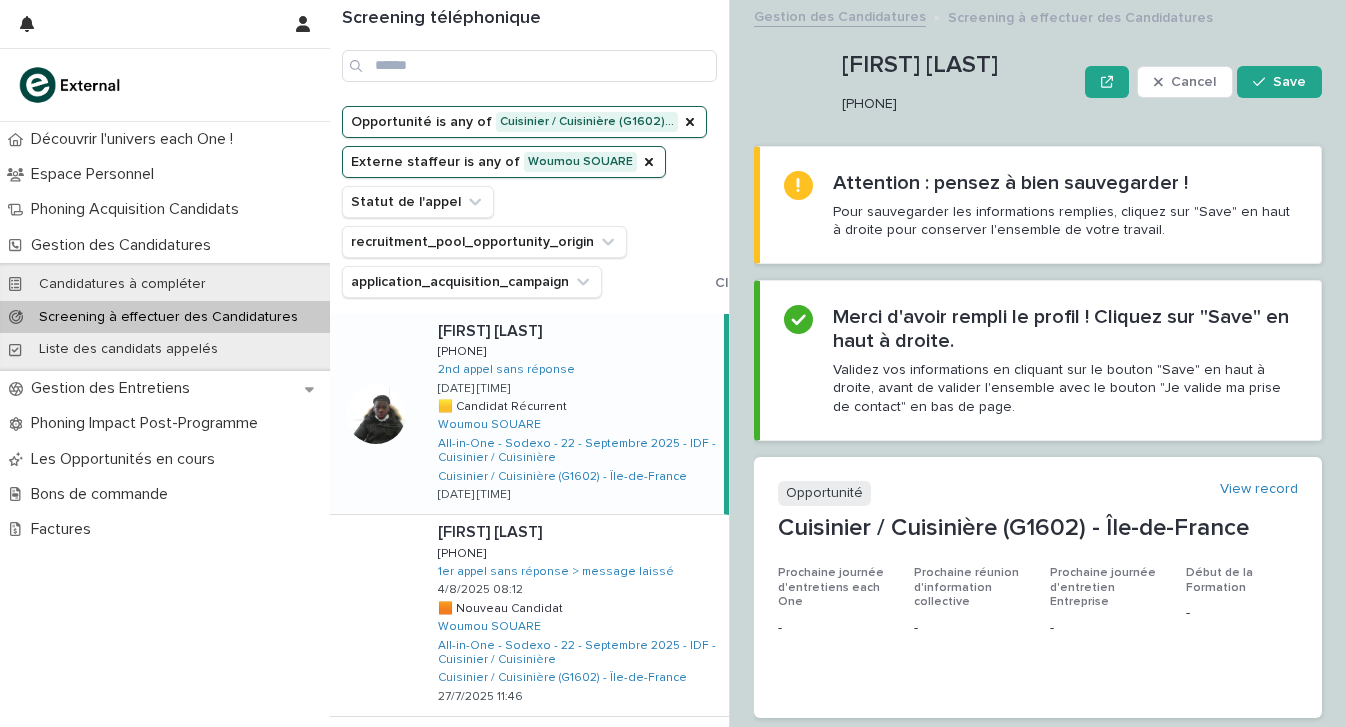 click on "0784635626" at bounding box center (955, 102) 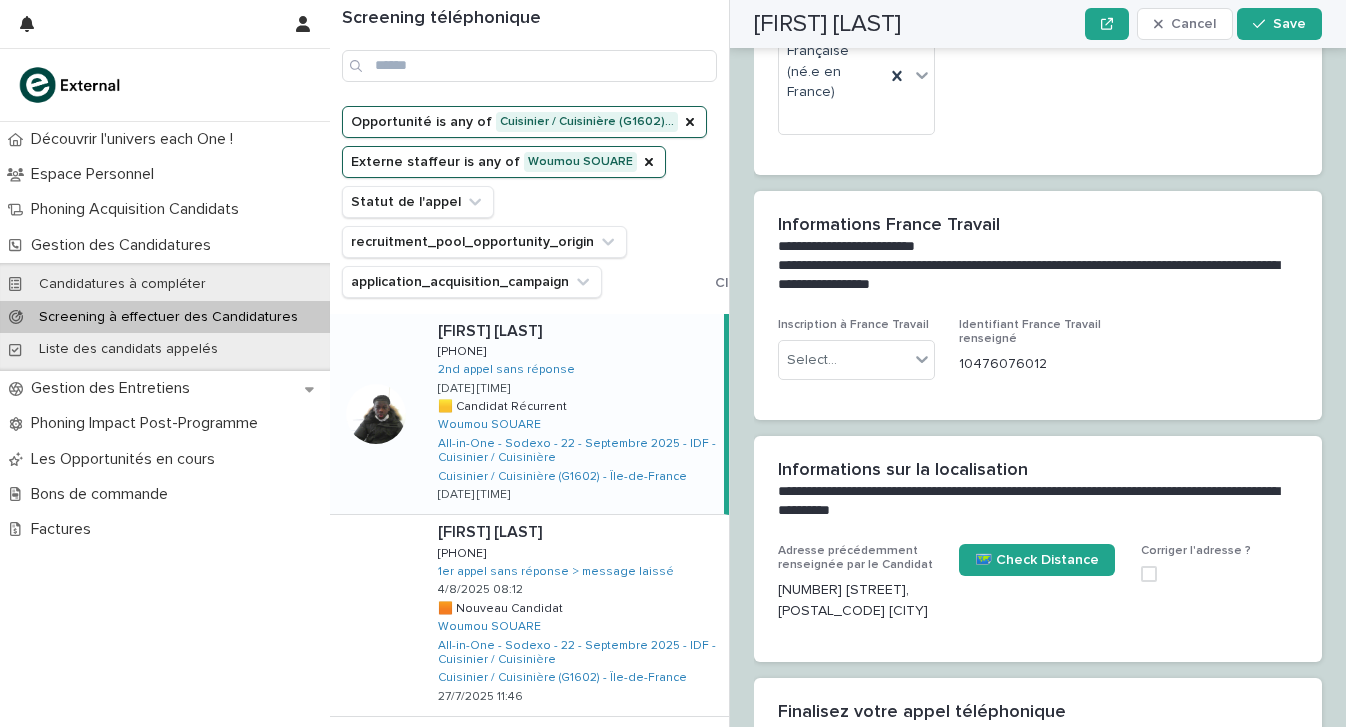 scroll, scrollTop: 1953, scrollLeft: 0, axis: vertical 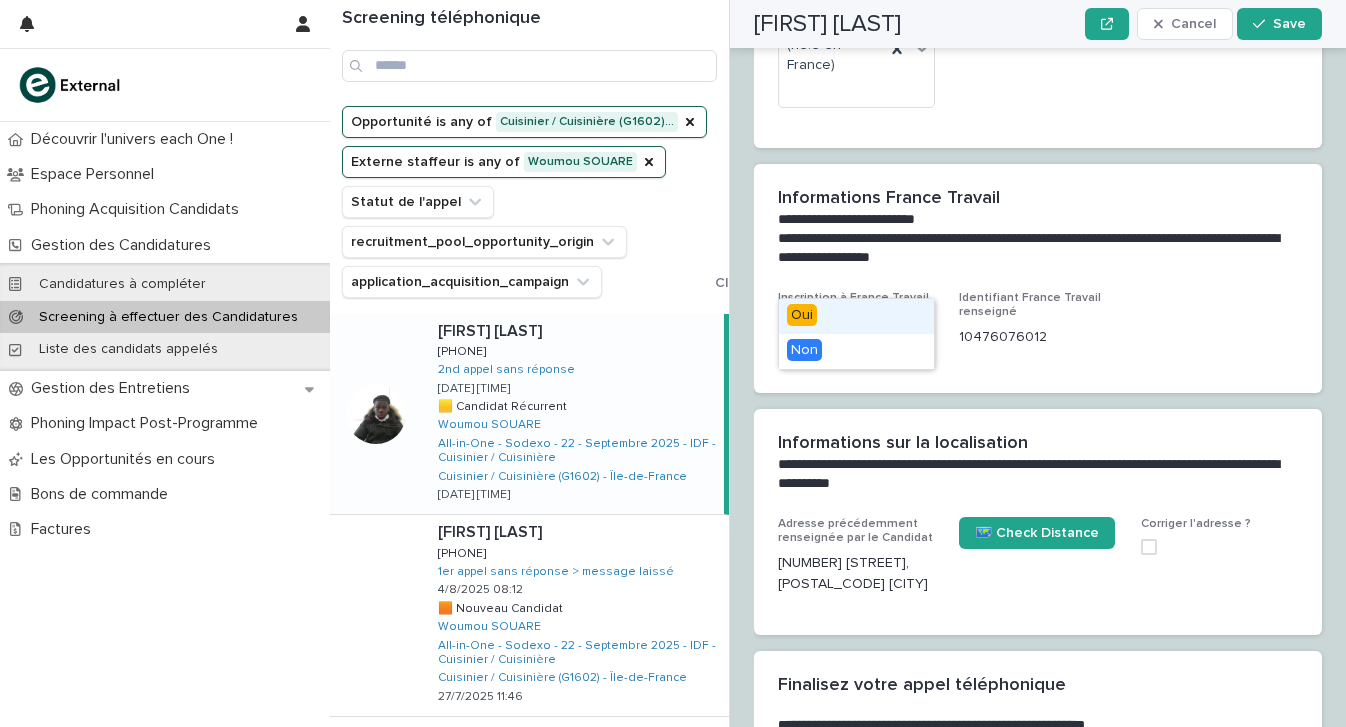 click on "Select..." at bounding box center [844, 333] 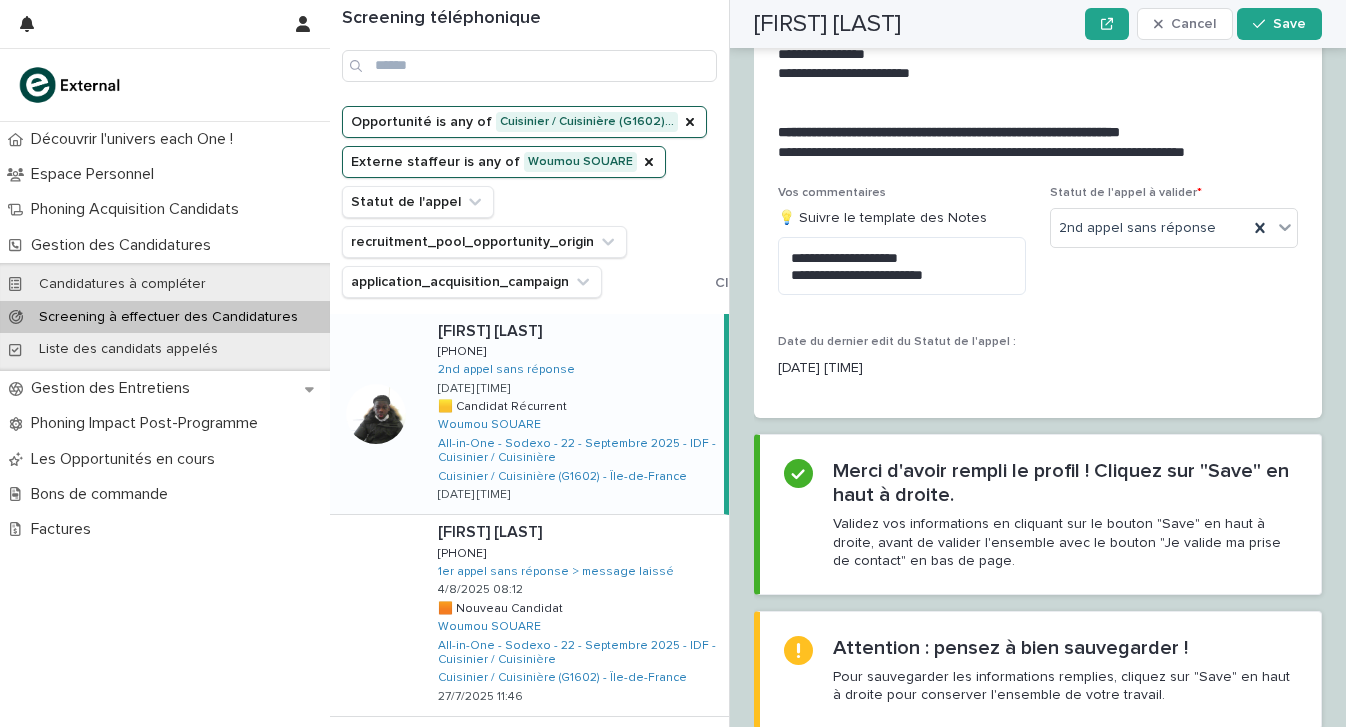 scroll, scrollTop: 1868, scrollLeft: 0, axis: vertical 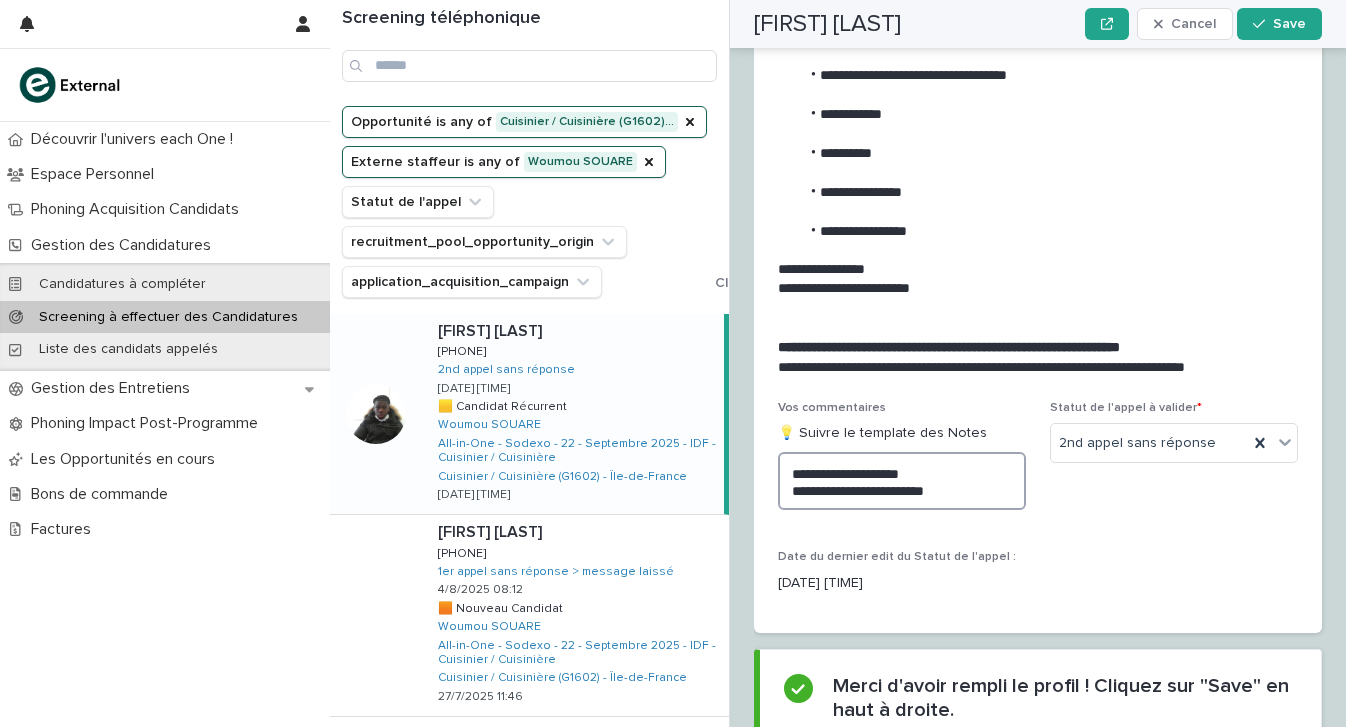 click on "**********" at bounding box center (902, 481) 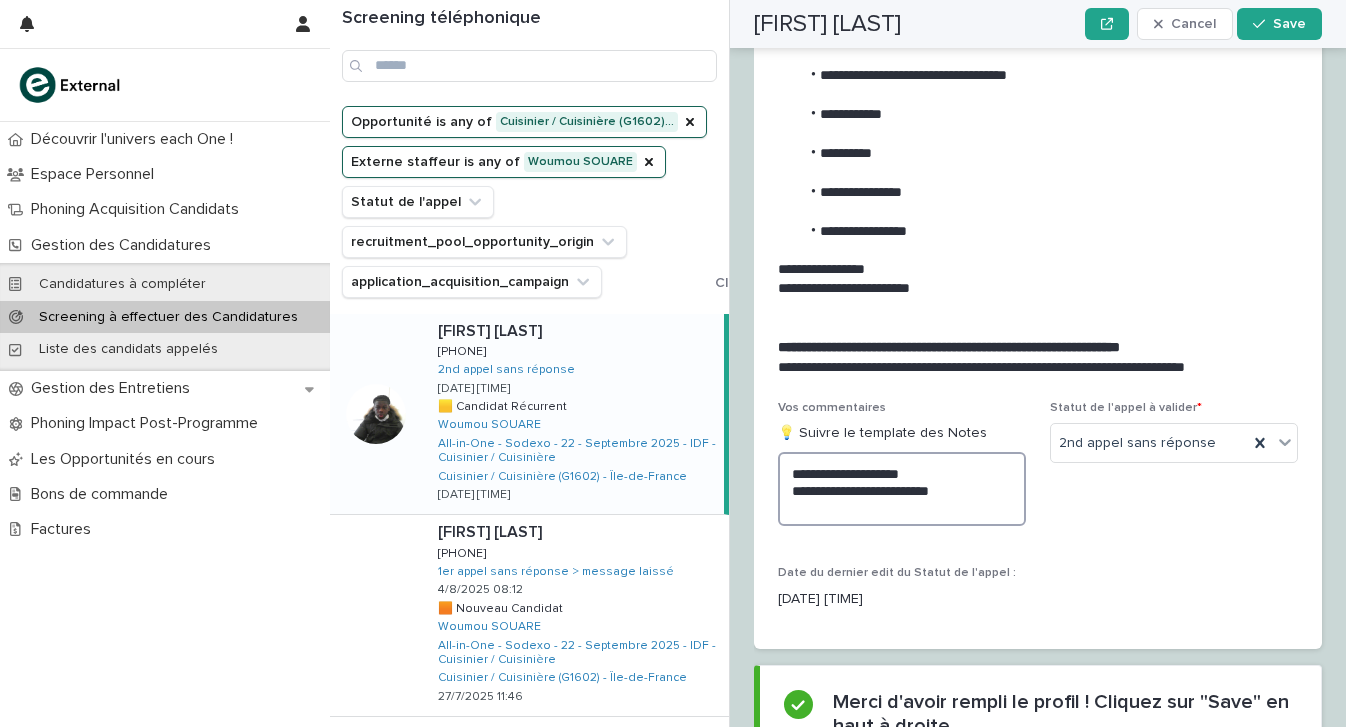 paste on "**********" 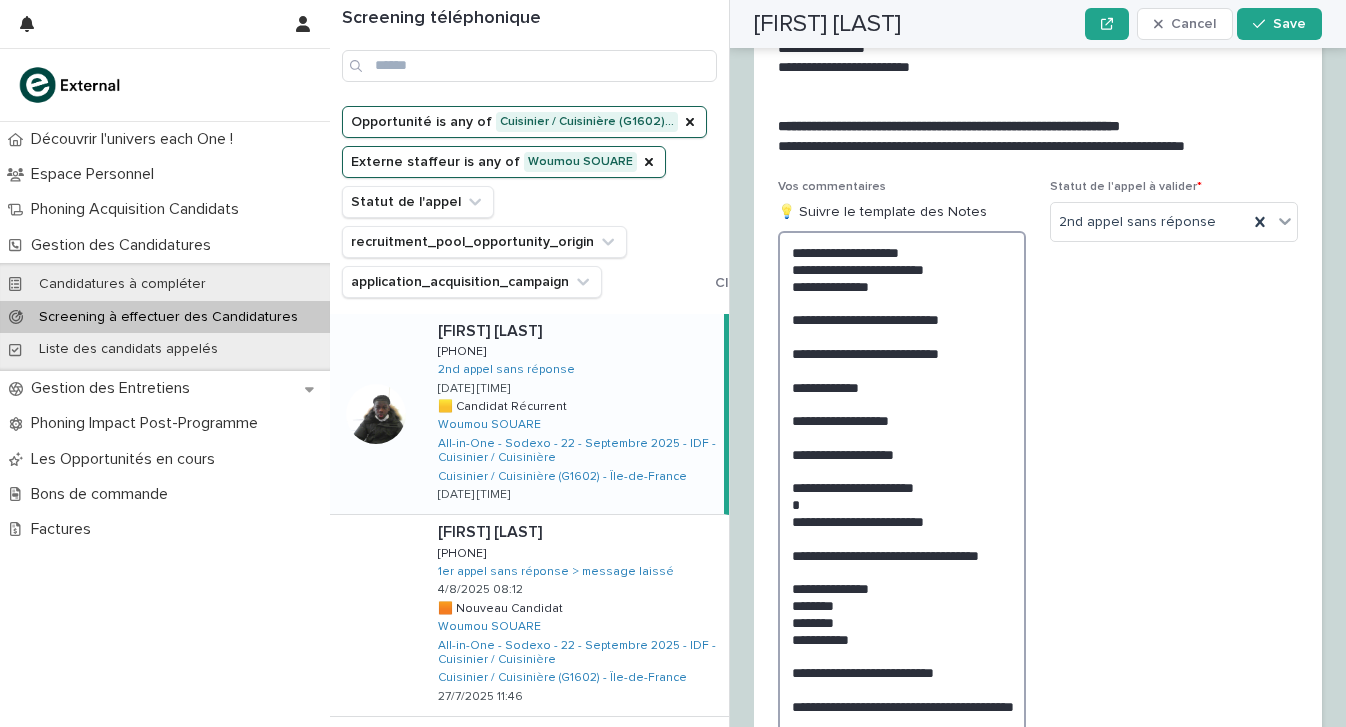scroll, scrollTop: 2705, scrollLeft: 0, axis: vertical 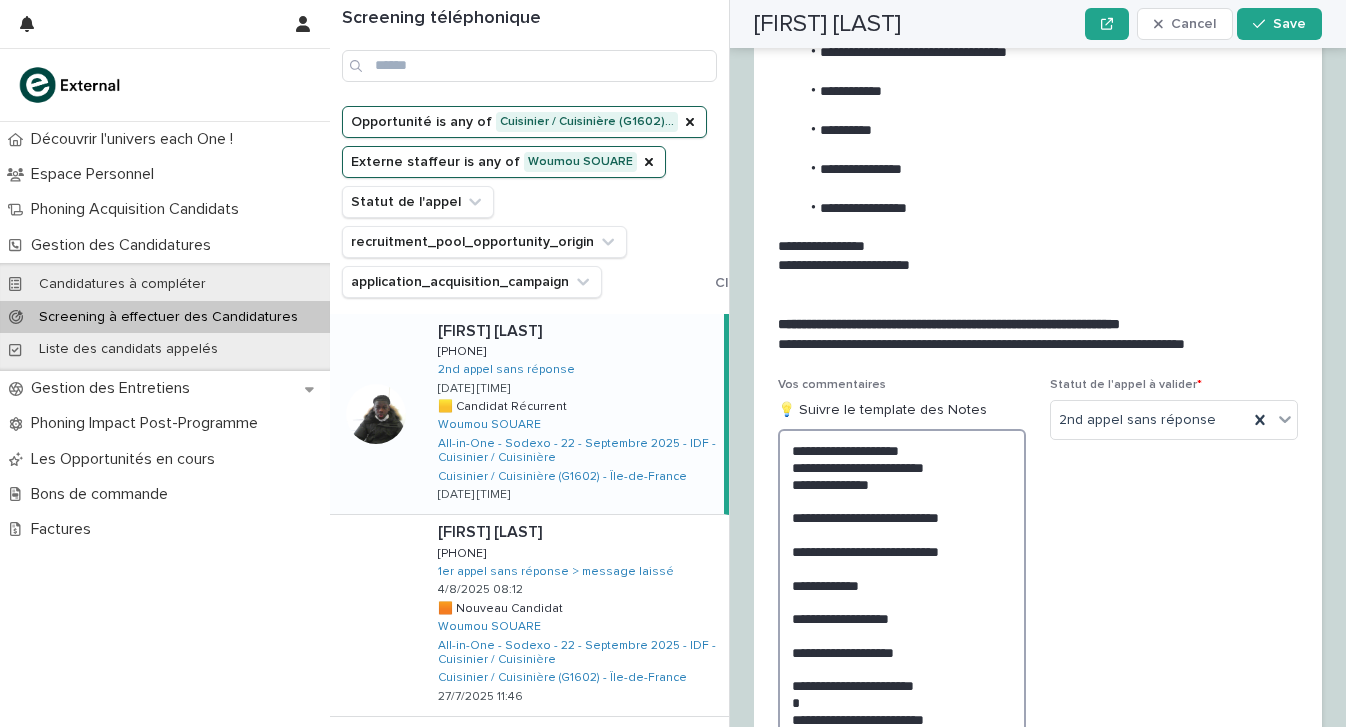 click on "**********" at bounding box center (902, 690) 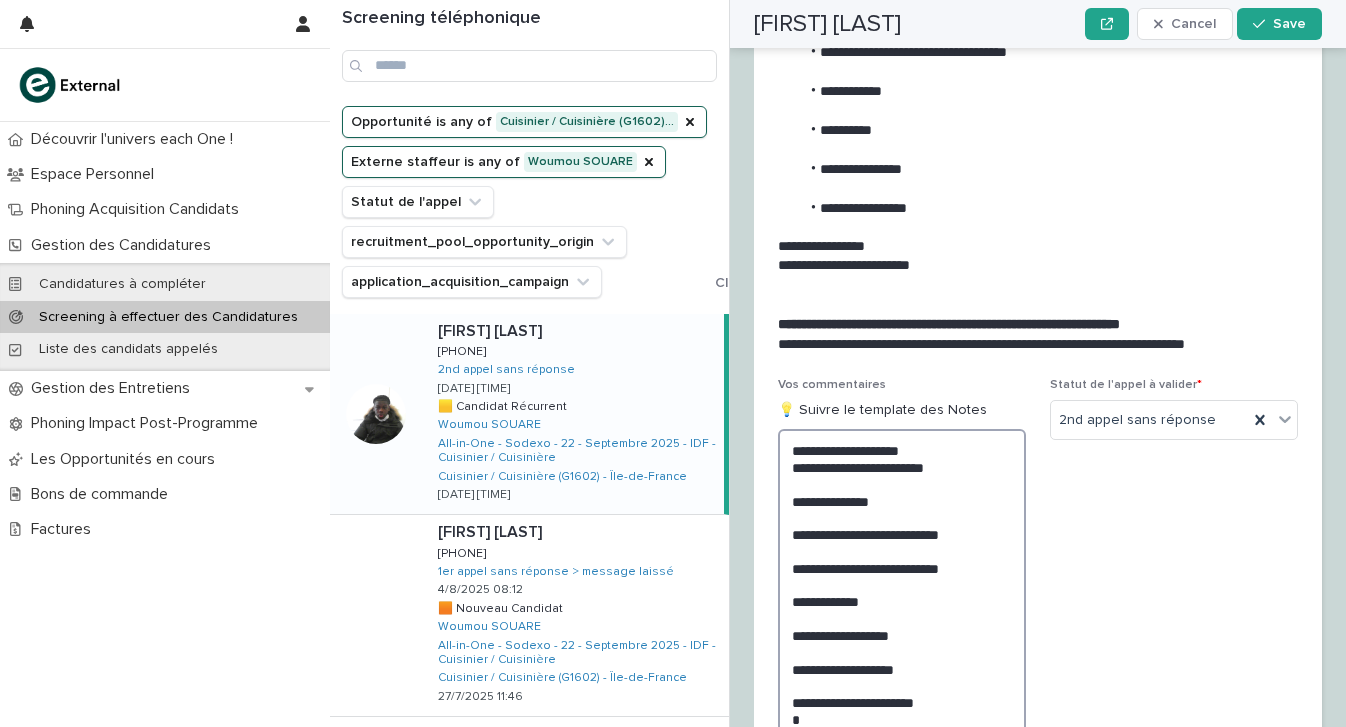 click on "**********" at bounding box center (902, 698) 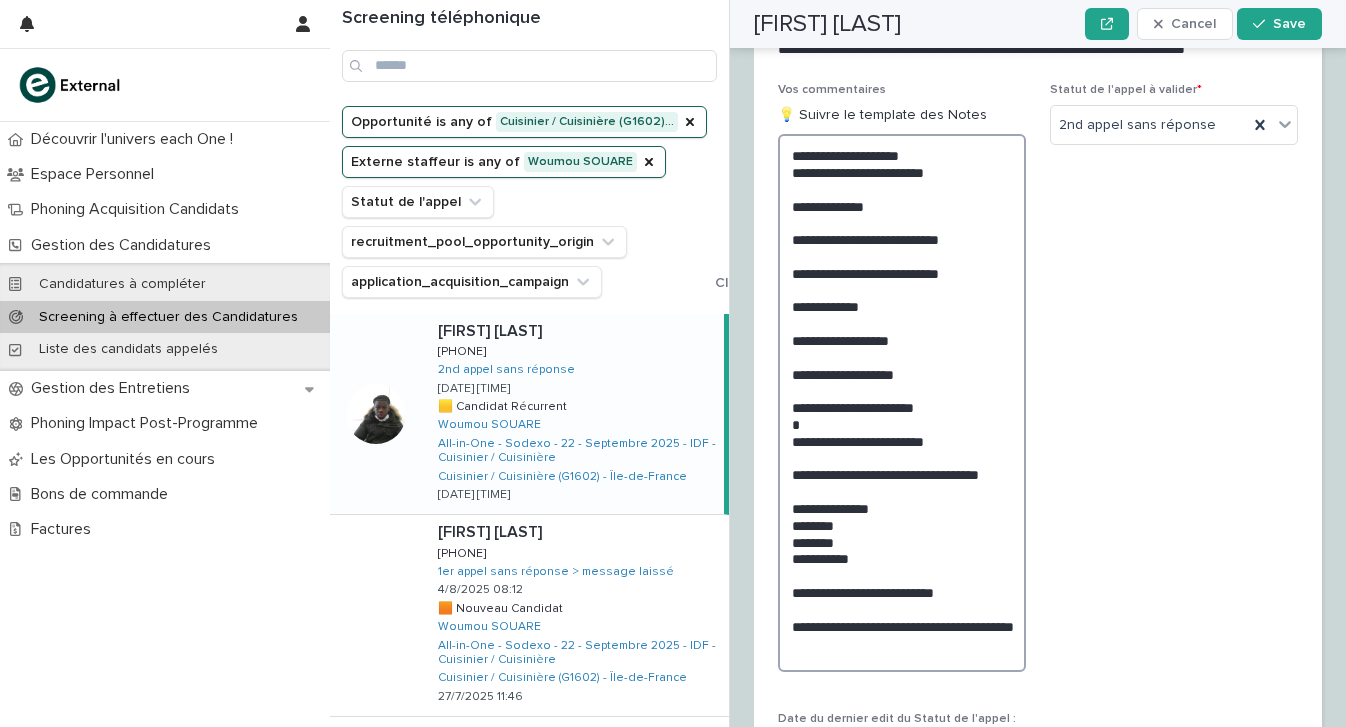 scroll, scrollTop: 3002, scrollLeft: 0, axis: vertical 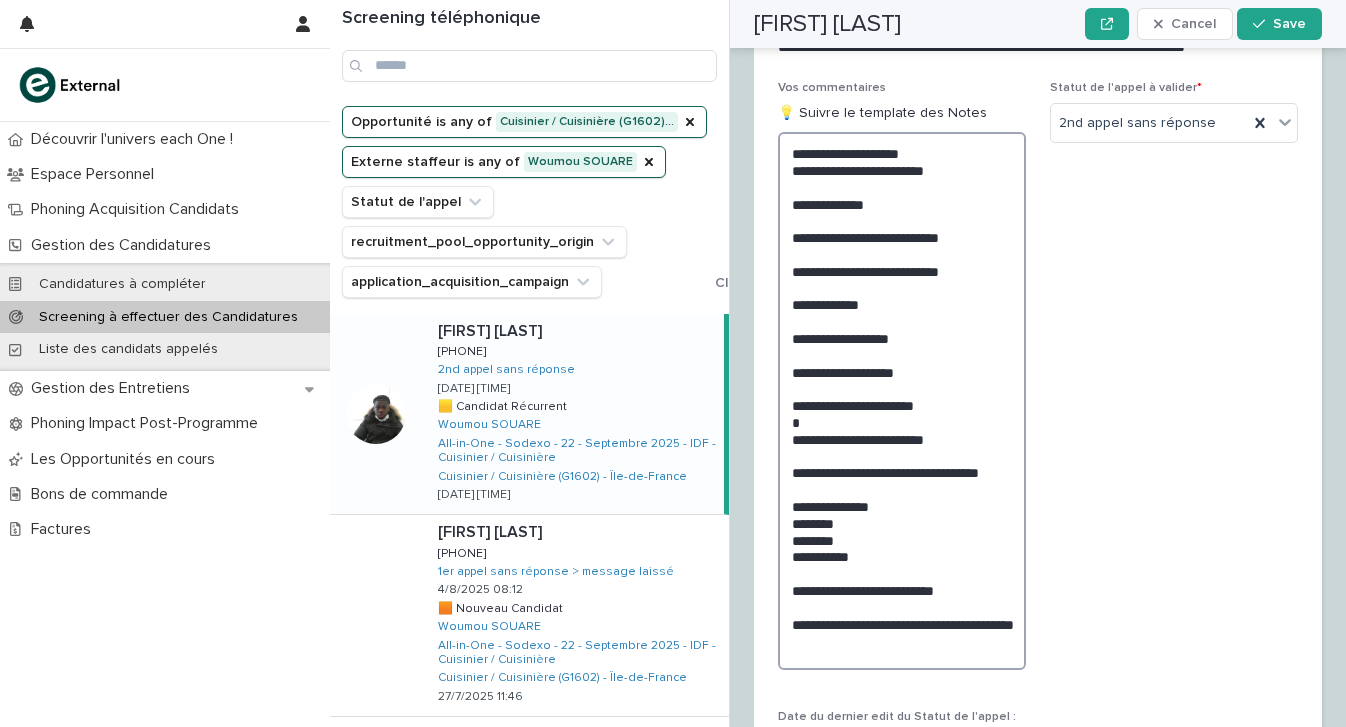 click on "**********" at bounding box center [902, 401] 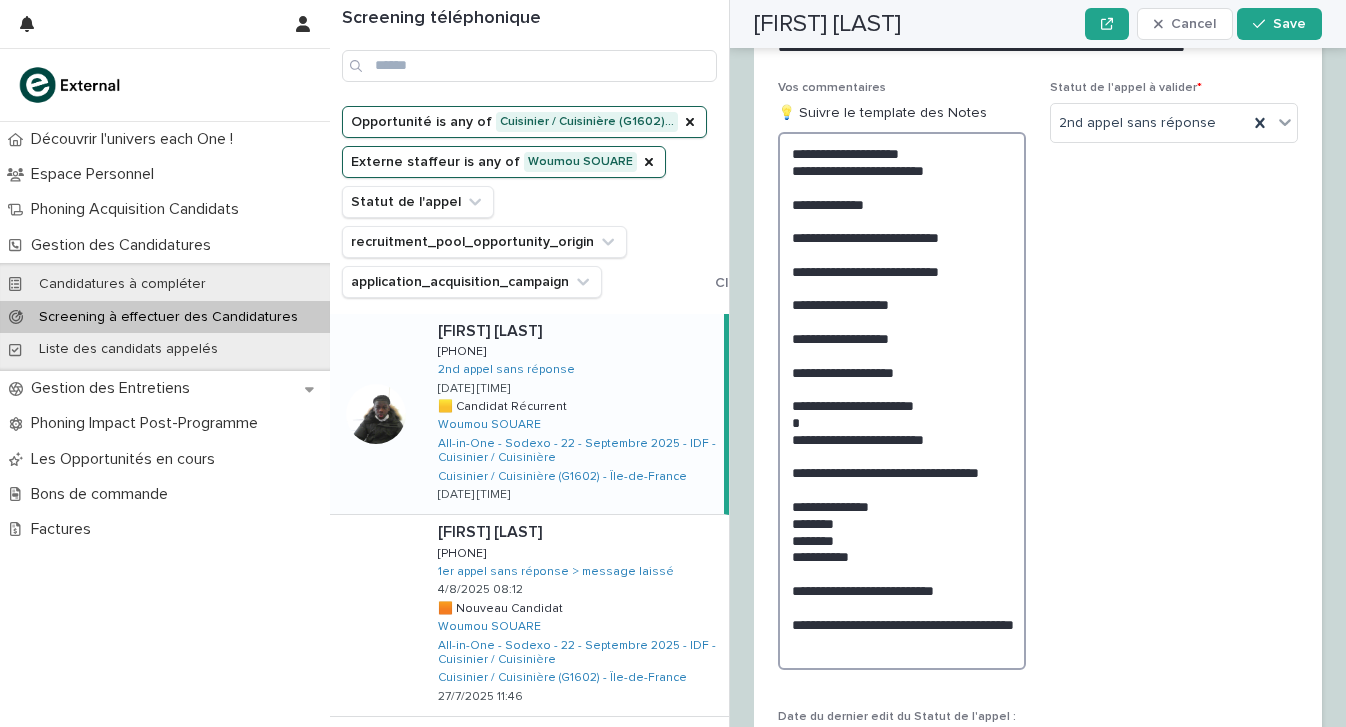scroll, scrollTop: 3002, scrollLeft: 0, axis: vertical 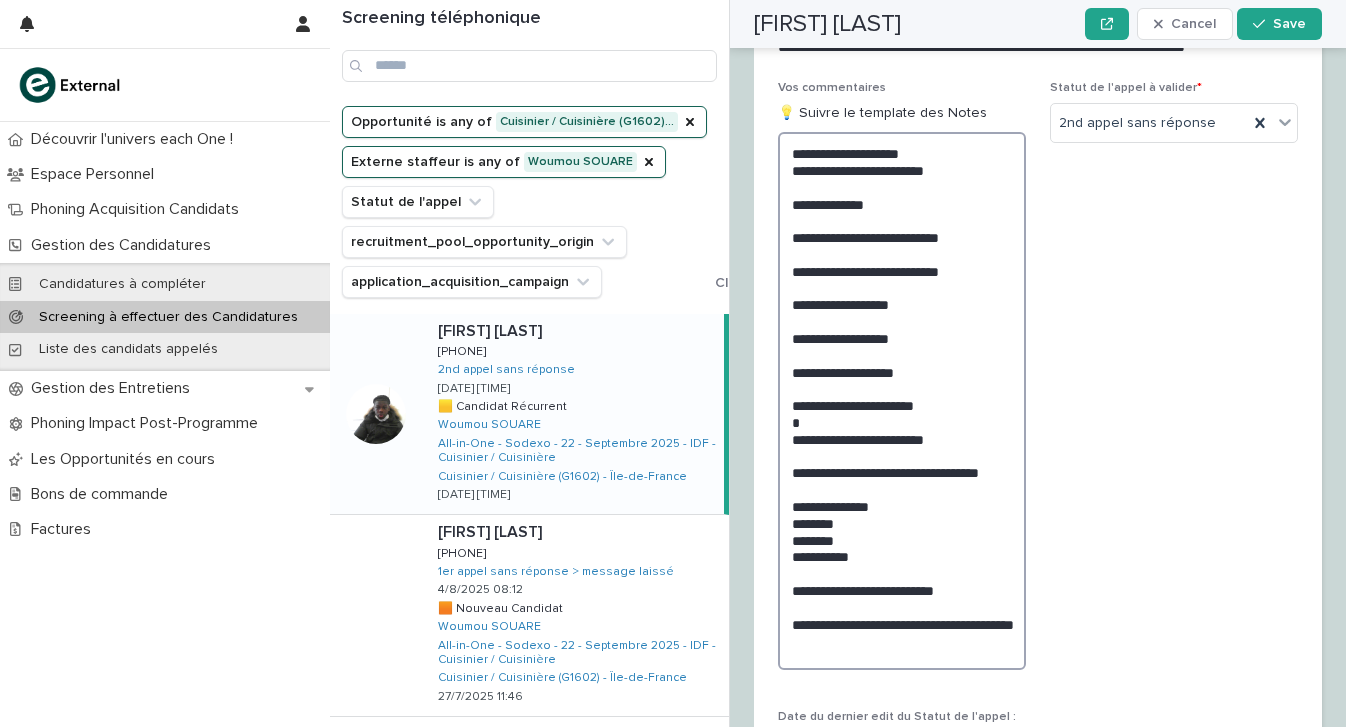 drag, startPoint x: 883, startPoint y: 480, endPoint x: 788, endPoint y: 430, distance: 107.35455 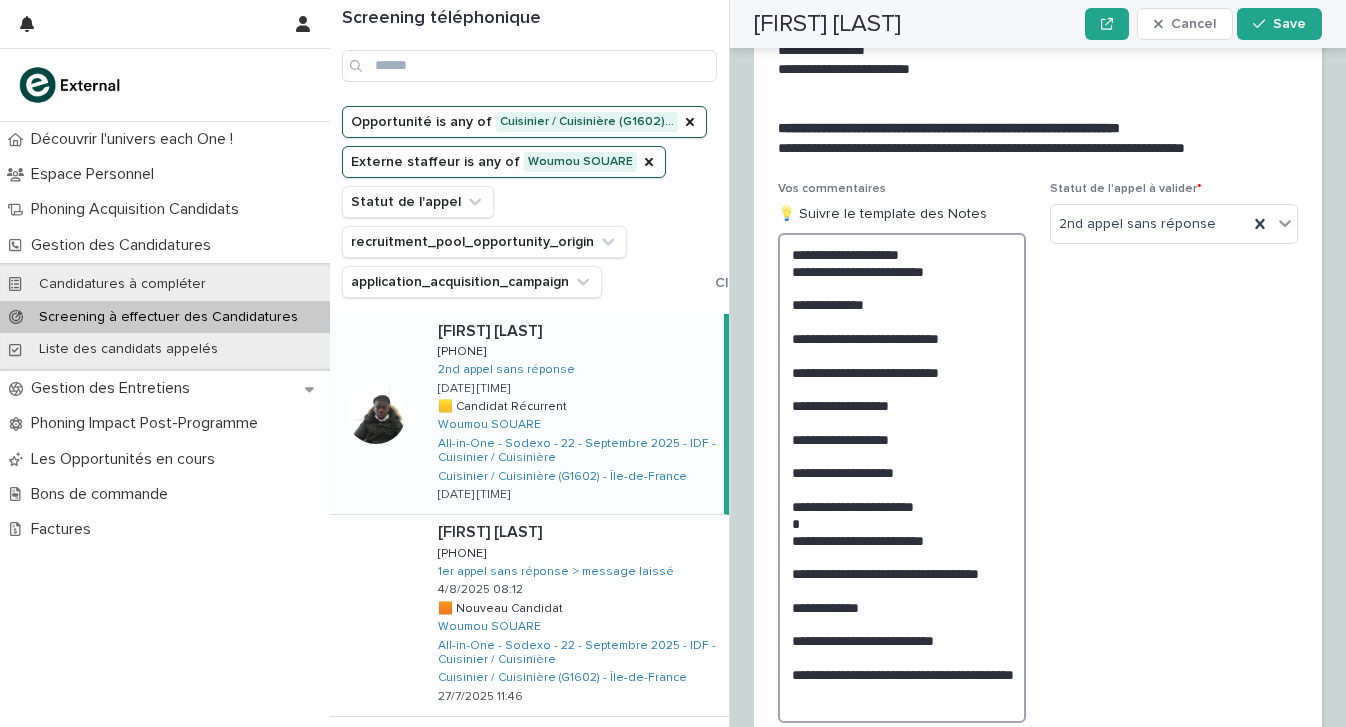 scroll, scrollTop: 3002, scrollLeft: 0, axis: vertical 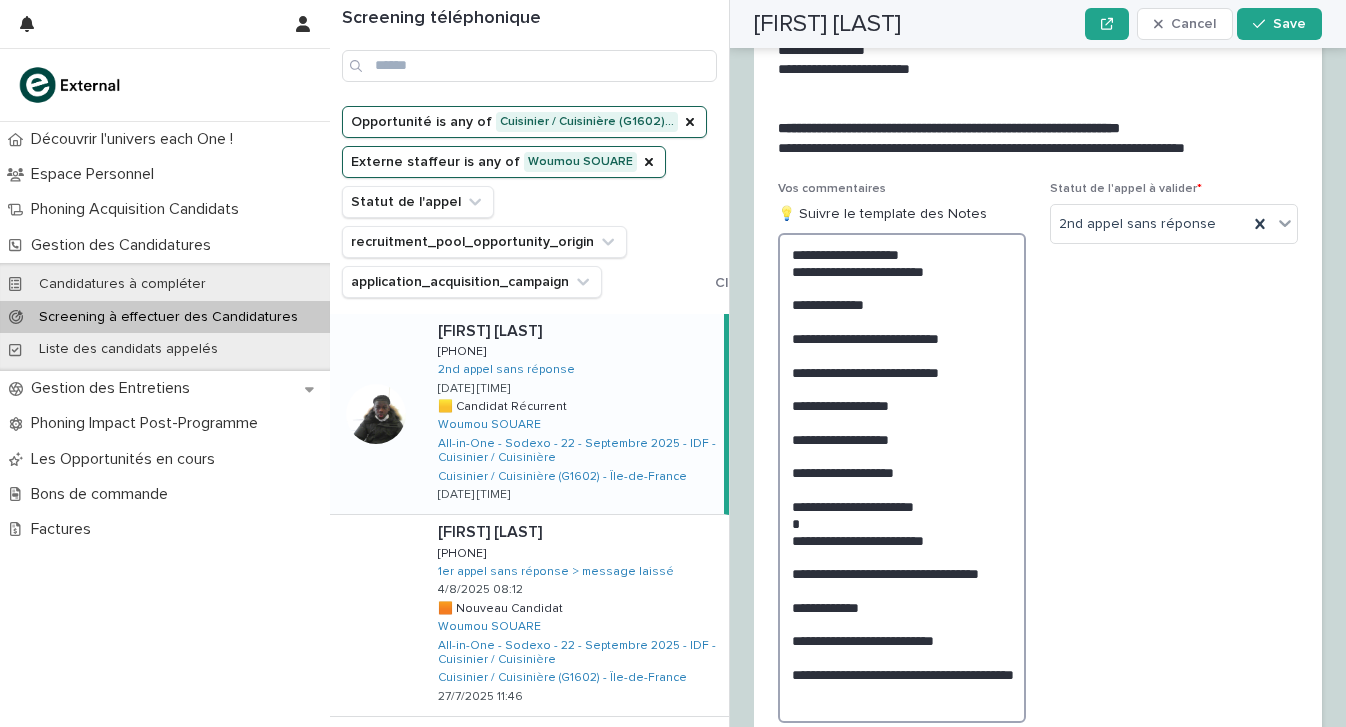 click on "**********" at bounding box center (902, 478) 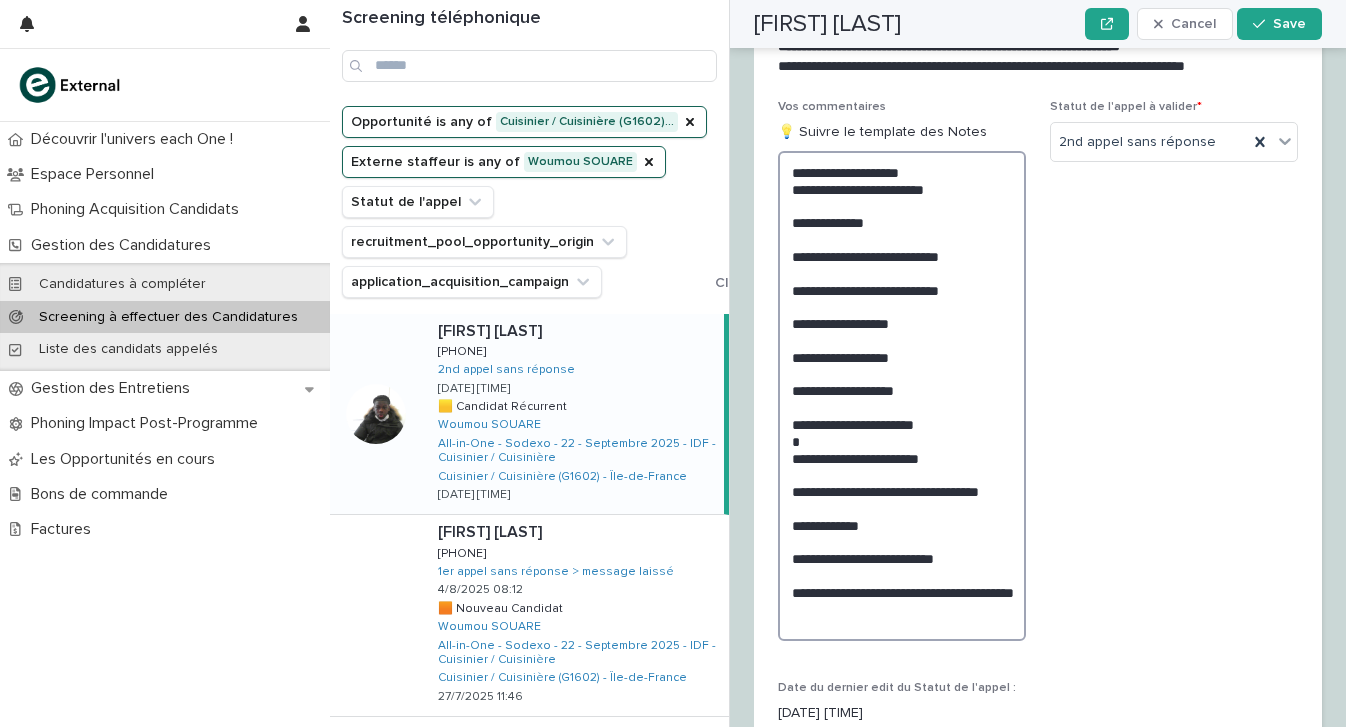 scroll, scrollTop: 3400, scrollLeft: 0, axis: vertical 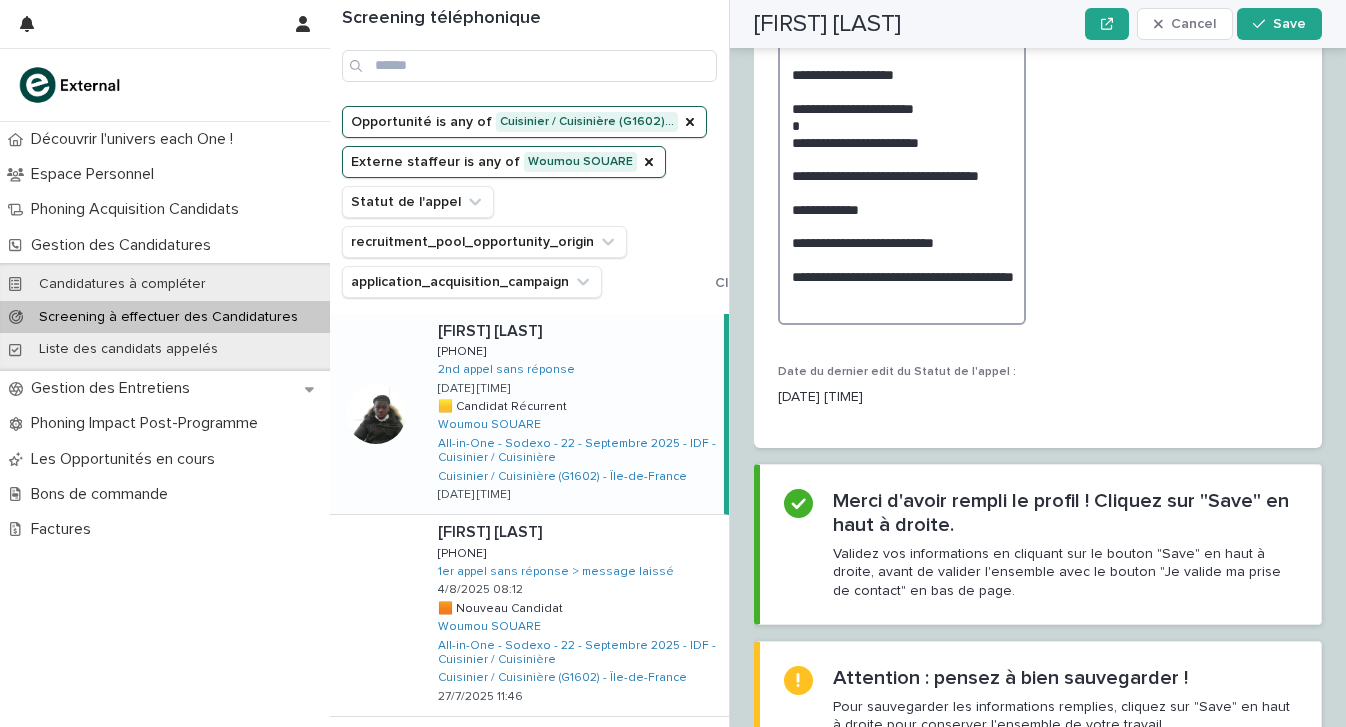 drag, startPoint x: 940, startPoint y: 202, endPoint x: 968, endPoint y: 352, distance: 152.59096 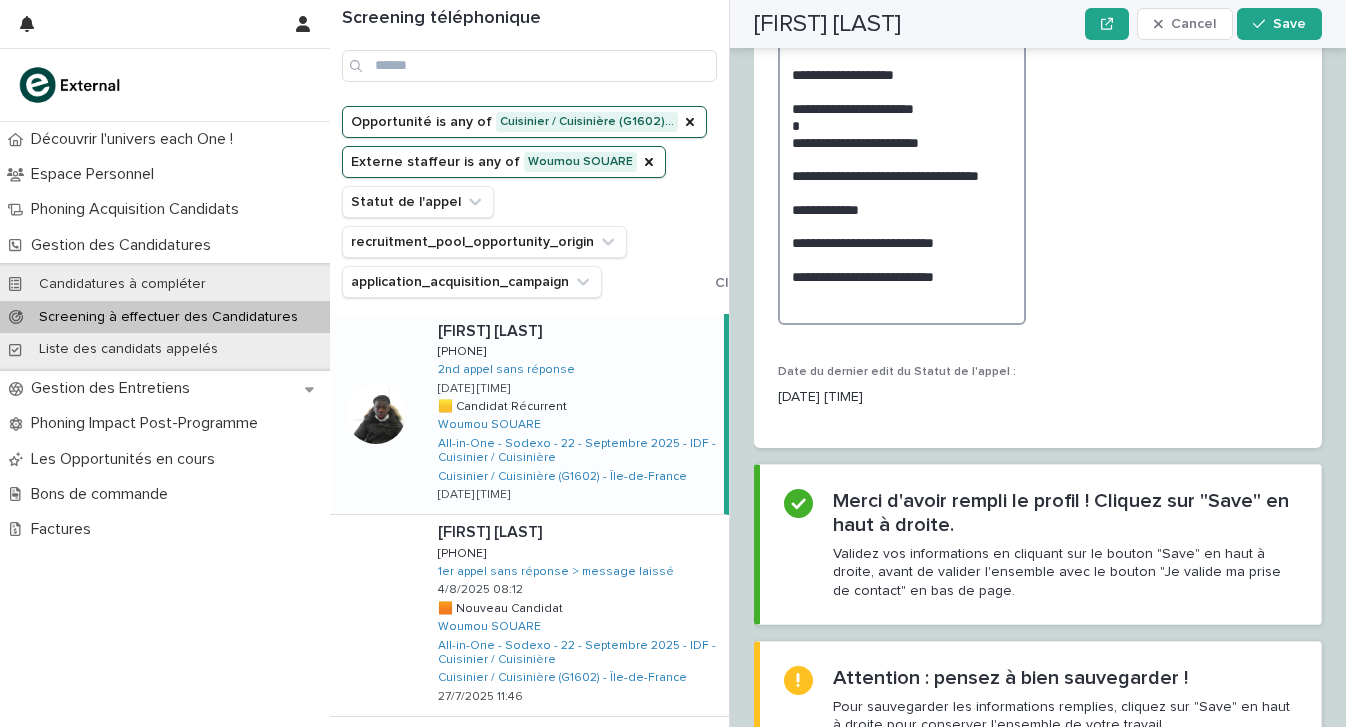 scroll, scrollTop: 0, scrollLeft: 0, axis: both 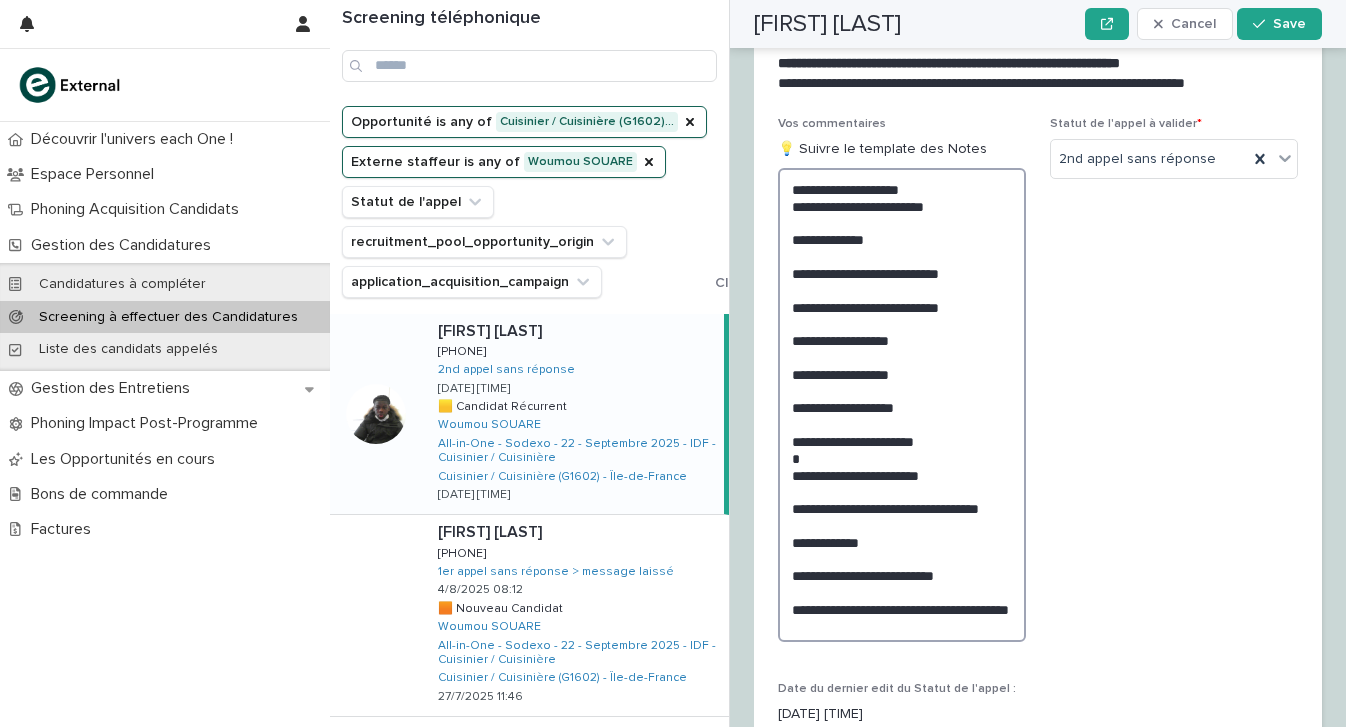 click on "**********" at bounding box center (902, 405) 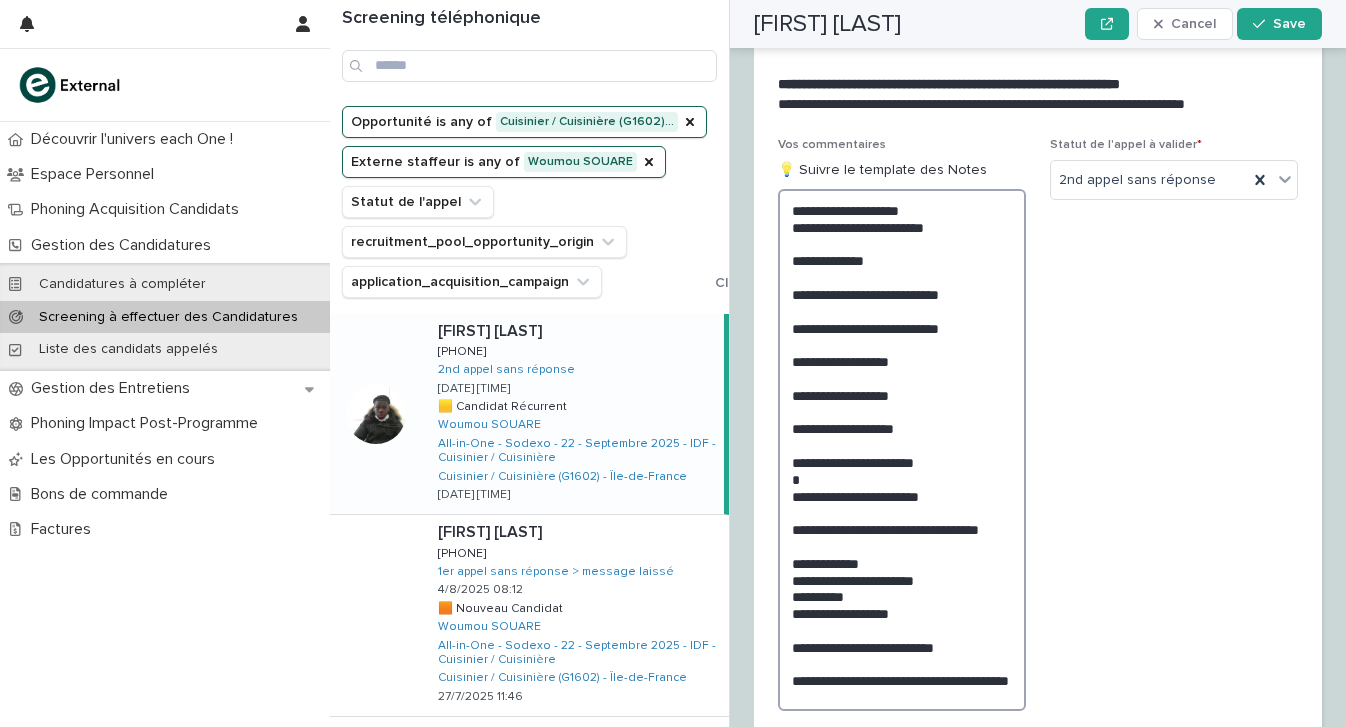 scroll, scrollTop: 3046, scrollLeft: 0, axis: vertical 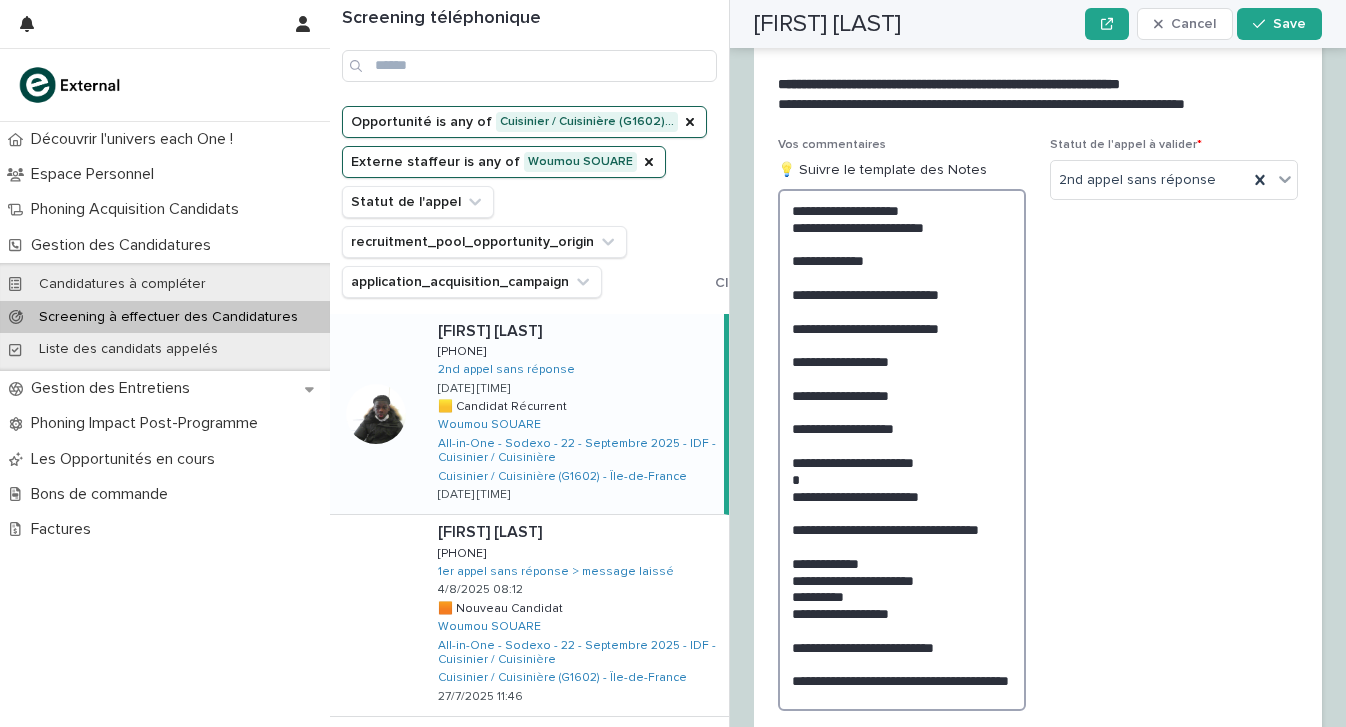drag, startPoint x: 983, startPoint y: 576, endPoint x: 757, endPoint y: 574, distance: 226.00885 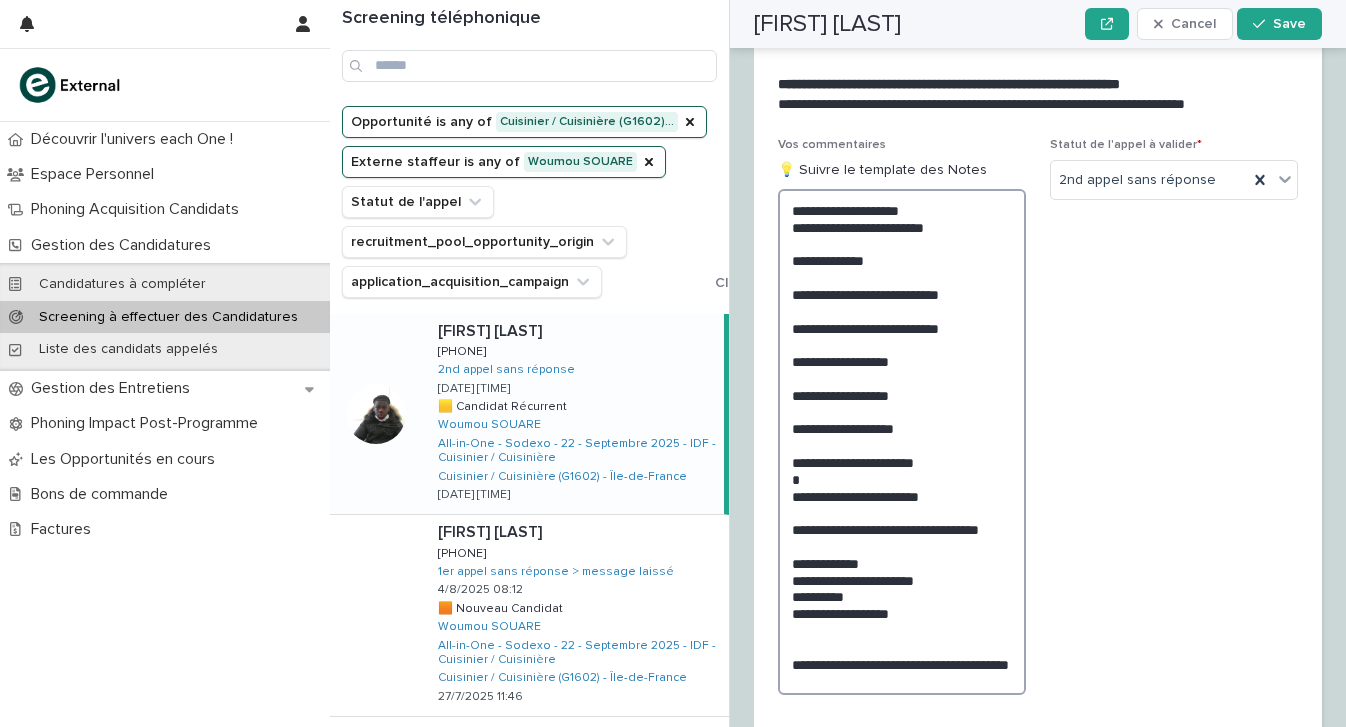 scroll, scrollTop: 3046, scrollLeft: 0, axis: vertical 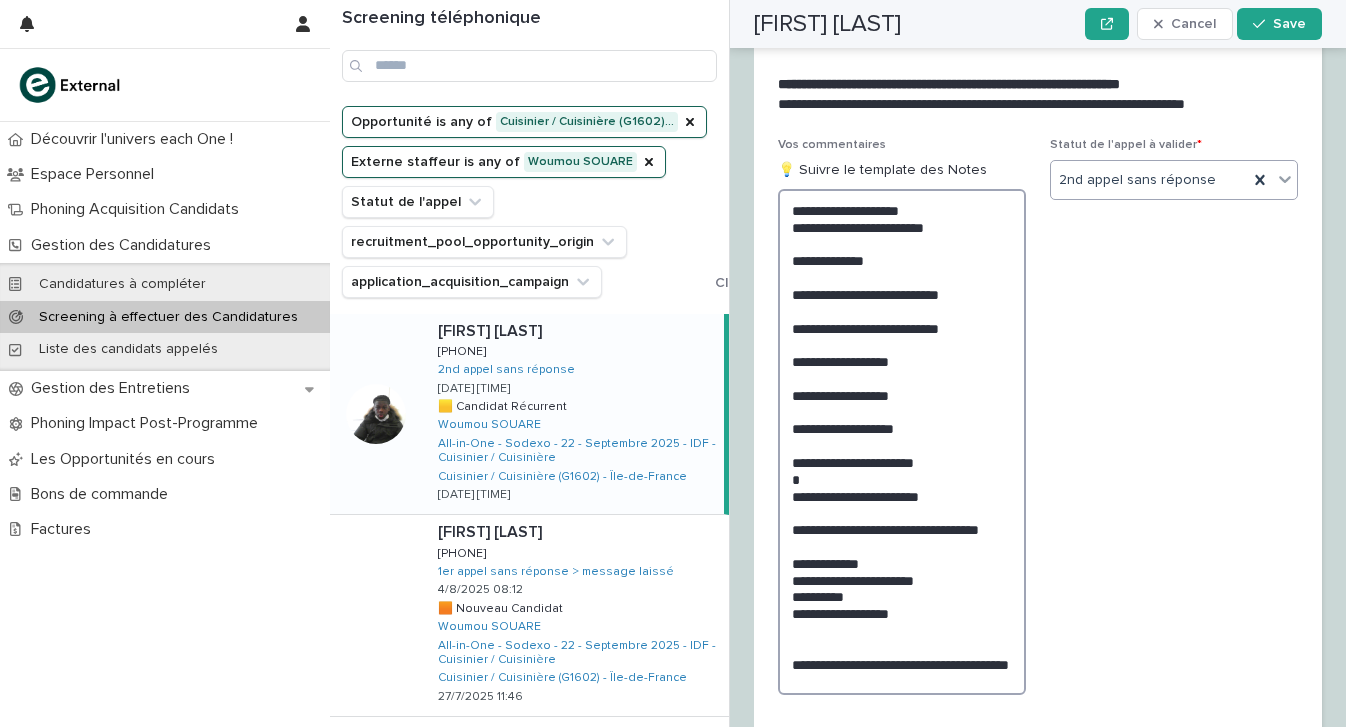 type on "**********" 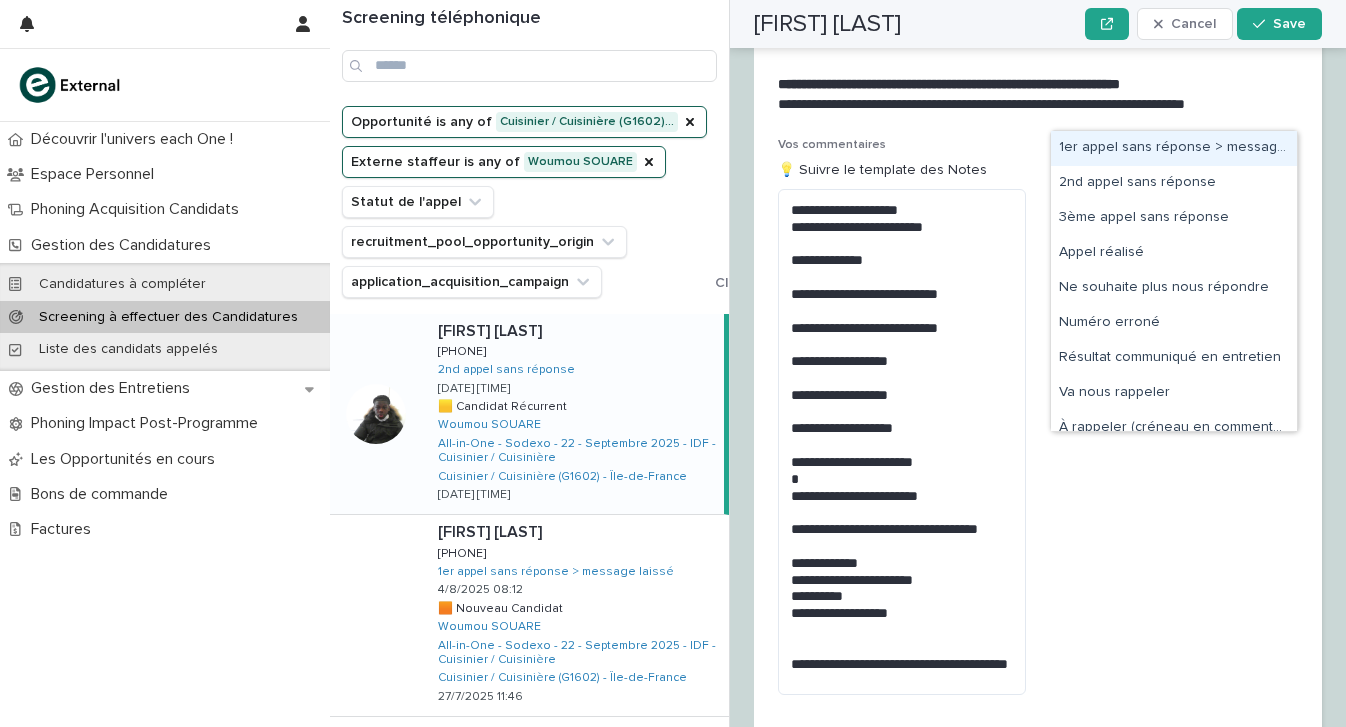 drag, startPoint x: 1193, startPoint y: 106, endPoint x: 1182, endPoint y: 159, distance: 54.129475 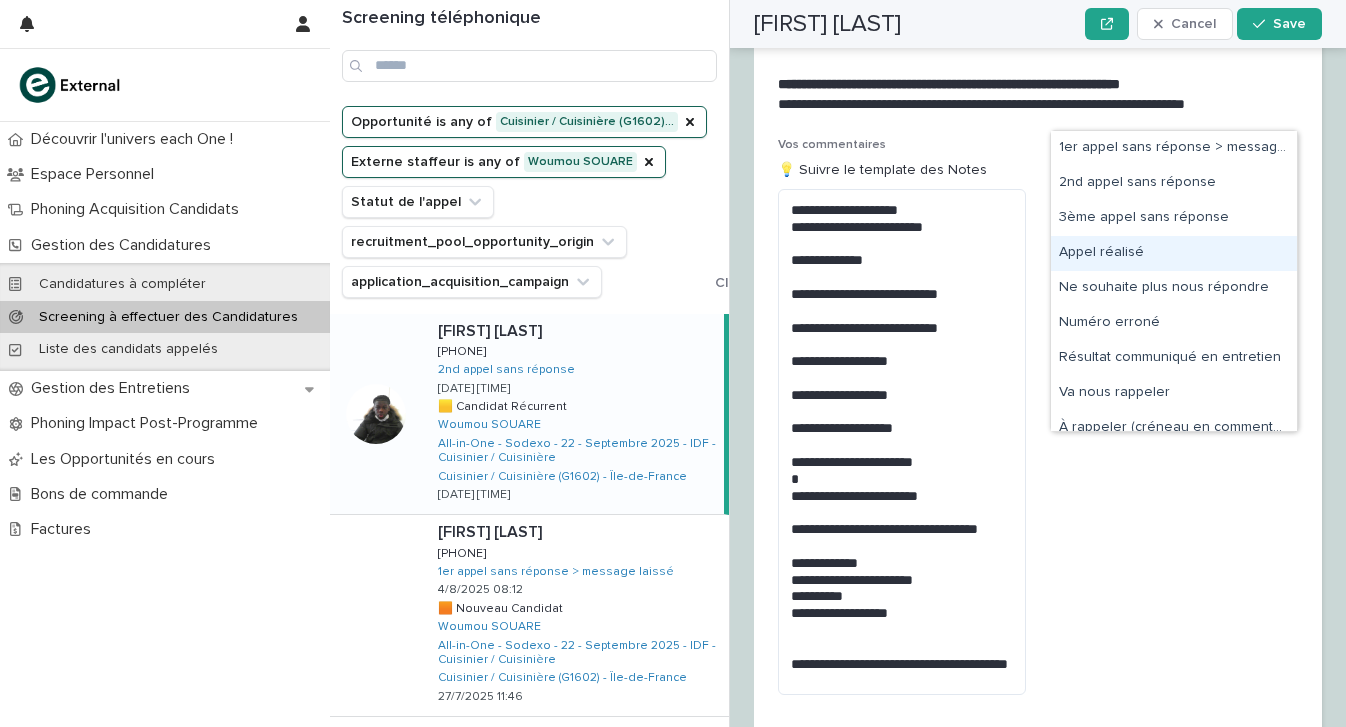 click on "Appel réalisé" at bounding box center (1174, 253) 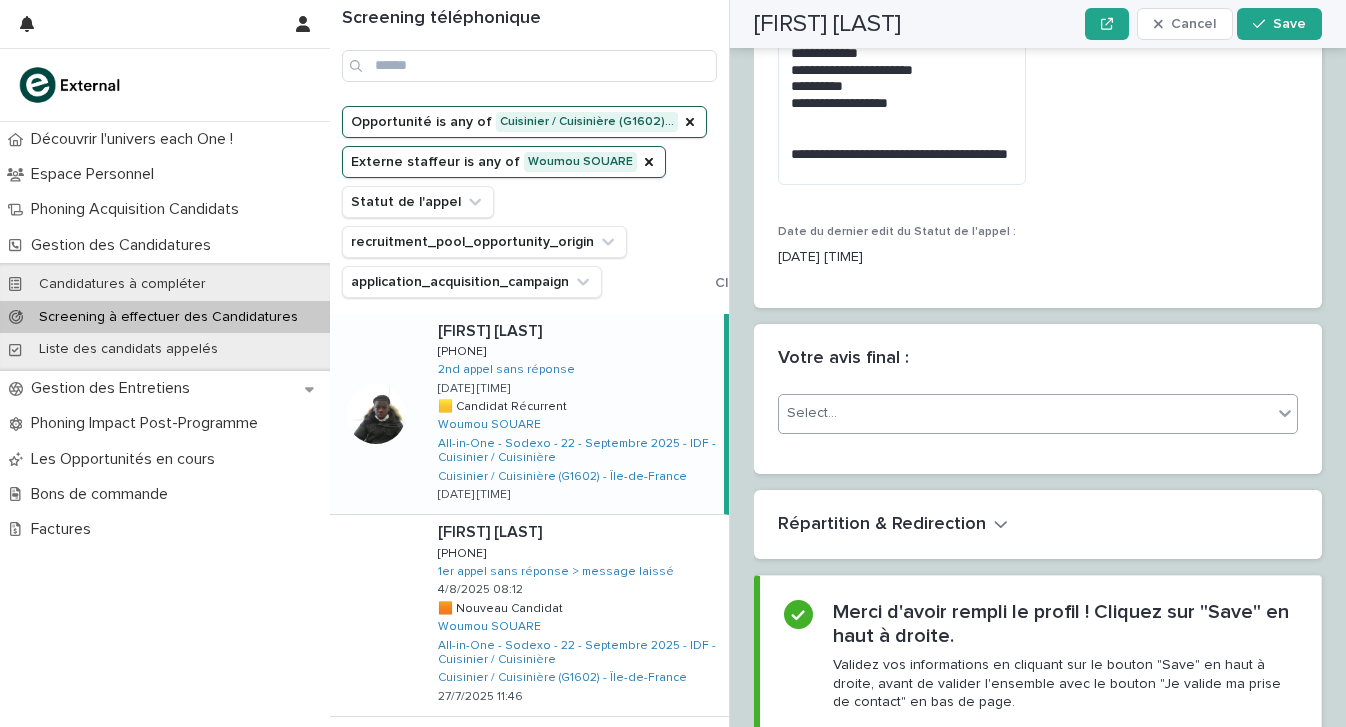 scroll, scrollTop: 3620, scrollLeft: 0, axis: vertical 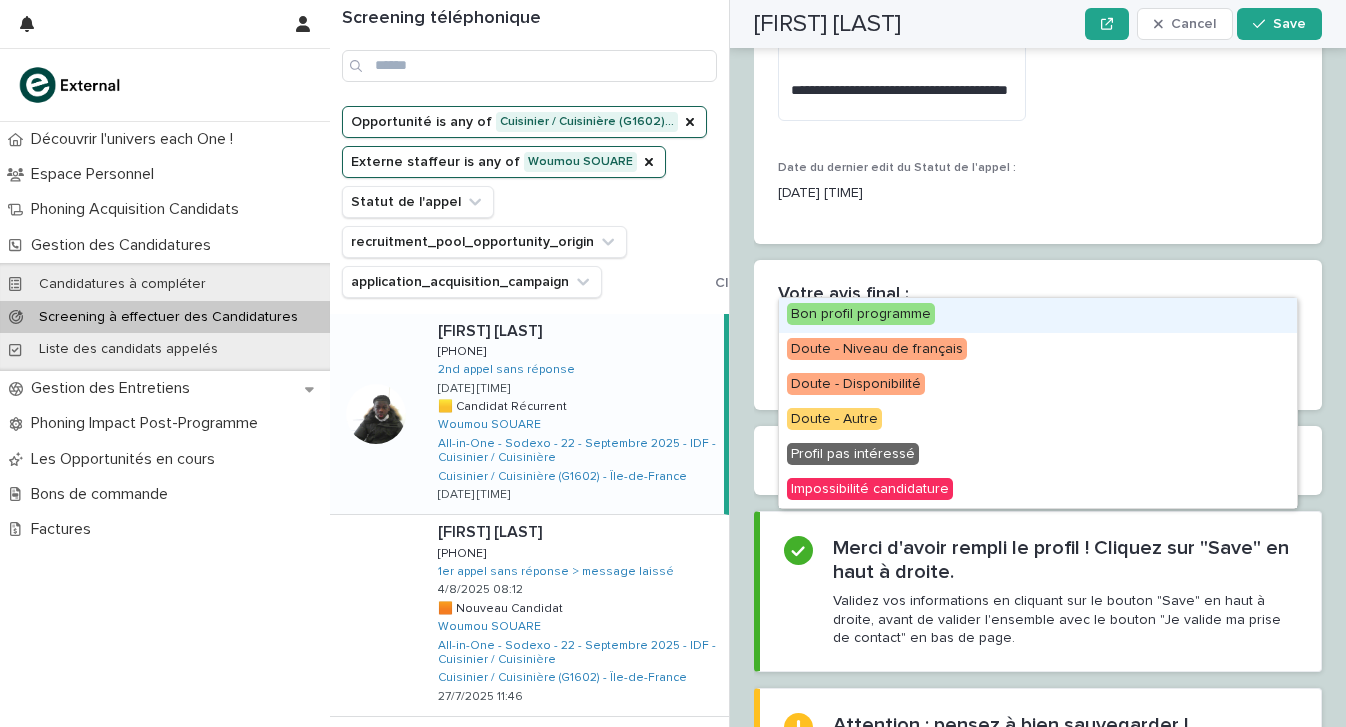 drag, startPoint x: 943, startPoint y: 267, endPoint x: 935, endPoint y: 296, distance: 30.083218 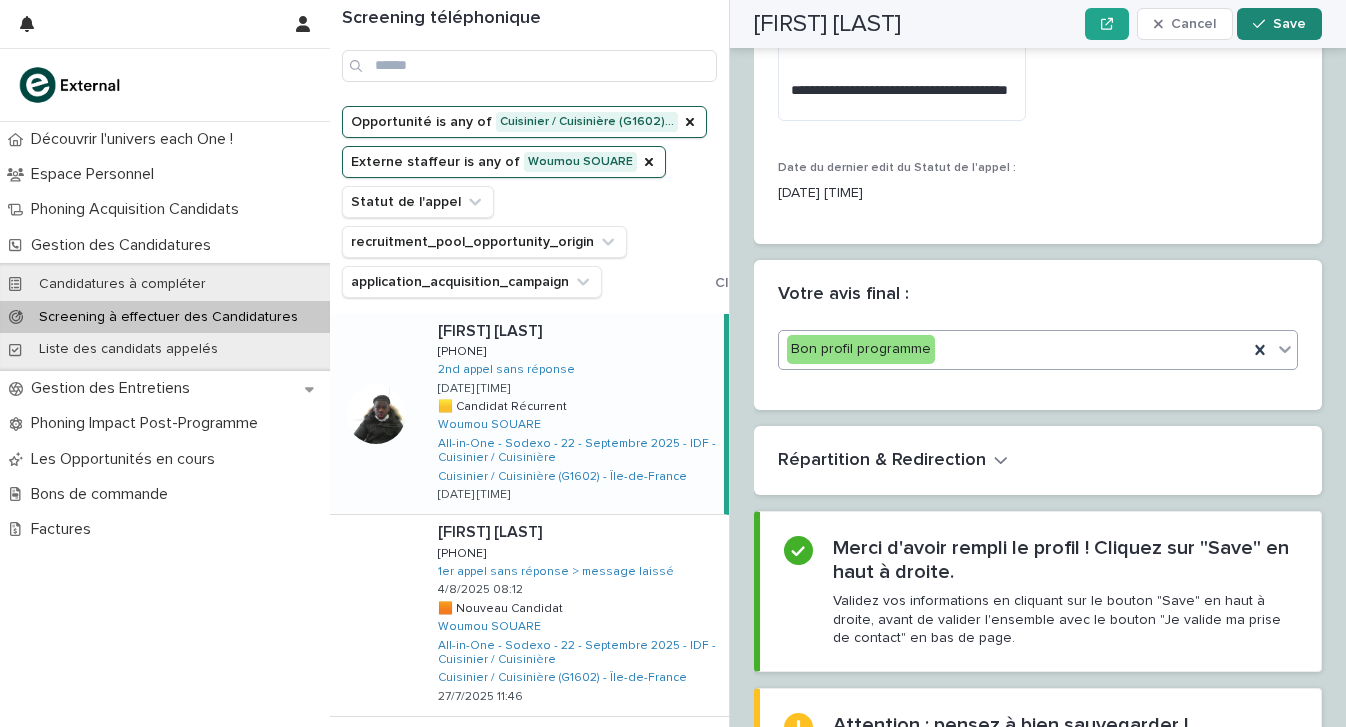 scroll, scrollTop: 3620, scrollLeft: 0, axis: vertical 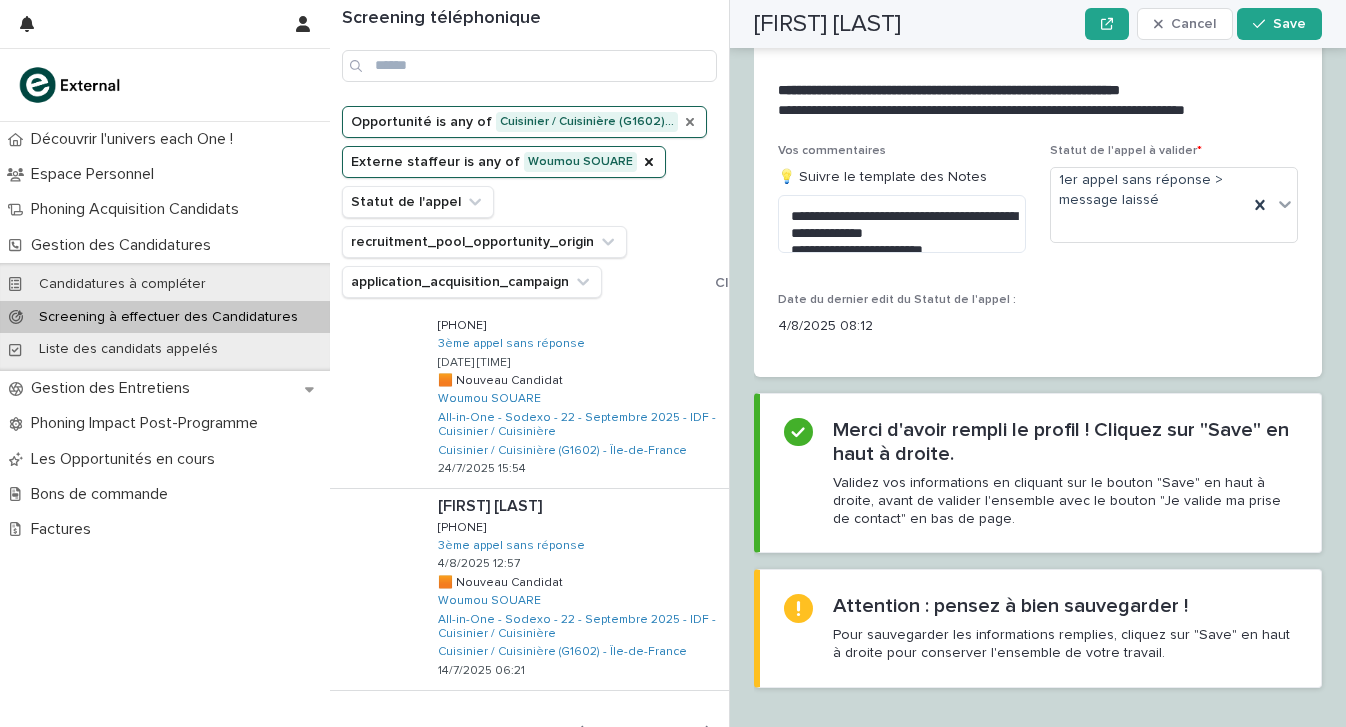 click 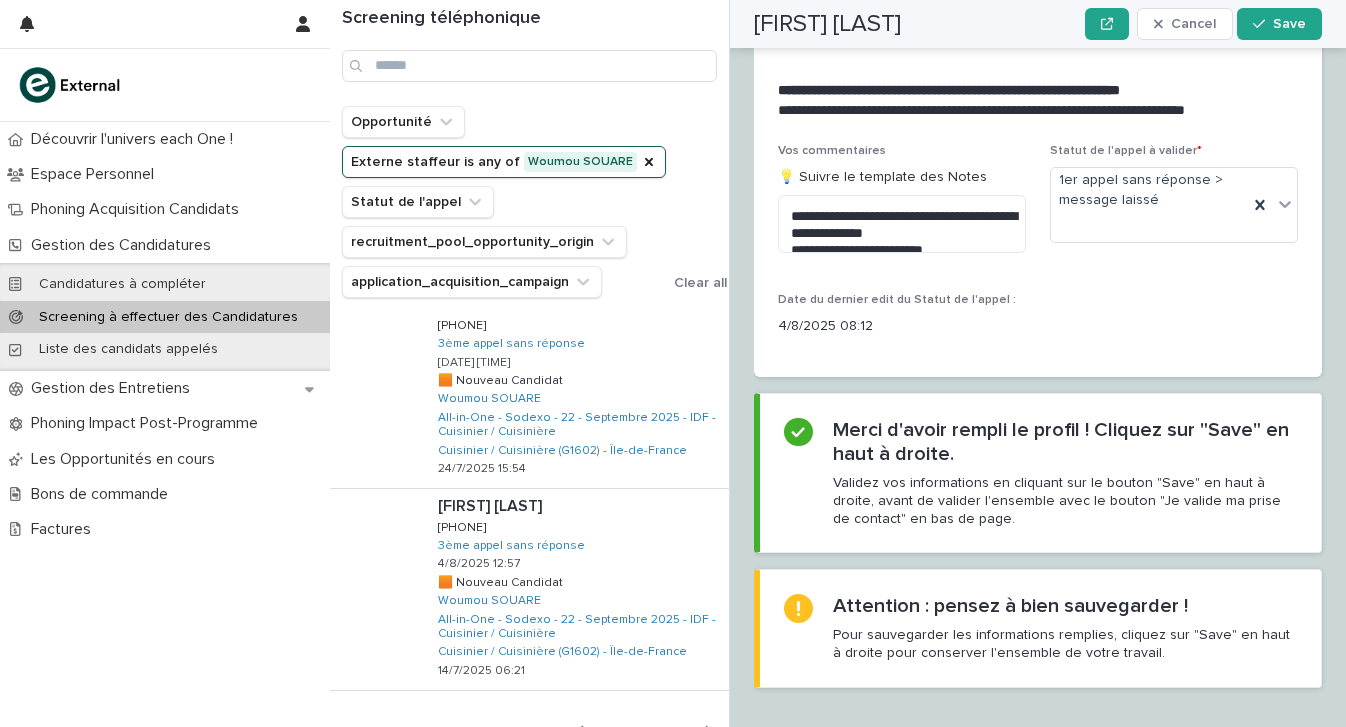 drag, startPoint x: 459, startPoint y: 119, endPoint x: 442, endPoint y: 119, distance: 17 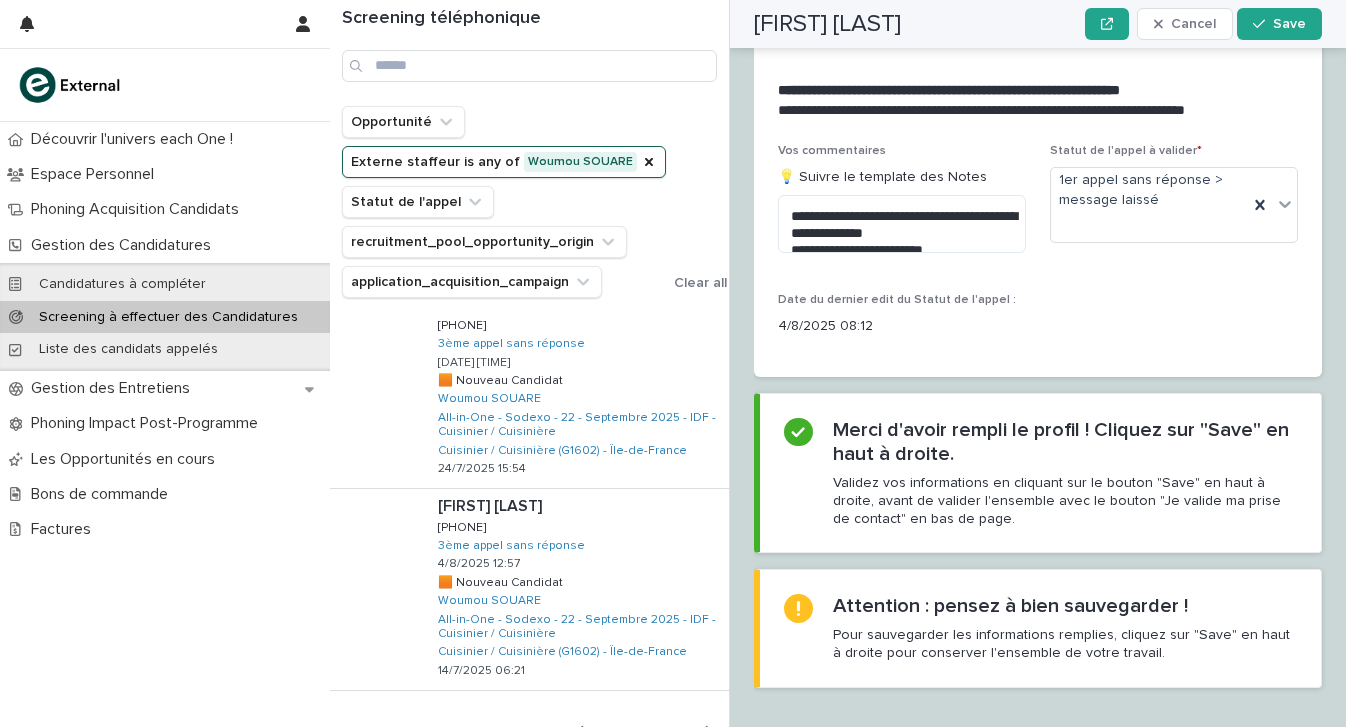 click on "Opportunité" at bounding box center (403, 122) 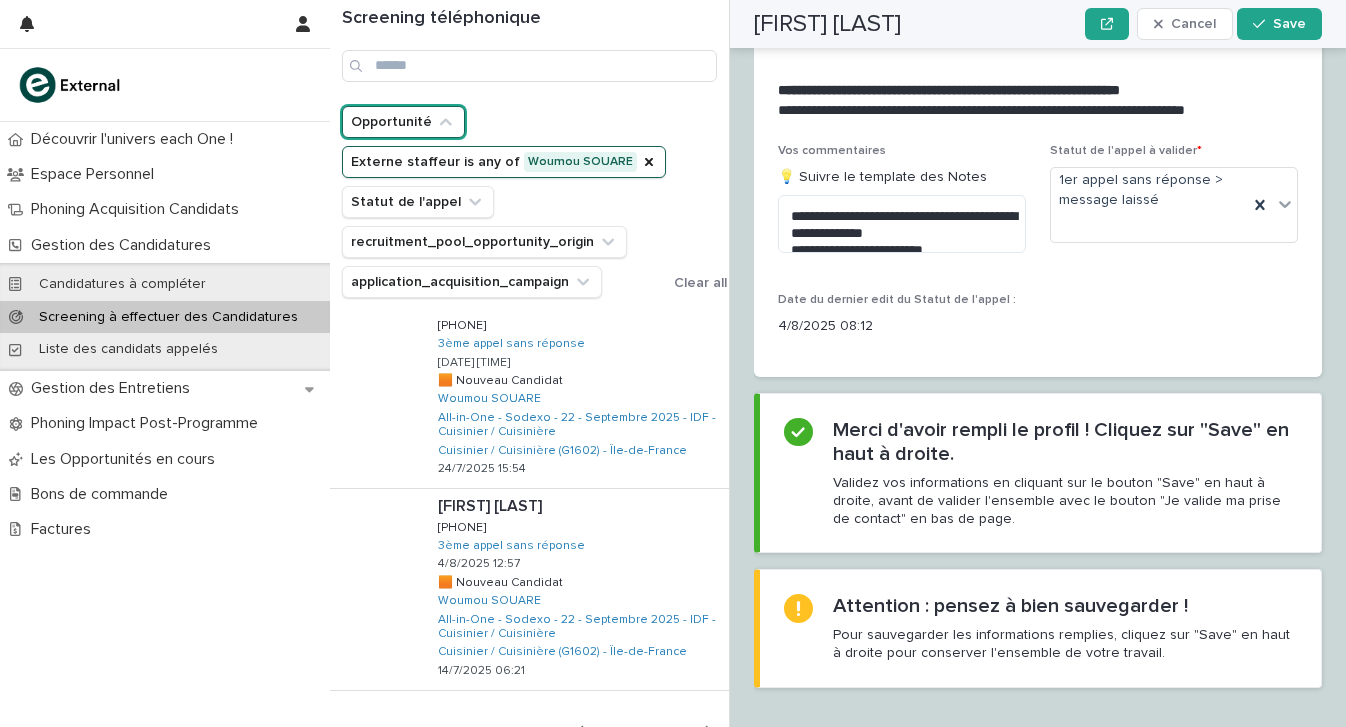 click 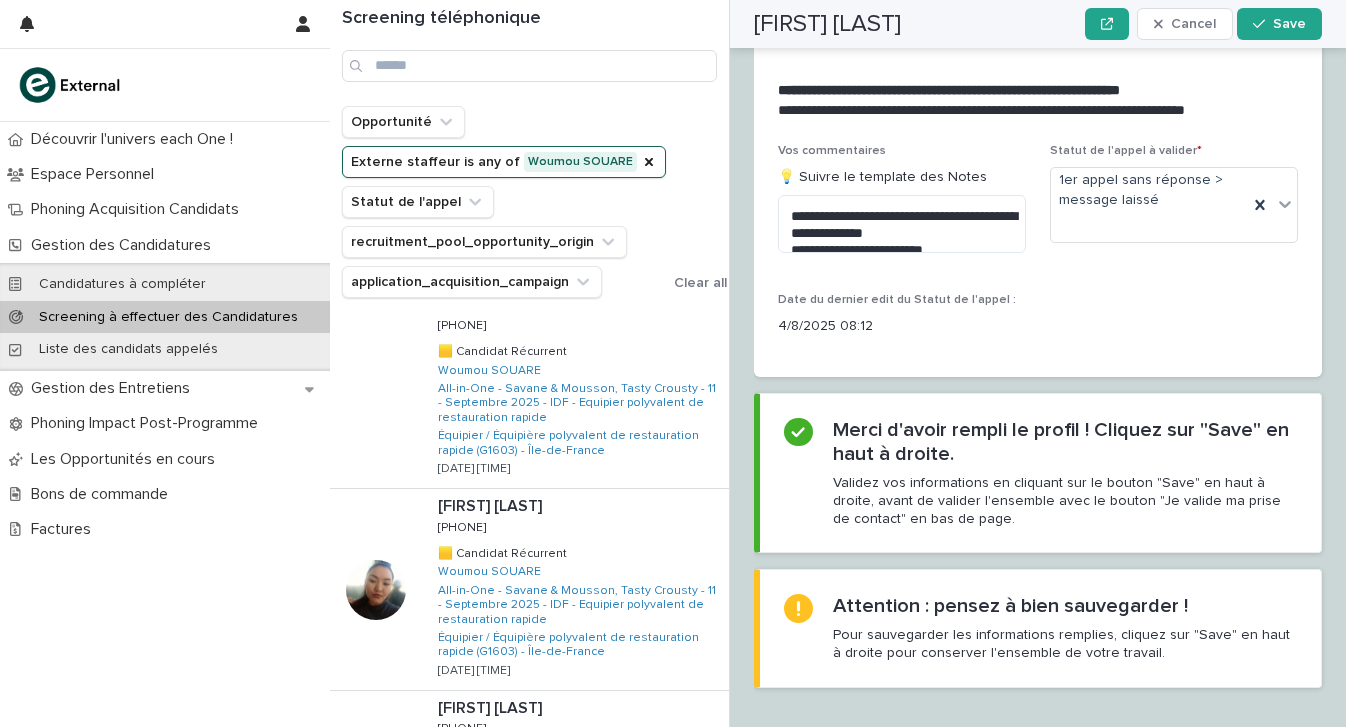 click on "Opportunité" at bounding box center (403, 122) 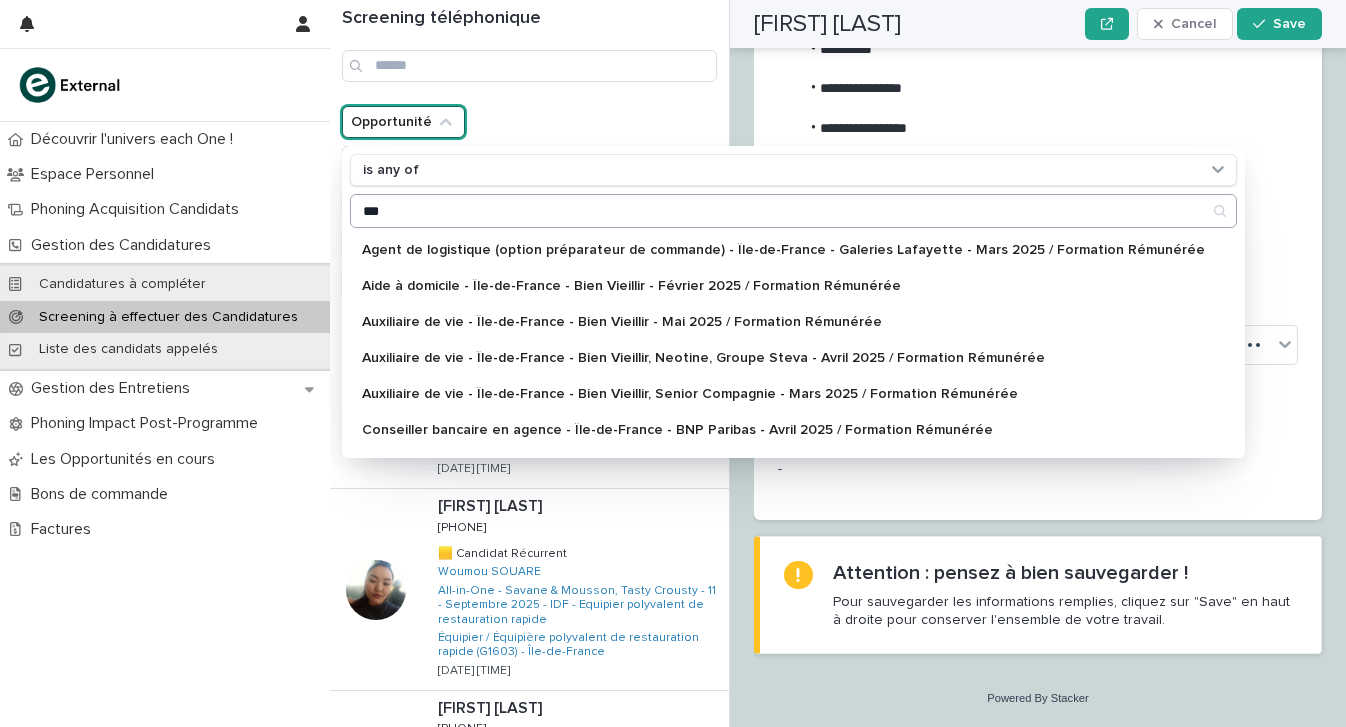 scroll, scrollTop: 1907, scrollLeft: 0, axis: vertical 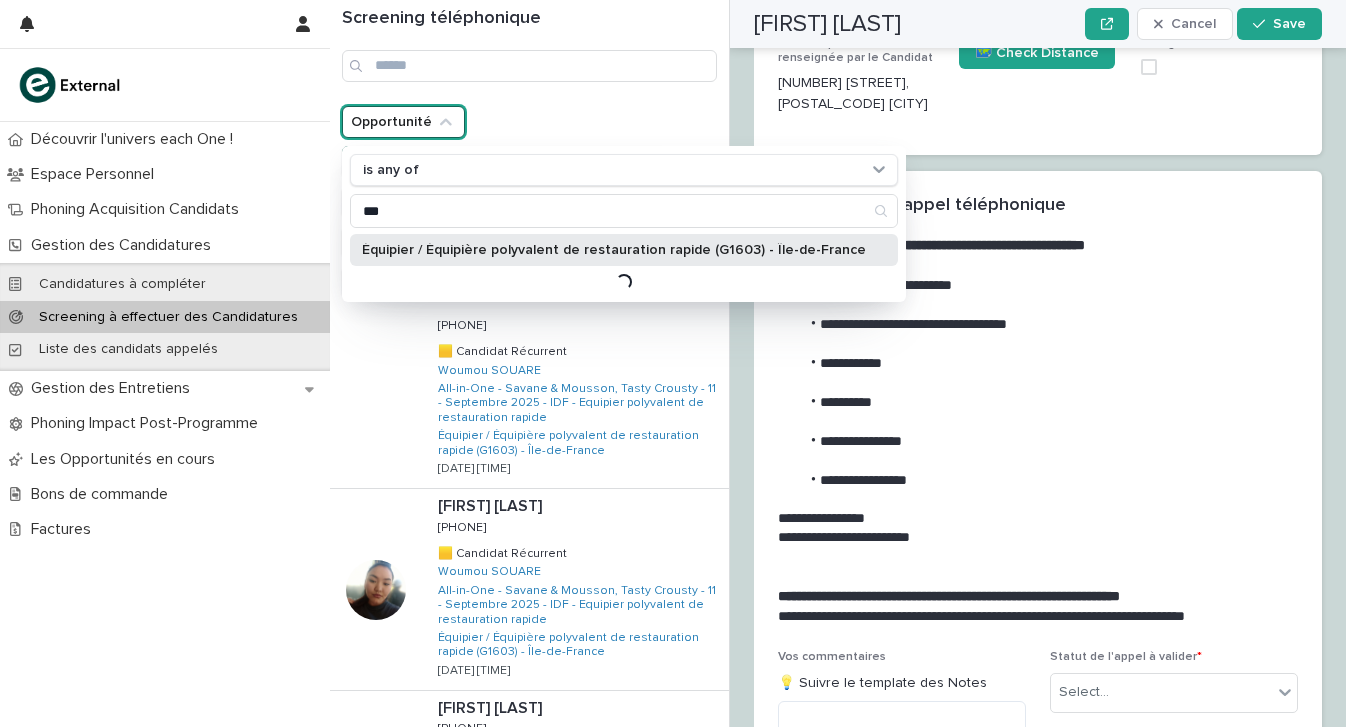 drag, startPoint x: 475, startPoint y: 270, endPoint x: 486, endPoint y: 256, distance: 17.804493 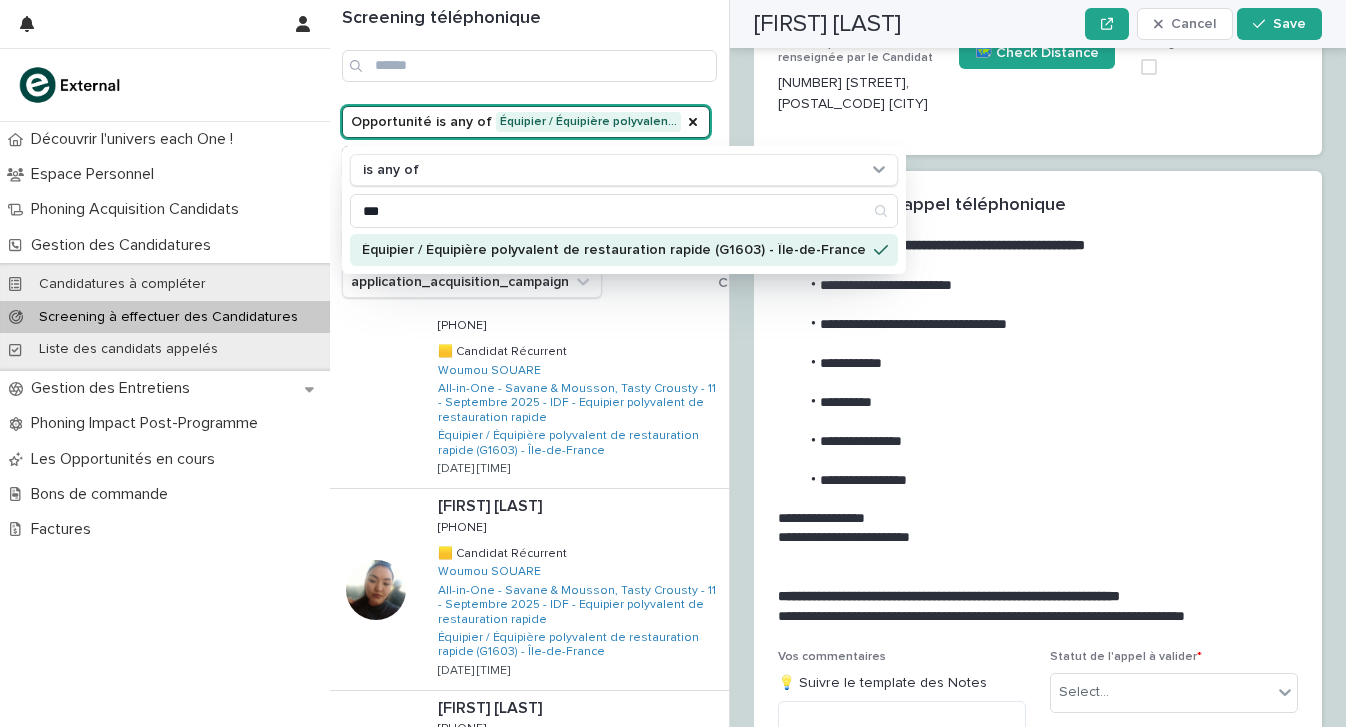 click on "Équipier / Équipière polyvalent de restauration rapide (G1603) - Île-de-France" at bounding box center (614, 250) 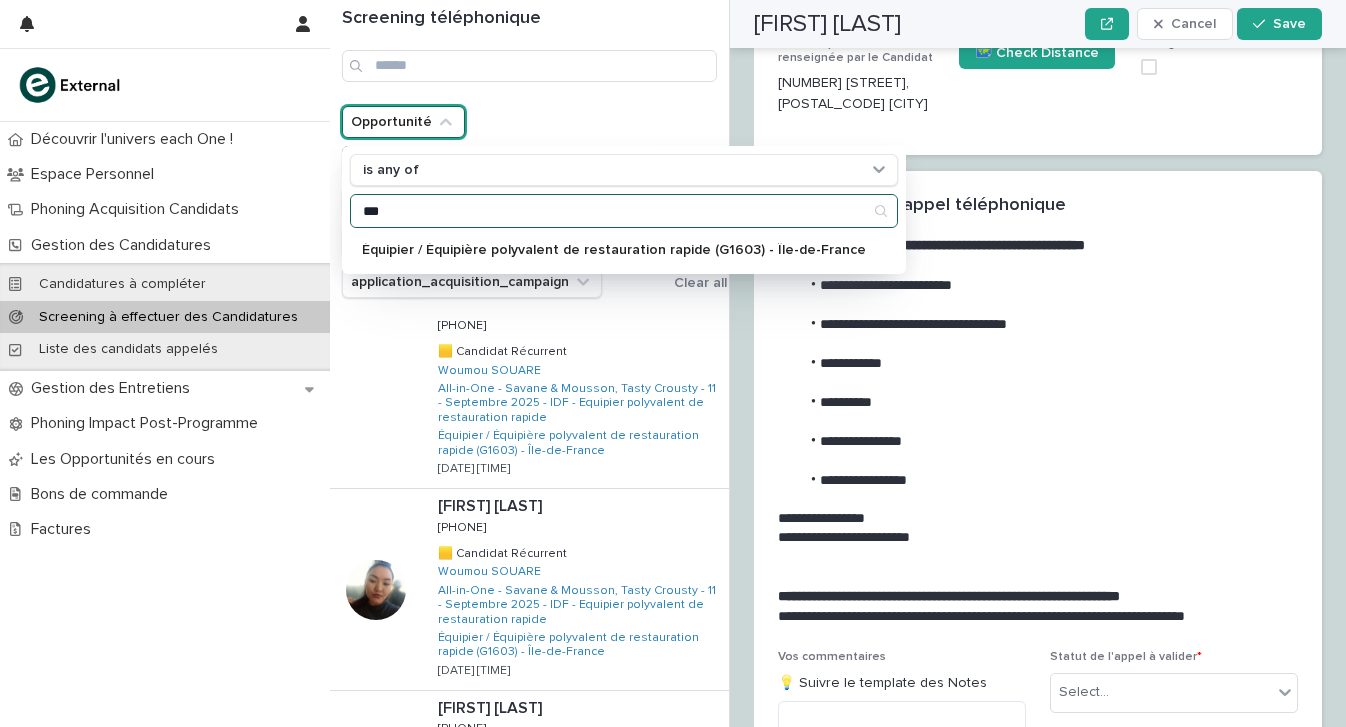 click on "***" at bounding box center [624, 211] 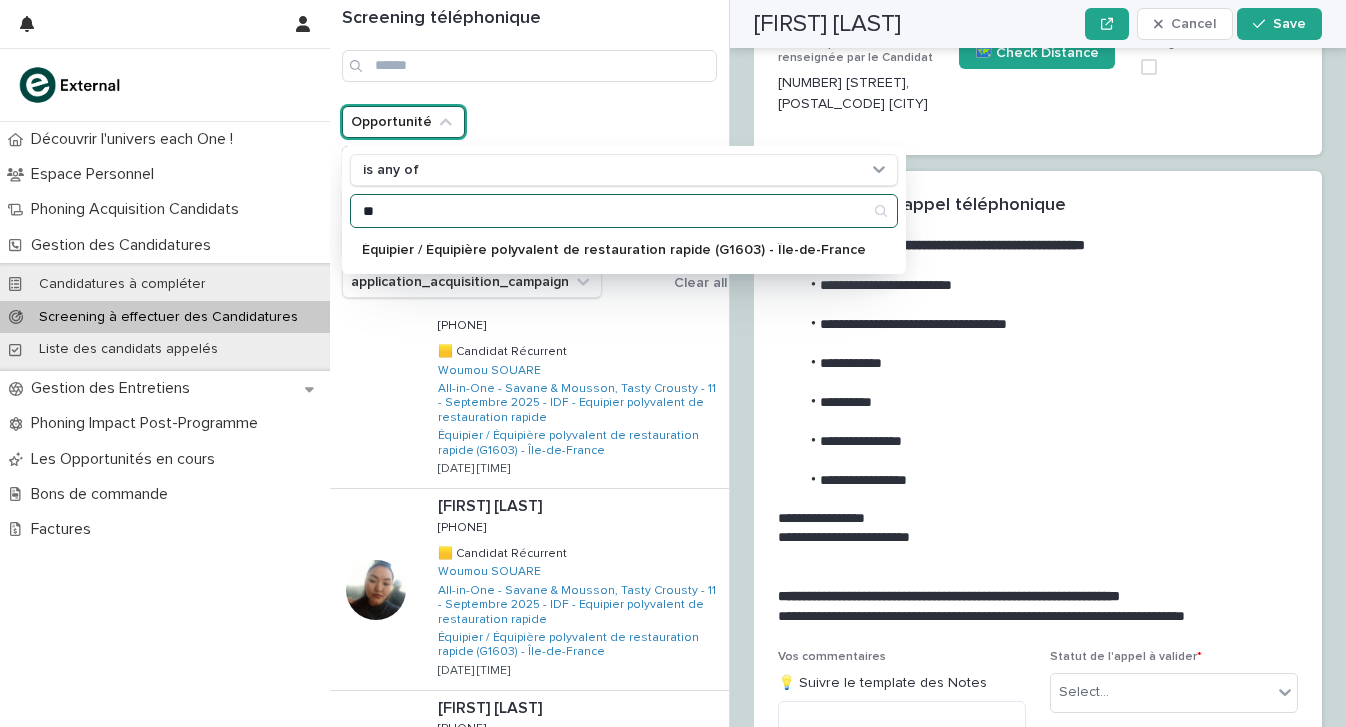 type on "*" 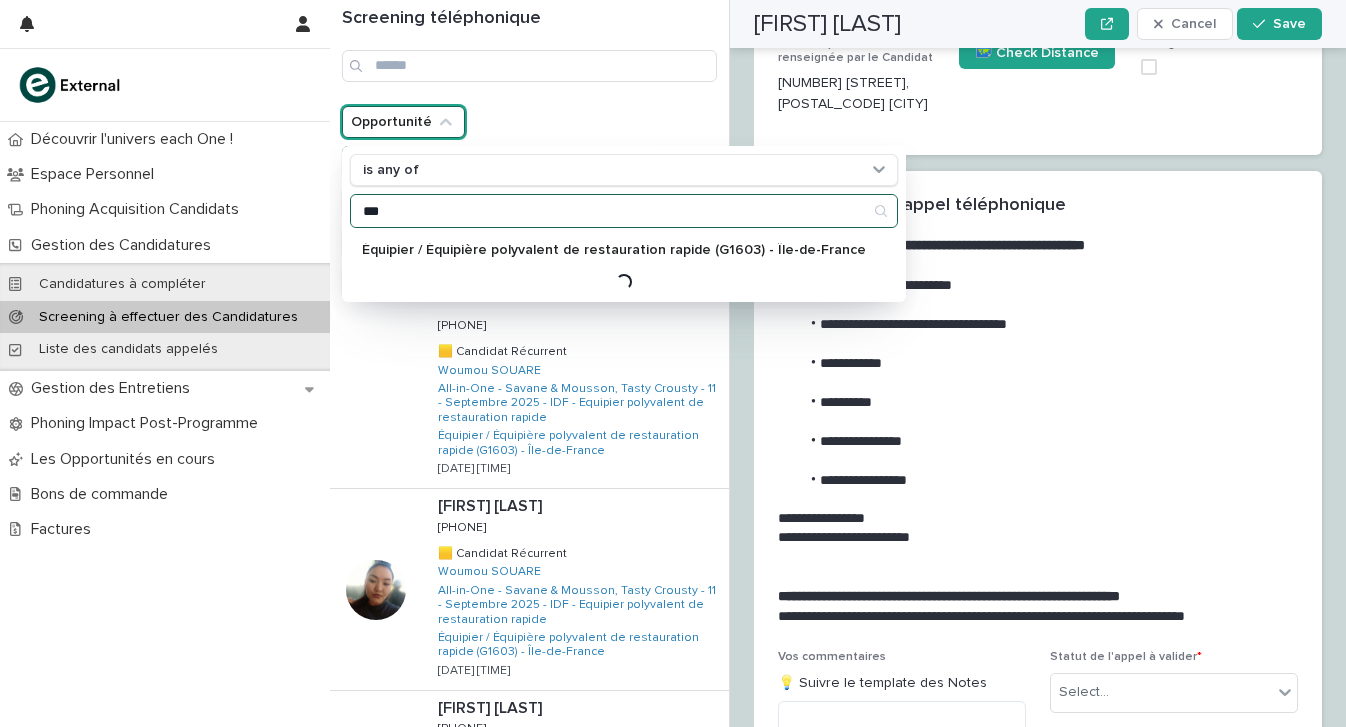 type on "******" 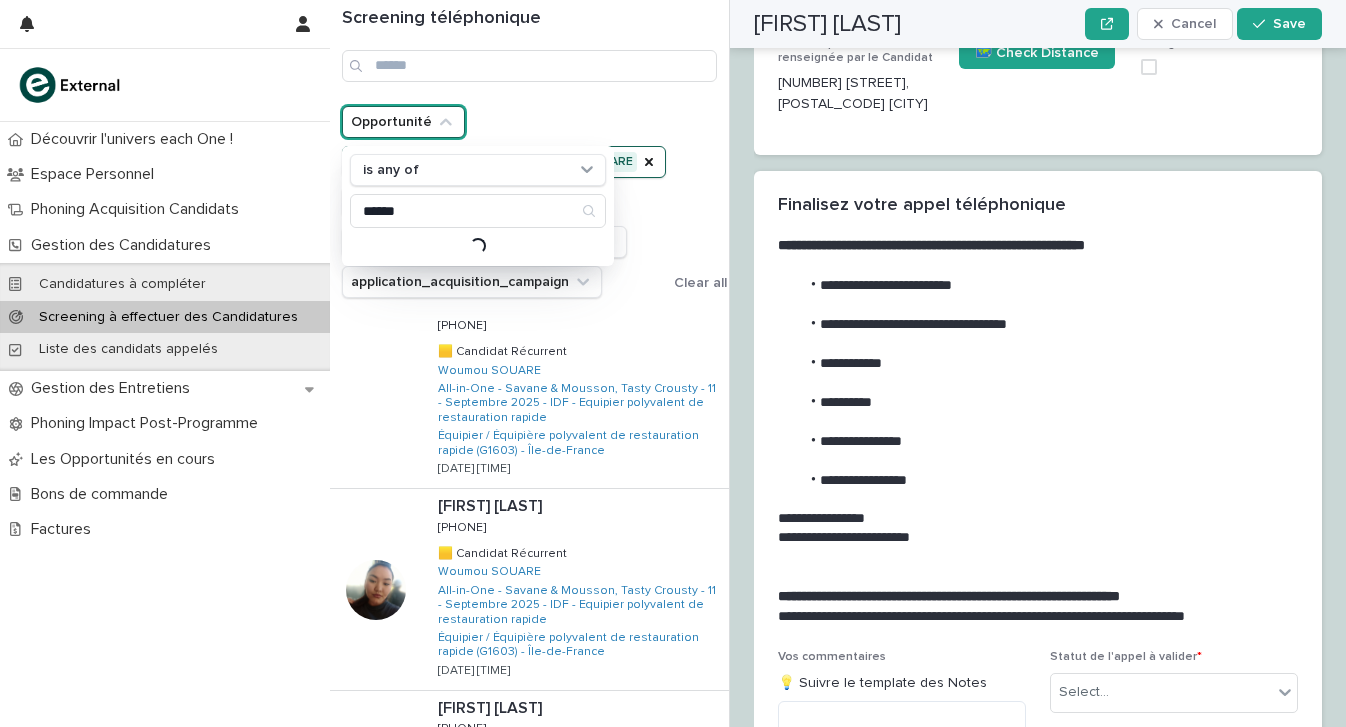 drag, startPoint x: 508, startPoint y: 202, endPoint x: 490, endPoint y: 253, distance: 54.08327 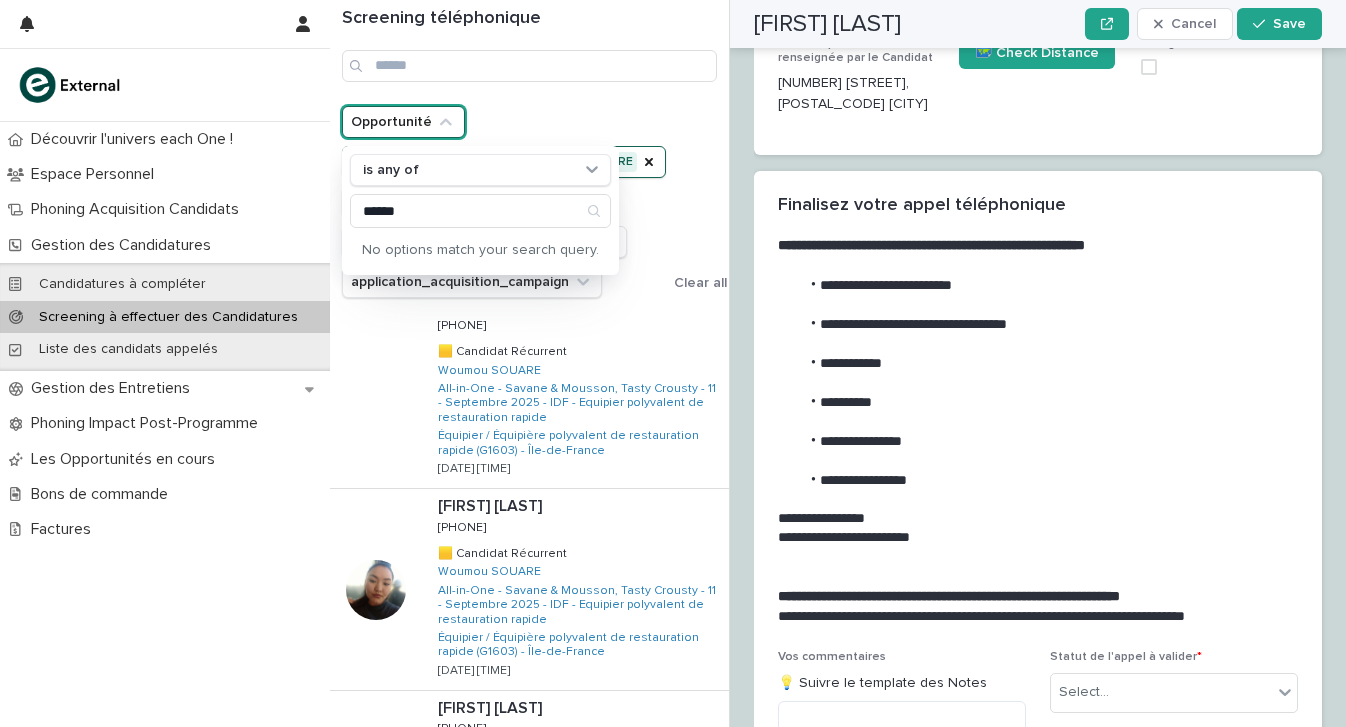 click on "No options match your search query." at bounding box center (480, 250) 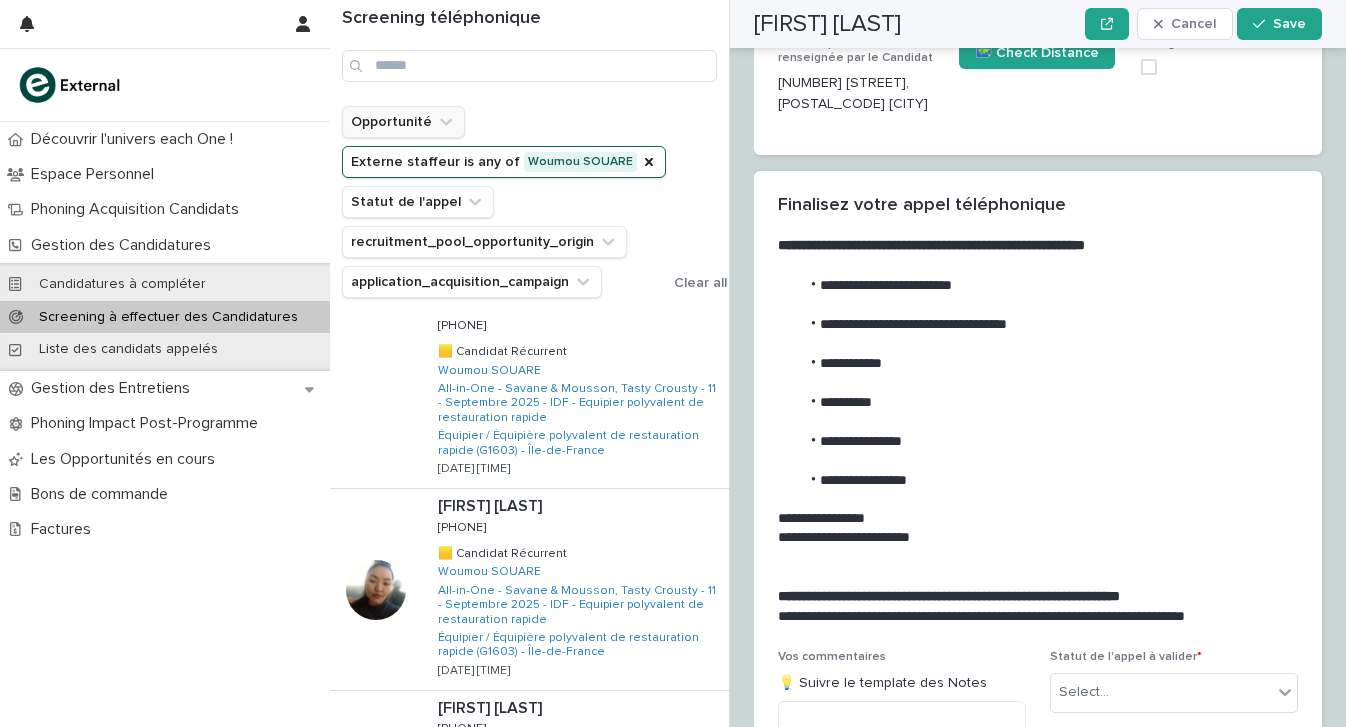 click 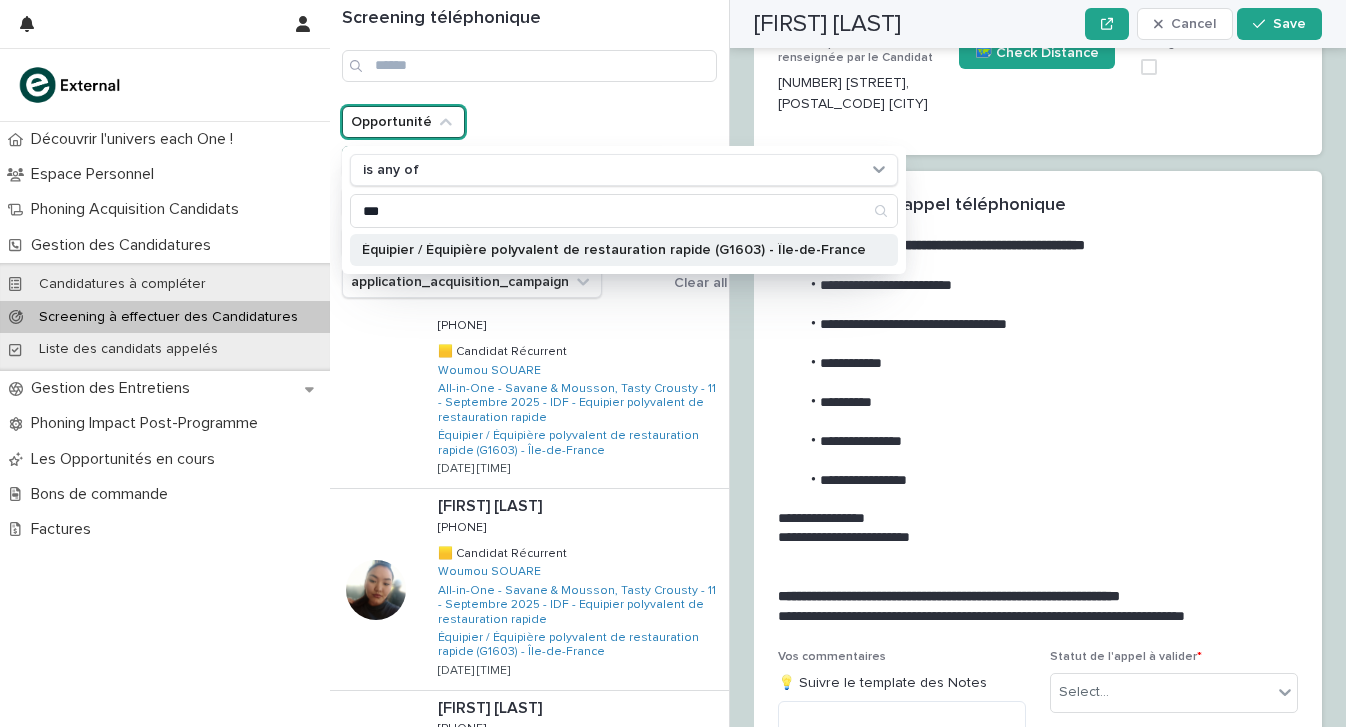 type on "***" 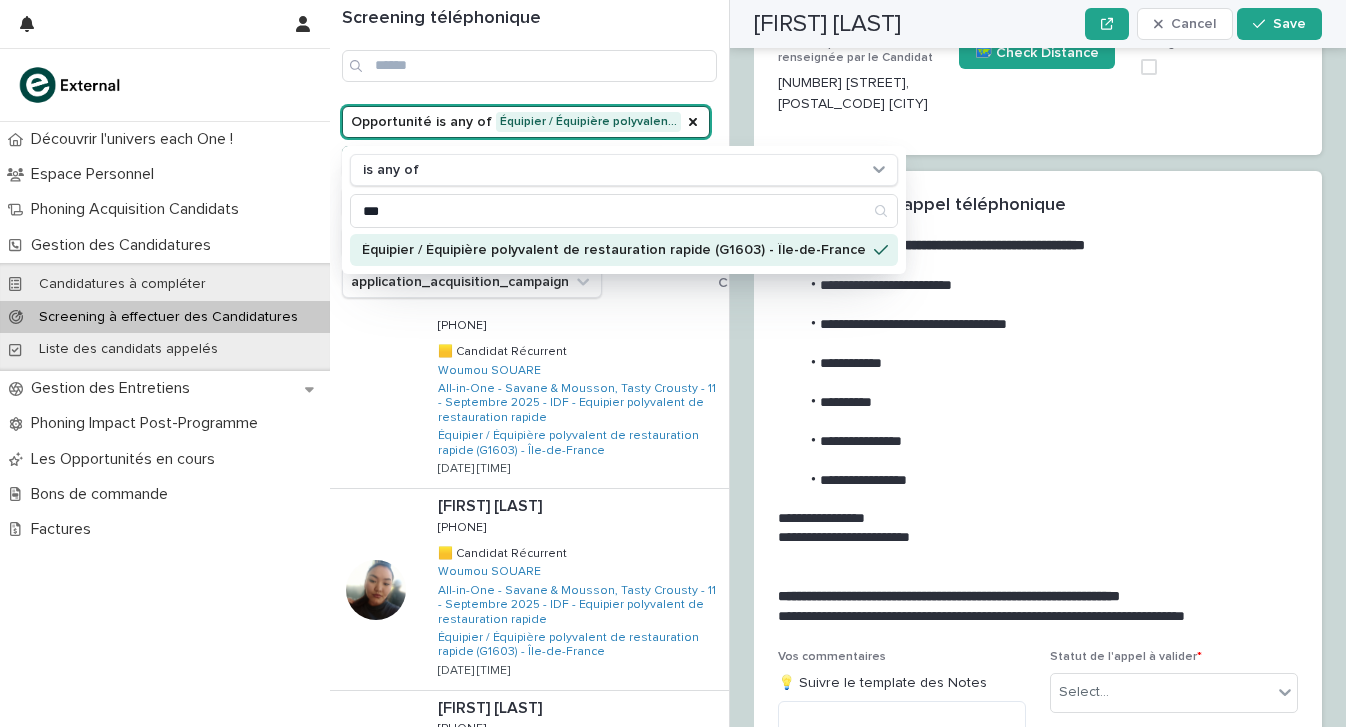 click on "Screening téléphonique" at bounding box center (529, 45) 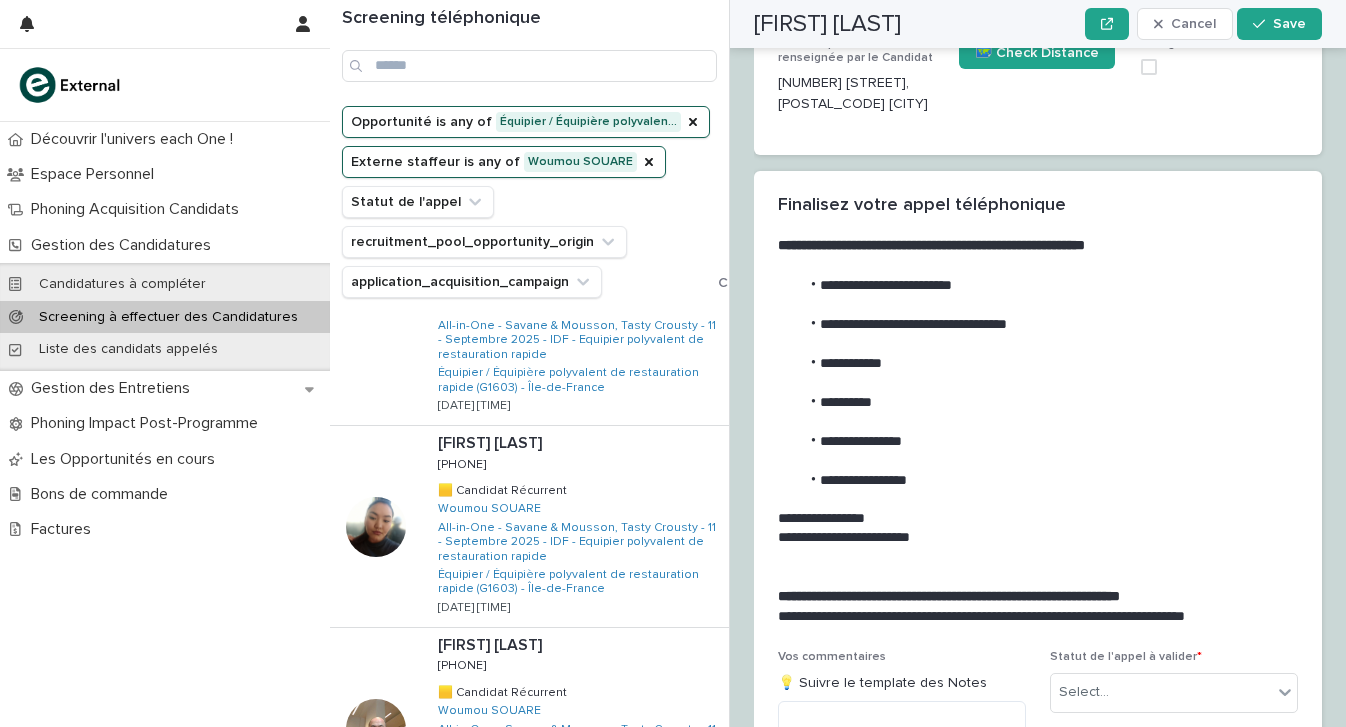 scroll, scrollTop: 1637, scrollLeft: 0, axis: vertical 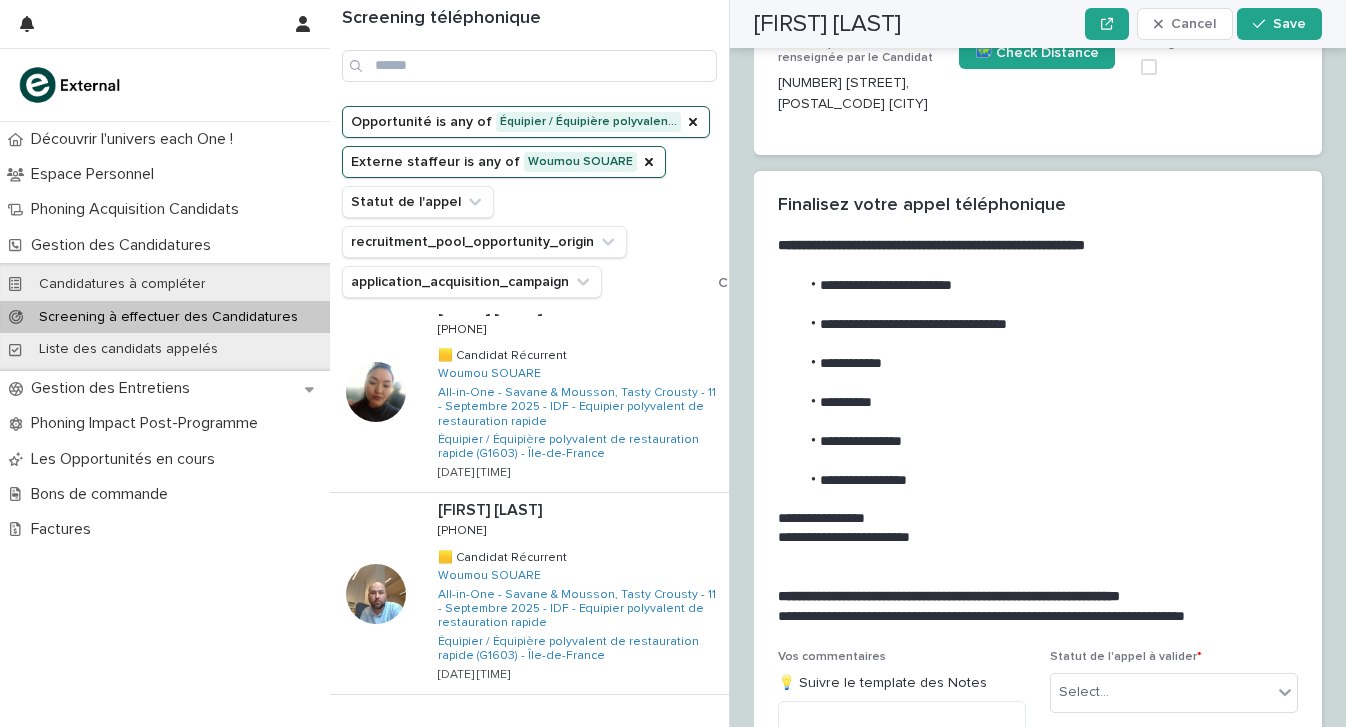 click on "Back" at bounding box center (614, 736) 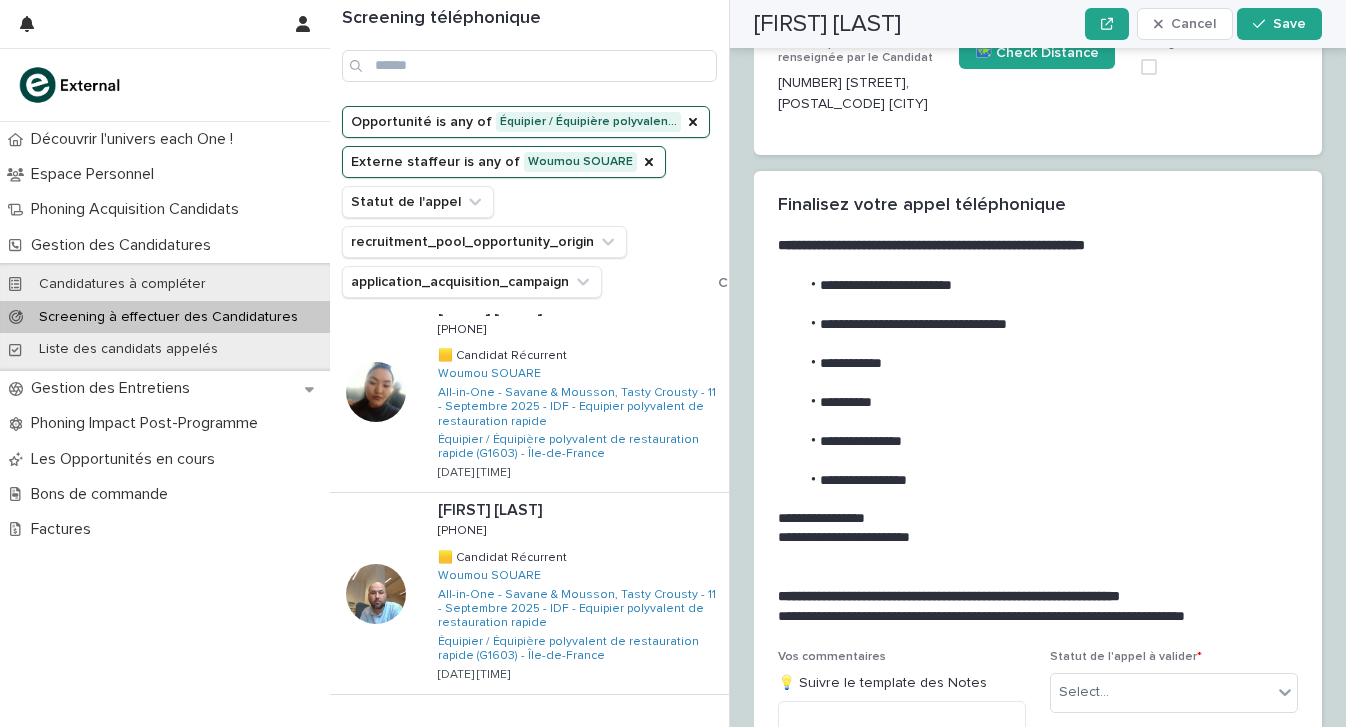 click on "Next" at bounding box center [674, 736] 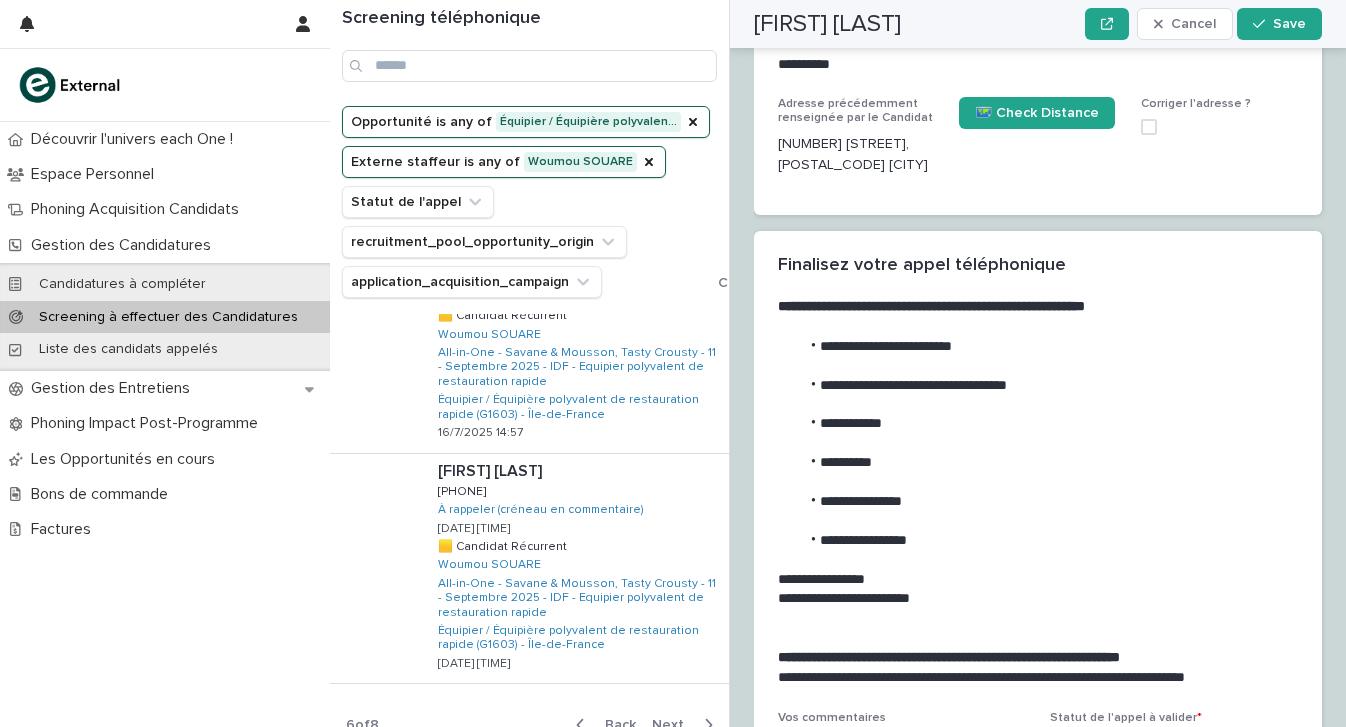 scroll, scrollTop: 1917, scrollLeft: 0, axis: vertical 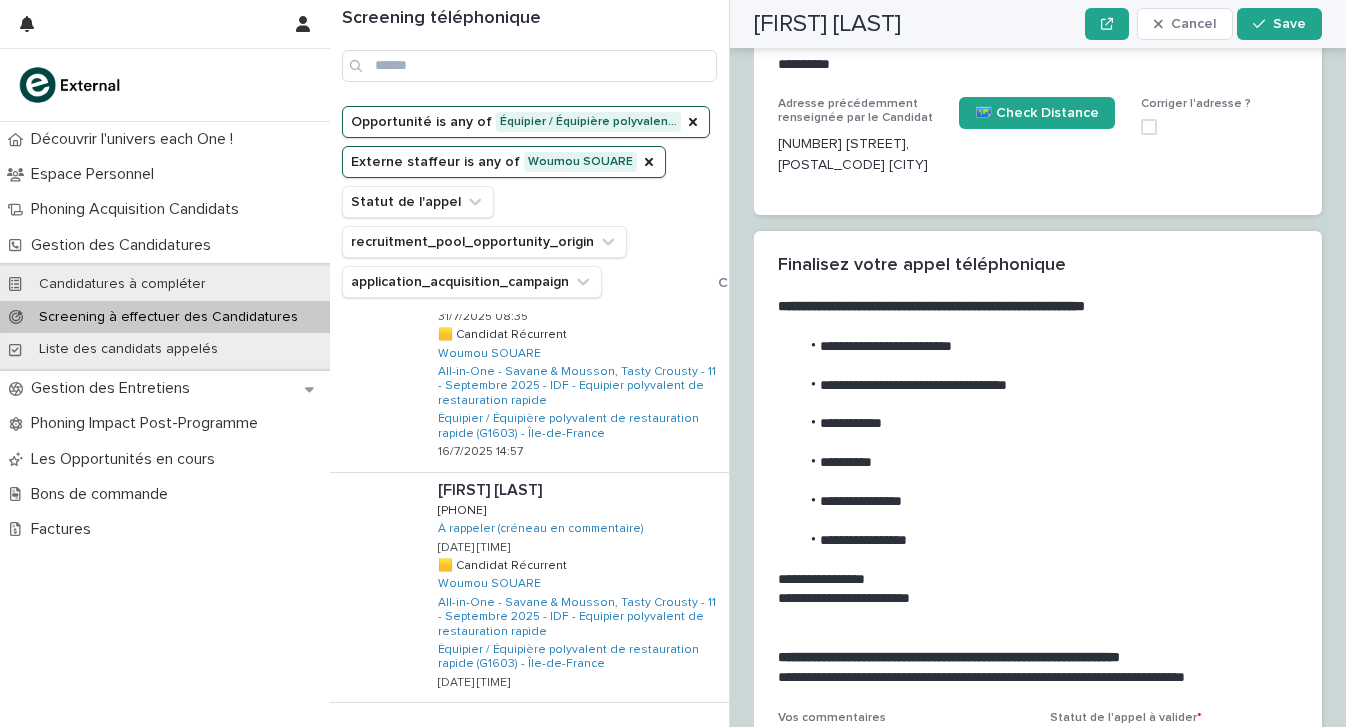 click on "Next" at bounding box center (674, 744) 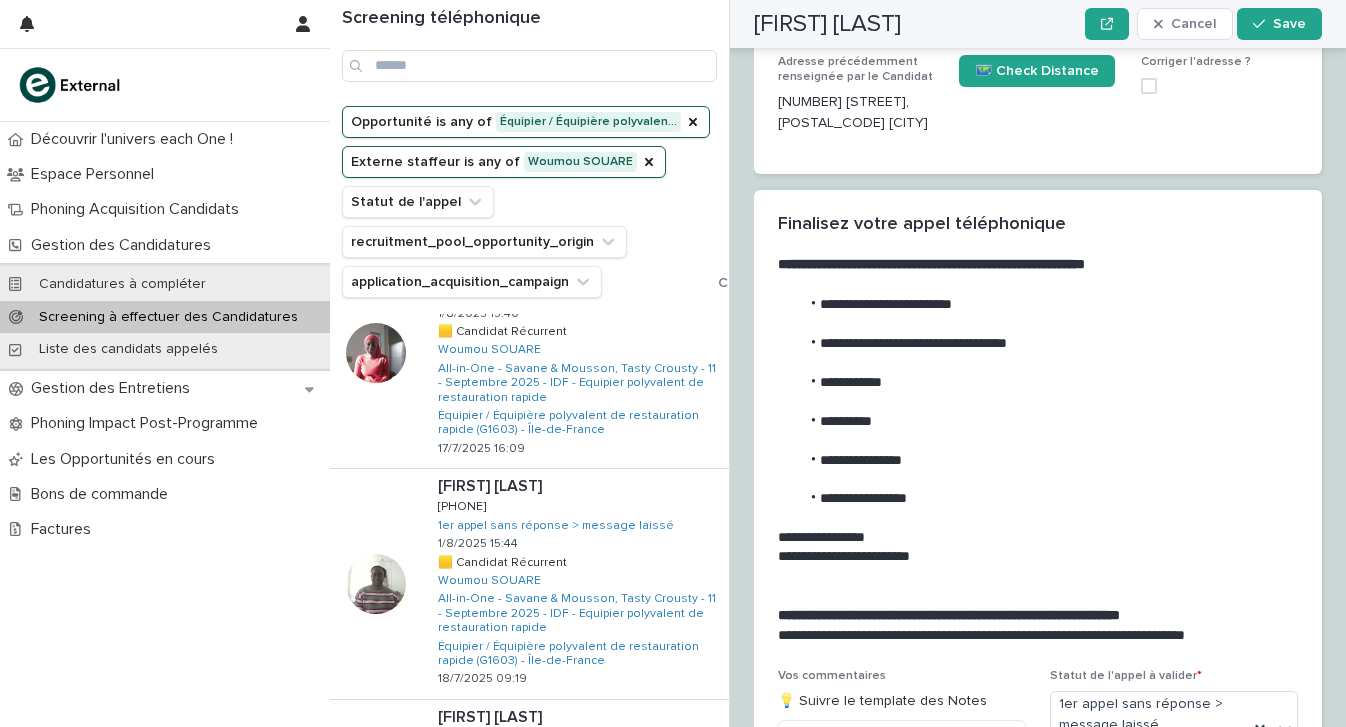 scroll, scrollTop: 1917, scrollLeft: 0, axis: vertical 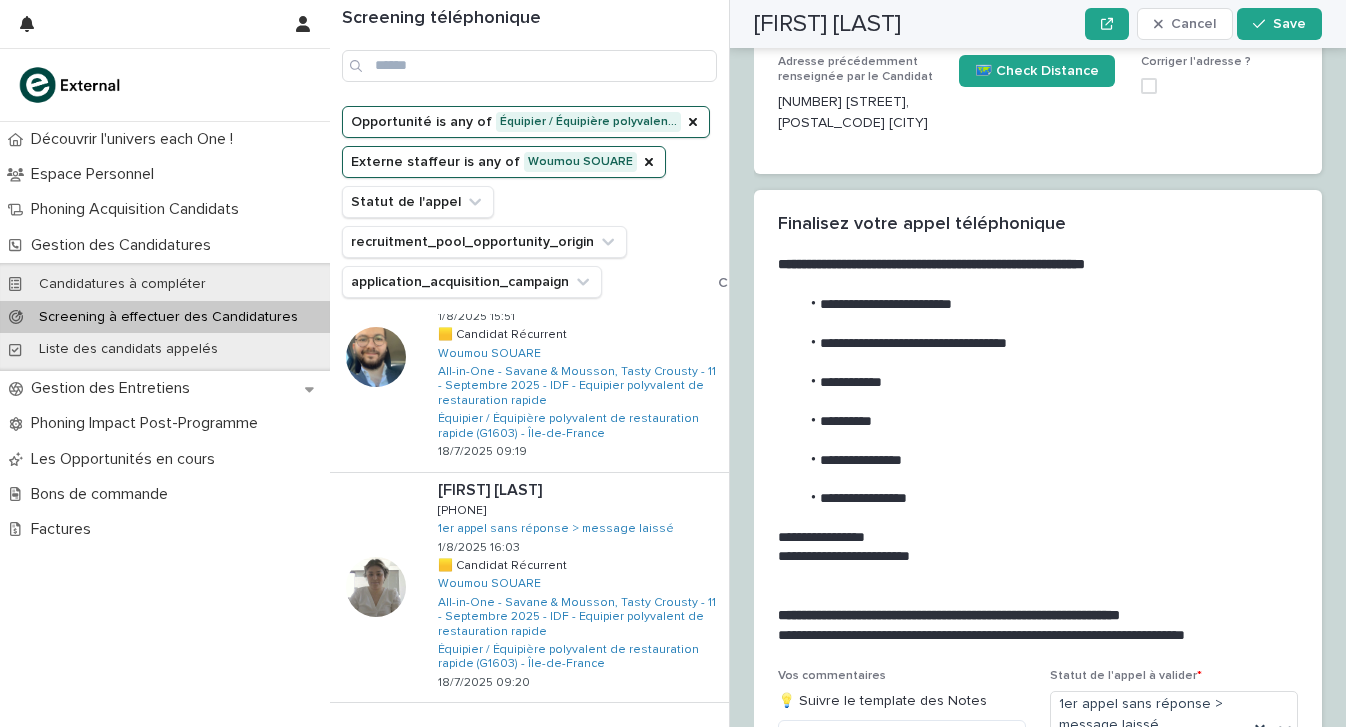 click on "Back" at bounding box center [614, 744] 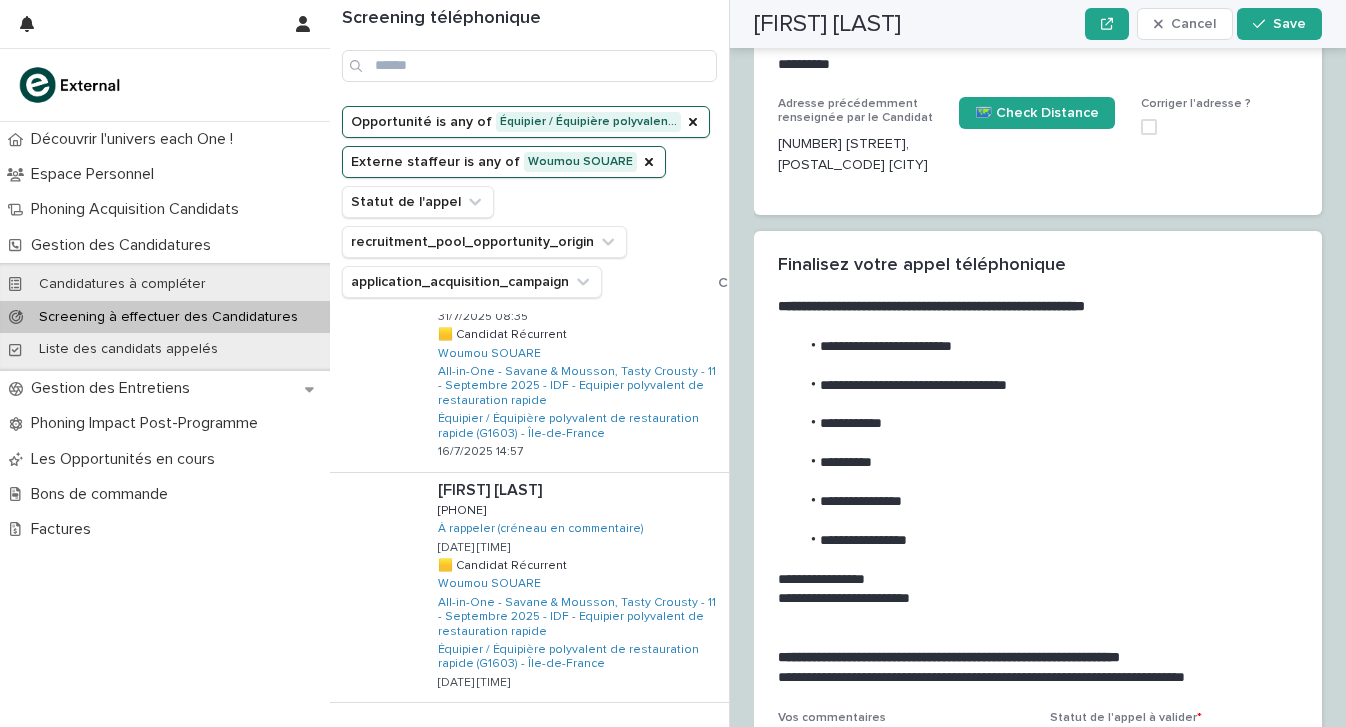 click at bounding box center [584, 744] 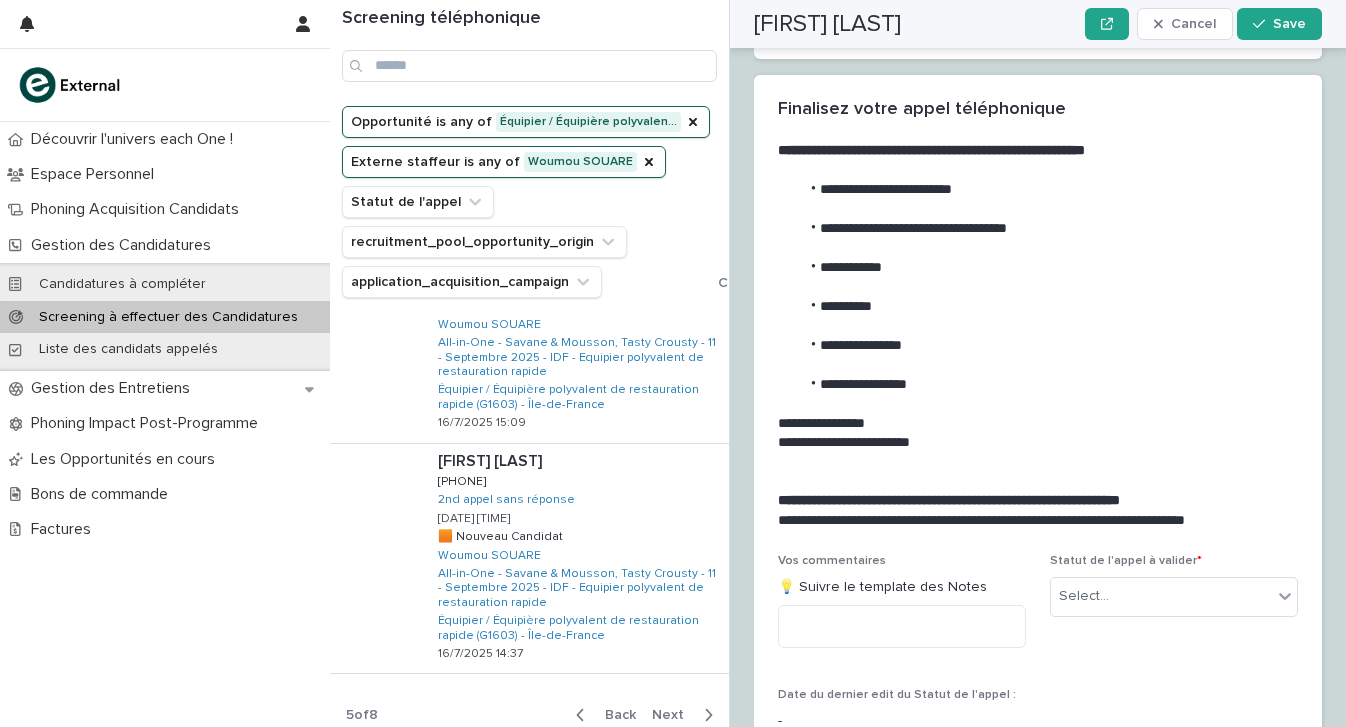 click on "Back" at bounding box center [614, 715] 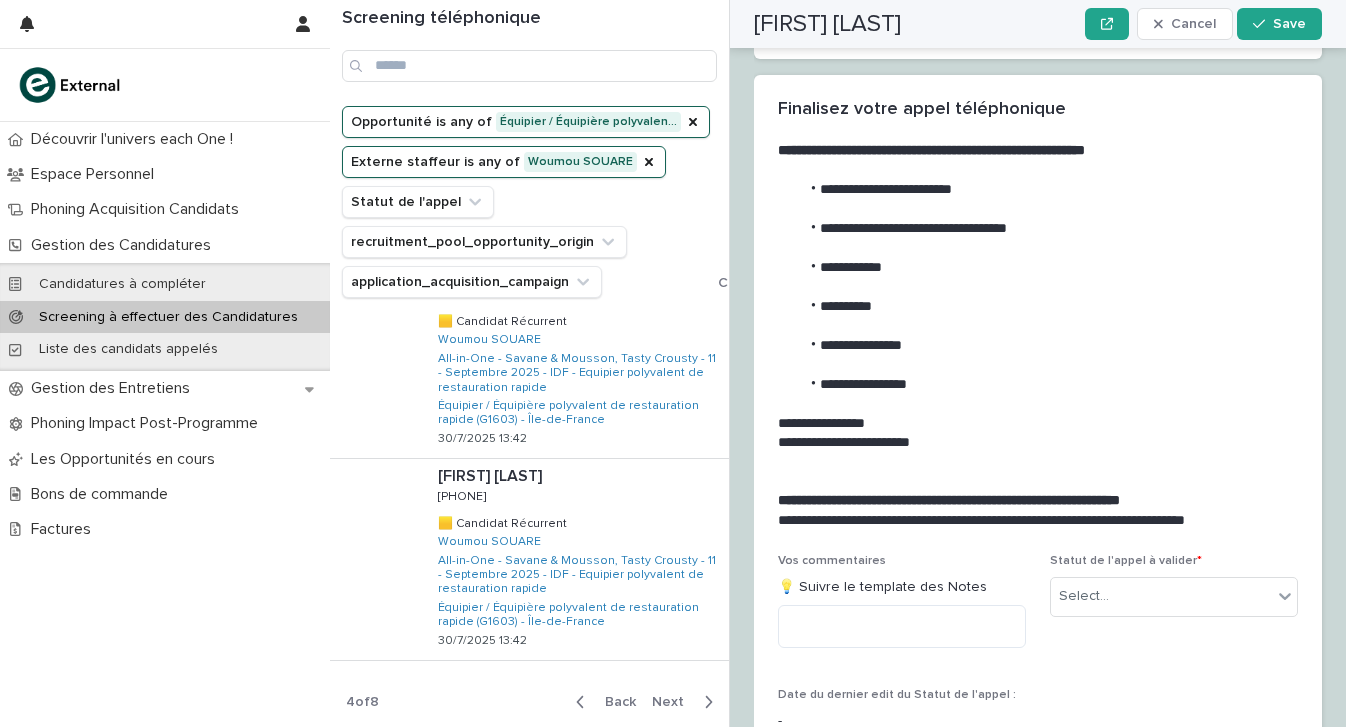 click on "Ismail ABDULLAHI Ismail ABDULLAHI   0774003628 0774003628   🟨 Candidat Récurrent 🟨 Candidat Récurrent   Woumou SOUARE   All-in-One - Savane & Mousson, Tasty Crousty - 11 - Septembre 2025 - IDF - Equipier polyvalent de restauration rapide   Équipier / Équipière polyvalent de restauration rapide (G1603) - Île-de-France   29/7/2025 09:24 Soulaima HASSEN Soulaima HASSEN   0698273105 0698273105   🟨 Candidat Récurrent 🟨 Candidat Récurrent   Woumou SOUARE   All-in-One - Savane & Mousson, Tasty Crousty - 11 - Septembre 2025 - IDF - Equipier polyvalent de restauration rapide   Équipier / Équipière polyvalent de restauration rapide (G1603) - Île-de-France   29/7/2025 09:24 Uttam kumar DEWANJI Uttam kumar DEWANJI   0749485234 0749485234   🟨 Candidat Récurrent 🟨 Candidat Récurrent   Woumou SOUARE   All-in-One - Savane & Mousson, Tasty Crousty - 11 - Septembre 2025 - IDF - Equipier polyvalent de restauration rapide     29/7/2025 09:24 Feriha GEBREMARIAM Feriha GEBREMARIAM" at bounding box center (529, 520) 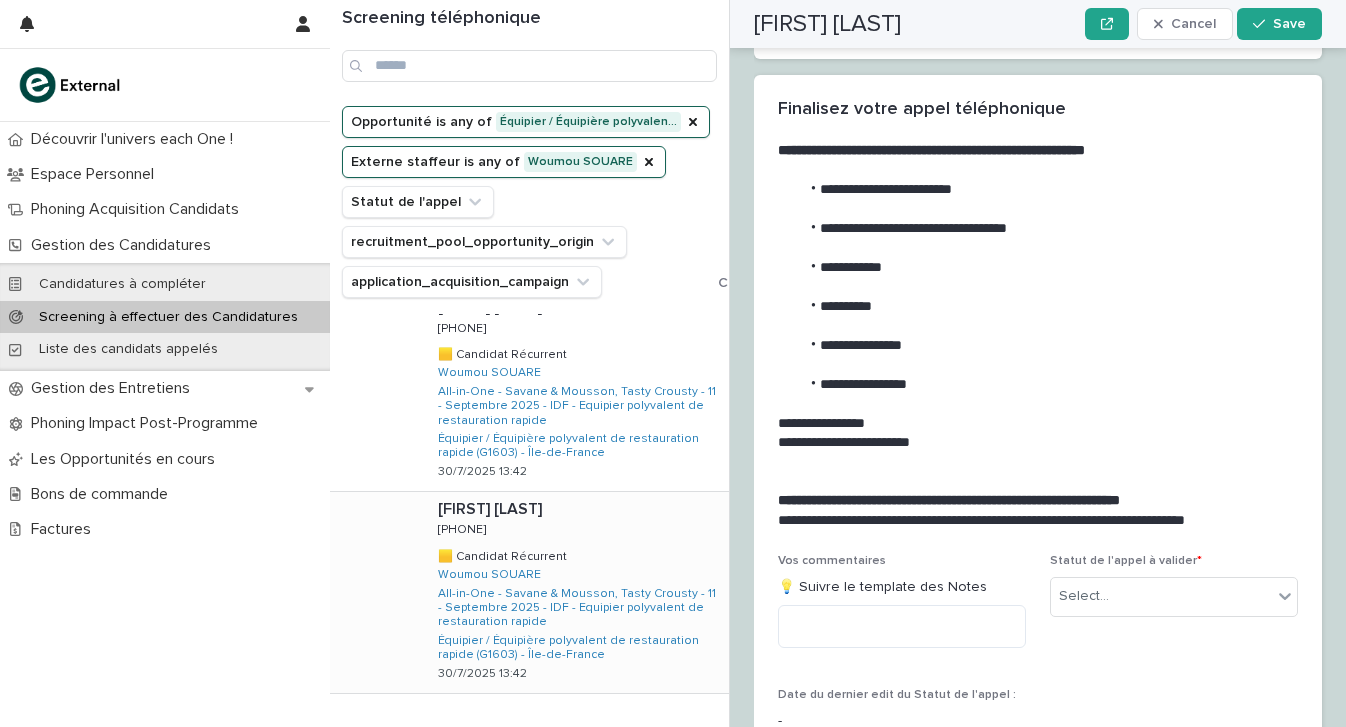 scroll, scrollTop: 1637, scrollLeft: 0, axis: vertical 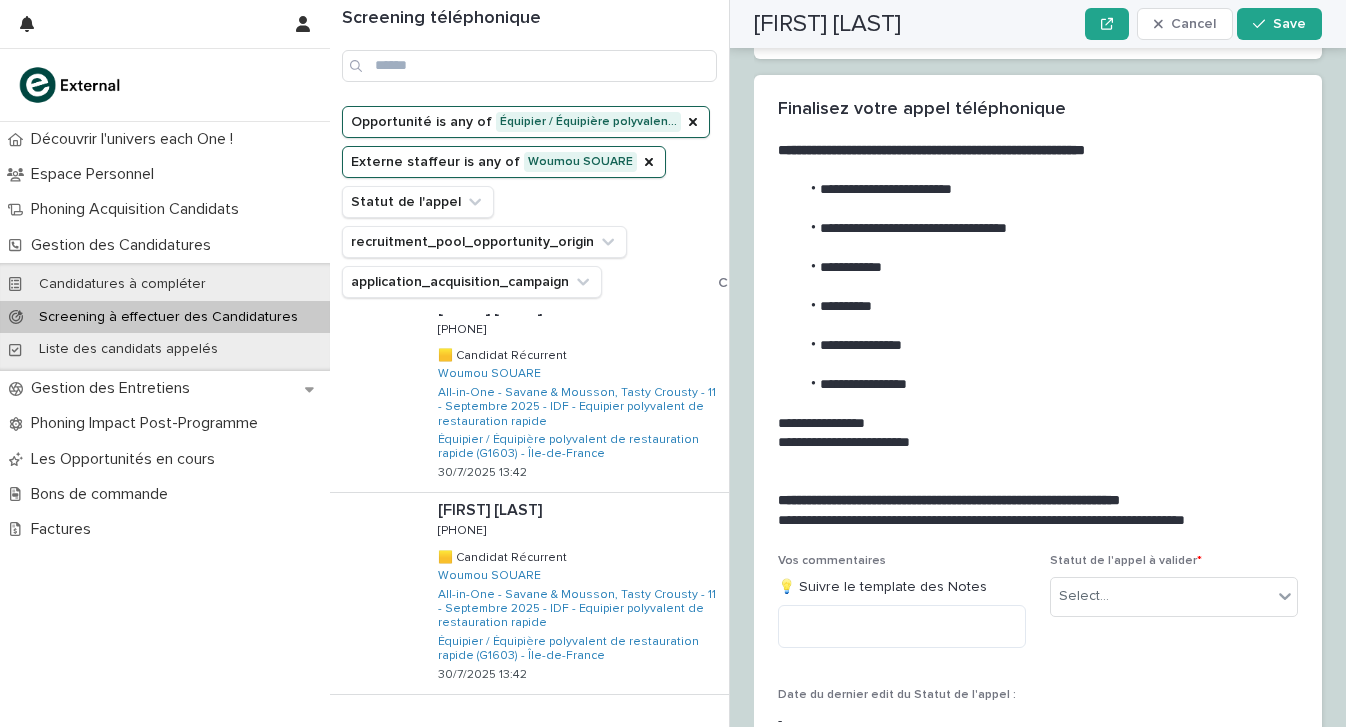 click on "Back Next" at bounding box center [644, 736] 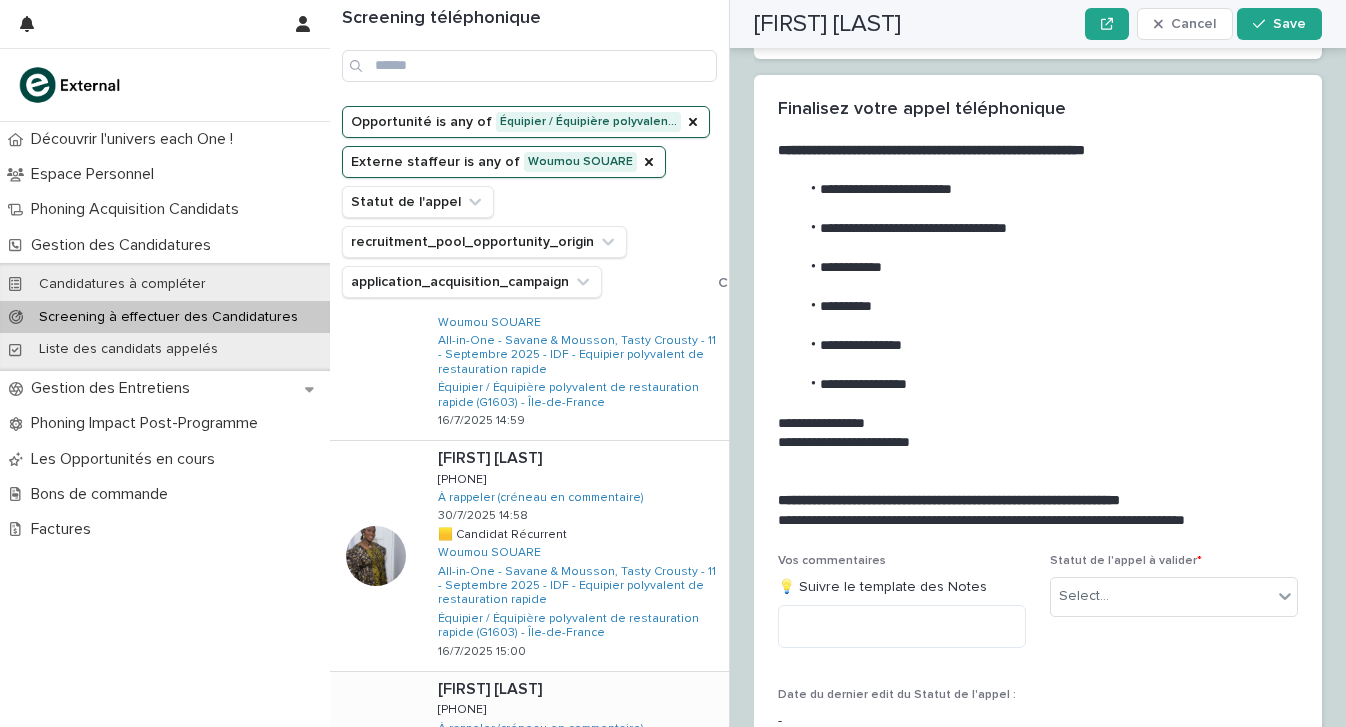 scroll, scrollTop: 734, scrollLeft: 0, axis: vertical 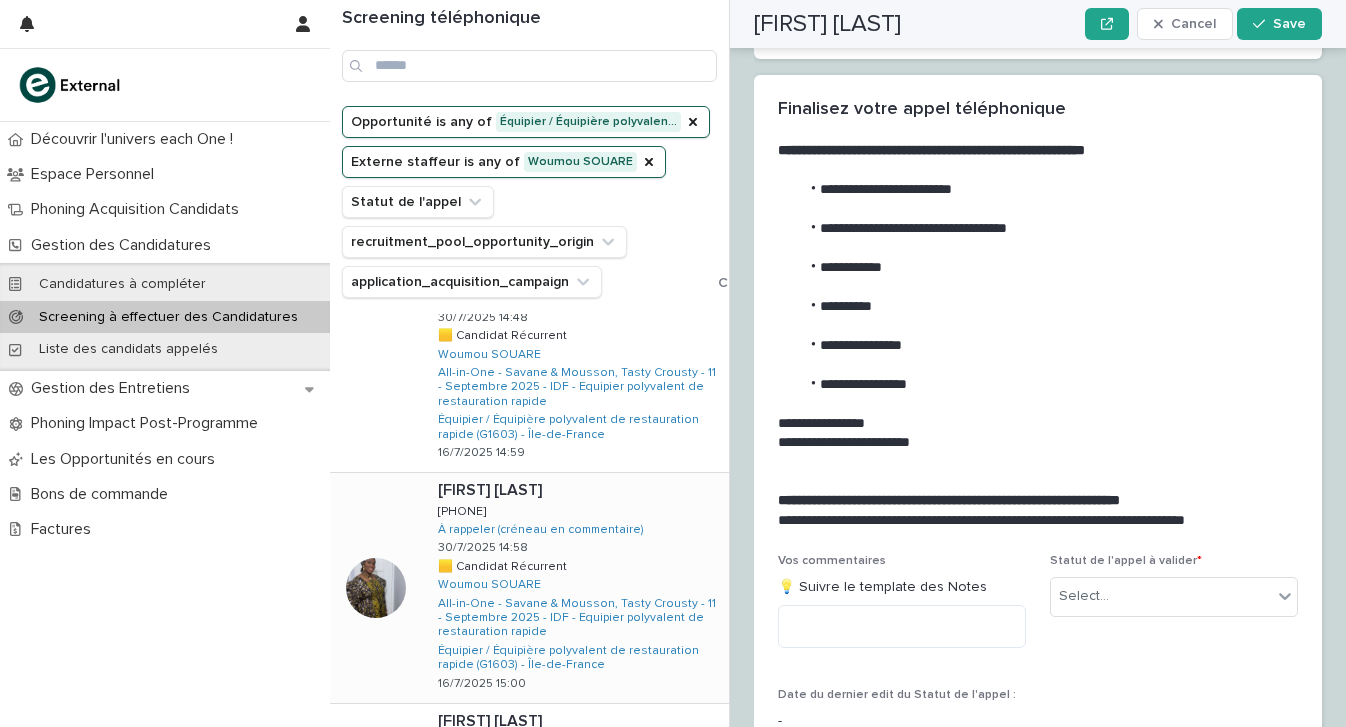 click on "Maïmouna dite naré DIARRA Maïmouna dite naré DIARRA   0638762530 0638762530   À rappeler (créneau en commentaire)   30/7/2025 14:58 🟨 Candidat Récurrent 🟨 Candidat Récurrent   Woumou SOUARE   All-in-One - Savane & Mousson, Tasty Crousty - 11 - Septembre 2025 - IDF - Equipier polyvalent de restauration rapide   Équipier / Équipière polyvalent de restauration rapide (G1603) - Île-de-France   16/7/2025 15:00" at bounding box center [575, 588] 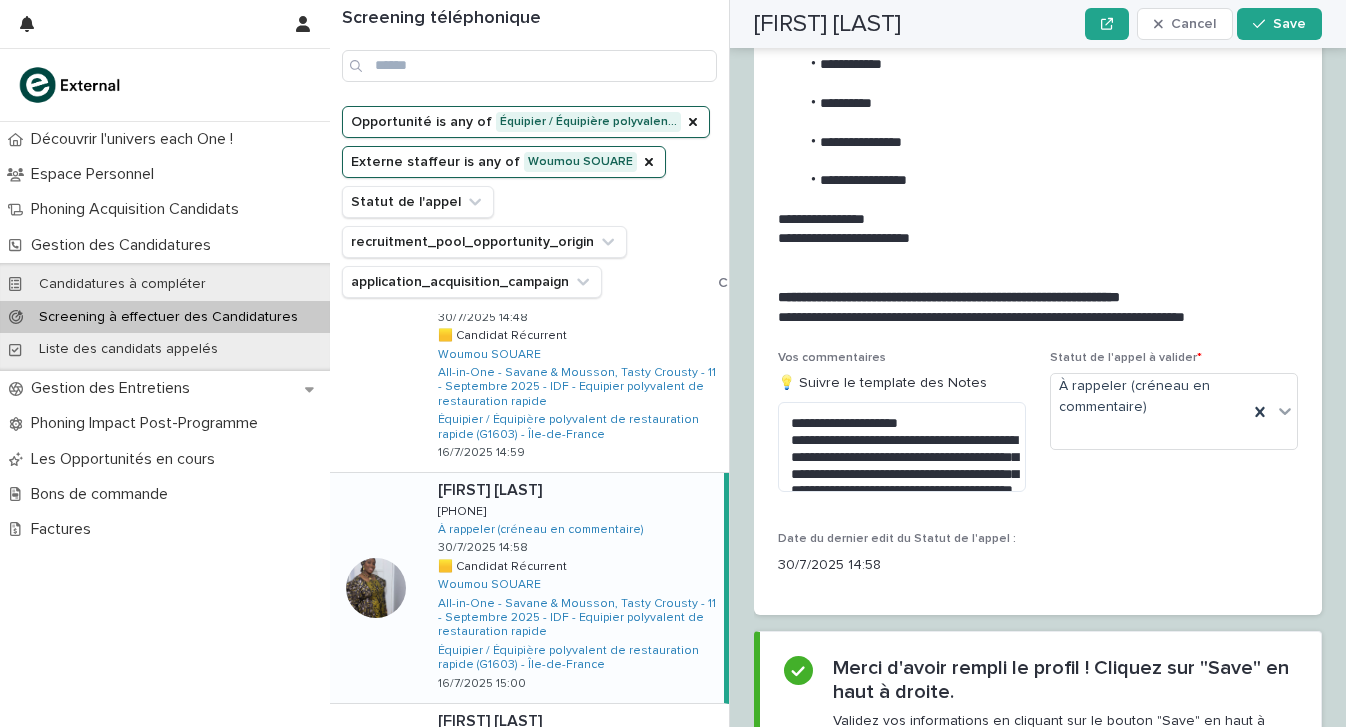 scroll, scrollTop: 2271, scrollLeft: 0, axis: vertical 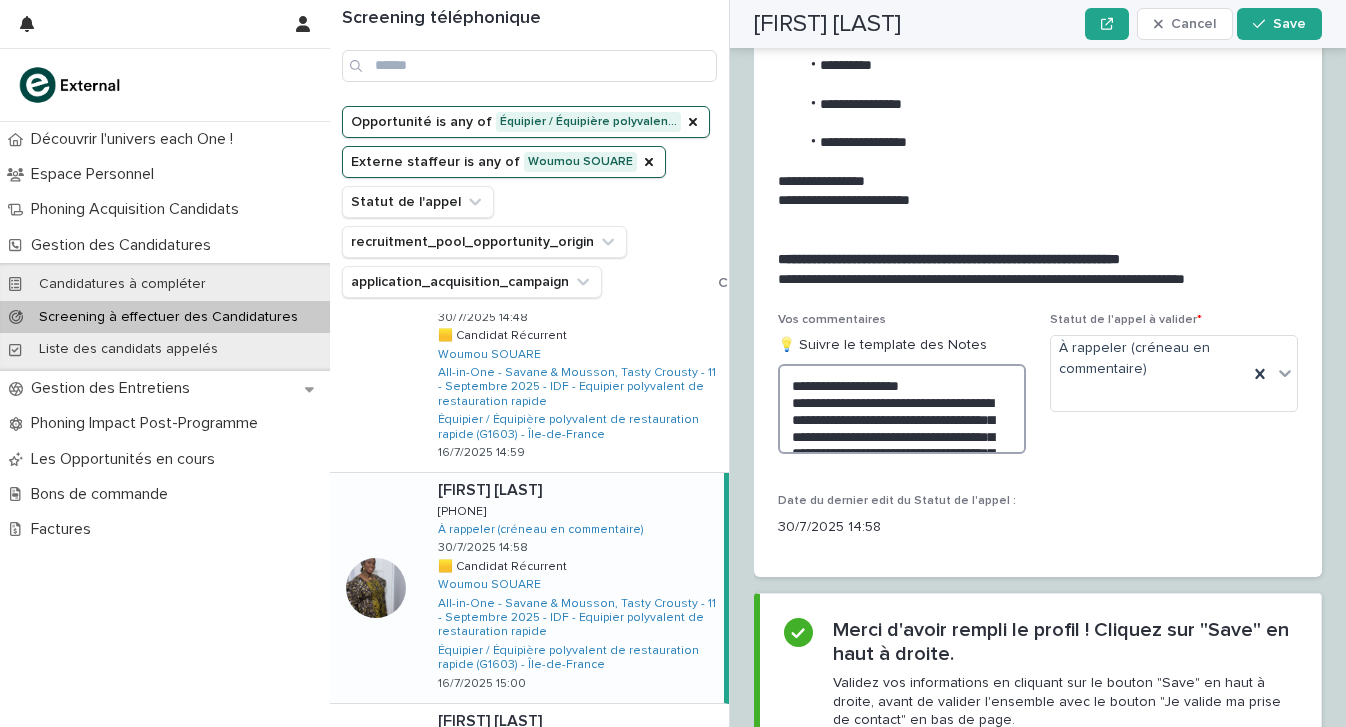 click on "**********" at bounding box center [902, 409] 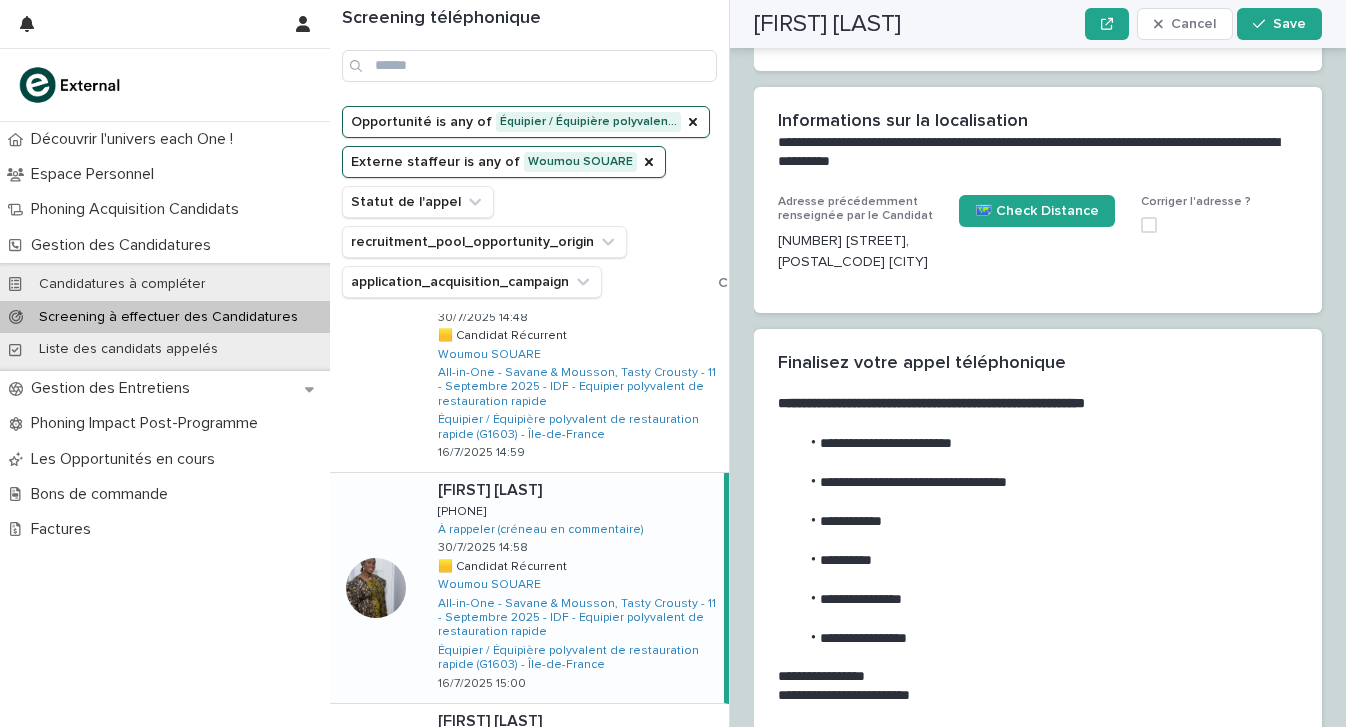scroll, scrollTop: 5, scrollLeft: 0, axis: vertical 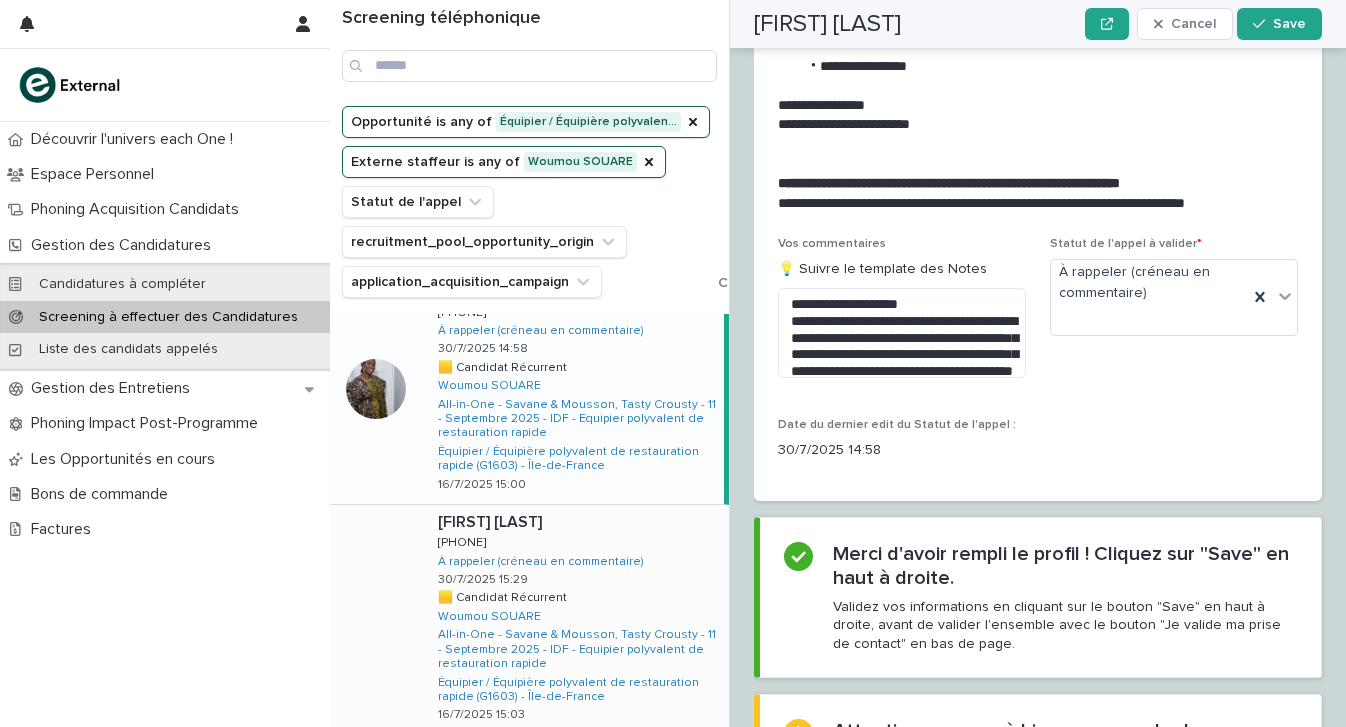 click on "Abiodun ERHUNMWUNSEE Abiodun ERHUNMWUNSEE   0769666715 0769666715   À rappeler (créneau en commentaire)   30/7/2025 15:29 🟨 Candidat Récurrent 🟨 Candidat Récurrent   Woumou SOUARE   All-in-One - Savane & Mousson, Tasty Crousty - 11 - Septembre 2025 - IDF - Equipier polyvalent de restauration rapide   Équipier / Équipière polyvalent de restauration rapide (G1603) - Île-de-France   16/7/2025 15:03" at bounding box center (575, 620) 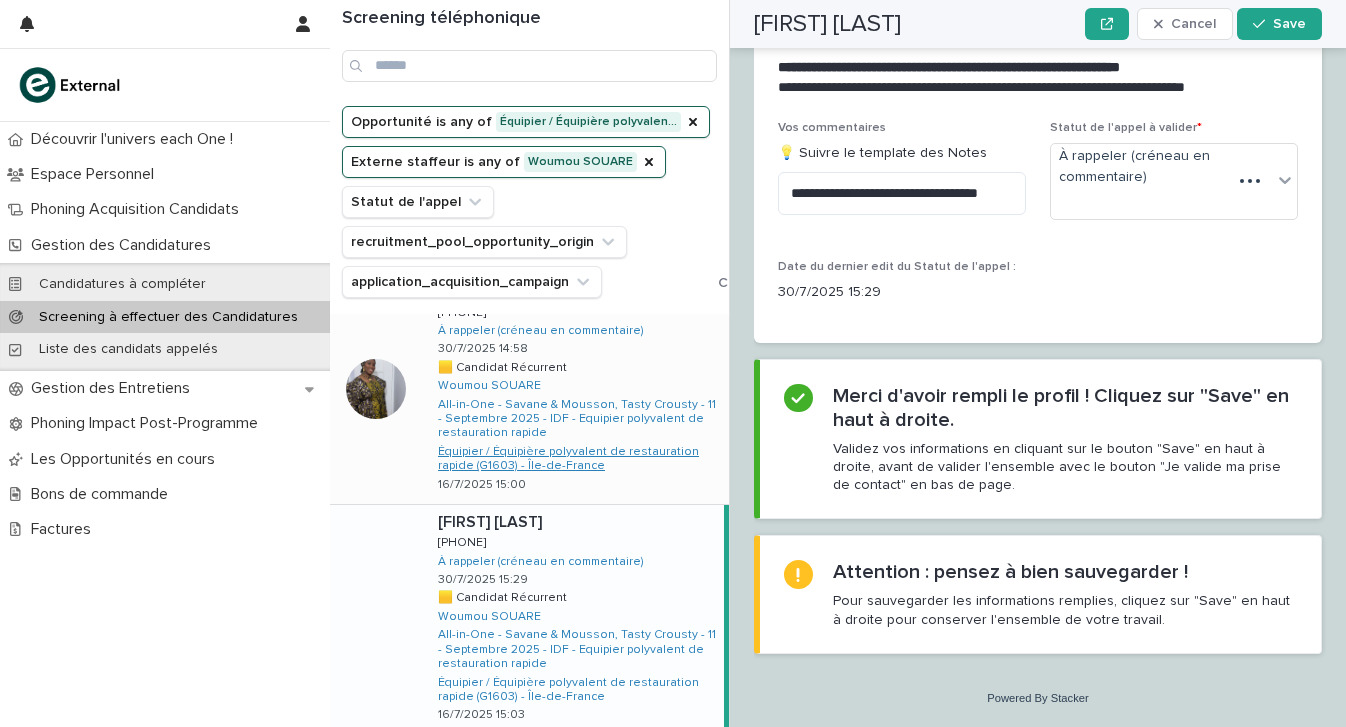 scroll, scrollTop: 2488, scrollLeft: 0, axis: vertical 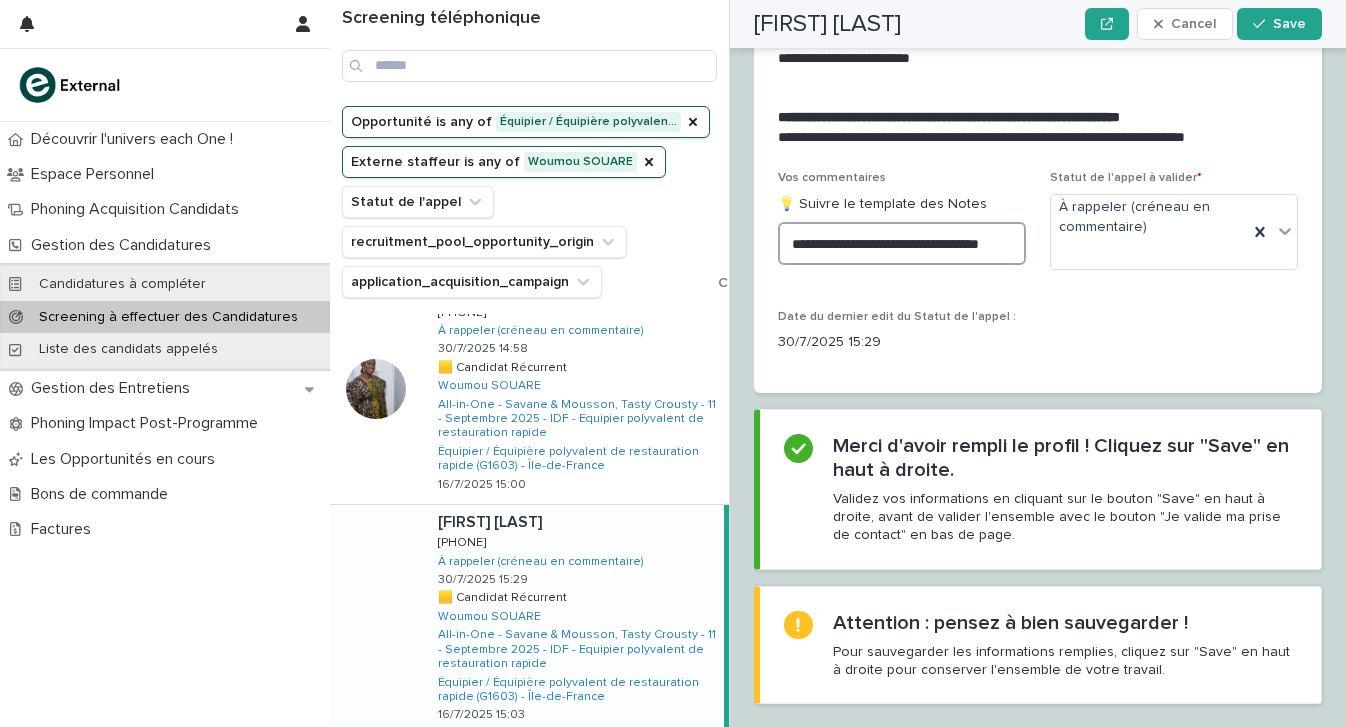 click on "**********" at bounding box center (902, 243) 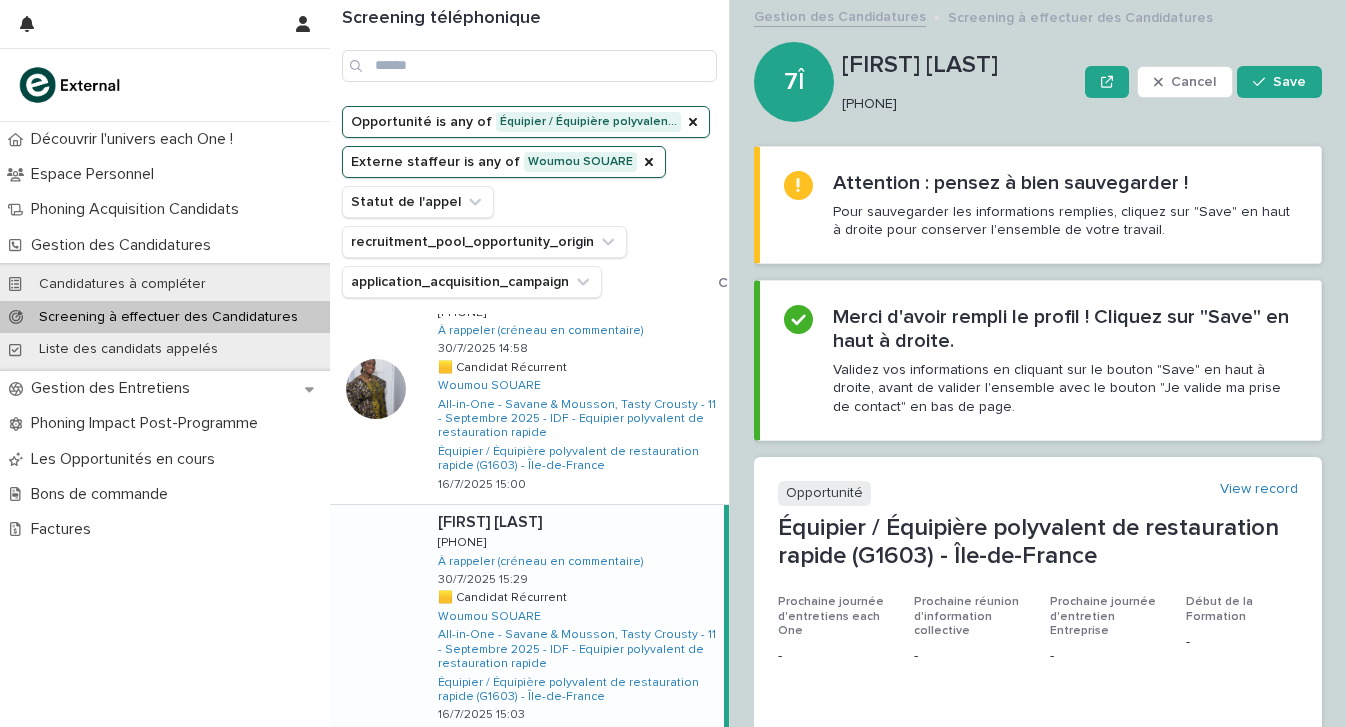 scroll, scrollTop: 0, scrollLeft: 0, axis: both 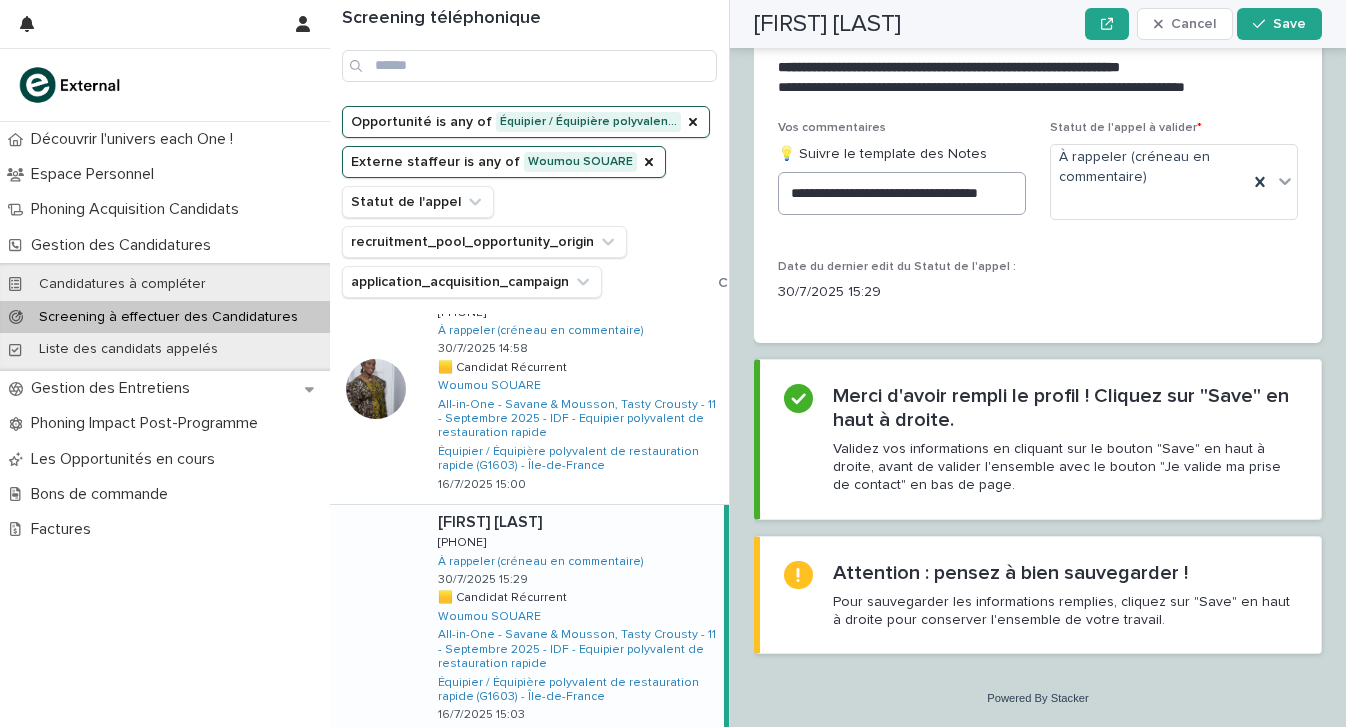 click on "**********" at bounding box center (902, 176) 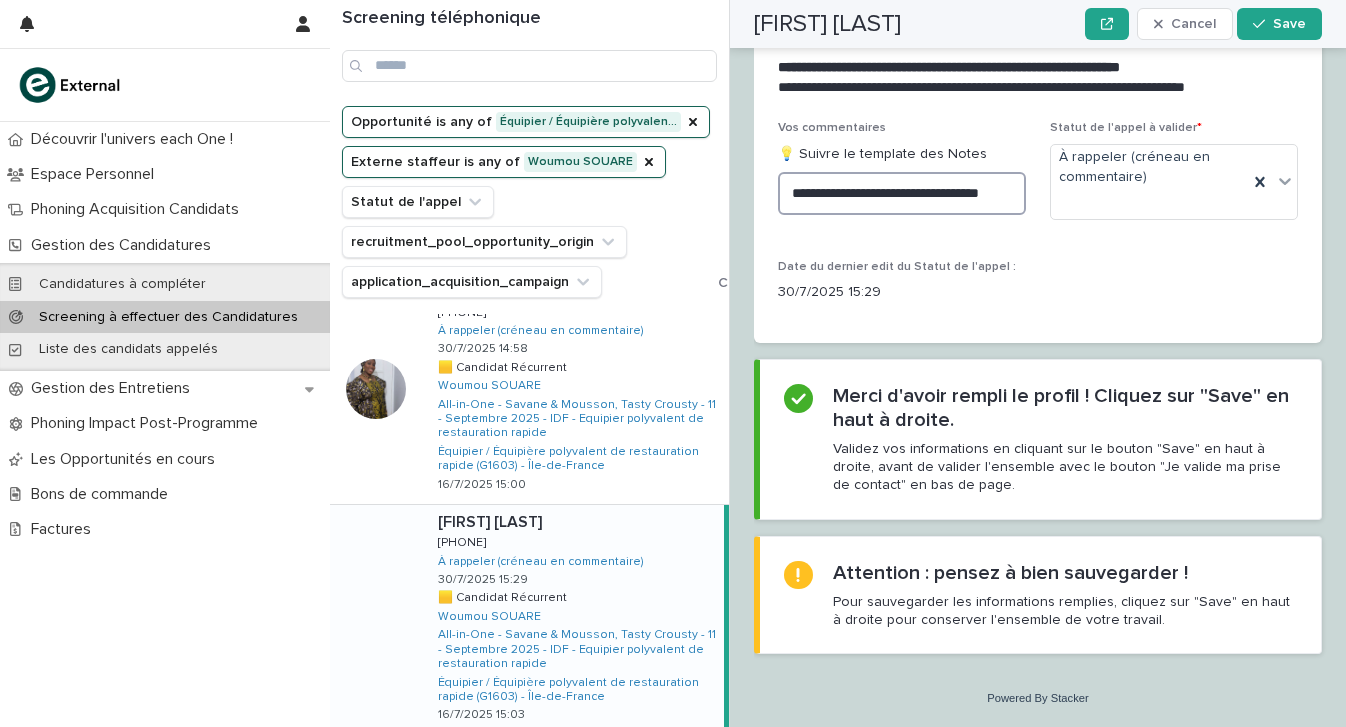 click on "**********" at bounding box center (902, 193) 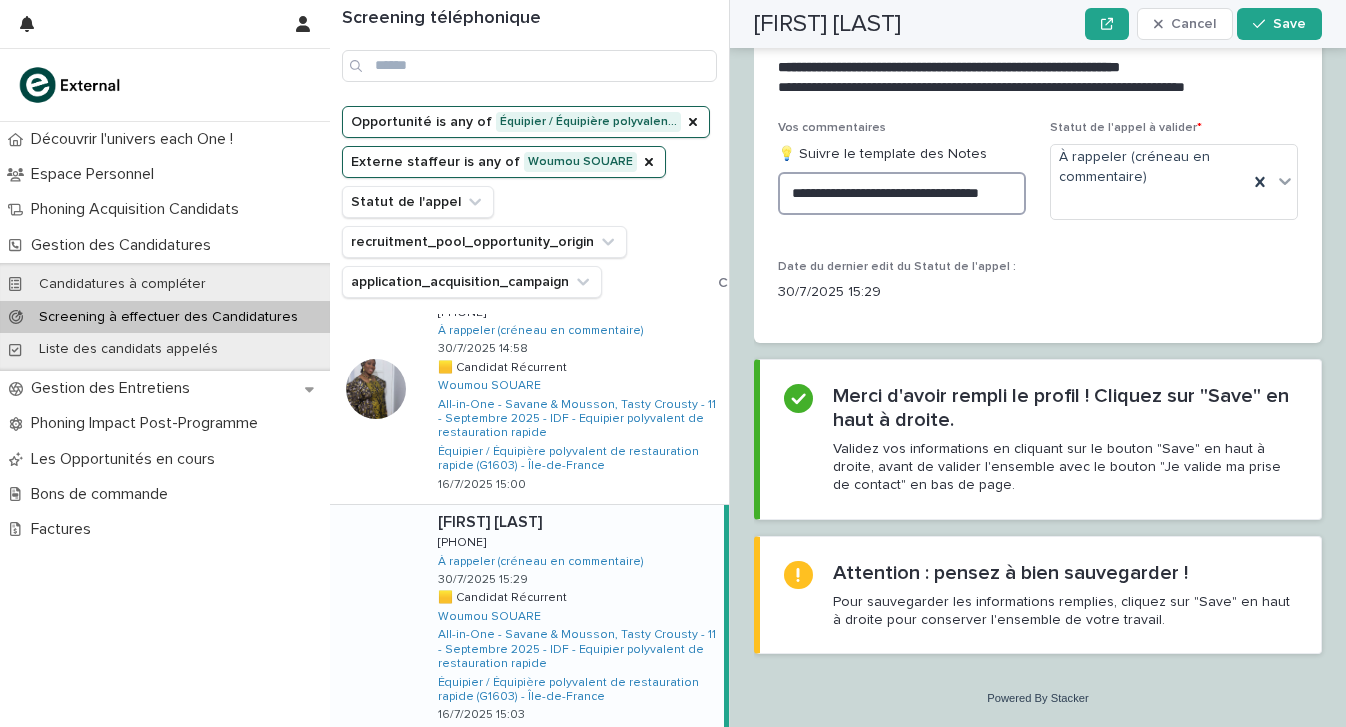 click on "**********" at bounding box center [902, 193] 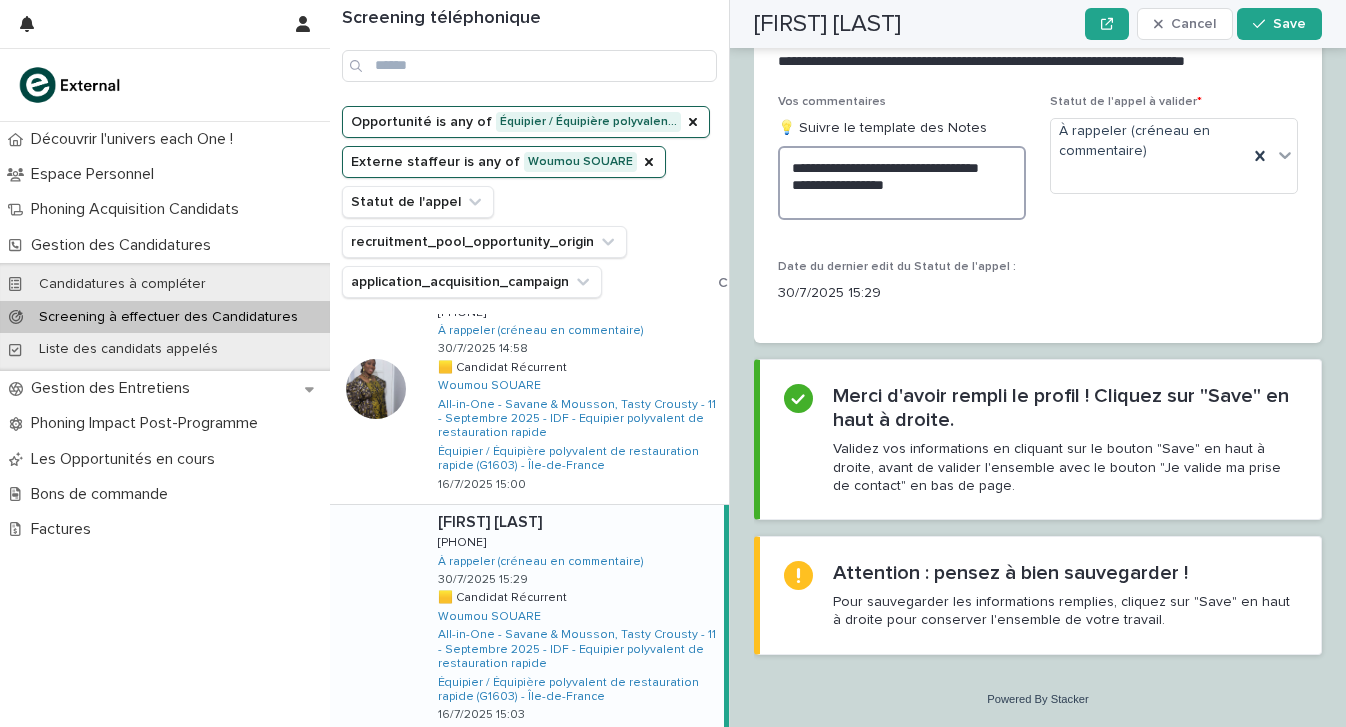 scroll, scrollTop: 2607, scrollLeft: 0, axis: vertical 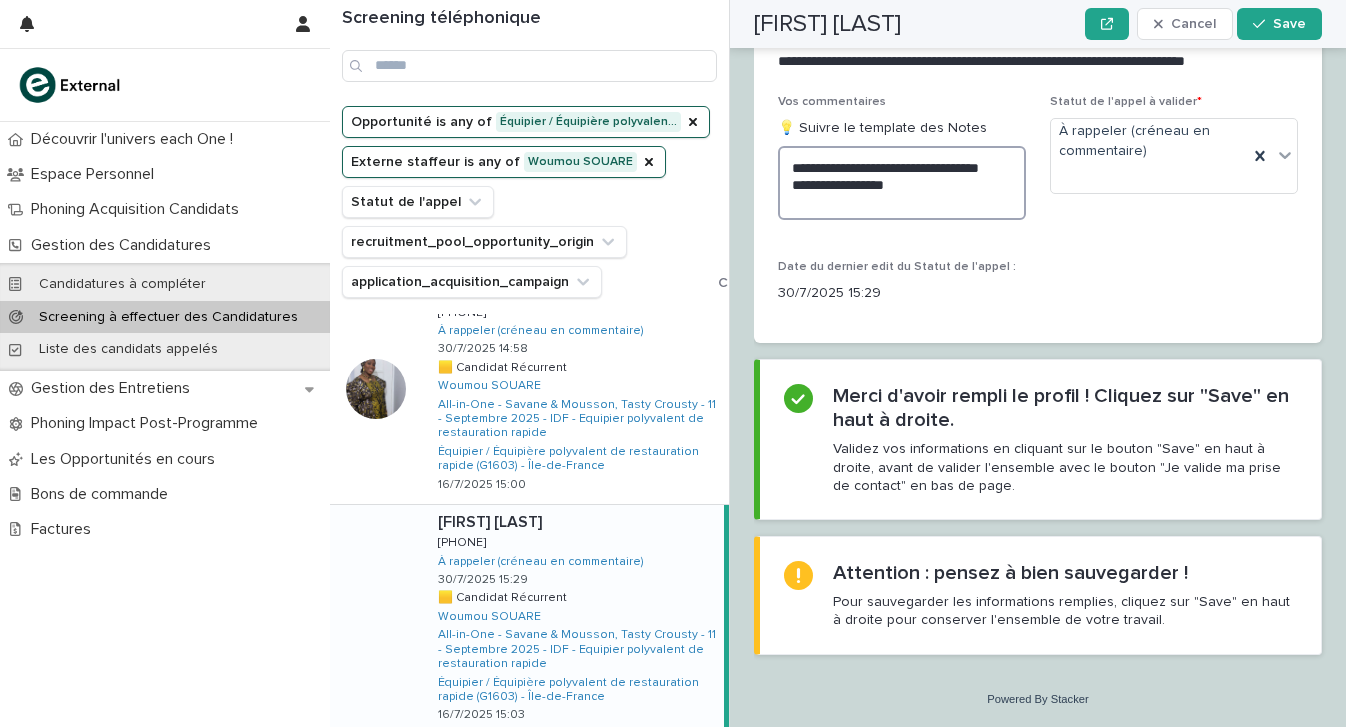 click on "**********" at bounding box center (902, 183) 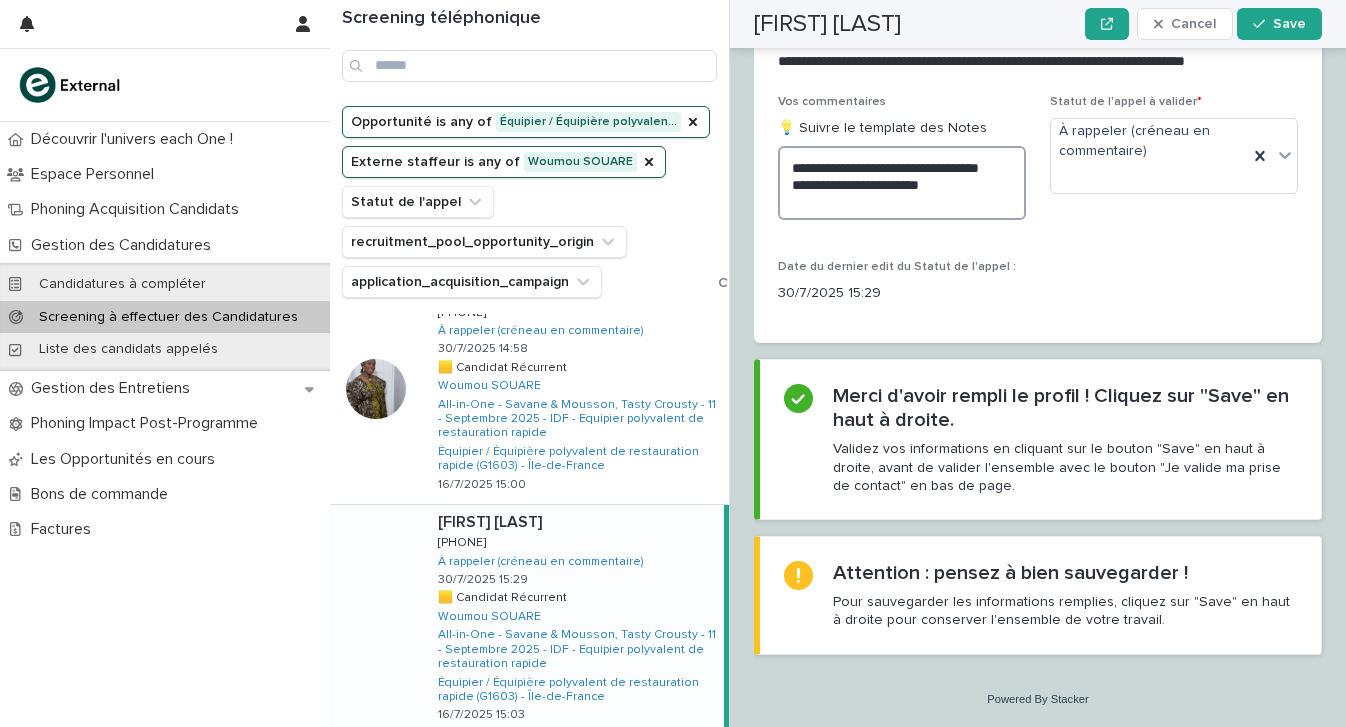 scroll, scrollTop: 2607, scrollLeft: 0, axis: vertical 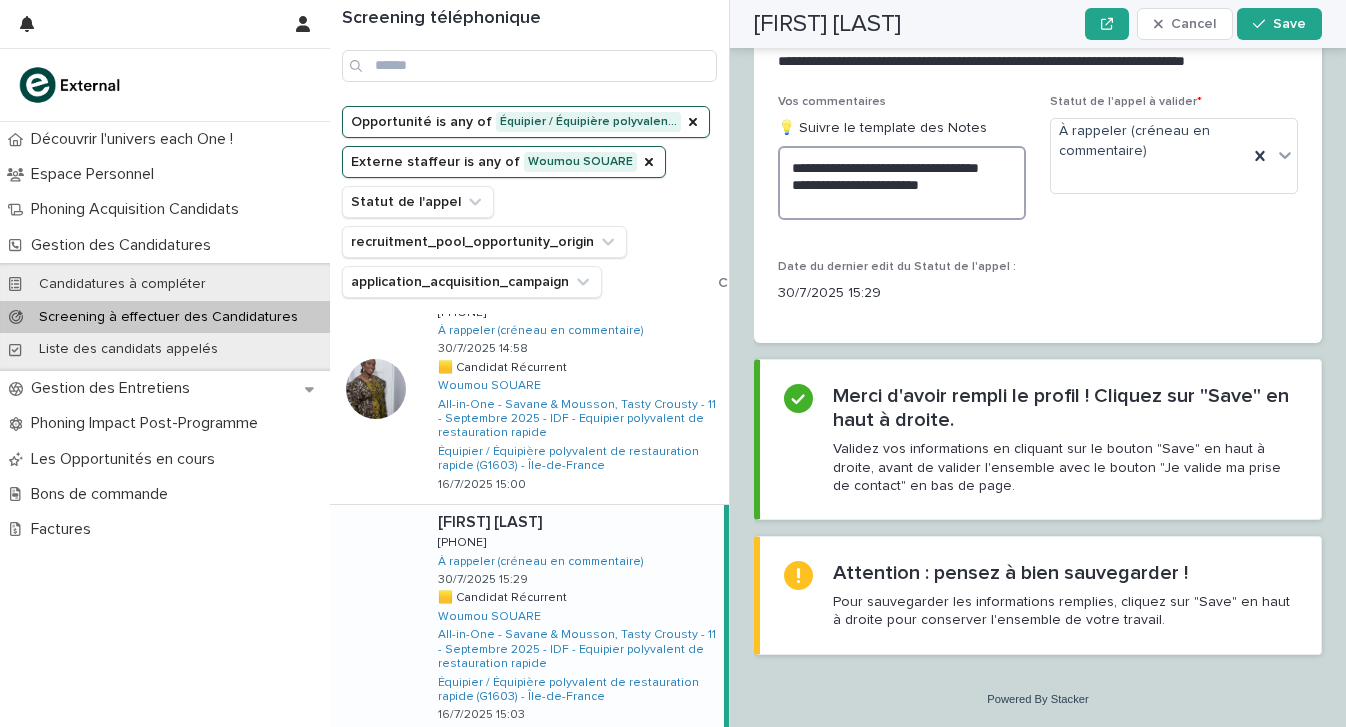 click on "**********" at bounding box center [902, 183] 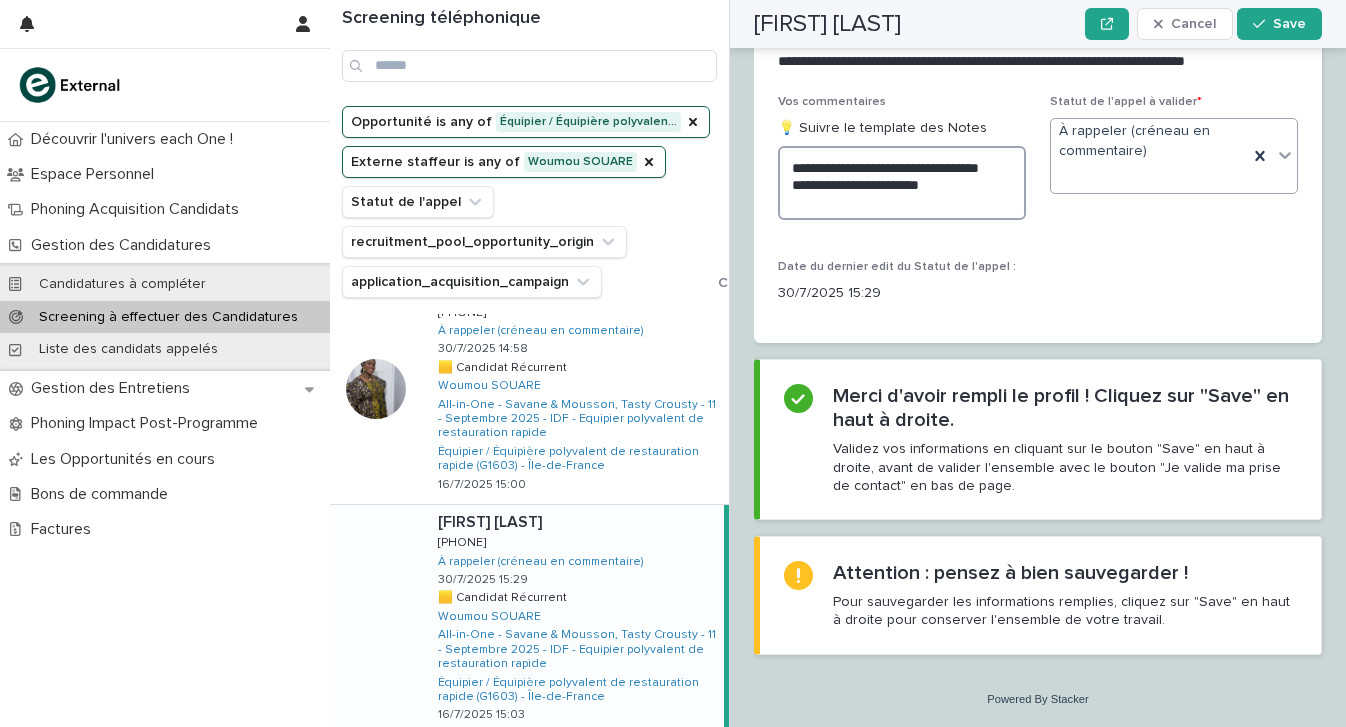 scroll, scrollTop: 2607, scrollLeft: 0, axis: vertical 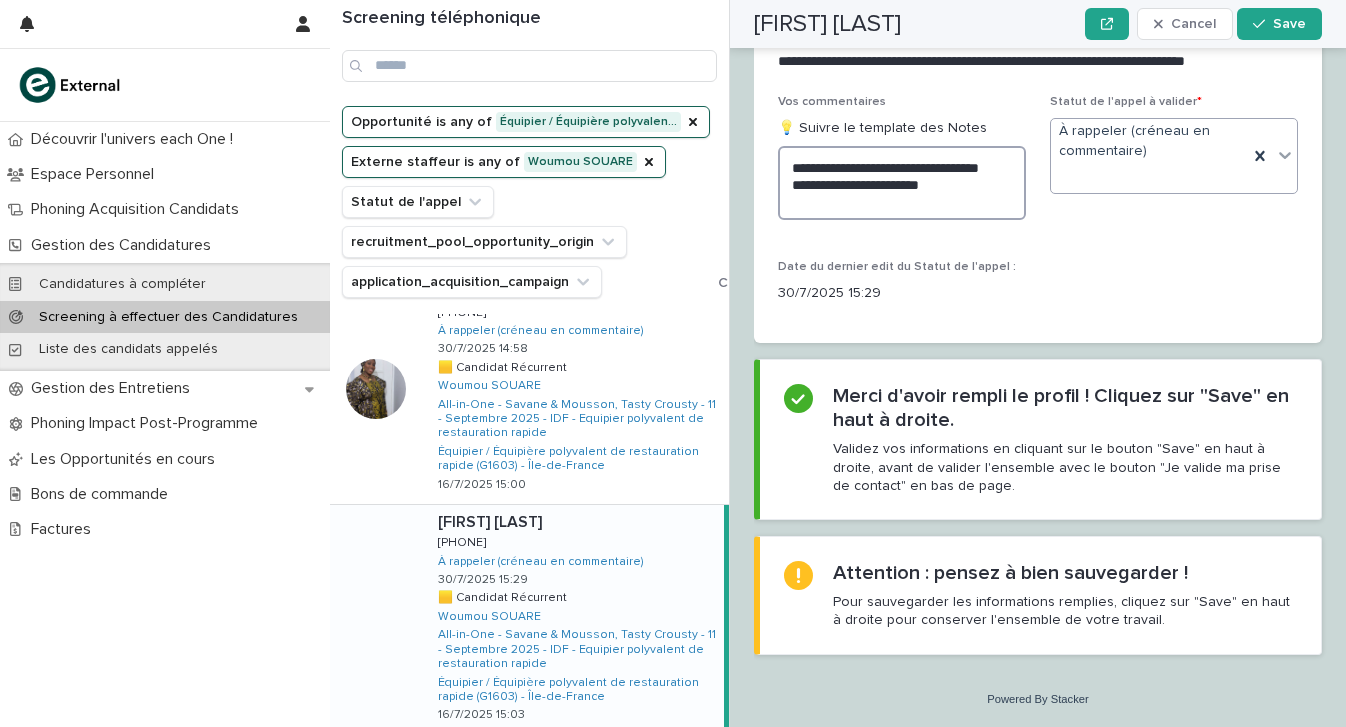type on "**********" 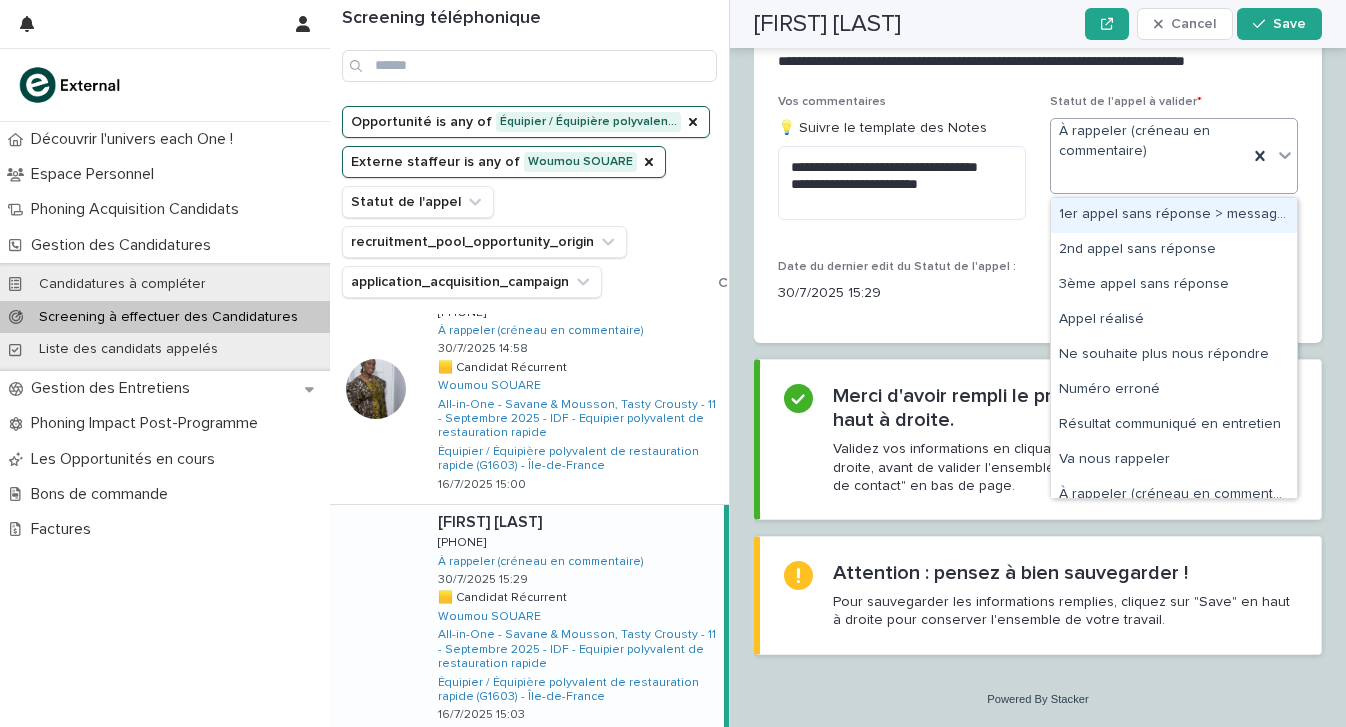 scroll, scrollTop: 0, scrollLeft: 0, axis: both 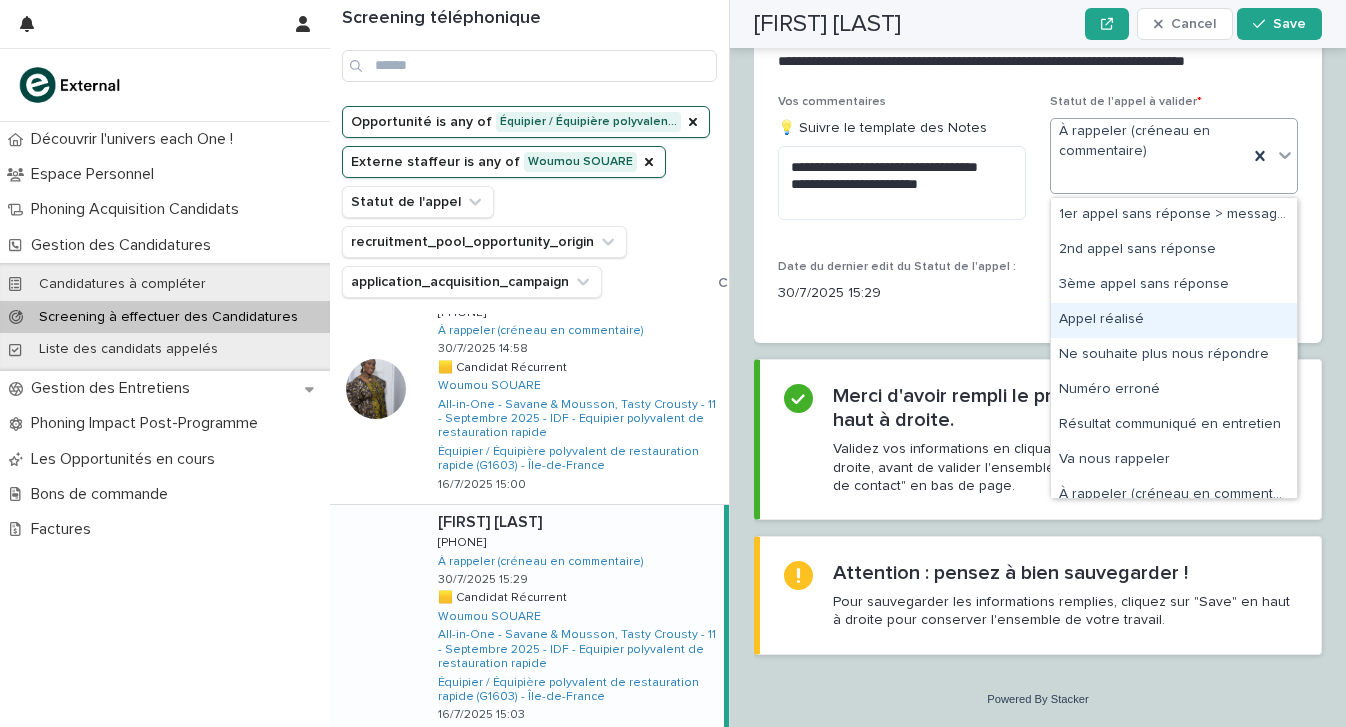 click on "Appel réalisé" at bounding box center [1174, 320] 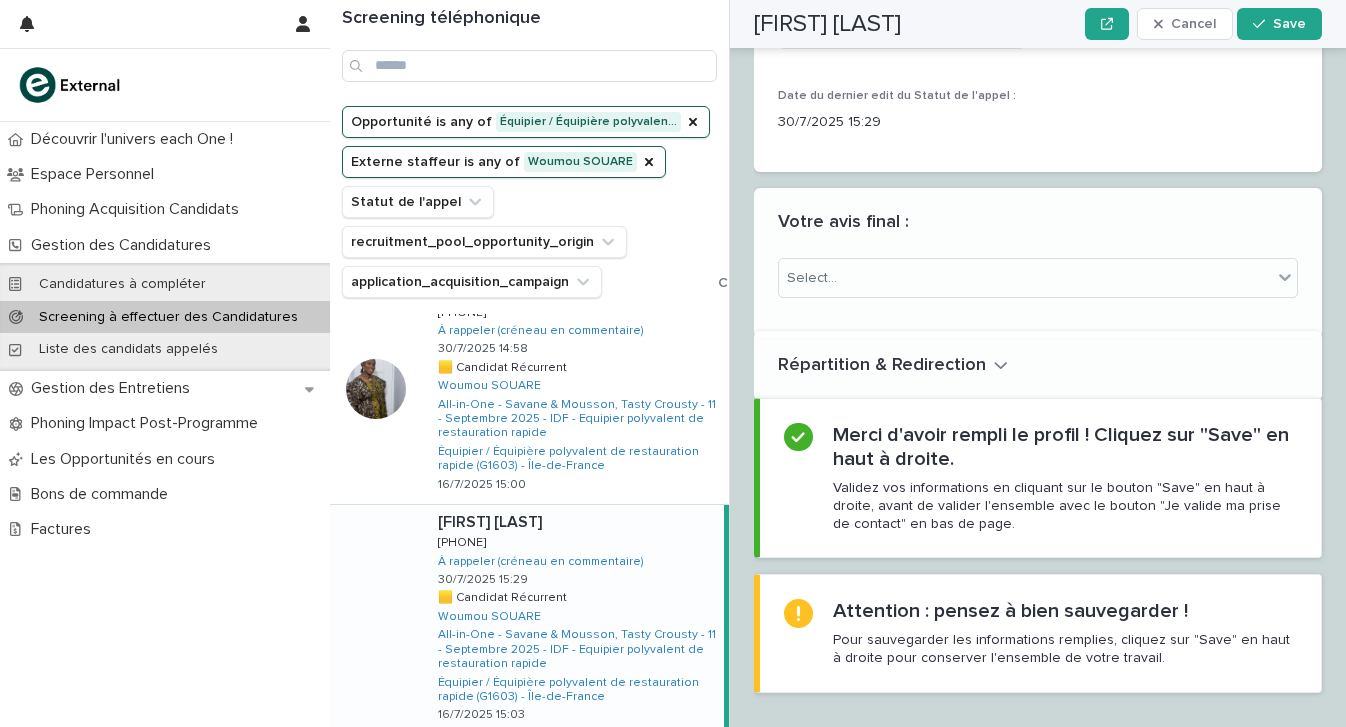 scroll, scrollTop: 2816, scrollLeft: 0, axis: vertical 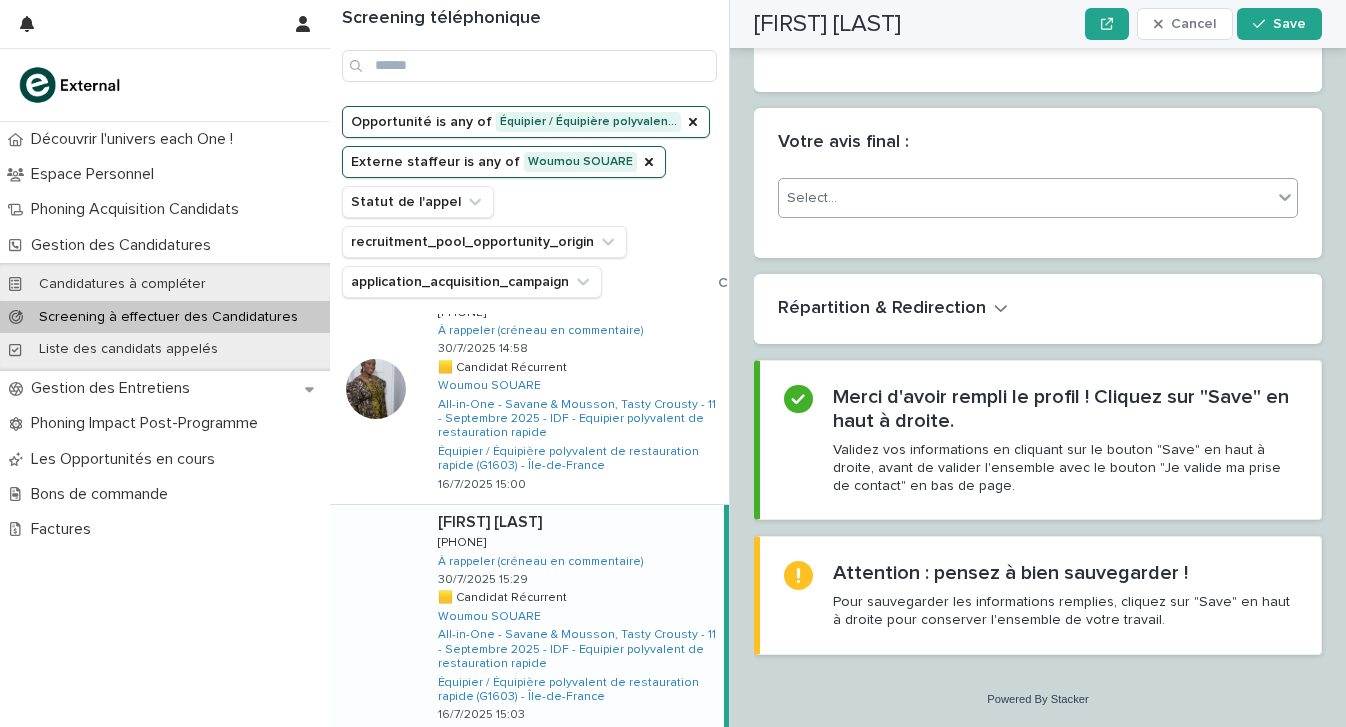 click on "Select..." at bounding box center [1025, 198] 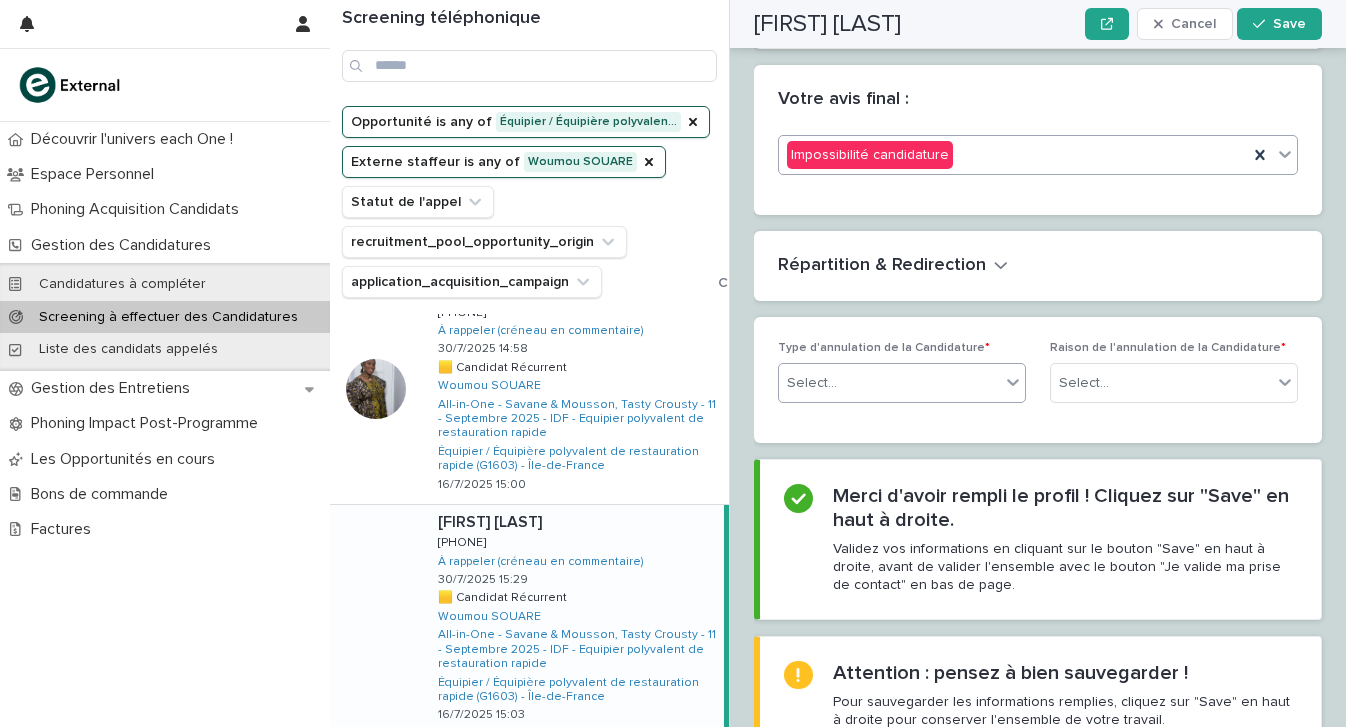 scroll, scrollTop: 2904, scrollLeft: 0, axis: vertical 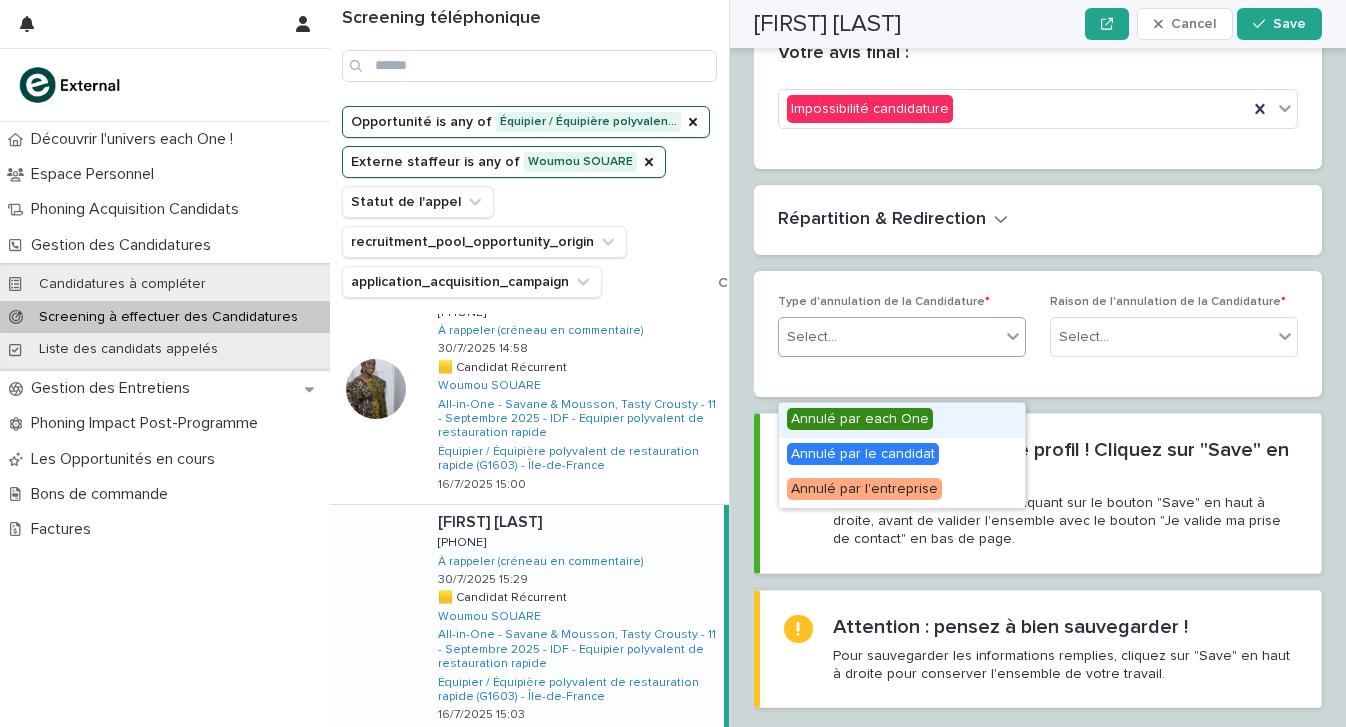 click on "Select..." at bounding box center (889, 337) 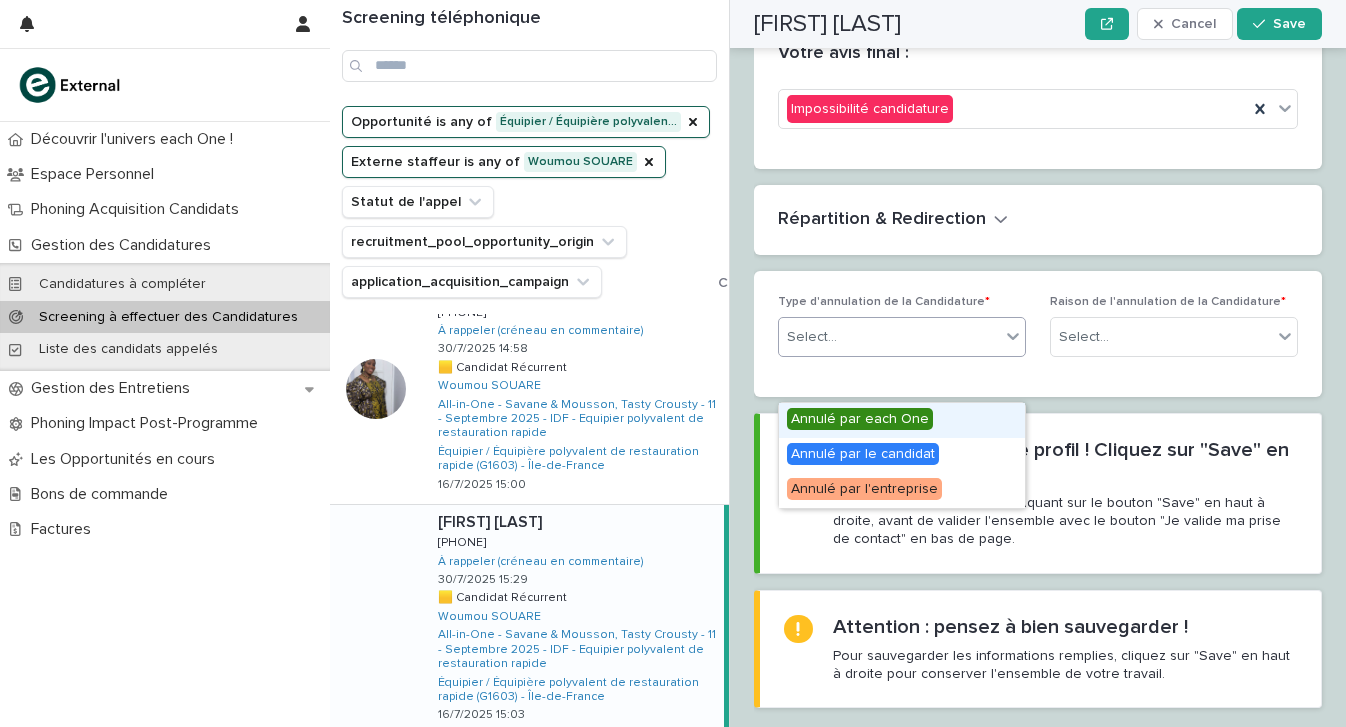 click on "Annulé par each One" at bounding box center [902, 420] 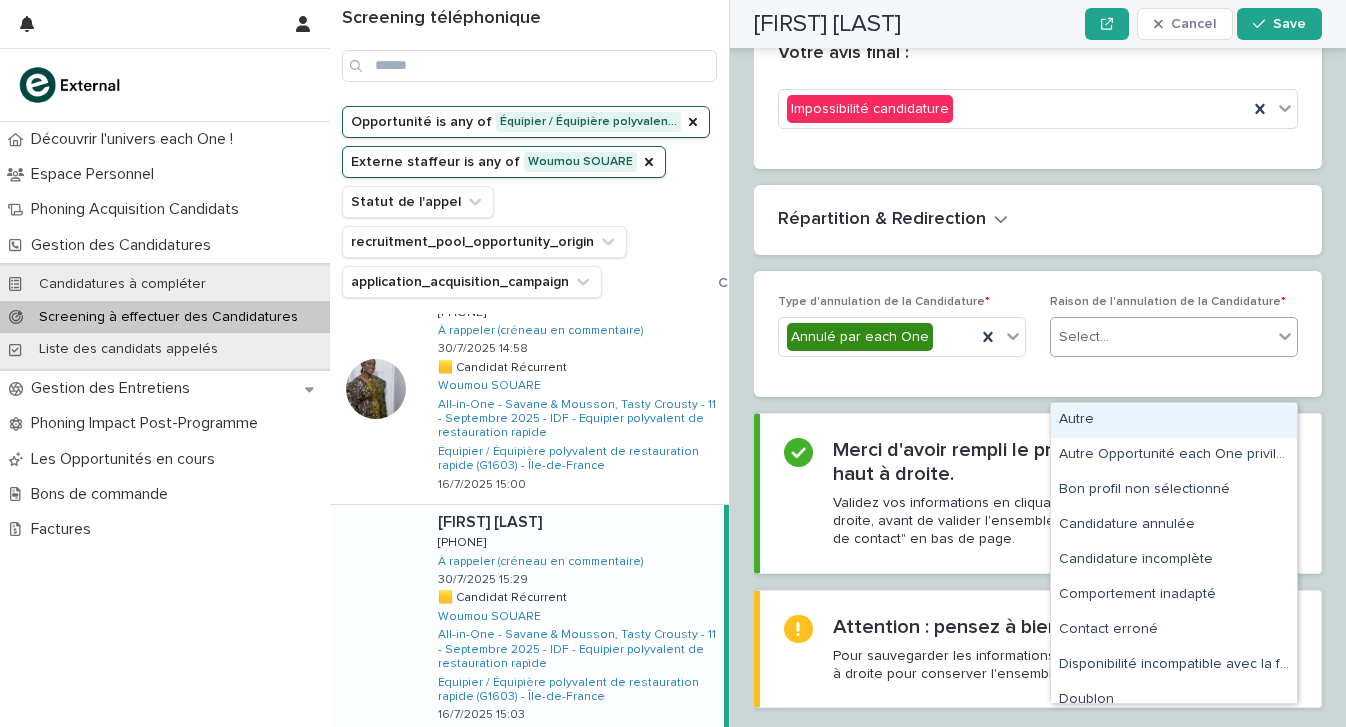 click on "Select..." at bounding box center [1161, 337] 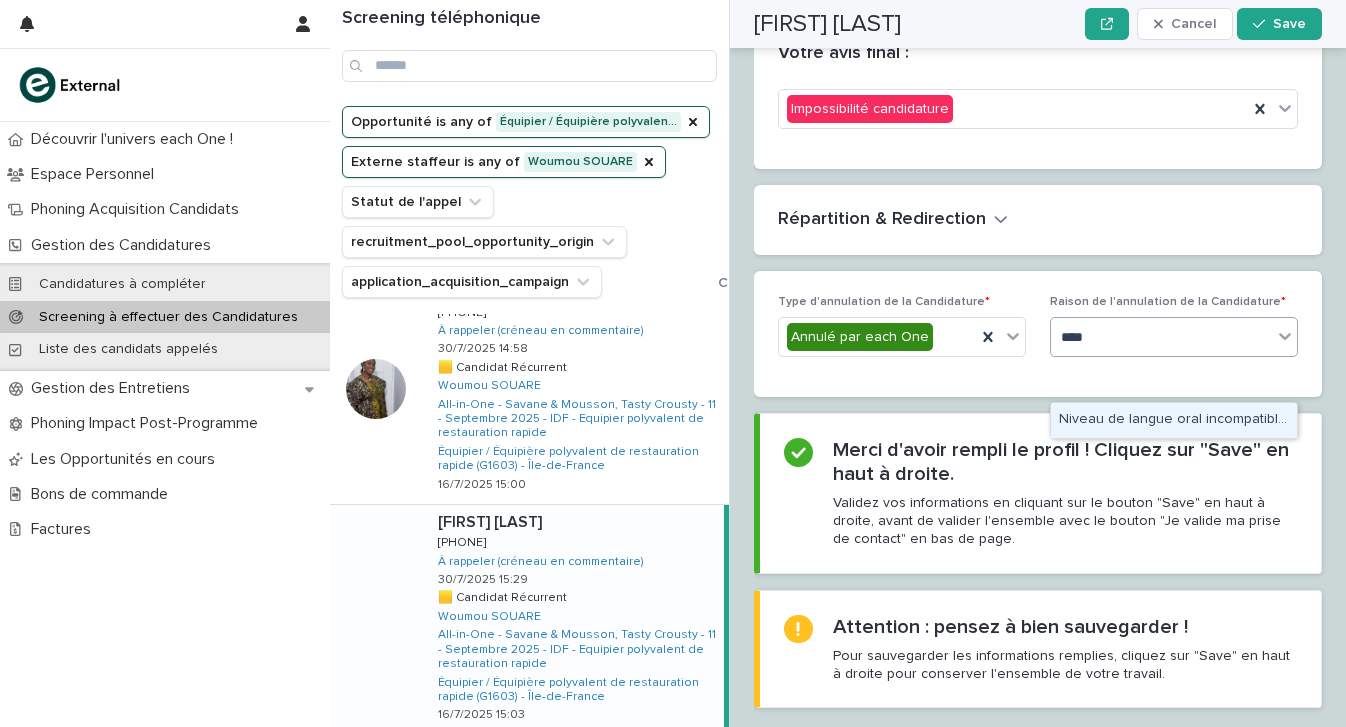 type on "***" 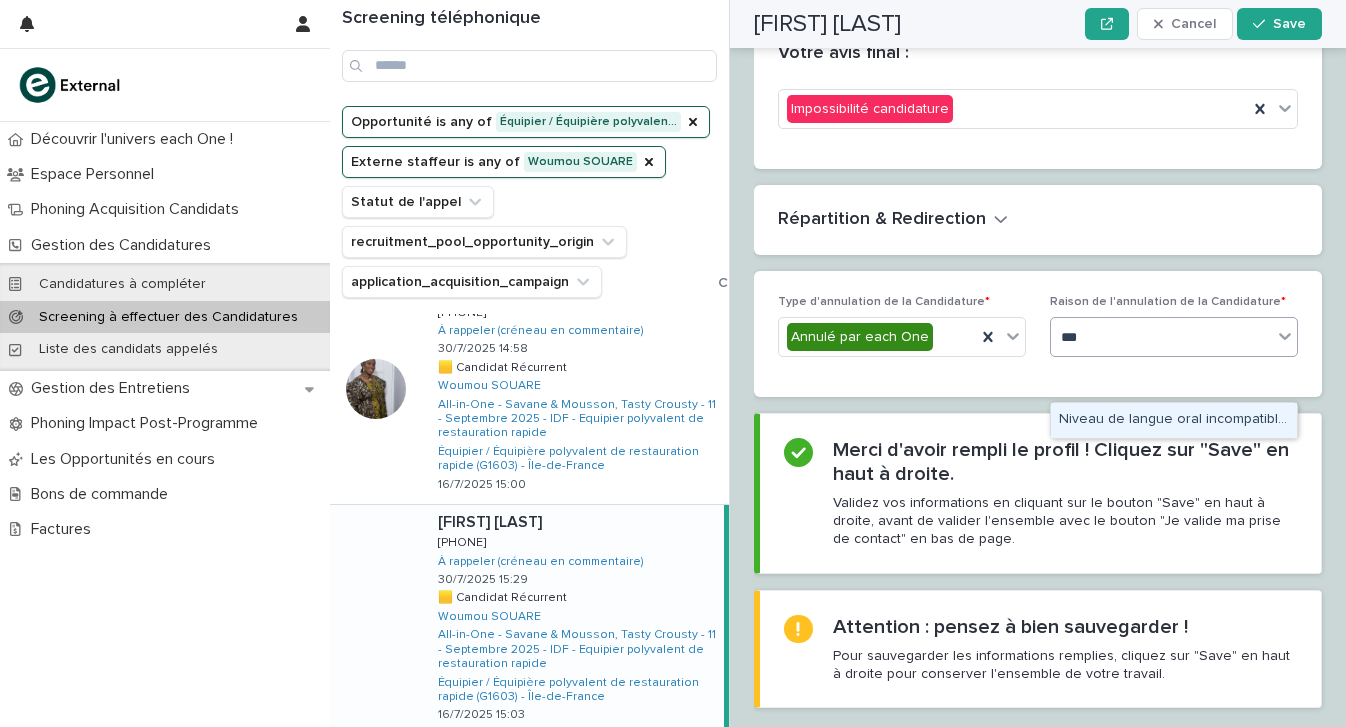 click on "Niveau de langue oral incompatible avec la formation" at bounding box center [1174, 420] 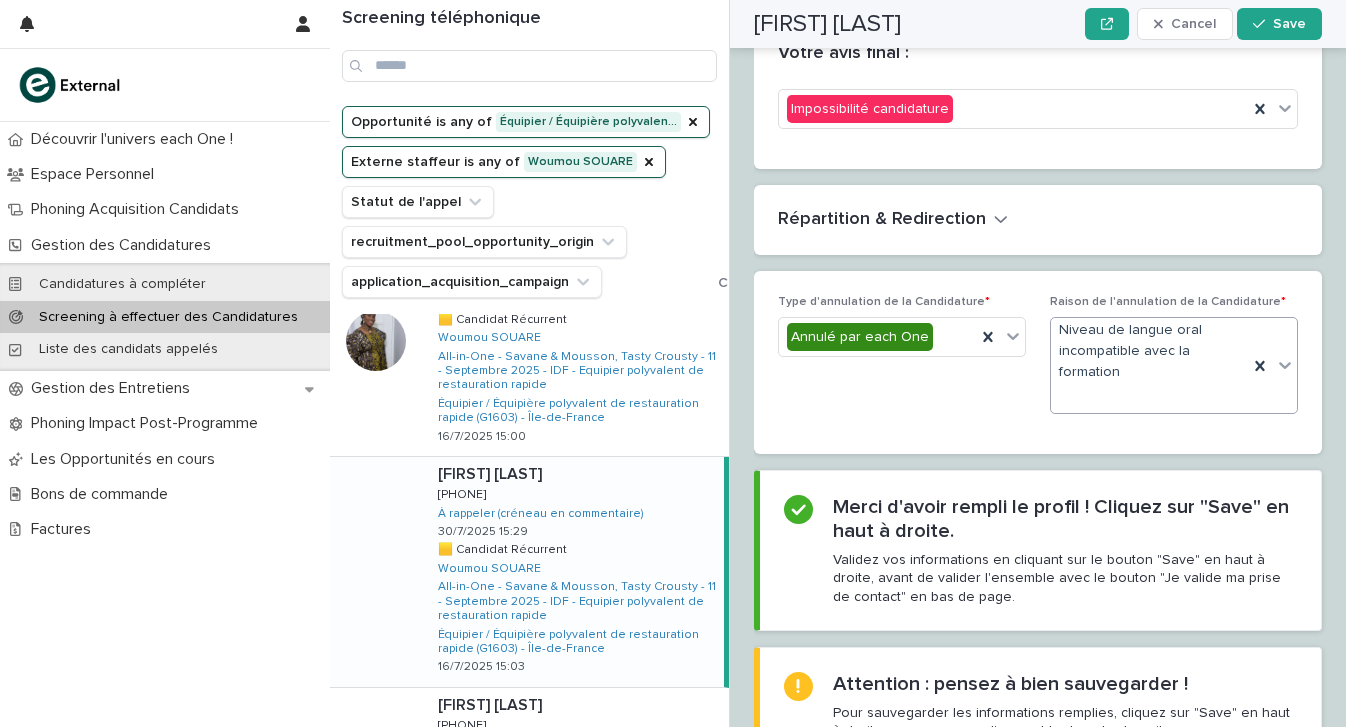 scroll, scrollTop: 995, scrollLeft: 0, axis: vertical 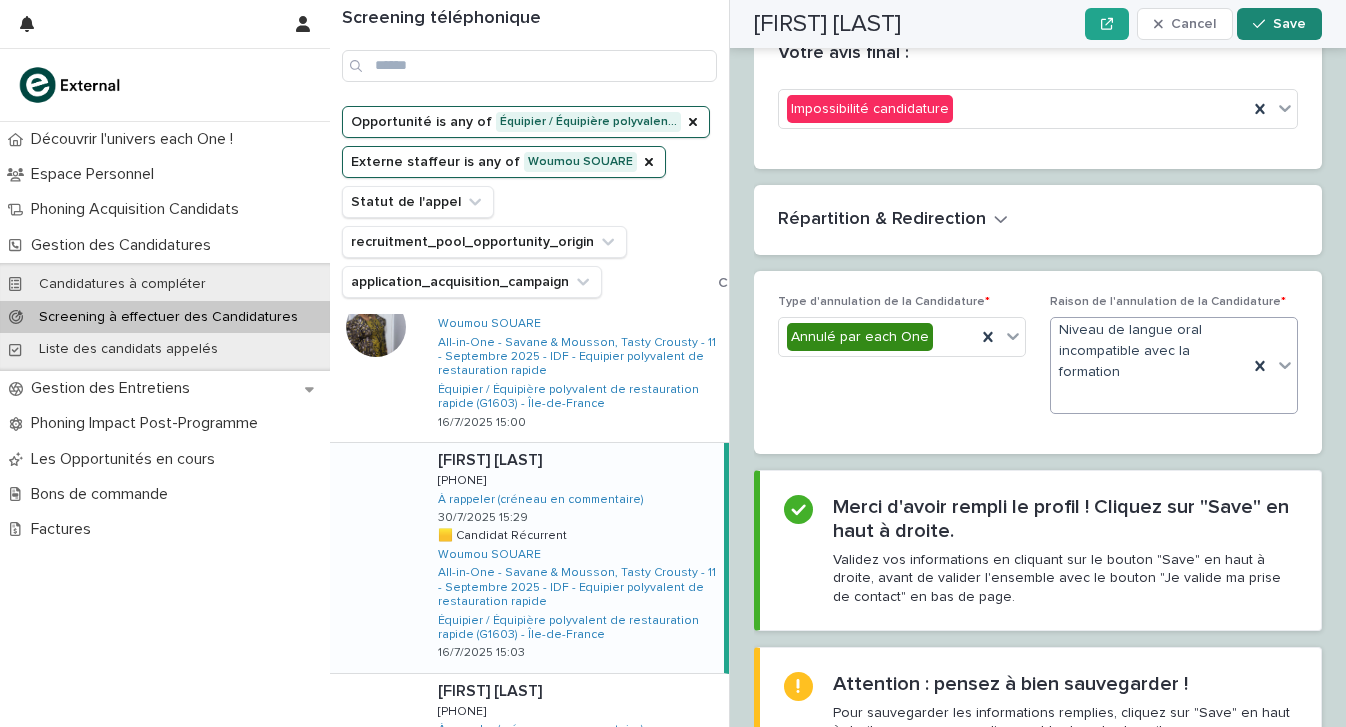 click on "Save" at bounding box center (1289, 24) 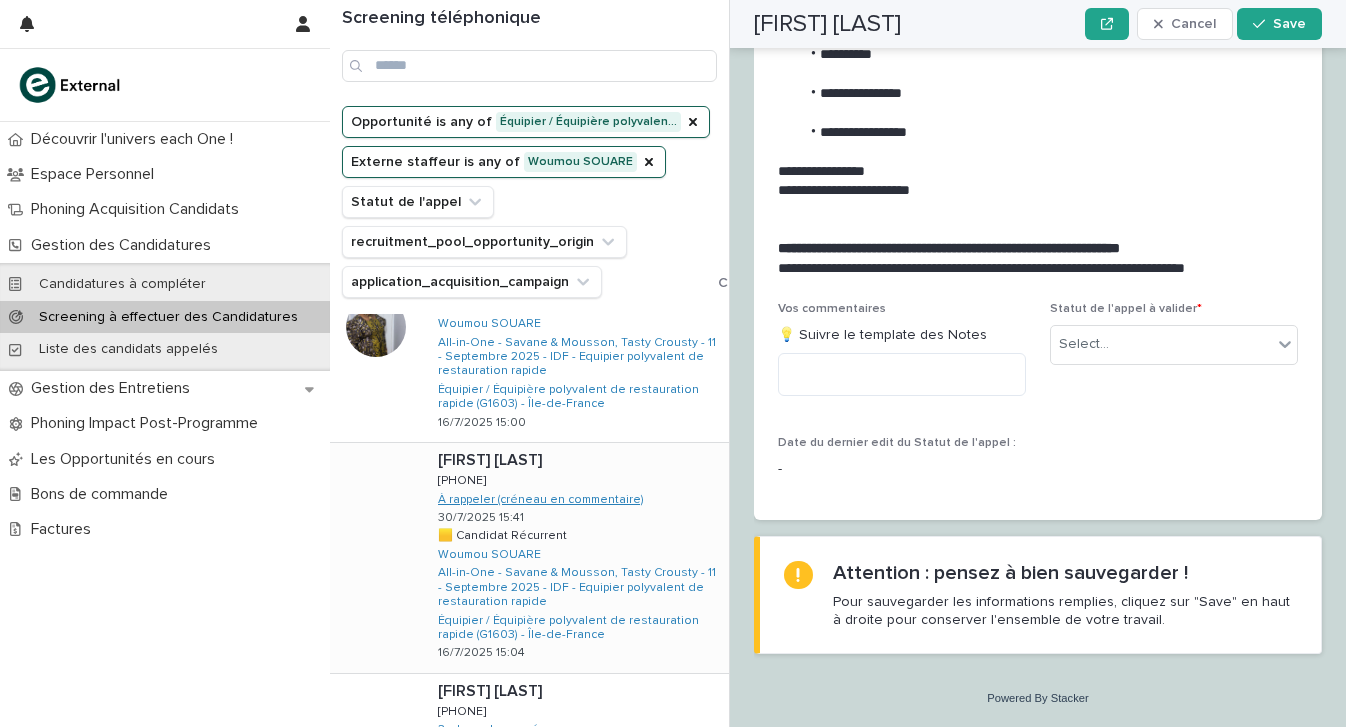 scroll, scrollTop: 2129, scrollLeft: 0, axis: vertical 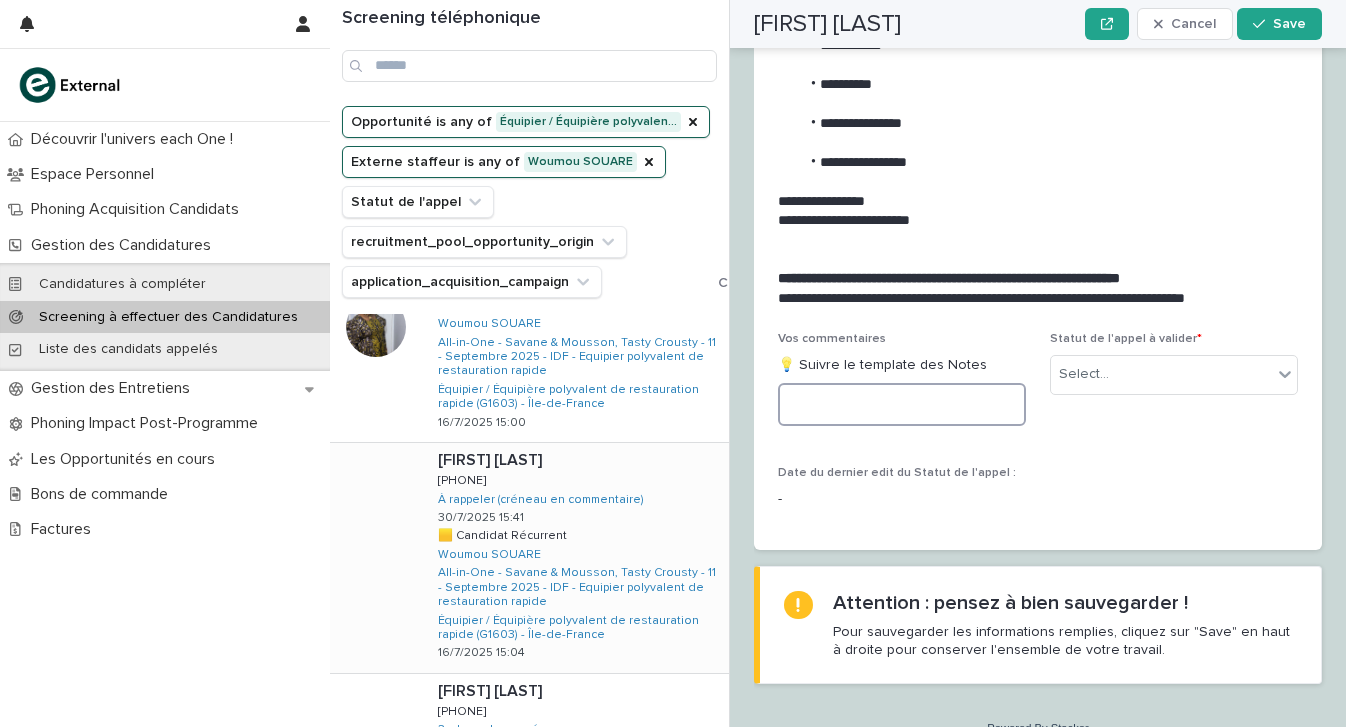 click at bounding box center (902, 404) 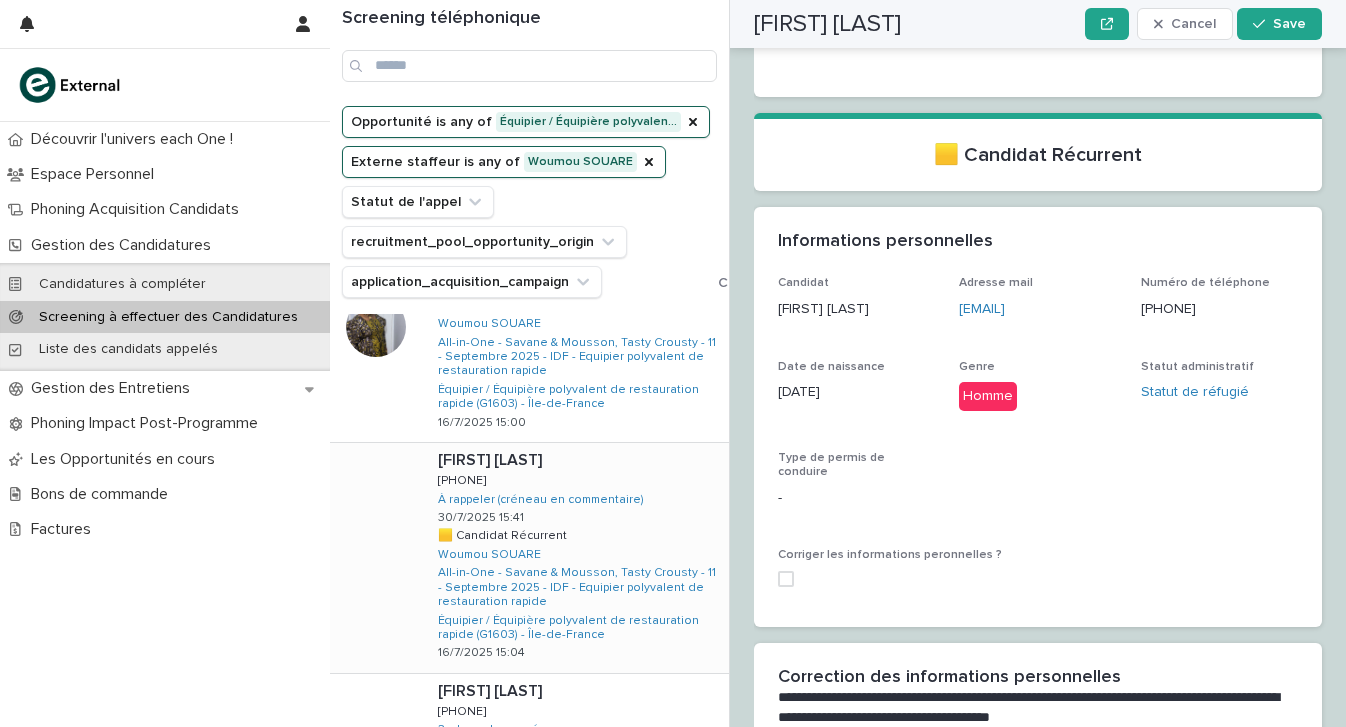 scroll, scrollTop: 0, scrollLeft: 0, axis: both 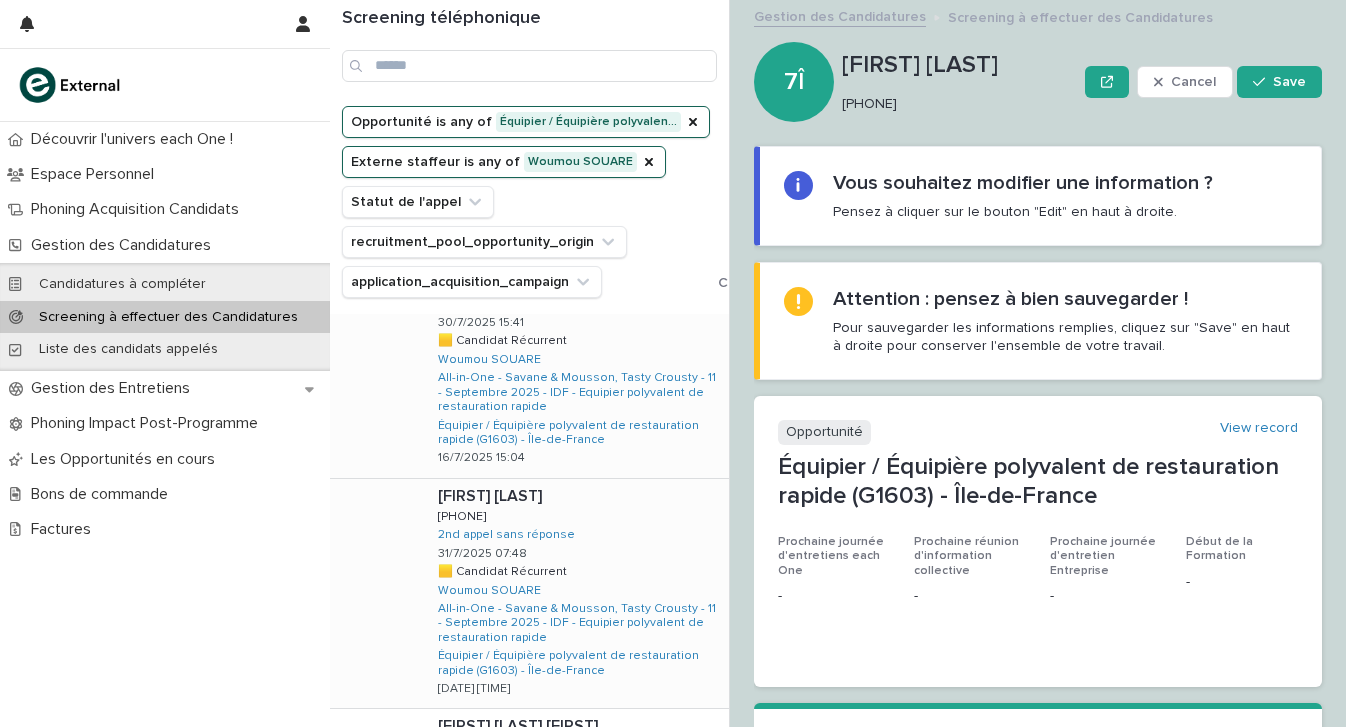 click on "Ginenus BOCHA Ginenus BOCHA   0604036926 0604036926   2nd appel sans réponse   31/7/2025 07:48 🟨 Candidat Récurrent 🟨 Candidat Récurrent   Woumou SOUARE   All-in-One - Savane & Mousson, Tasty Crousty - 11 - Septembre 2025 - IDF - Equipier polyvalent de restauration rapide   Équipier / Équipière polyvalent de restauration rapide (G1603) - Île-de-France   24/7/2025 10:55" at bounding box center [575, 594] 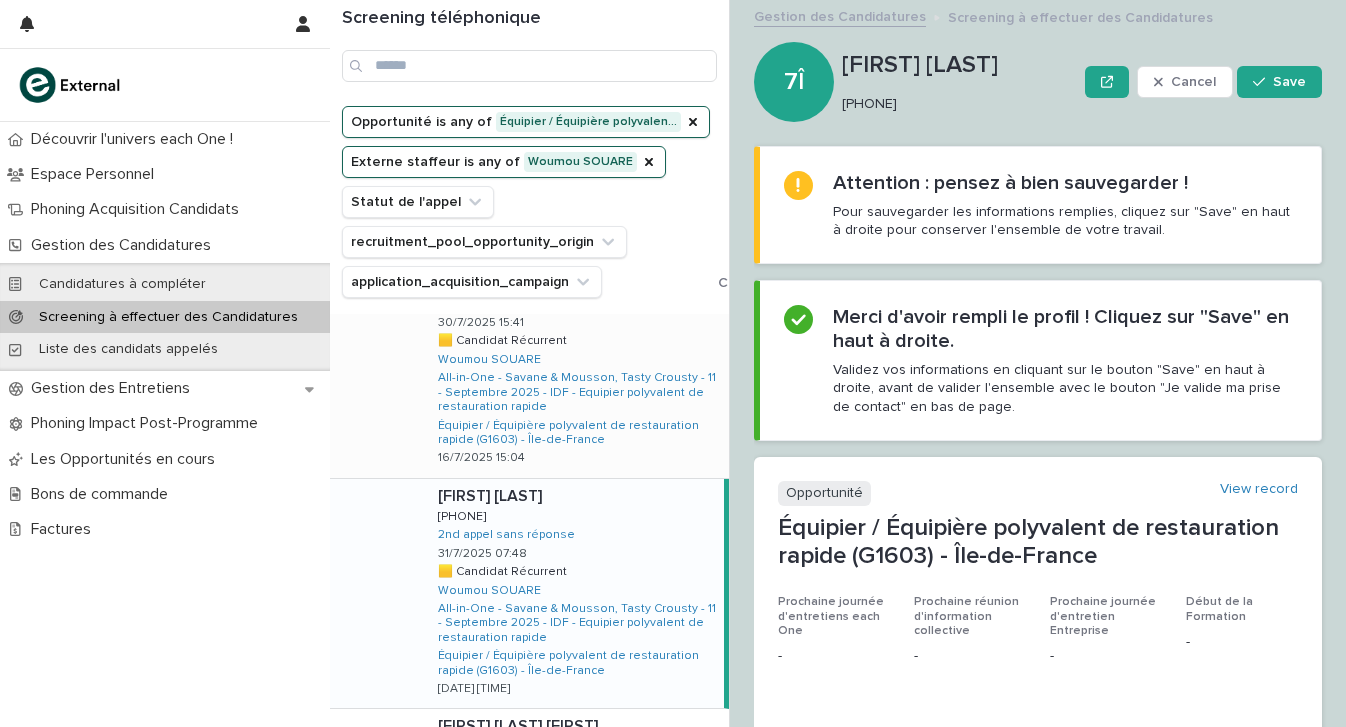 click on "0604036926" at bounding box center (955, 104) 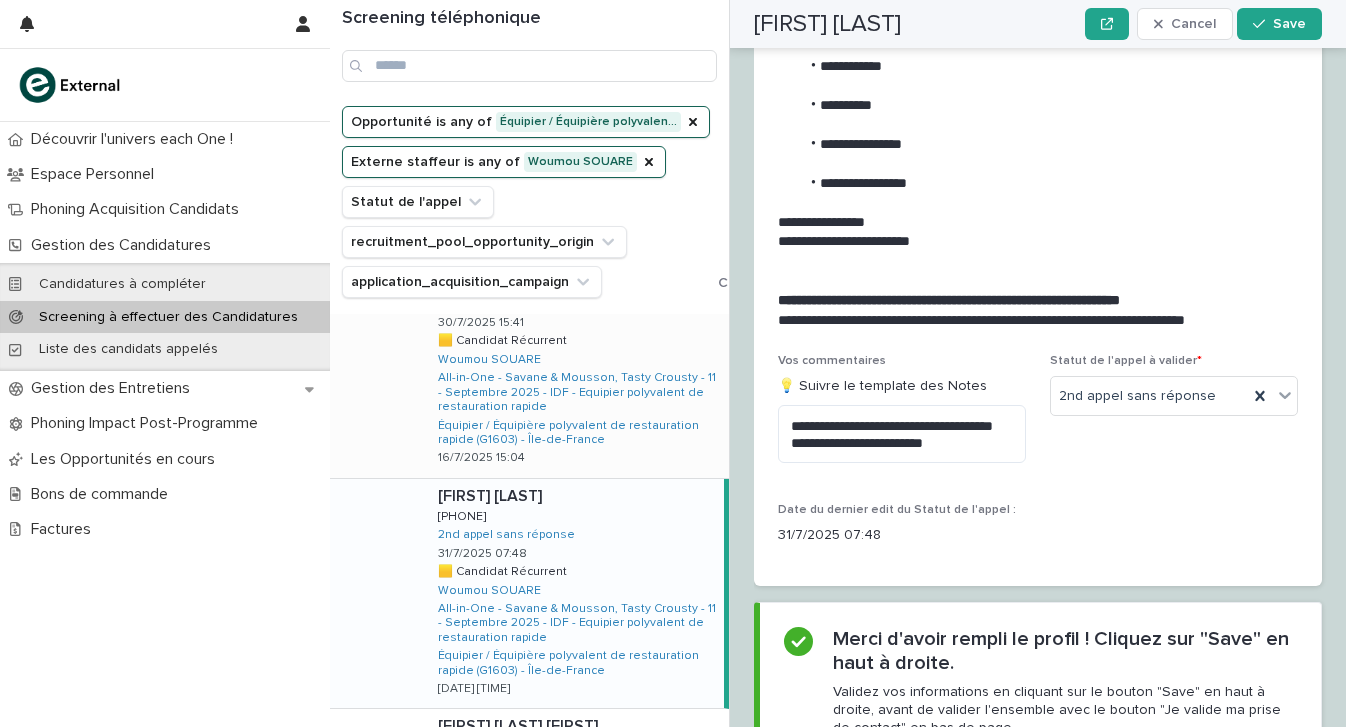 scroll, scrollTop: 2181, scrollLeft: 0, axis: vertical 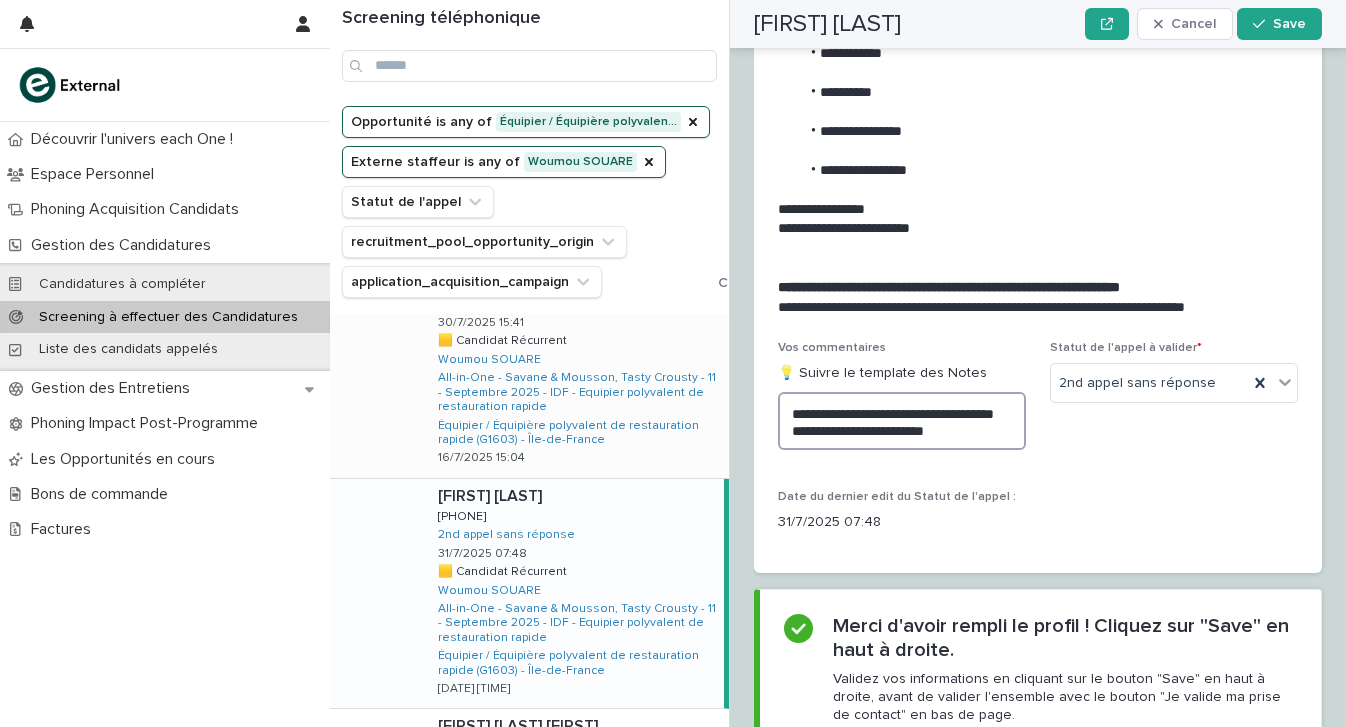 click on "**********" at bounding box center [902, 421] 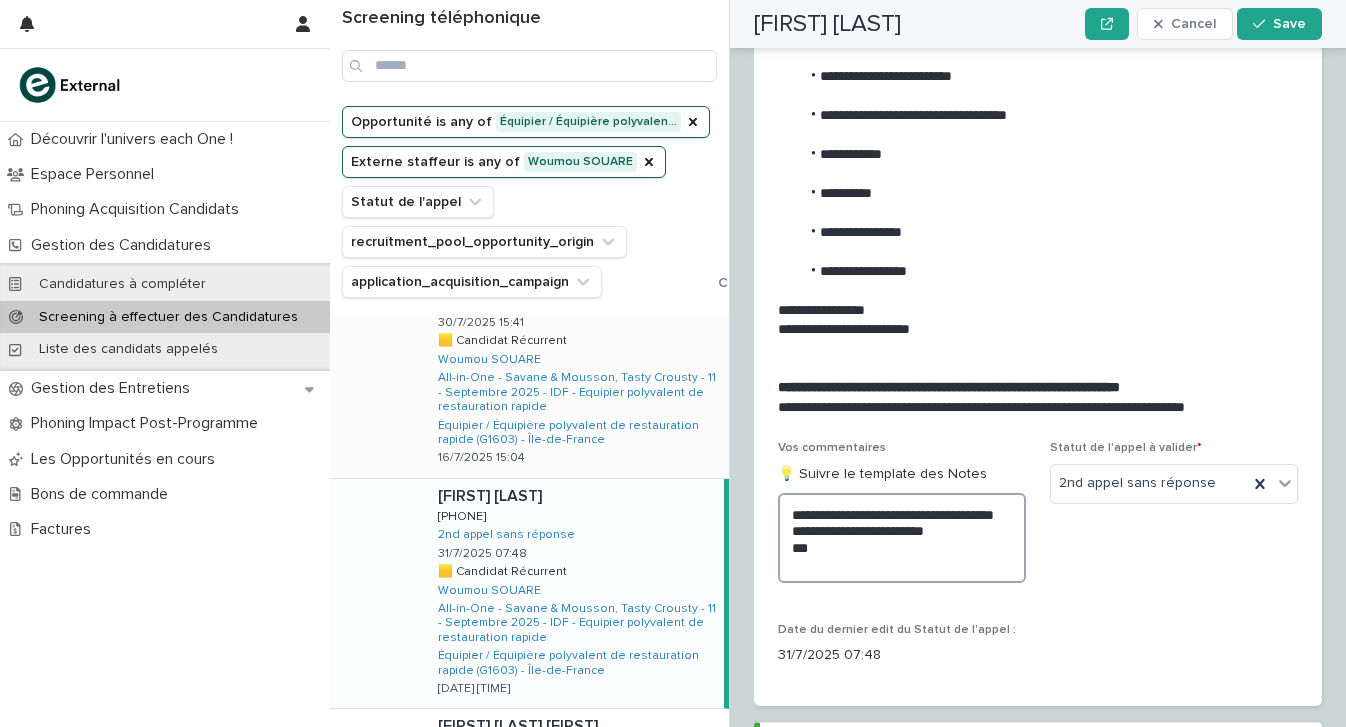 click on "**********" at bounding box center (902, 538) 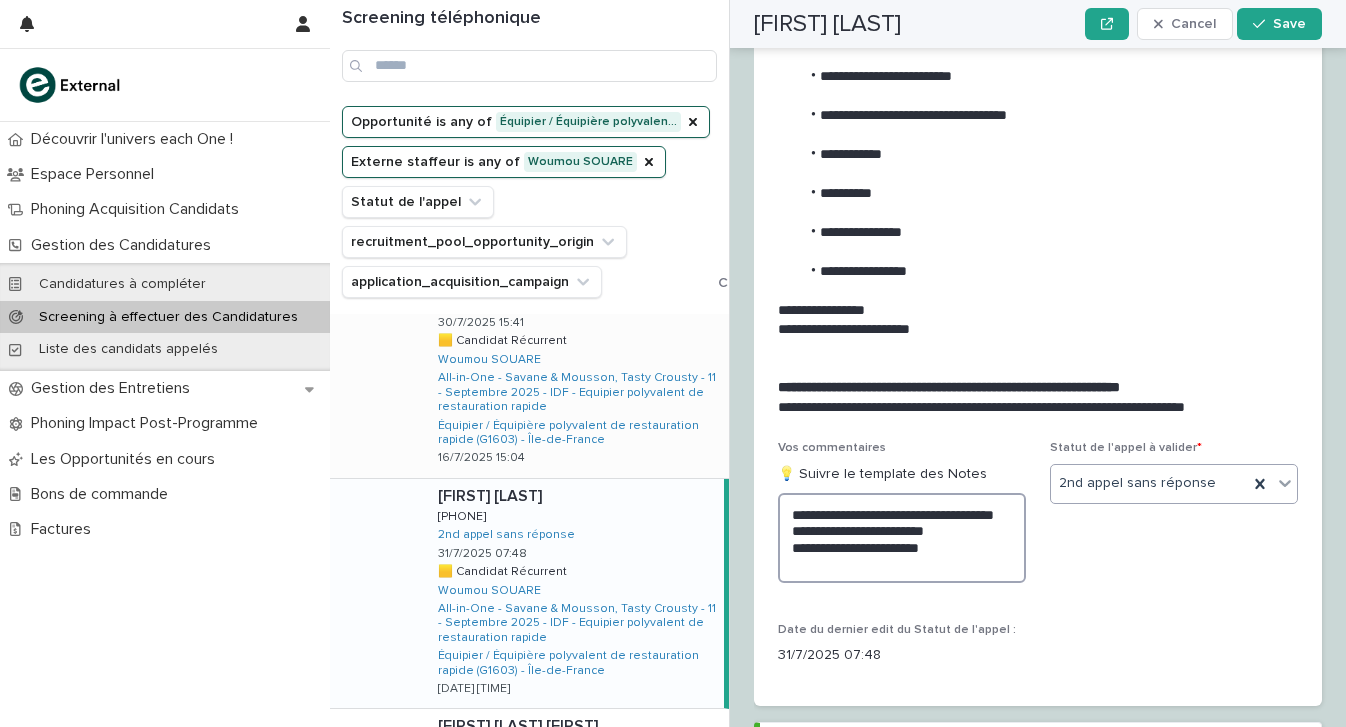 type on "**********" 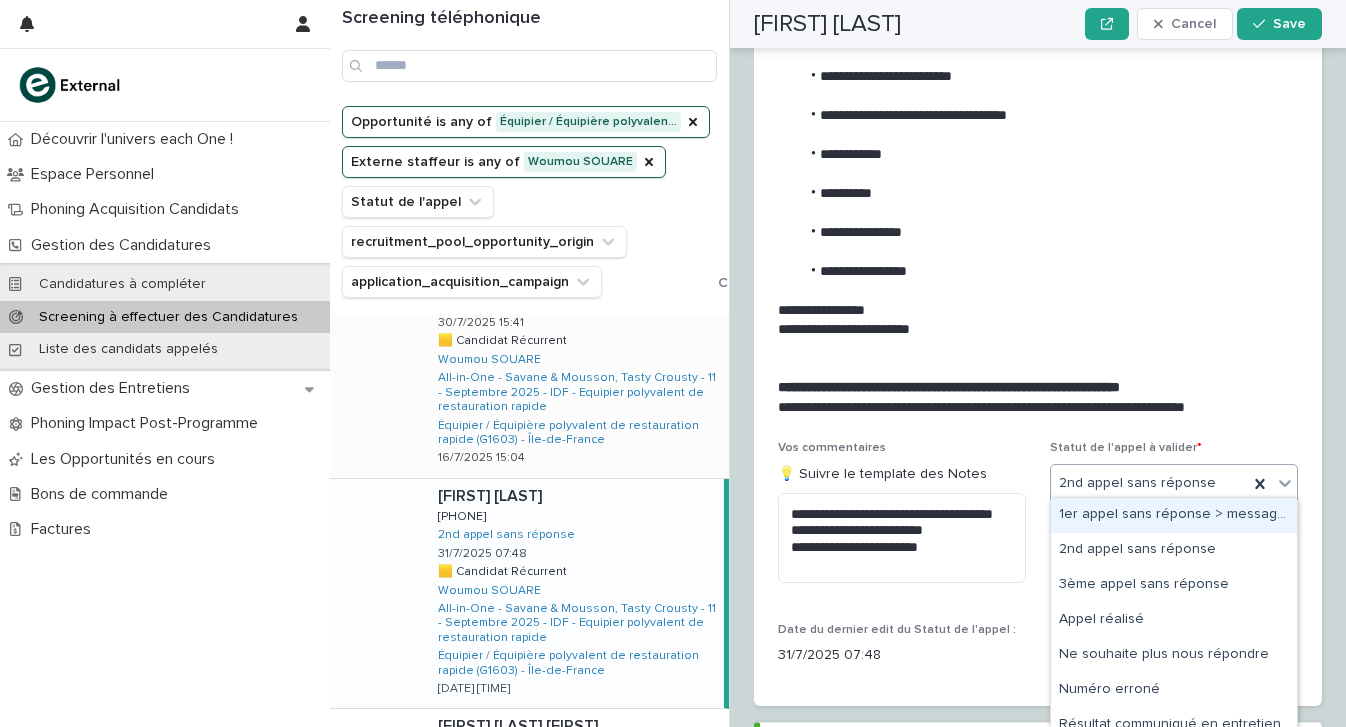 drag, startPoint x: 1194, startPoint y: 486, endPoint x: 1183, endPoint y: 509, distance: 25.495098 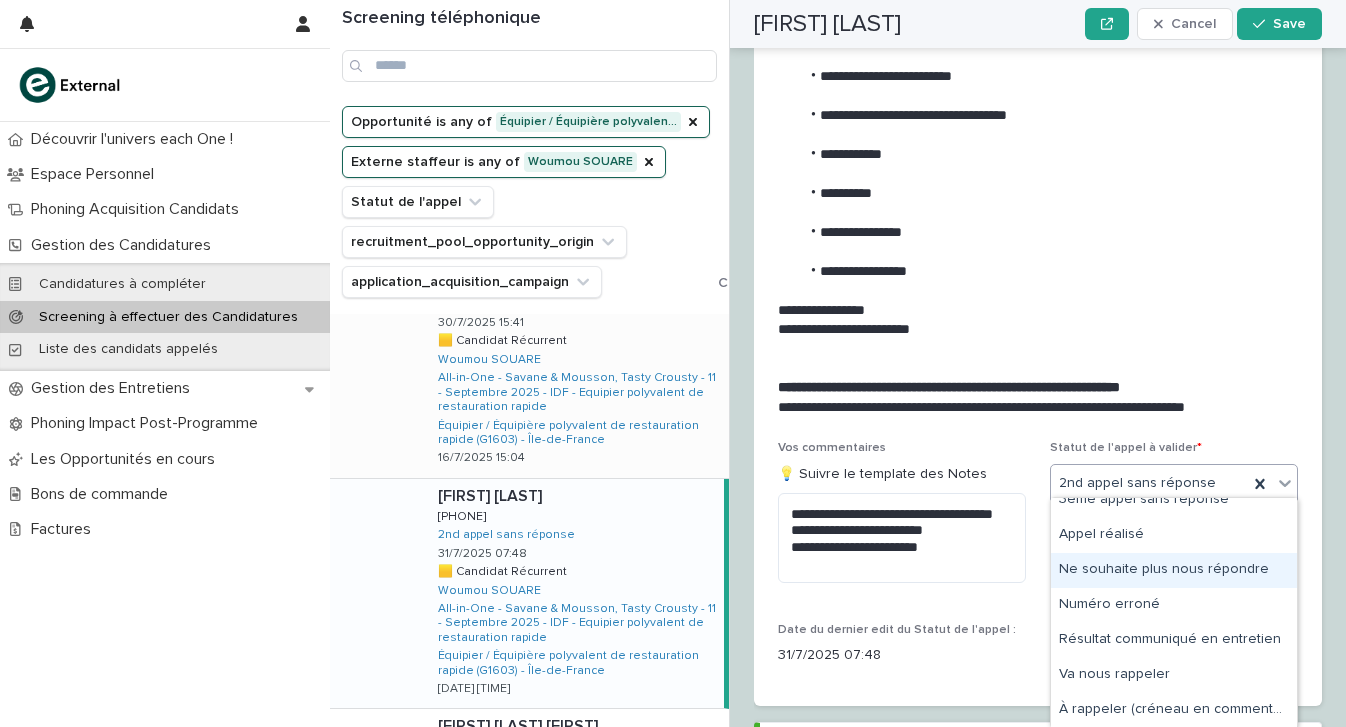 scroll, scrollTop: 85, scrollLeft: 0, axis: vertical 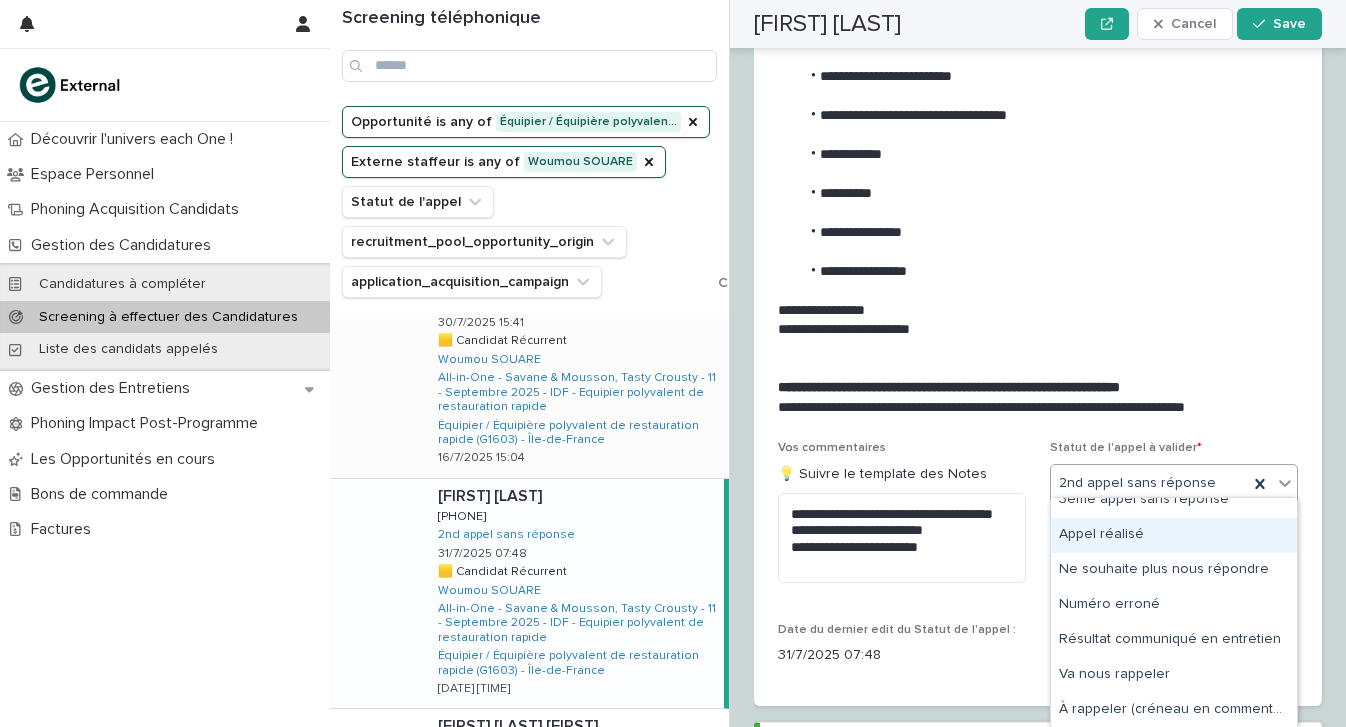 click on "Appel réalisé" at bounding box center [1174, 535] 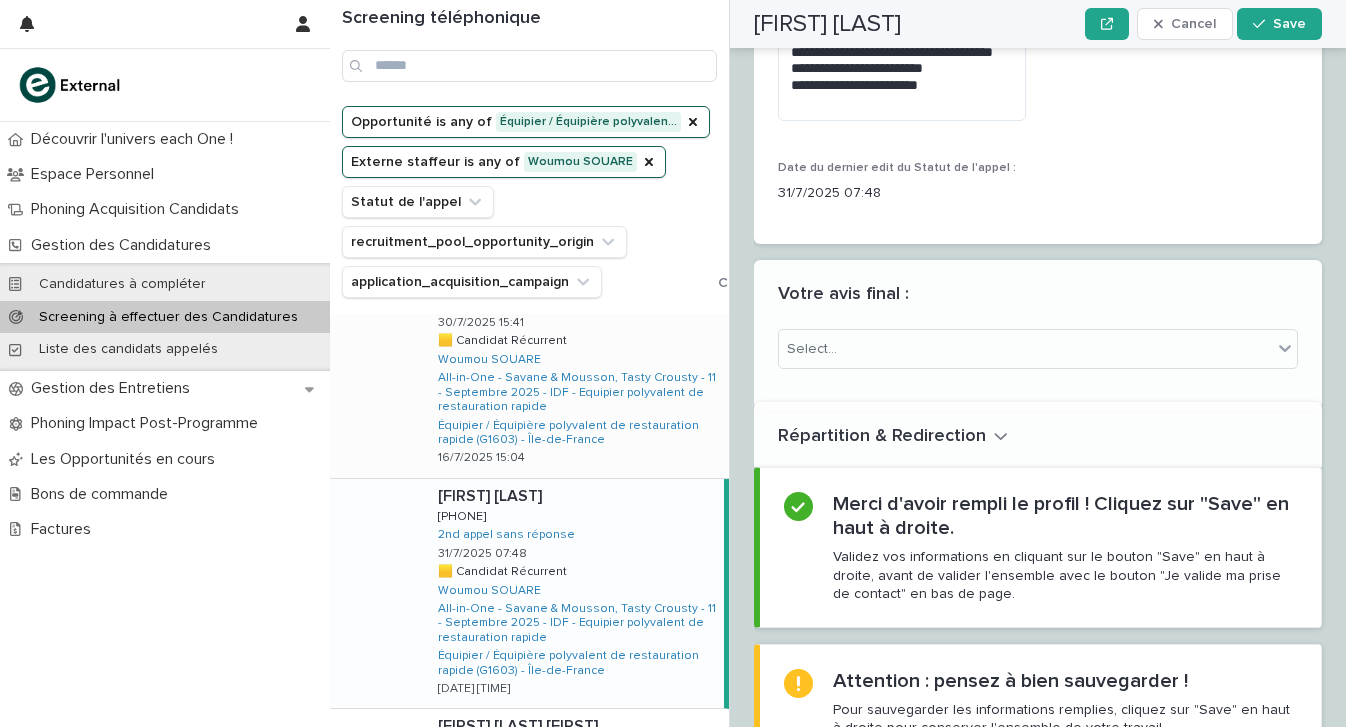 scroll, scrollTop: 2655, scrollLeft: 0, axis: vertical 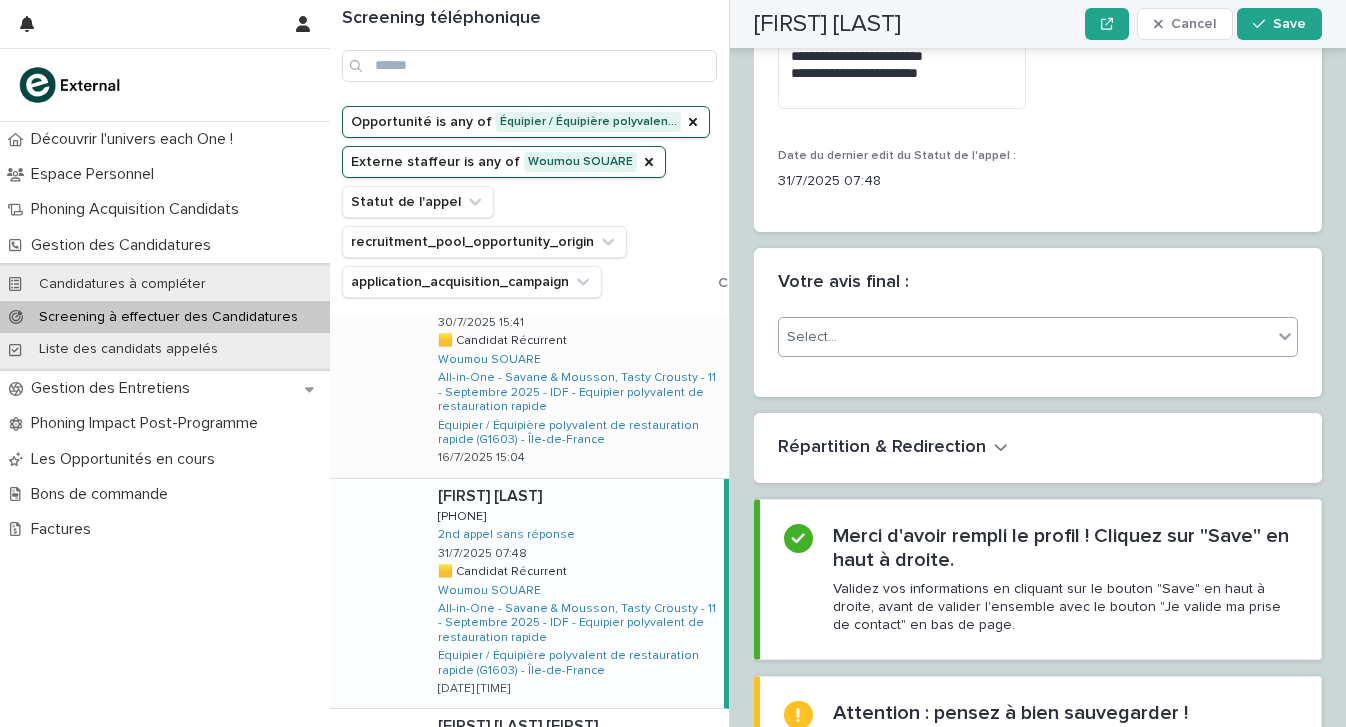 click on "Select..." at bounding box center [1025, 337] 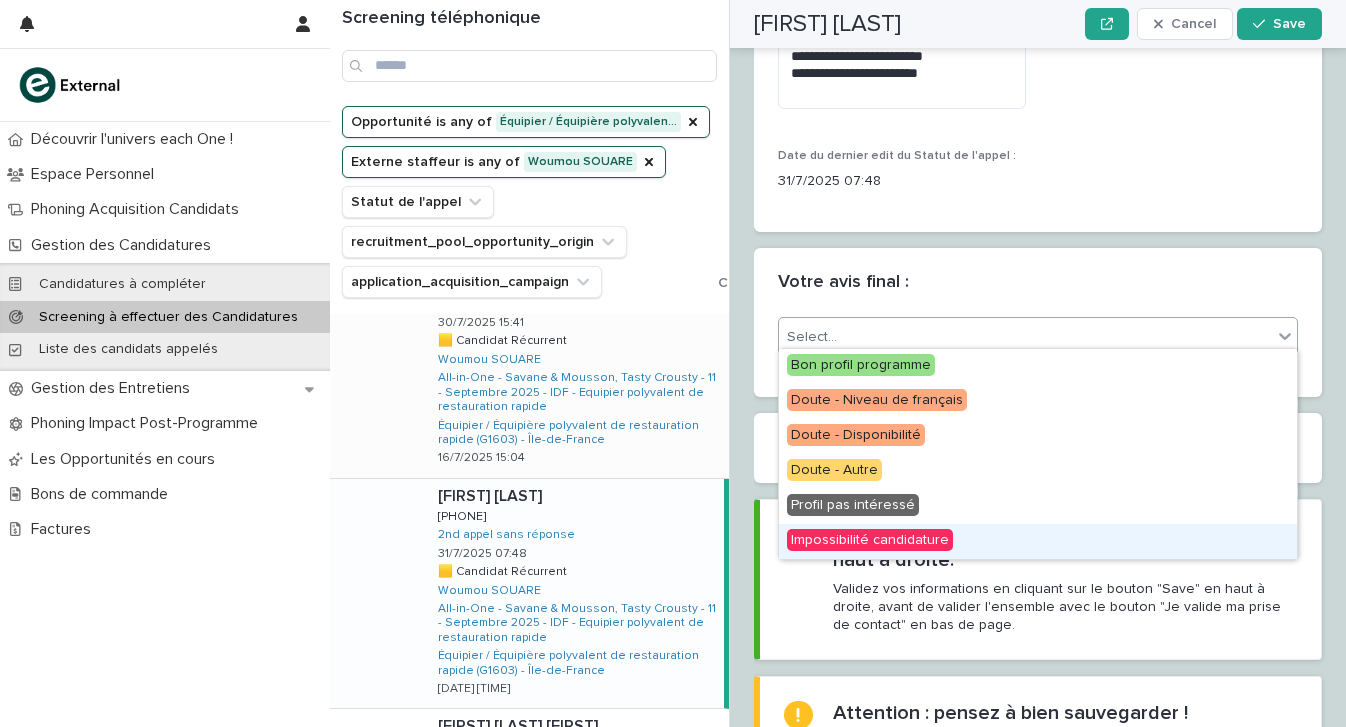 click on "Impossibilité candidature" at bounding box center (870, 540) 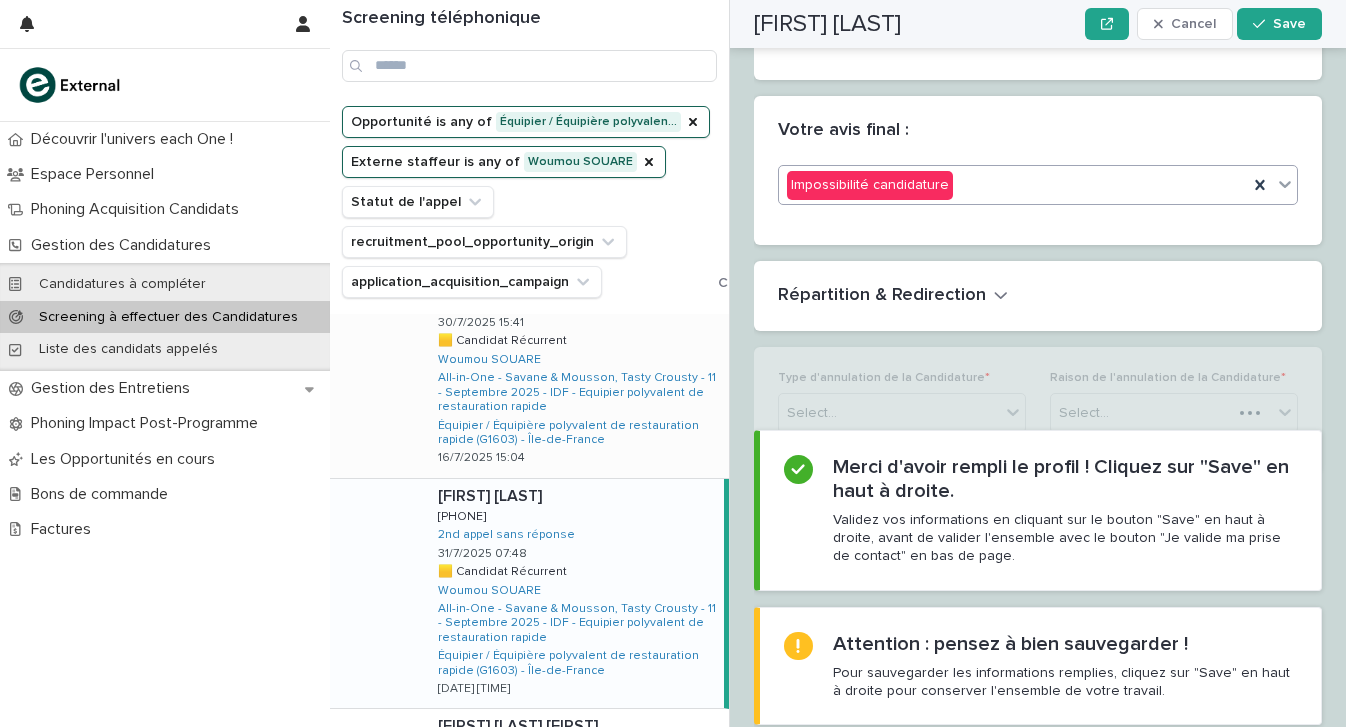 scroll, scrollTop: 2812, scrollLeft: 0, axis: vertical 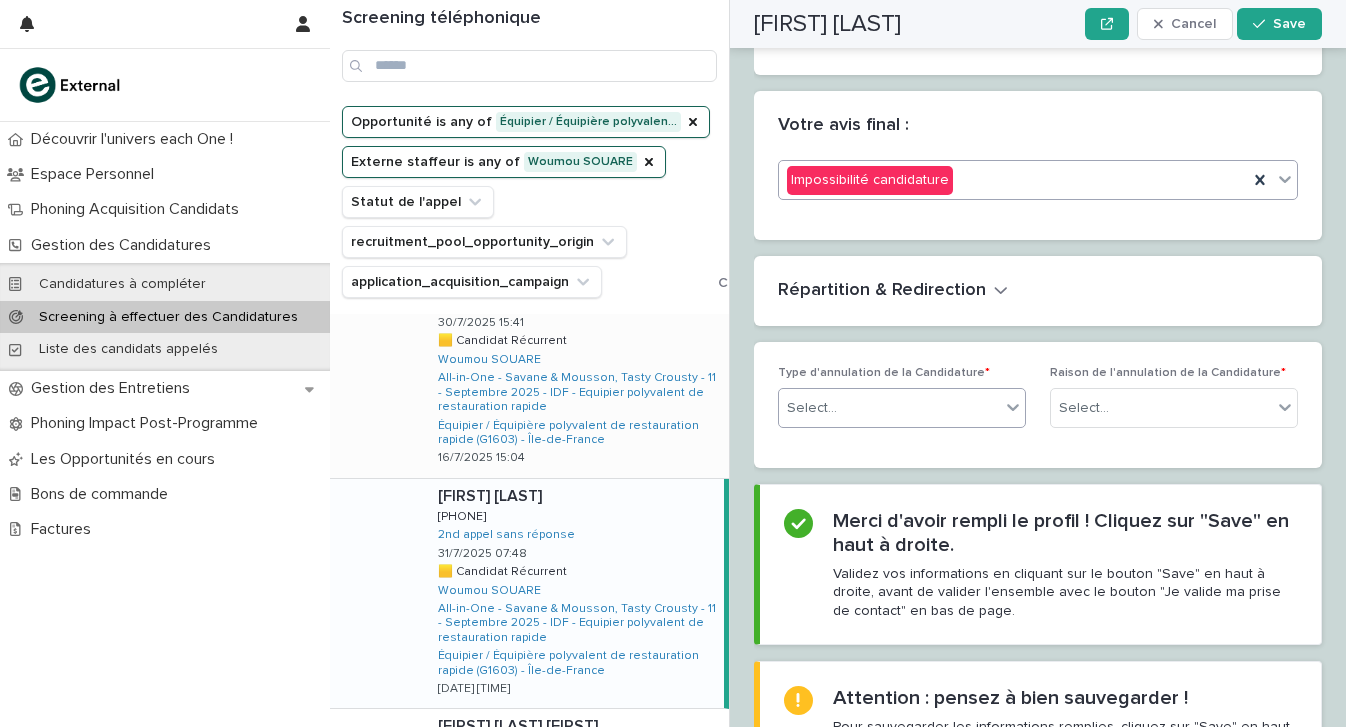 drag, startPoint x: 895, startPoint y: 386, endPoint x: 916, endPoint y: 413, distance: 34.20526 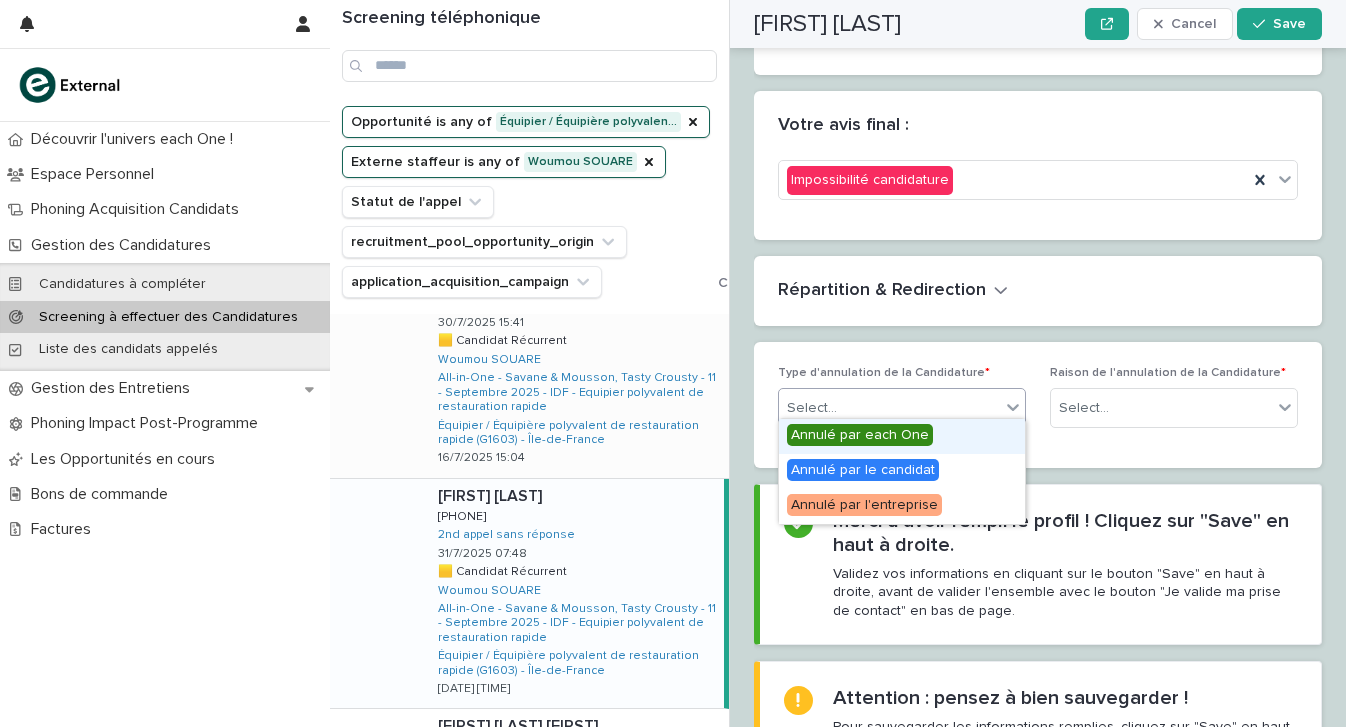 click on "Annulé par each One" at bounding box center (902, 436) 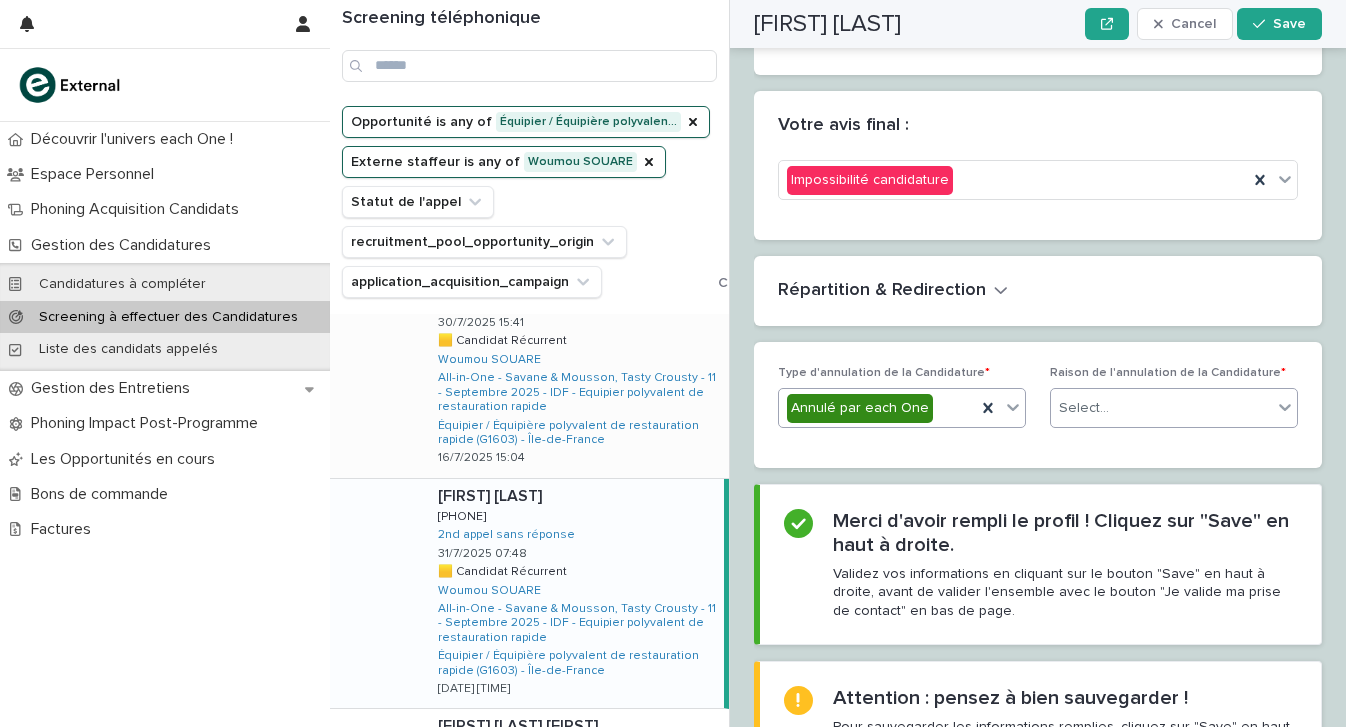 click on "Select..." at bounding box center [1161, 408] 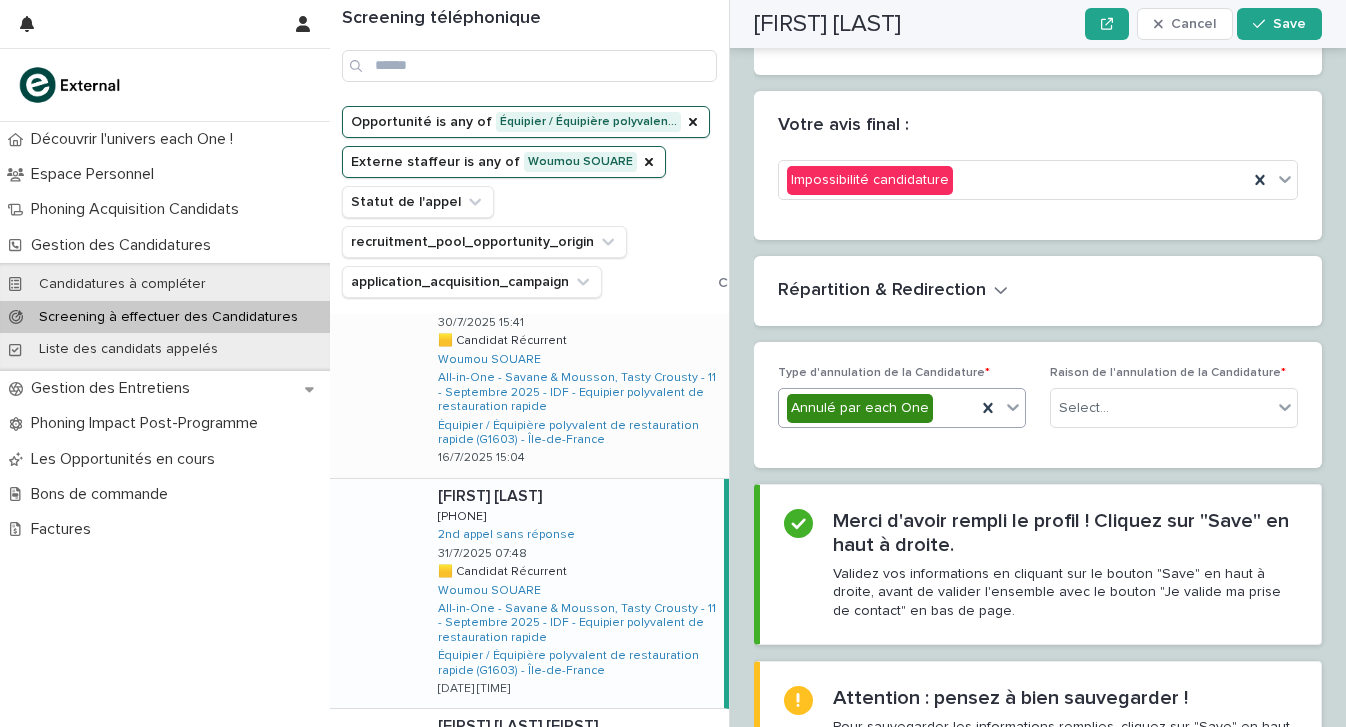 type on "*" 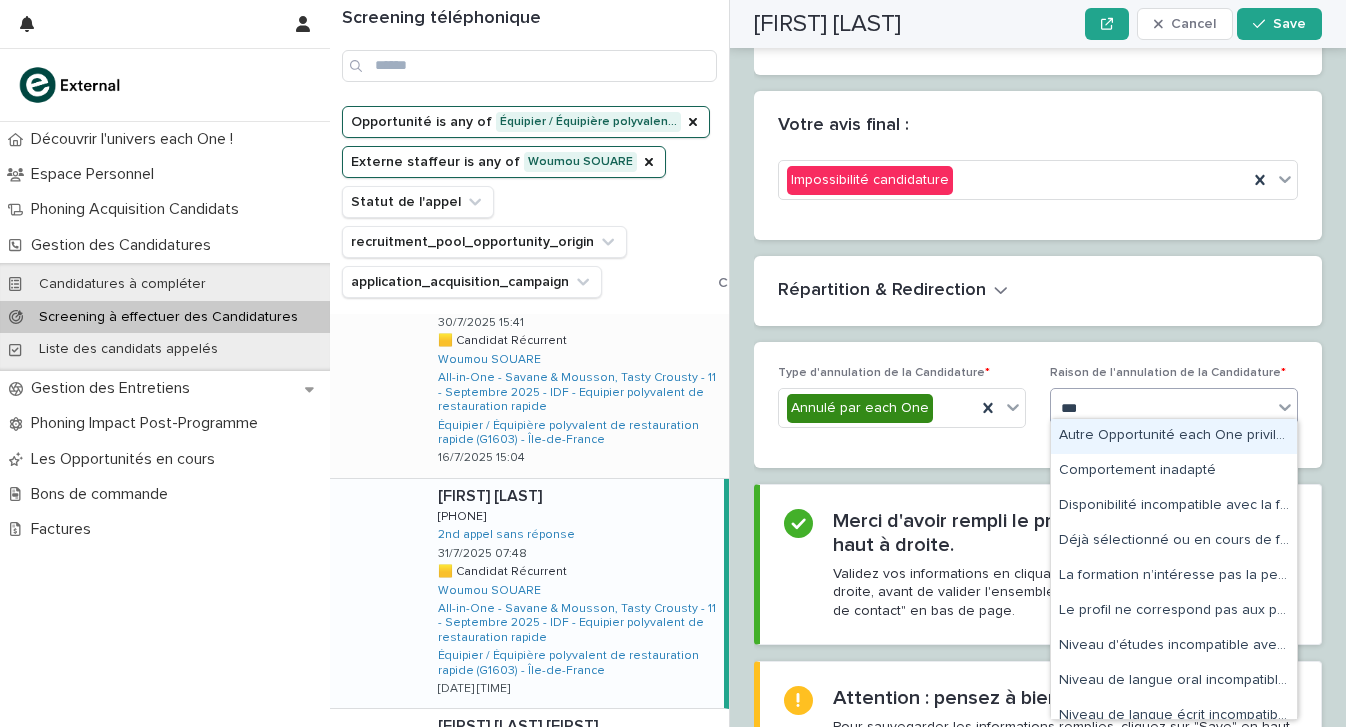 type on "****" 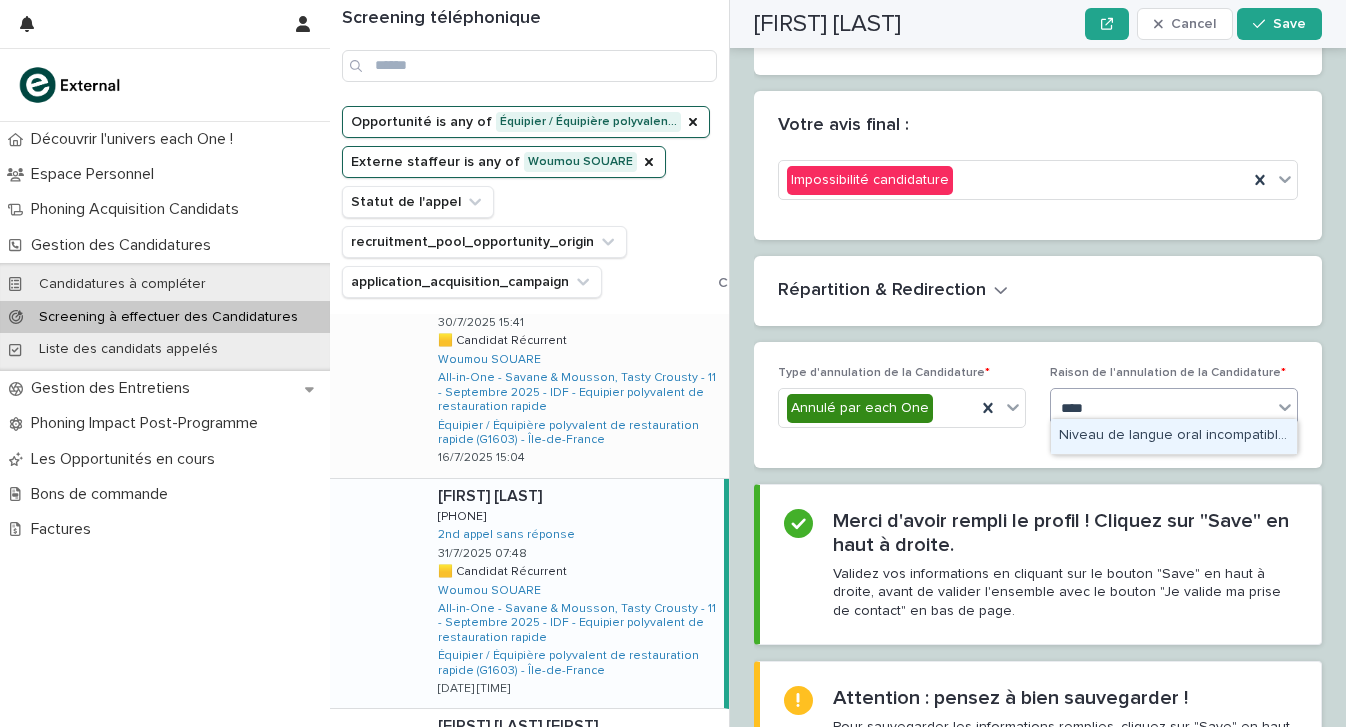 click on "Niveau de langue oral incompatible avec la formation" at bounding box center (1174, 436) 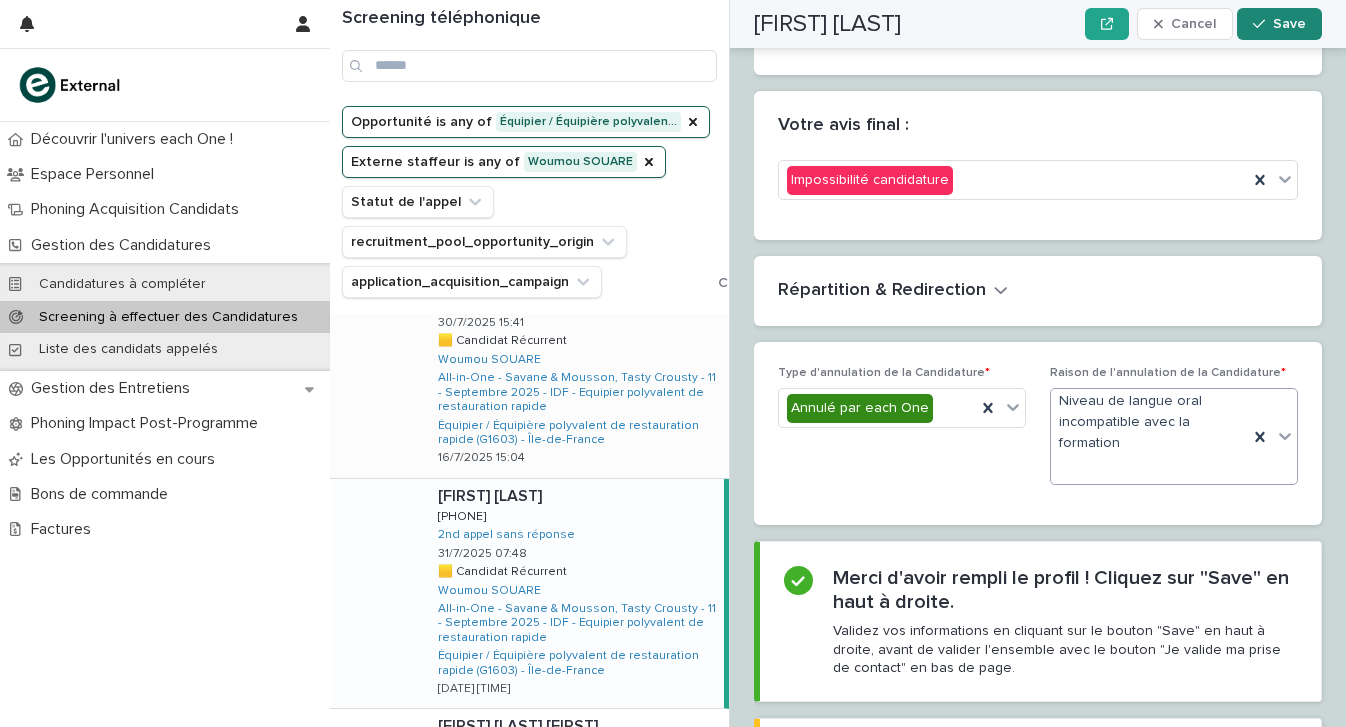 click on "Save" at bounding box center [1279, 24] 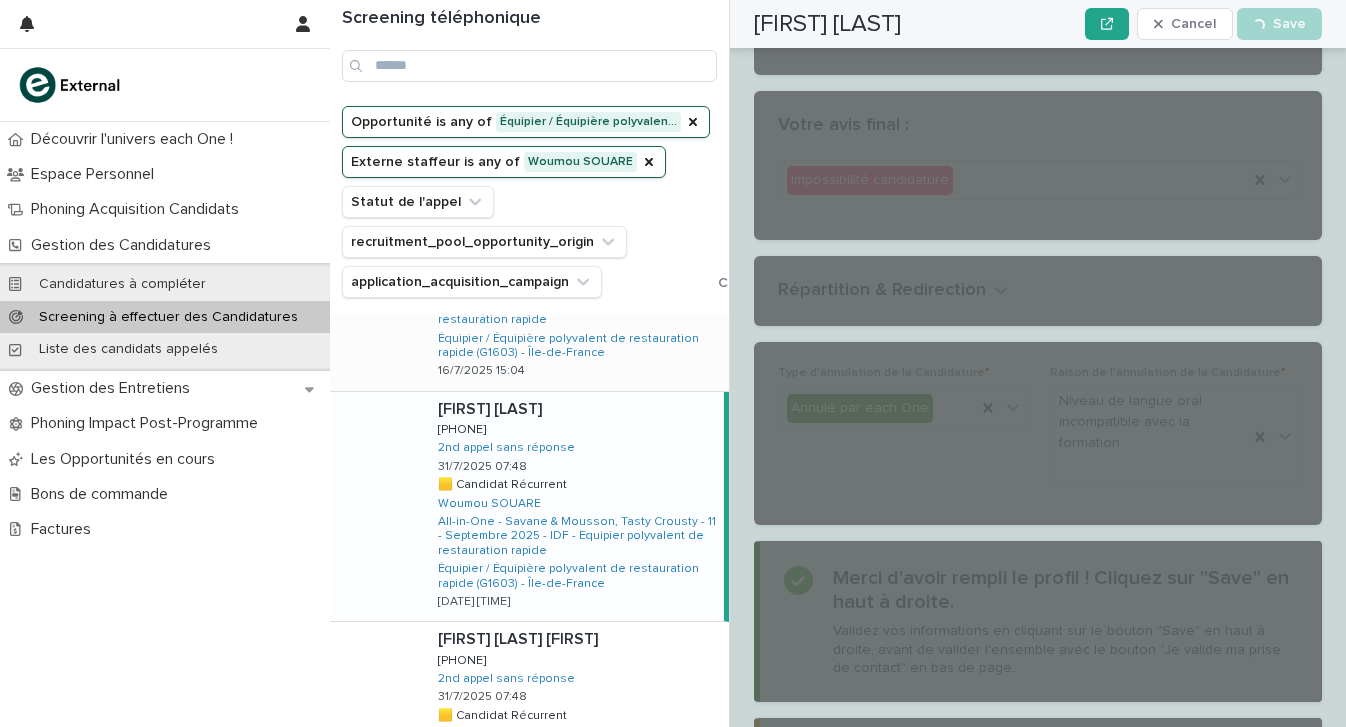 scroll, scrollTop: 1280, scrollLeft: 0, axis: vertical 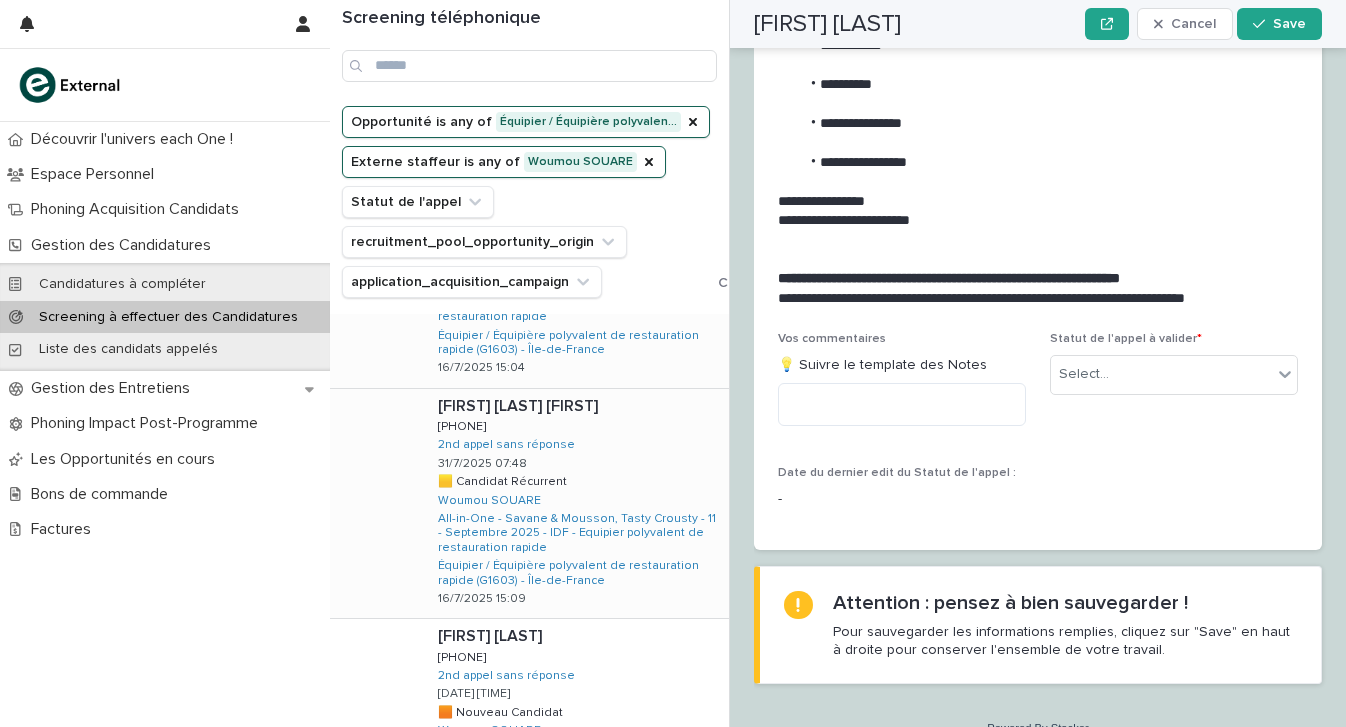 click on "Penpa tsering JORBU TSANG Penpa tsering JORBU TSANG   0758436903 0758436903   2nd appel sans réponse   31/7/2025 07:48 🟨 Candidat Récurrent 🟨 Candidat Récurrent   Woumou SOUARE   All-in-One - Savane & Mousson, Tasty Crousty - 11 - Septembre 2025 - IDF - Equipier polyvalent de restauration rapide   Équipier / Équipière polyvalent de restauration rapide (G1603) - Île-de-France   16/7/2025 15:09" at bounding box center [575, 504] 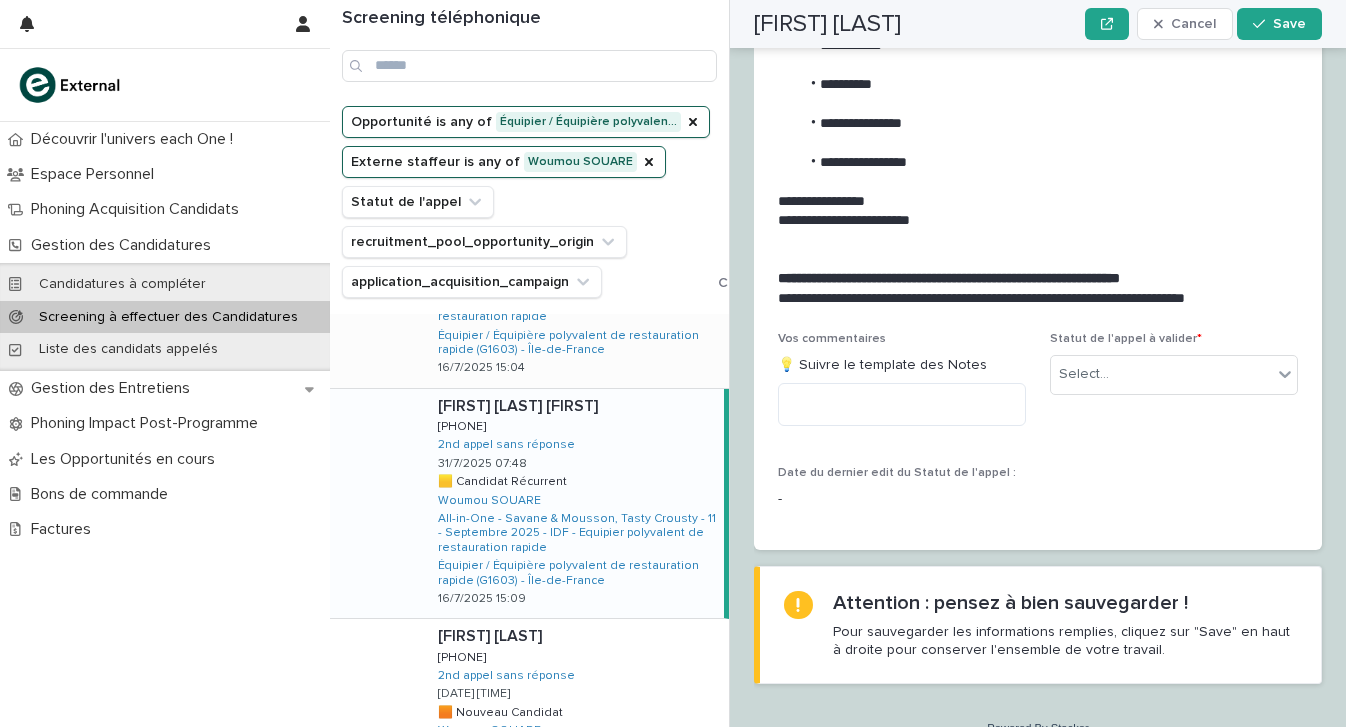 scroll, scrollTop: 0, scrollLeft: 0, axis: both 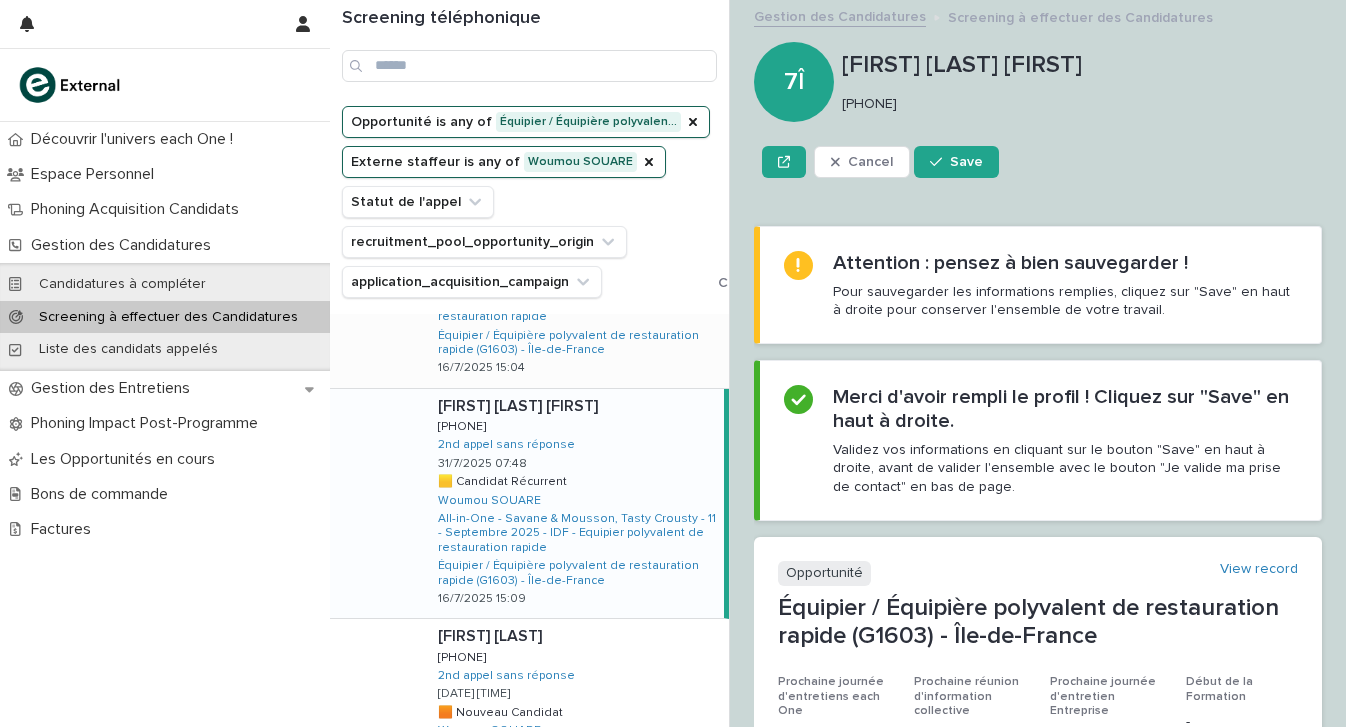 click on "Penpa tsering JORBU TSANG 0758436903" at bounding box center [1082, 82] 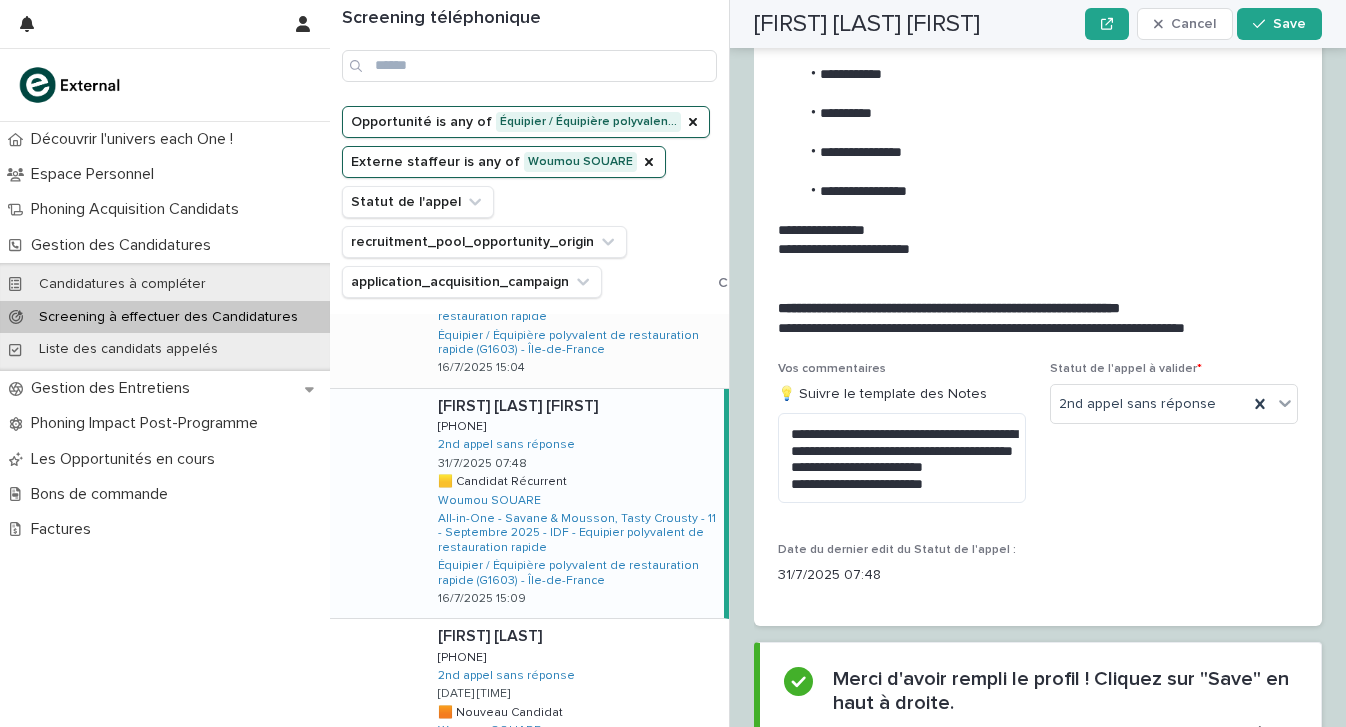 scroll, scrollTop: 2281, scrollLeft: 0, axis: vertical 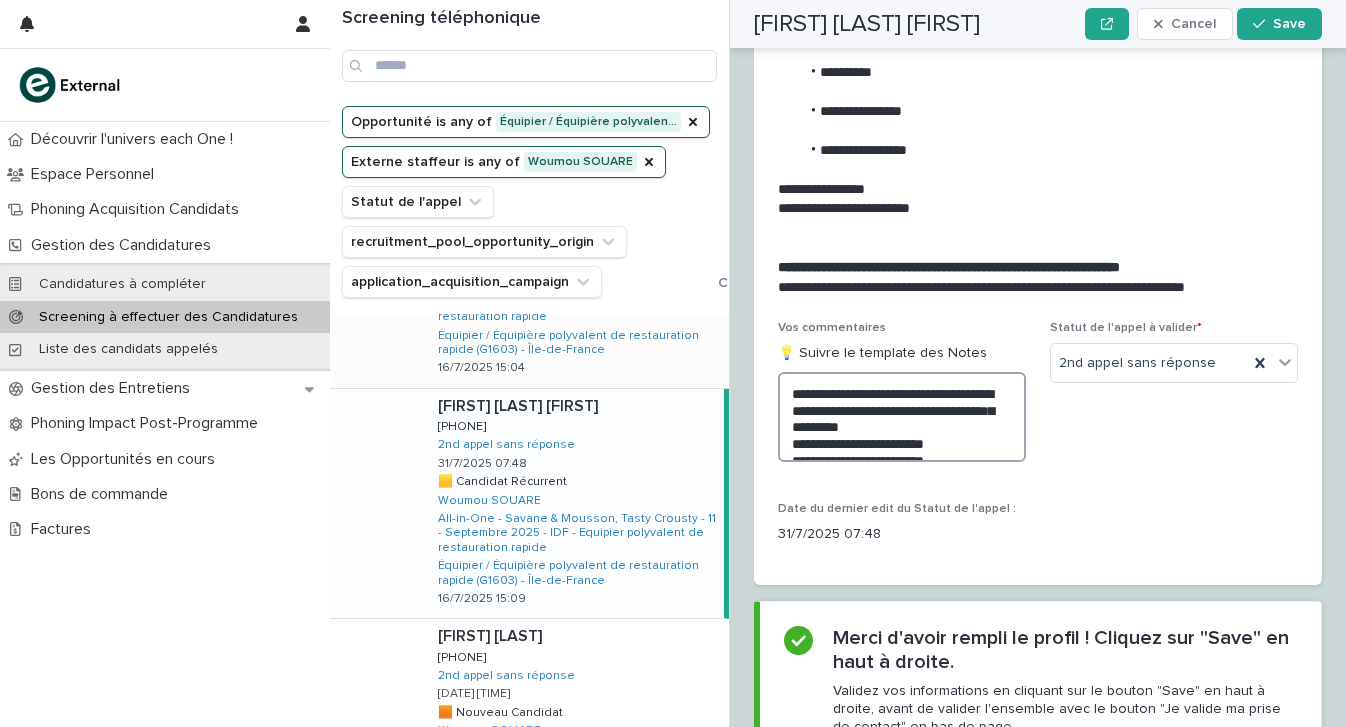 click on "**********" at bounding box center [902, 417] 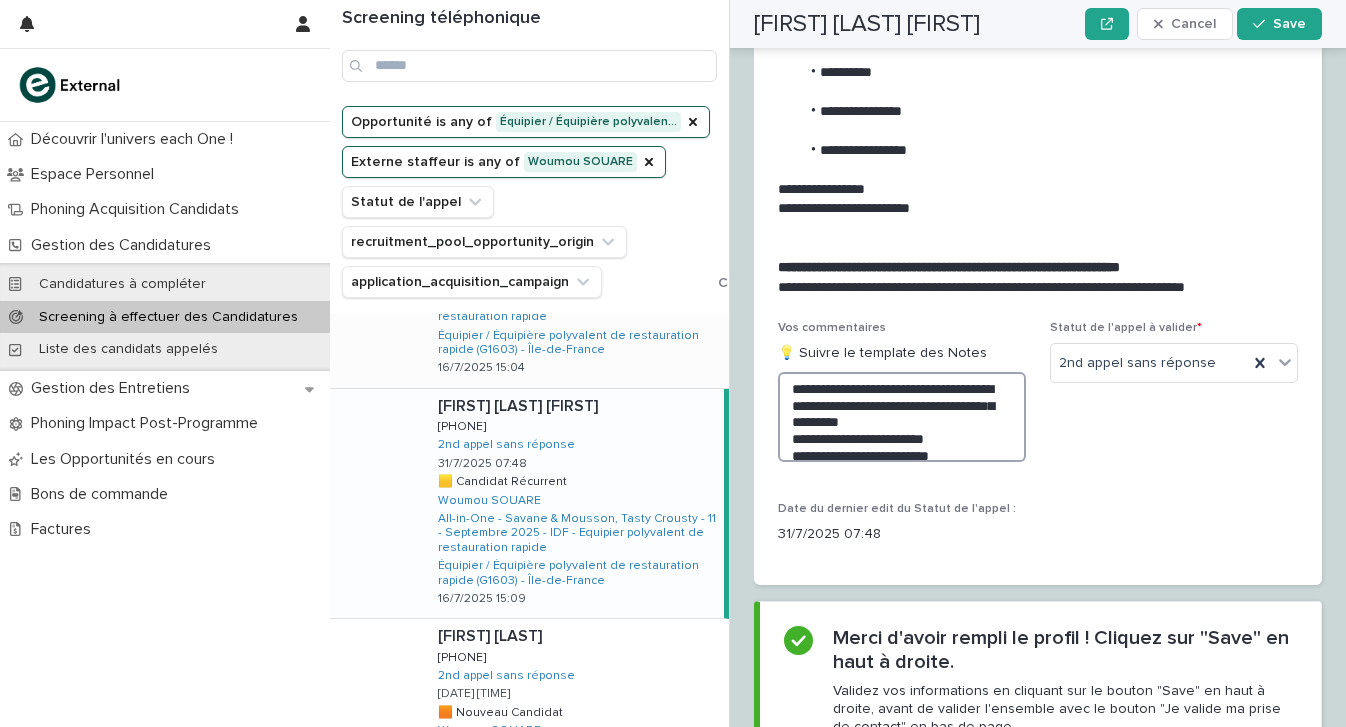scroll, scrollTop: 2, scrollLeft: 0, axis: vertical 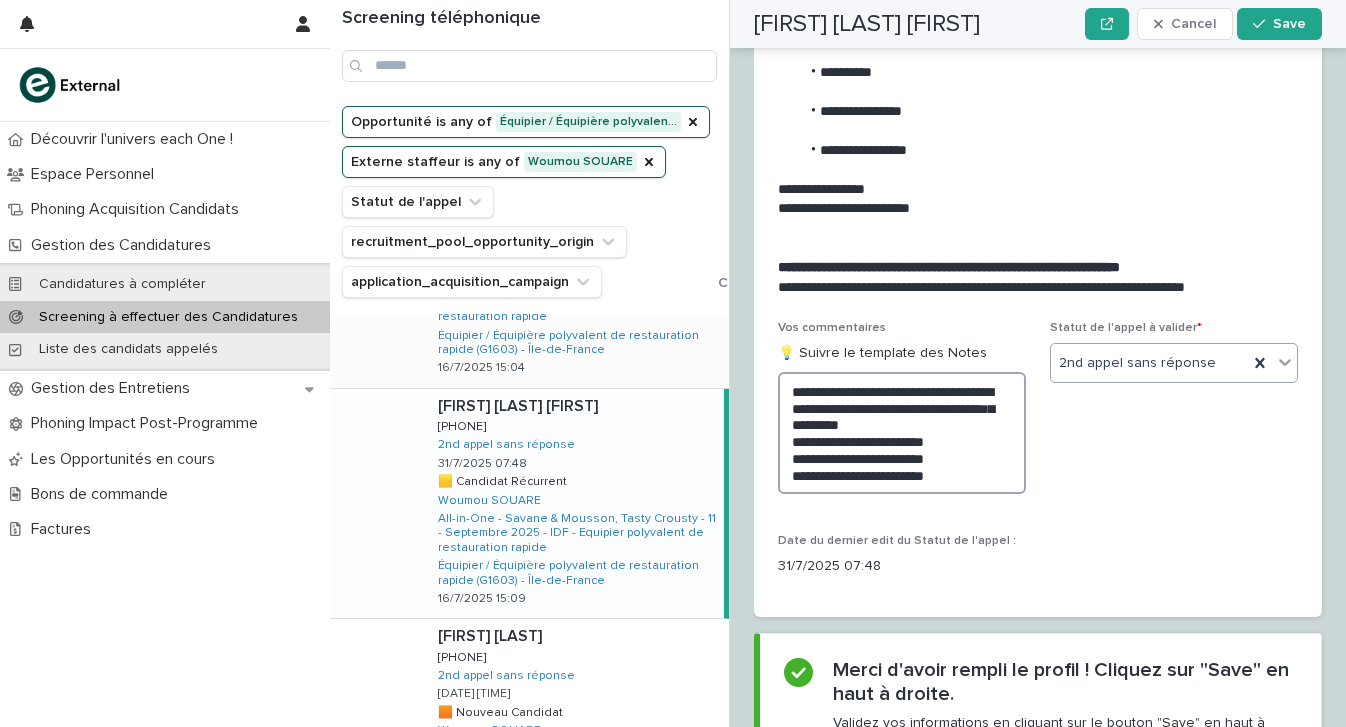 type on "**********" 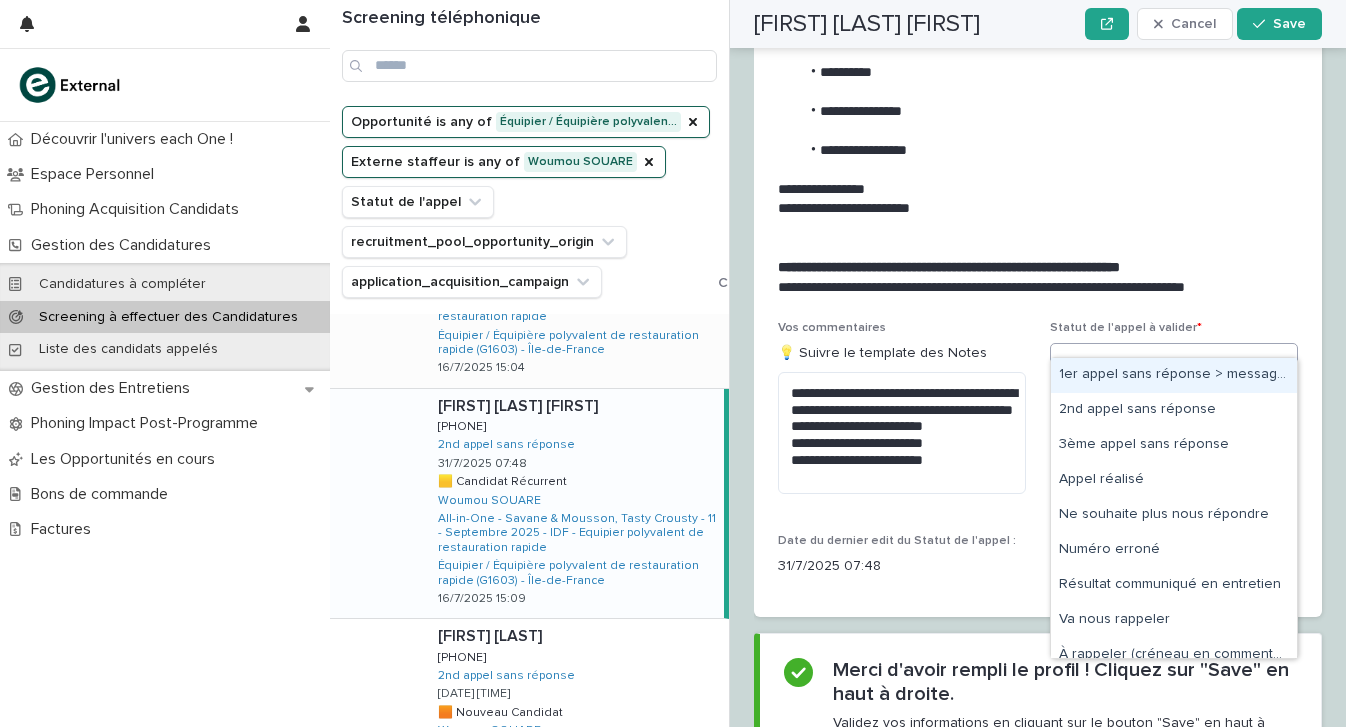 click on "2nd appel sans réponse" at bounding box center [1149, 363] 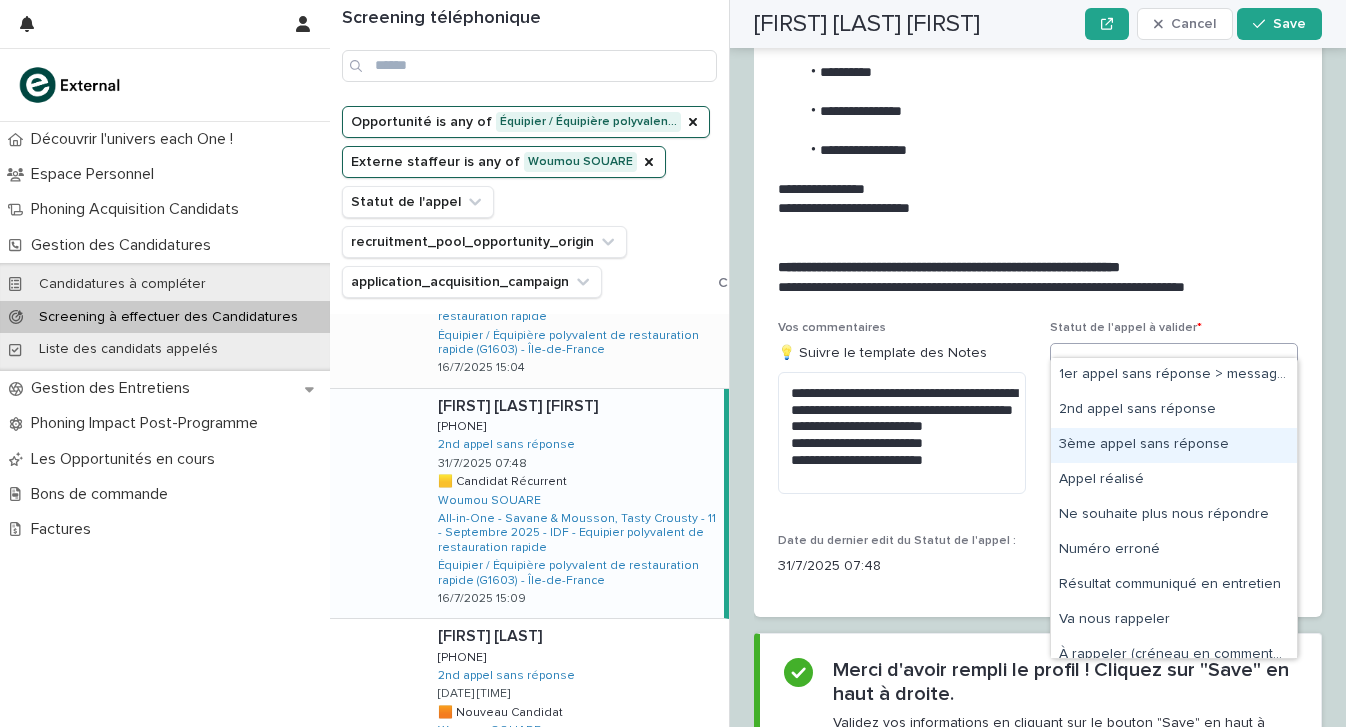 click on "3ème appel sans réponse" at bounding box center [1174, 445] 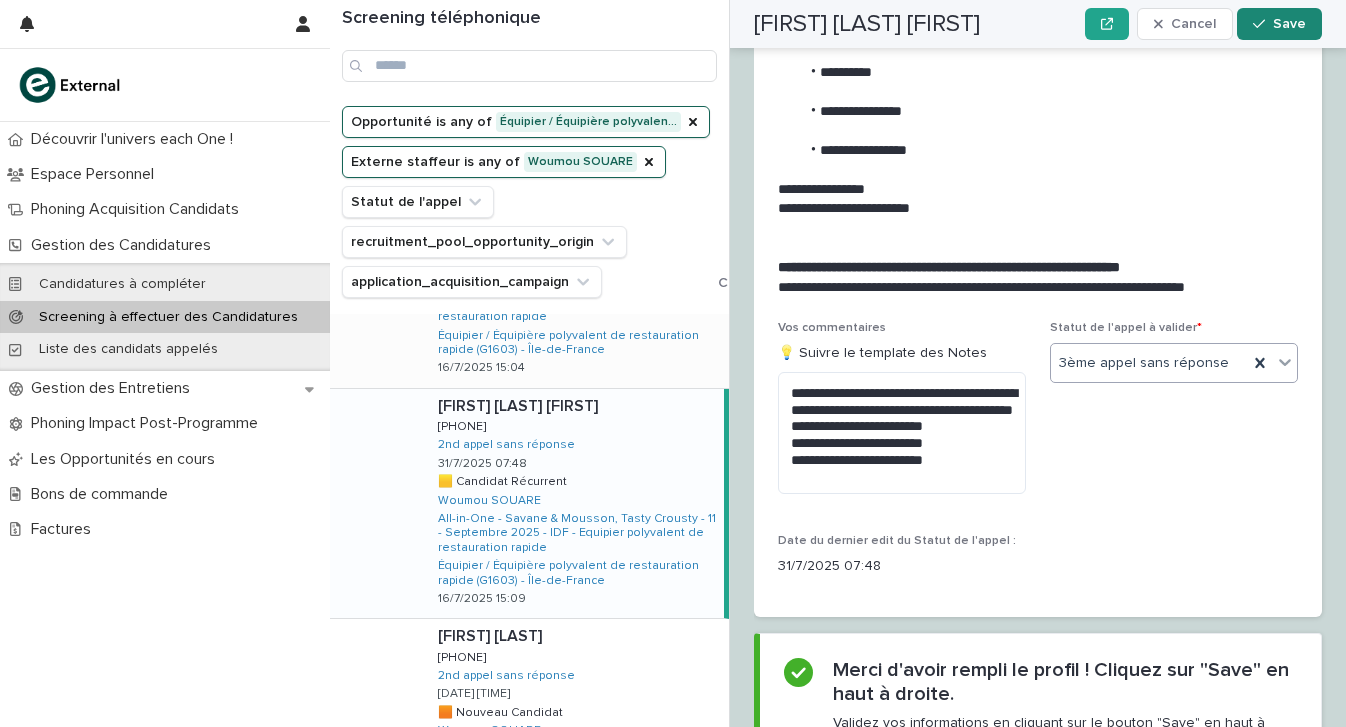 click on "Save" at bounding box center (1289, 24) 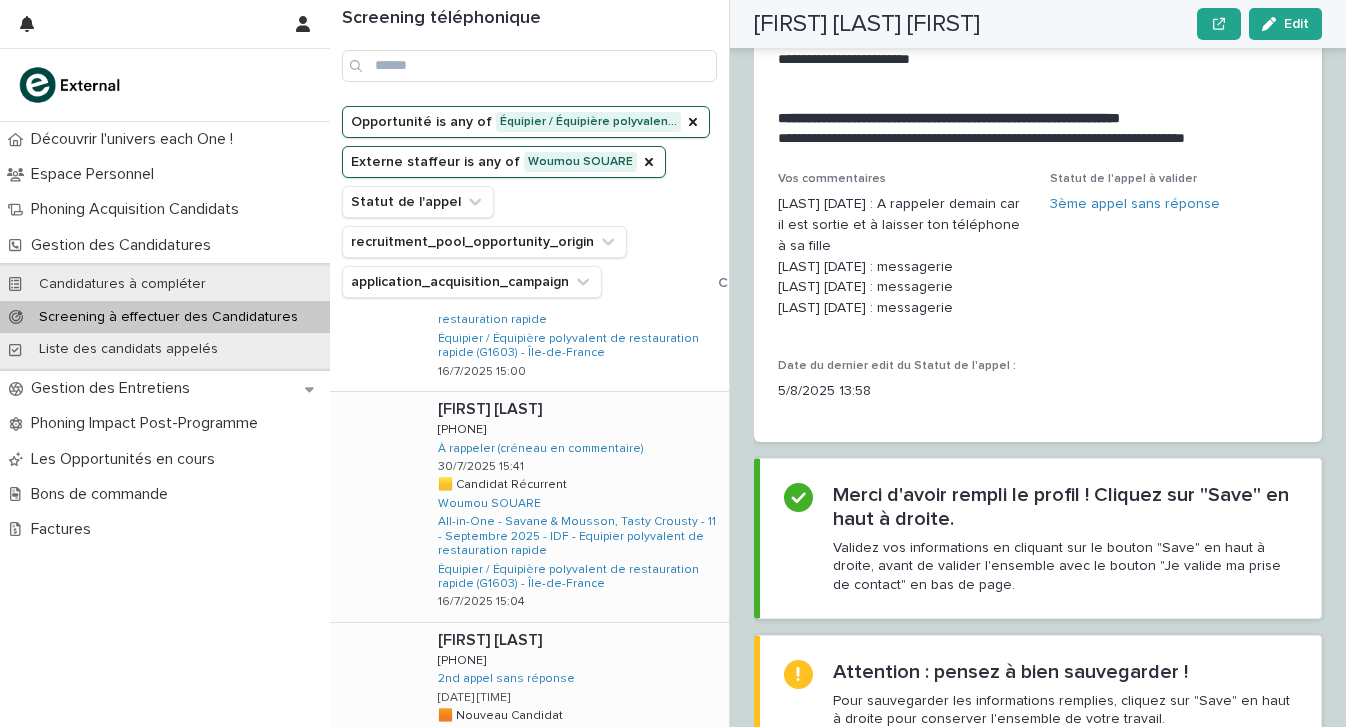 scroll, scrollTop: 1015, scrollLeft: 0, axis: vertical 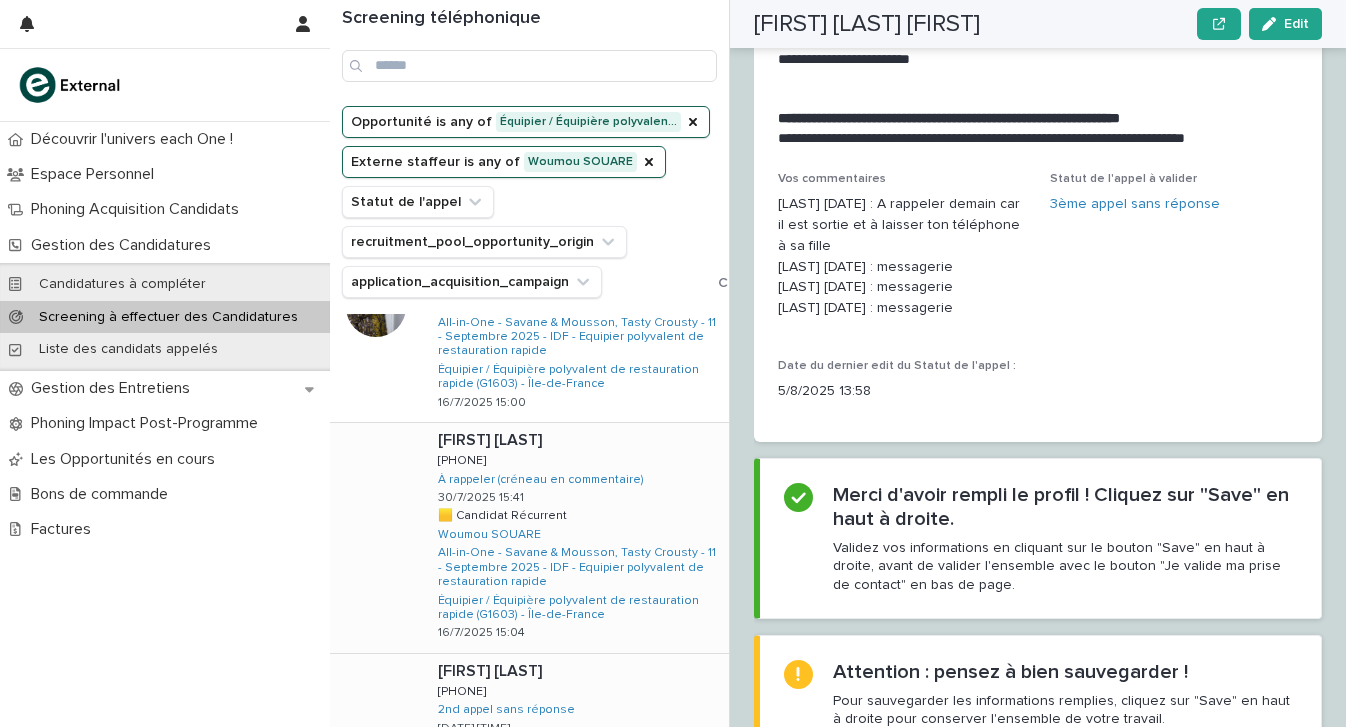 click on "Bakary BARADJI Bakary BARADJI   0758055110 0758055110   2nd appel sans réponse   31/7/2025 08:20 🟧 Nouveau Candidat 🟧 Nouveau Candidat   Woumou SOUARE   All-in-One - Savane & Mousson, Tasty Crousty - 11 - Septembre 2025 - IDF - Equipier polyvalent de restauration rapide   Équipier / Équipière polyvalent de restauration rapide (G1603) - Île-de-France   16/7/2025 14:37" at bounding box center [575, 769] 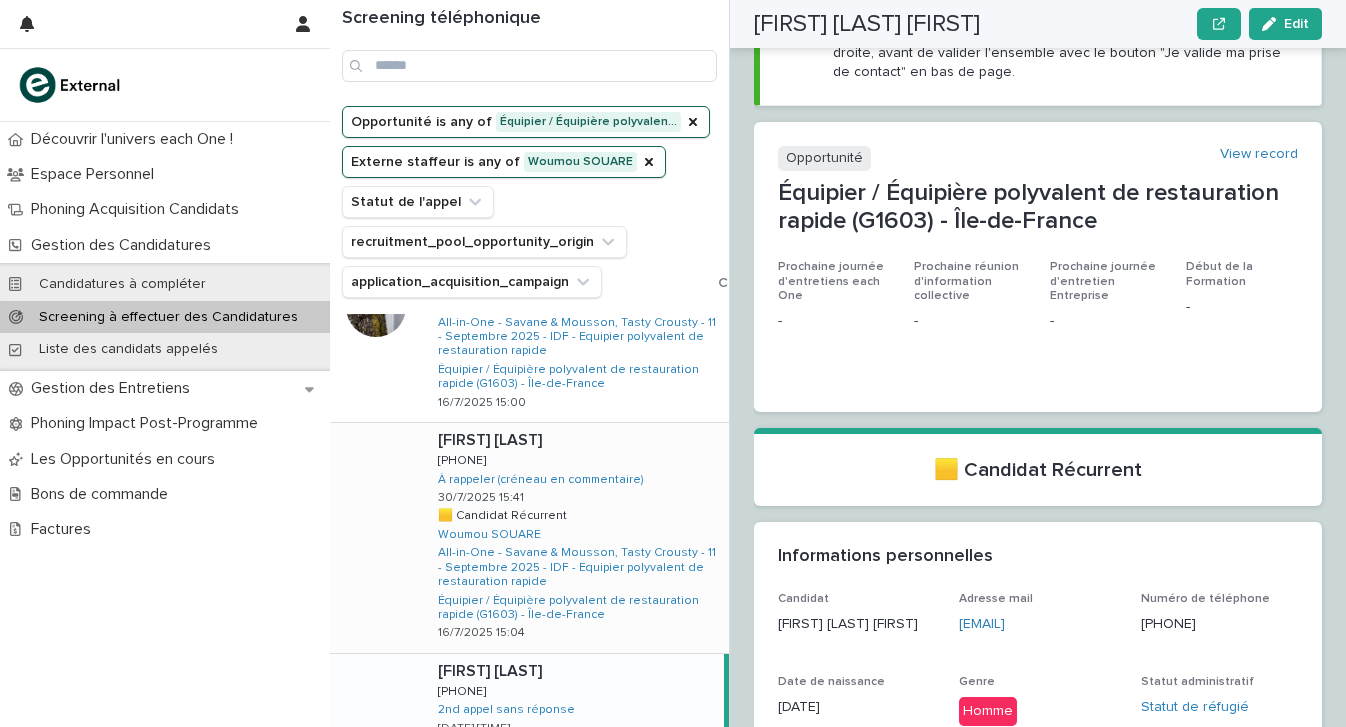 scroll, scrollTop: 0, scrollLeft: 0, axis: both 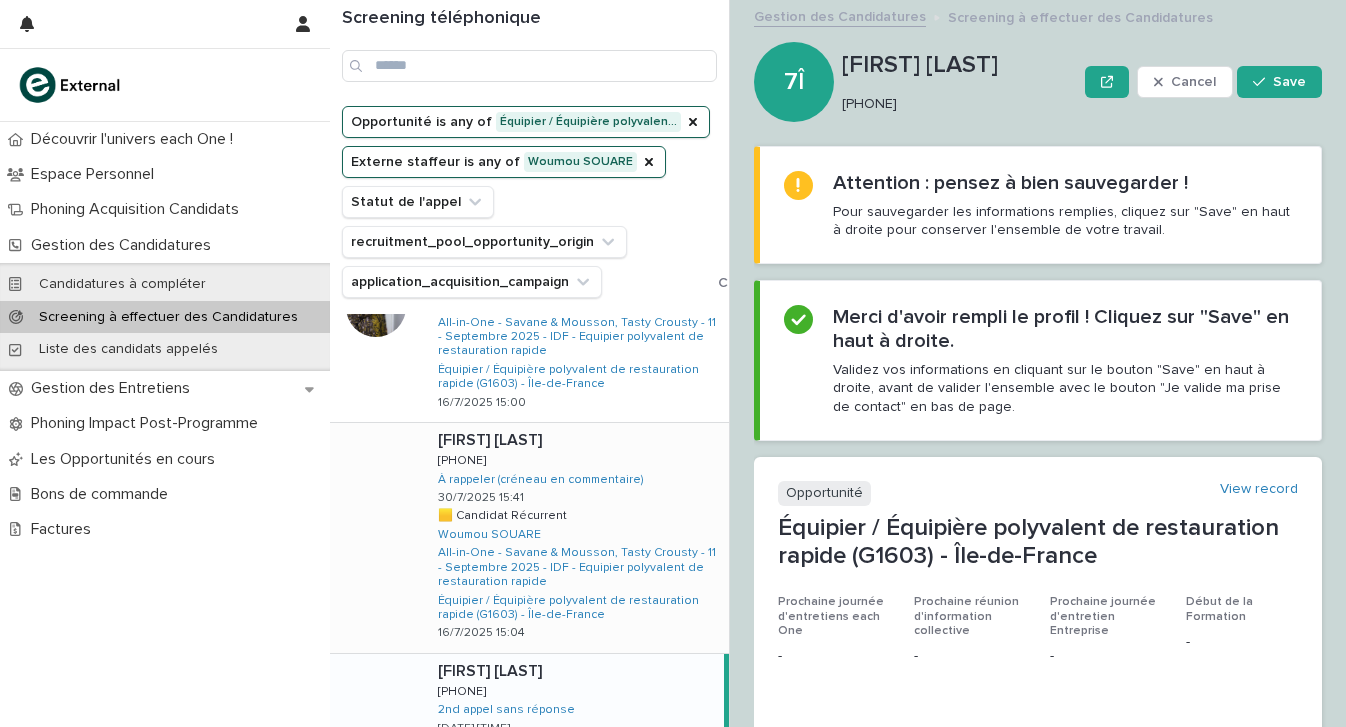 click on "[PHONE]" at bounding box center (955, 104) 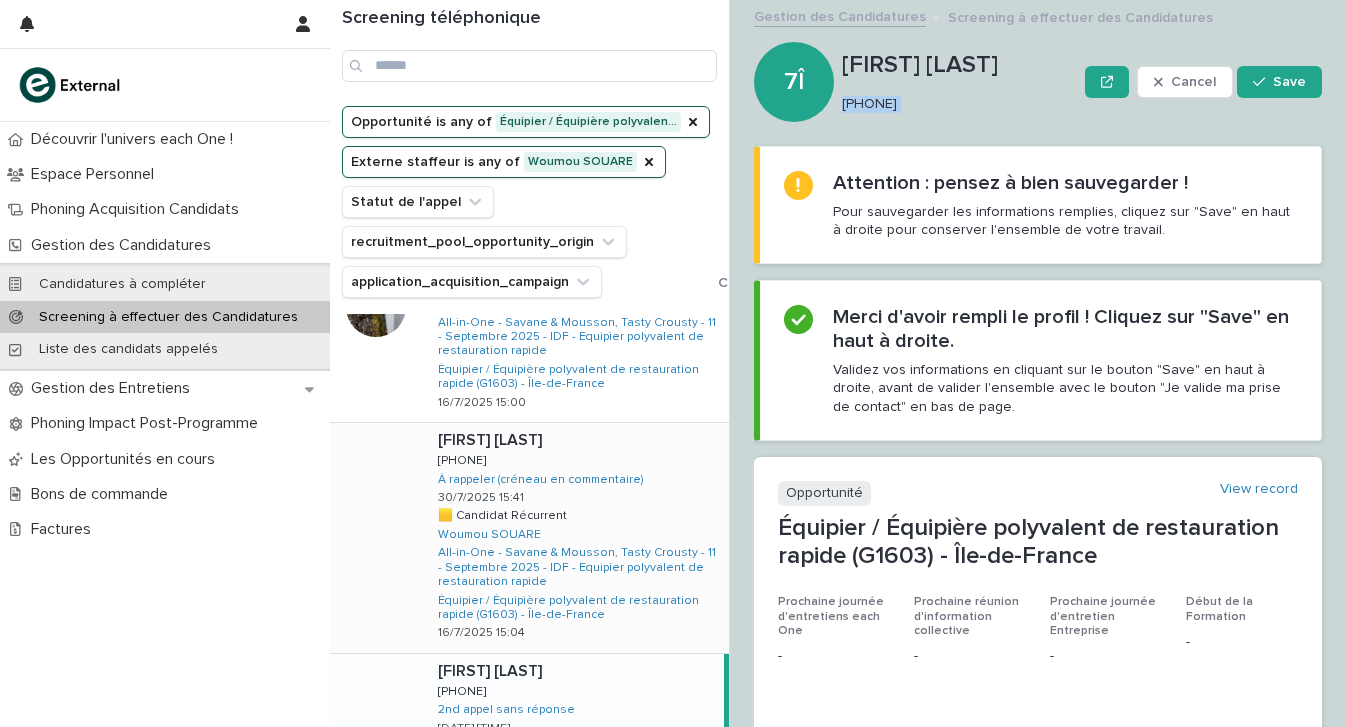 click on "[PHONE]" at bounding box center (955, 104) 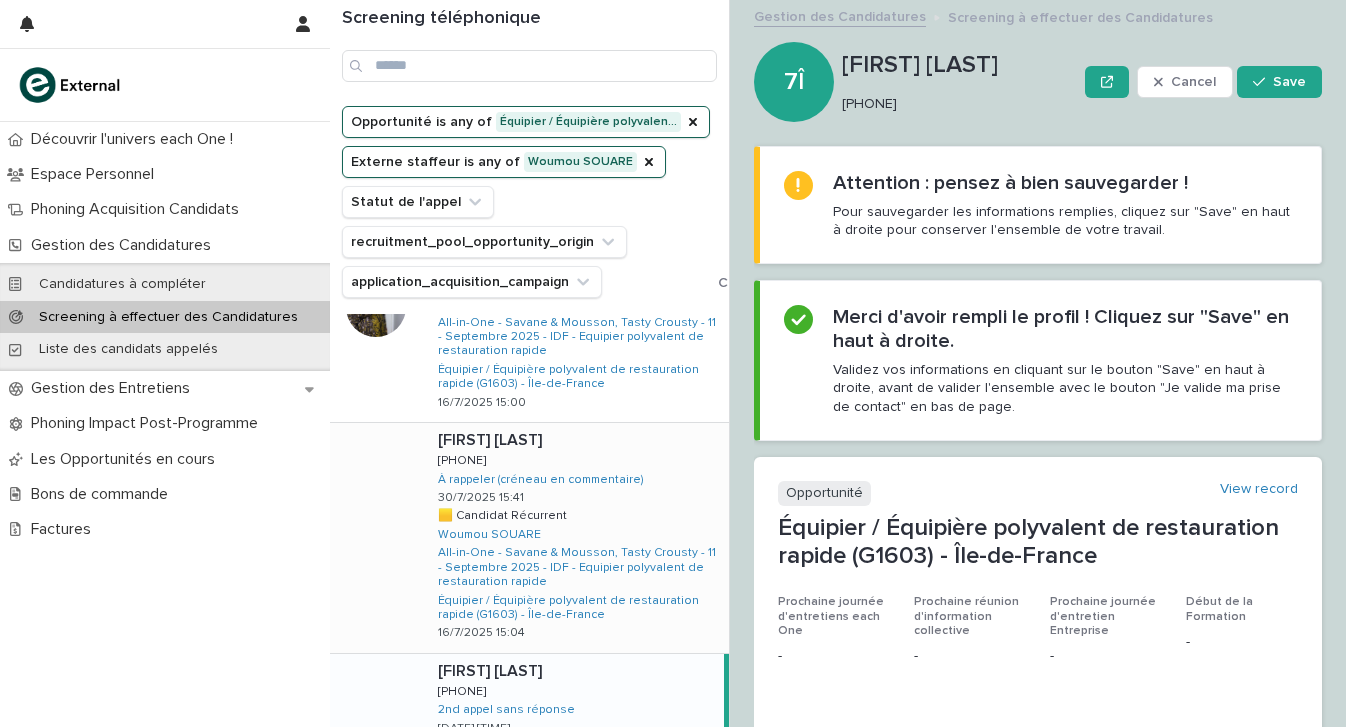 click on "[PHONE]" at bounding box center (955, 104) 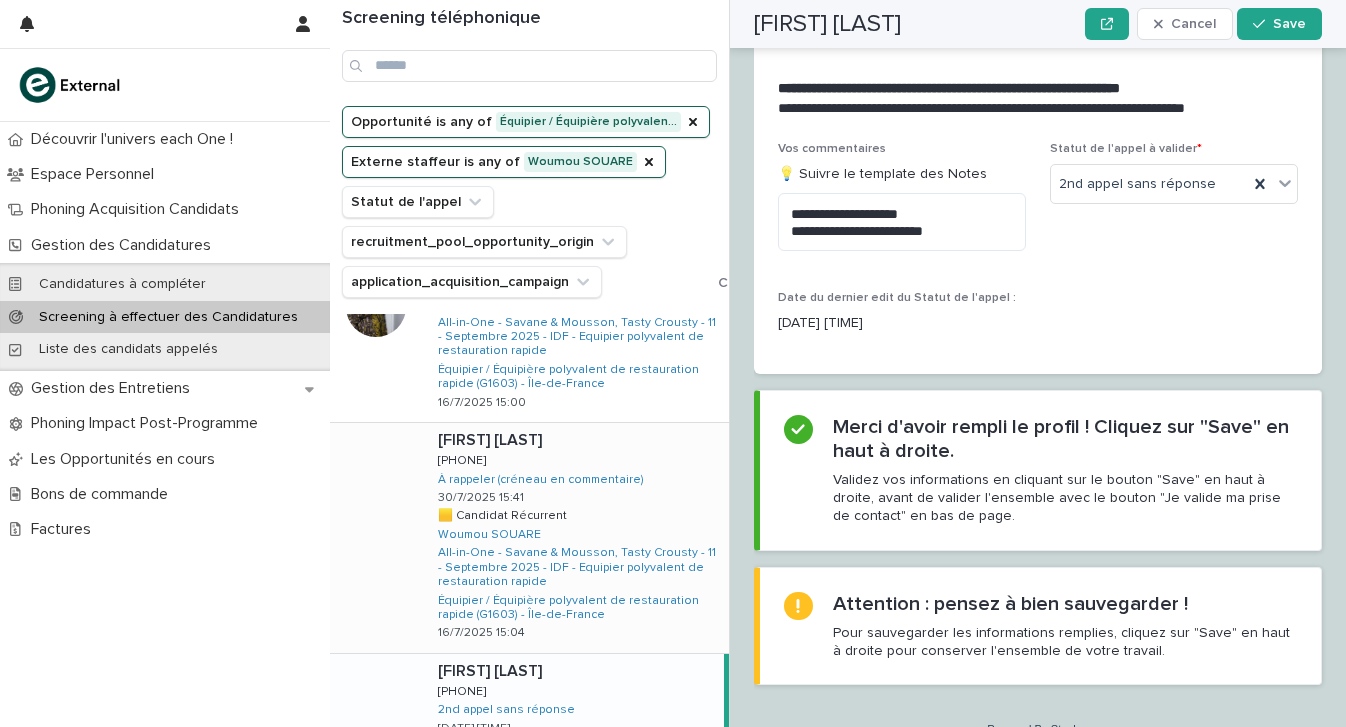 scroll, scrollTop: 2473, scrollLeft: 0, axis: vertical 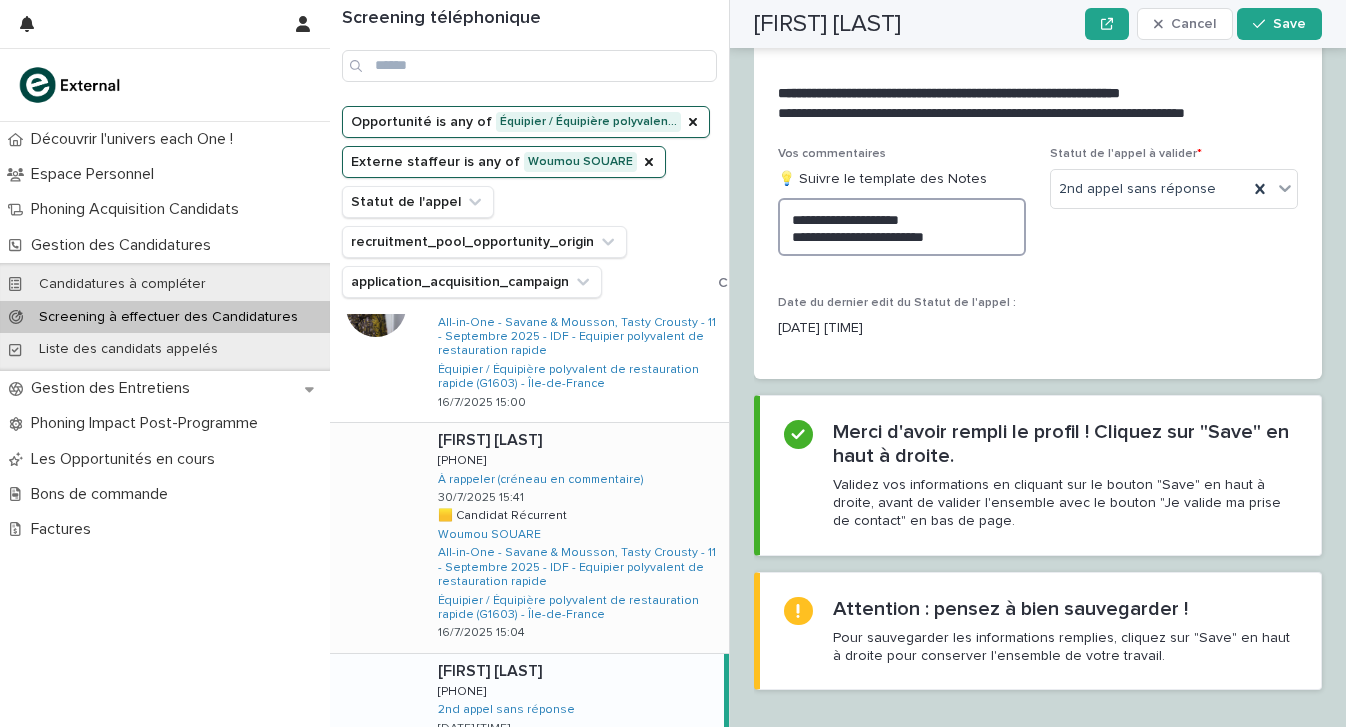 drag, startPoint x: 995, startPoint y: 221, endPoint x: 1000, endPoint y: 208, distance: 13.928389 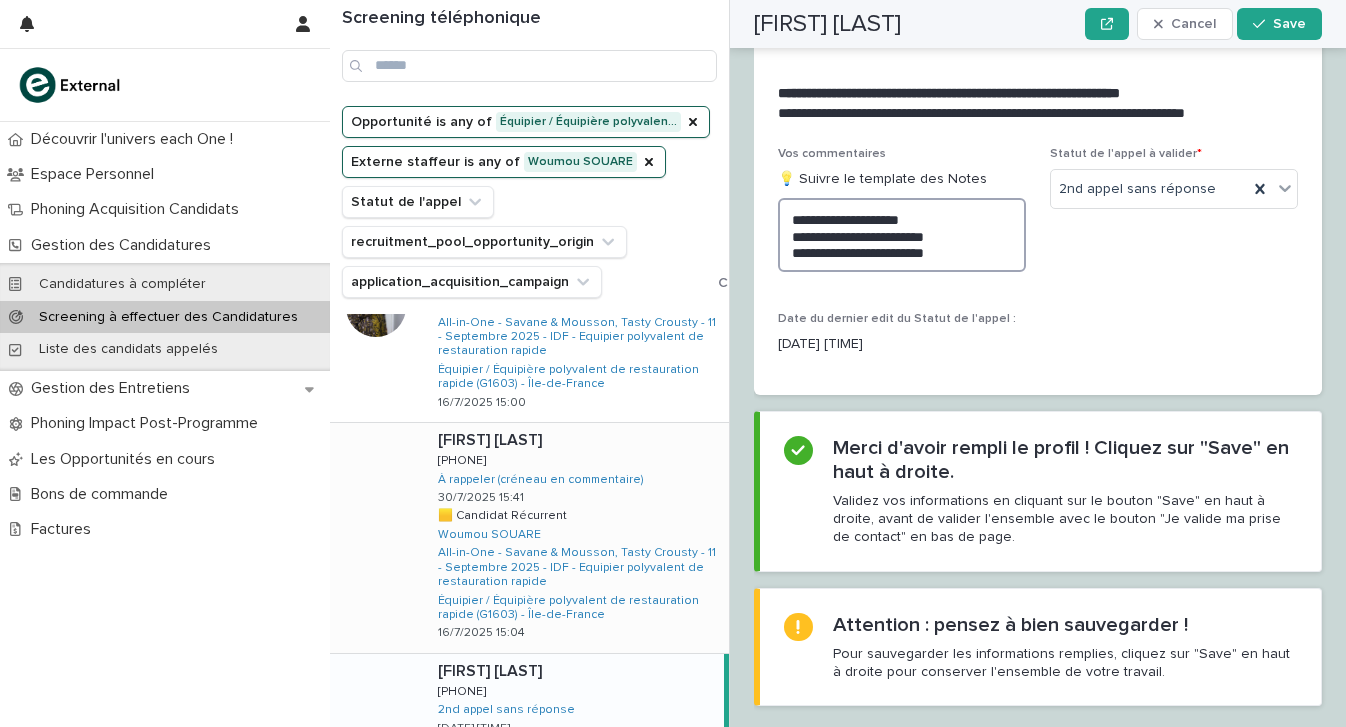 scroll, scrollTop: 2471, scrollLeft: 0, axis: vertical 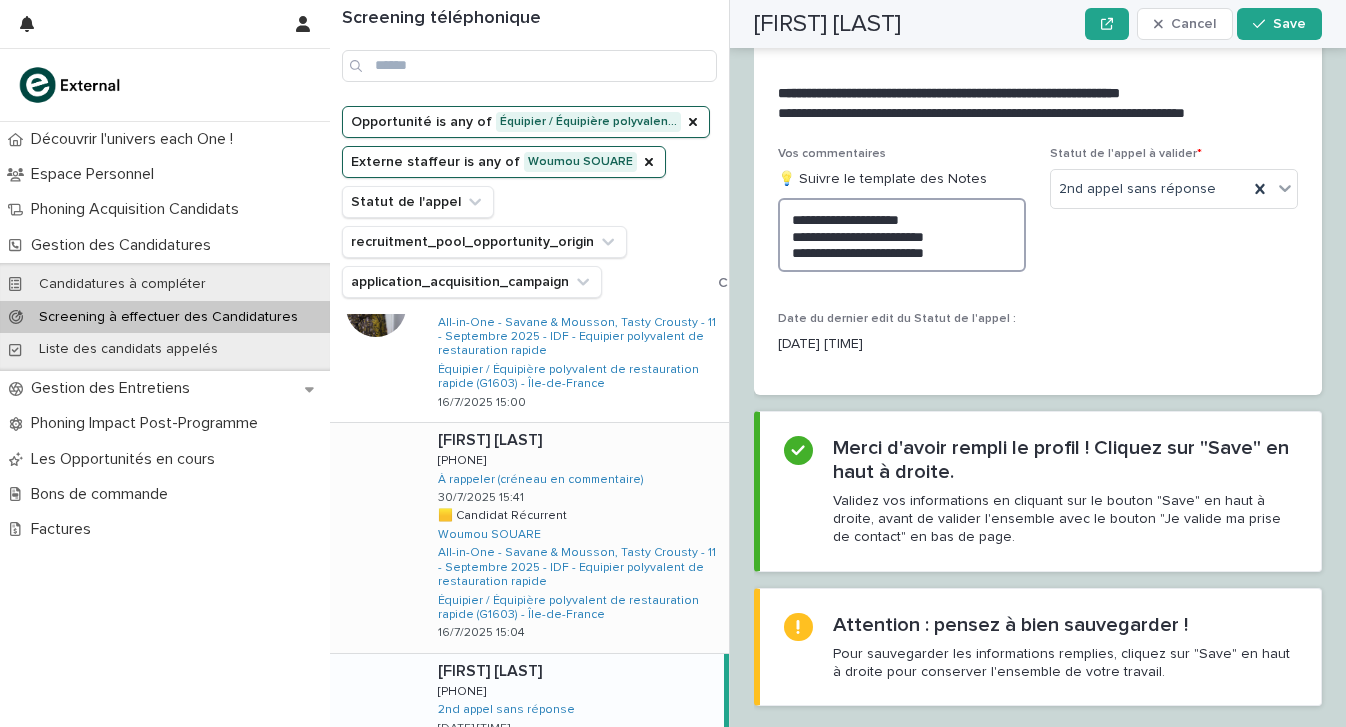 type on "**********" 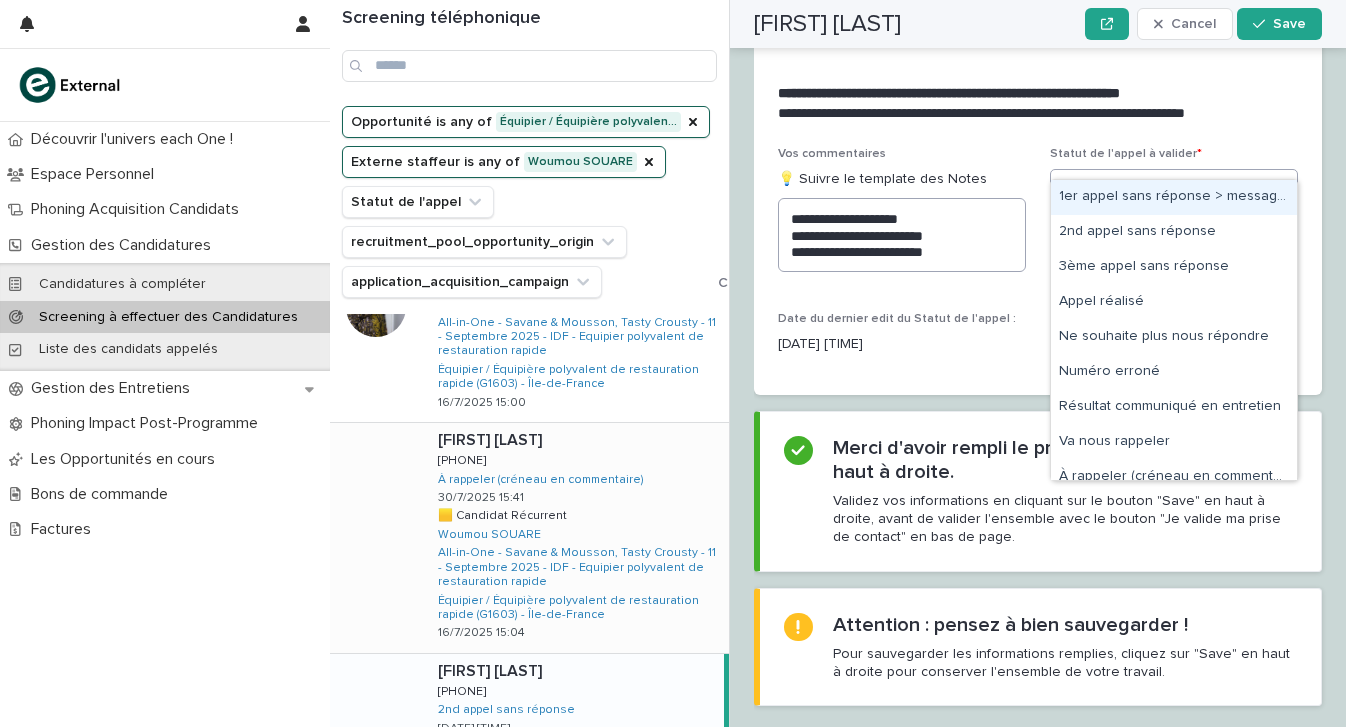 scroll, scrollTop: 2471, scrollLeft: 0, axis: vertical 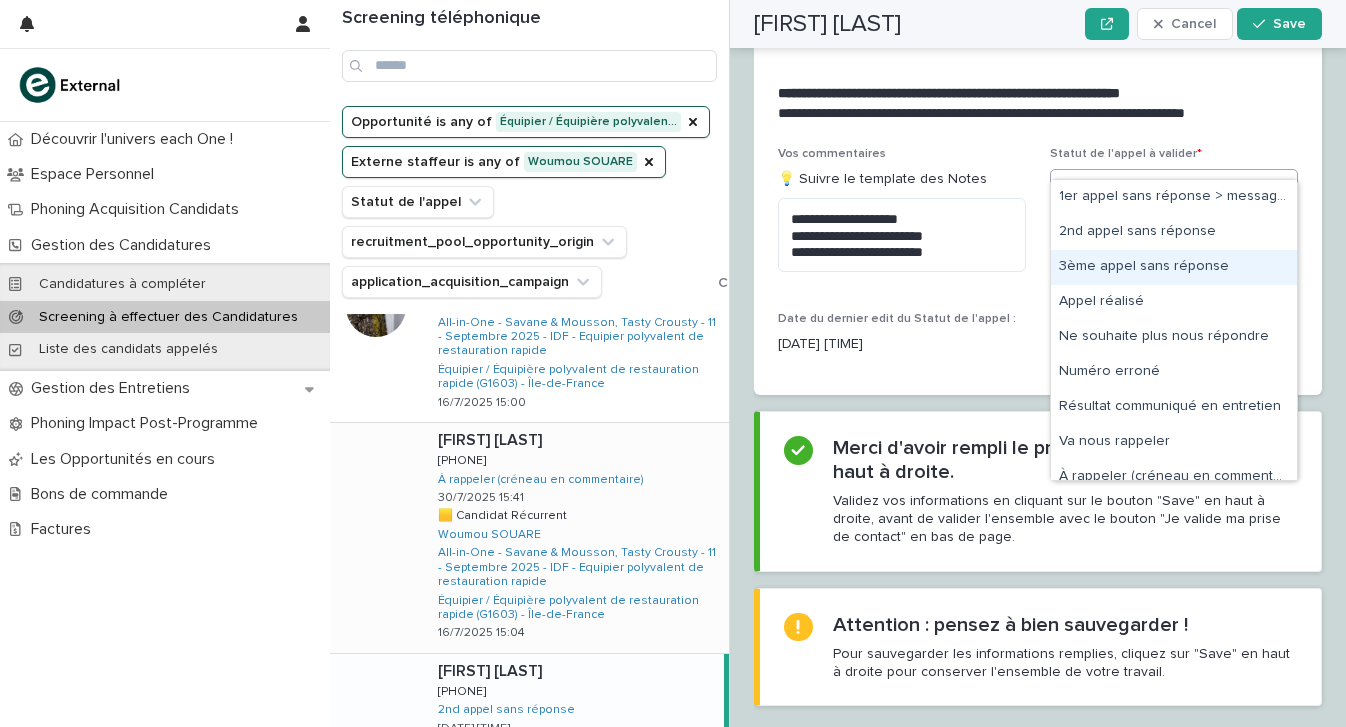 click on "3ème appel sans réponse" at bounding box center (1174, 267) 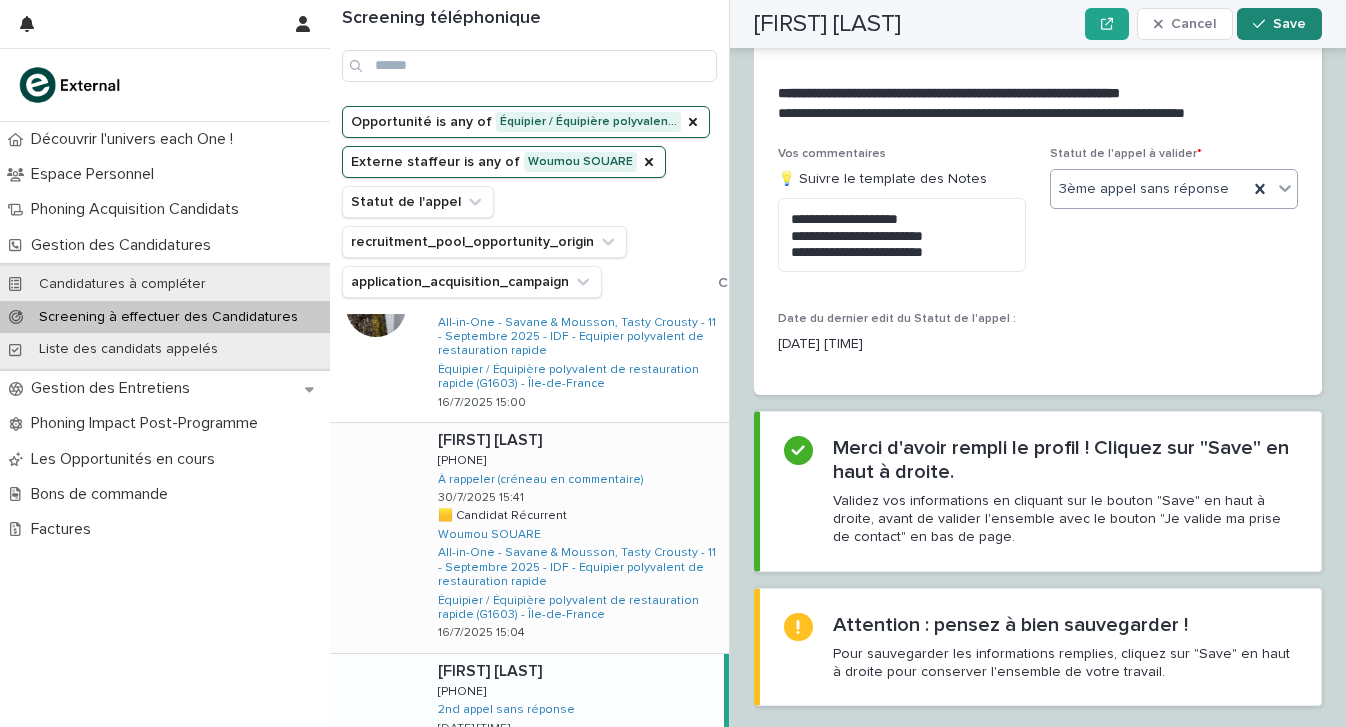 click on "Save" at bounding box center (1279, 24) 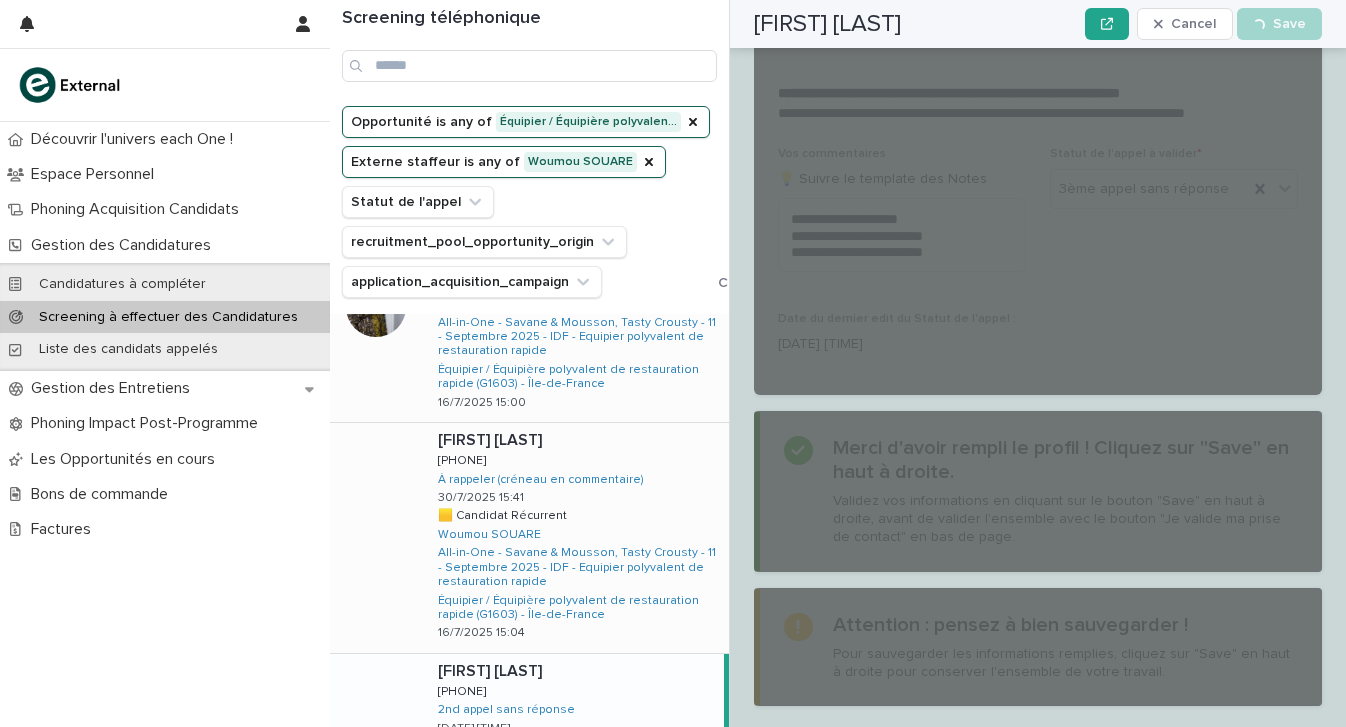 scroll, scrollTop: 2471, scrollLeft: 0, axis: vertical 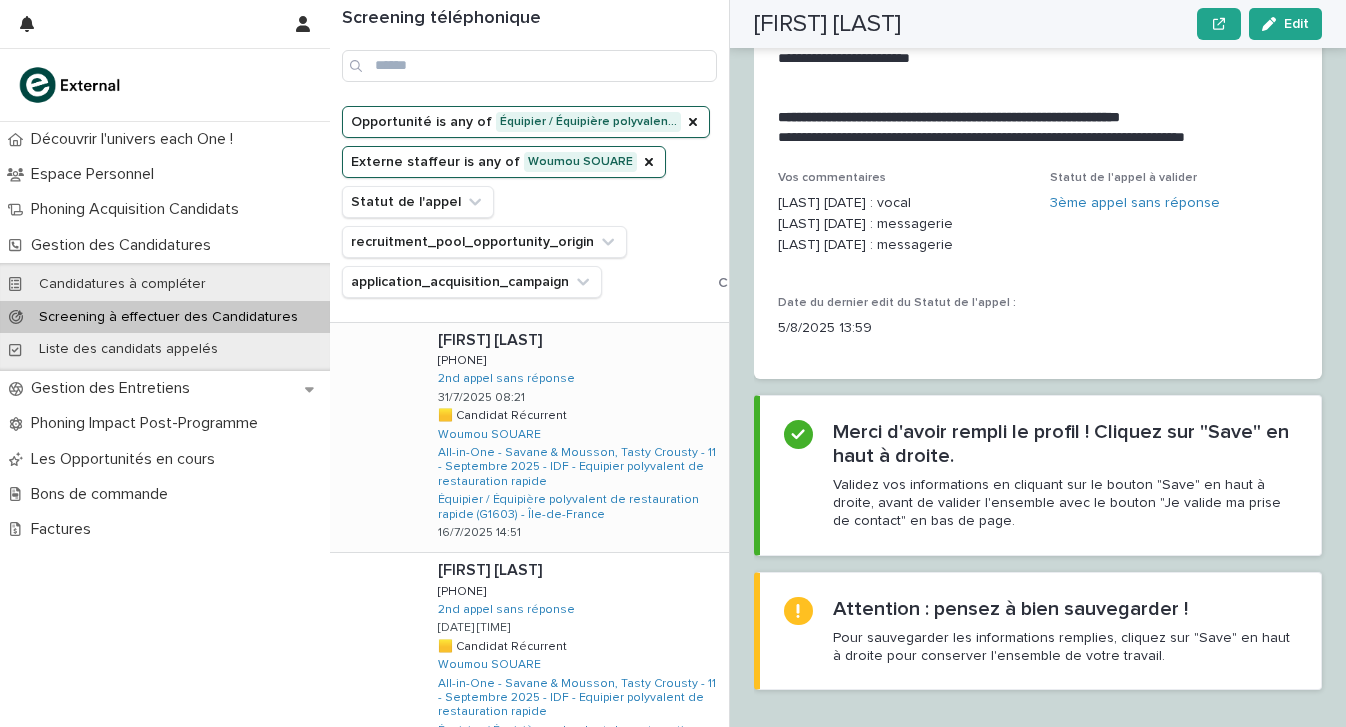 click on "David DUONG David DUONG   0768402634 0768402634   2nd appel sans réponse   31/7/2025 08:21 🟨 Candidat Récurrent 🟨 Candidat Récurrent   Woumou SOUARE   All-in-One - Savane & Mousson, Tasty Crousty - 11 - Septembre 2025 - IDF - Equipier polyvalent de restauration rapide   Équipier / Équipière polyvalent de restauration rapide (G1603) - Île-de-France   16/7/2025 14:51" at bounding box center (575, 438) 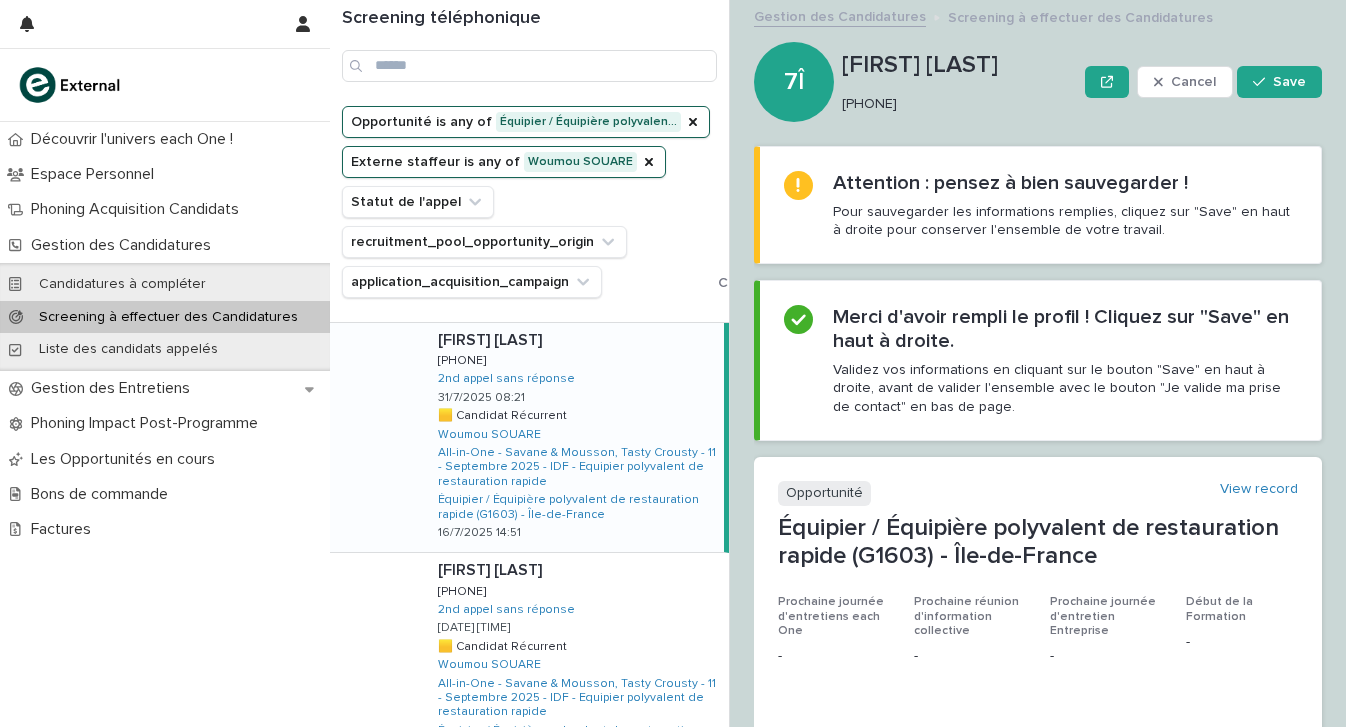 scroll, scrollTop: 0, scrollLeft: 0, axis: both 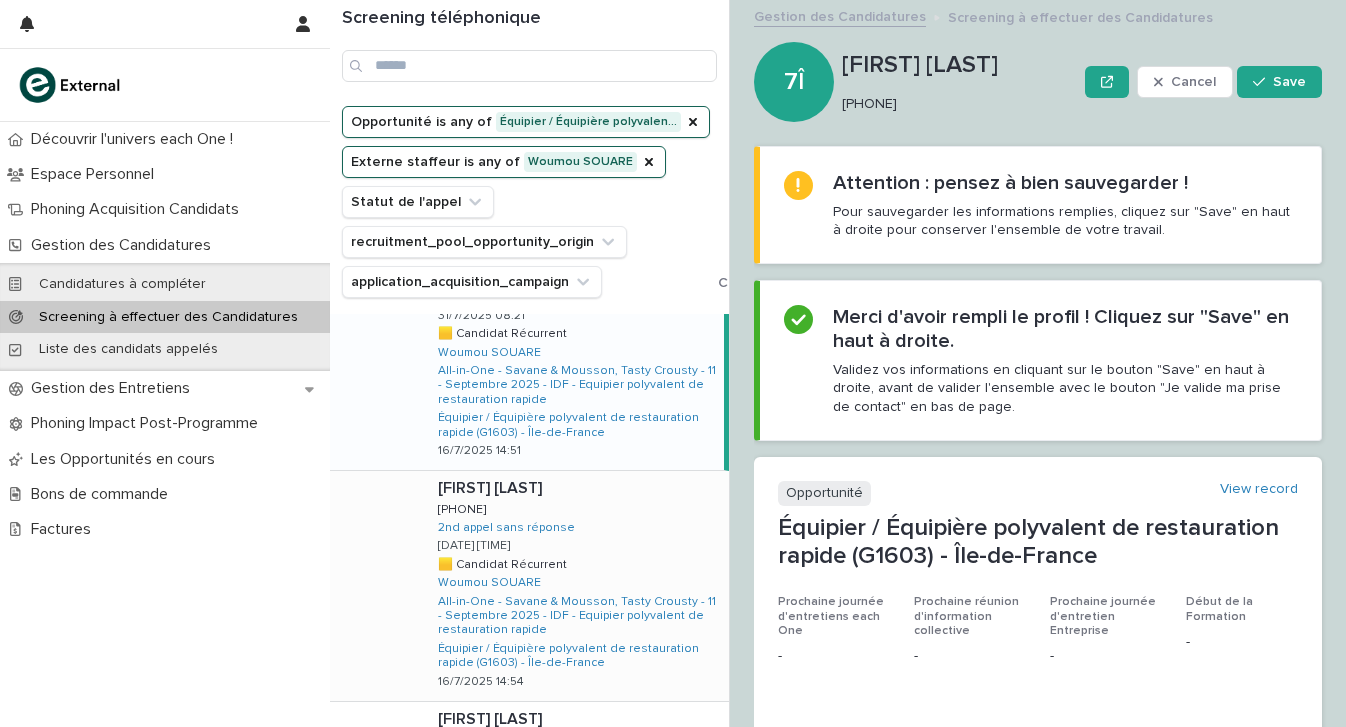 click on "Ibrahima DIALLO Ibrahima DIALLO   0773591939 0773591939   2nd appel sans réponse   31/7/2025 08:27 🟨 Candidat Récurrent 🟨 Candidat Récurrent   Woumou SOUARE   All-in-One - Savane & Mousson, Tasty Crousty - 11 - Septembre 2025 - IDF - Equipier polyvalent de restauration rapide   Équipier / Équipière polyvalent de restauration rapide (G1603) - Île-de-France   16/7/2025 14:54" at bounding box center [575, 586] 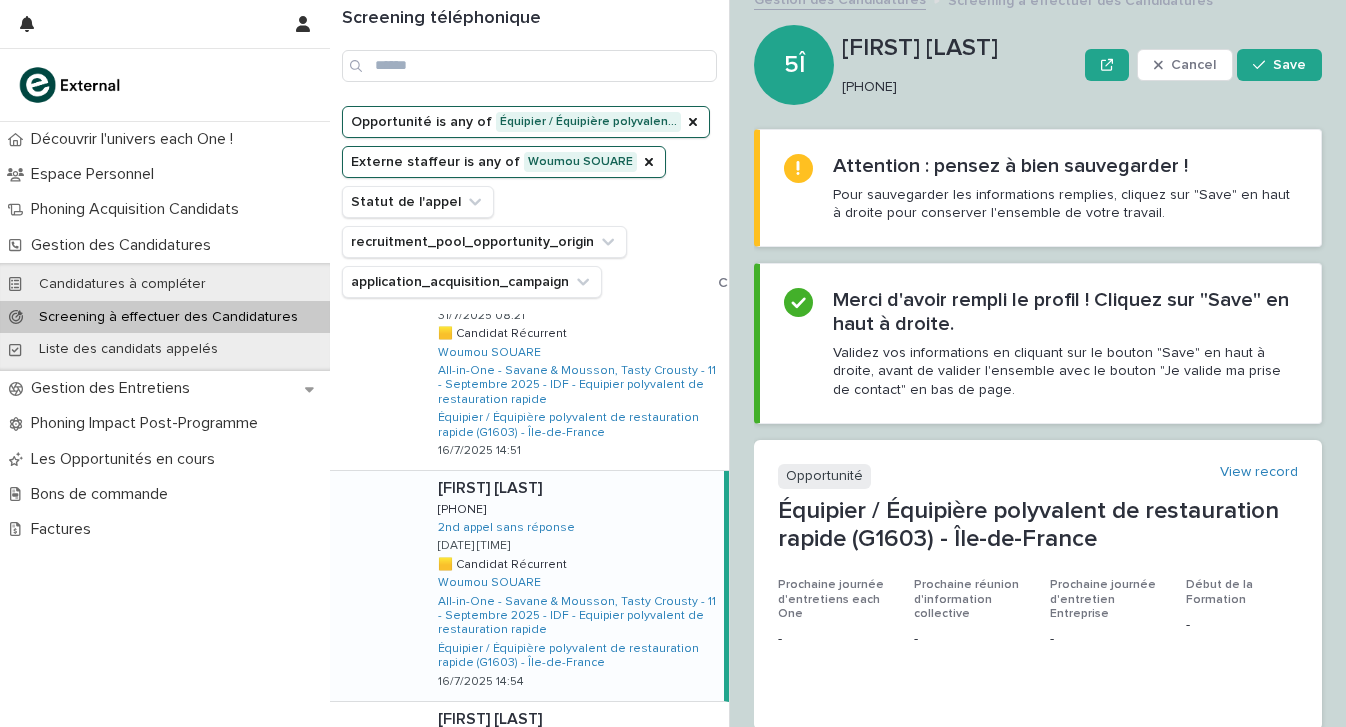 scroll, scrollTop: 21, scrollLeft: 0, axis: vertical 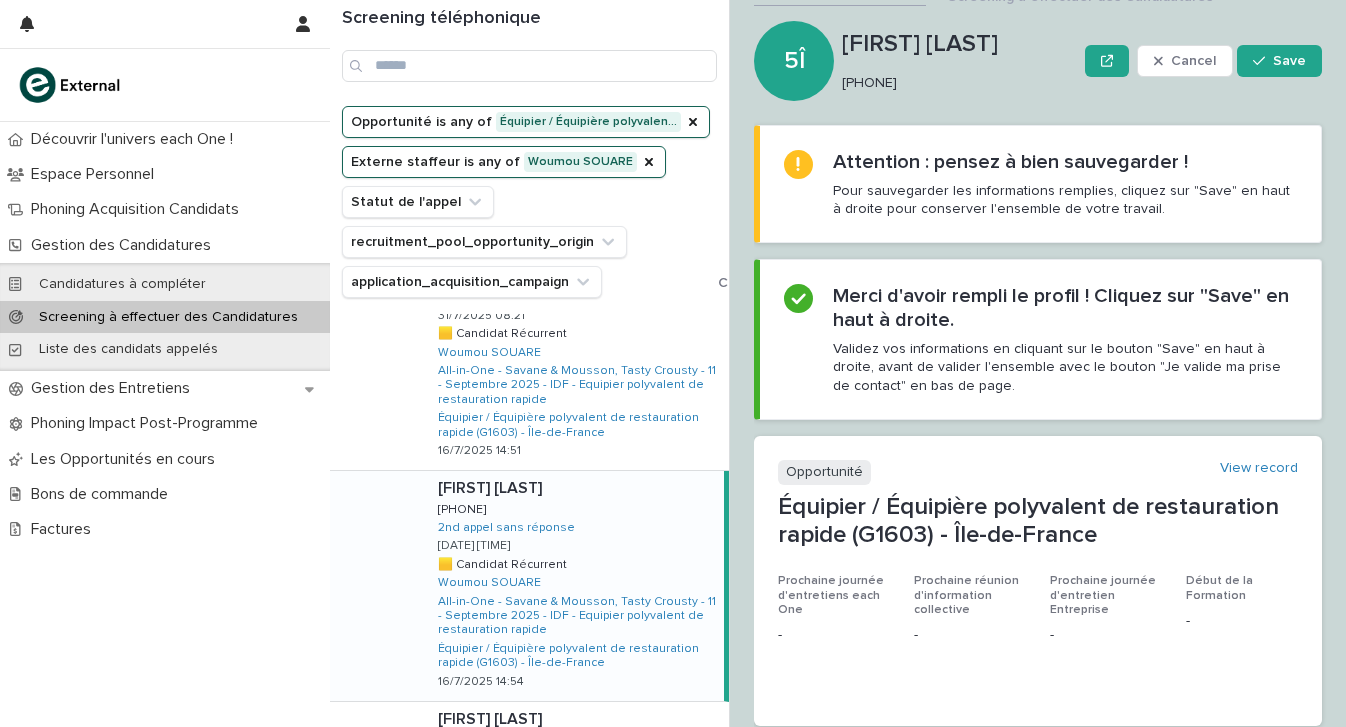 click on "[PHONE]" at bounding box center [955, 83] 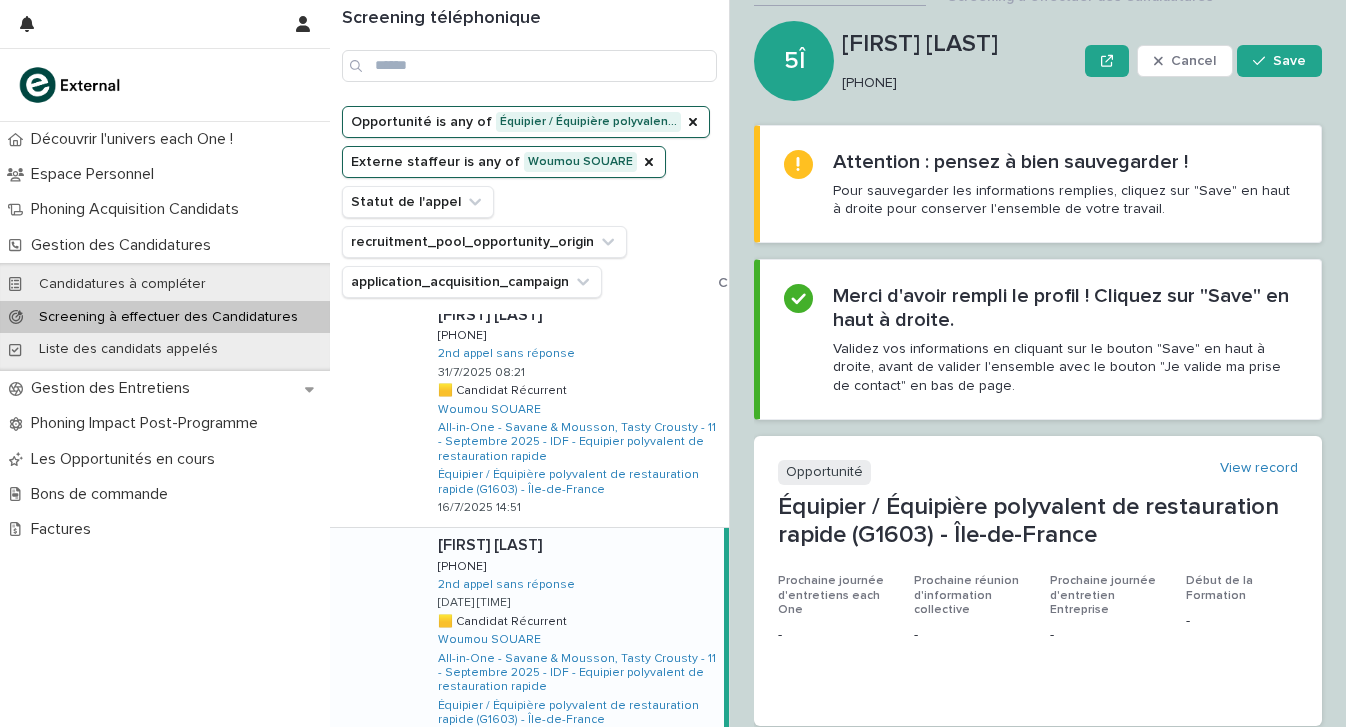 scroll, scrollTop: 1369, scrollLeft: 0, axis: vertical 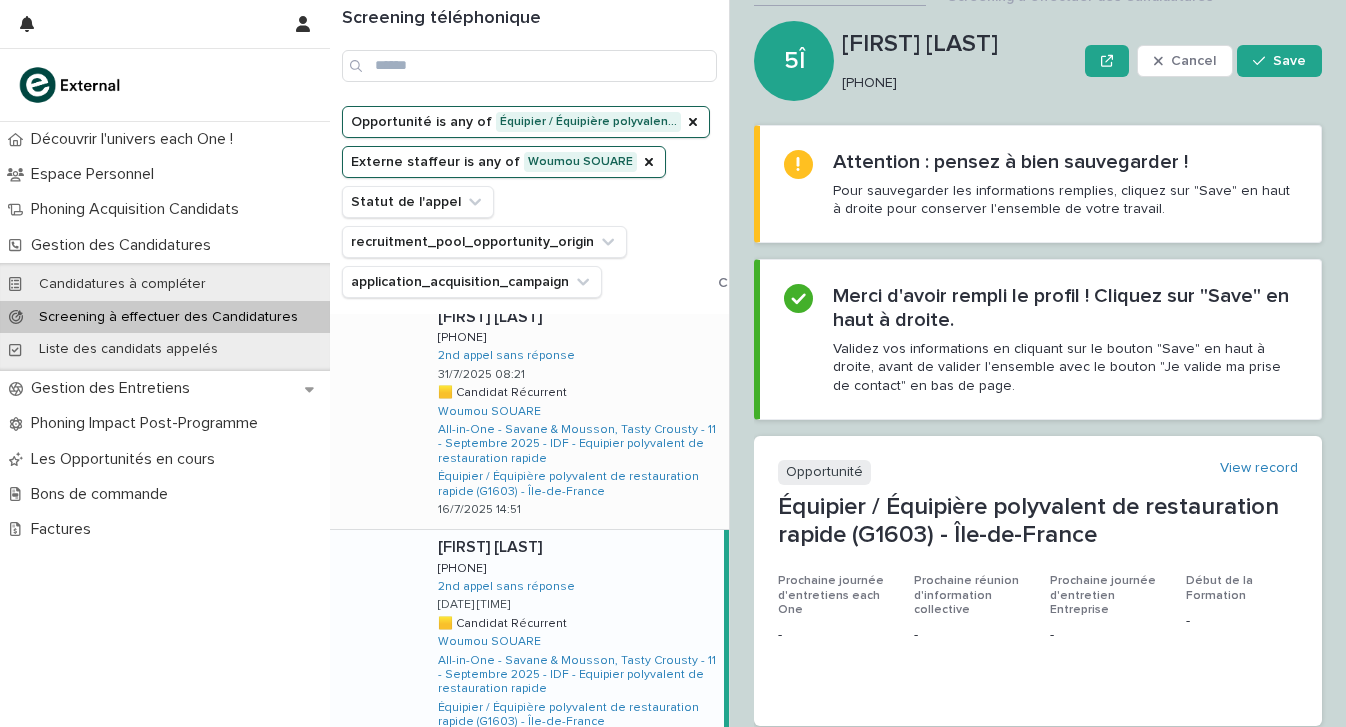 click on "David DUONG David DUONG   0768402634 0768402634   2nd appel sans réponse   31/7/2025 08:21 🟨 Candidat Récurrent 🟨 Candidat Récurrent   Woumou SOUARE   All-in-One - Savane & Mousson, Tasty Crousty - 11 - Septembre 2025 - IDF - Equipier polyvalent de restauration rapide   Équipier / Équipière polyvalent de restauration rapide (G1603) - Île-de-France   16/7/2025 14:51" at bounding box center (575, 415) 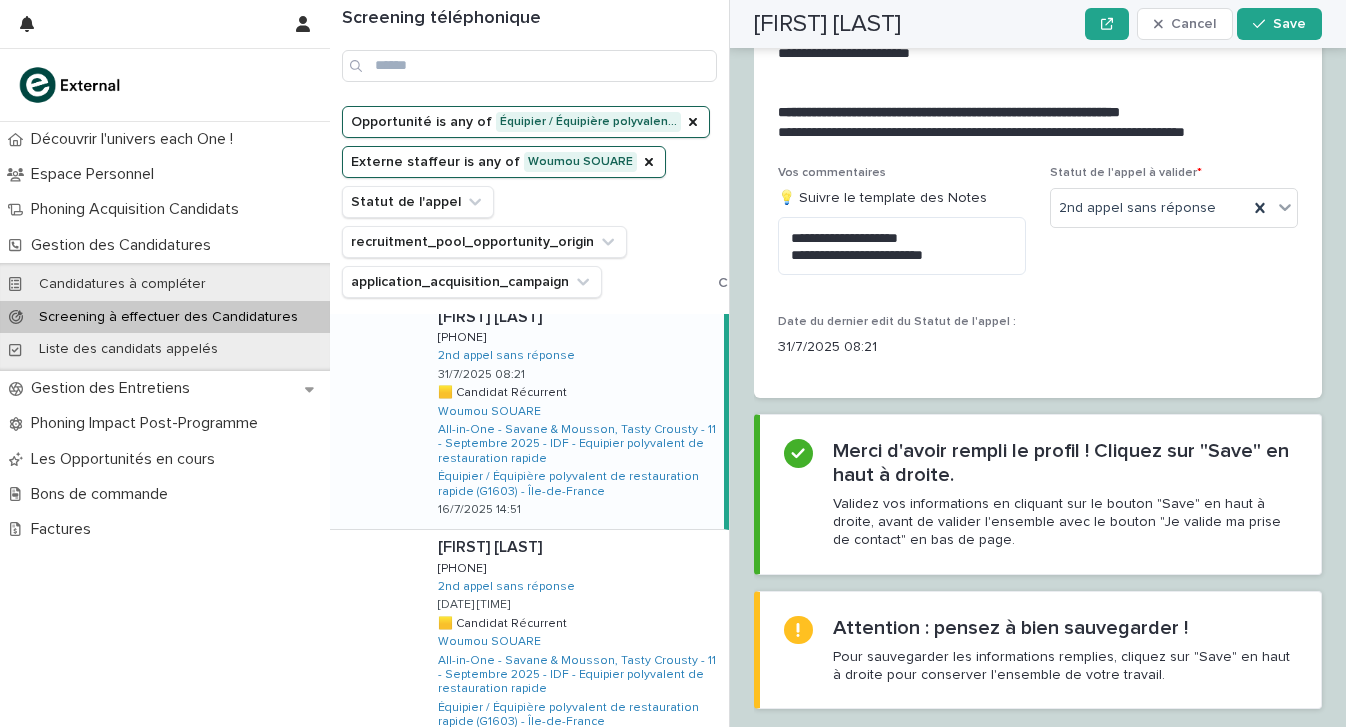 scroll, scrollTop: 2451, scrollLeft: 0, axis: vertical 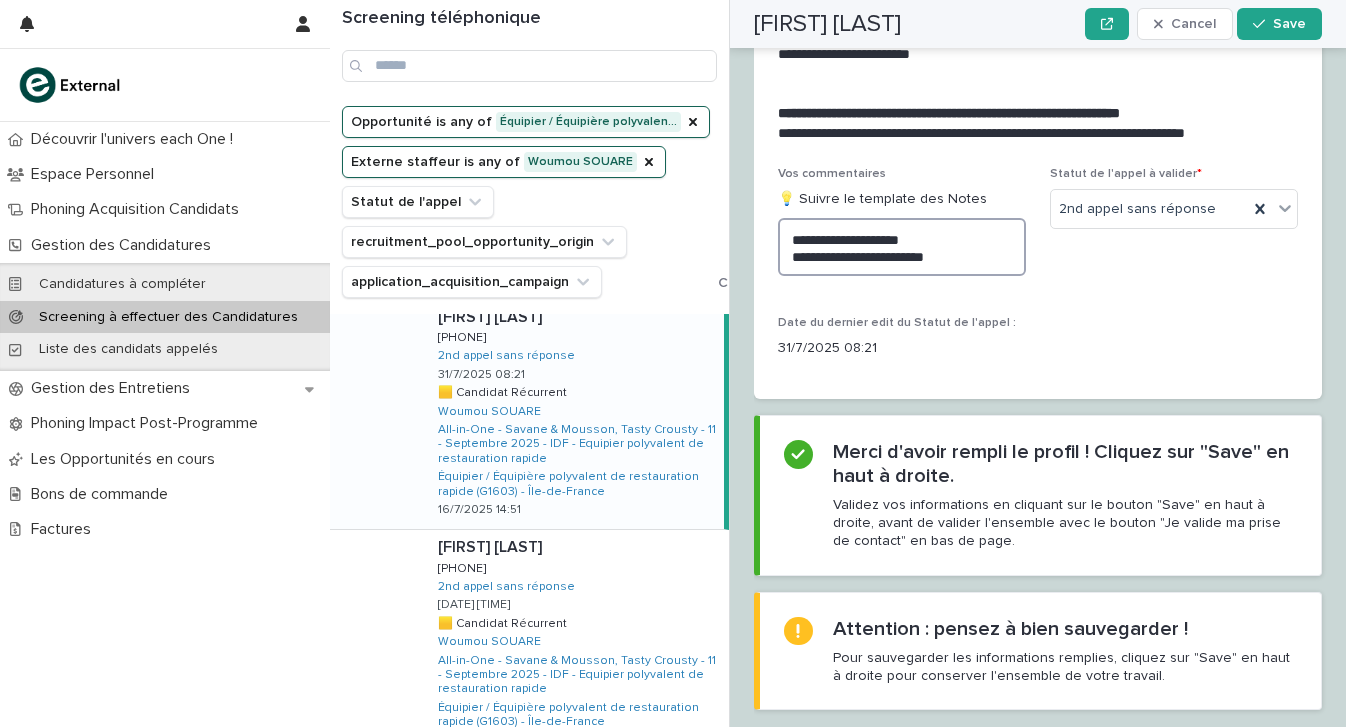 click on "**********" at bounding box center [902, 247] 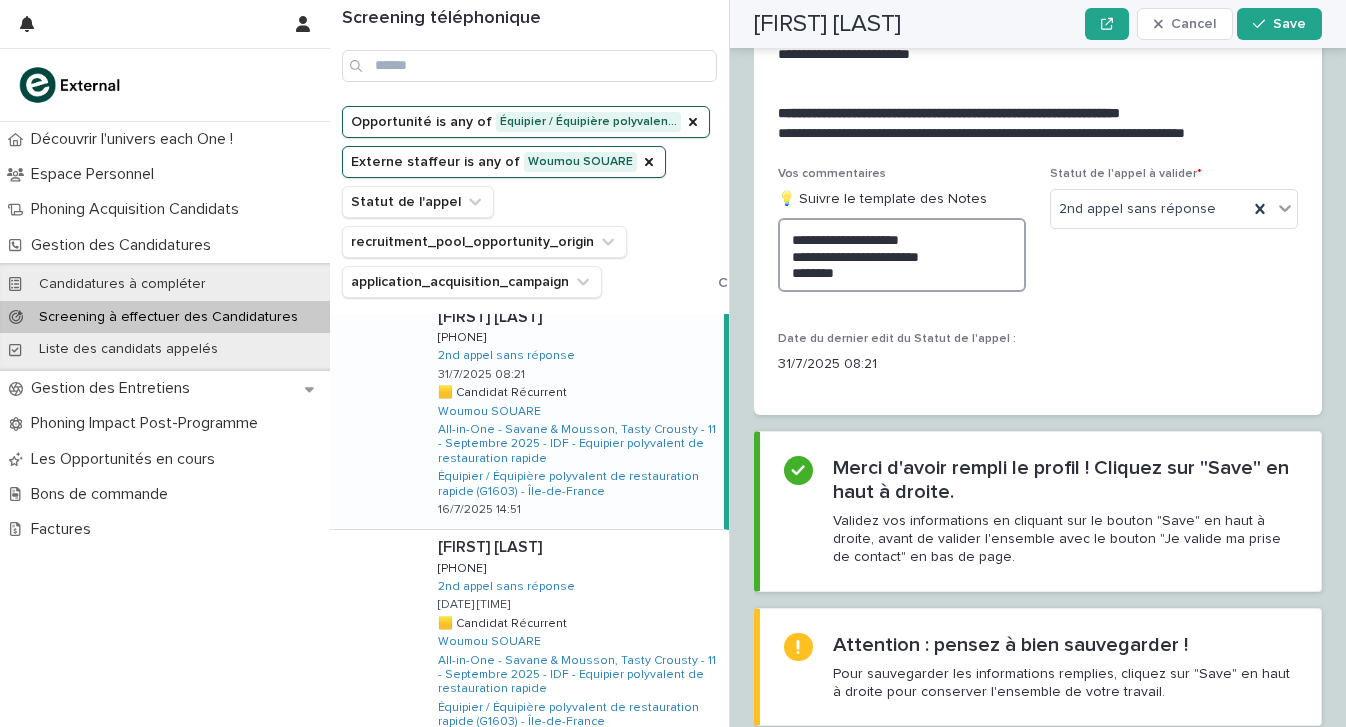 scroll, scrollTop: 2451, scrollLeft: 0, axis: vertical 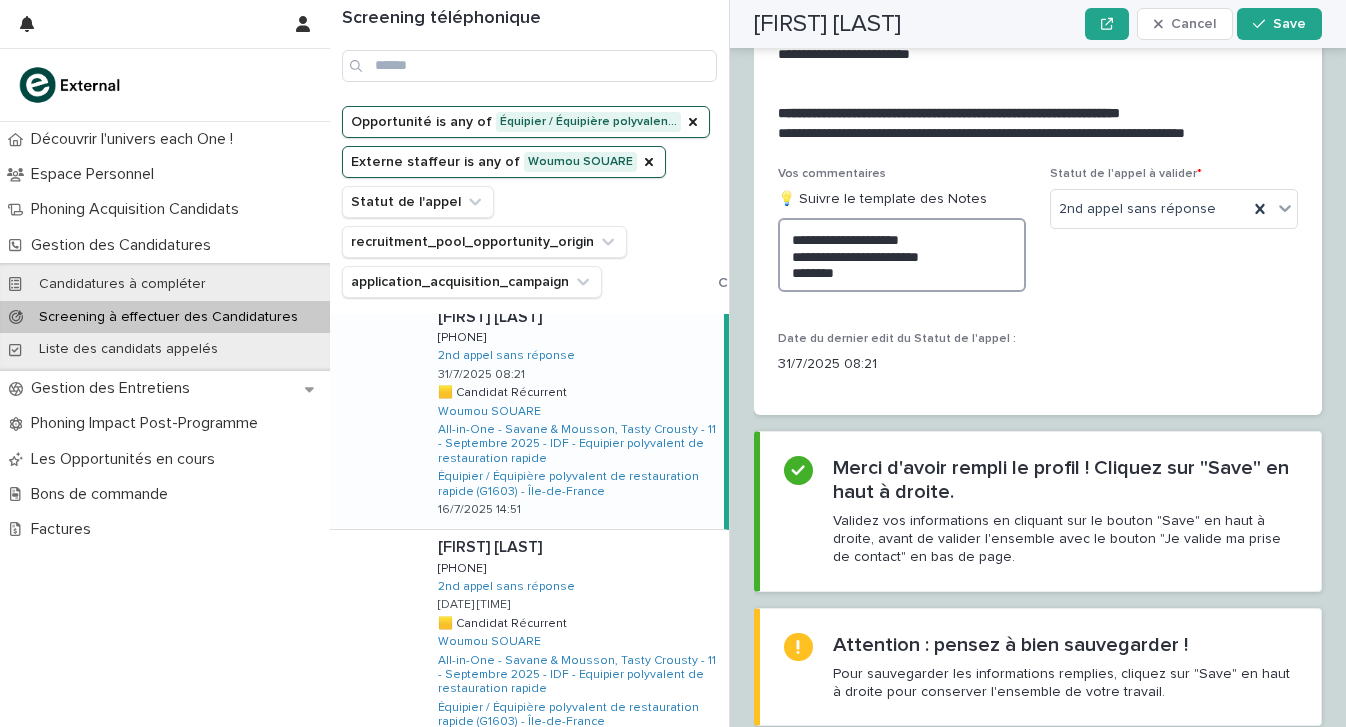 click on "**********" at bounding box center [902, 255] 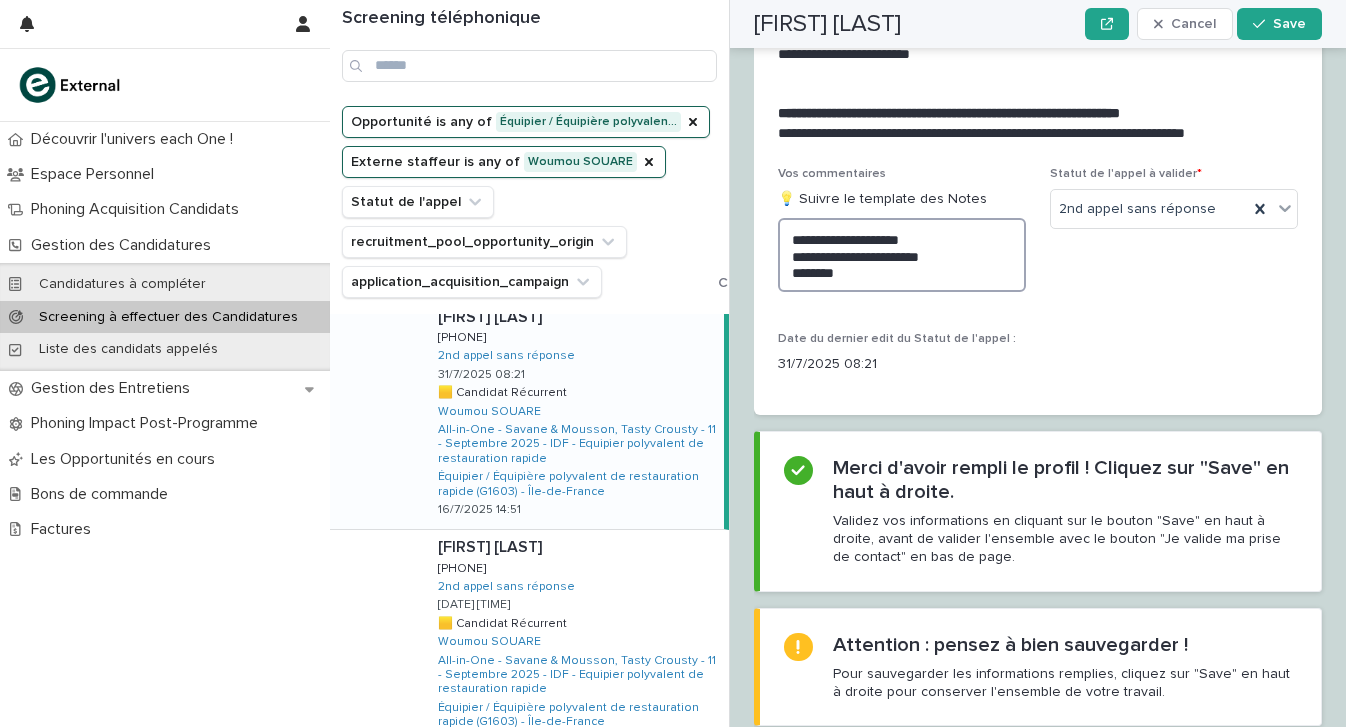 scroll, scrollTop: 2451, scrollLeft: 0, axis: vertical 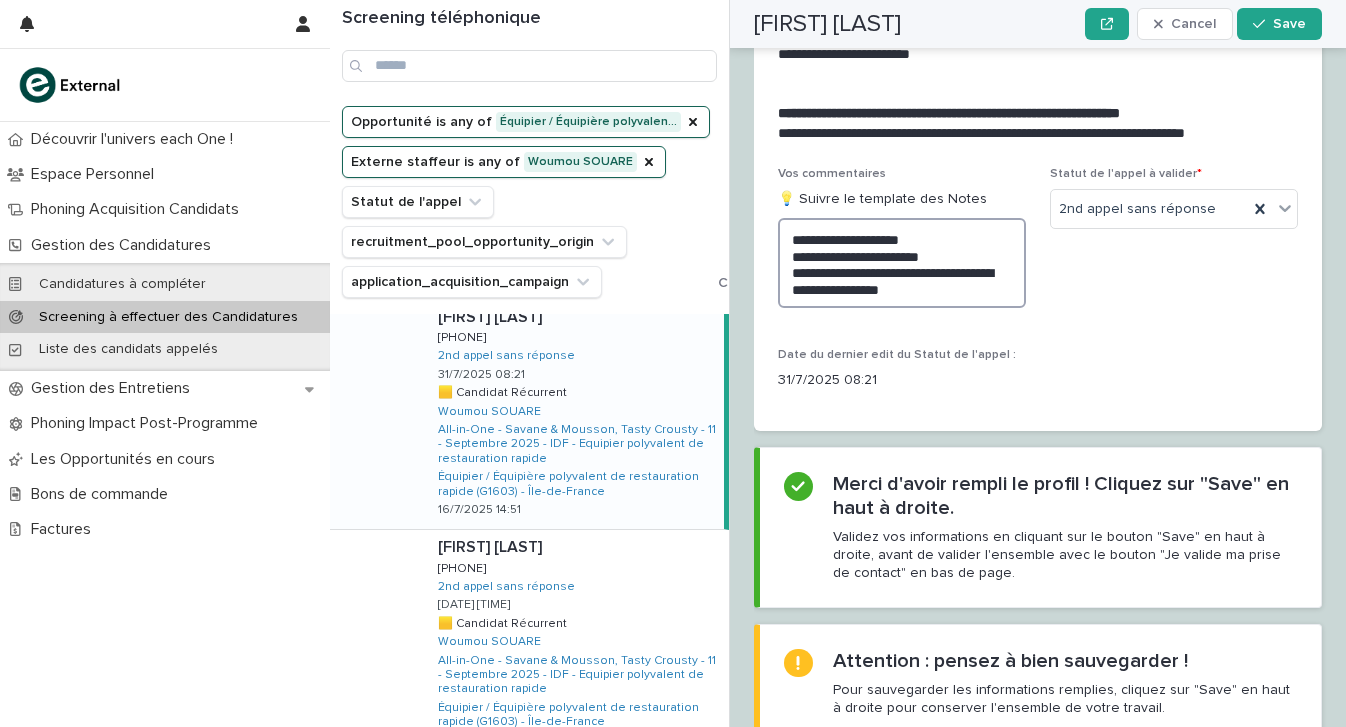 click on "**********" at bounding box center [902, 263] 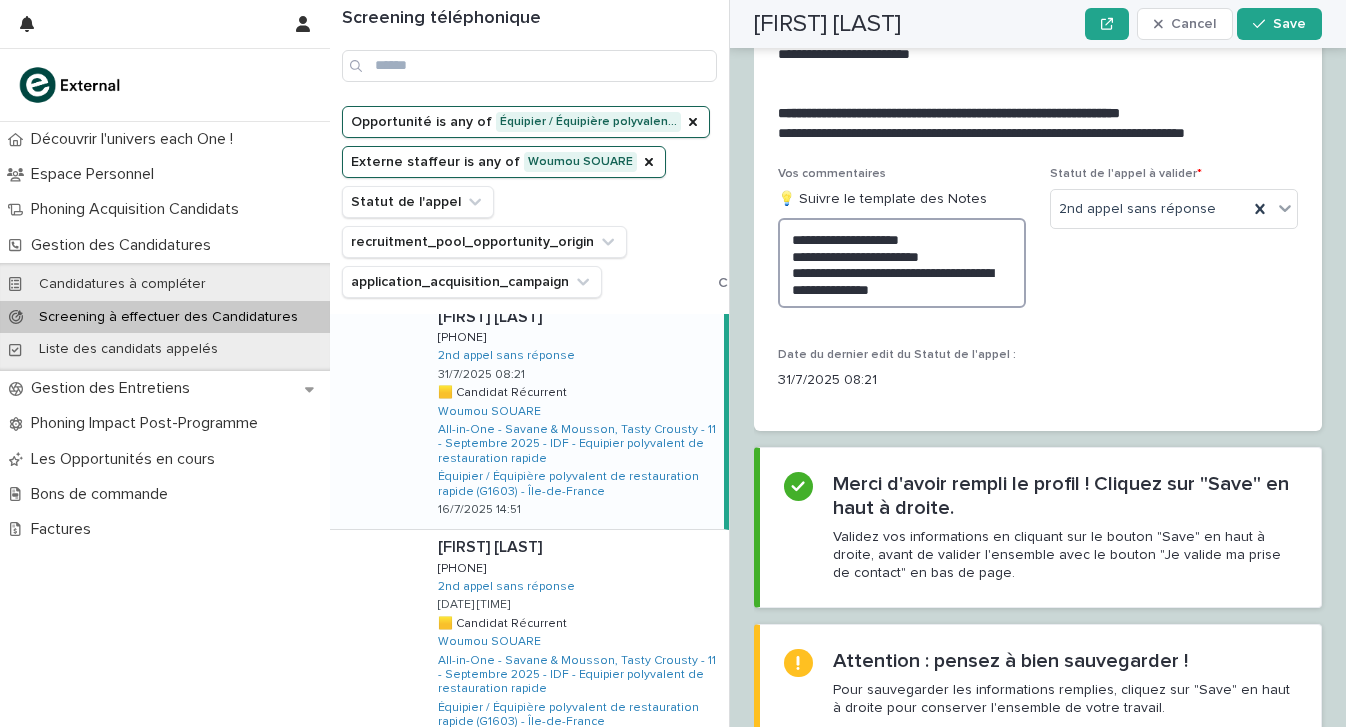 scroll, scrollTop: 2451, scrollLeft: 0, axis: vertical 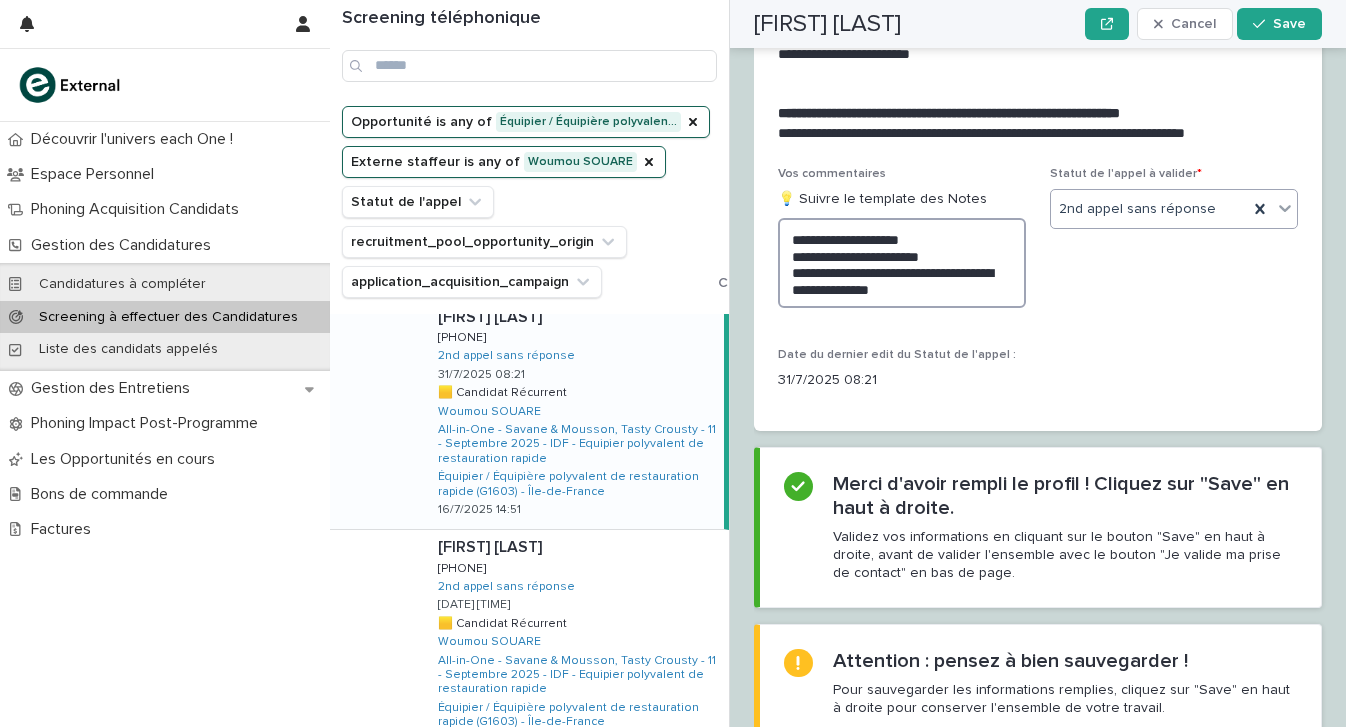type on "**********" 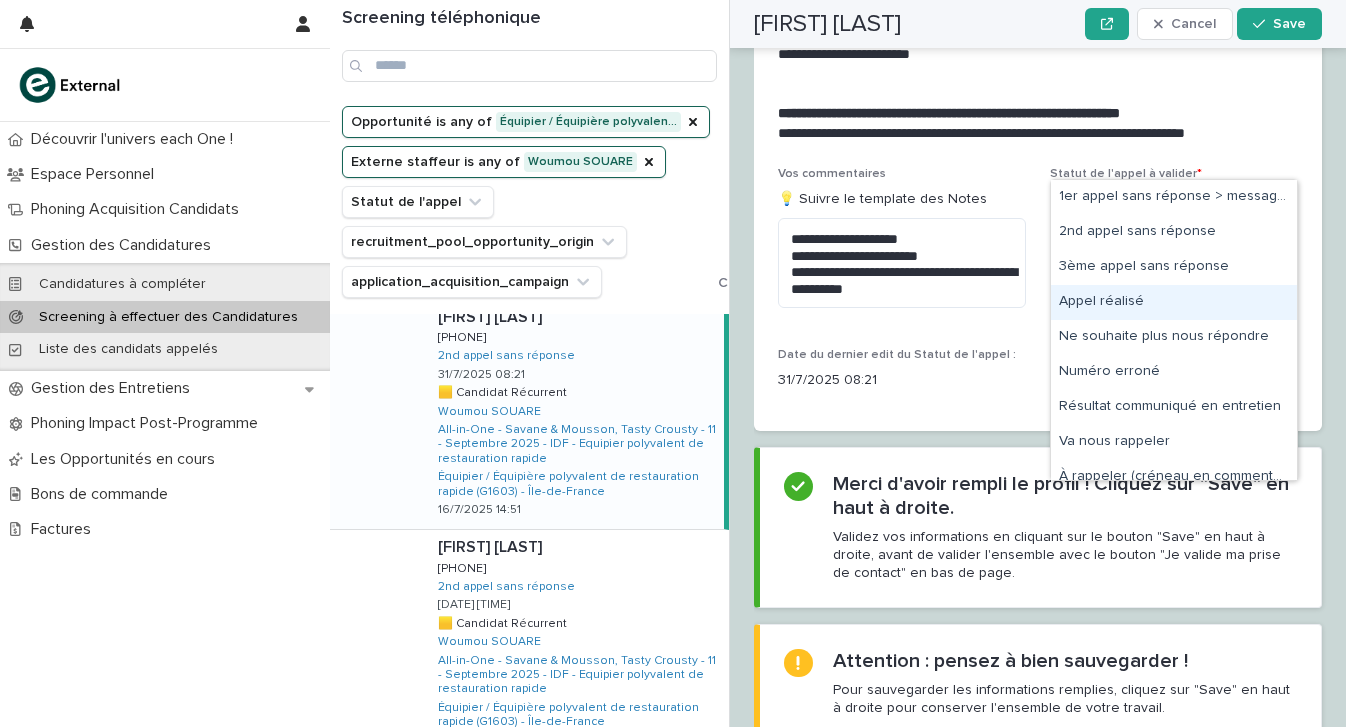 click on "Appel réalisé" at bounding box center [1174, 302] 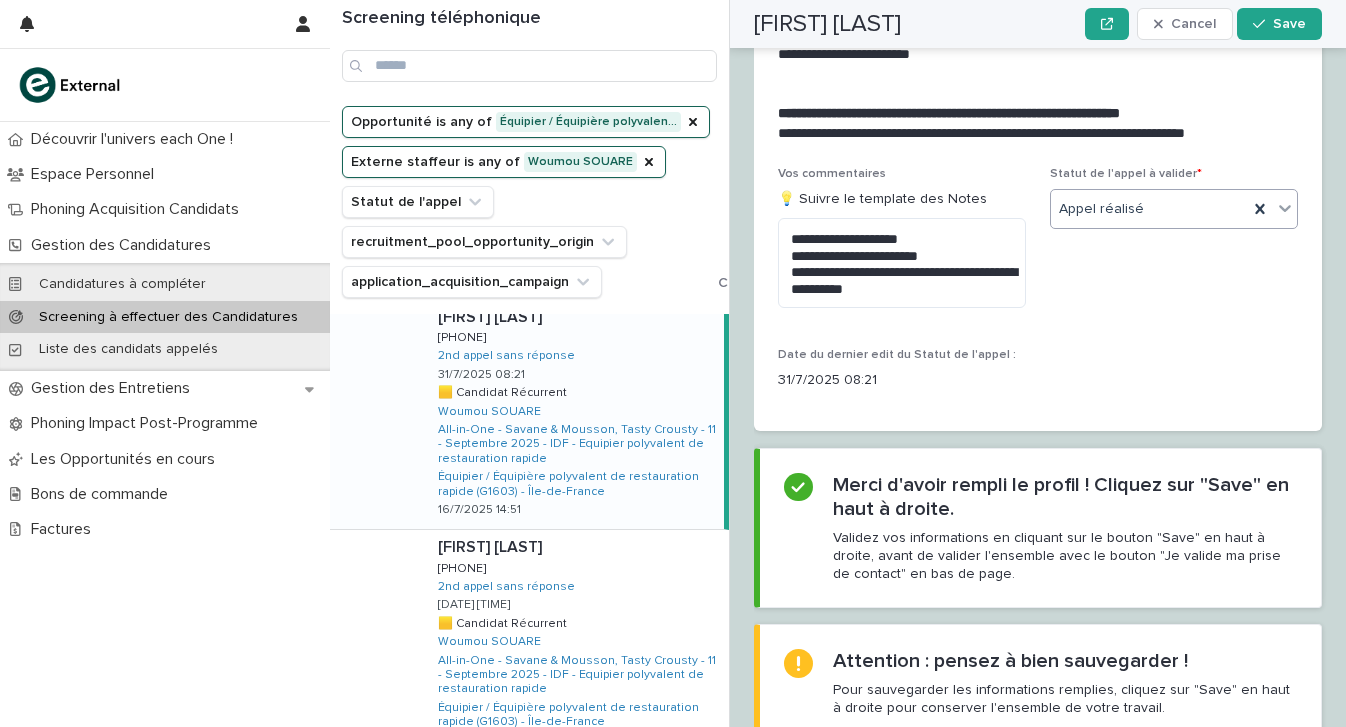 scroll, scrollTop: 2492, scrollLeft: 0, axis: vertical 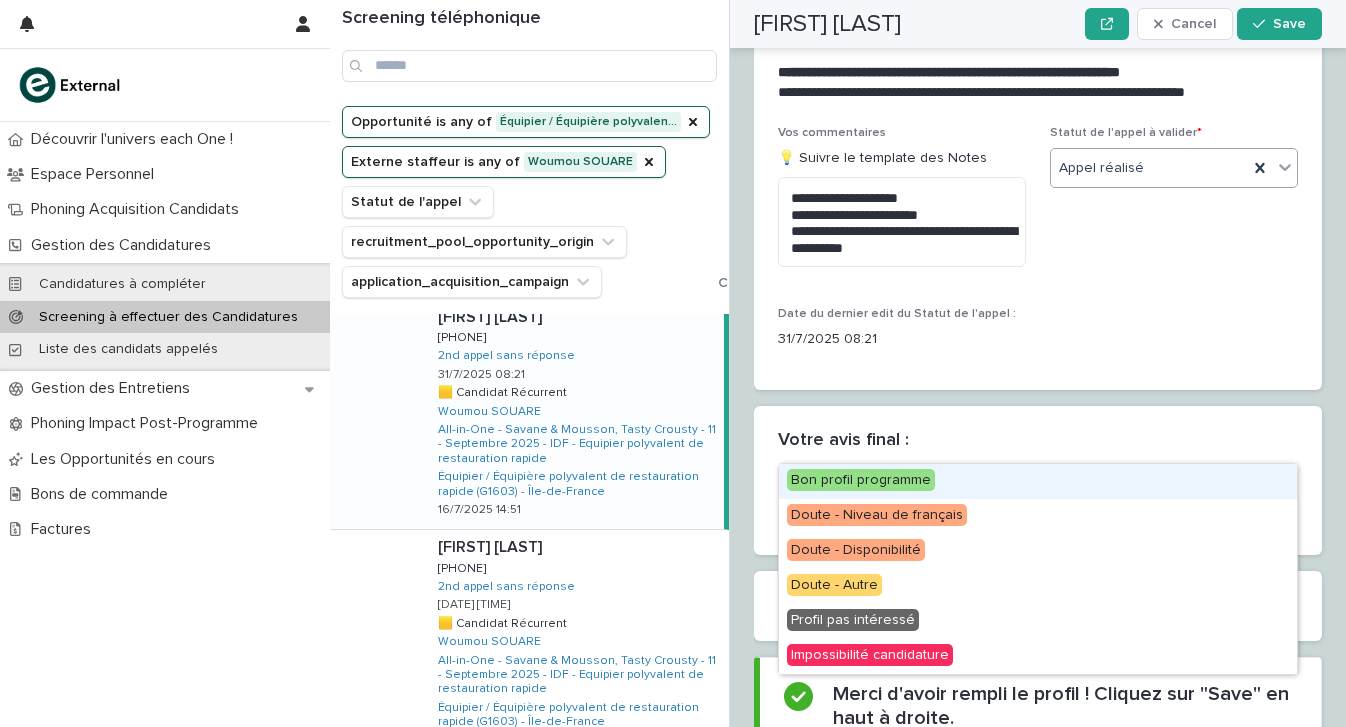 click on "Select..." at bounding box center (1025, 495) 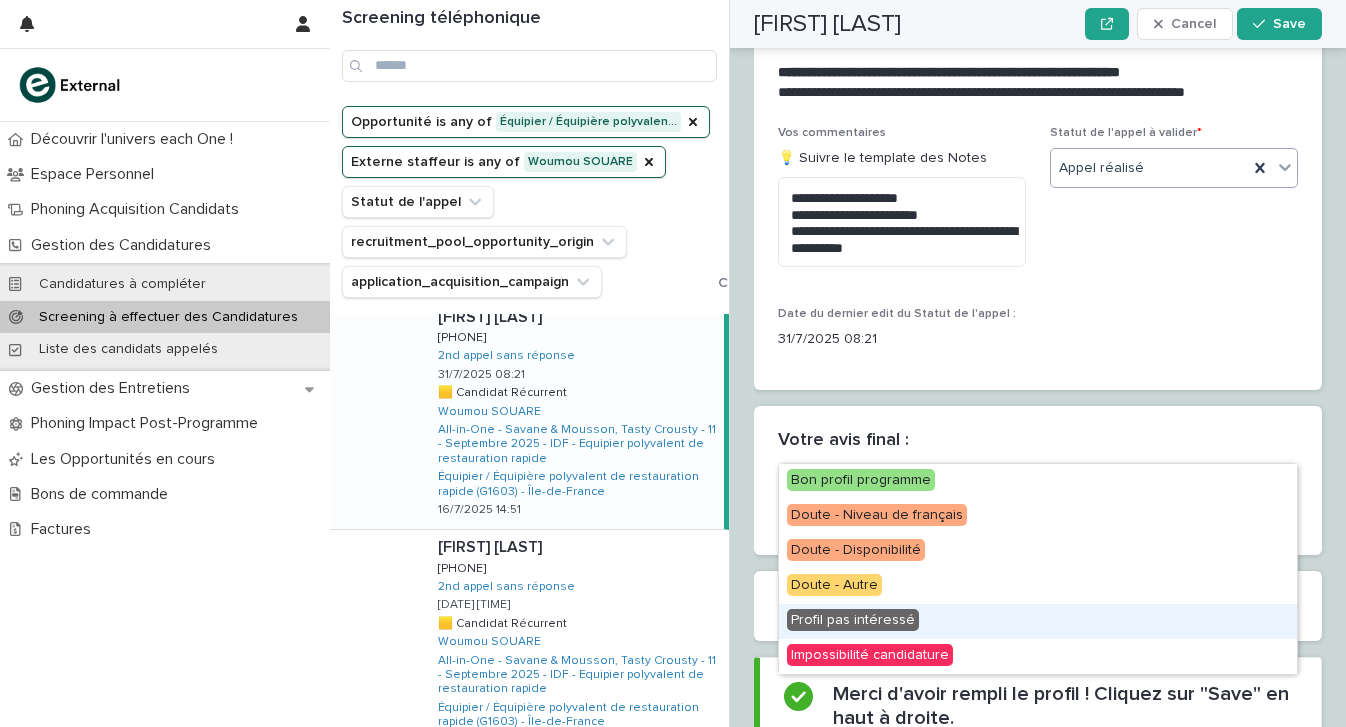 click on "Profil pas intéressé" at bounding box center [1038, 621] 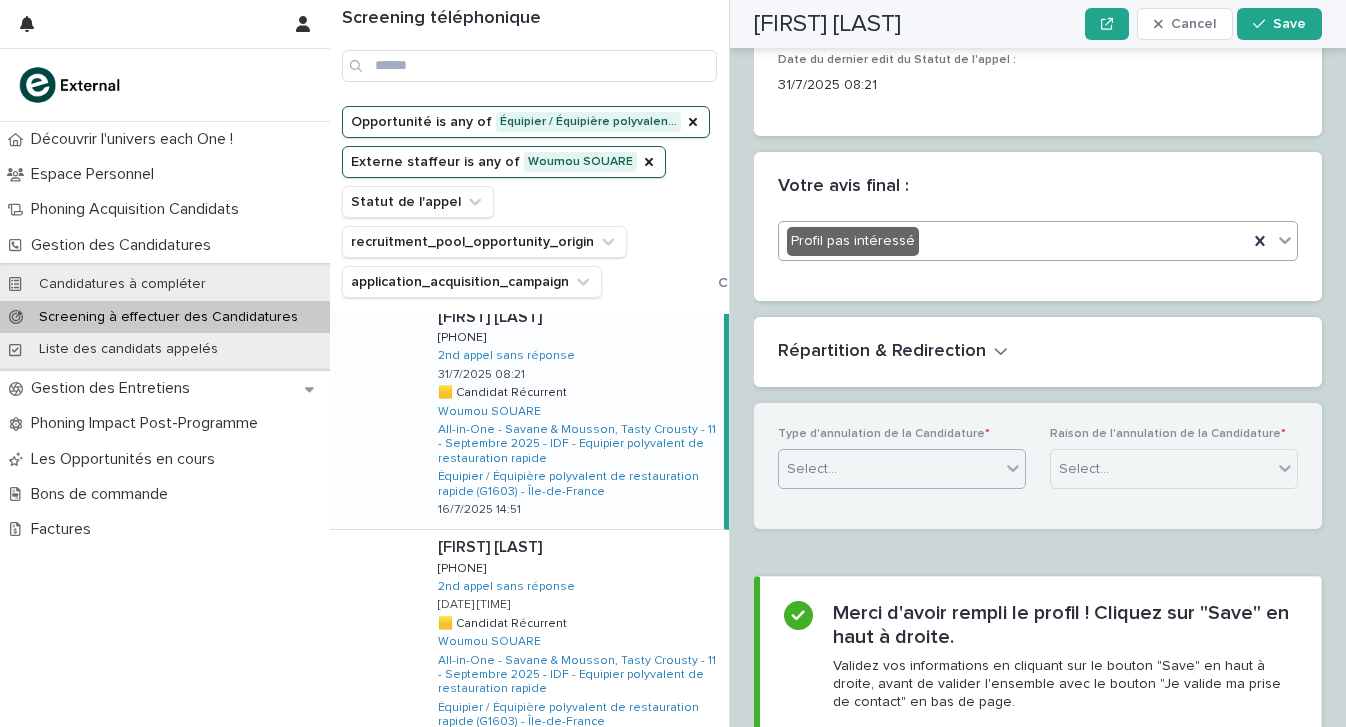 scroll, scrollTop: 2752, scrollLeft: 0, axis: vertical 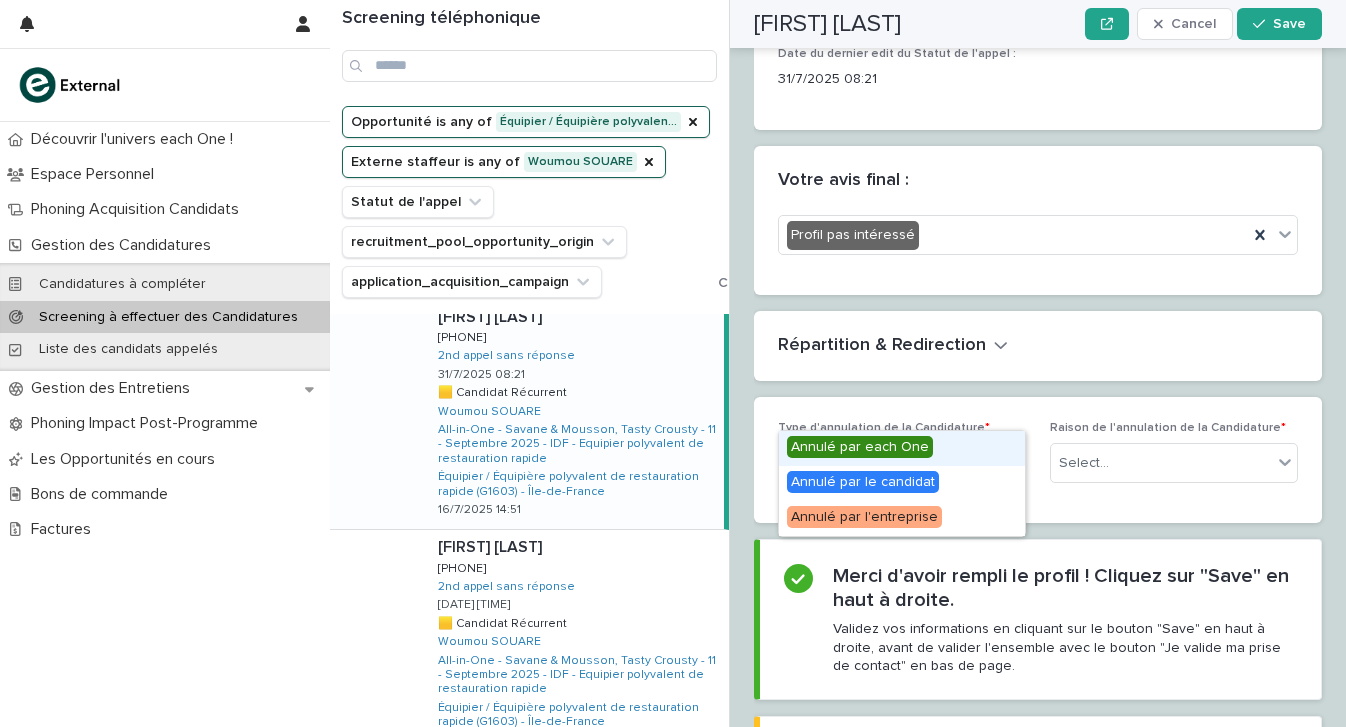 click on "Select..." at bounding box center [889, 463] 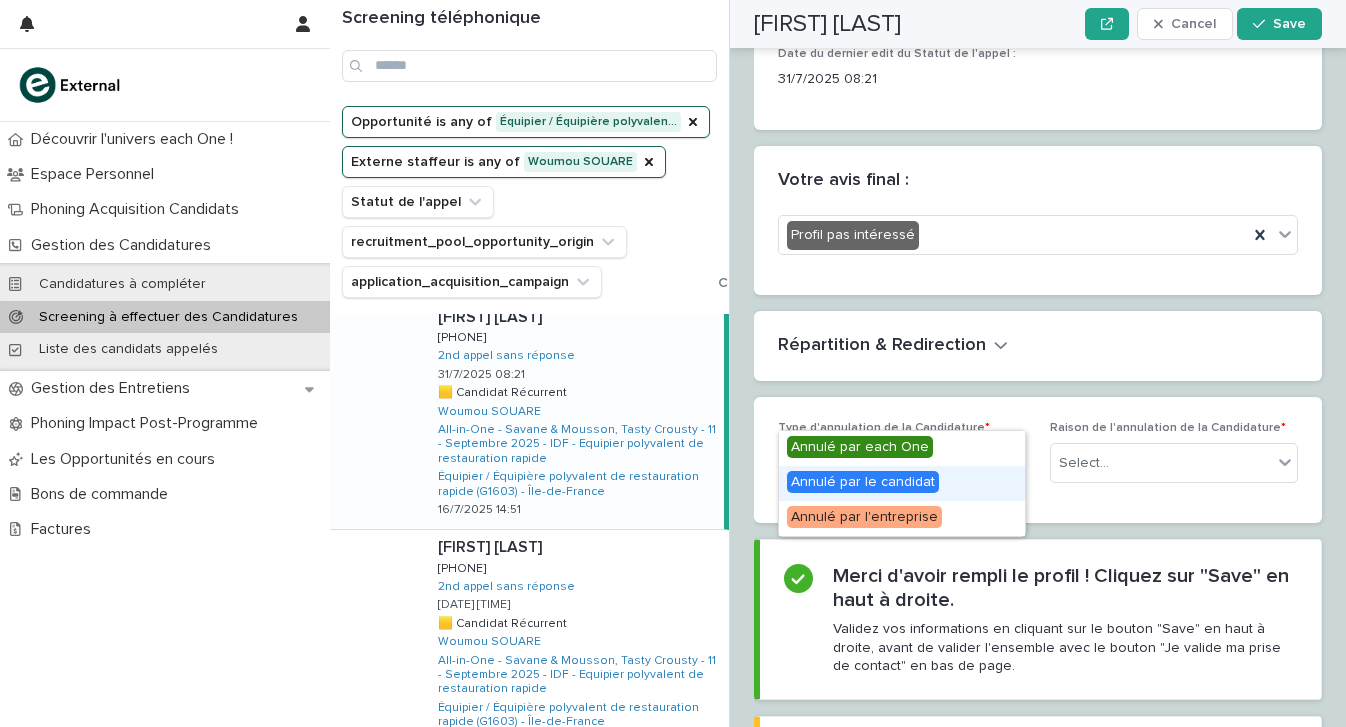 click on "Annulé par le candidat" at bounding box center (902, 483) 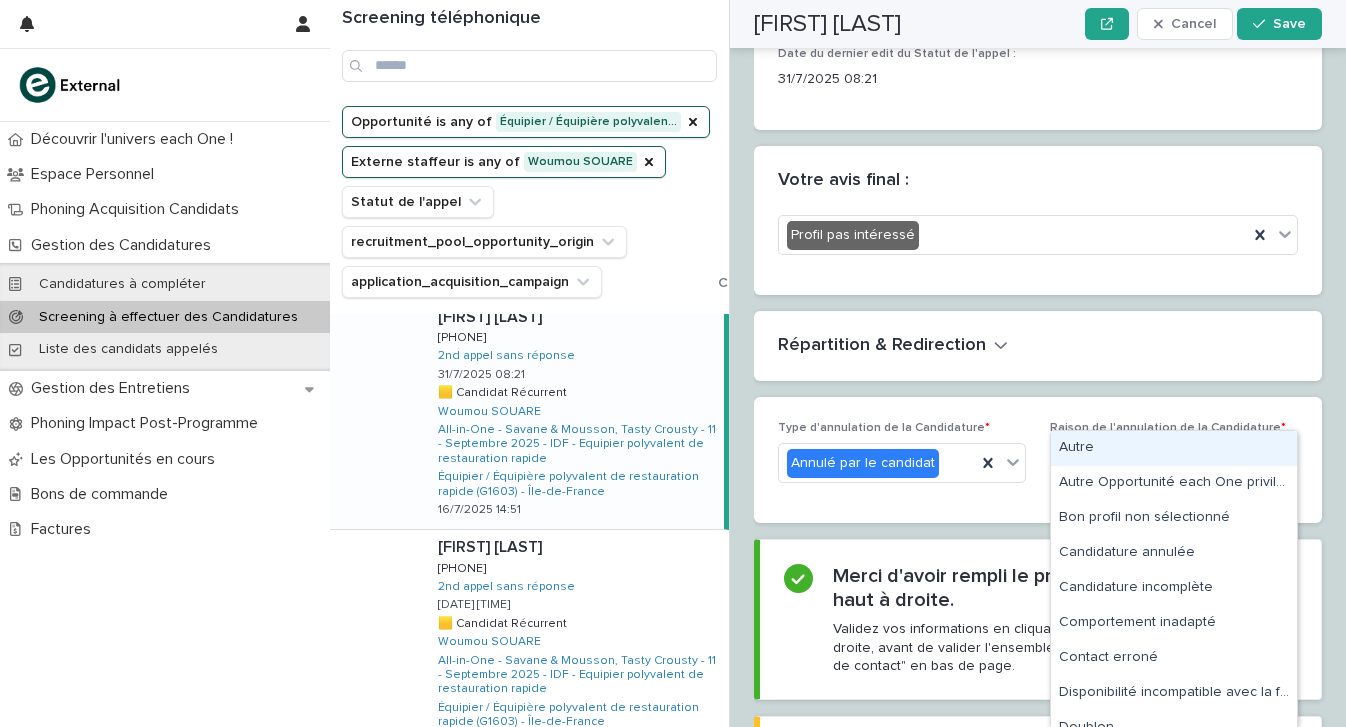 click on "Select..." at bounding box center (1161, 463) 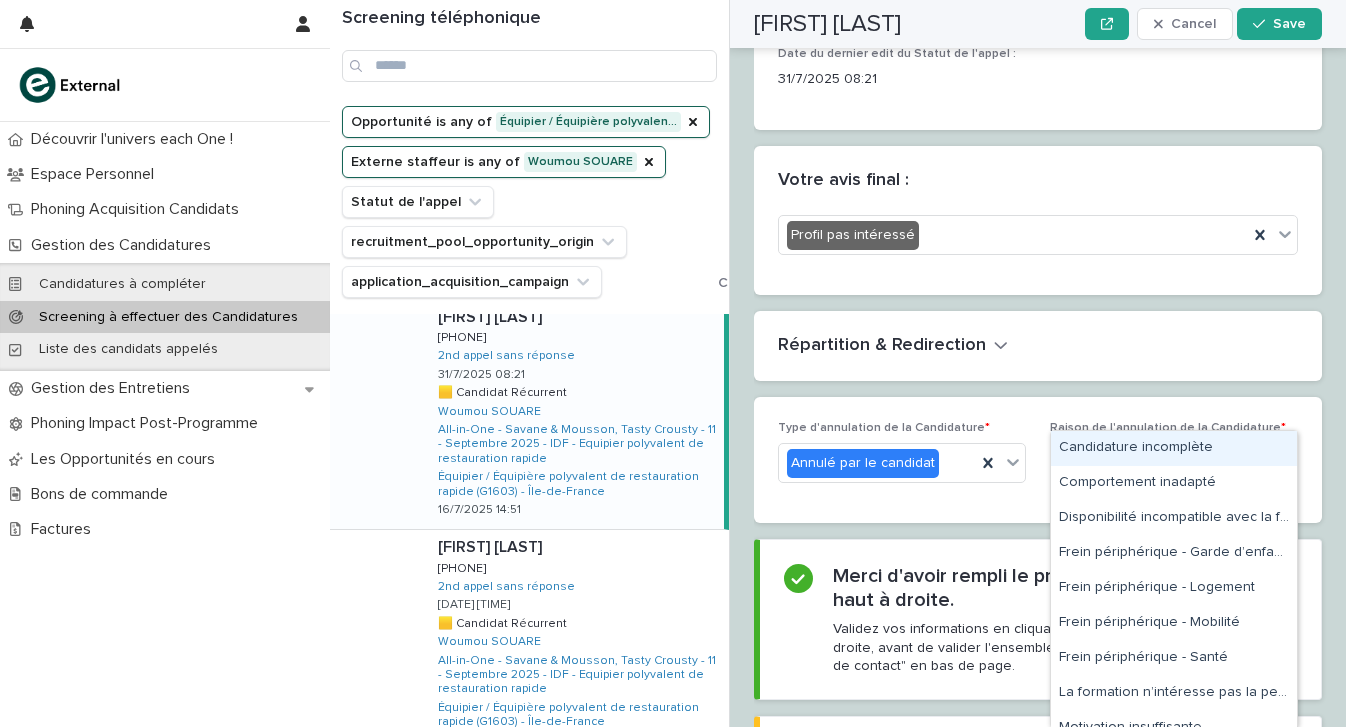 type on "****" 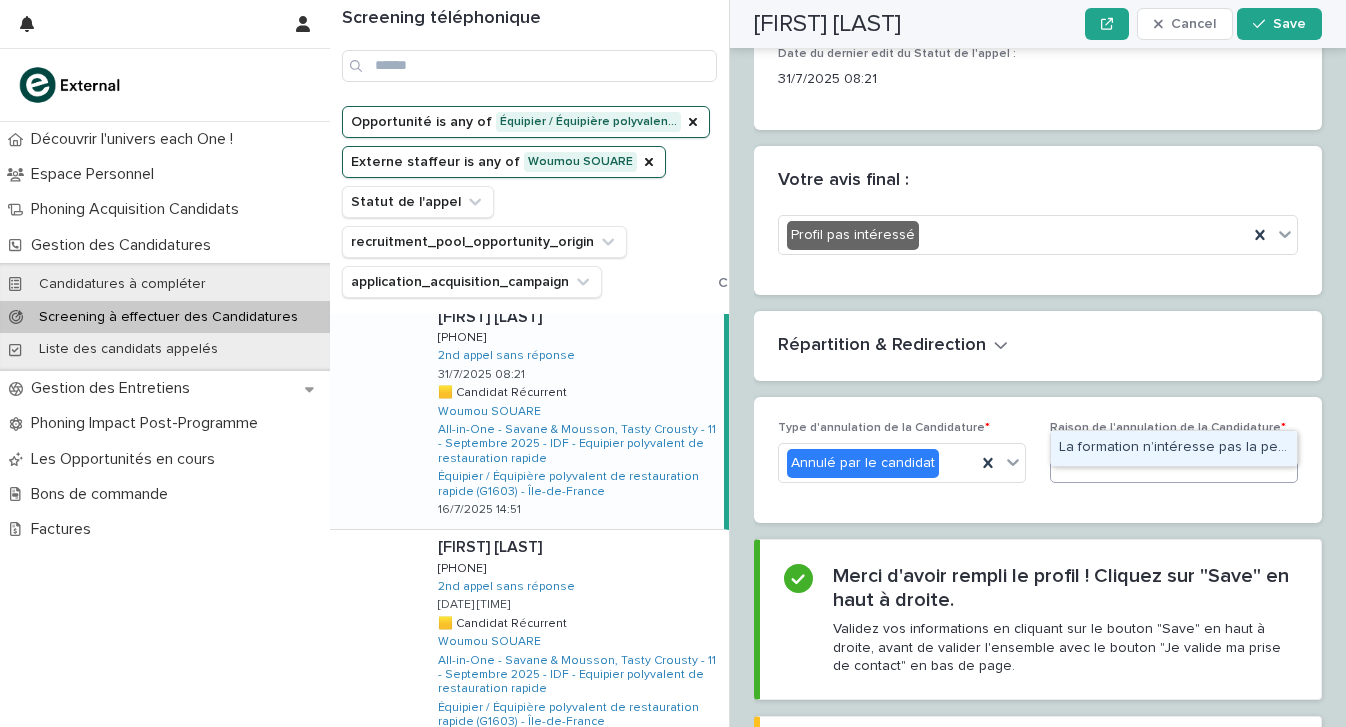 click on "La formation n’intéresse pas la personne" at bounding box center (1174, 448) 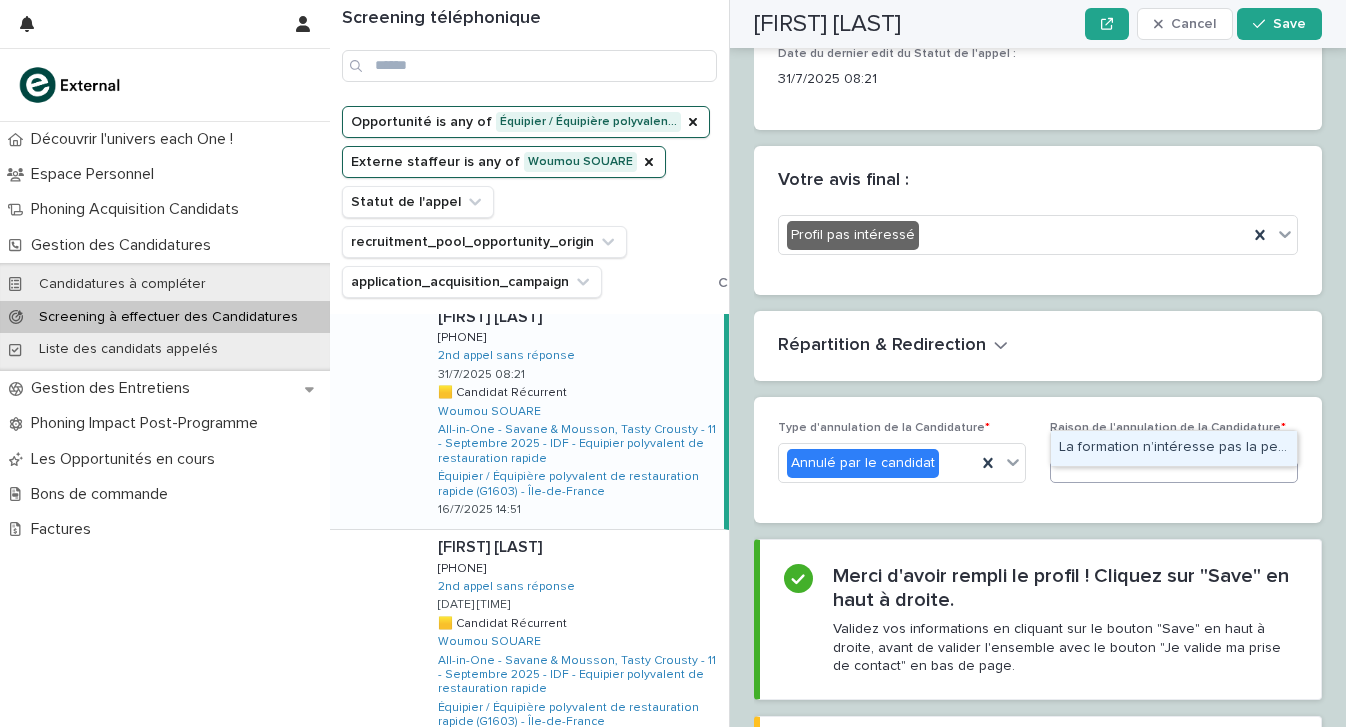 type 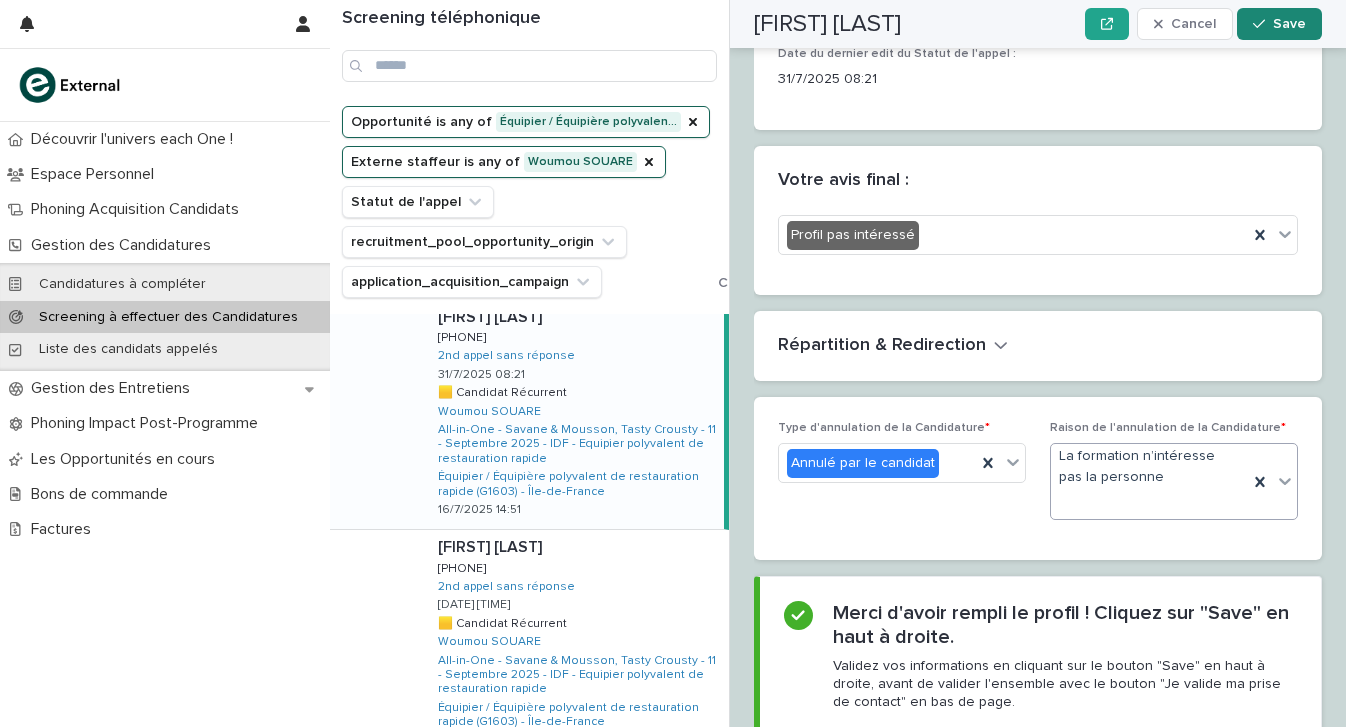 click on "Save" at bounding box center [1289, 24] 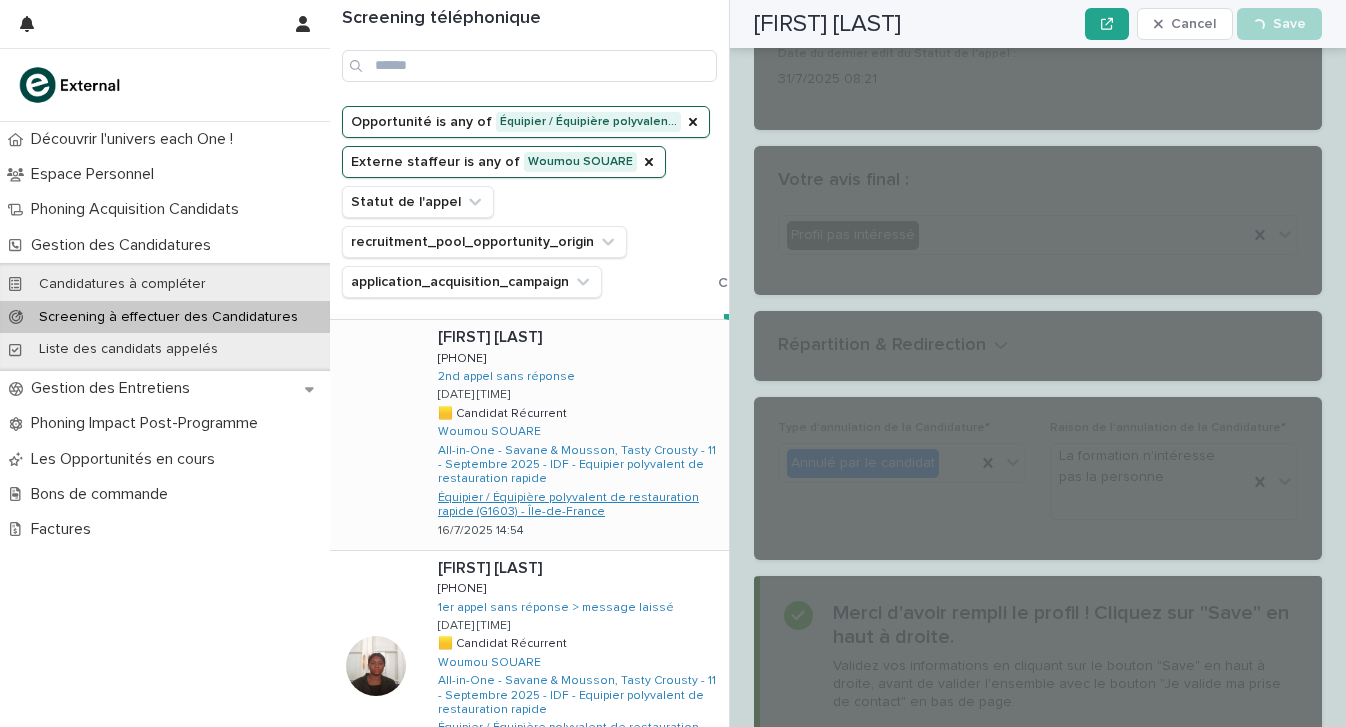 scroll, scrollTop: 1582, scrollLeft: 0, axis: vertical 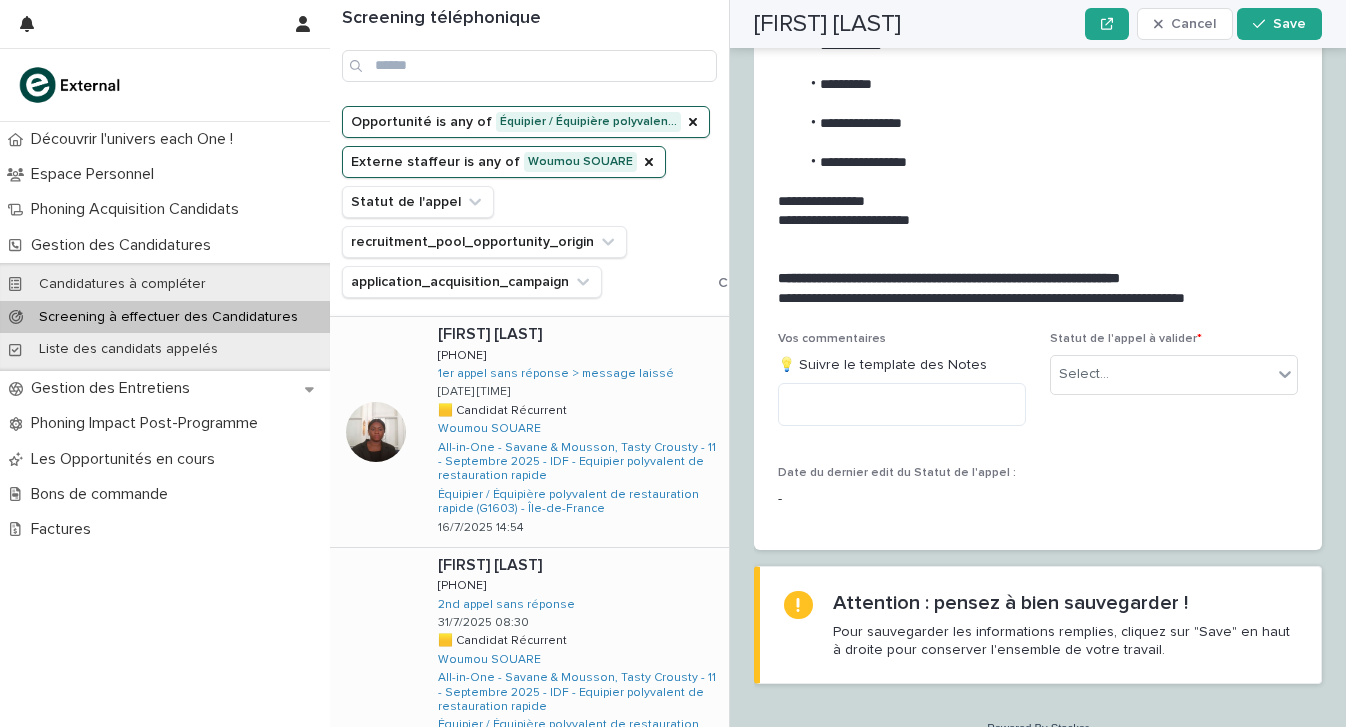 click on "Joy OSAIGBOVO Joy OSAIGBOVO   0751561928 0751561928   1er appel sans réponse > message laissé   31/7/2025 08:28 🟨 Candidat Récurrent 🟨 Candidat Récurrent   Woumou SOUARE   All-in-One - Savane & Mousson, Tasty Crousty - 11 - Septembre 2025 - IDF - Equipier polyvalent de restauration rapide   Équipier / Équipière polyvalent de restauration rapide (G1603) - Île-de-France   16/7/2025 14:54" at bounding box center (575, 432) 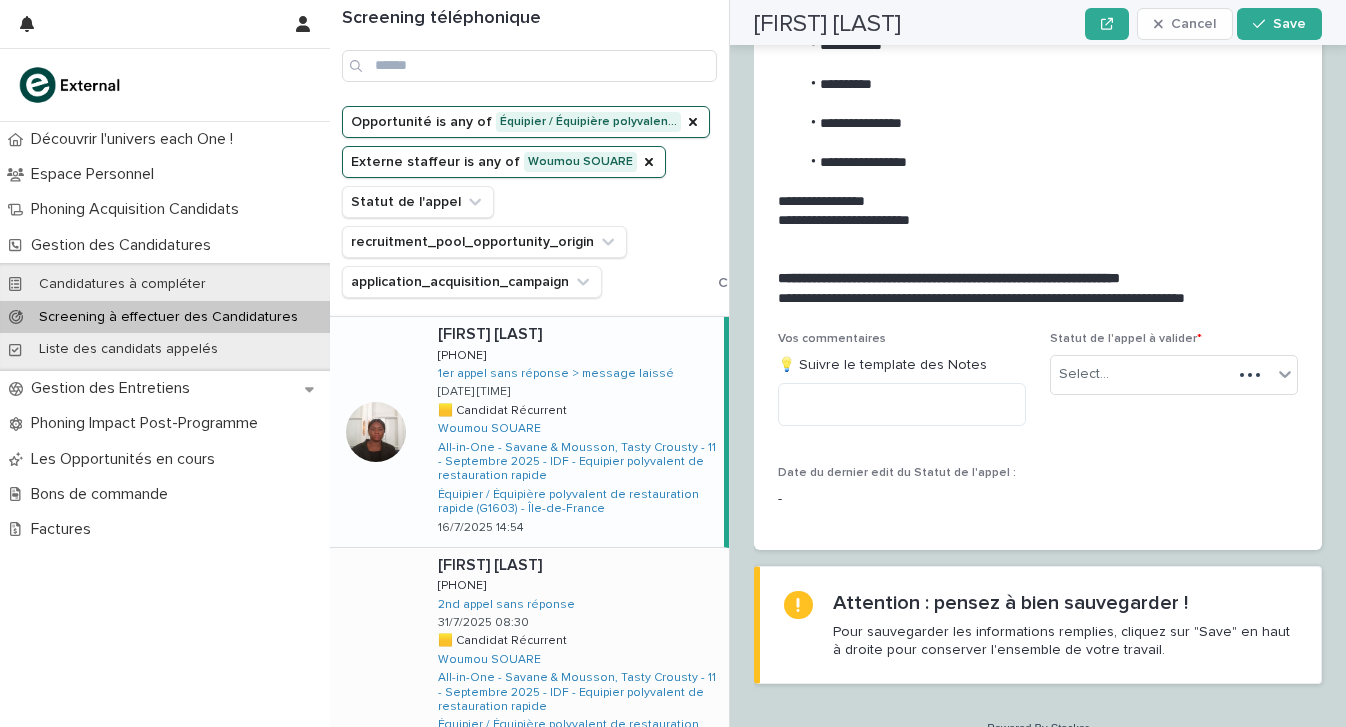 scroll, scrollTop: 0, scrollLeft: 0, axis: both 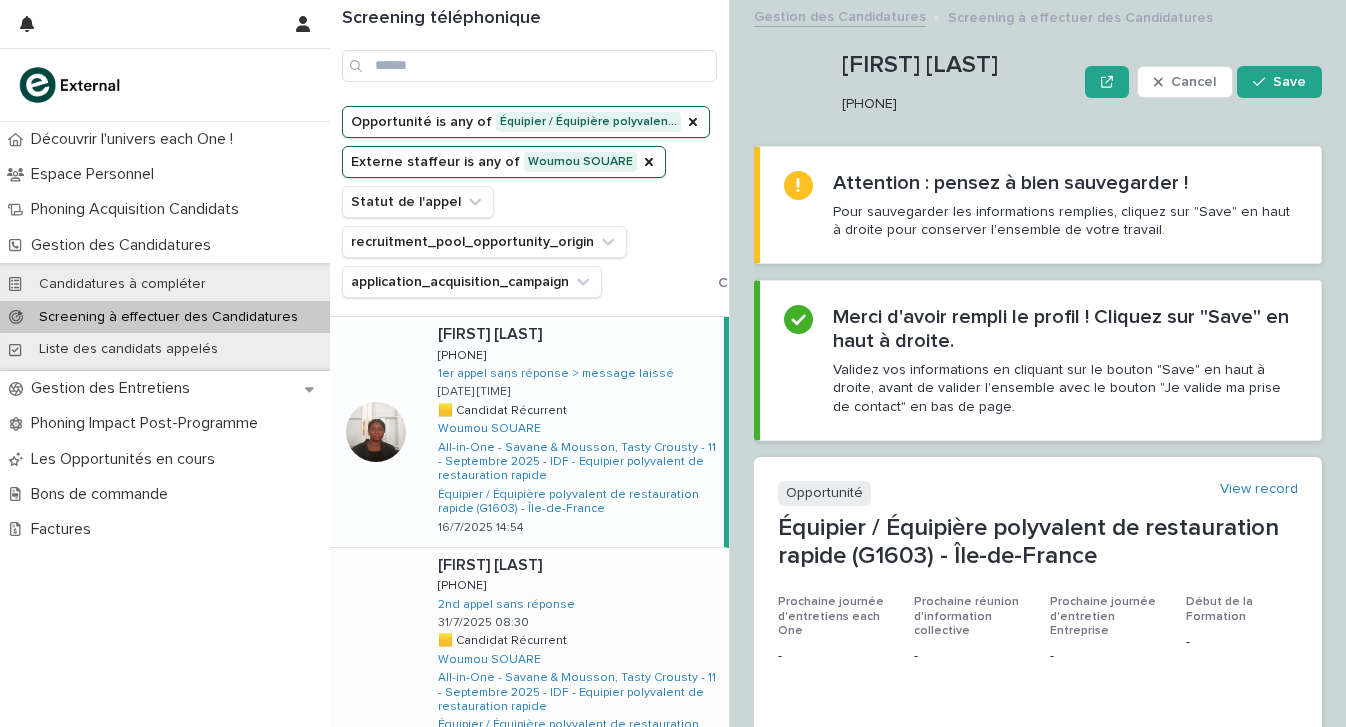 click on "[PHONE]" at bounding box center [955, 104] 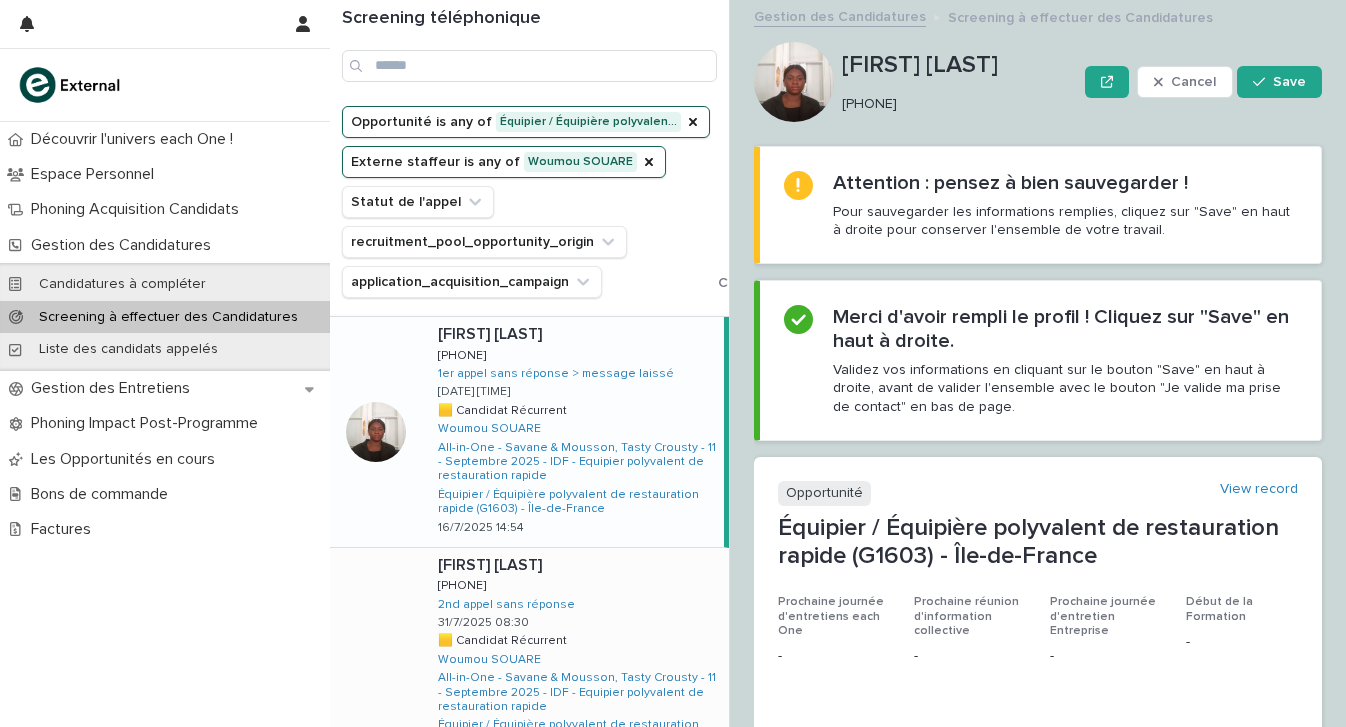 click on "[PHONE]" at bounding box center (955, 104) 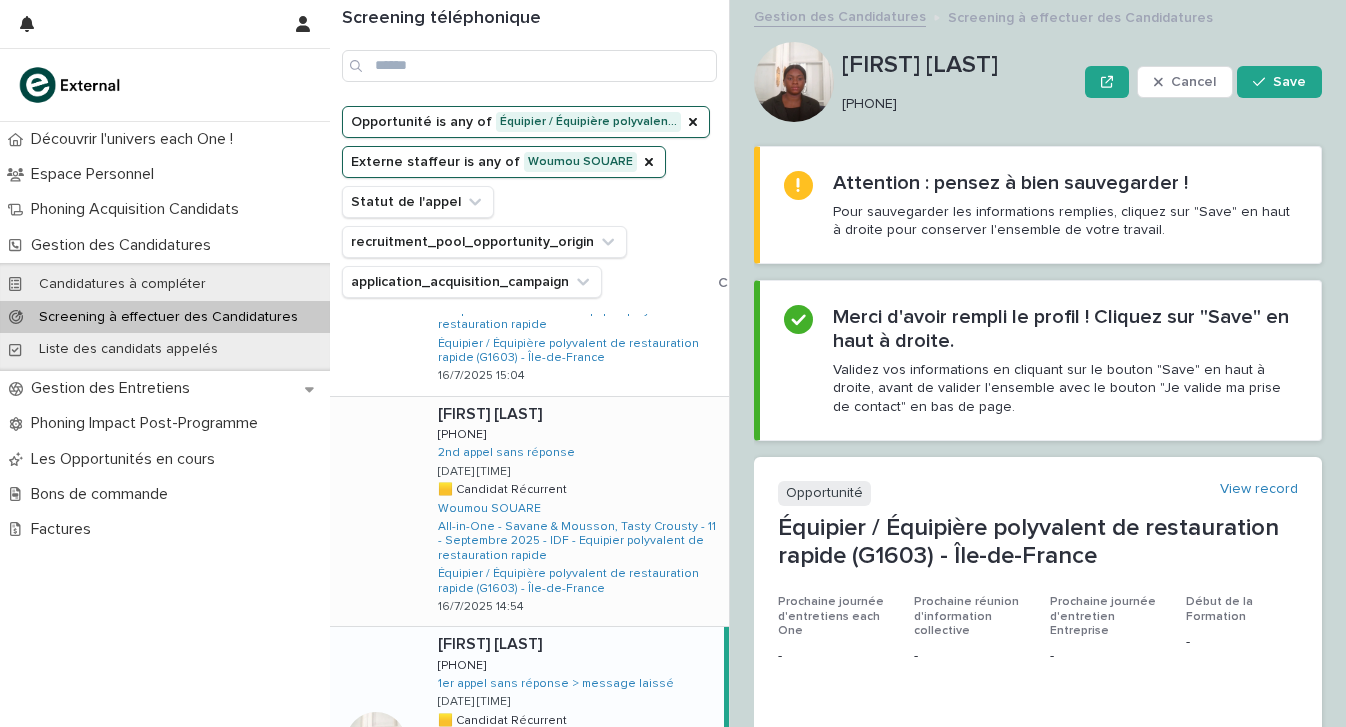 click on "Ibrahima DIALLO Ibrahima DIALLO   0773591939 0773591939   2nd appel sans réponse   31/7/2025 08:27 🟨 Candidat Récurrent 🟨 Candidat Récurrent   Woumou SOUARE   All-in-One - Savane & Mousson, Tasty Crousty - 11 - Septembre 2025 - IDF - Equipier polyvalent de restauration rapide   Équipier / Équipière polyvalent de restauration rapide (G1603) - Île-de-France   16/7/2025 14:54" at bounding box center [575, 512] 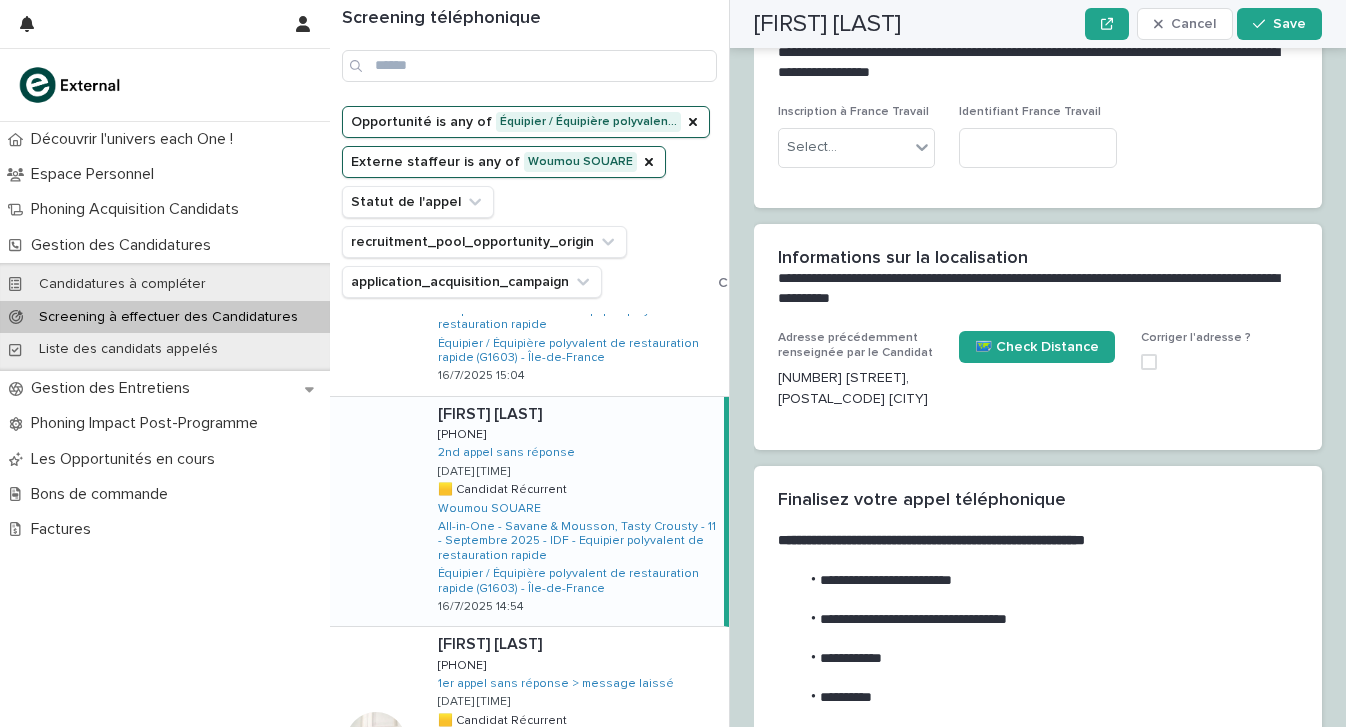 scroll, scrollTop: 2726, scrollLeft: 0, axis: vertical 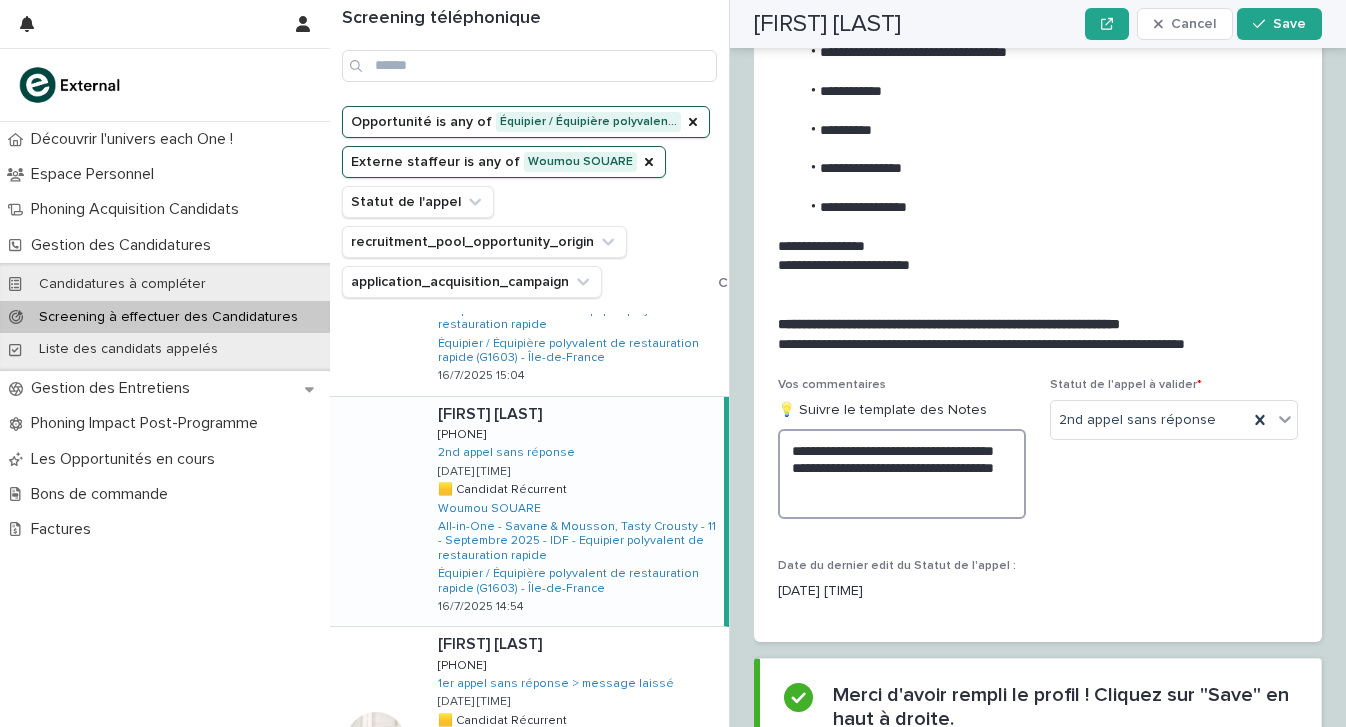 click on "**********" at bounding box center [902, 474] 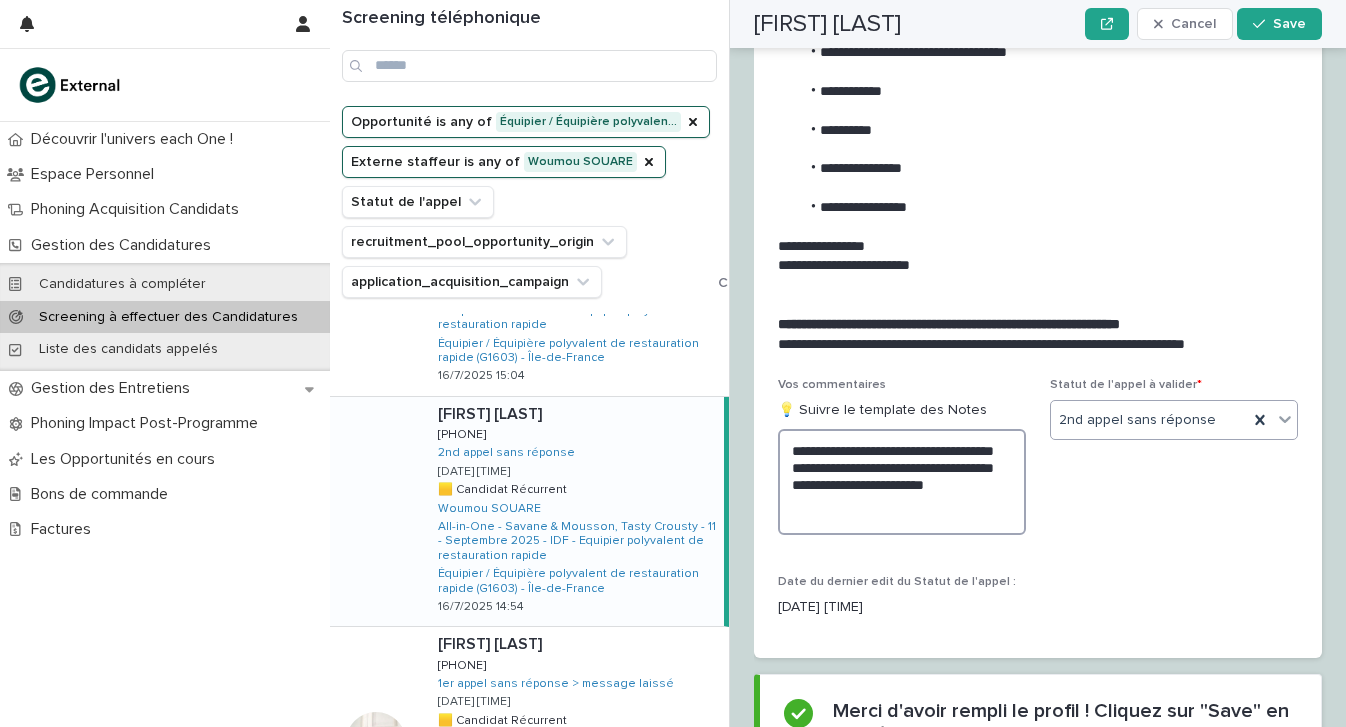 type on "**********" 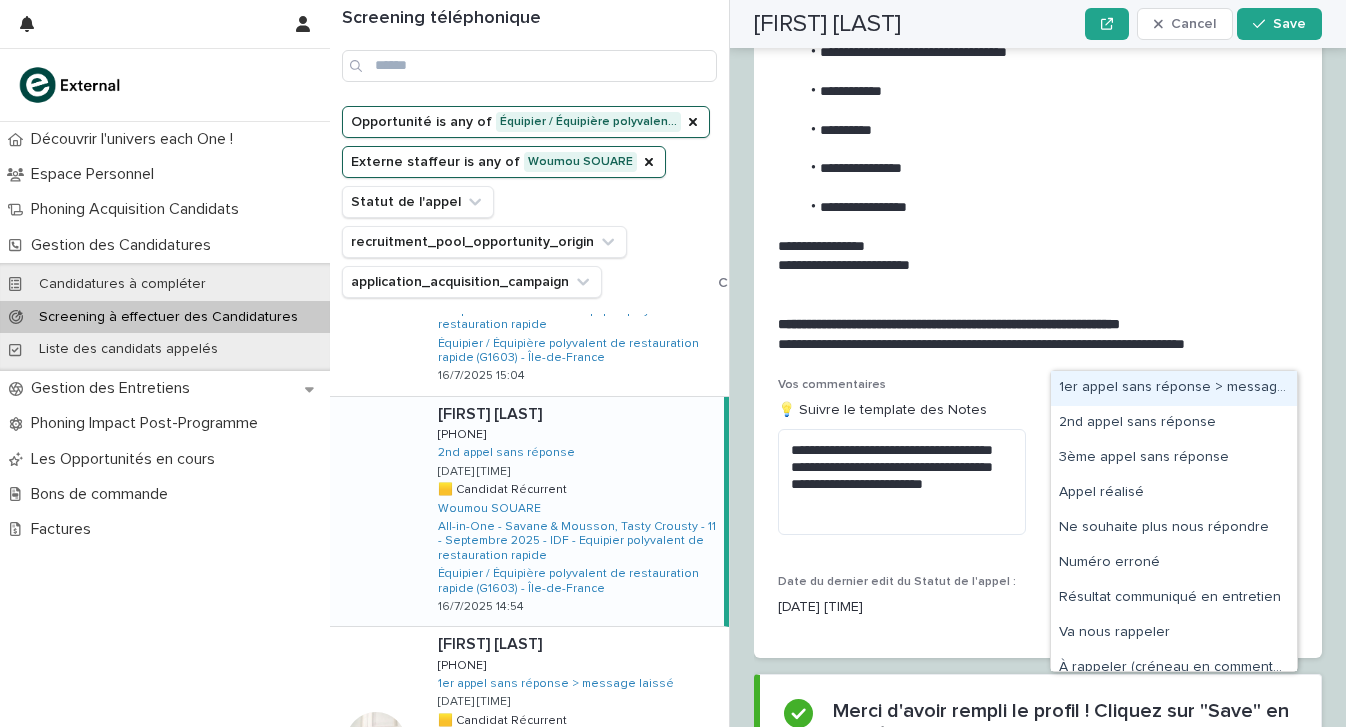click on "2nd appel sans réponse" at bounding box center (1149, 420) 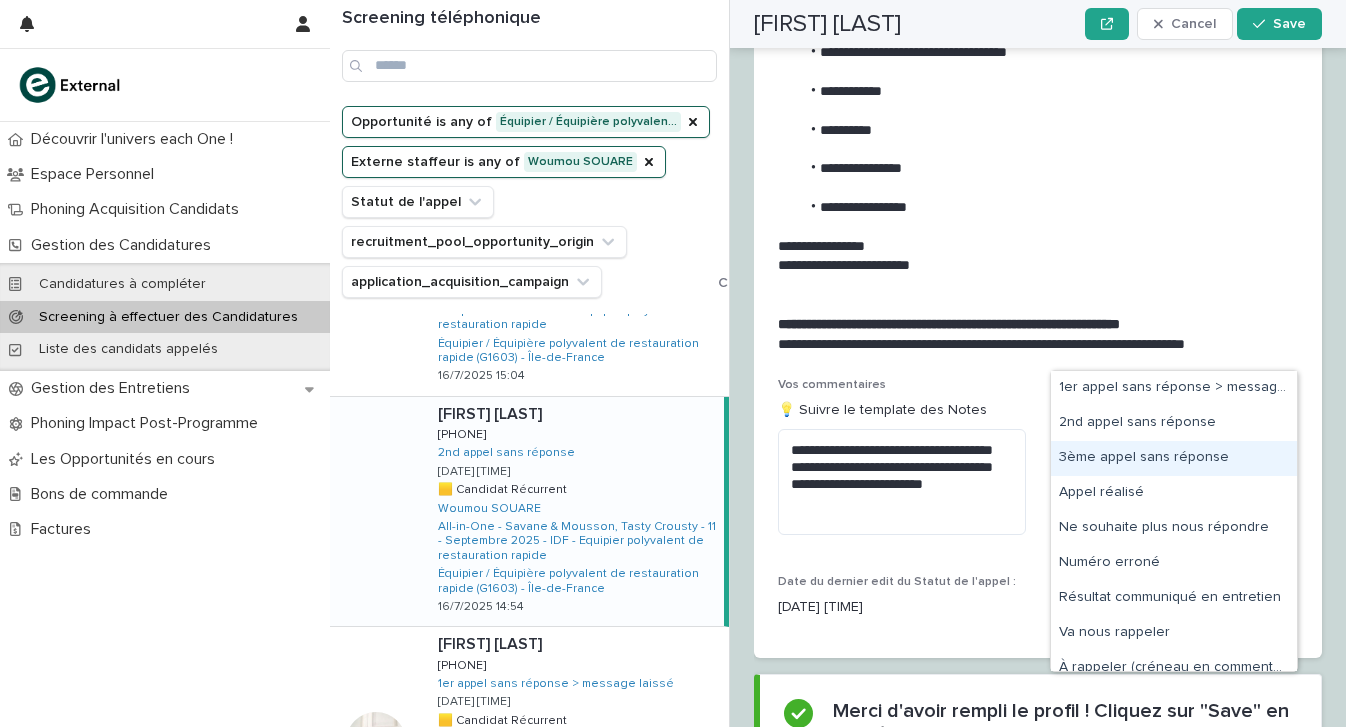 click on "3ème appel sans réponse" at bounding box center [1174, 458] 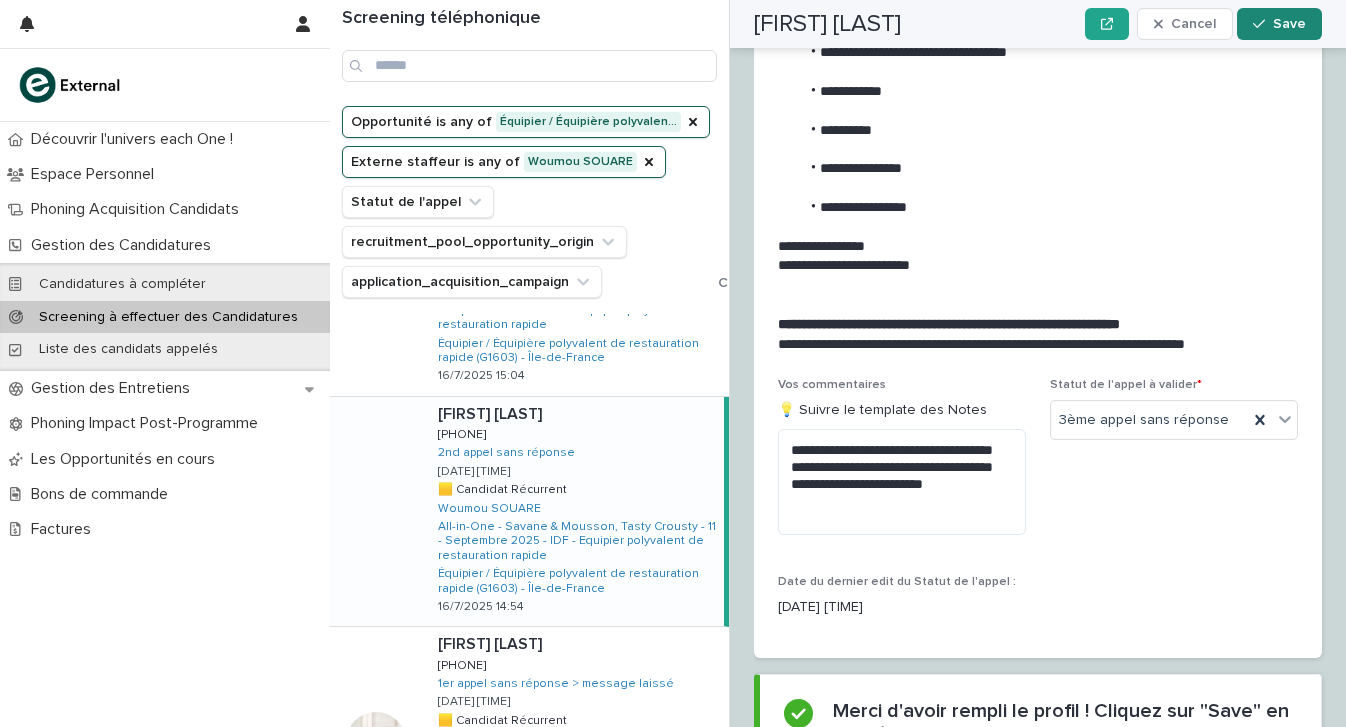 click on "Save" at bounding box center [1279, 24] 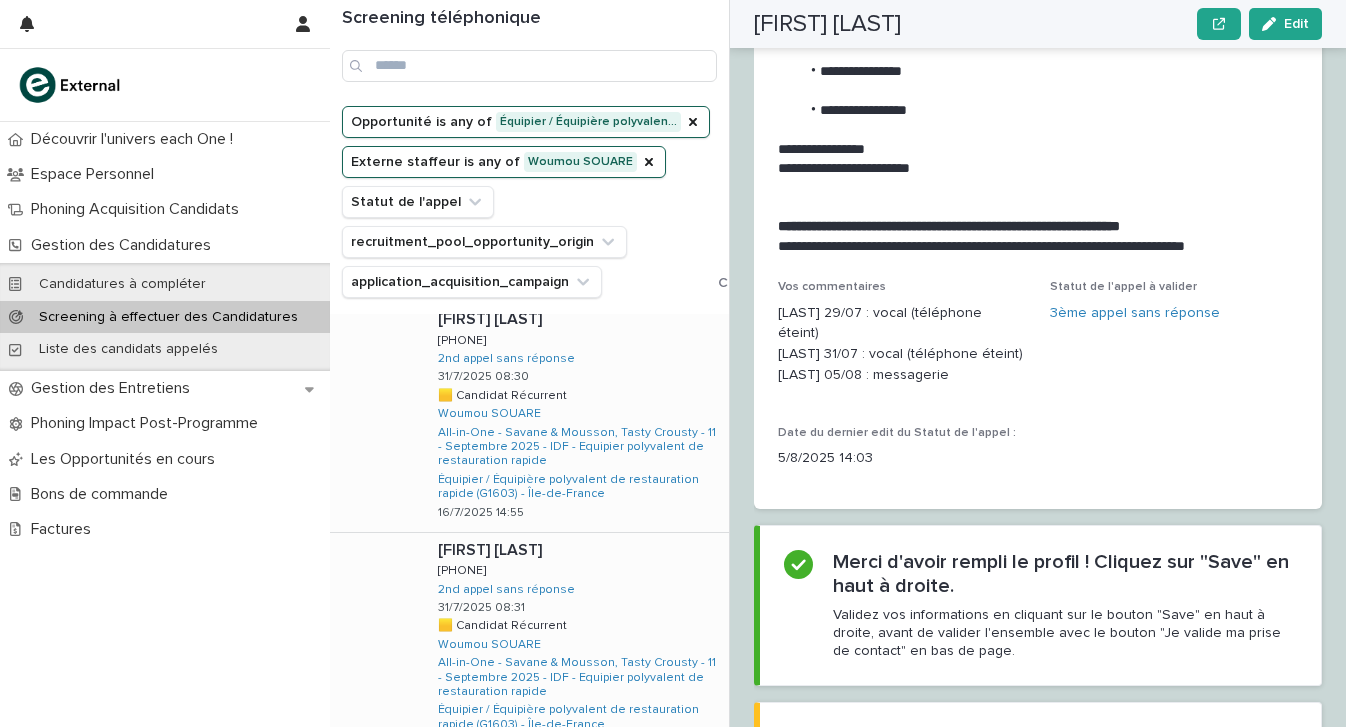 scroll, scrollTop: 1600, scrollLeft: 0, axis: vertical 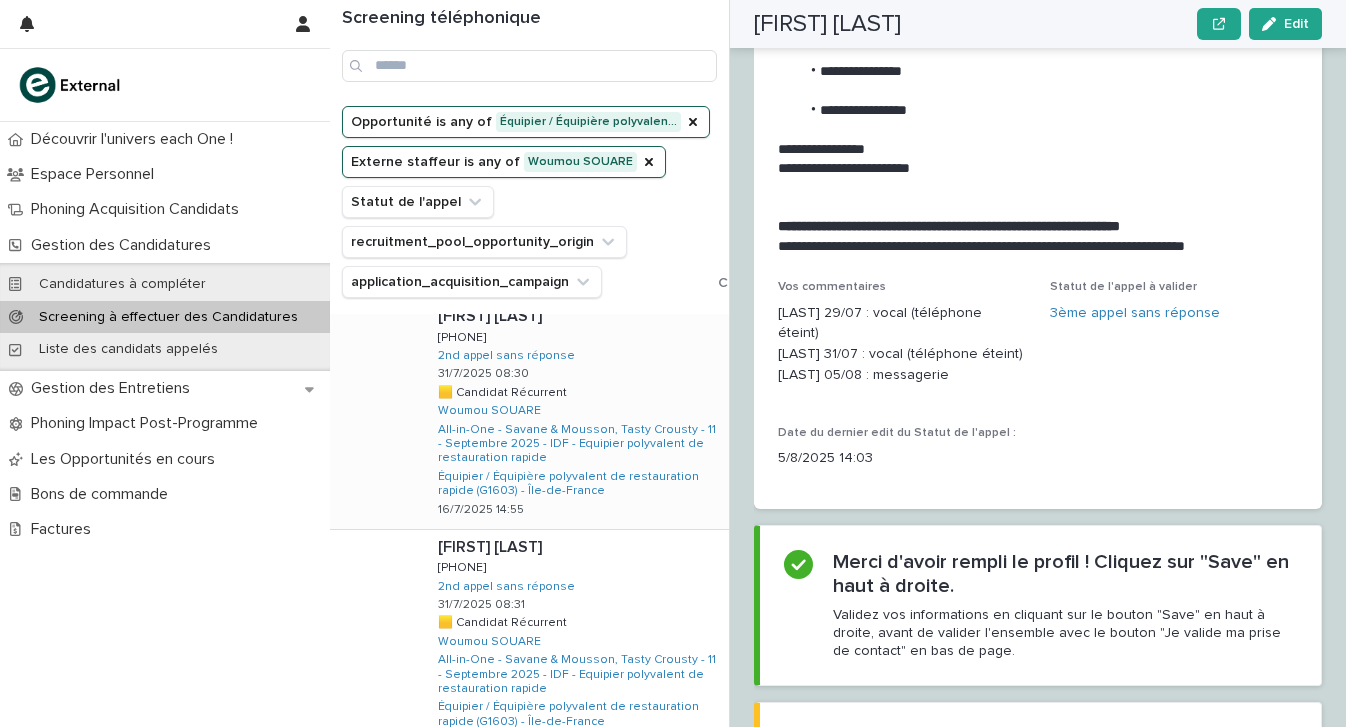click on "Mohammad NASERI Mohammad NASERI   0775722234 0775722234   2nd appel sans réponse   31/7/2025 08:30 🟨 Candidat Récurrent 🟨 Candidat Récurrent   Woumou SOUARE   All-in-One - Savane & Mousson, Tasty Crousty - 11 - Septembre 2025 - IDF - Equipier polyvalent de restauration rapide   Équipier / Équipière polyvalent de restauration rapide (G1603) - Île-de-France   16/7/2025 14:55" at bounding box center [575, 414] 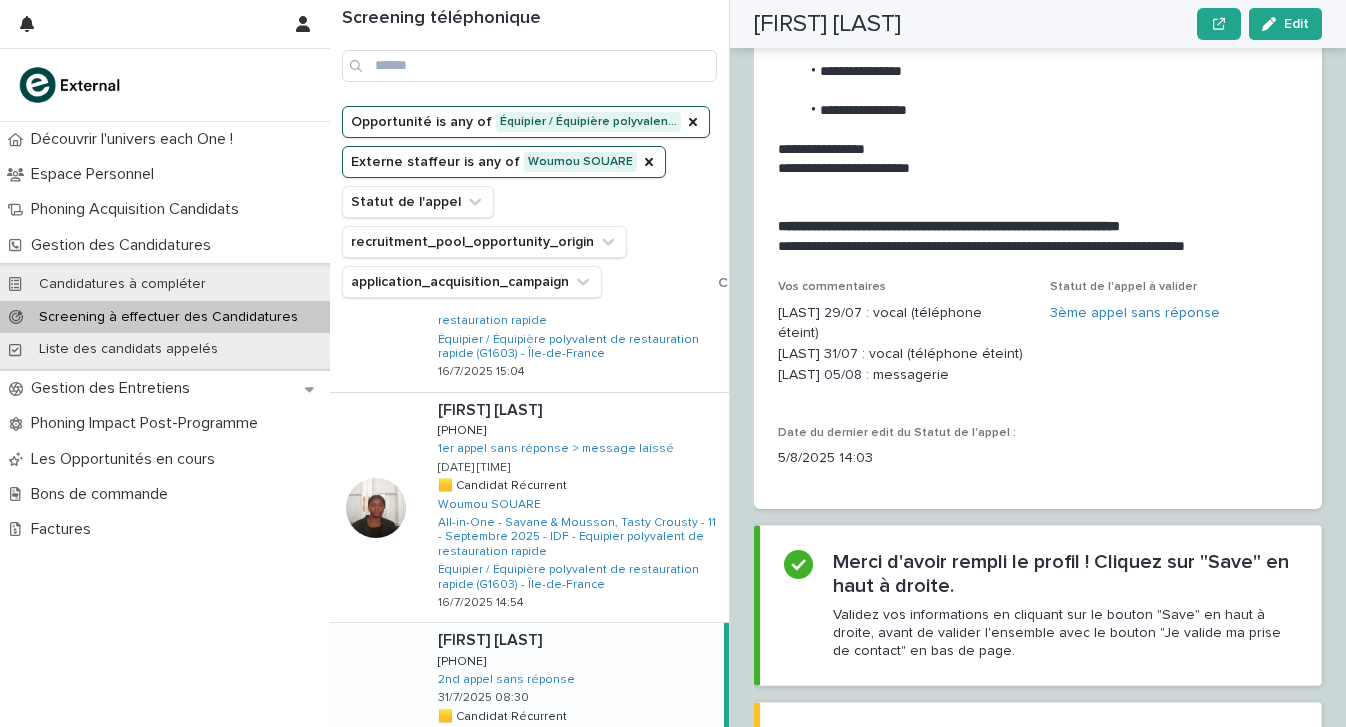 scroll, scrollTop: 1271, scrollLeft: 0, axis: vertical 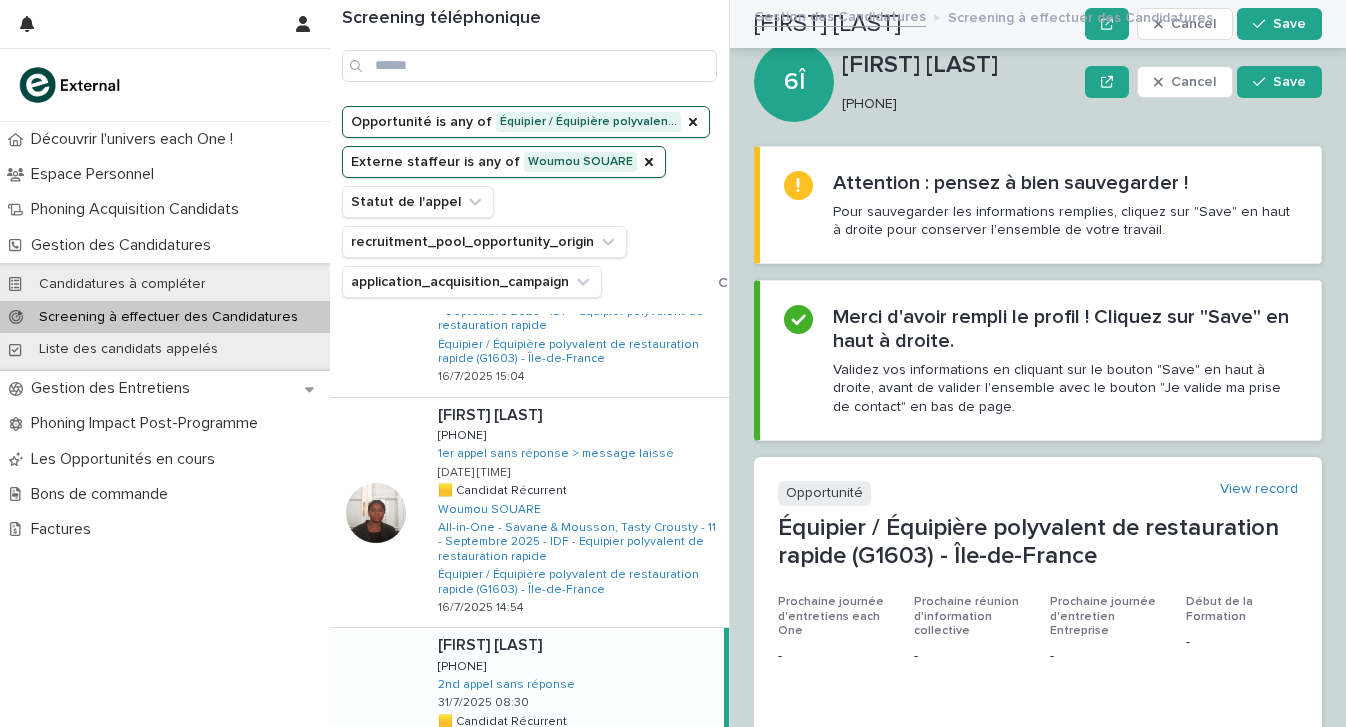 click on "0775722234" at bounding box center (955, 104) 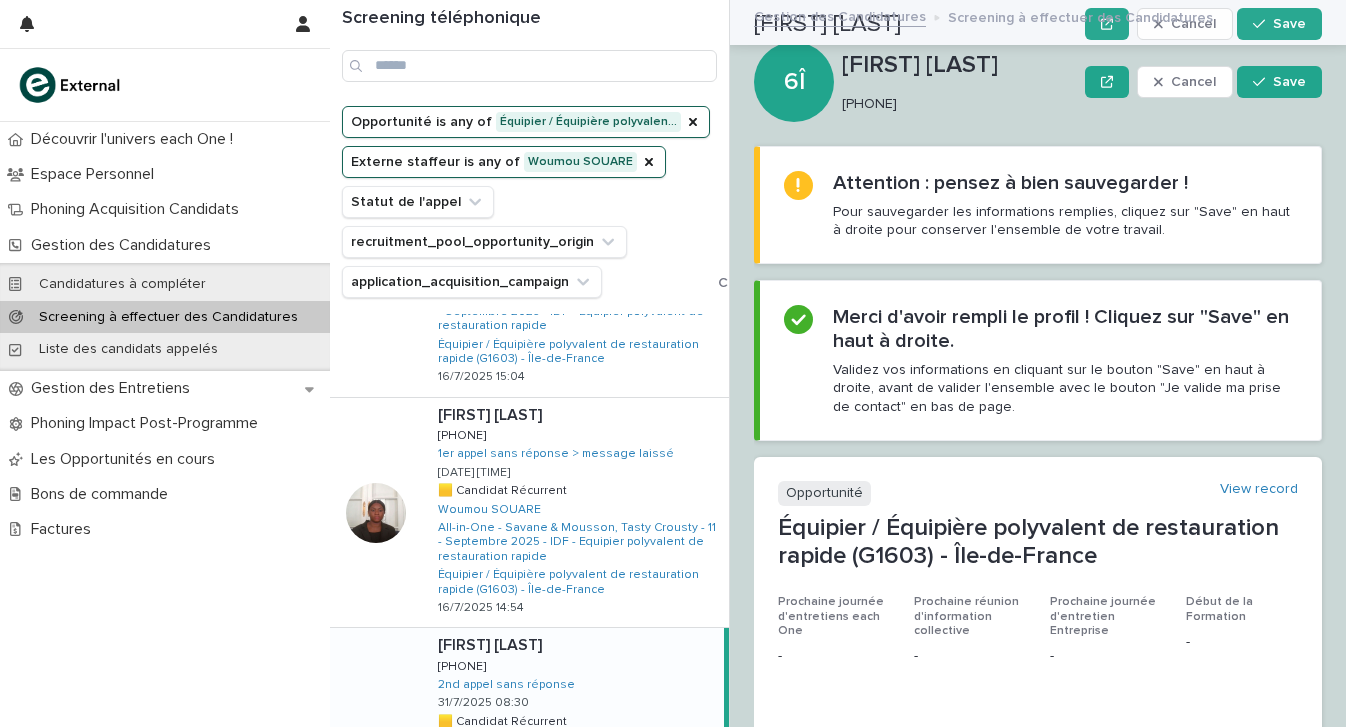 click on "6Î Mohammad NASERI 0775722234 Cancel Save" at bounding box center [1038, 82] 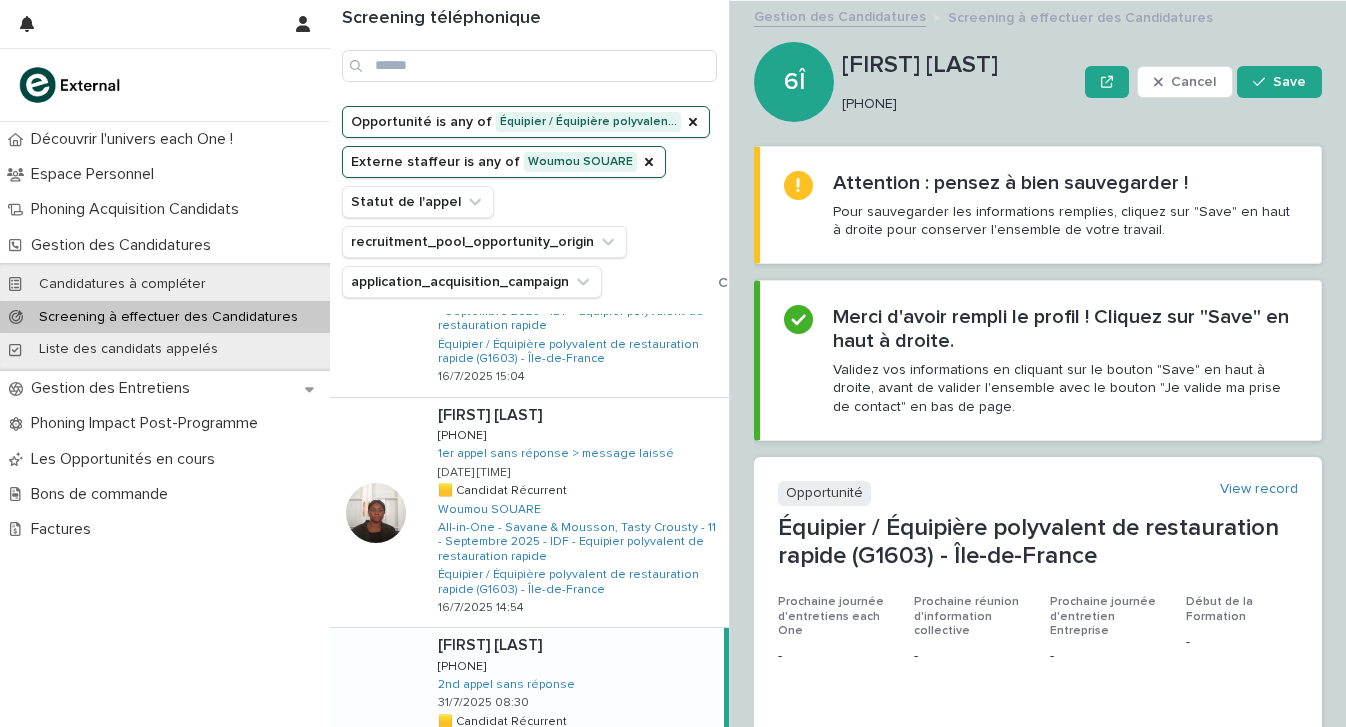 click on "Pour sauvegarder les informations remplies, cliquez sur "Save" en haut à droite pour conserver l'ensemble de votre travail." at bounding box center (1065, 221) 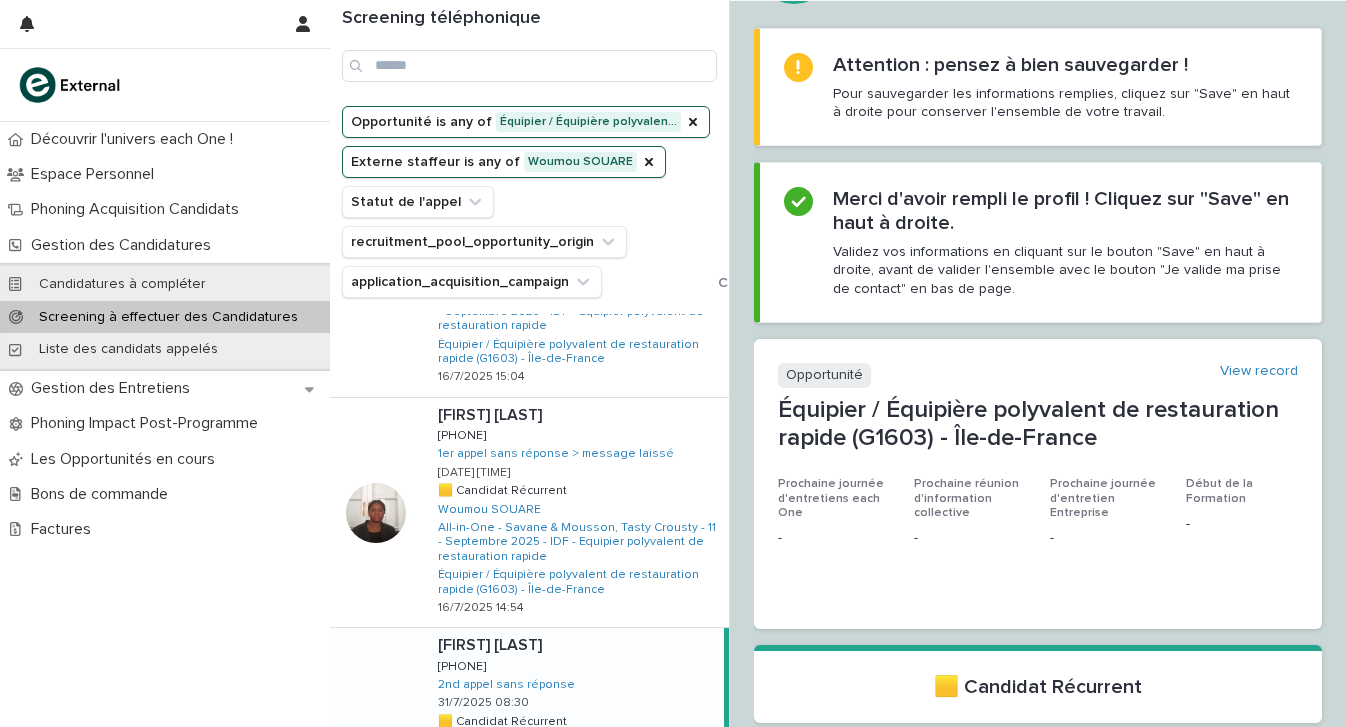 click on "Pour sauvegarder les informations remplies, cliquez sur "Save" en haut à droite pour conserver l'ensemble de votre travail." at bounding box center (1065, 103) 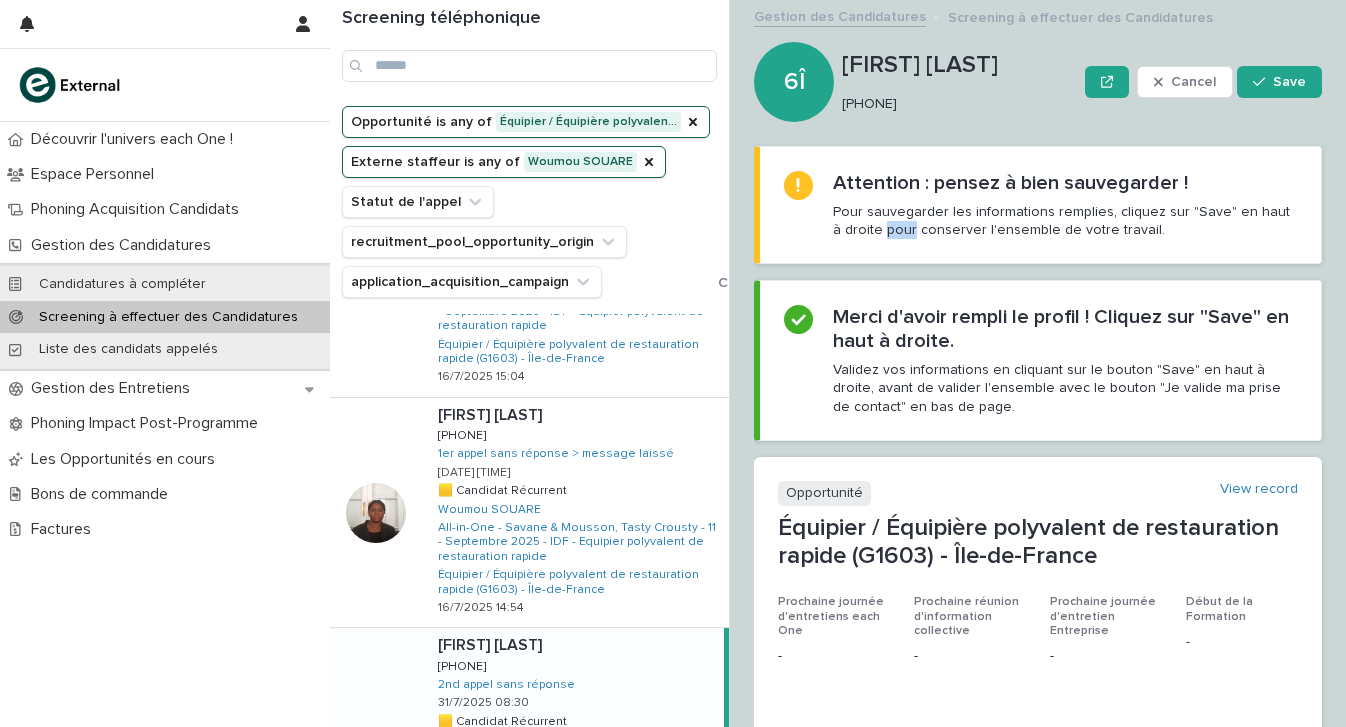 scroll, scrollTop: 0, scrollLeft: 0, axis: both 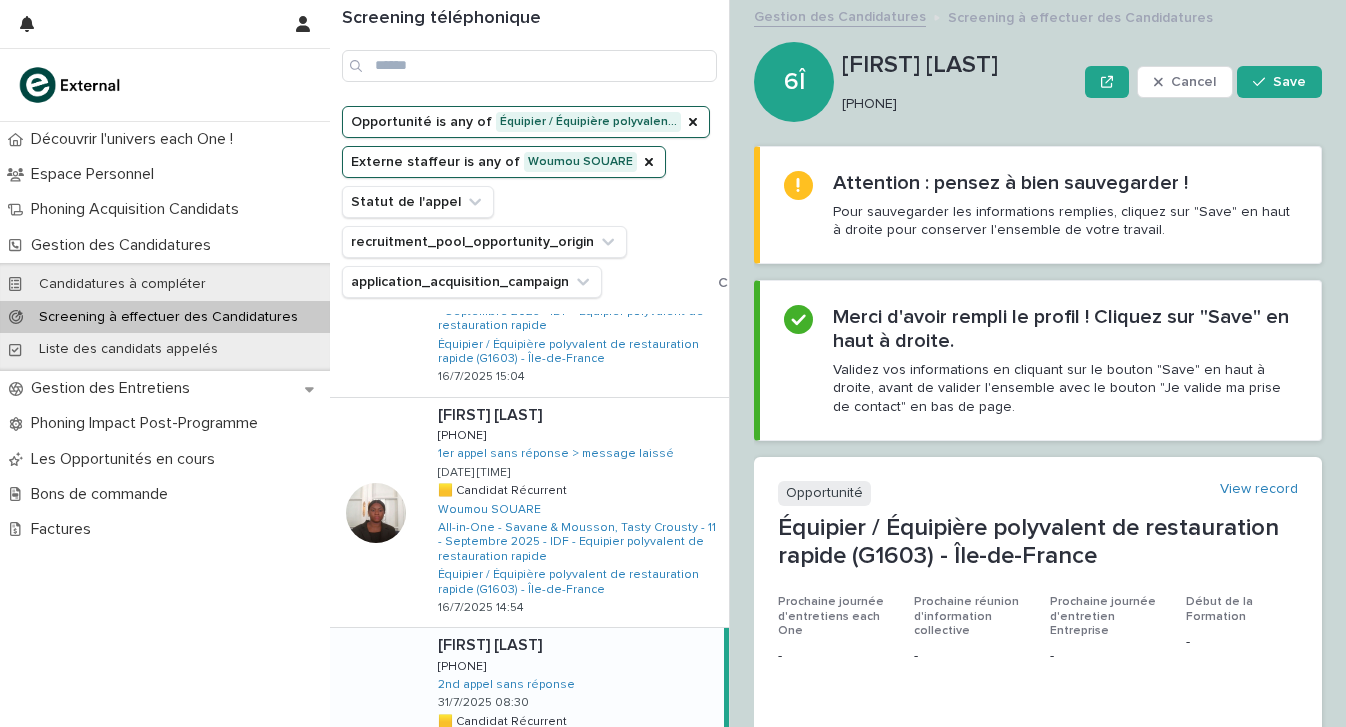 click on "0775722234" at bounding box center [955, 104] 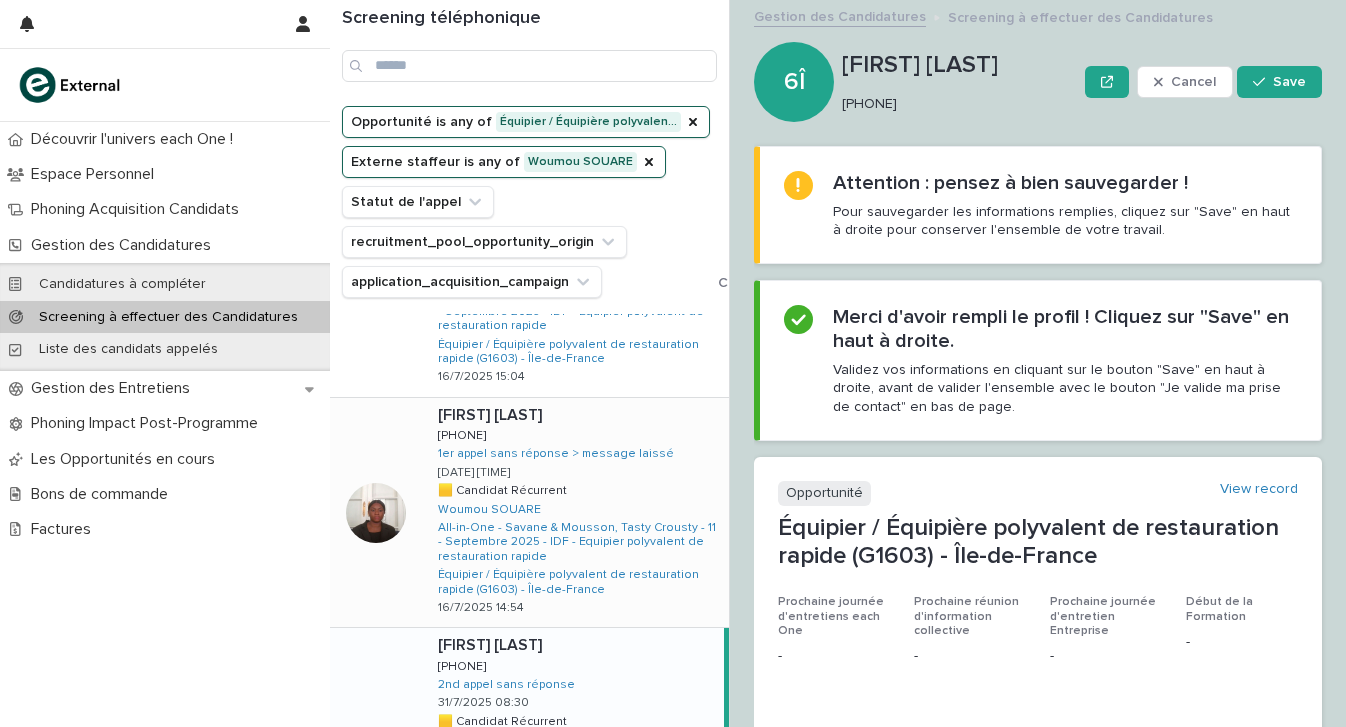 click at bounding box center [579, 415] 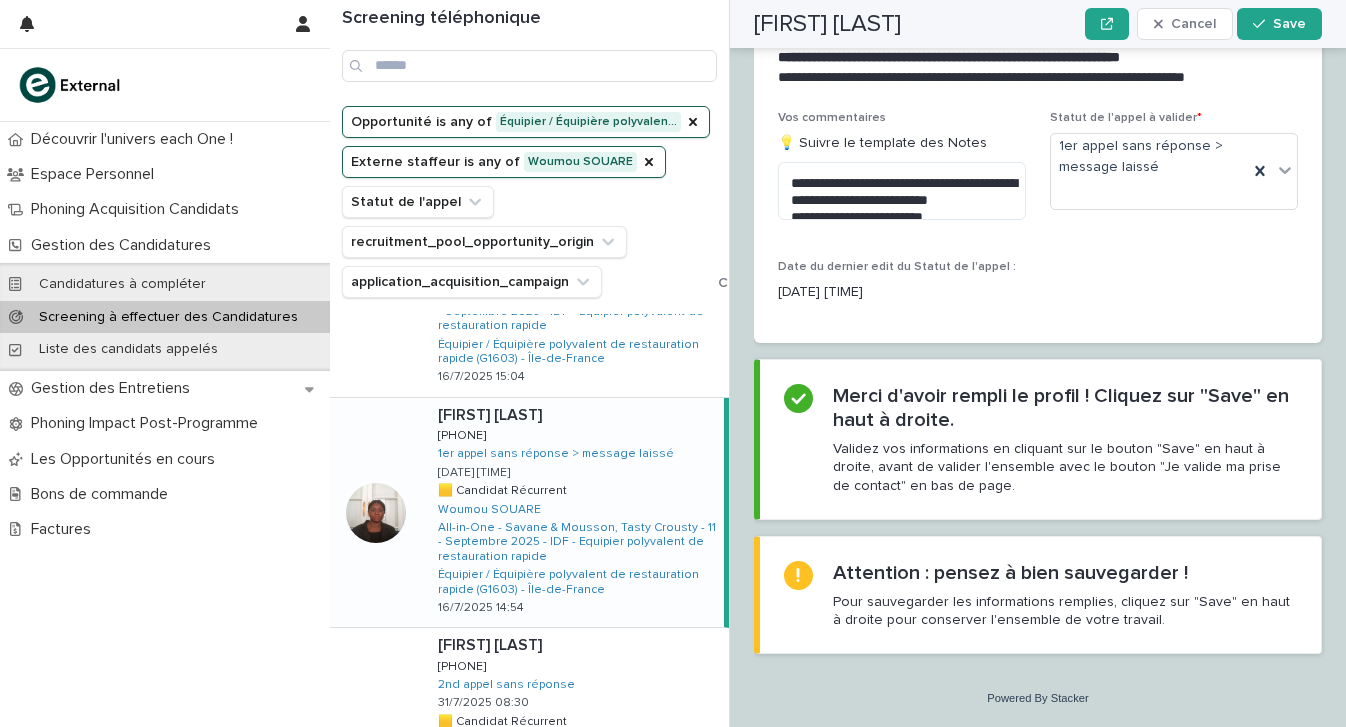 scroll, scrollTop: 3025, scrollLeft: 0, axis: vertical 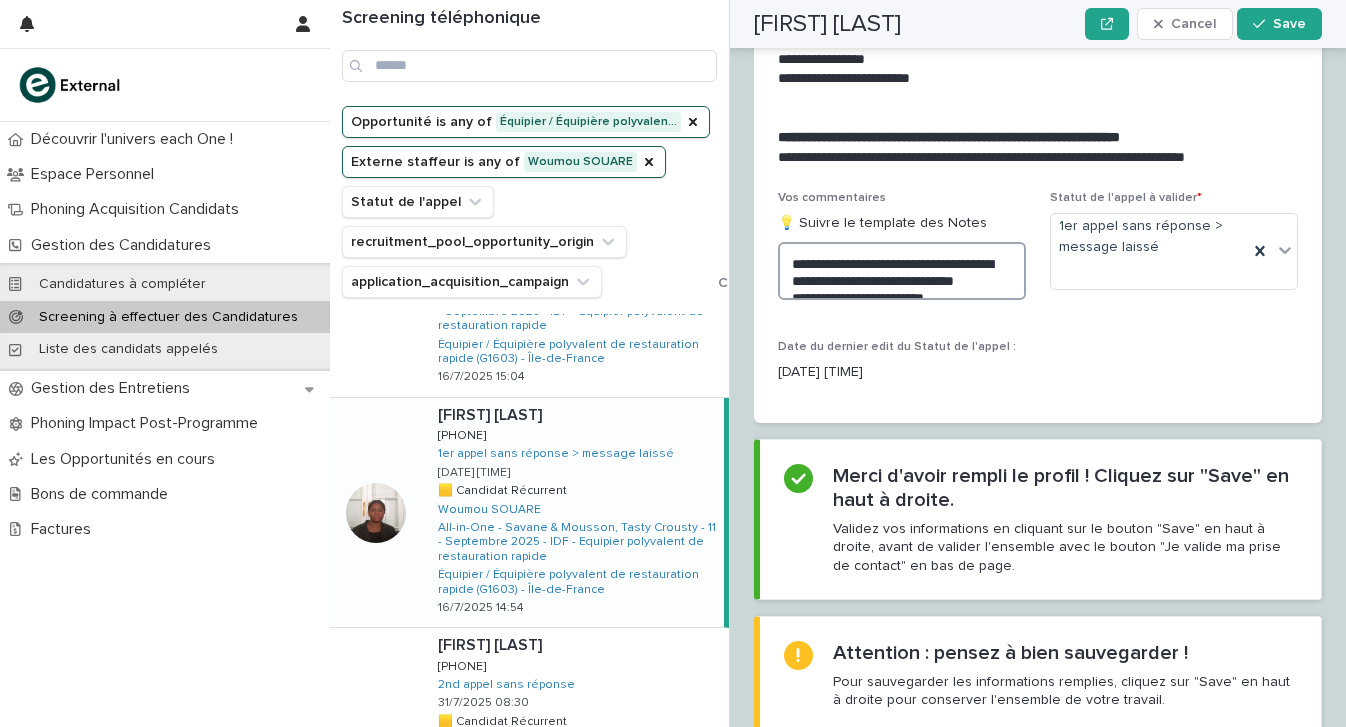 click on "**********" at bounding box center [902, 271] 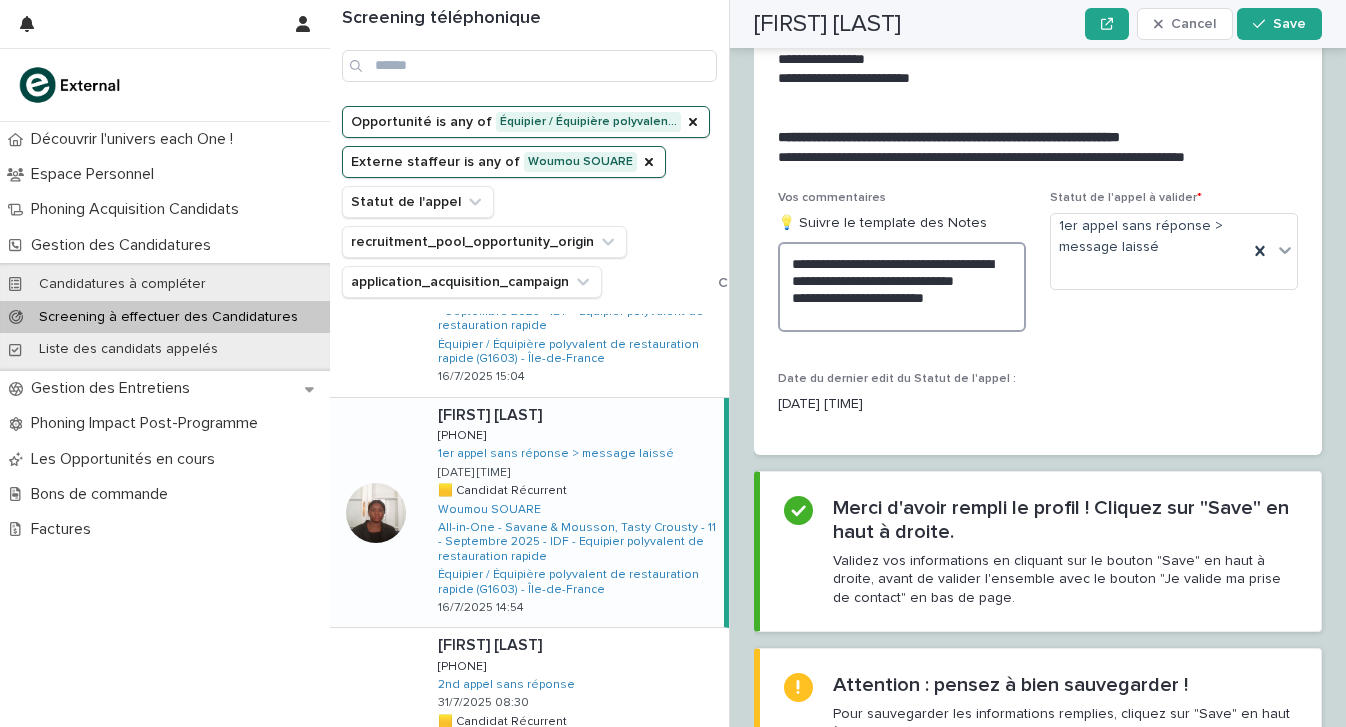 click on "**********" at bounding box center (902, 287) 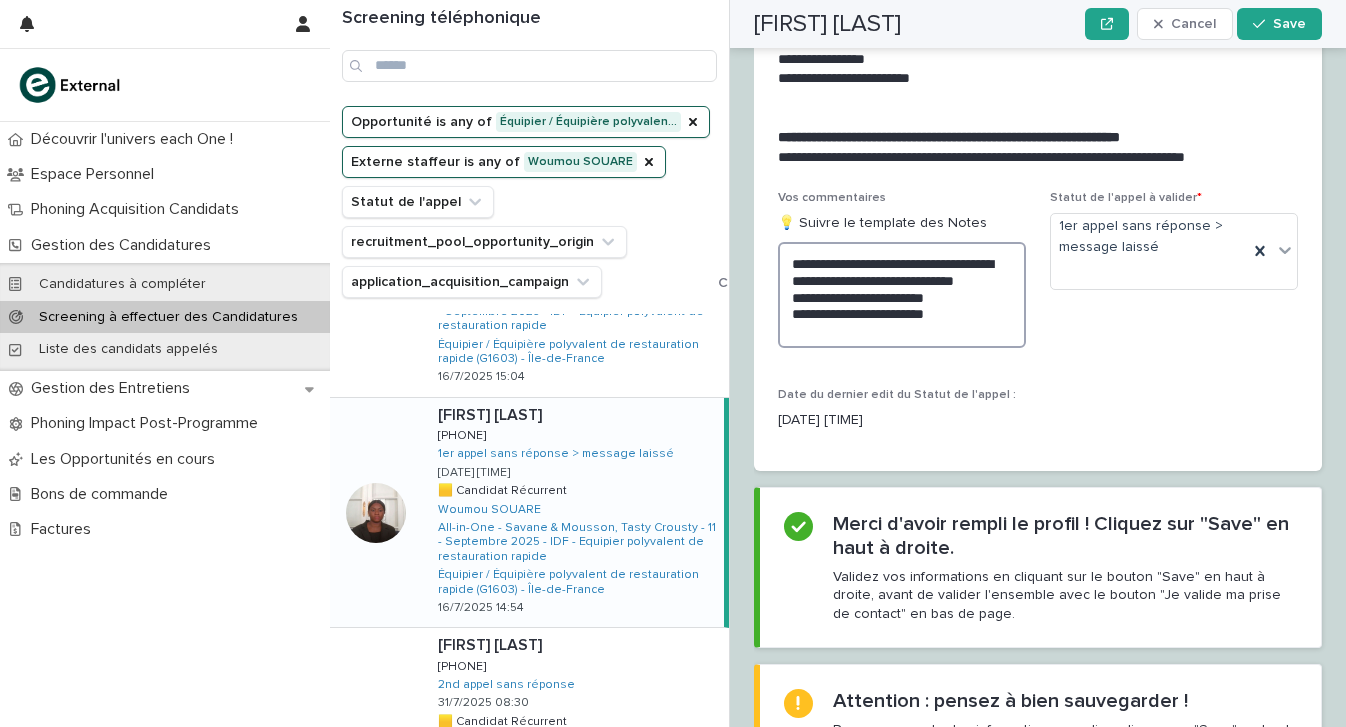 click on "**********" at bounding box center (902, 295) 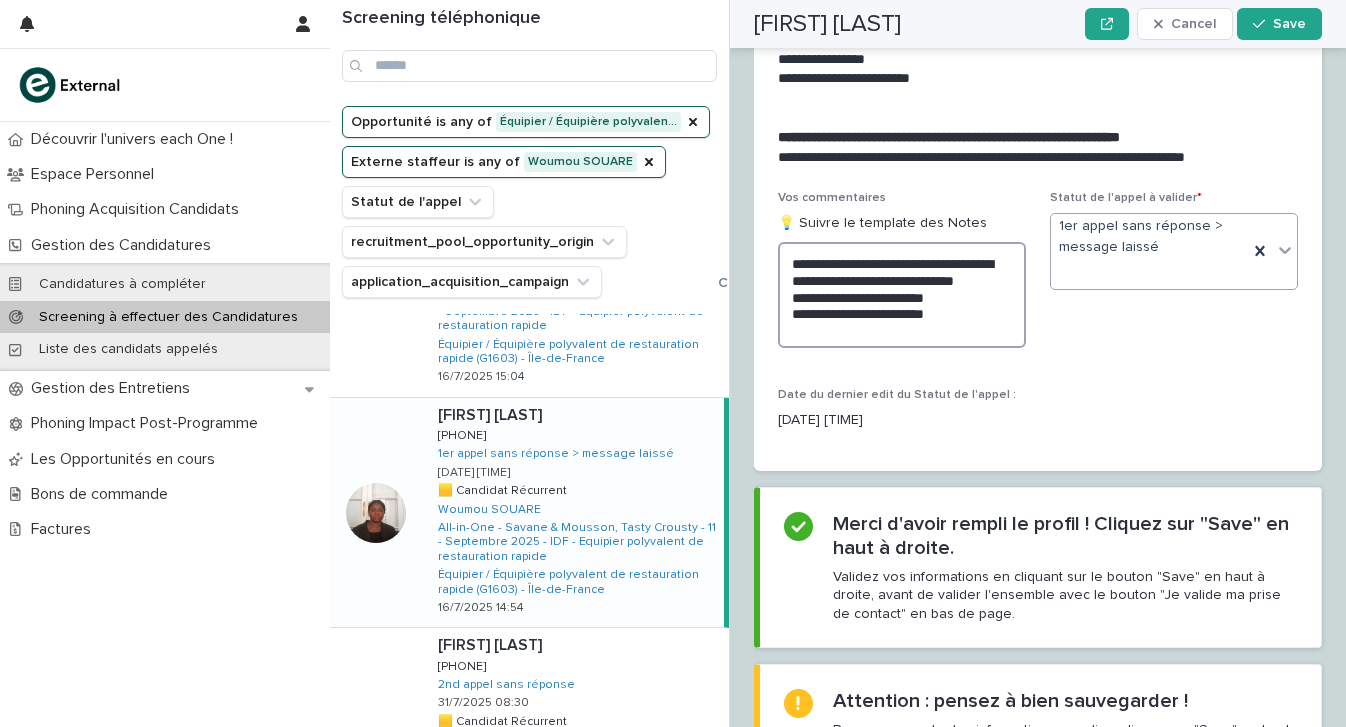 type on "**********" 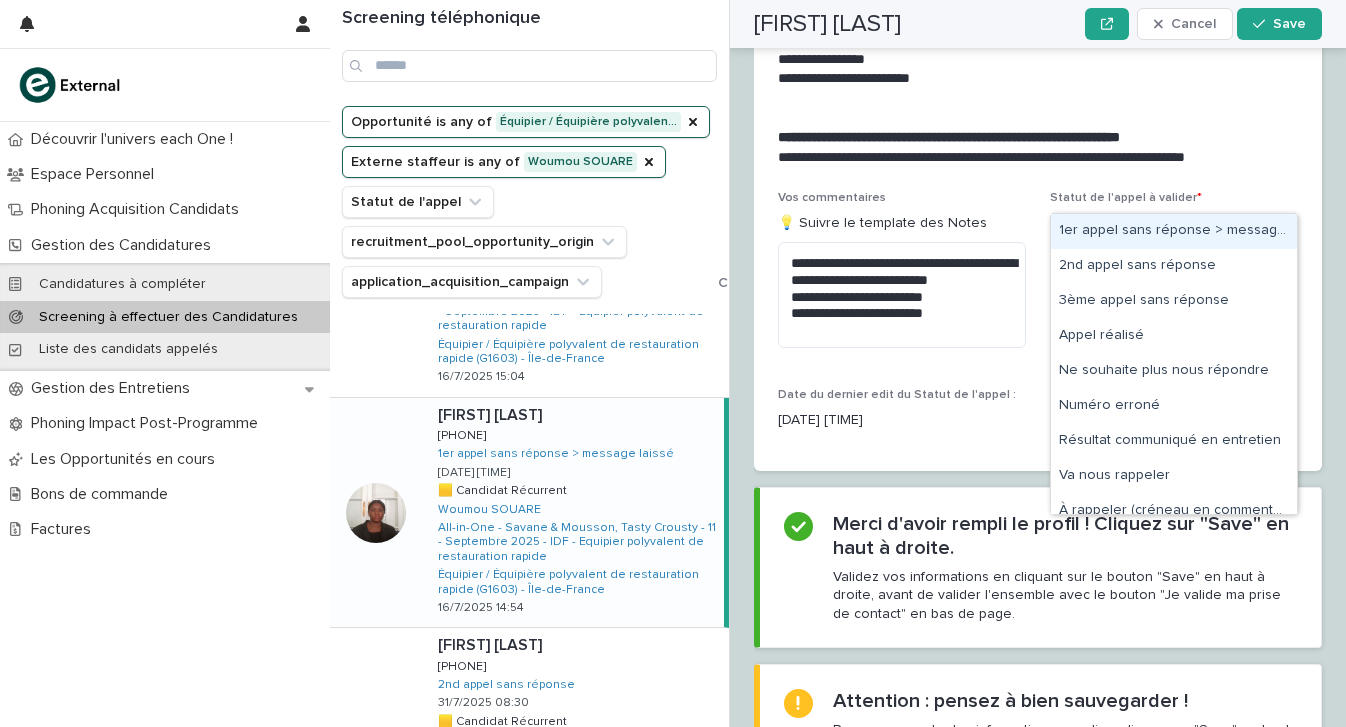 click on "1er appel sans réponse > message laissé" at bounding box center (1149, 251) 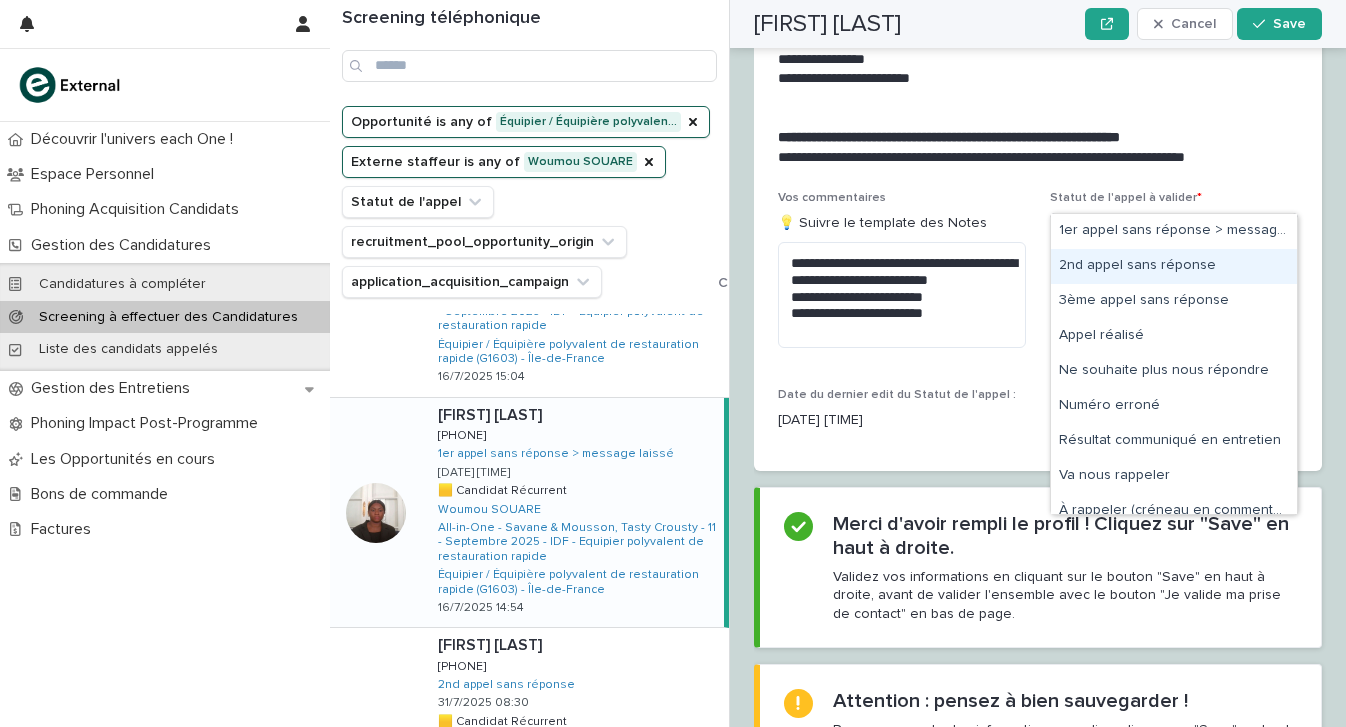click on "2nd appel sans réponse" at bounding box center [1174, 266] 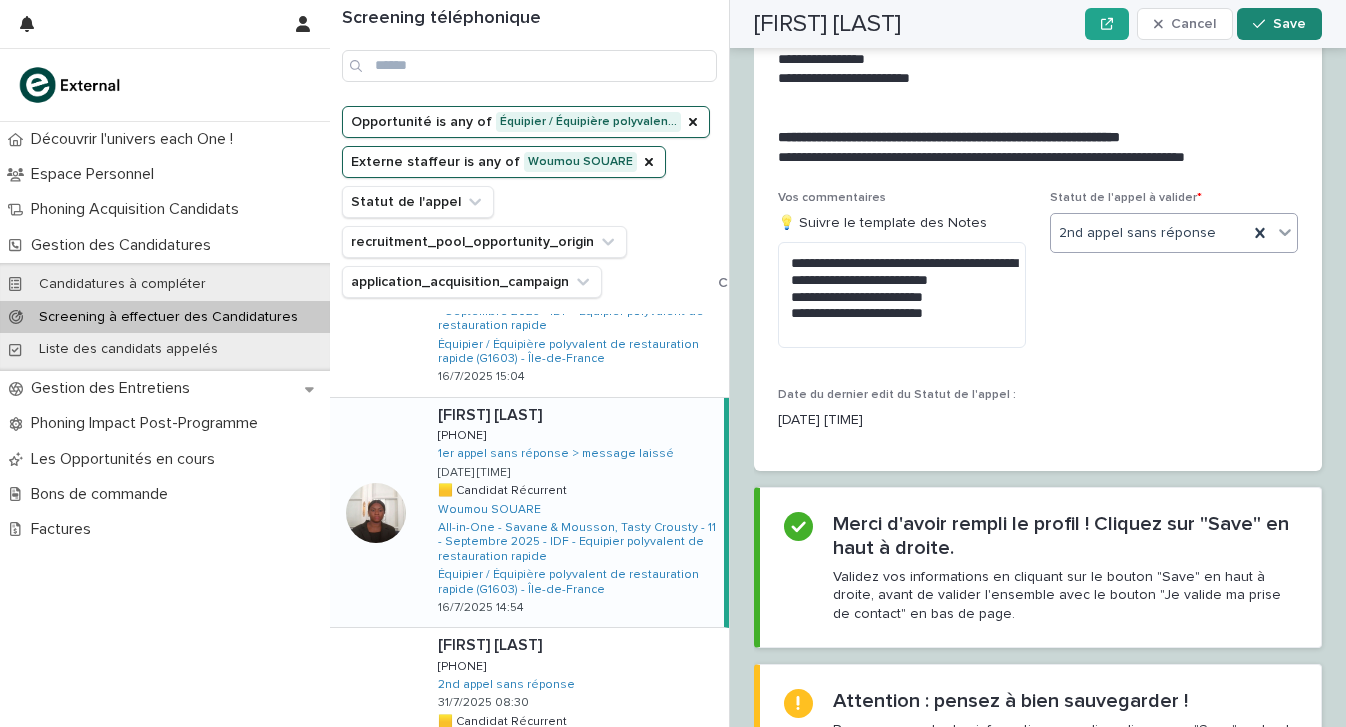 click on "Save" at bounding box center (1289, 24) 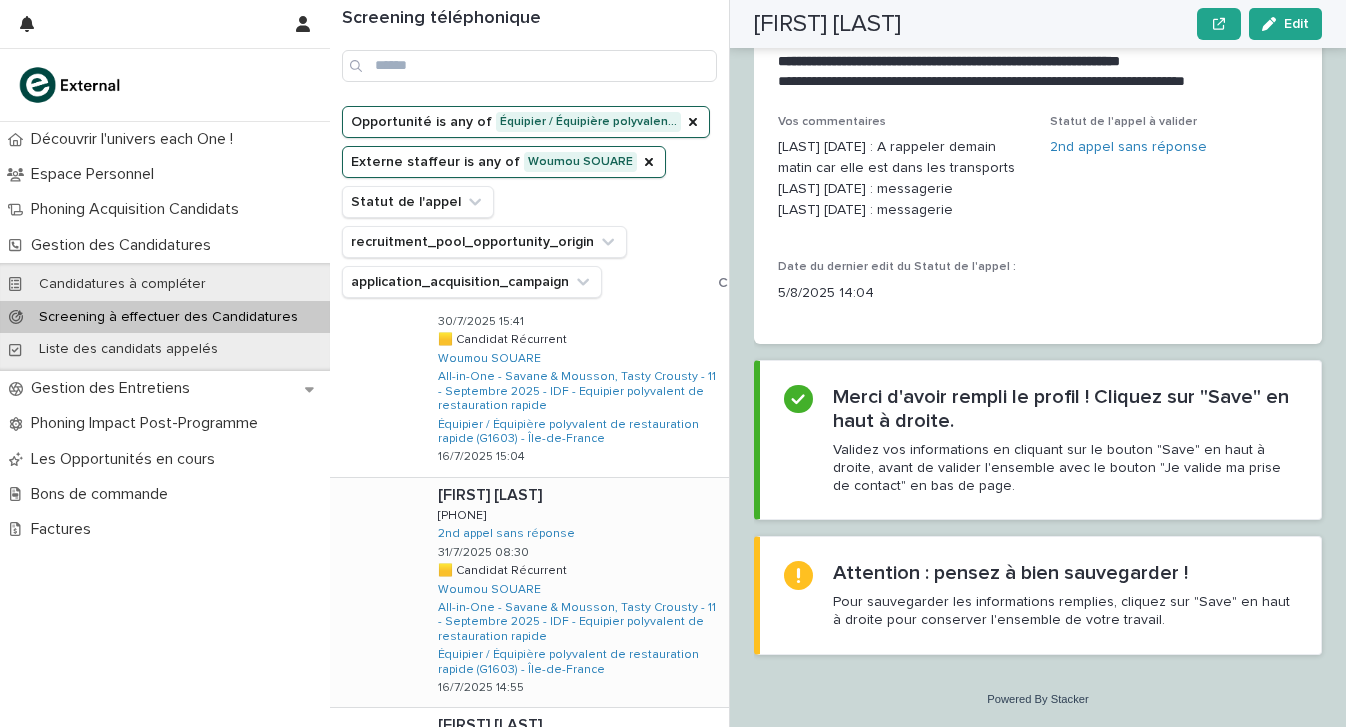 scroll, scrollTop: 1160, scrollLeft: 0, axis: vertical 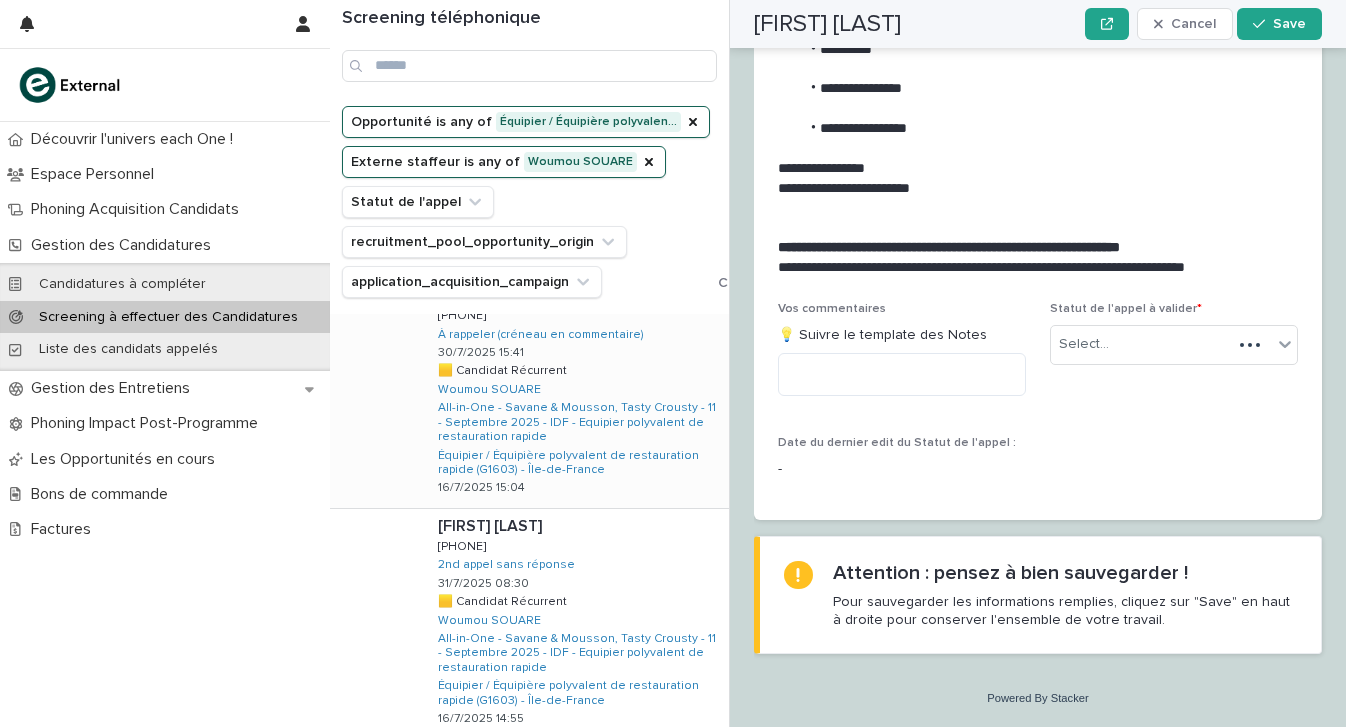 click at bounding box center (579, 295) 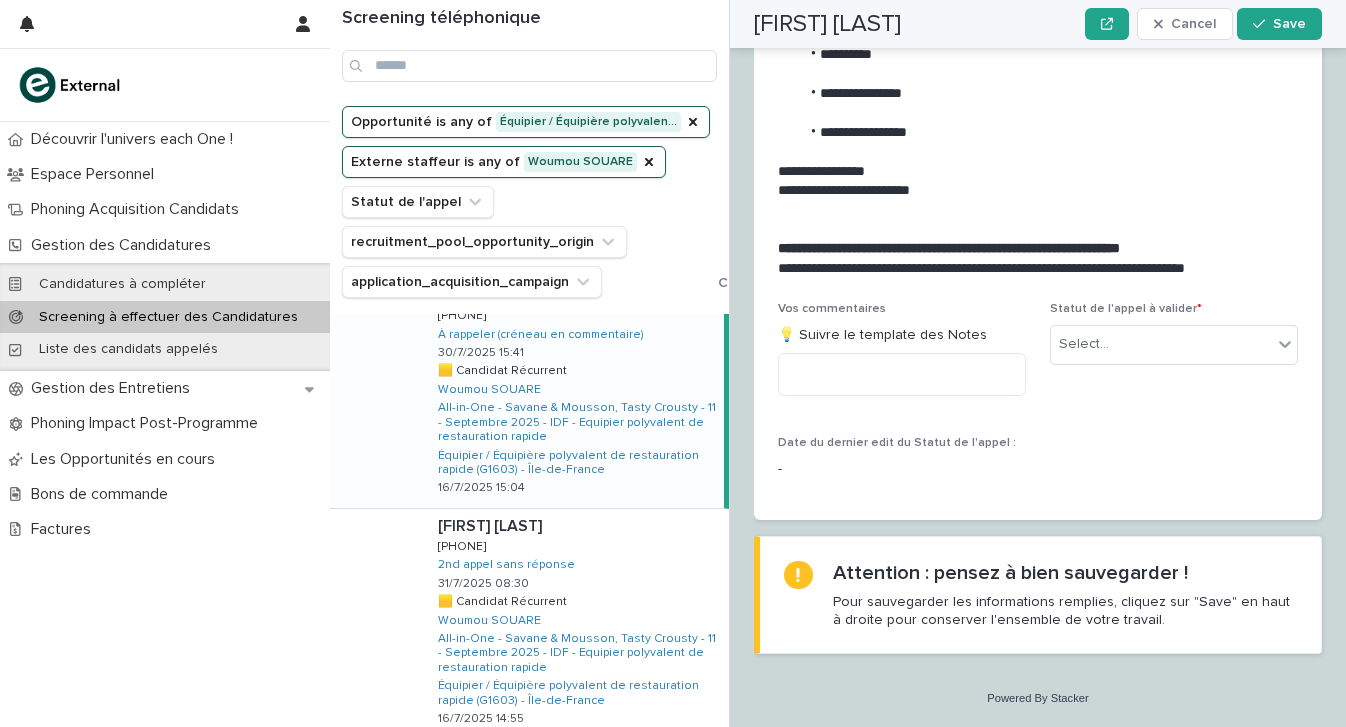 scroll, scrollTop: 1052, scrollLeft: 0, axis: vertical 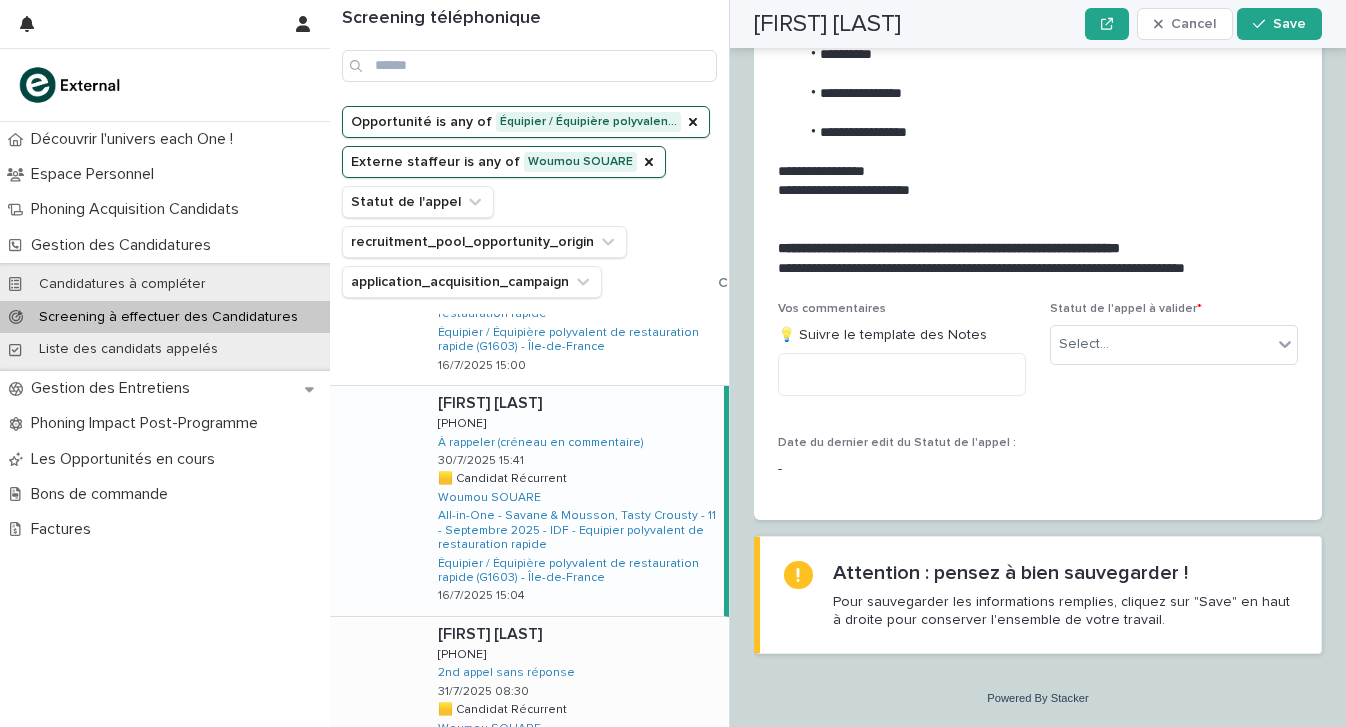 click on "Mohammad NASERI Mohammad NASERI   0775722234 0775722234   2nd appel sans réponse   31/7/2025 08:30 🟨 Candidat Récurrent 🟨 Candidat Récurrent   Woumou SOUARE   All-in-One - Savane & Mousson, Tasty Crousty - 11 - Septembre 2025 - IDF - Equipier polyvalent de restauration rapide   Équipier / Équipière polyvalent de restauration rapide (G1603) - Île-de-France   16/7/2025 14:55" at bounding box center (575, 732) 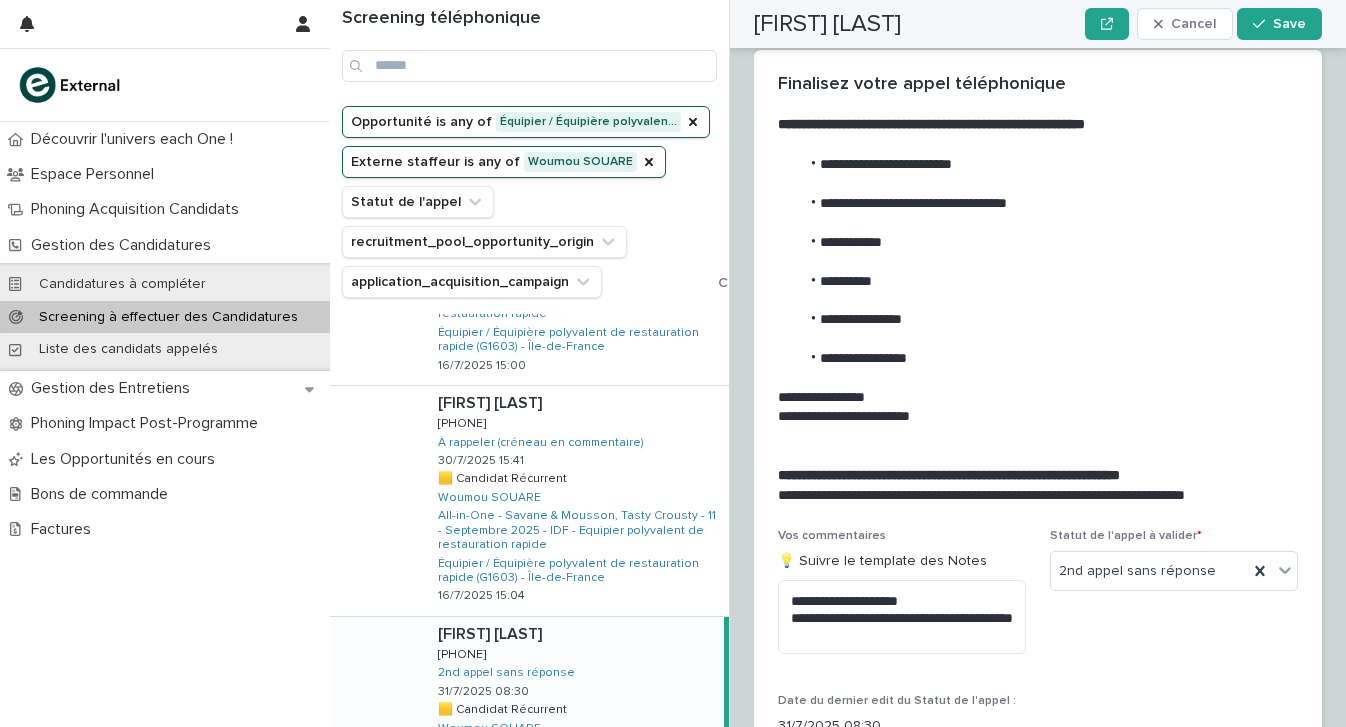 click on "**********" at bounding box center [902, 599] 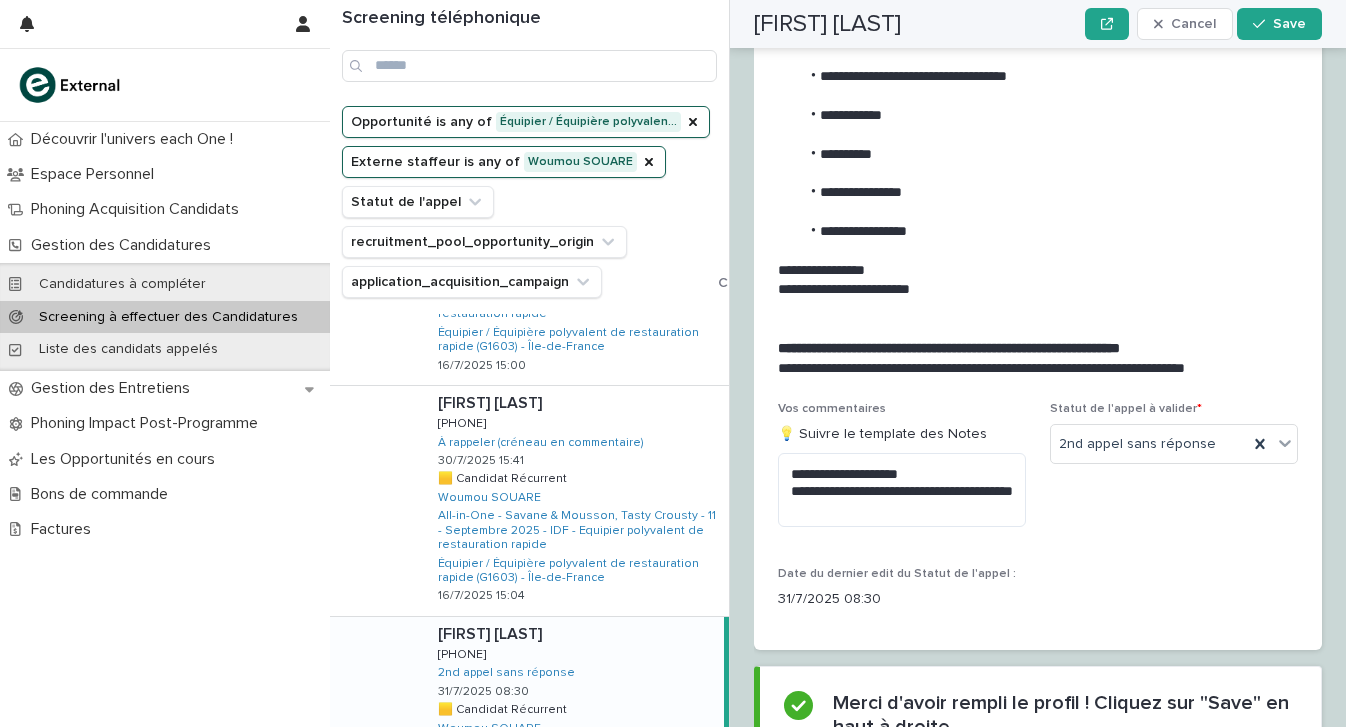 scroll, scrollTop: 2924, scrollLeft: 0, axis: vertical 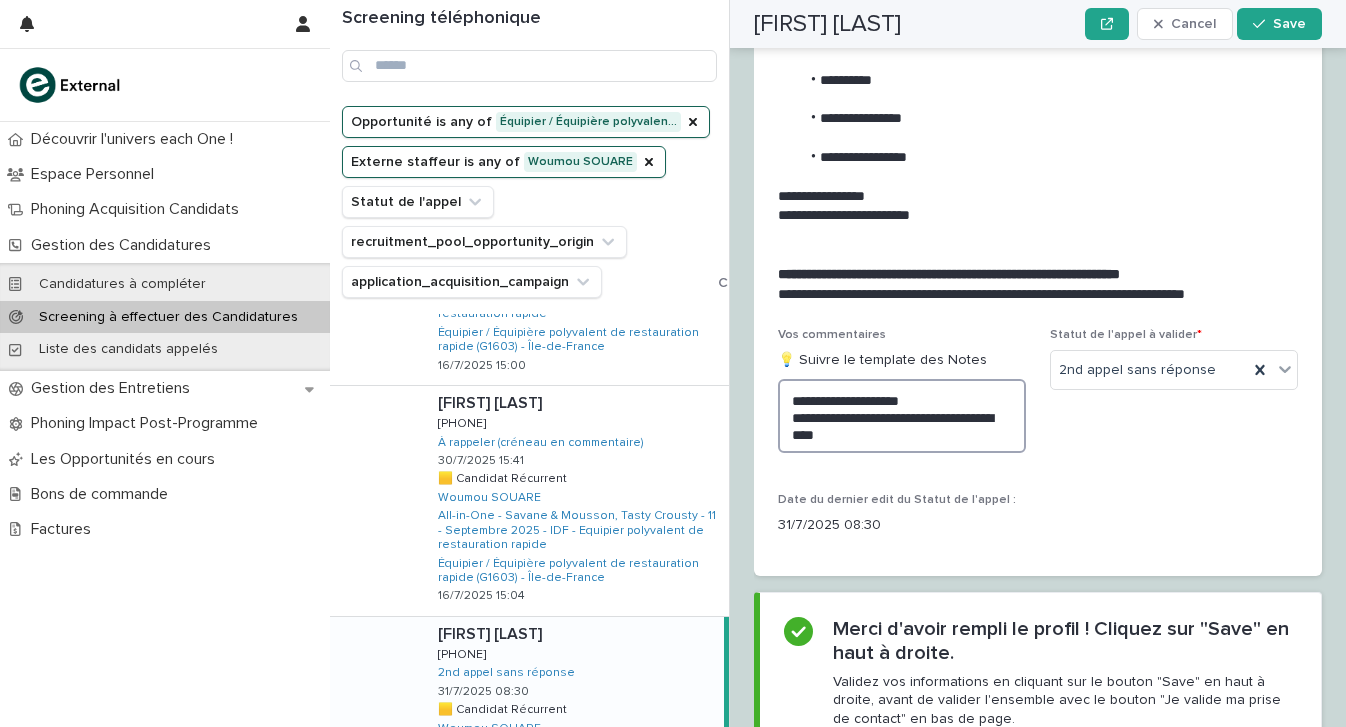 click on "**********" at bounding box center (902, 416) 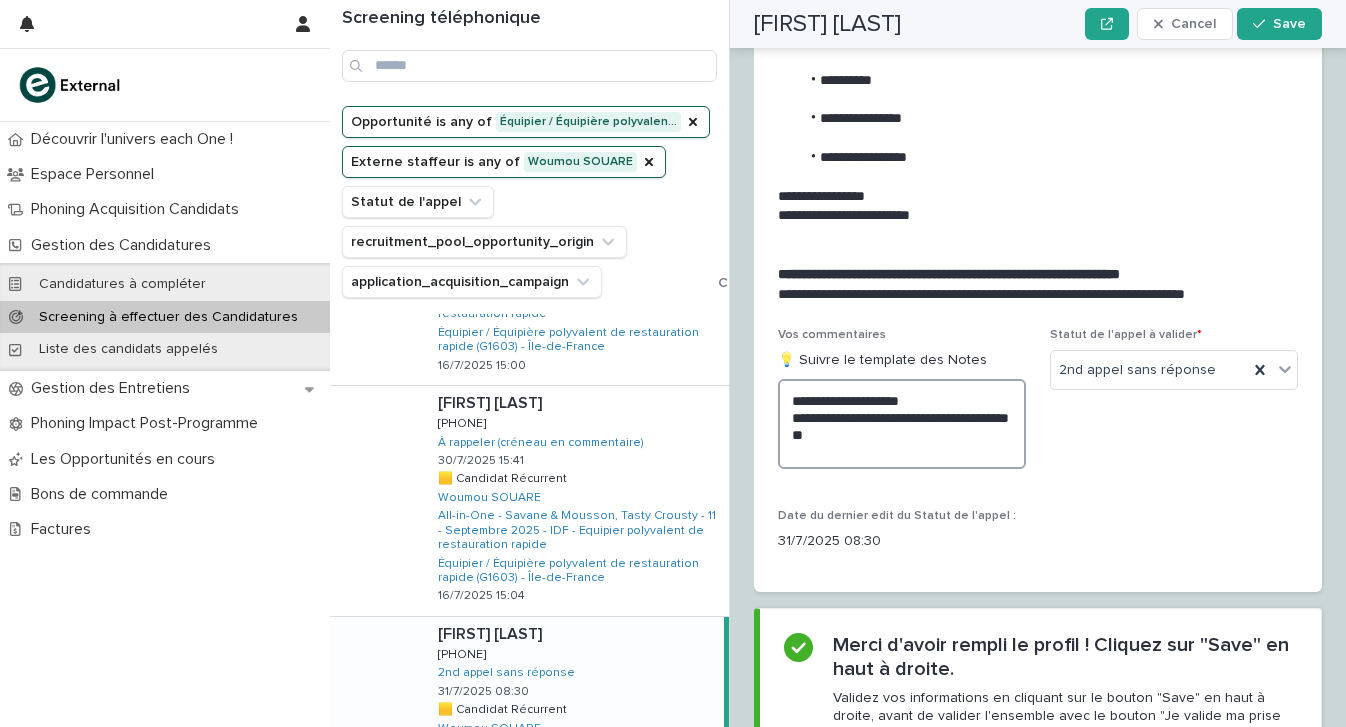 click on "**********" at bounding box center [902, 424] 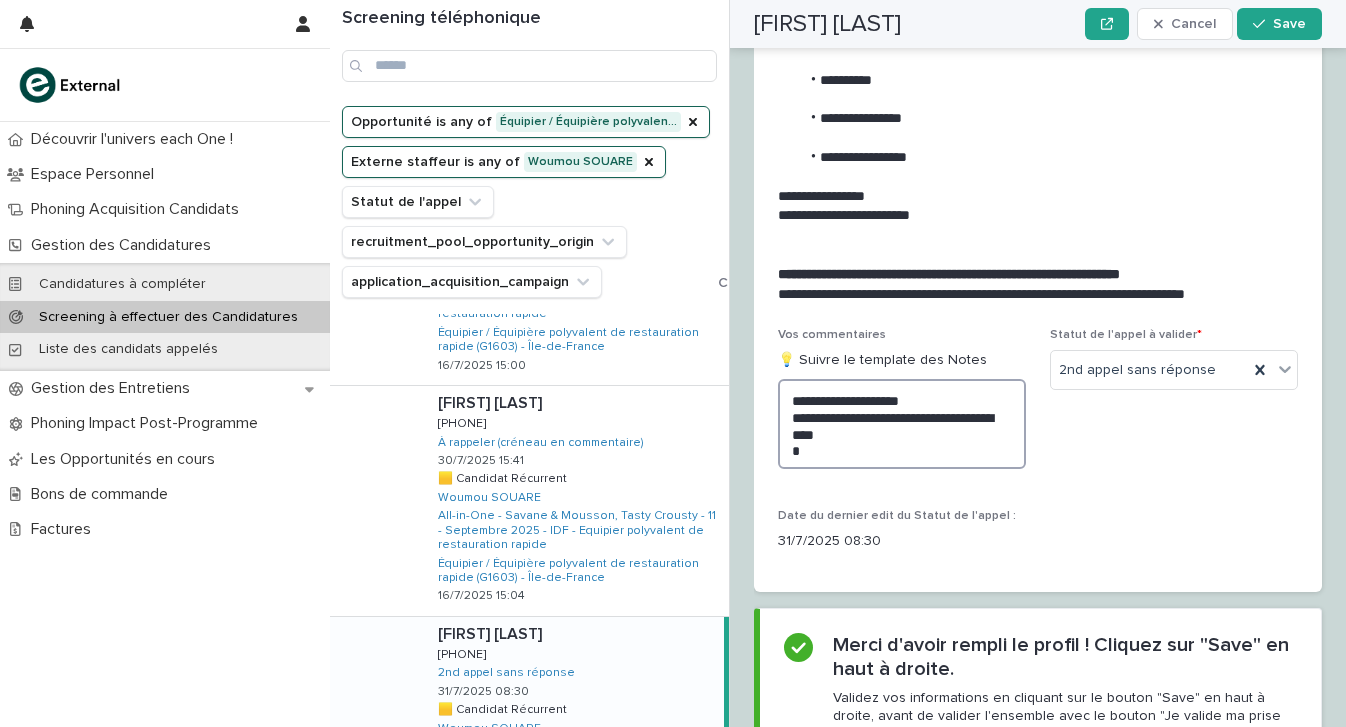 click on "**********" at bounding box center (902, 424) 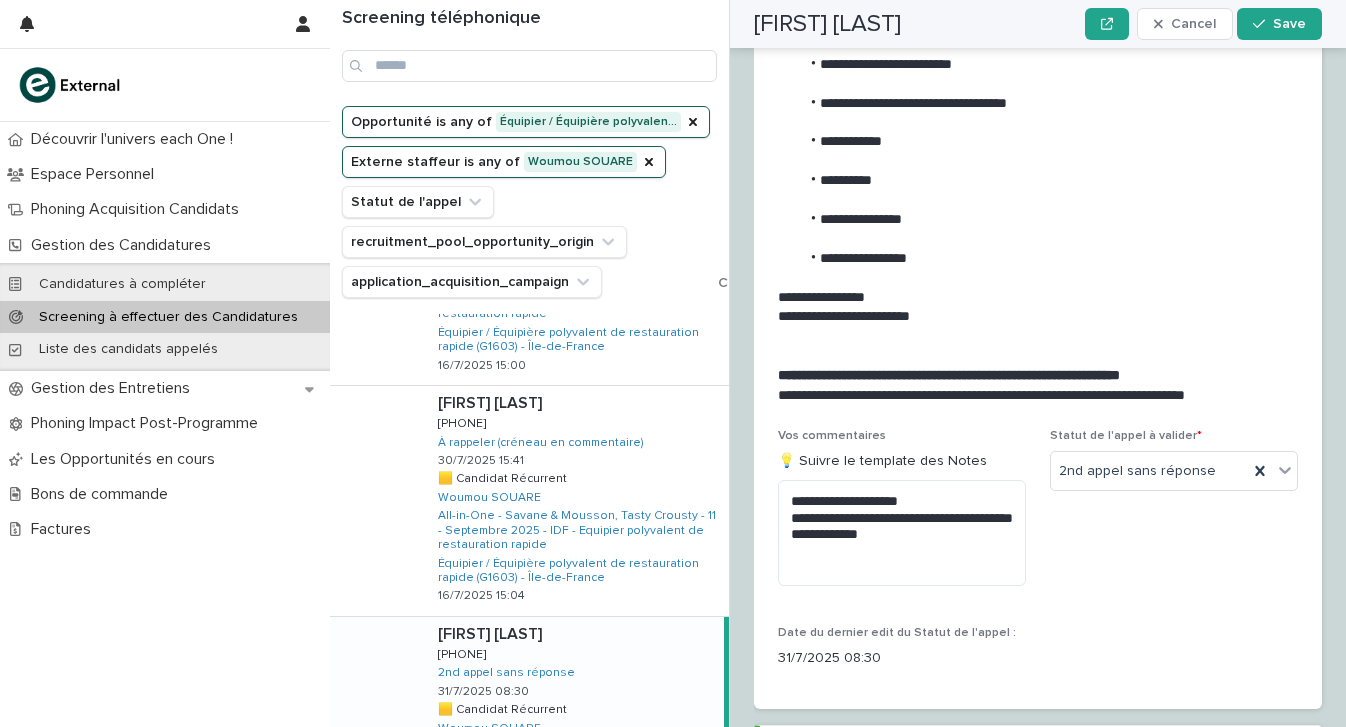 click on "**********" at bounding box center (1038, 189) 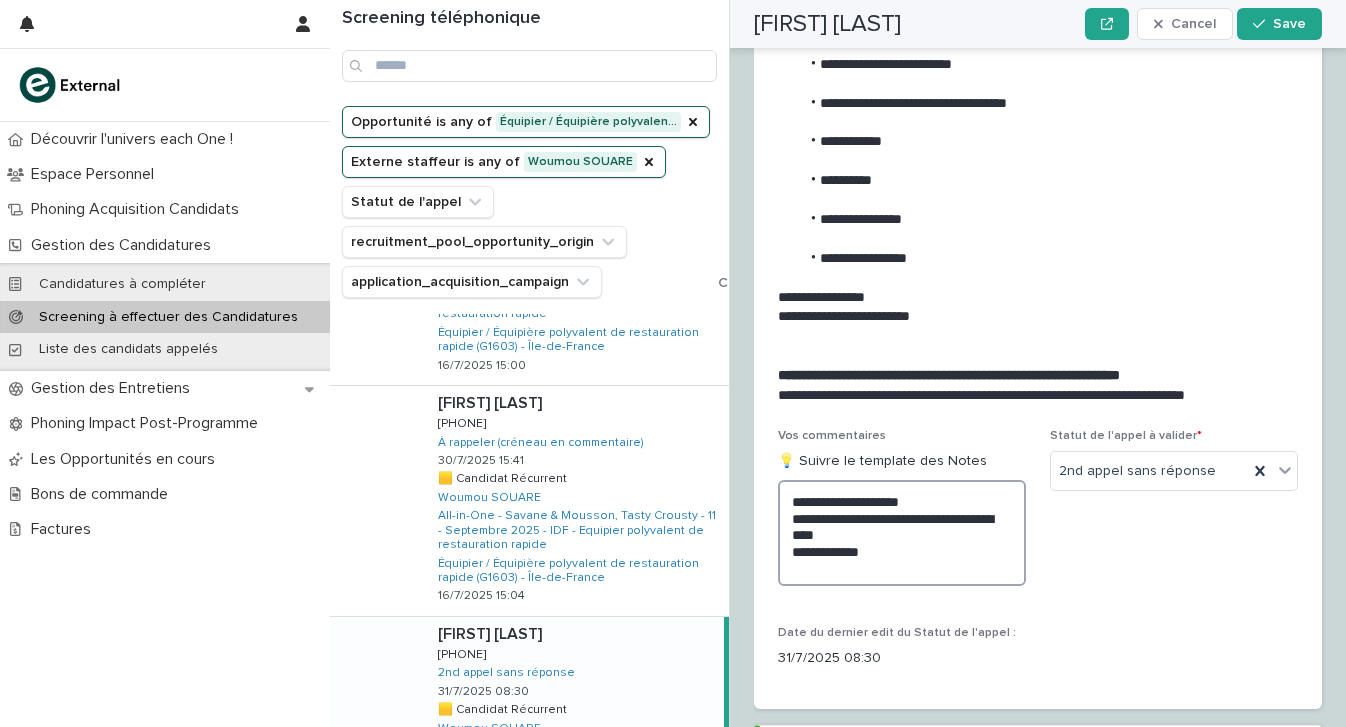 click on "**********" at bounding box center (902, 533) 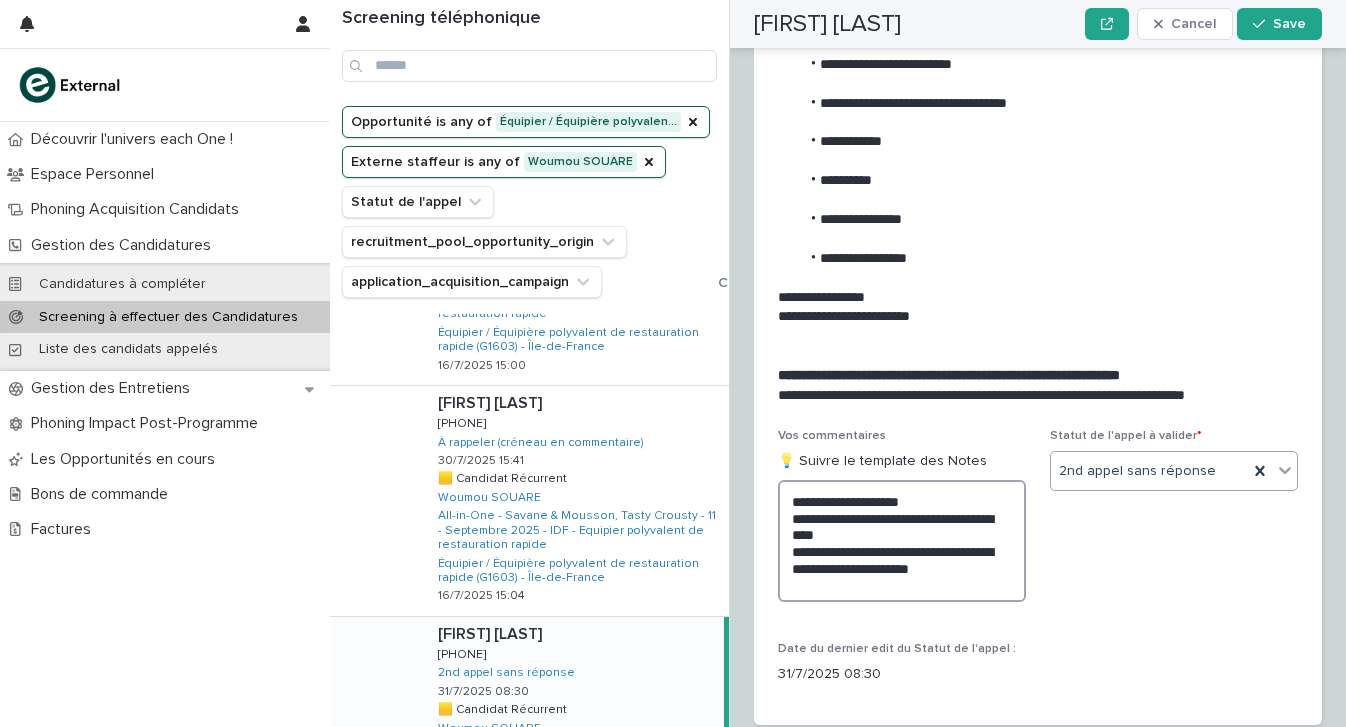 type on "**********" 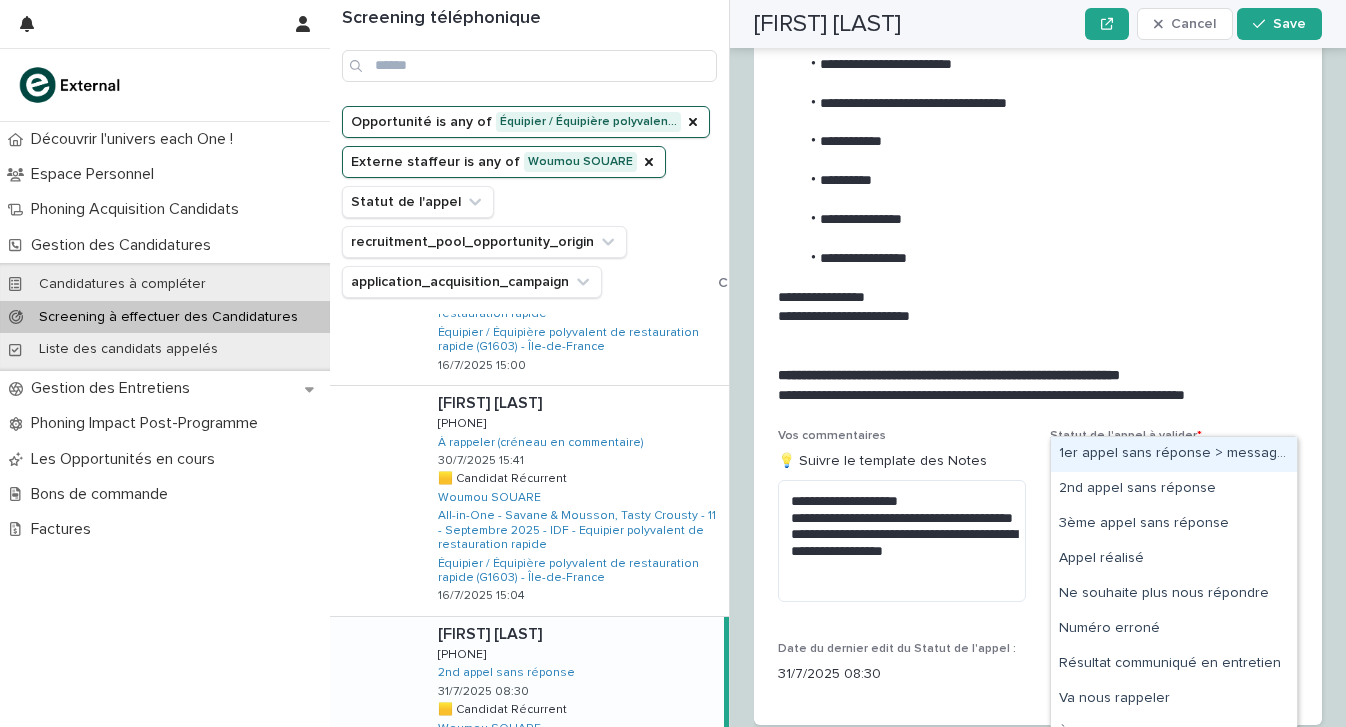 click on "2nd appel sans réponse" at bounding box center [1149, 471] 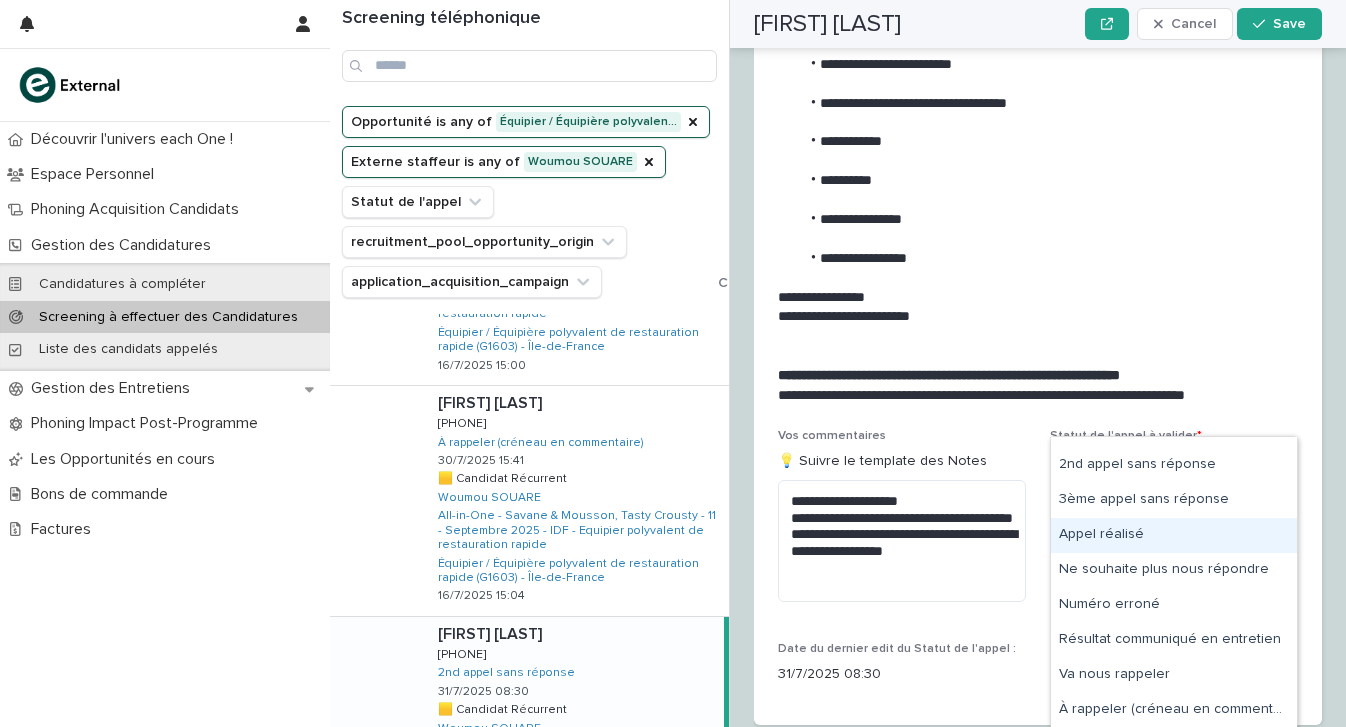 scroll, scrollTop: 24, scrollLeft: 0, axis: vertical 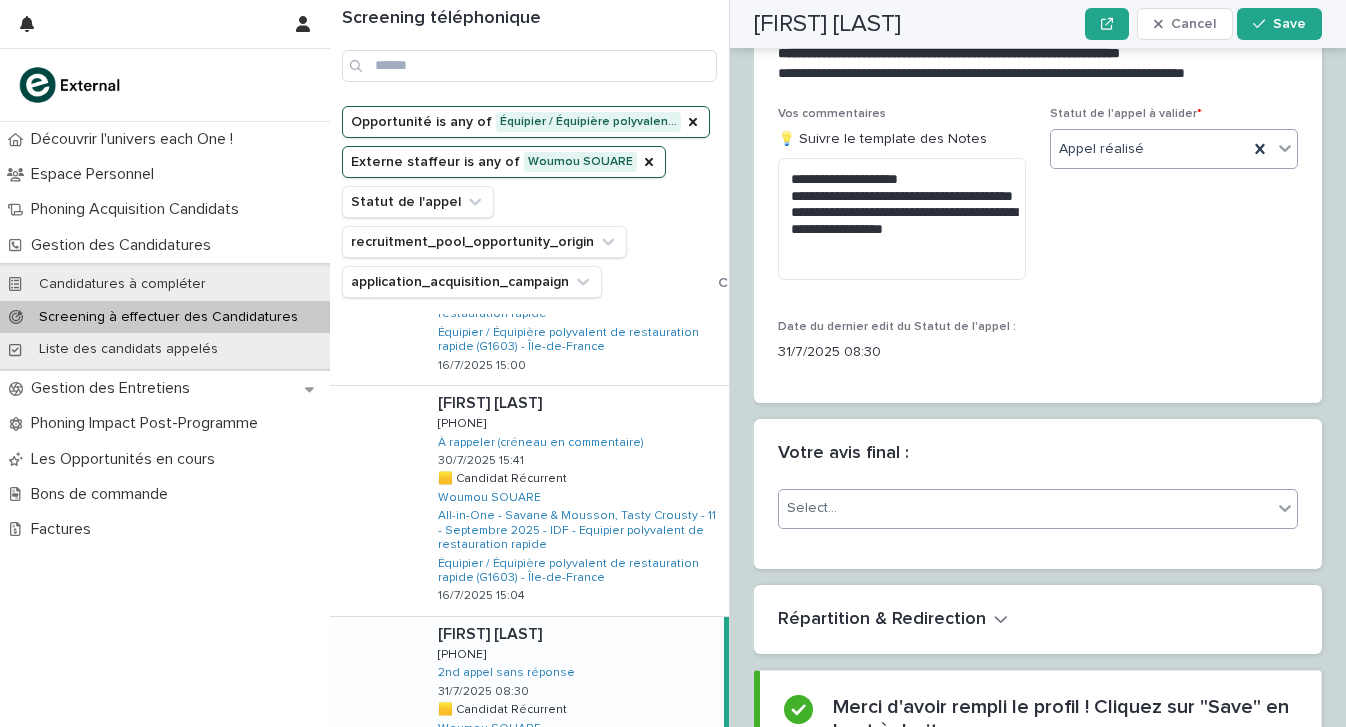 click on "Select..." at bounding box center [1038, 509] 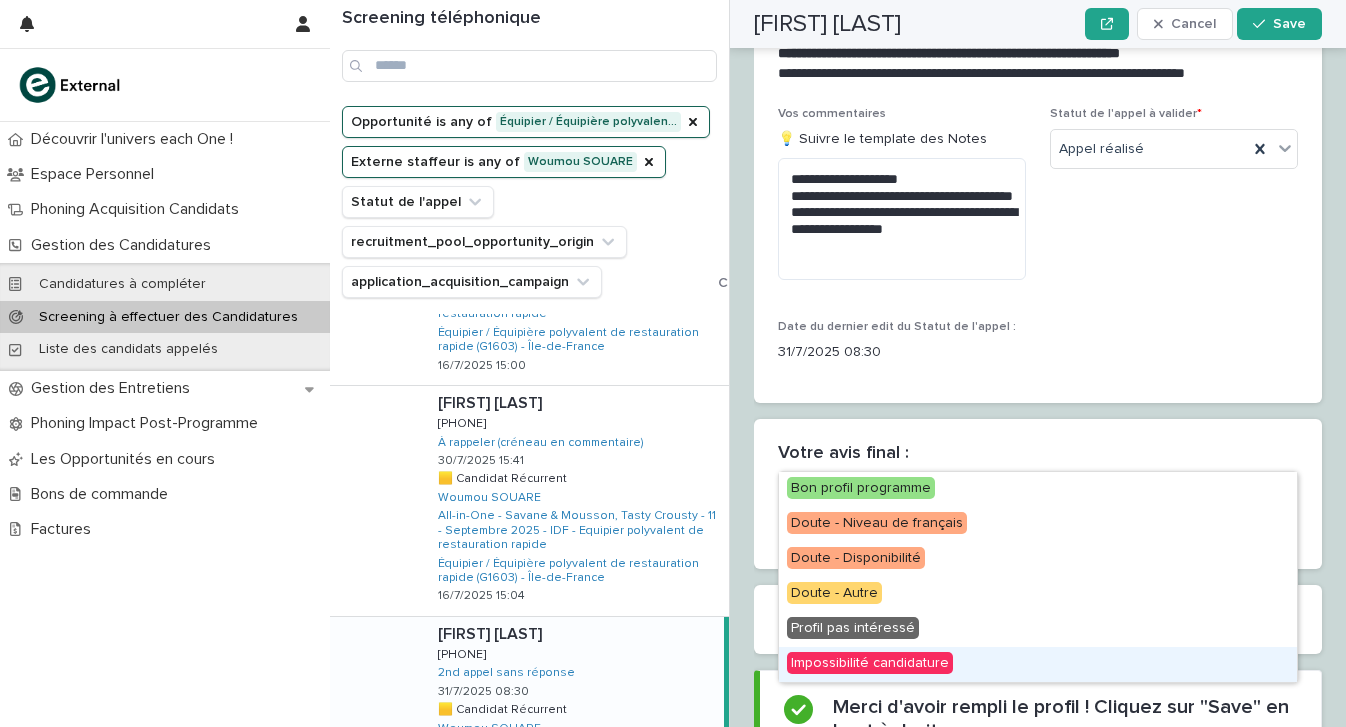 click on "Impossibilité candidature" at bounding box center (870, 663) 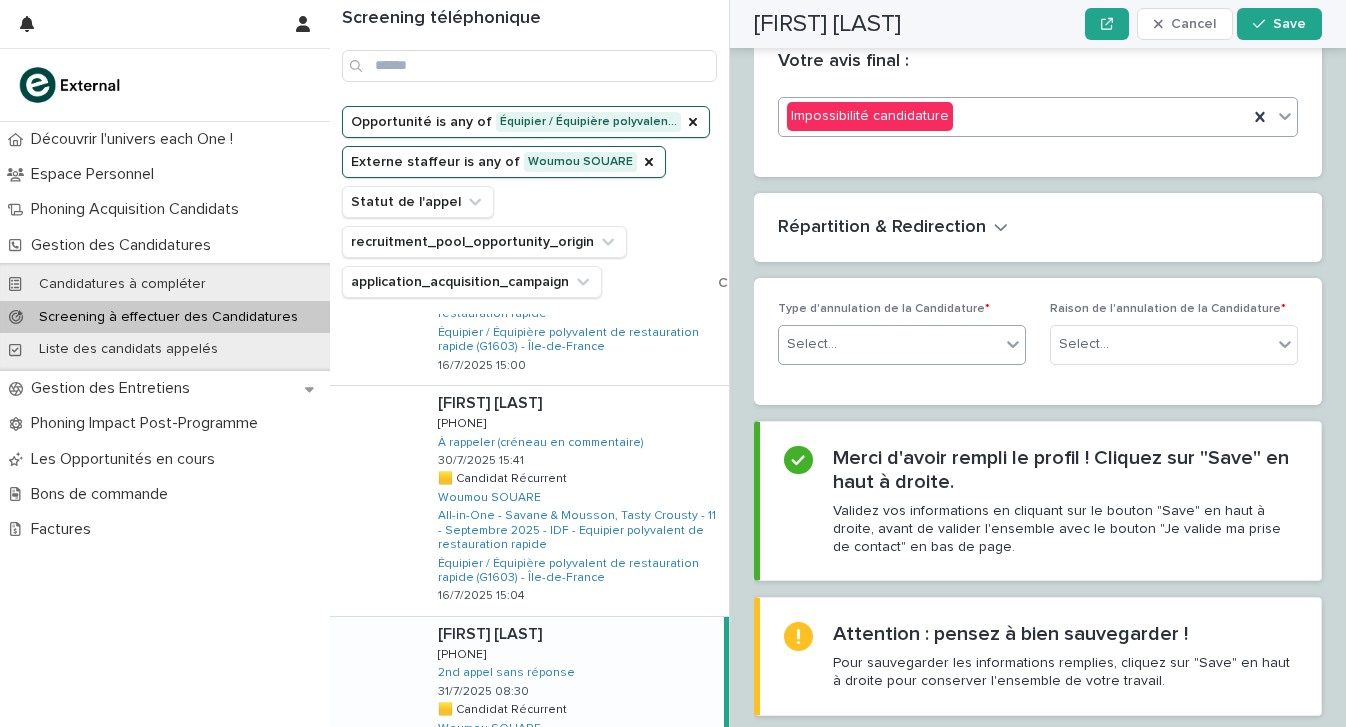 scroll, scrollTop: 3637, scrollLeft: 0, axis: vertical 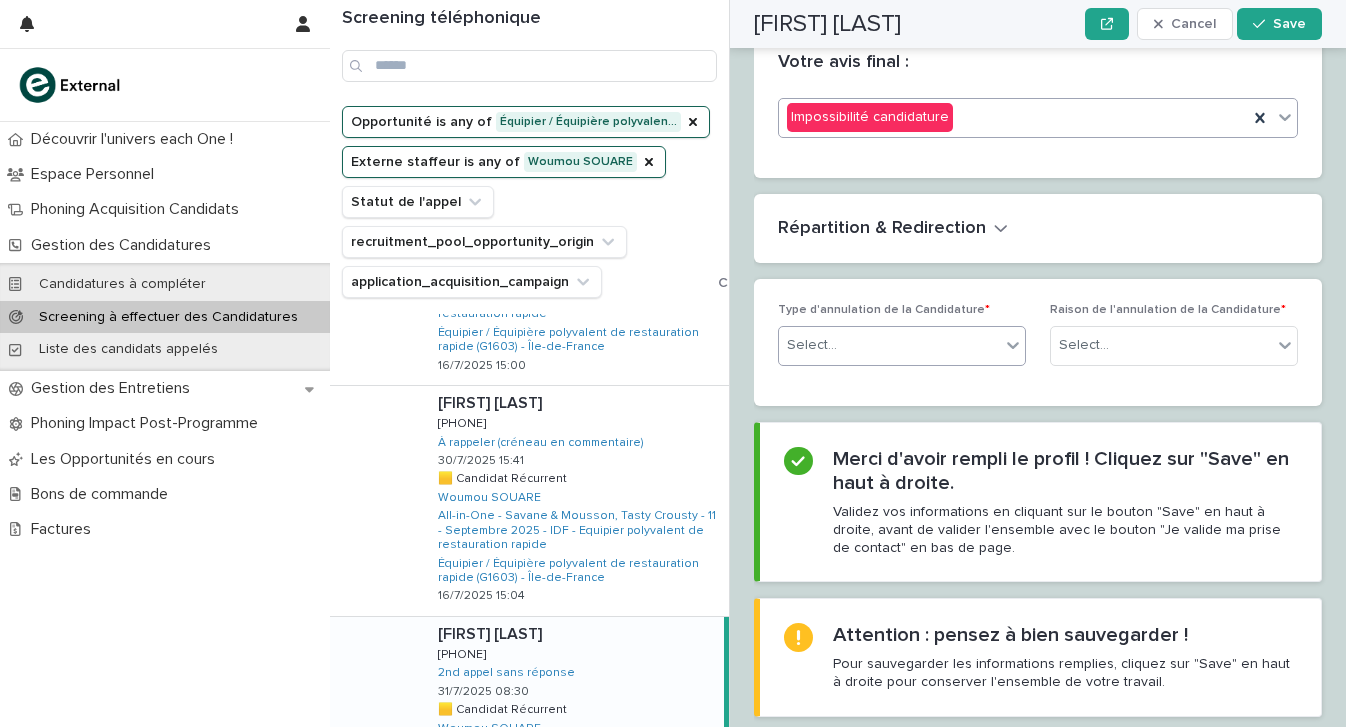 click on "Select..." at bounding box center [889, 345] 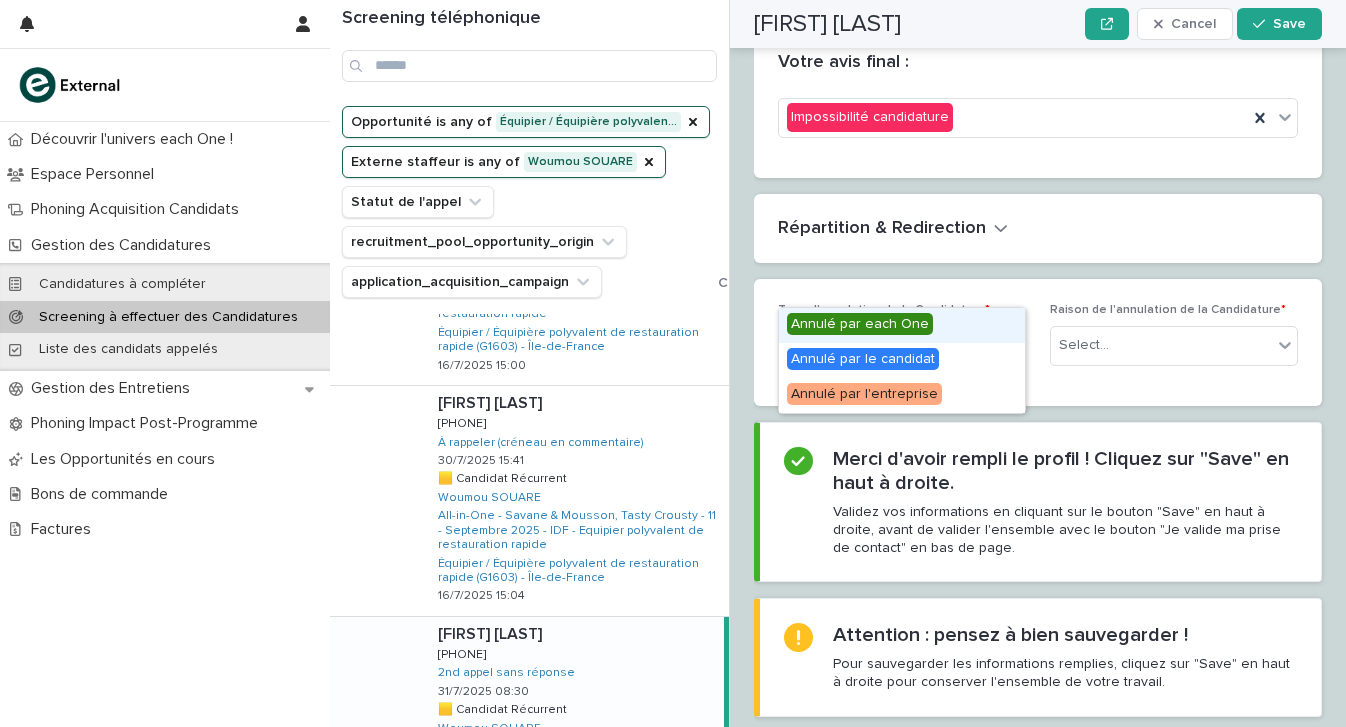 click on "Annulé par each One" at bounding box center [902, 325] 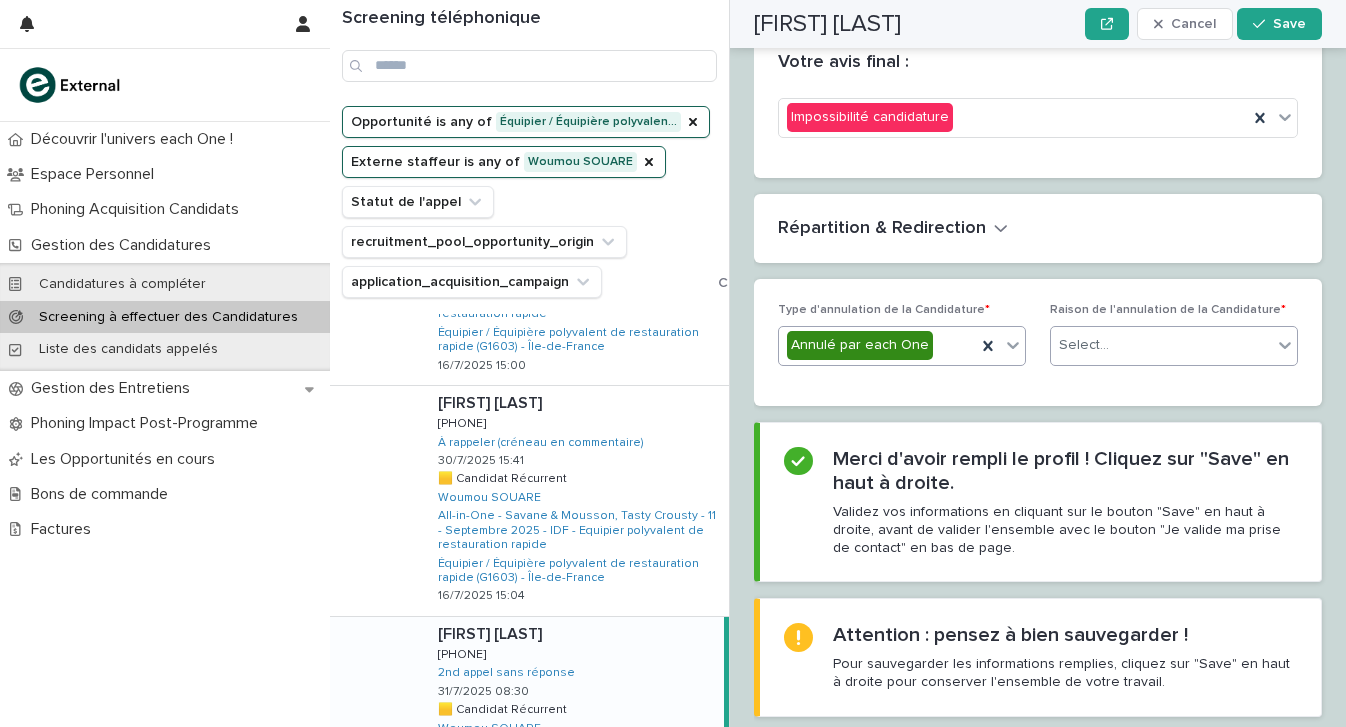 click on "Select..." at bounding box center [1161, 345] 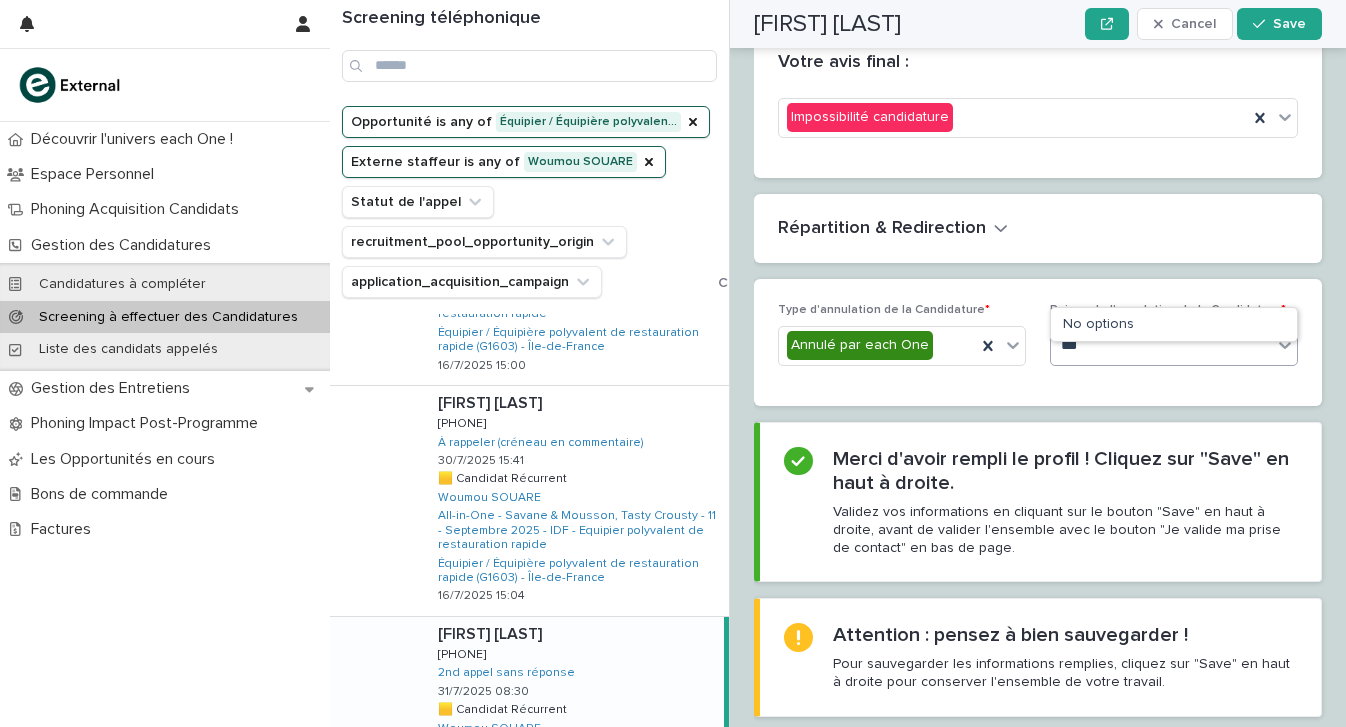 scroll, scrollTop: 3637, scrollLeft: 0, axis: vertical 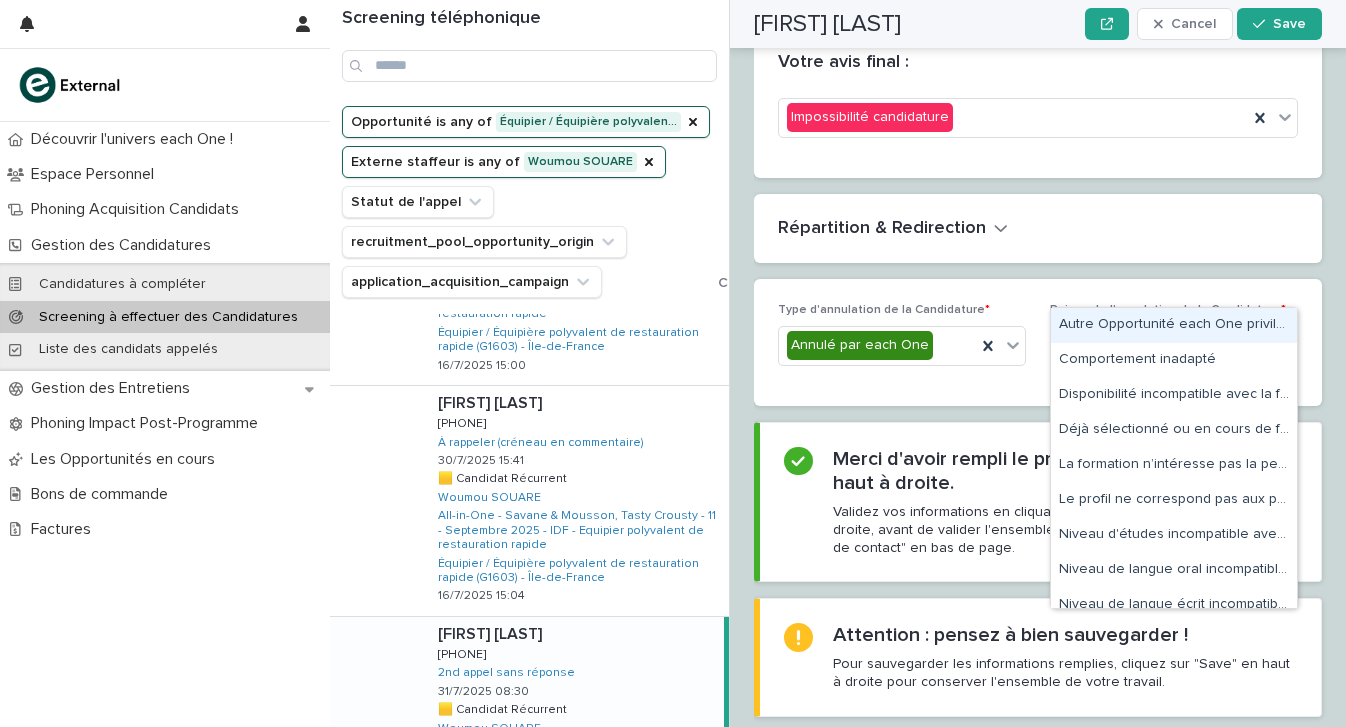 type on "****" 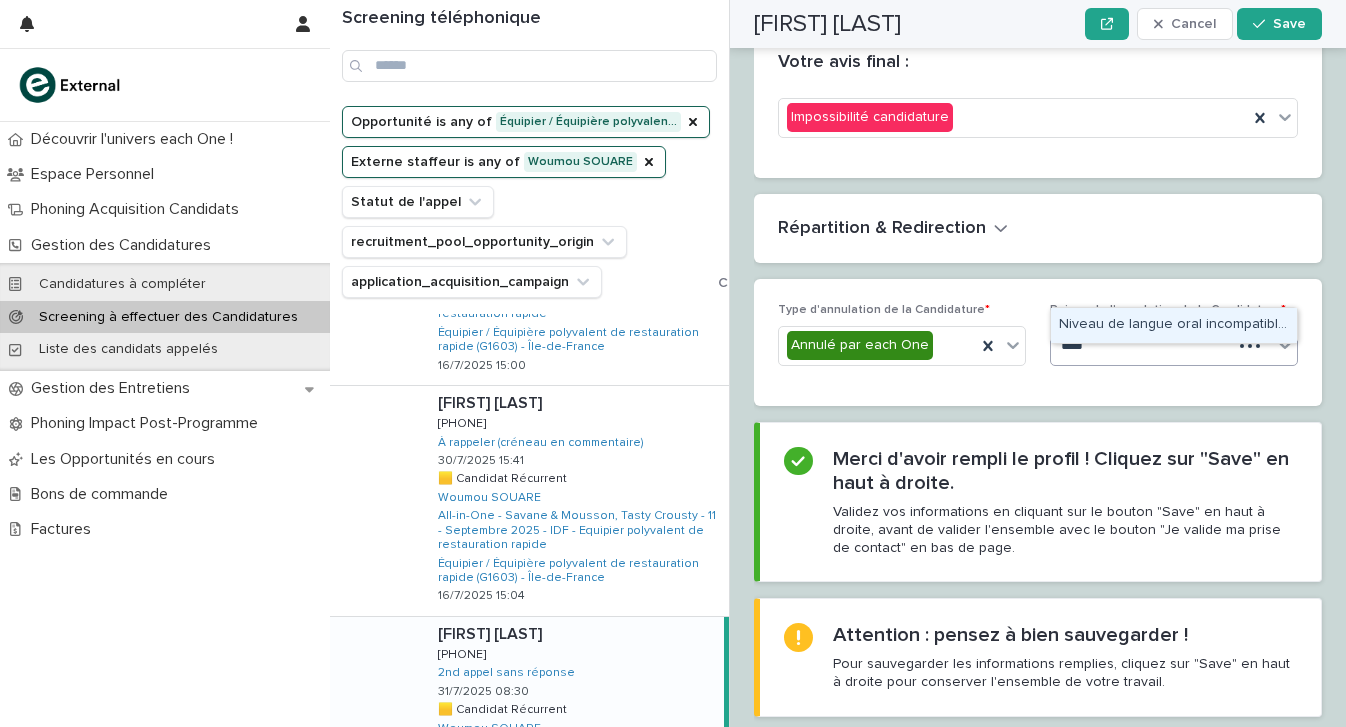 drag, startPoint x: 1161, startPoint y: 321, endPoint x: 1174, endPoint y: 312, distance: 15.811388 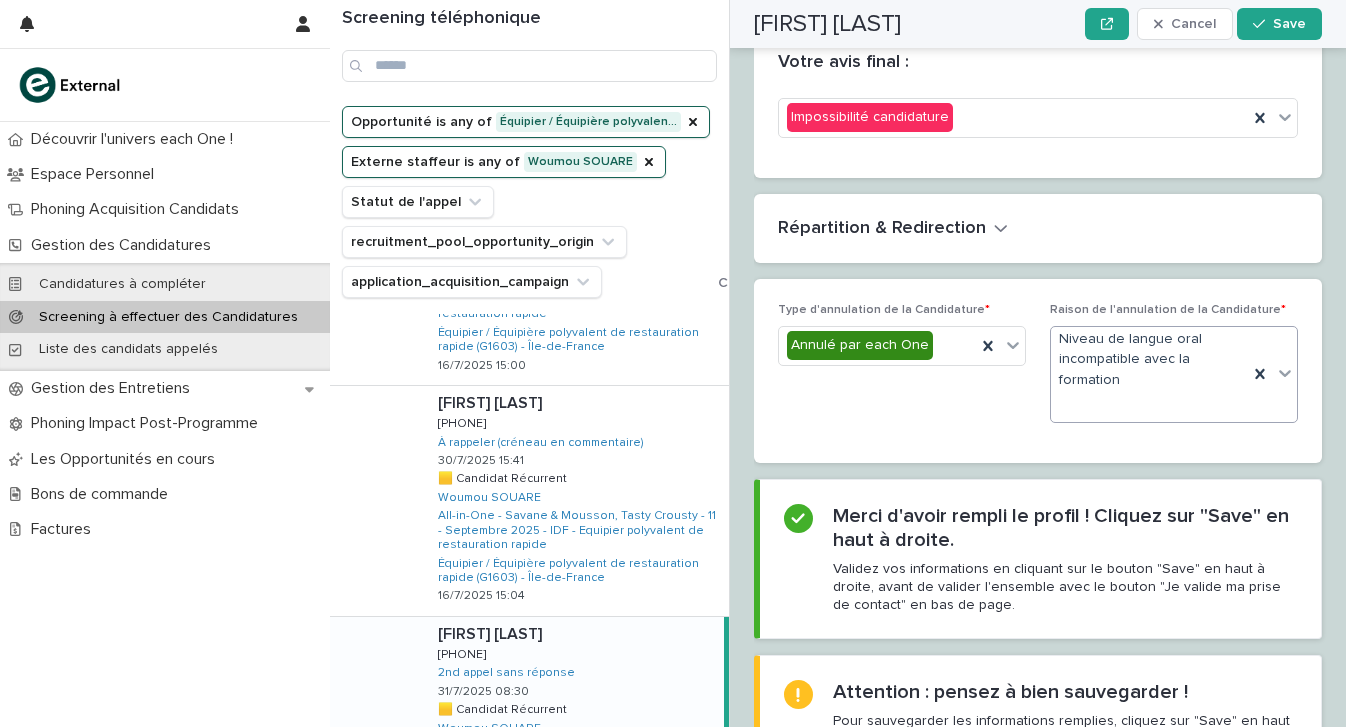 scroll, scrollTop: 3637, scrollLeft: 0, axis: vertical 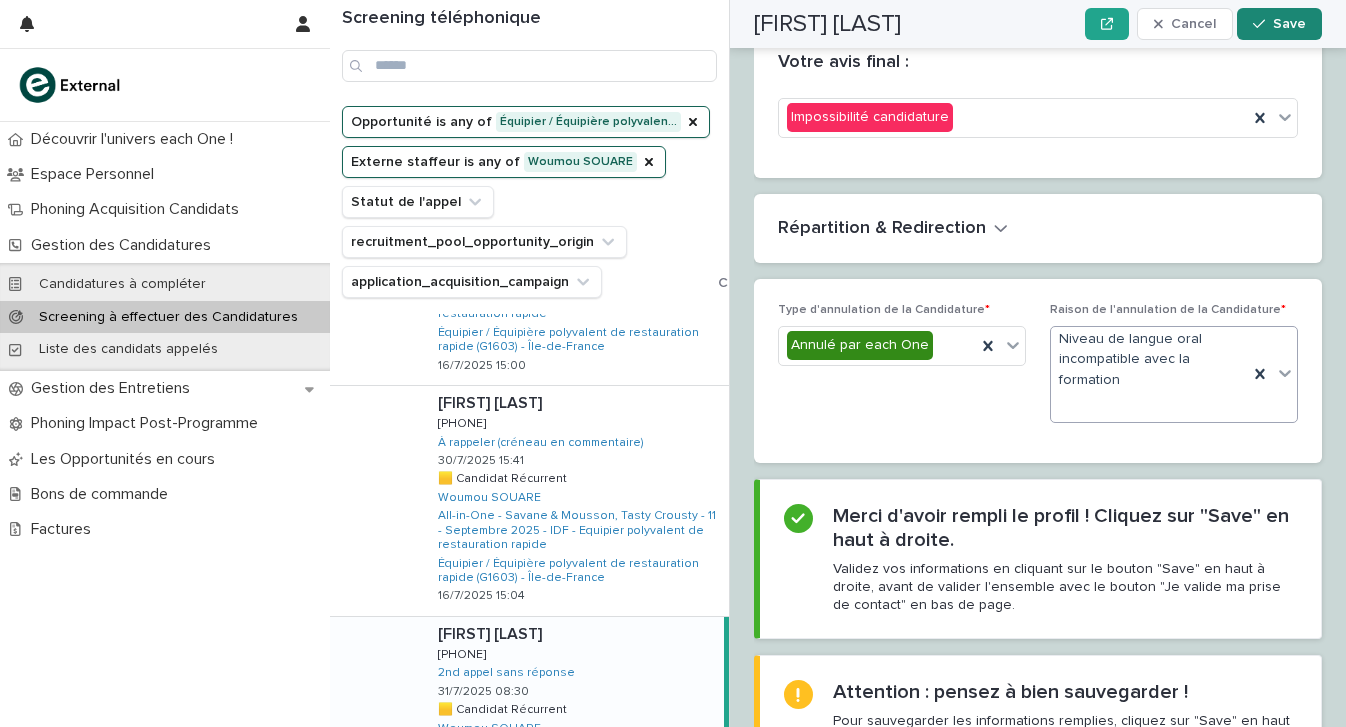 click on "Save" at bounding box center [1289, 24] 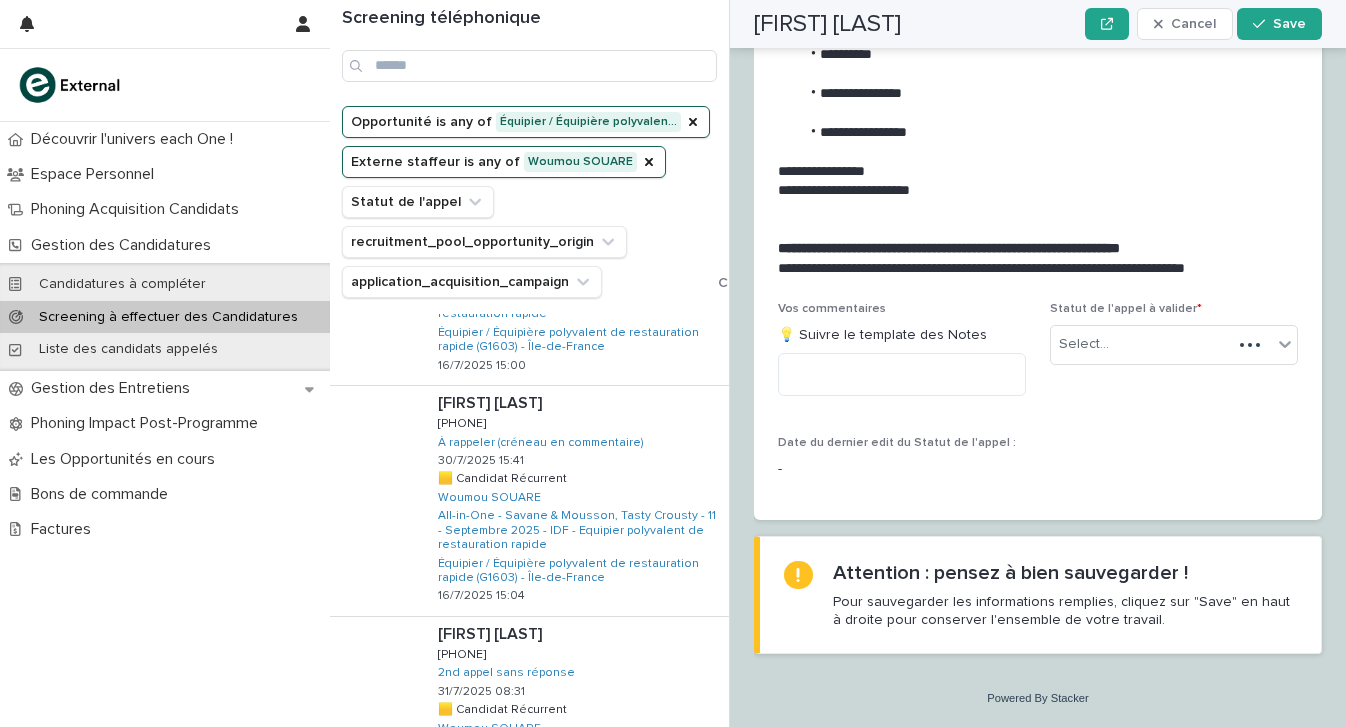 scroll, scrollTop: 2129, scrollLeft: 0, axis: vertical 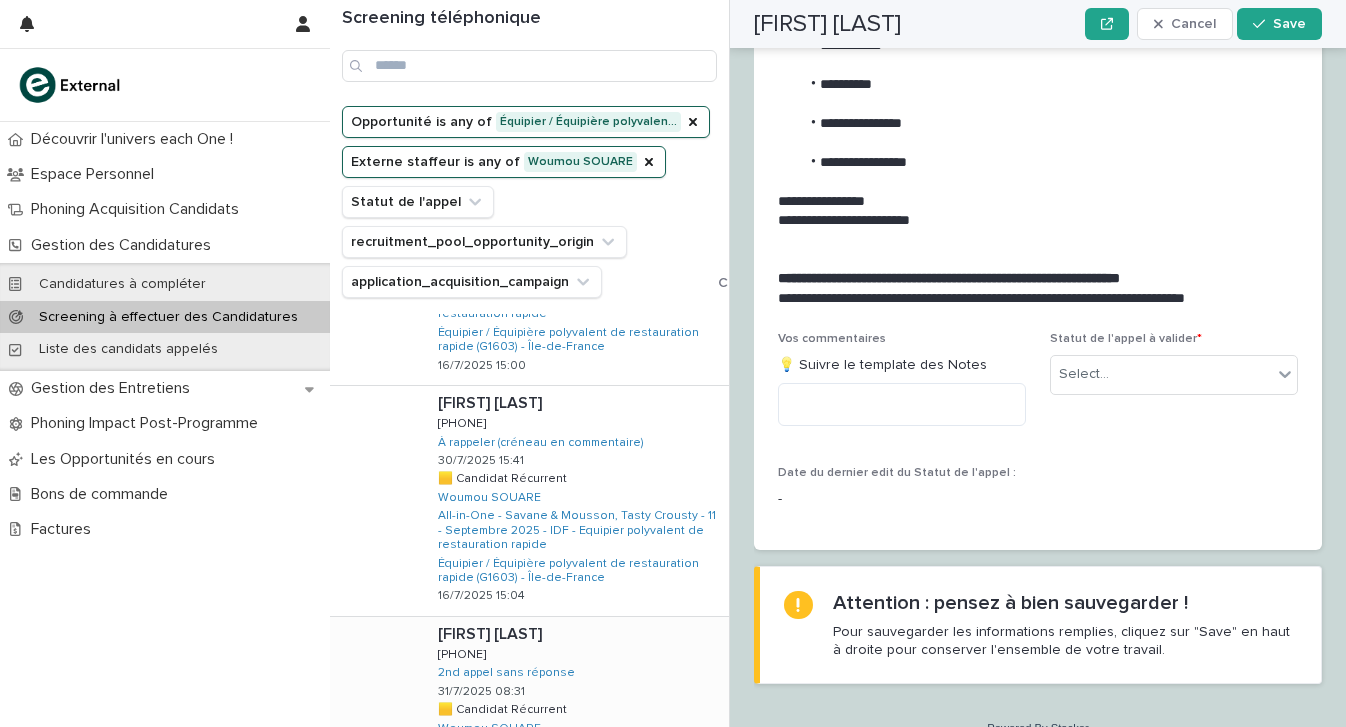 click at bounding box center (579, 634) 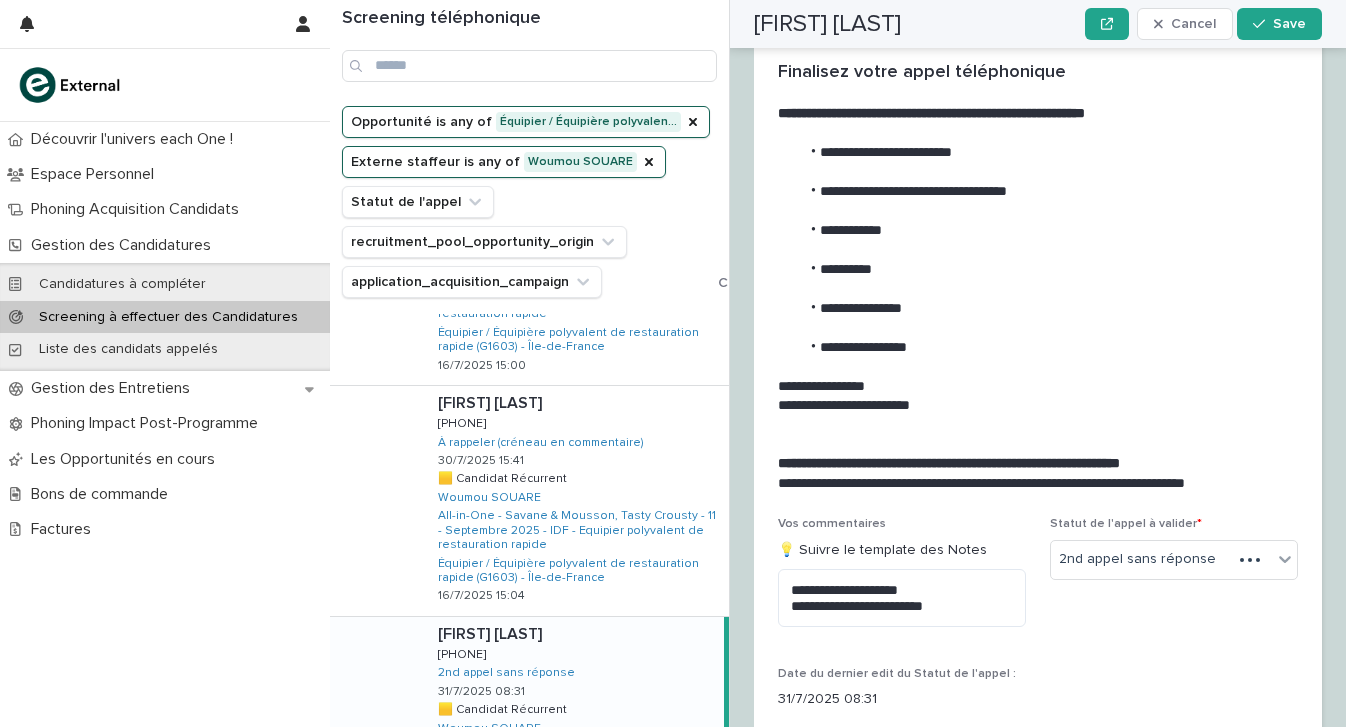 scroll, scrollTop: 0, scrollLeft: 0, axis: both 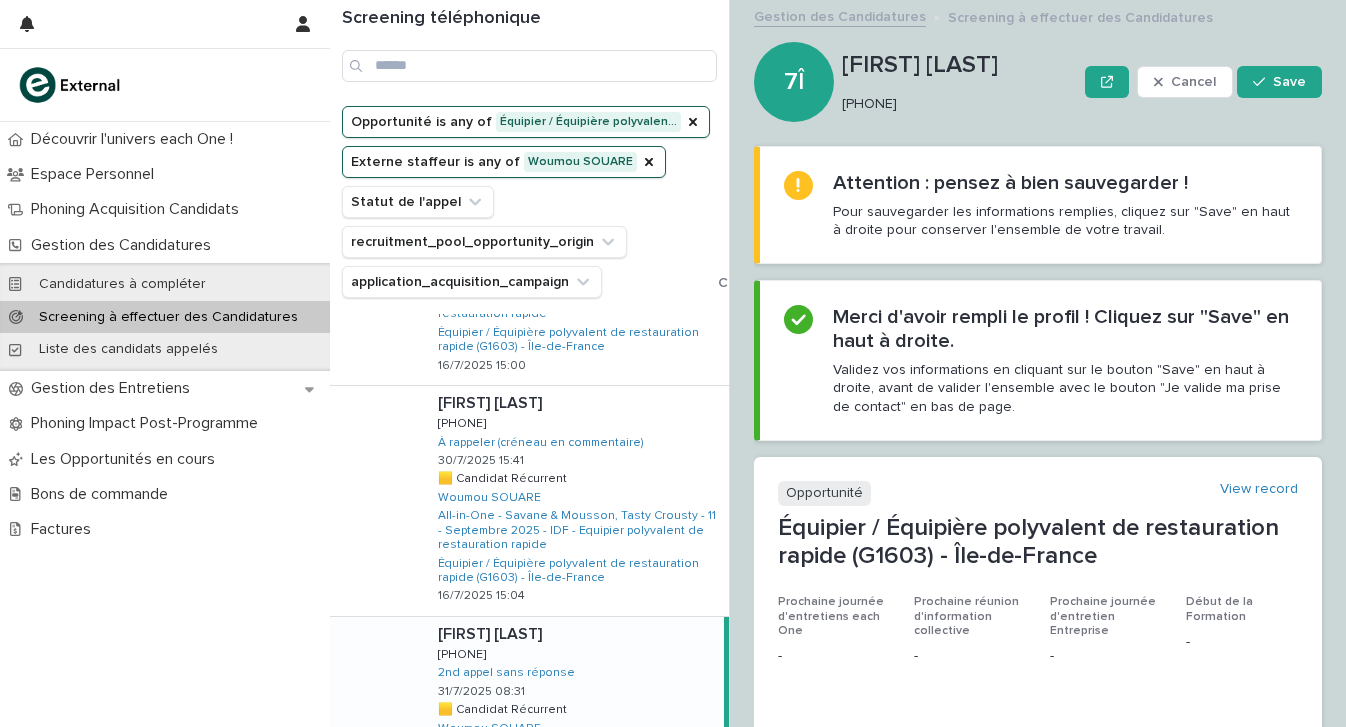 click on "[PHONE]" at bounding box center (955, 104) 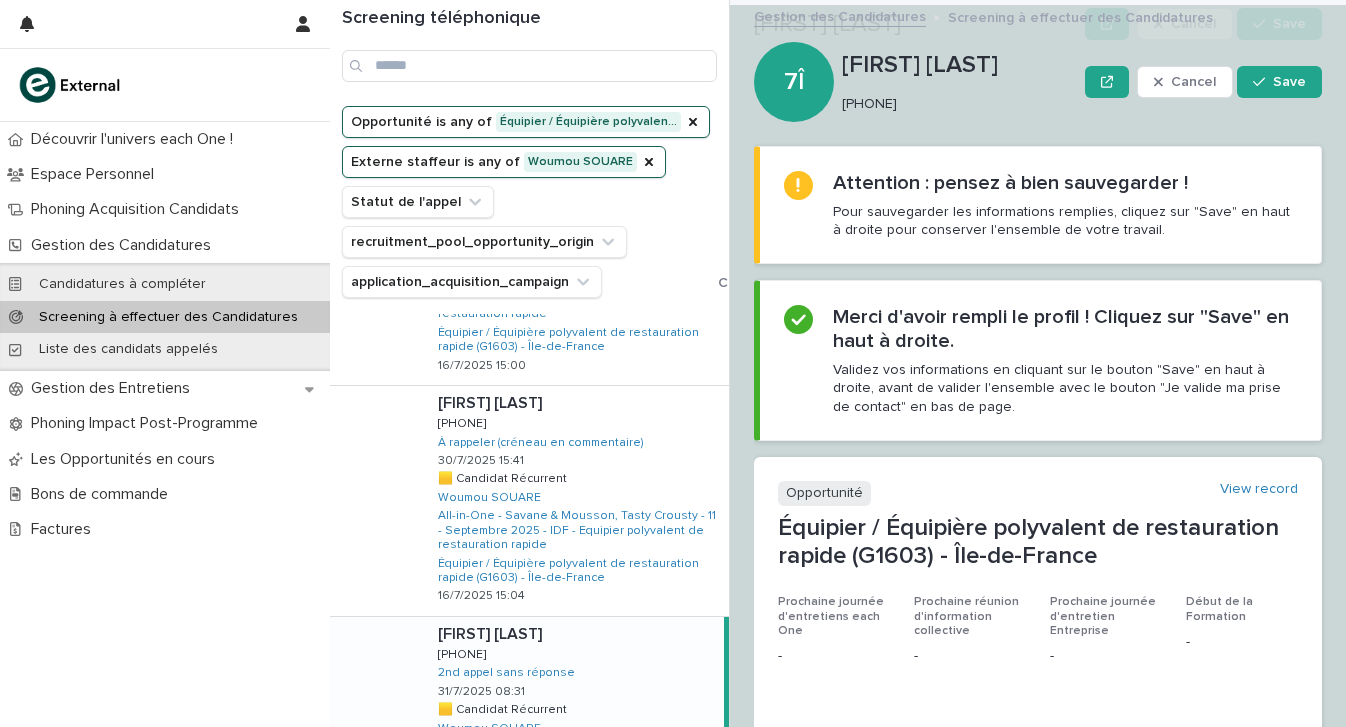 scroll, scrollTop: 2511, scrollLeft: 0, axis: vertical 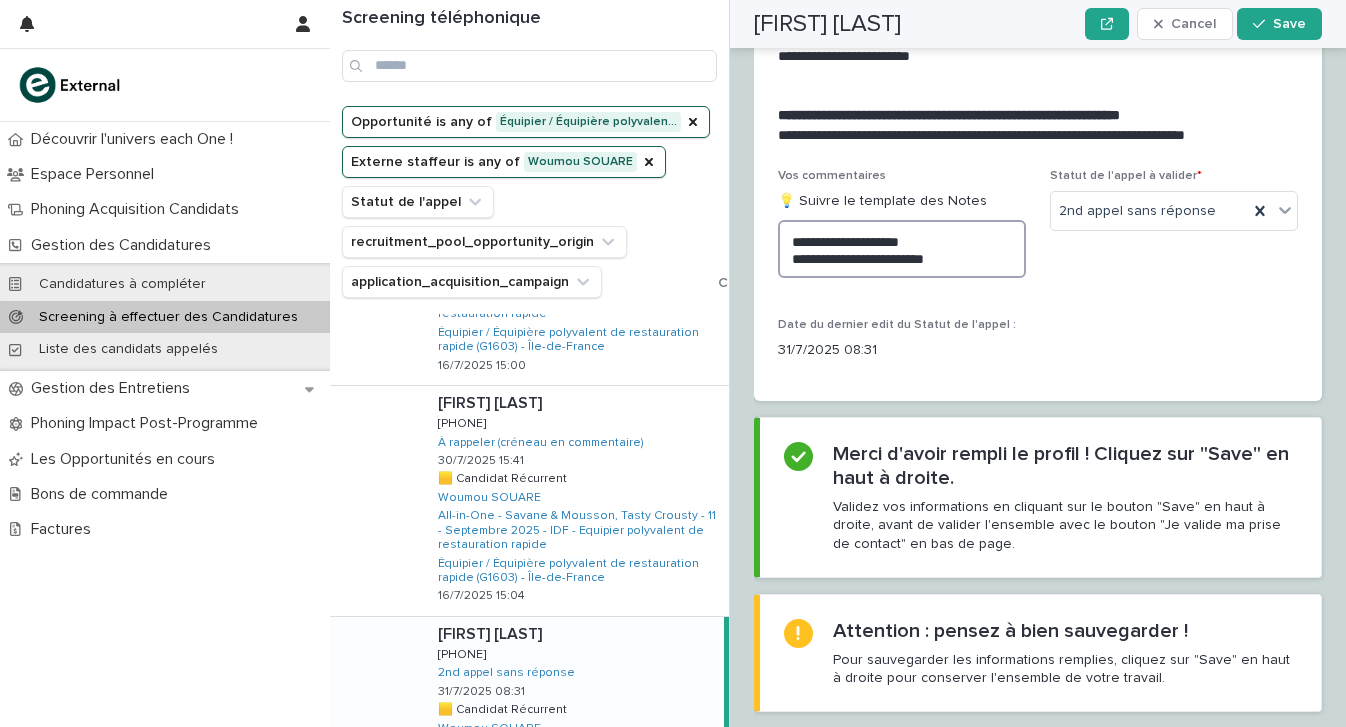click on "**********" at bounding box center (902, 249) 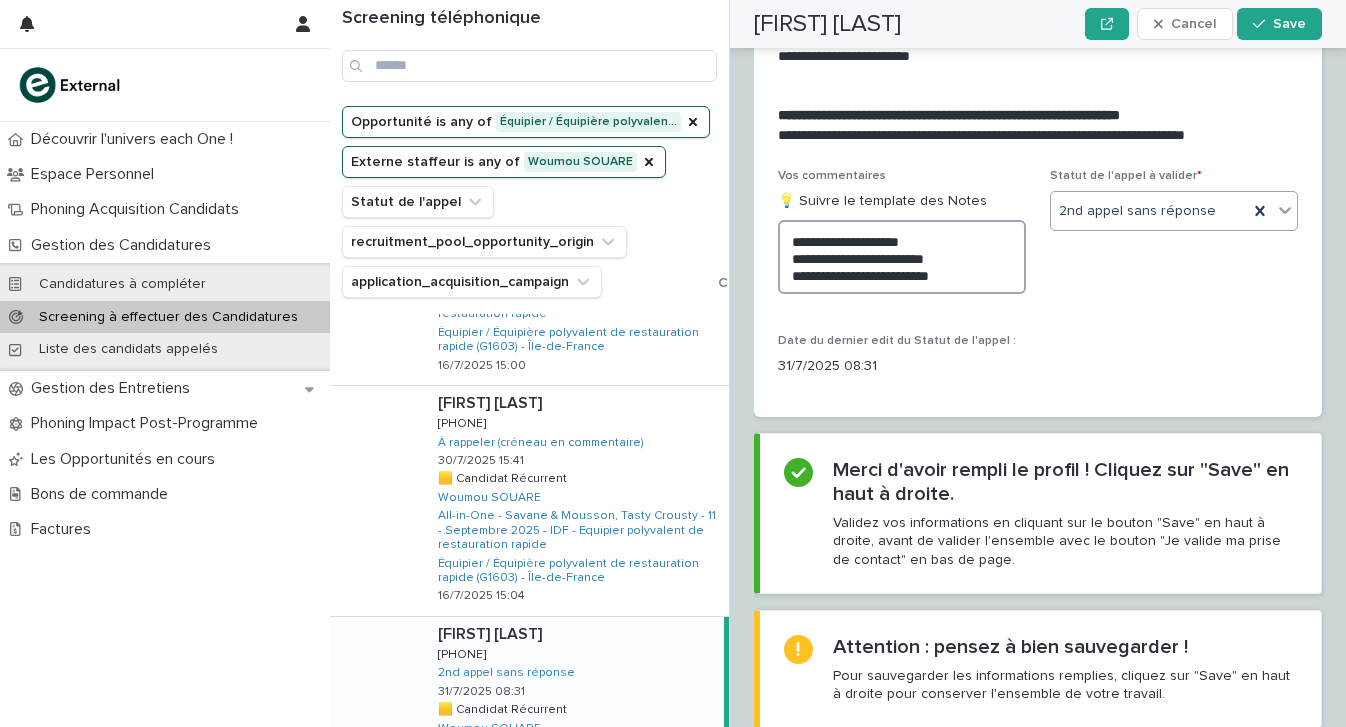 scroll, scrollTop: 2511, scrollLeft: 0, axis: vertical 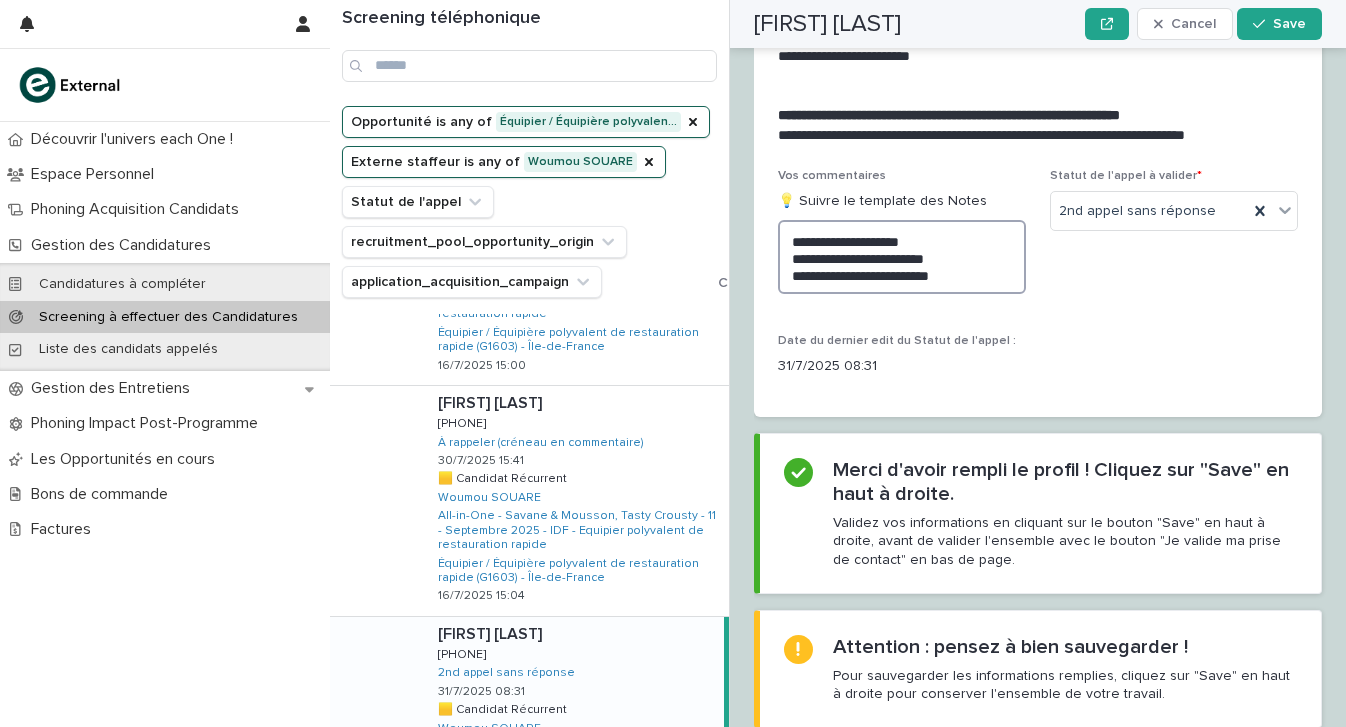 click on "**********" at bounding box center (902, 257) 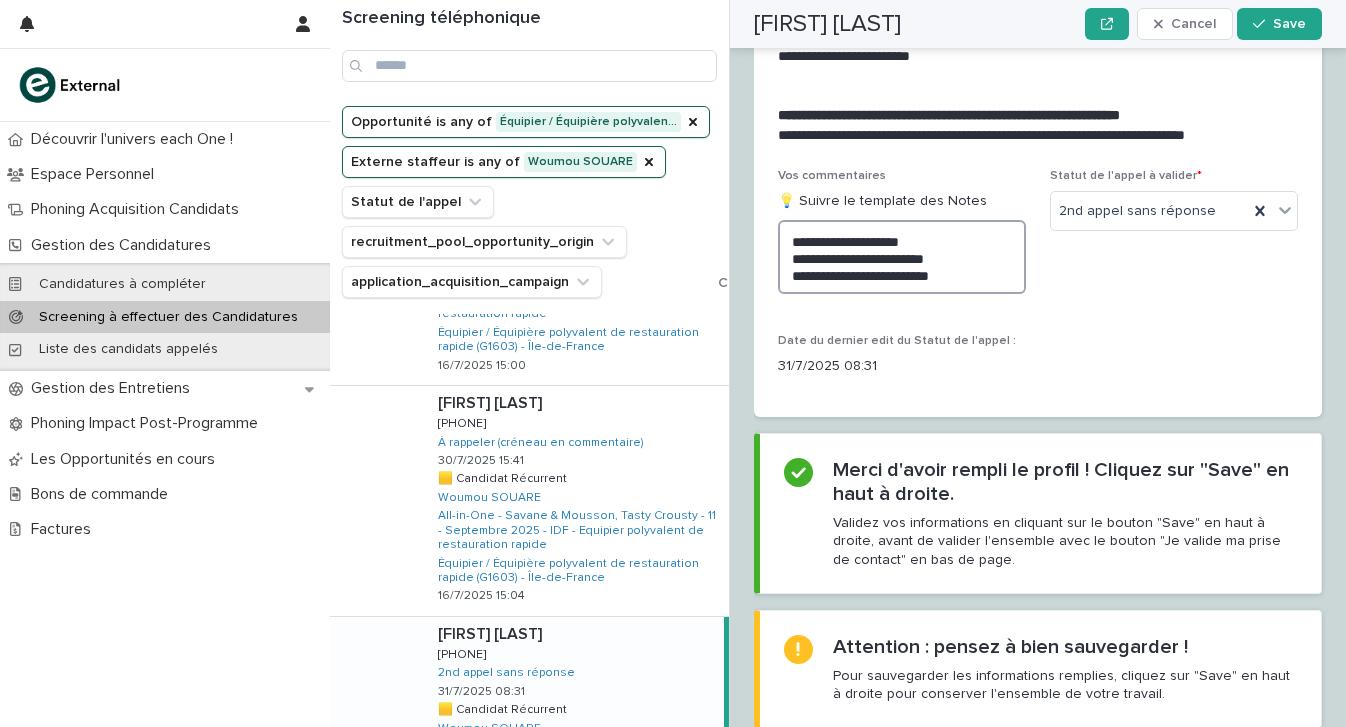 scroll, scrollTop: 2511, scrollLeft: 0, axis: vertical 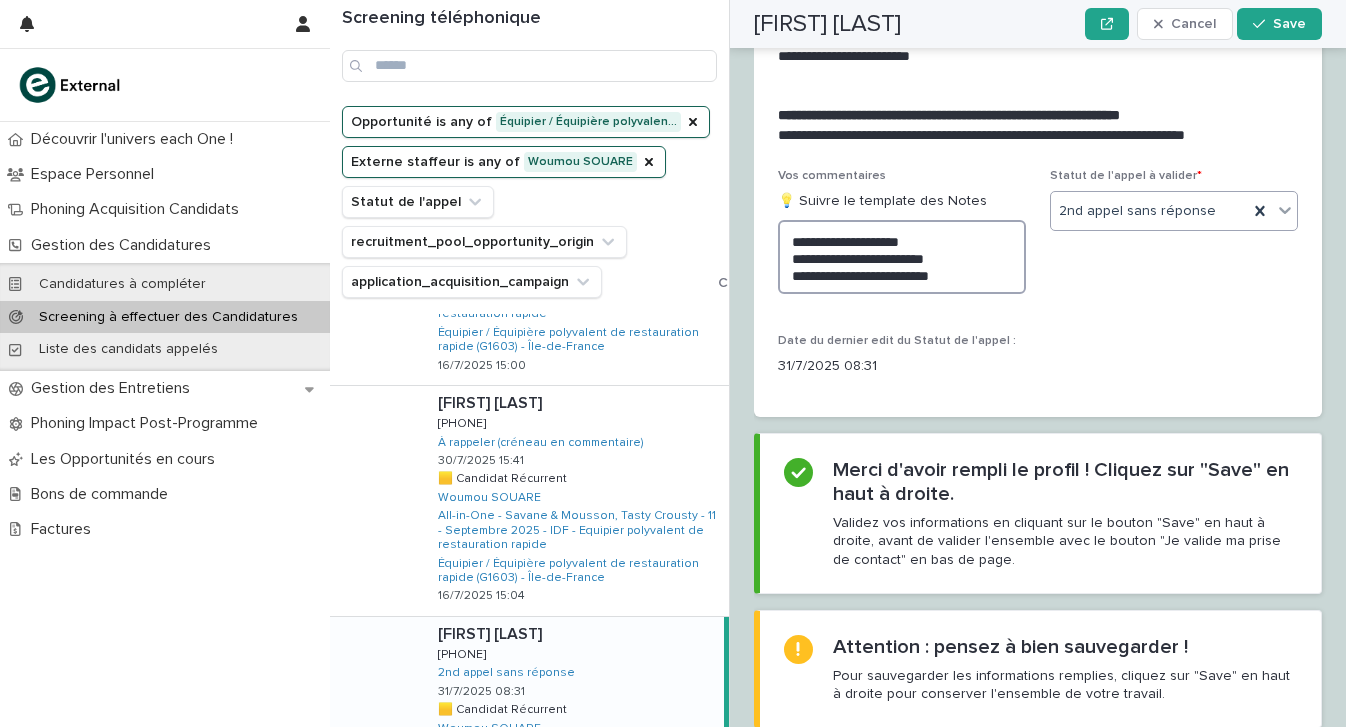 type on "**********" 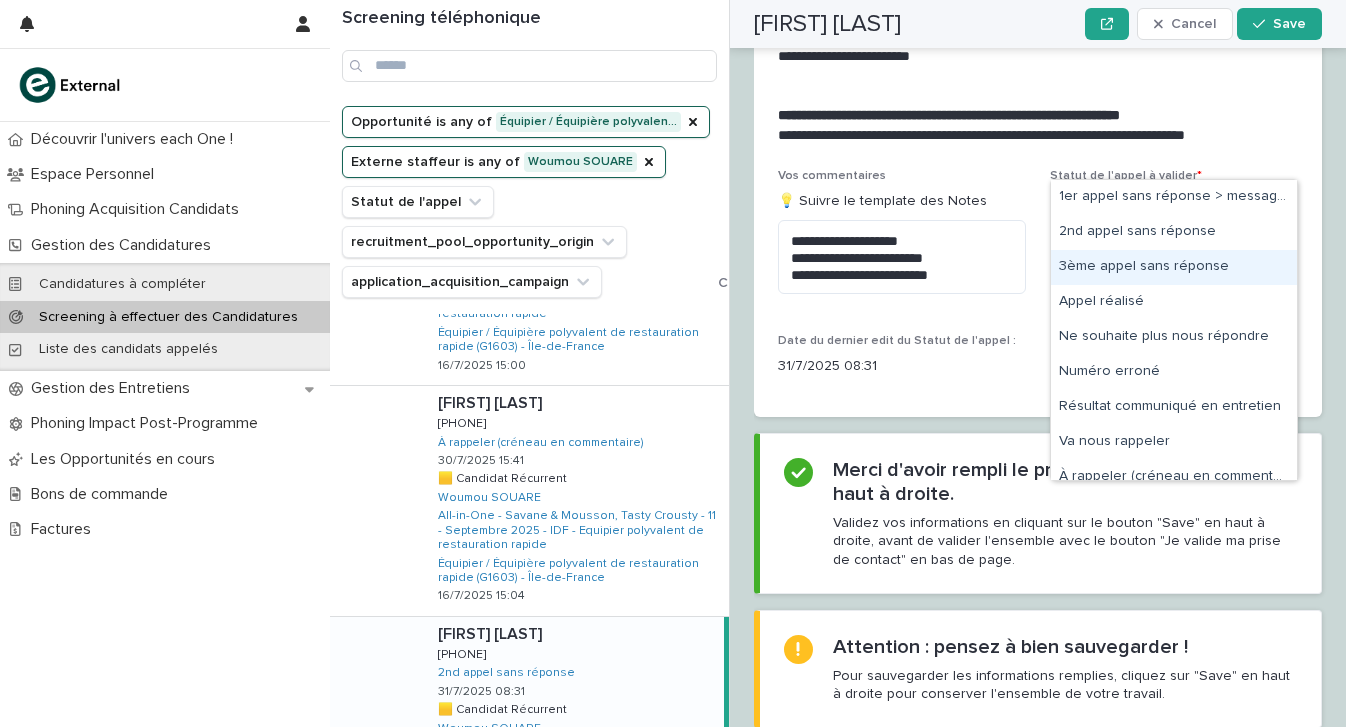 click on "3ème appel sans réponse" at bounding box center [1174, 267] 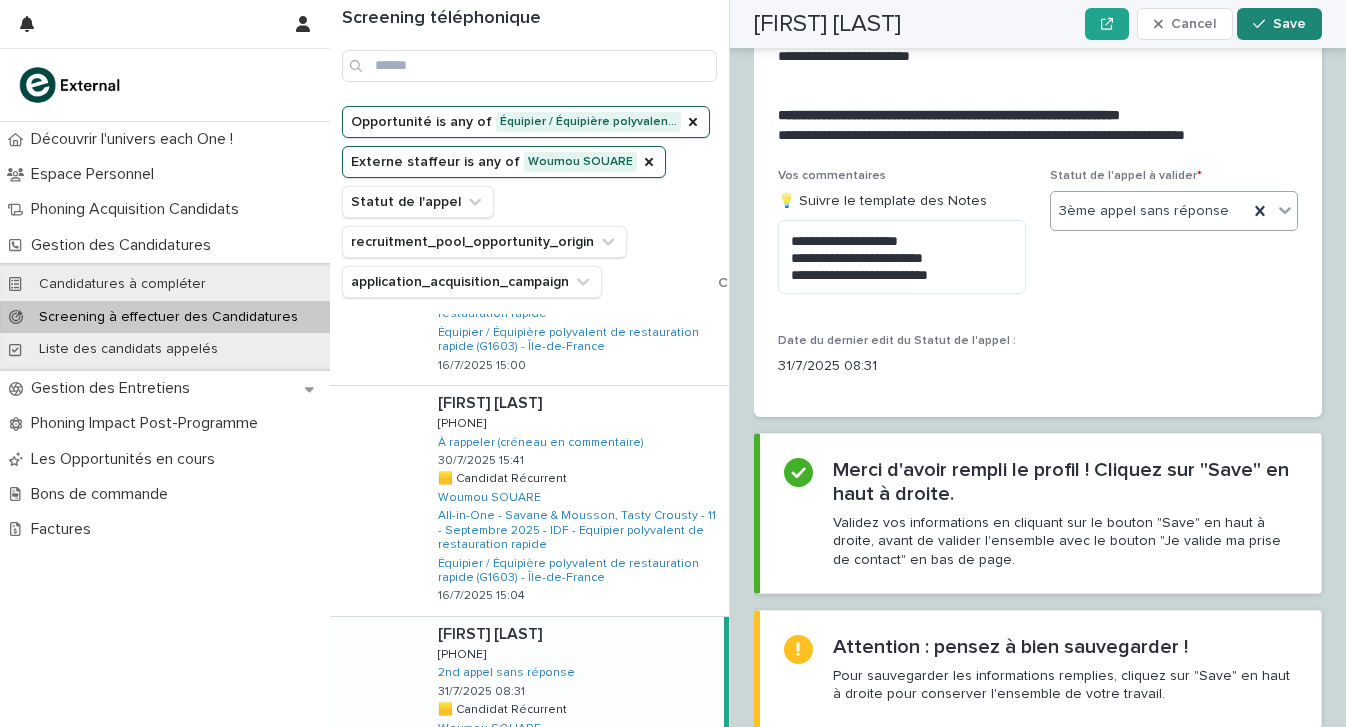 click on "Save" at bounding box center [1289, 24] 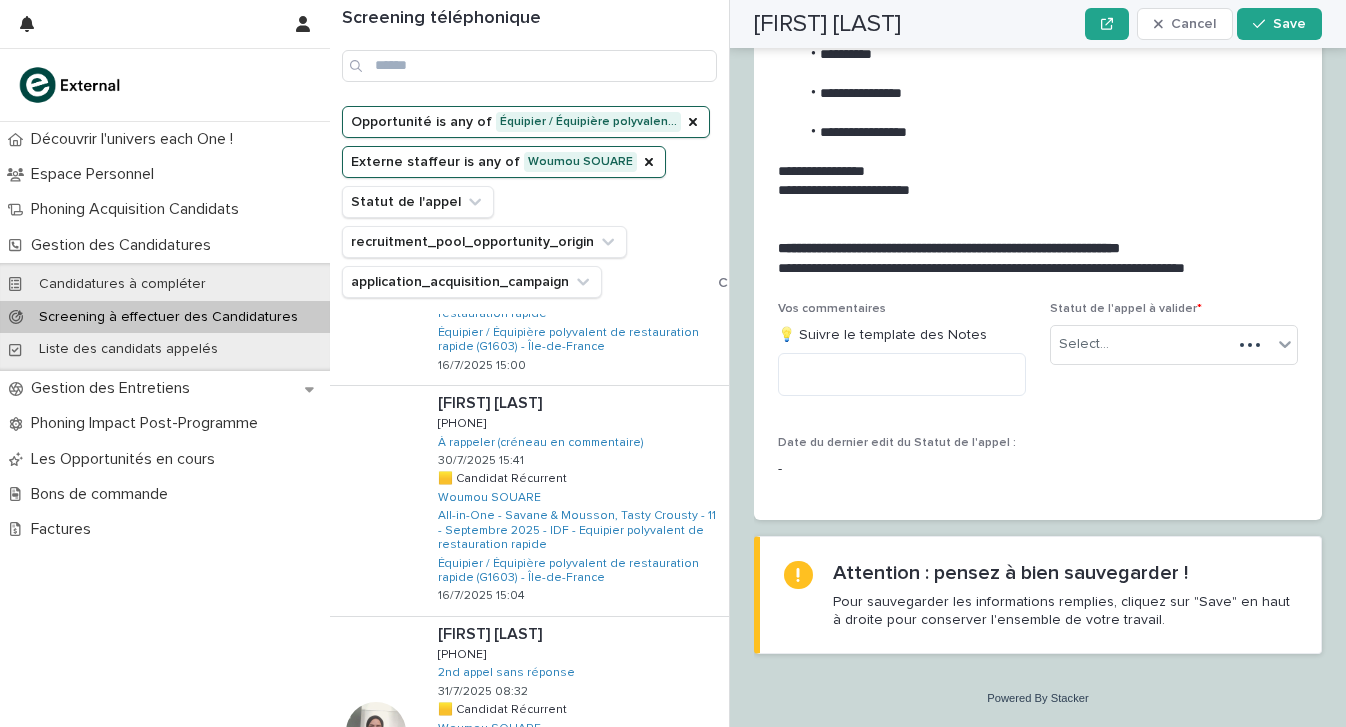 scroll, scrollTop: 2129, scrollLeft: 0, axis: vertical 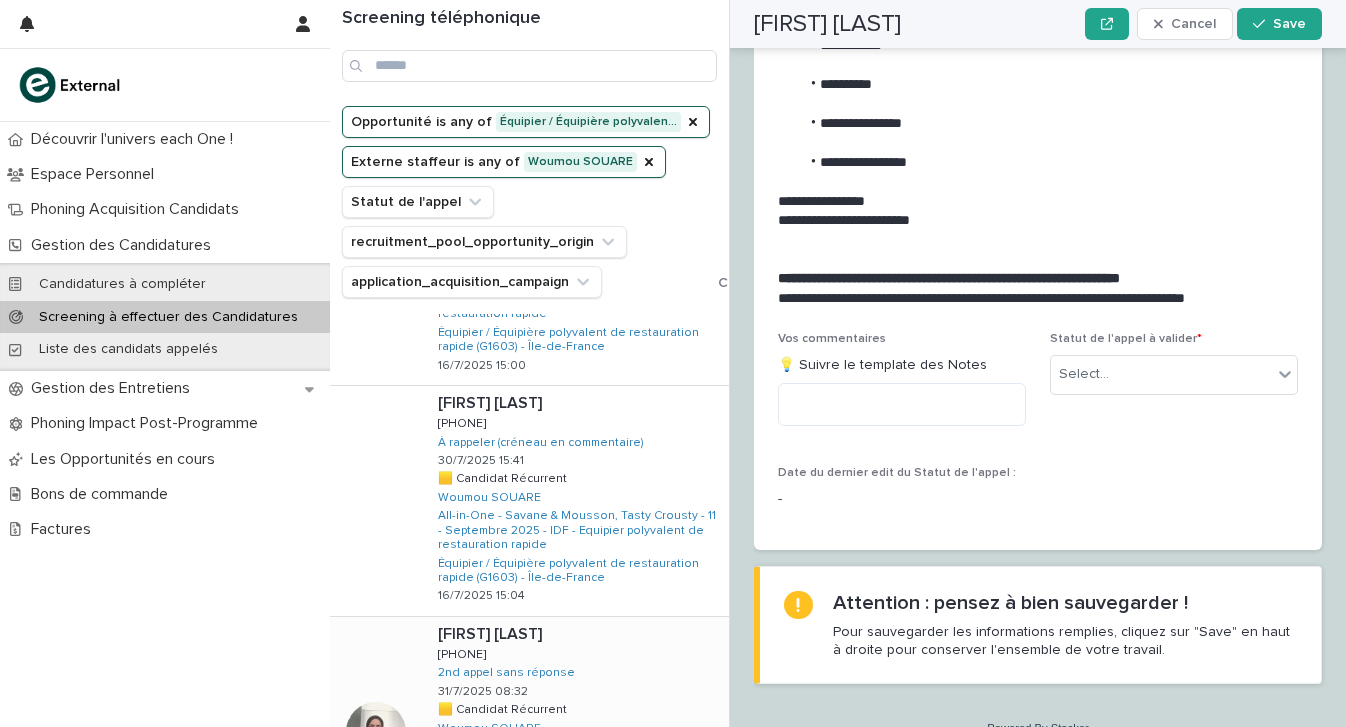 click on "Fatma HAMAIDIA Fatma HAMAIDIA   0752025742 0752025742   2nd appel sans réponse   31/7/2025 08:32 🟨 Candidat Récurrent 🟨 Candidat Récurrent   Woumou SOUARE   All-in-One - Savane & Mousson, Tasty Crousty - 11 - Septembre 2025 - IDF - Equipier polyvalent de restauration rapide   Équipier / Équipière polyvalent de restauration rapide (G1603) - Île-de-France   16/7/2025 14:57" at bounding box center (575, 732) 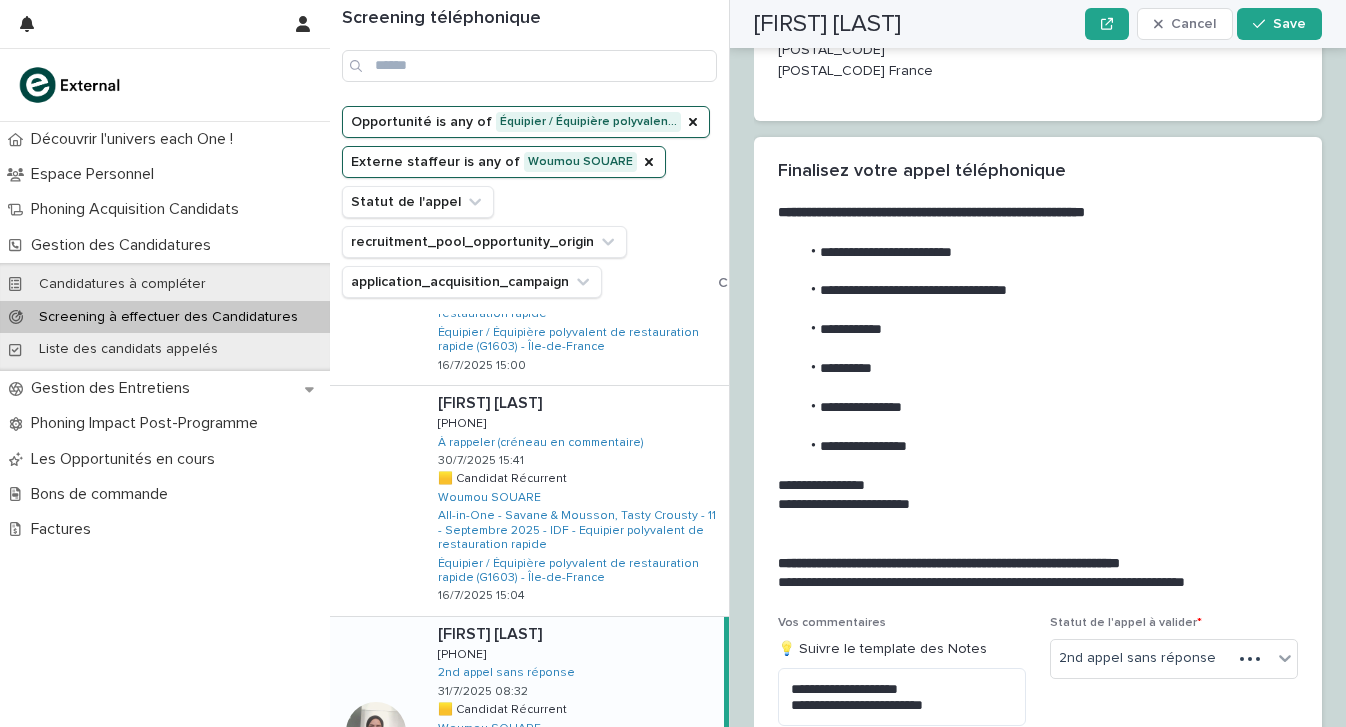 scroll, scrollTop: 0, scrollLeft: 0, axis: both 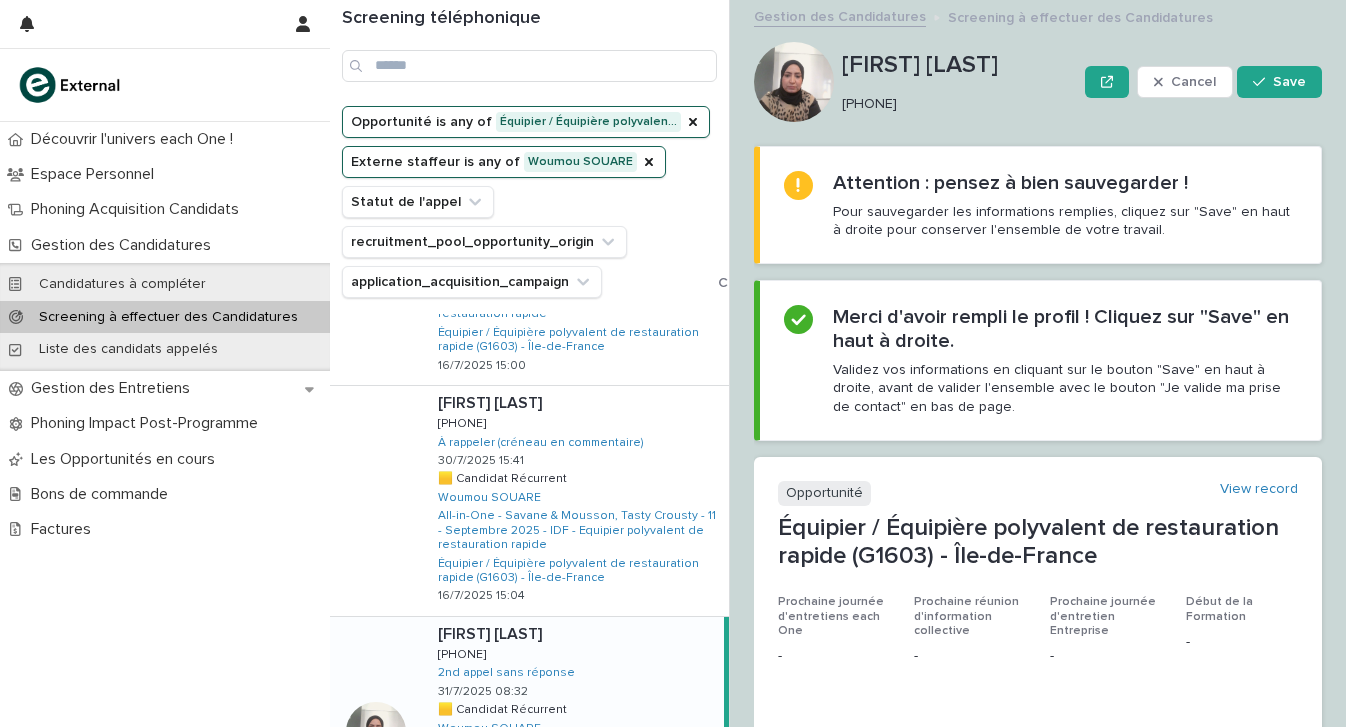 click on "0752025742" at bounding box center (955, 104) 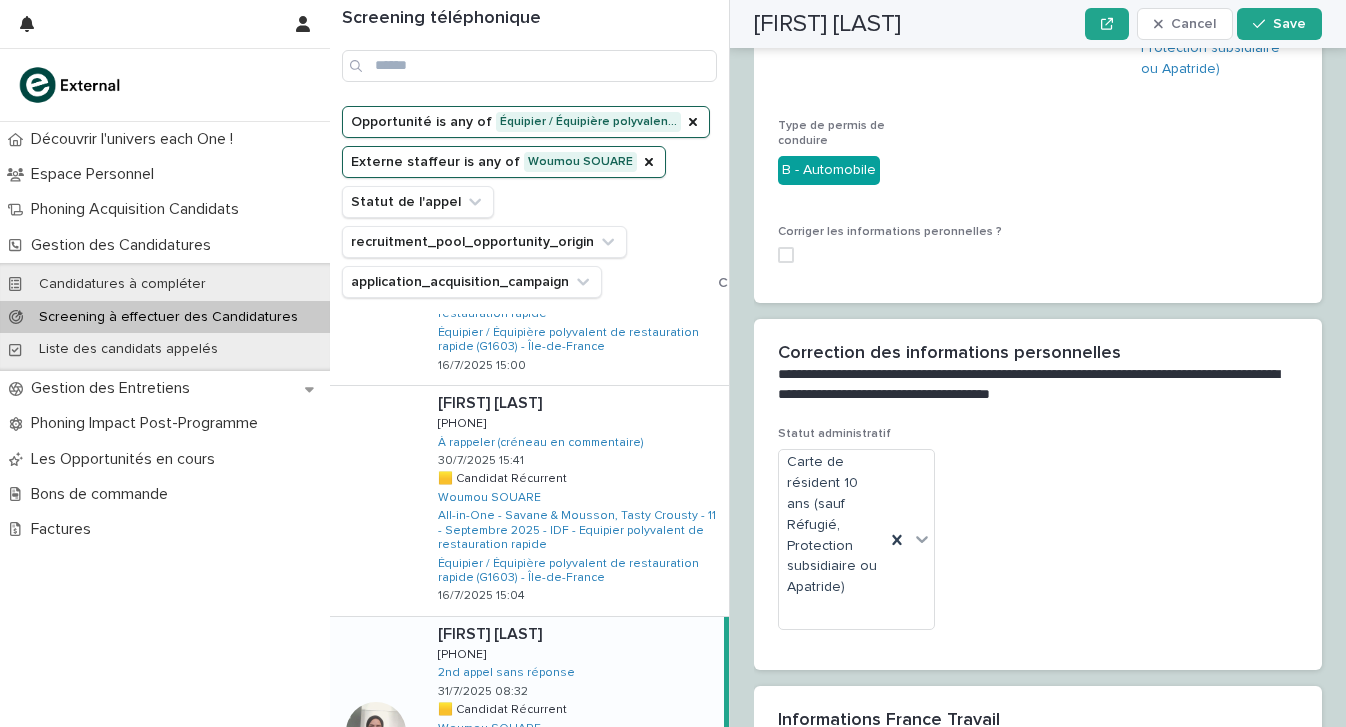 scroll, scrollTop: 1216, scrollLeft: 0, axis: vertical 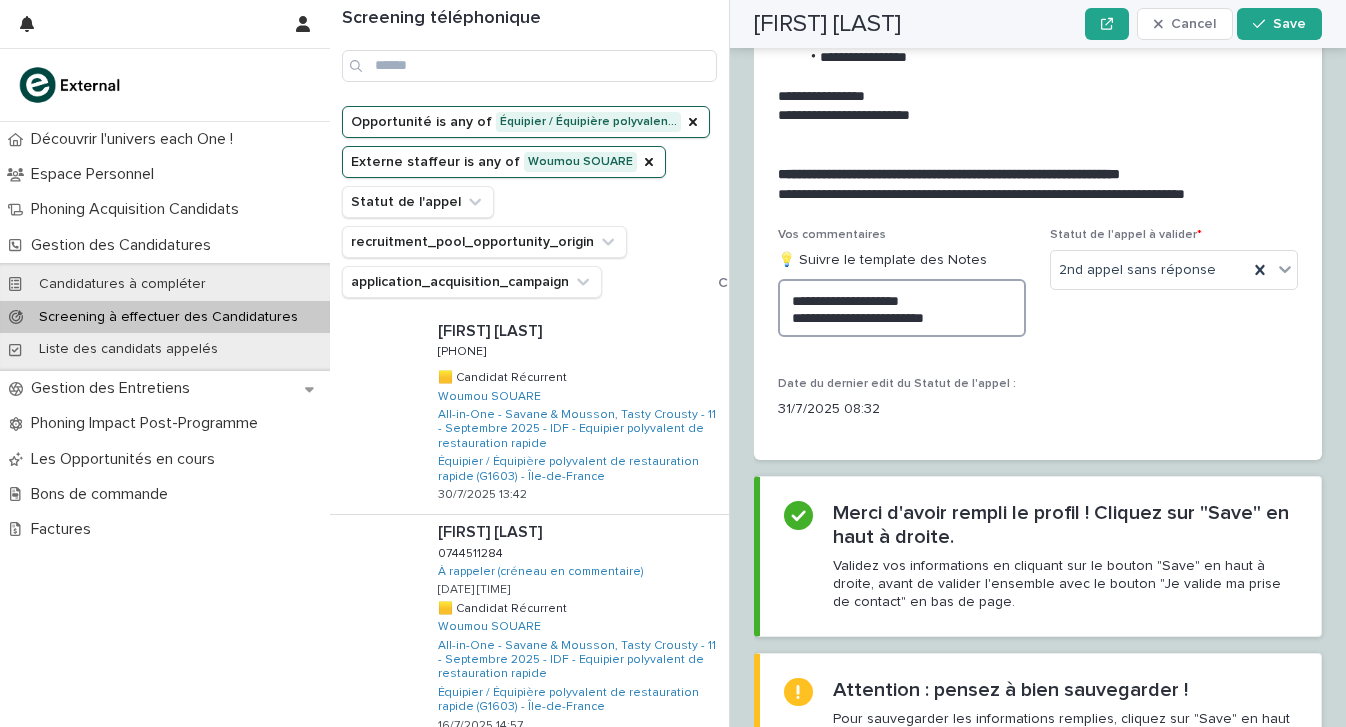 click on "**********" at bounding box center (902, 308) 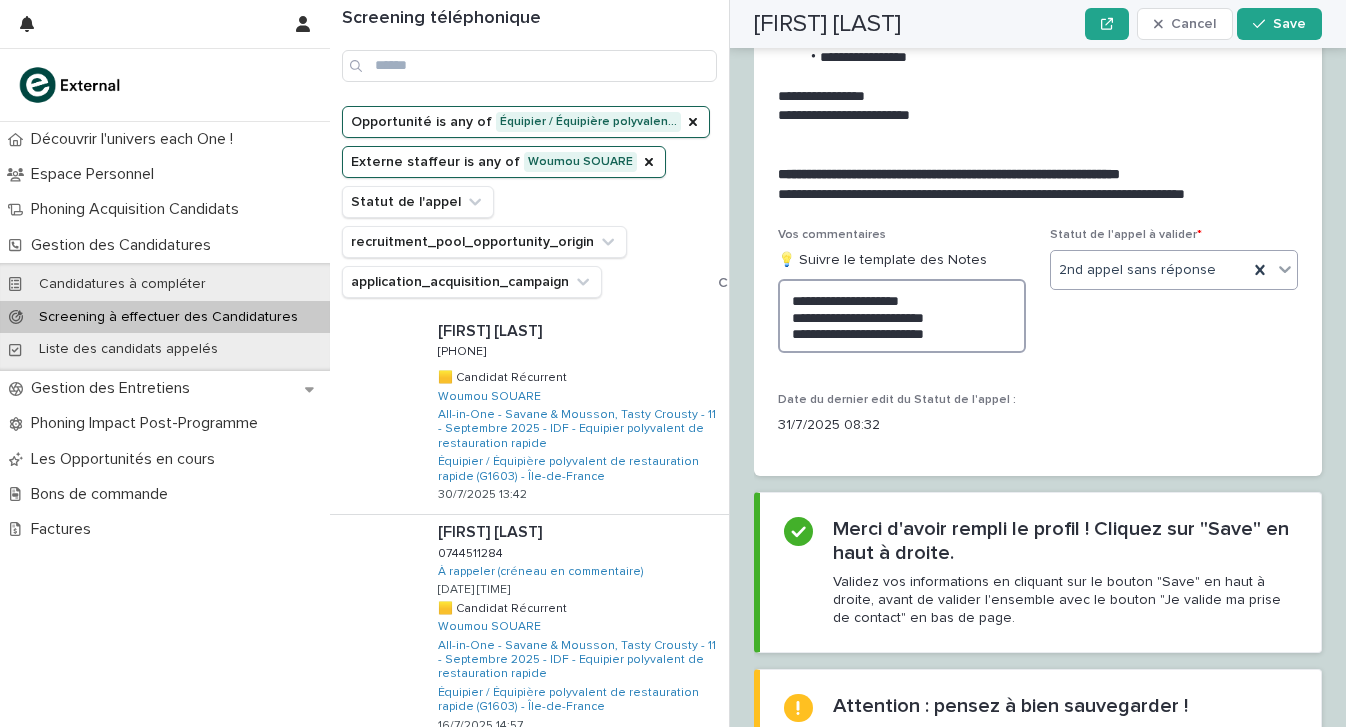 type on "**********" 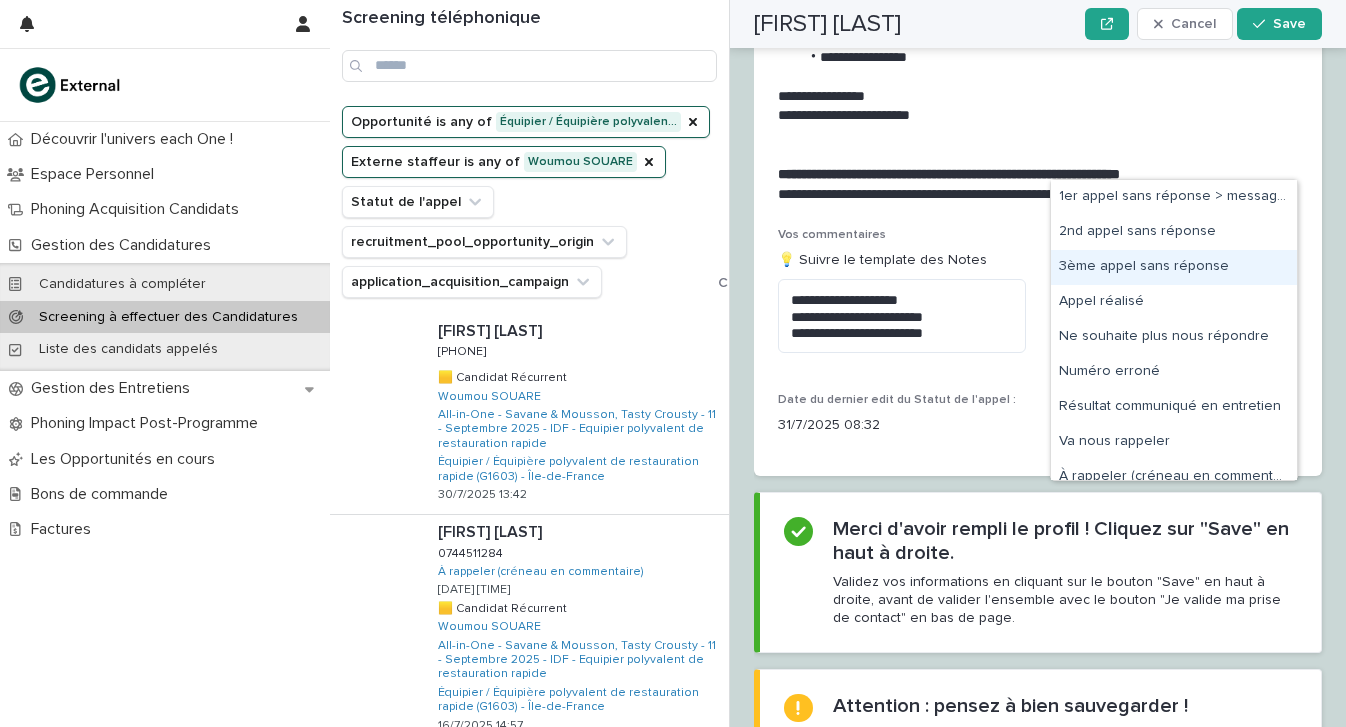 click on "3ème appel sans réponse" at bounding box center (1174, 267) 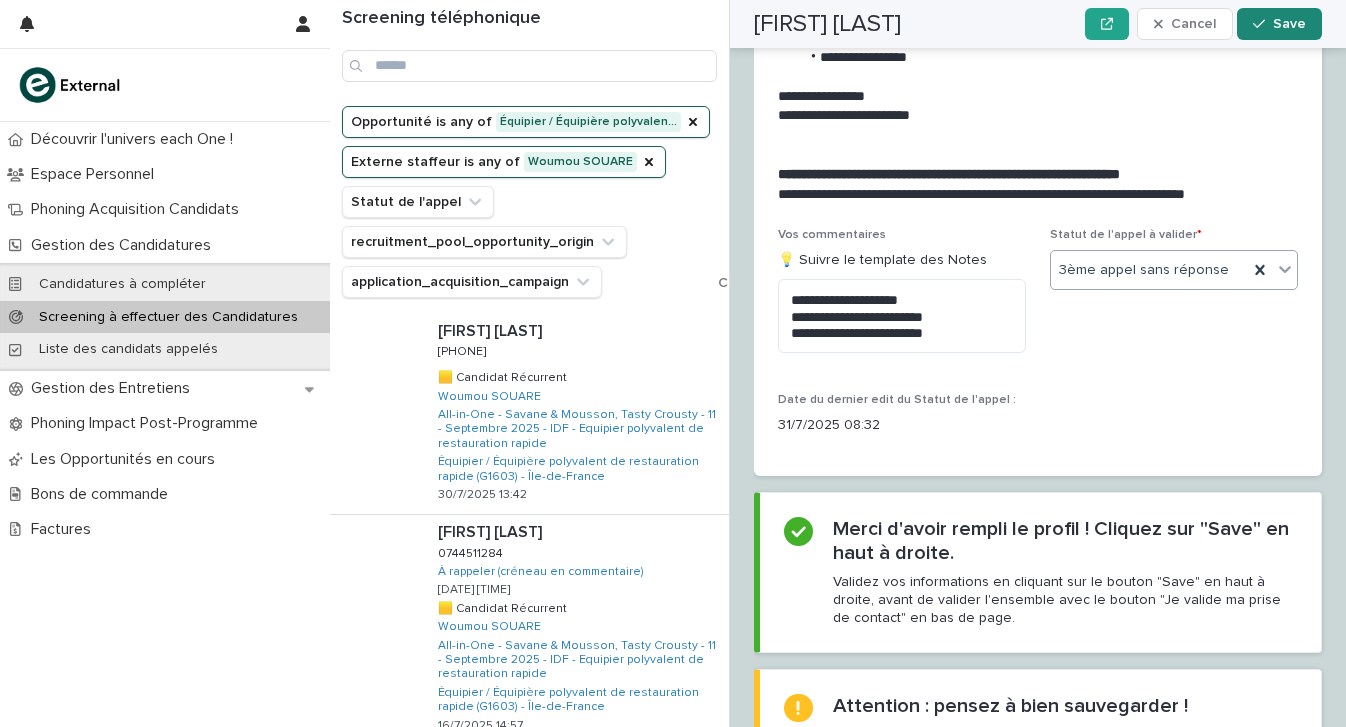 click at bounding box center (1263, 24) 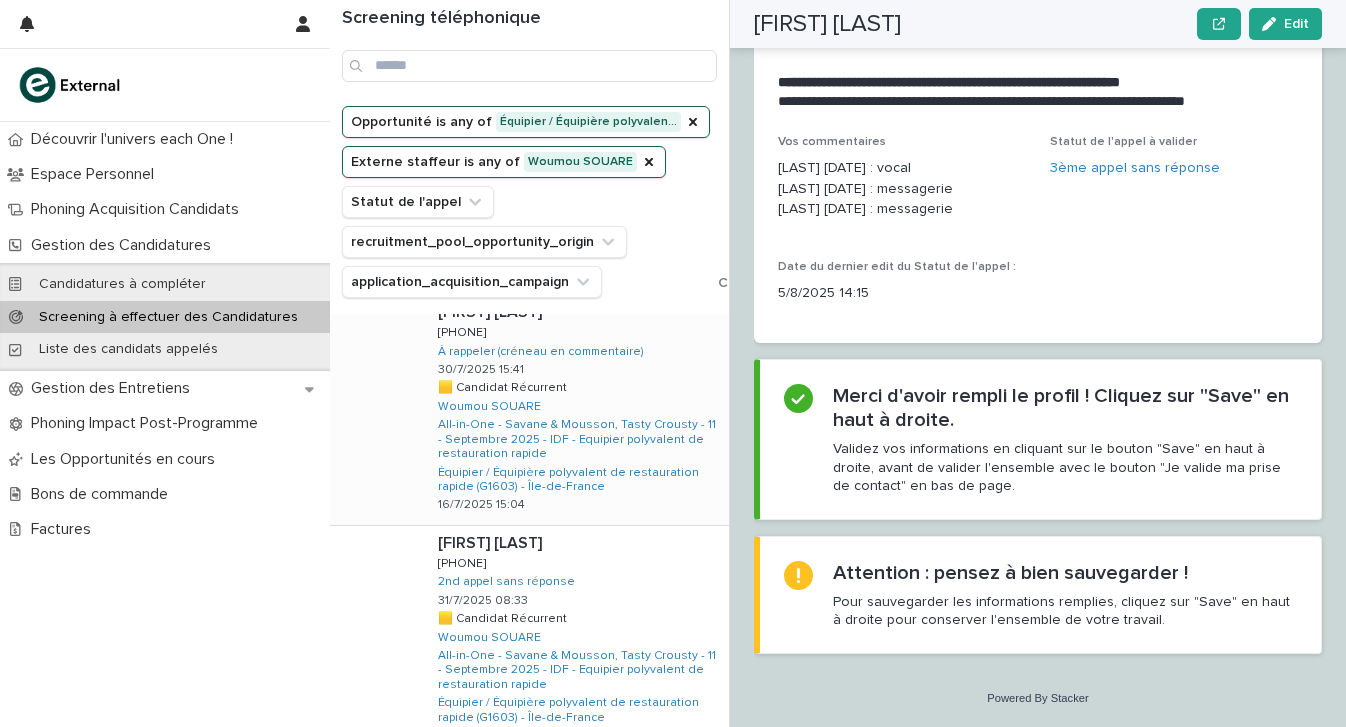 scroll, scrollTop: 1181, scrollLeft: 0, axis: vertical 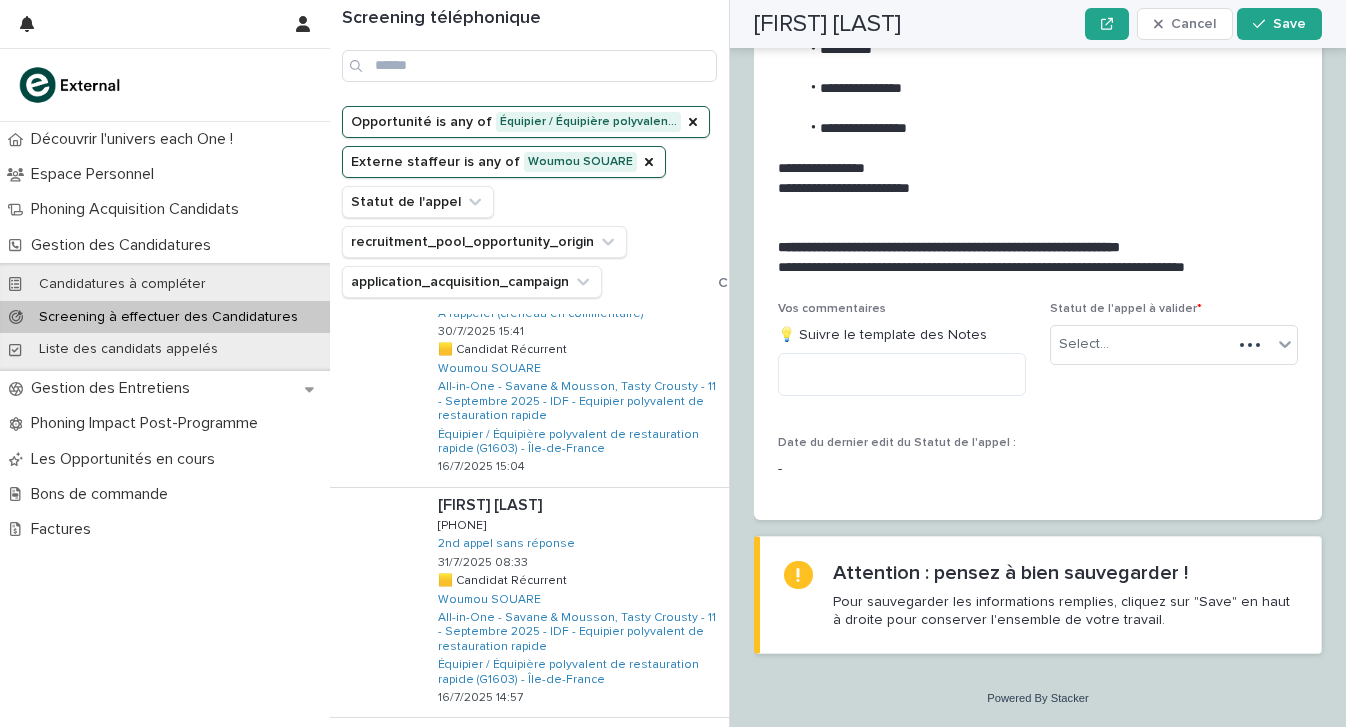 click at bounding box center (579, 505) 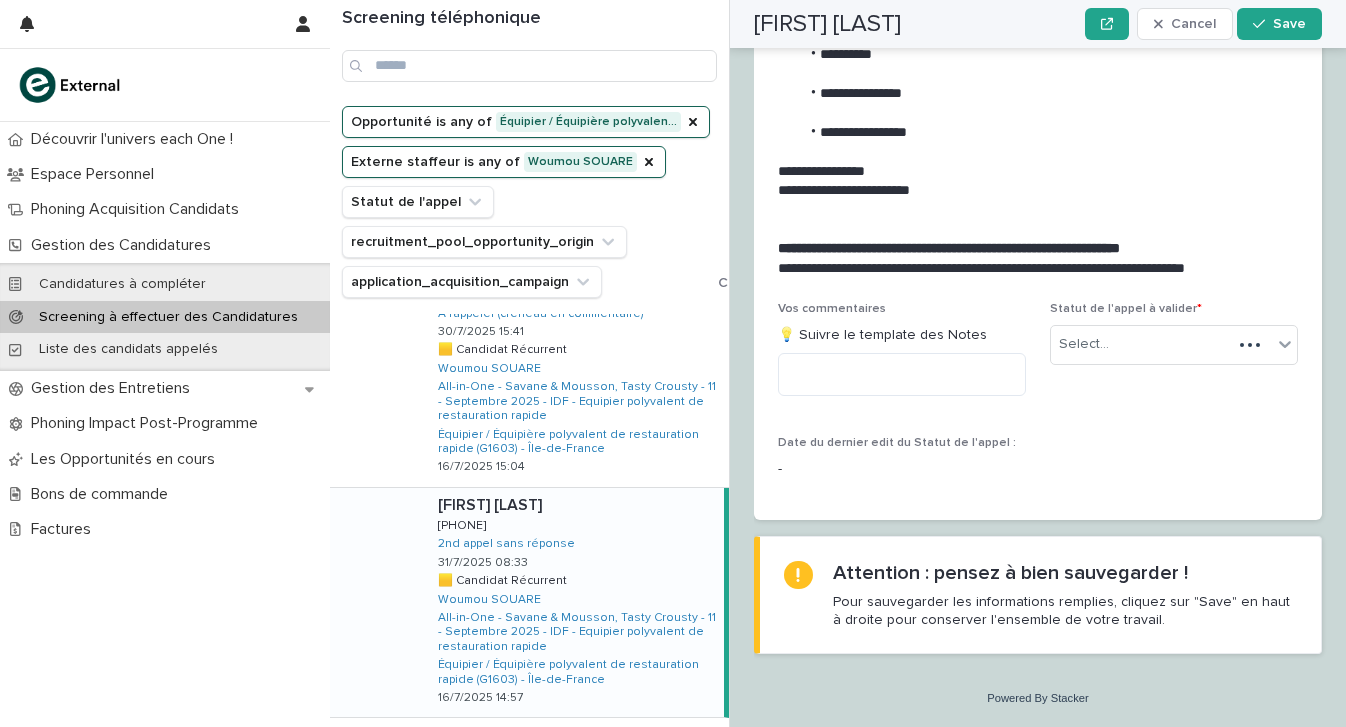 scroll, scrollTop: 1187, scrollLeft: 0, axis: vertical 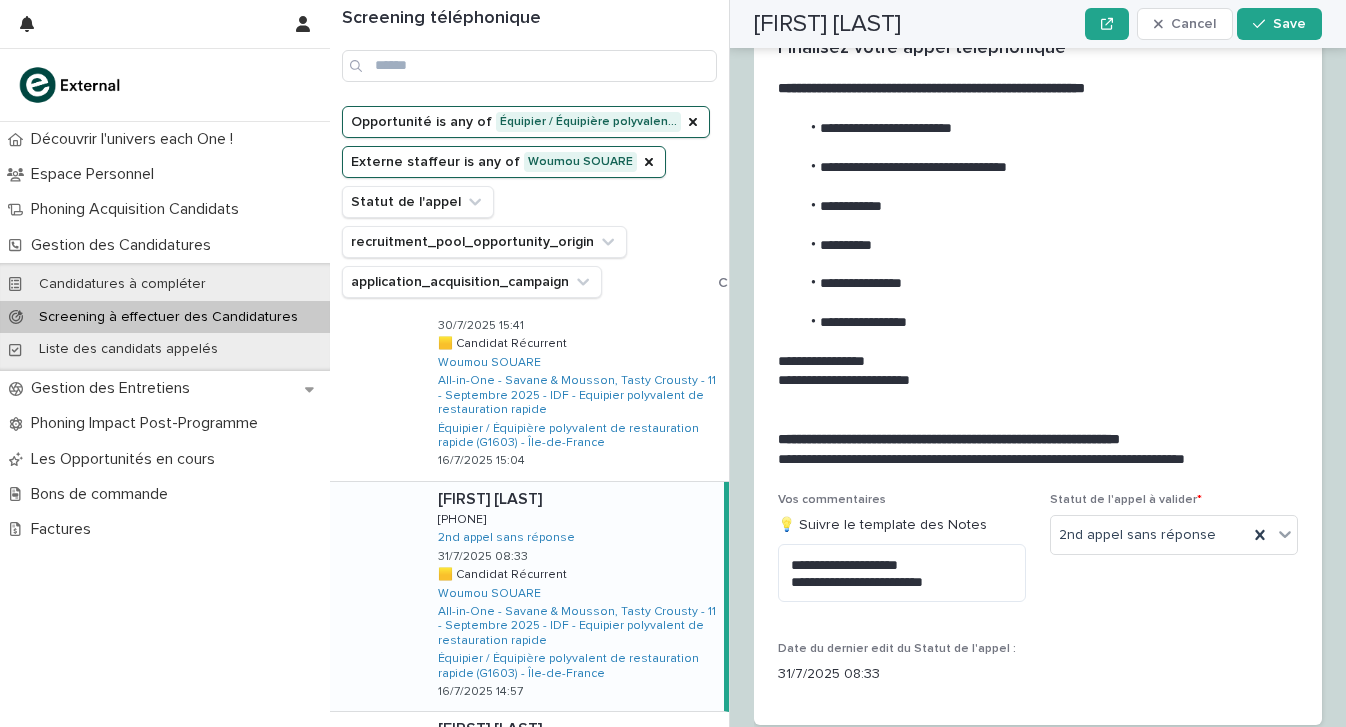 click on "**********" at bounding box center [1034, 361] 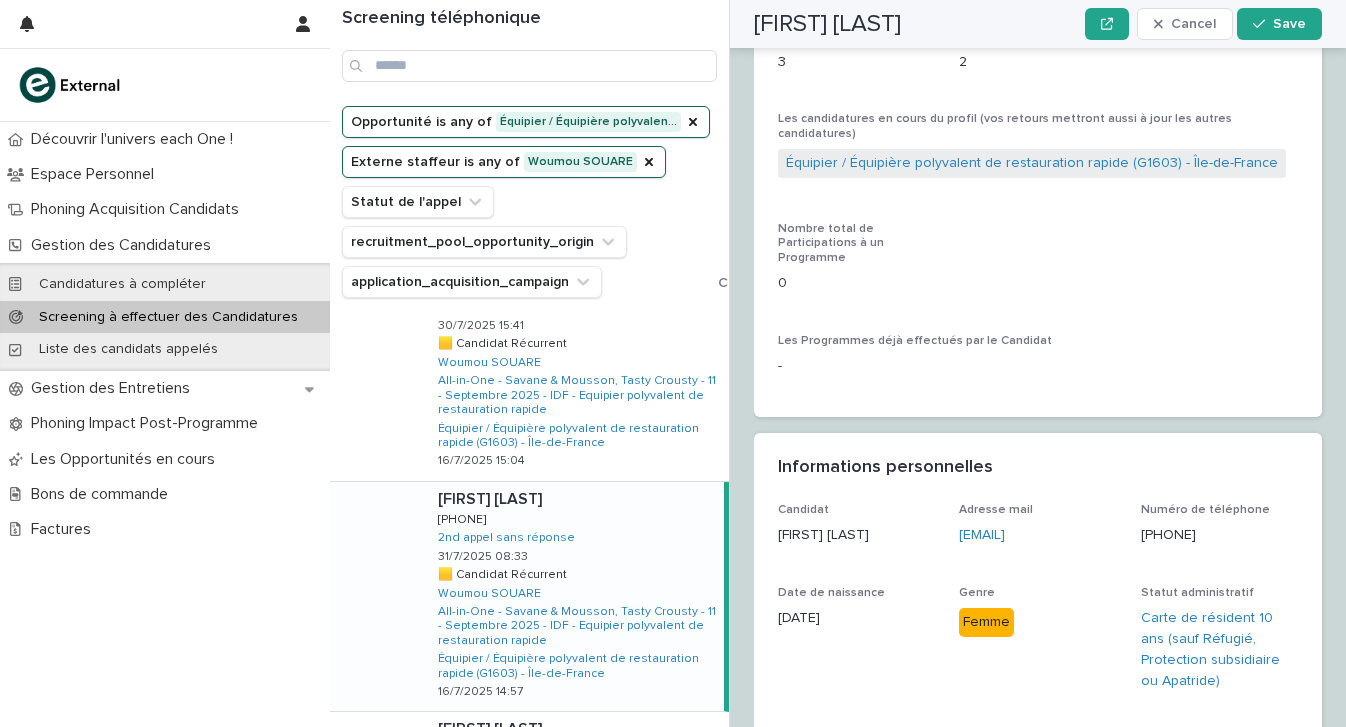 scroll, scrollTop: 0, scrollLeft: 0, axis: both 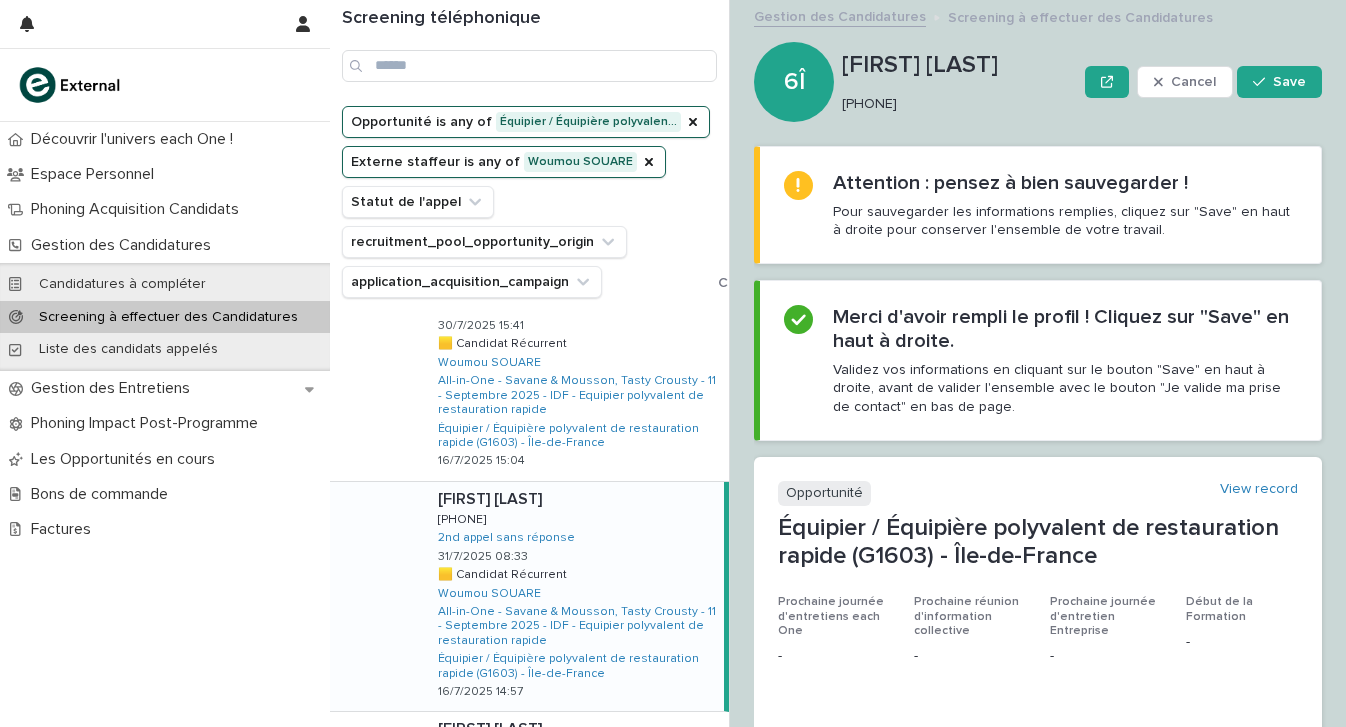 click on "0652392588" at bounding box center (955, 104) 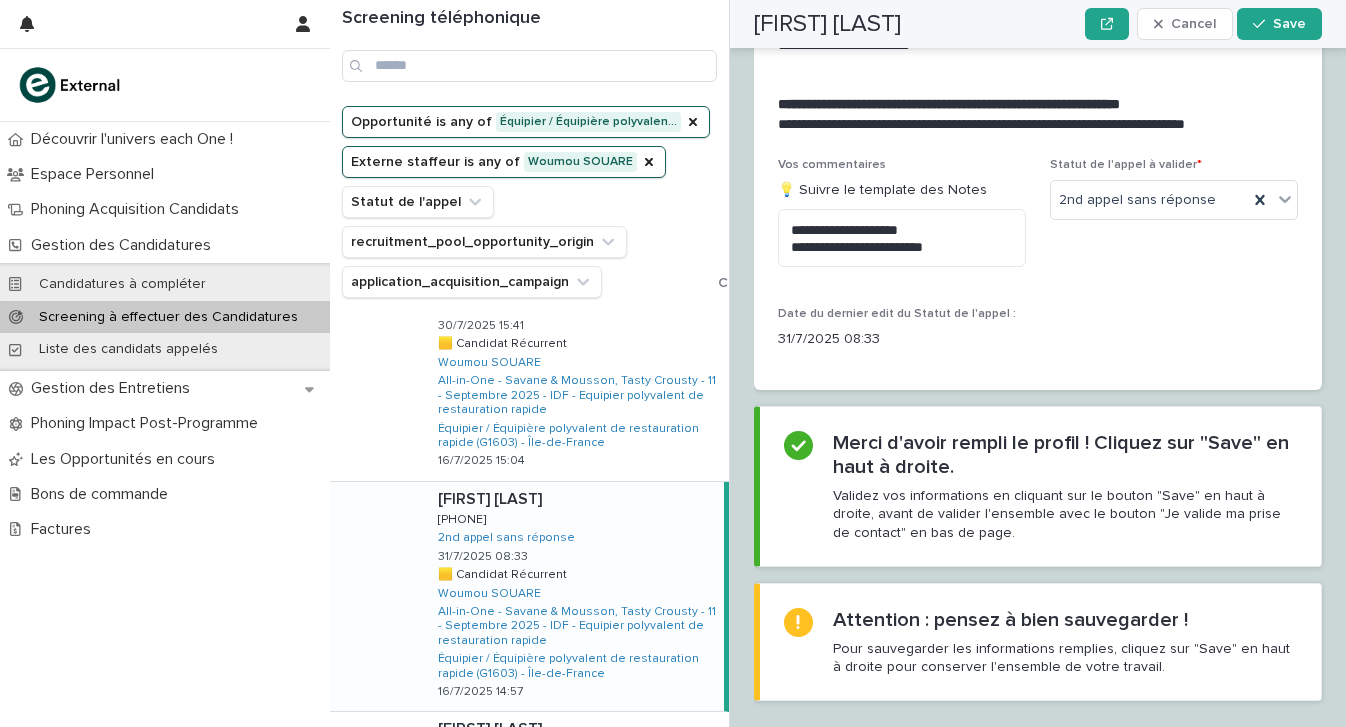 scroll, scrollTop: 3045, scrollLeft: 0, axis: vertical 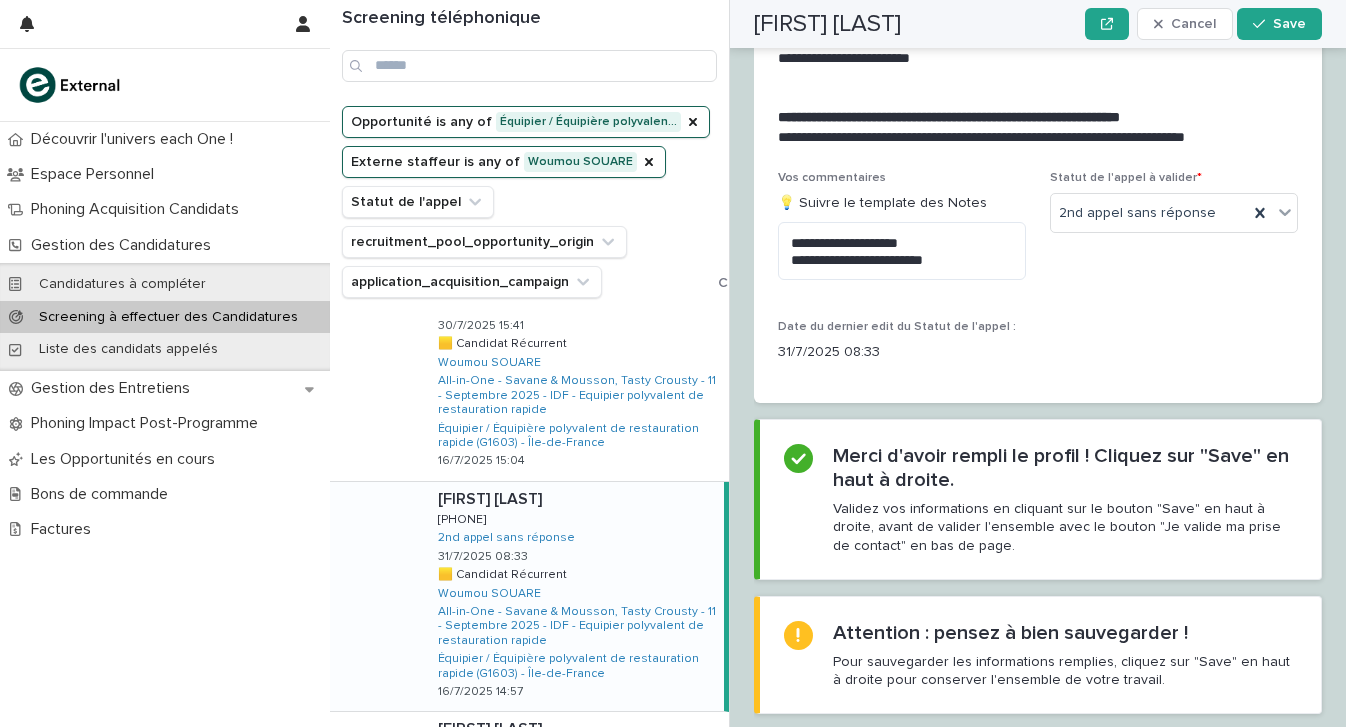 click on "**********" at bounding box center [1038, 275] 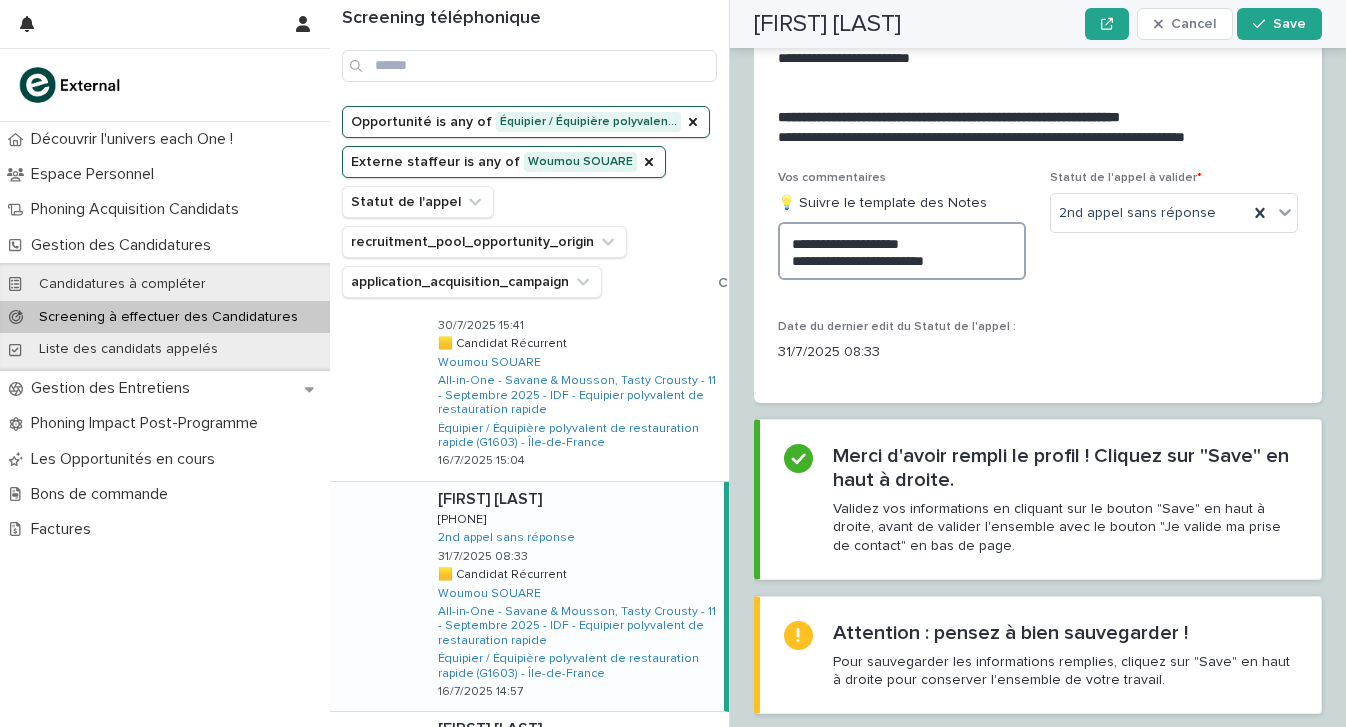 click on "**********" at bounding box center [902, 251] 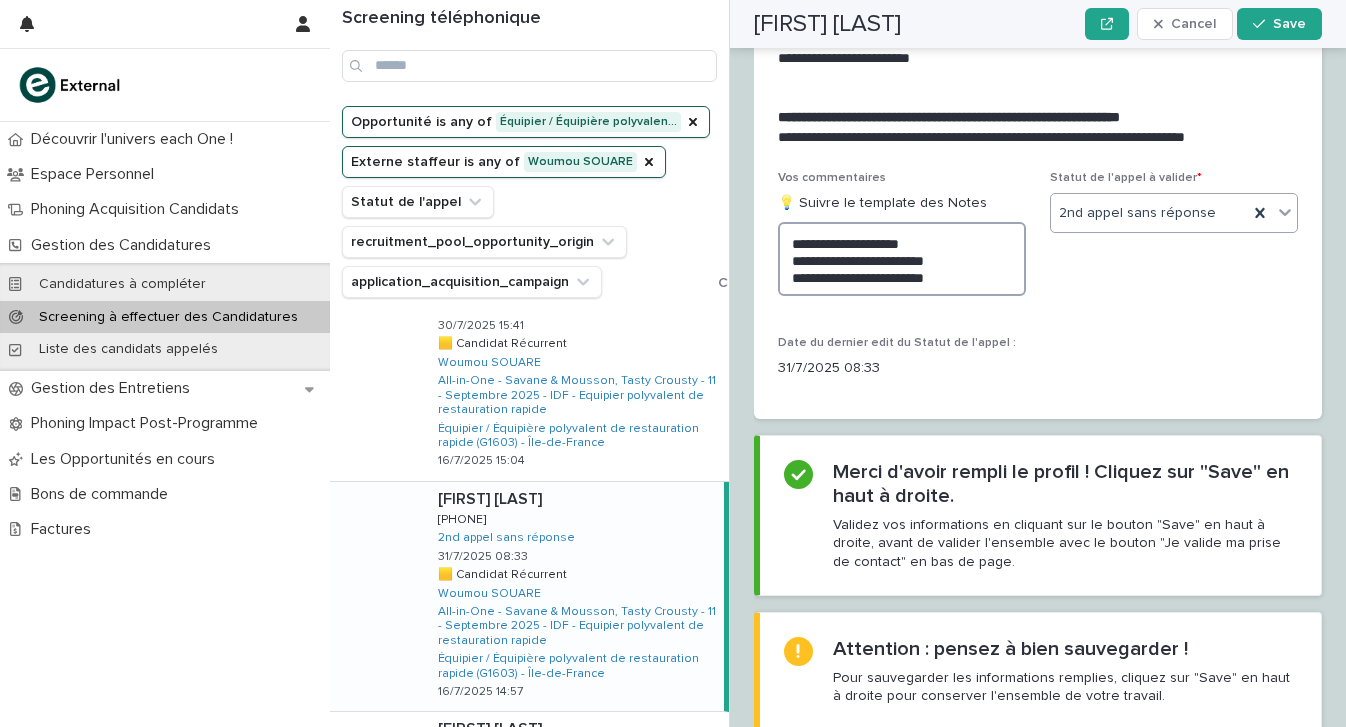 scroll, scrollTop: 3045, scrollLeft: 0, axis: vertical 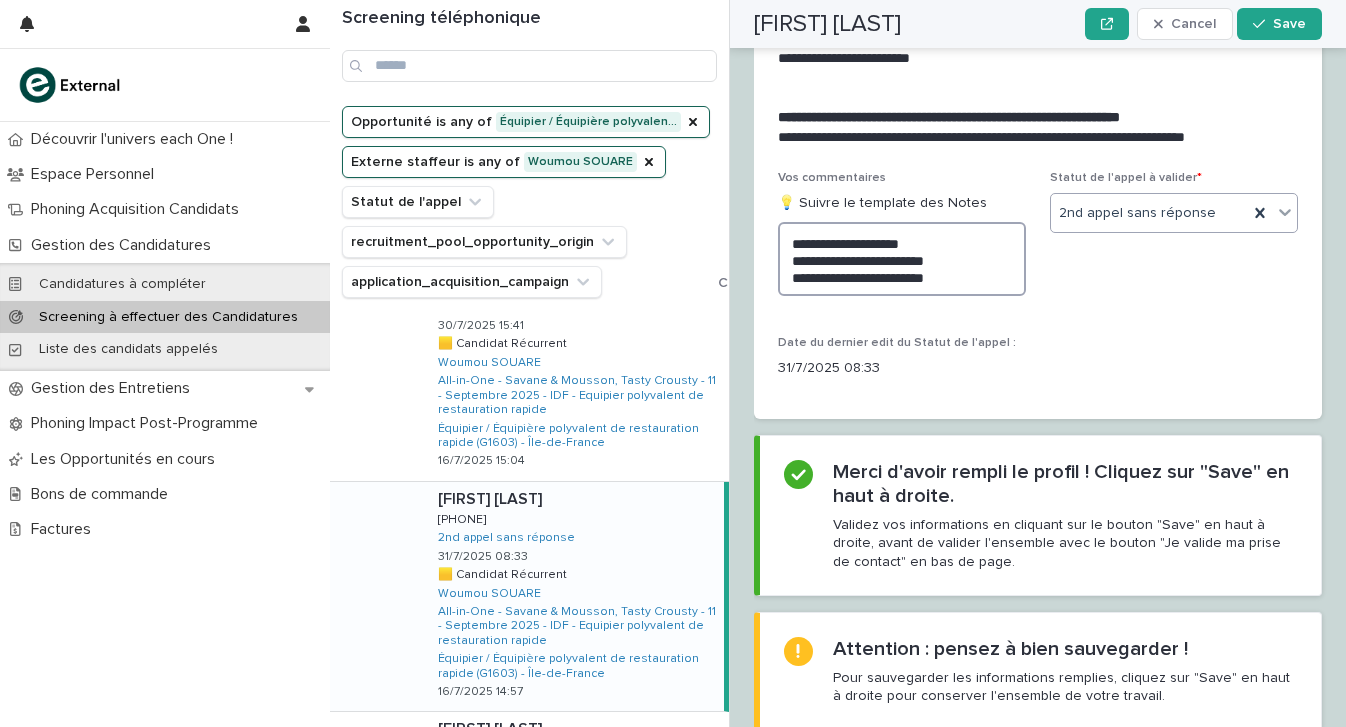 type on "**********" 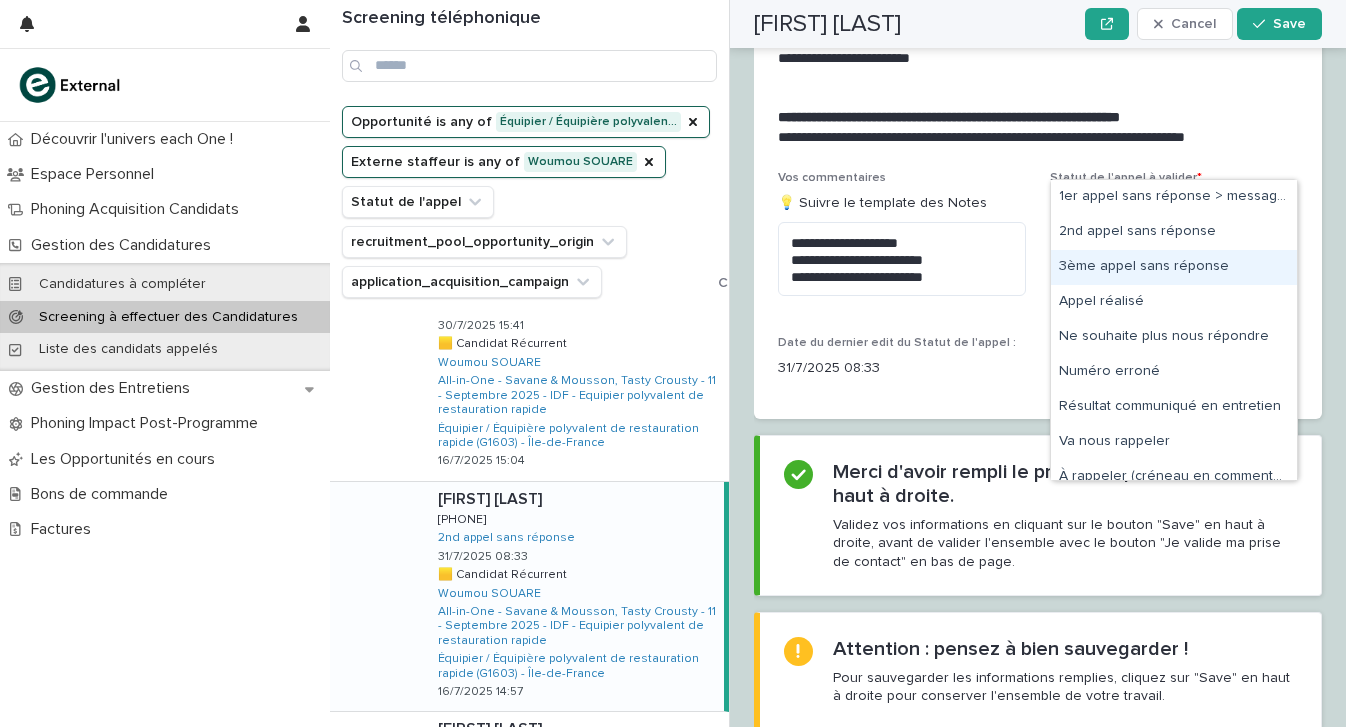 click on "3ème appel sans réponse" at bounding box center [1174, 267] 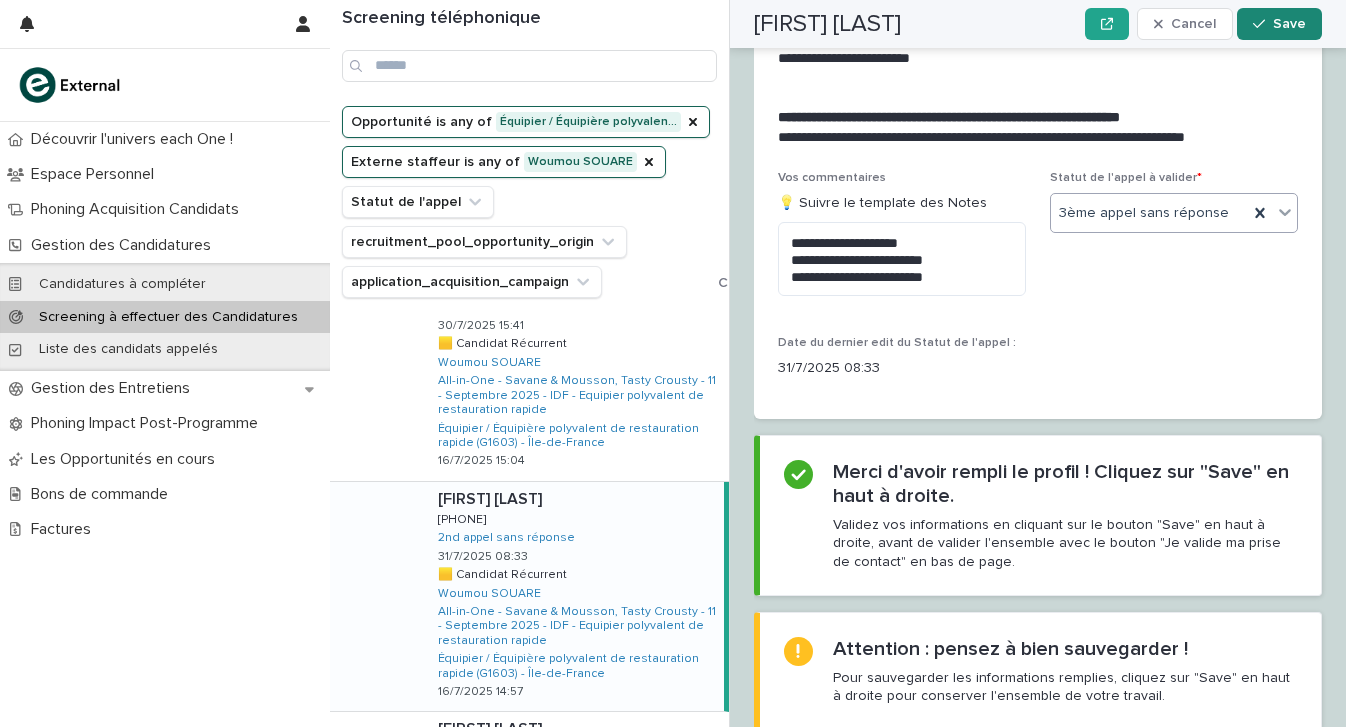scroll, scrollTop: 3045, scrollLeft: 0, axis: vertical 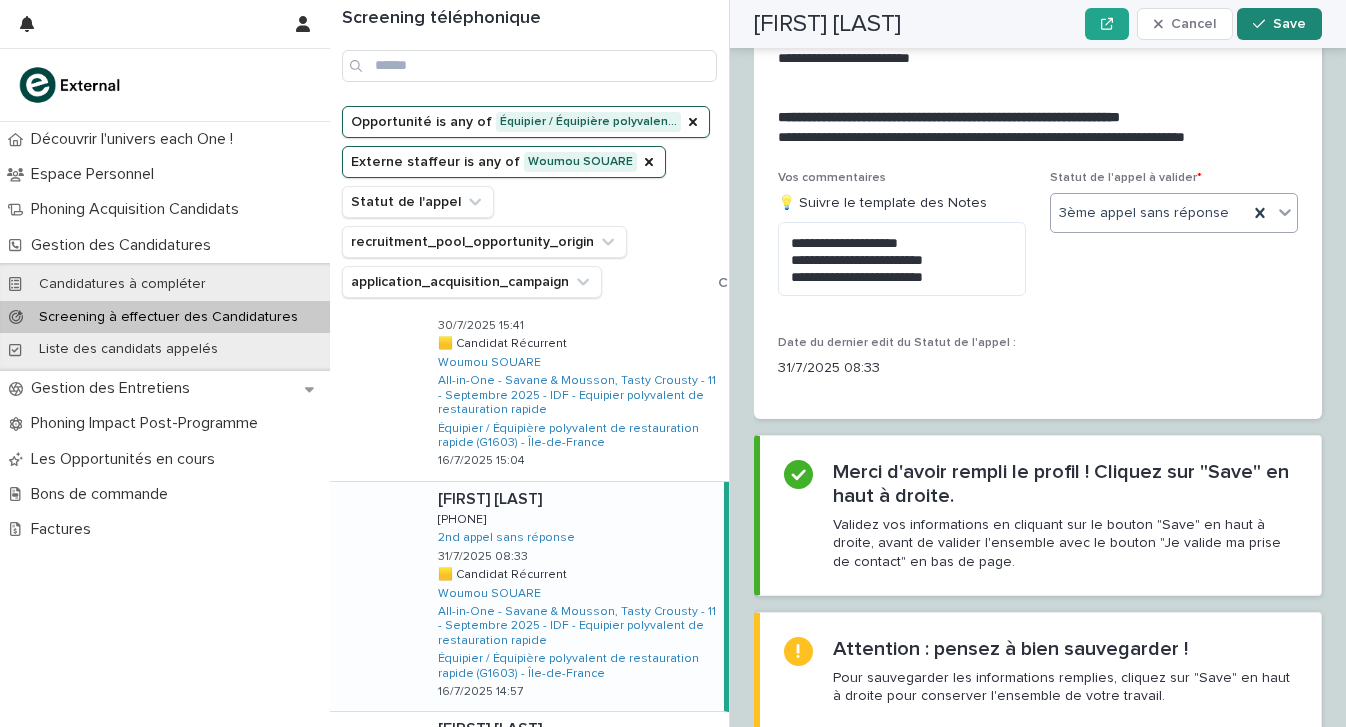 click on "Save" at bounding box center [1289, 24] 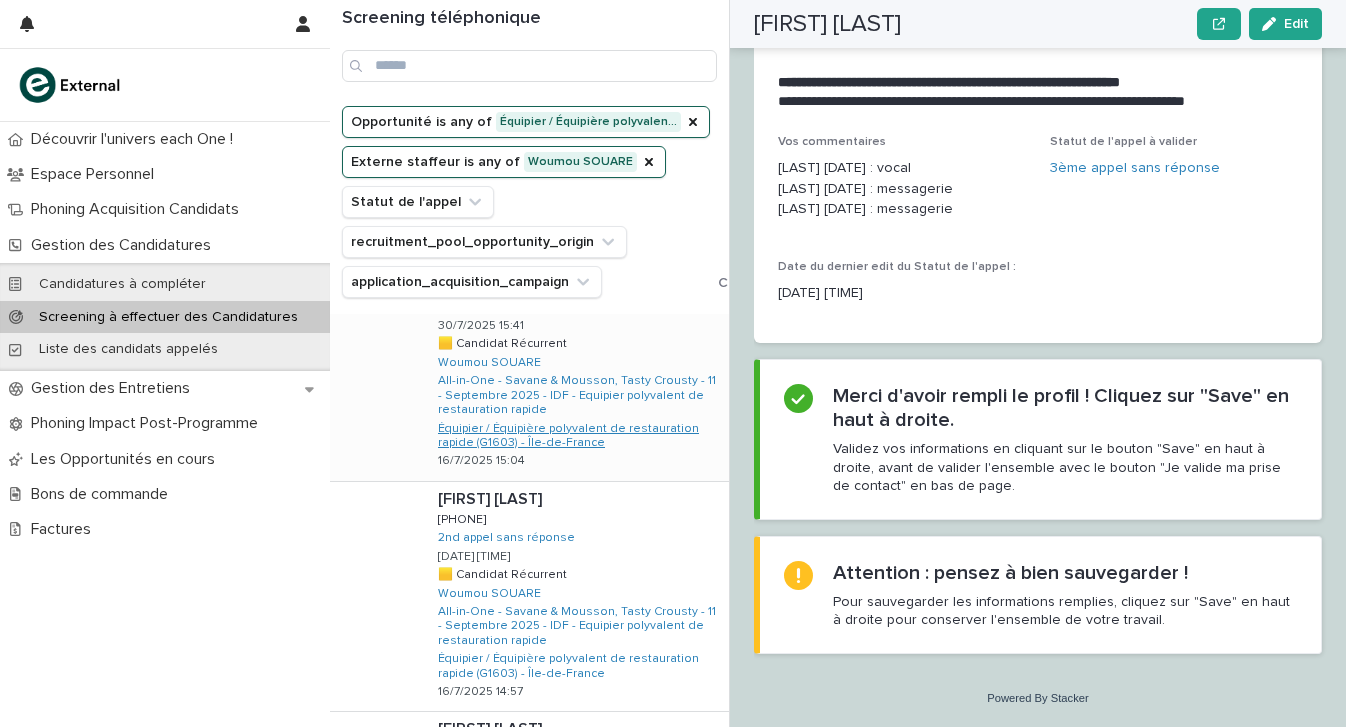 scroll, scrollTop: 2883, scrollLeft: 0, axis: vertical 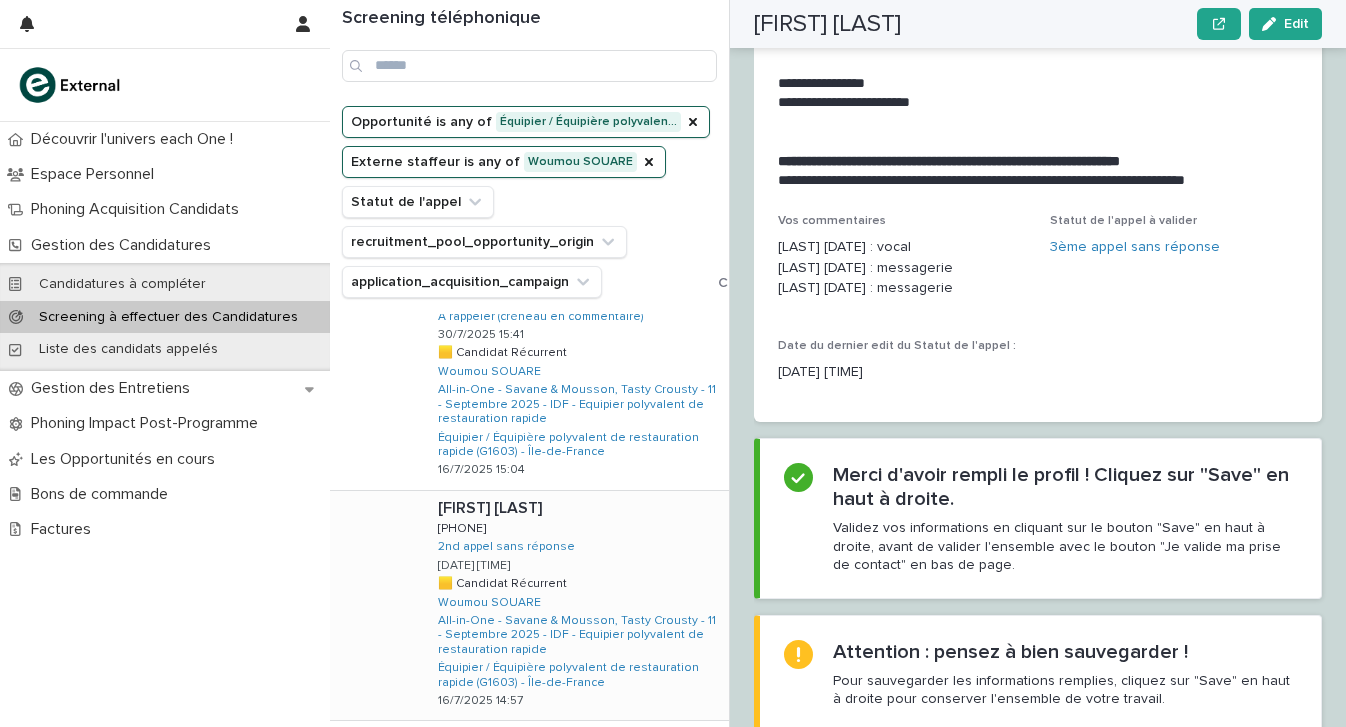 click on "Zeinab ABDALLA Zeinab ABDALLA   0652353347 0652353347   2nd appel sans réponse   31/7/2025 08:34 🟨 Candidat Récurrent 🟨 Candidat Récurrent   Woumou SOUARE   All-in-One - Savane & Mousson, Tasty Crousty - 11 - Septembre 2025 - IDF - Equipier polyvalent de restauration rapide   Équipier / Équipière polyvalent de restauration rapide (G1603) - Île-de-France   16/7/2025 14:57" at bounding box center (575, 606) 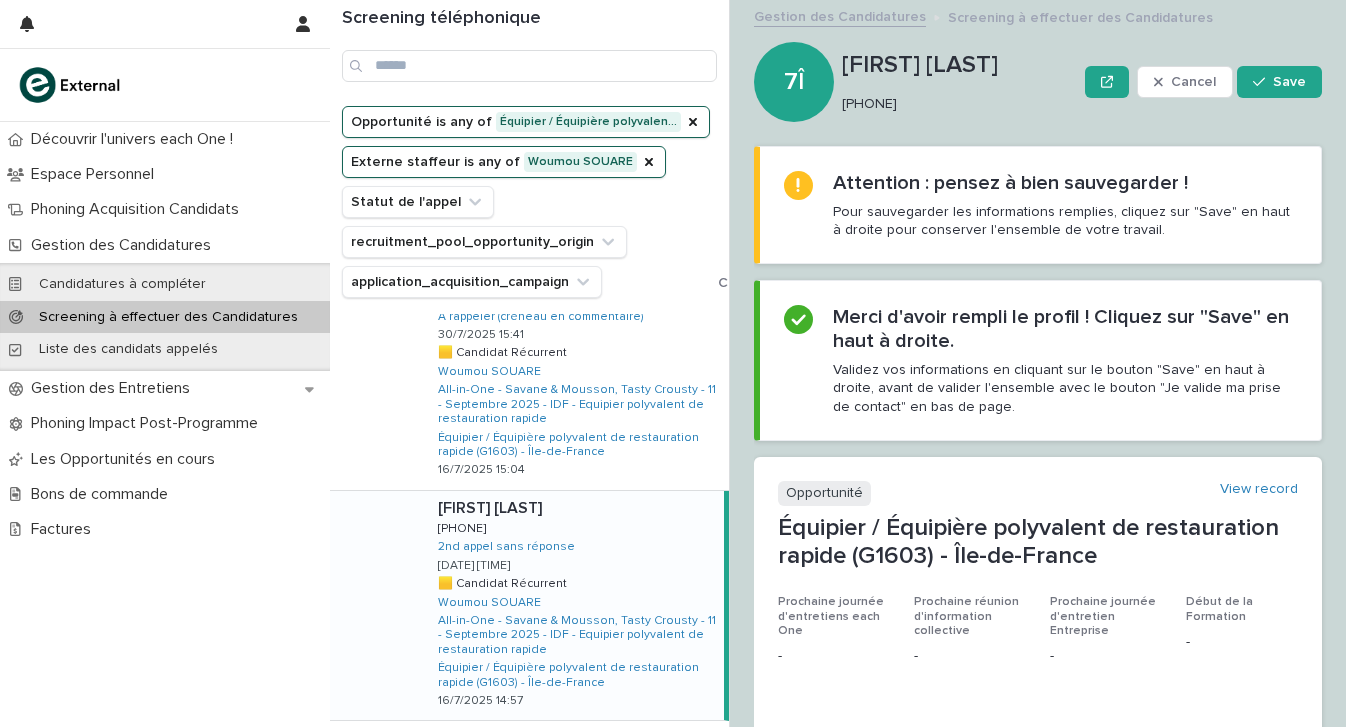 scroll, scrollTop: 0, scrollLeft: 0, axis: both 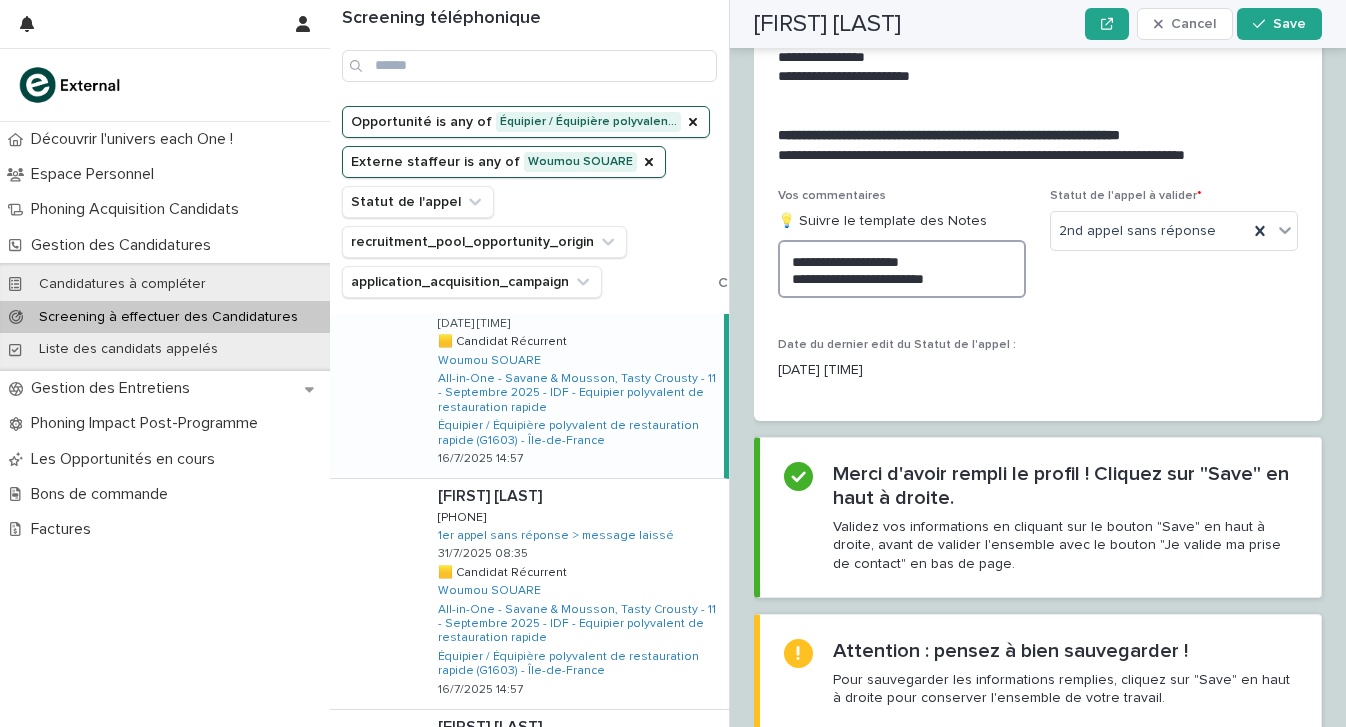 click on "**********" at bounding box center [902, 269] 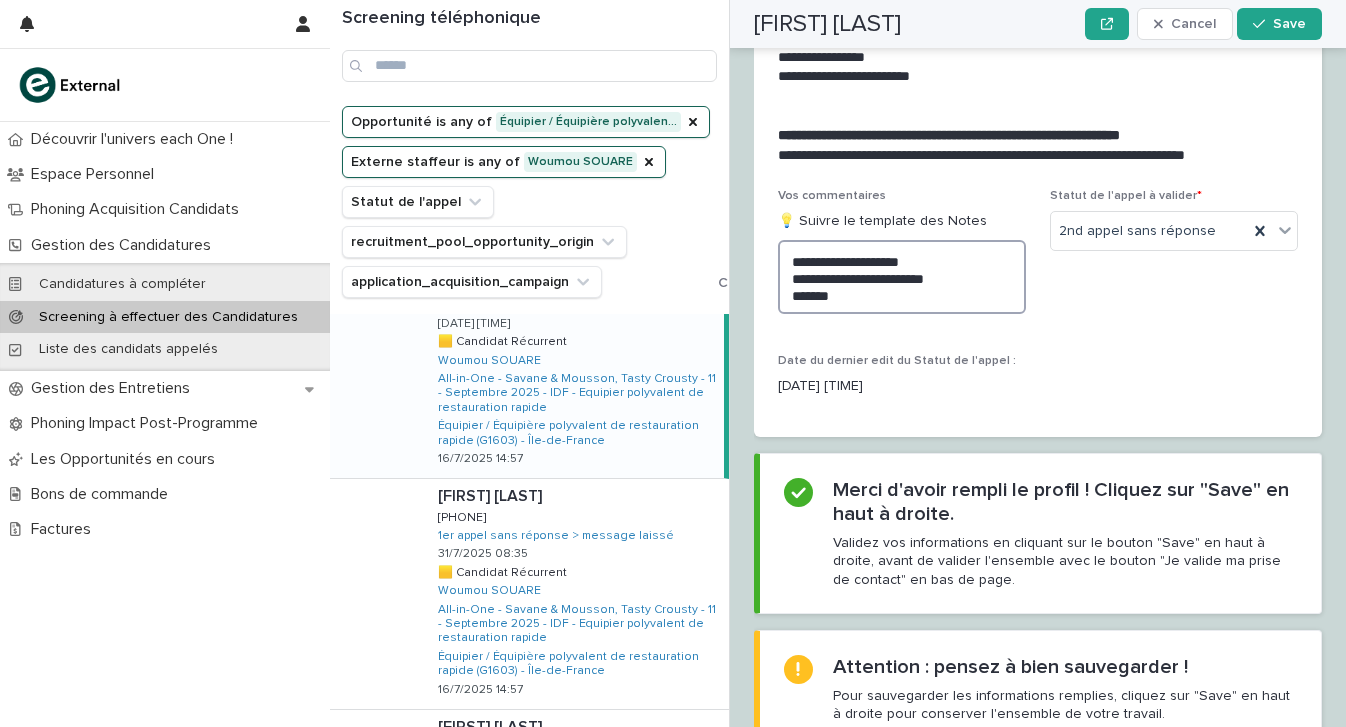 scroll, scrollTop: 2491, scrollLeft: 0, axis: vertical 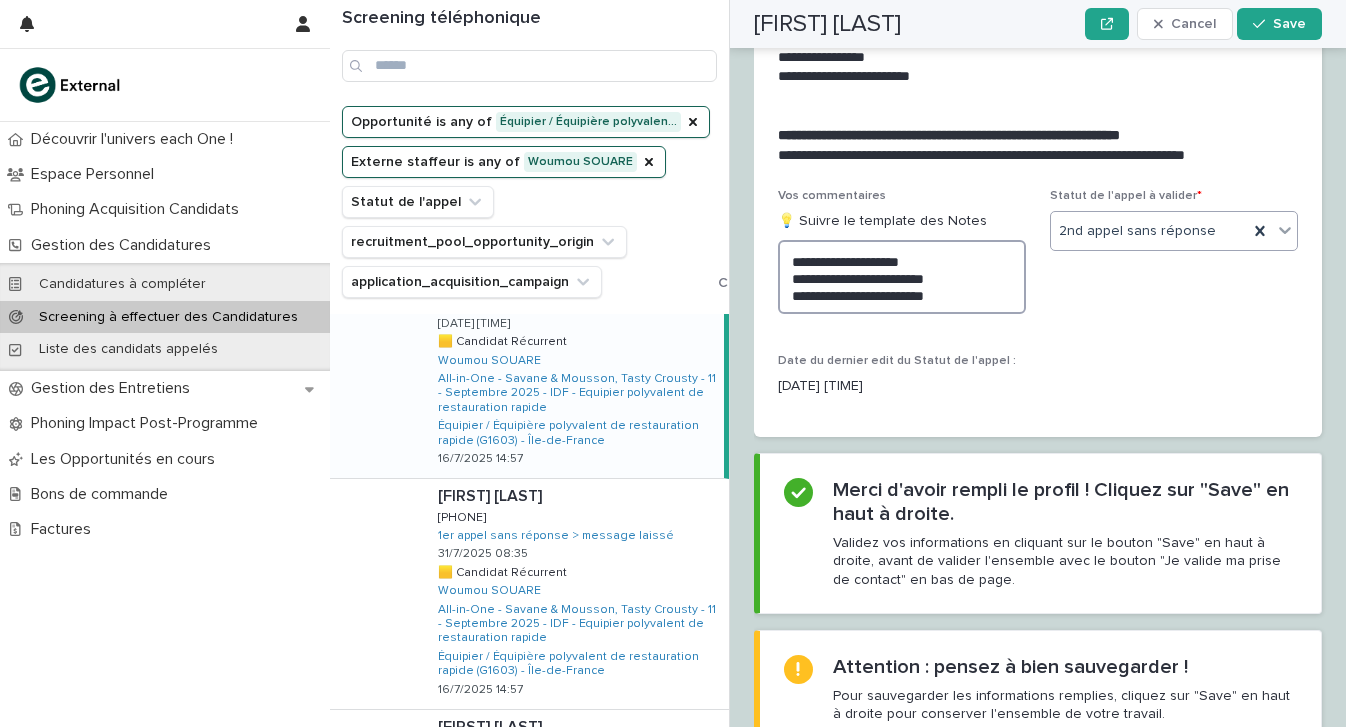 type on "**********" 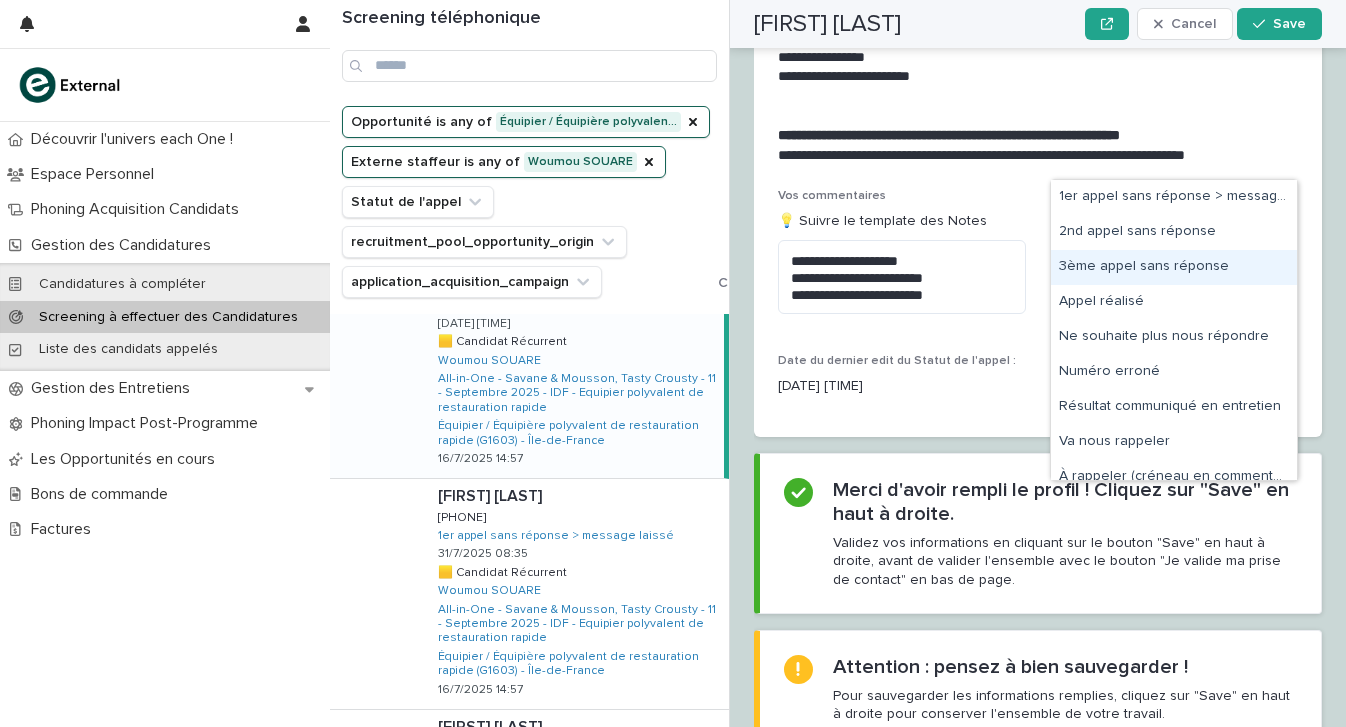 click on "3ème appel sans réponse" at bounding box center [1174, 267] 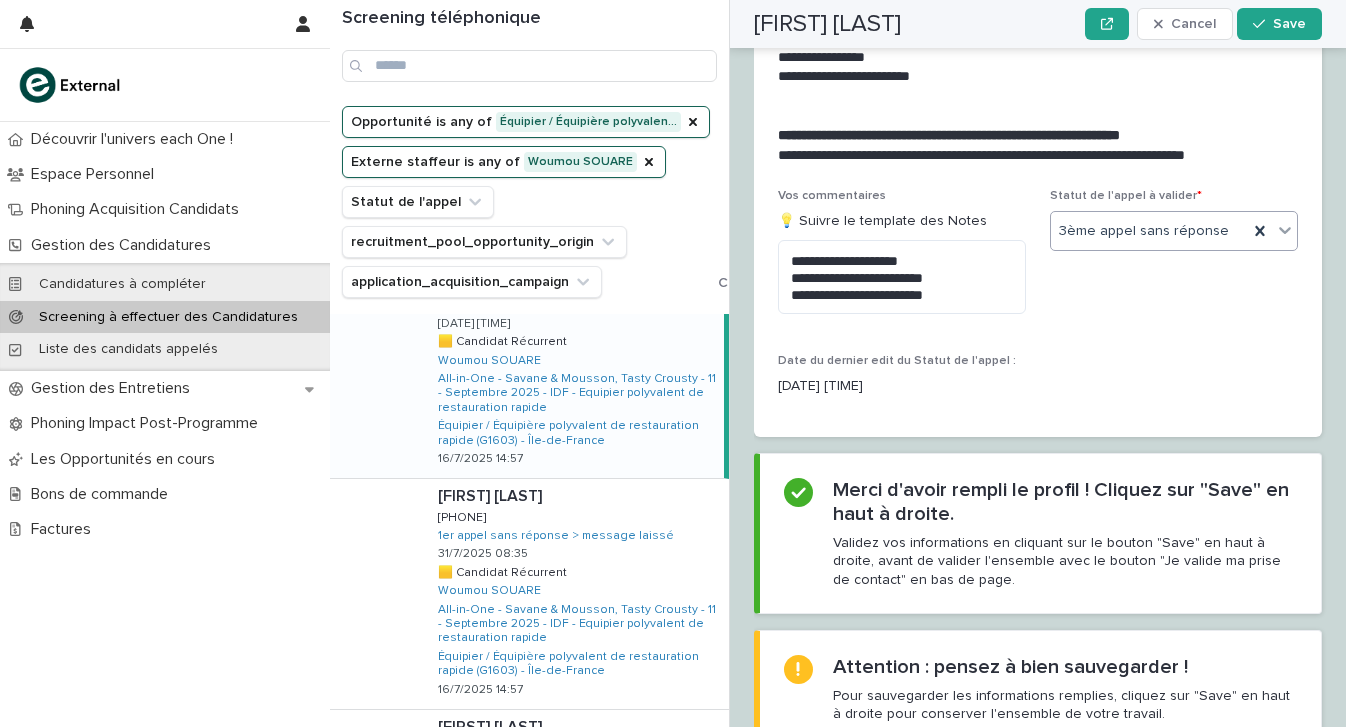 scroll, scrollTop: 2491, scrollLeft: 0, axis: vertical 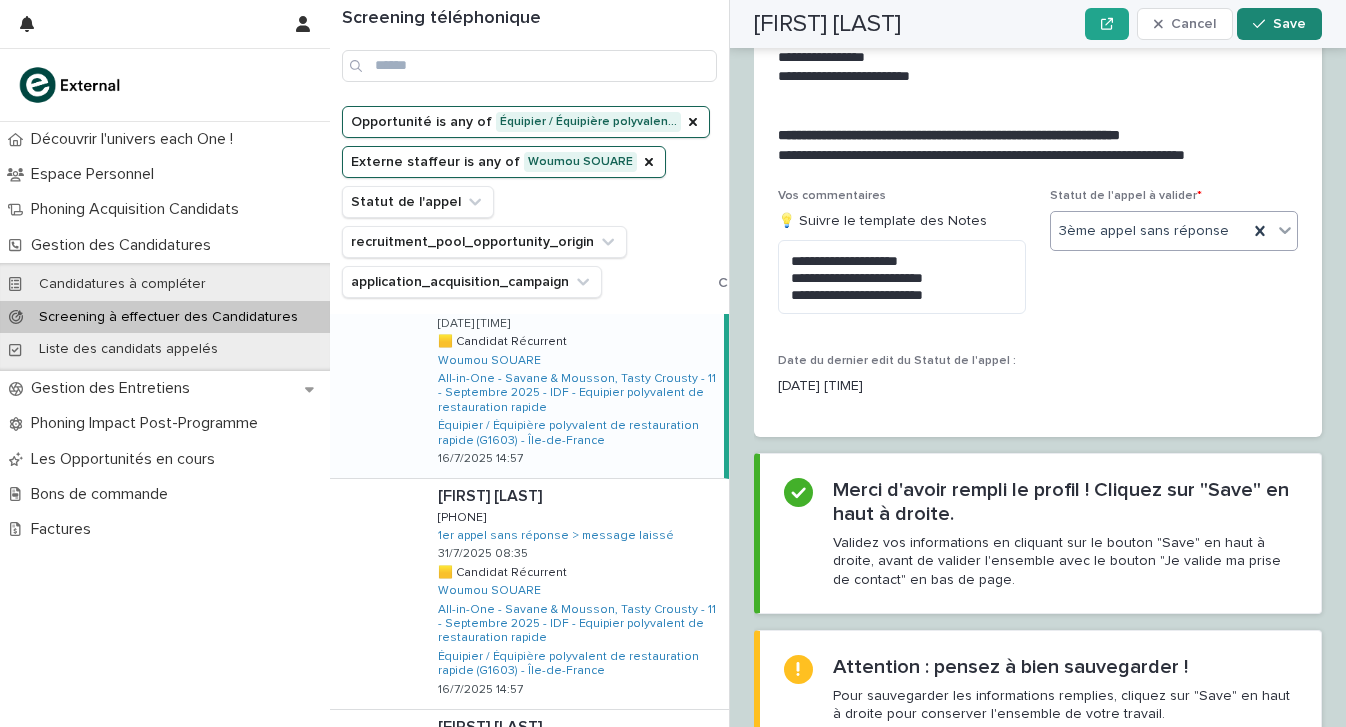 click on "Save" at bounding box center (1279, 24) 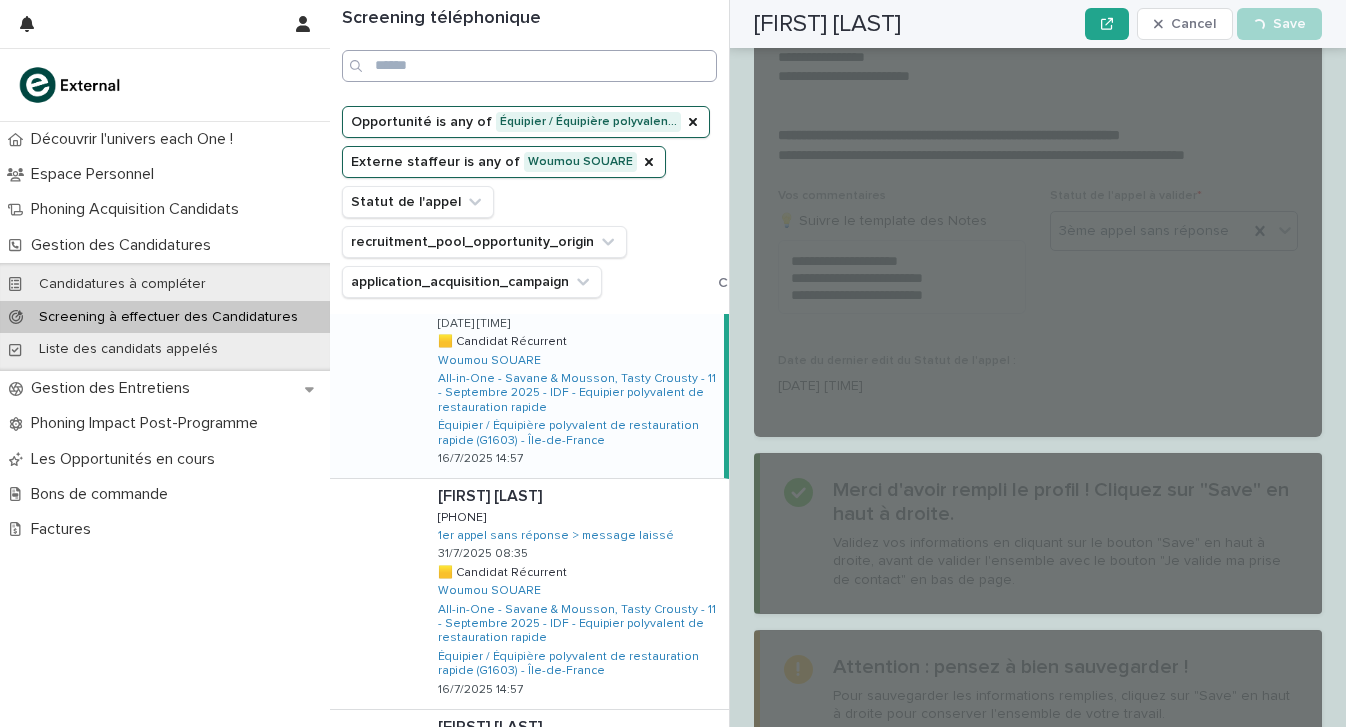 scroll, scrollTop: 2491, scrollLeft: 0, axis: vertical 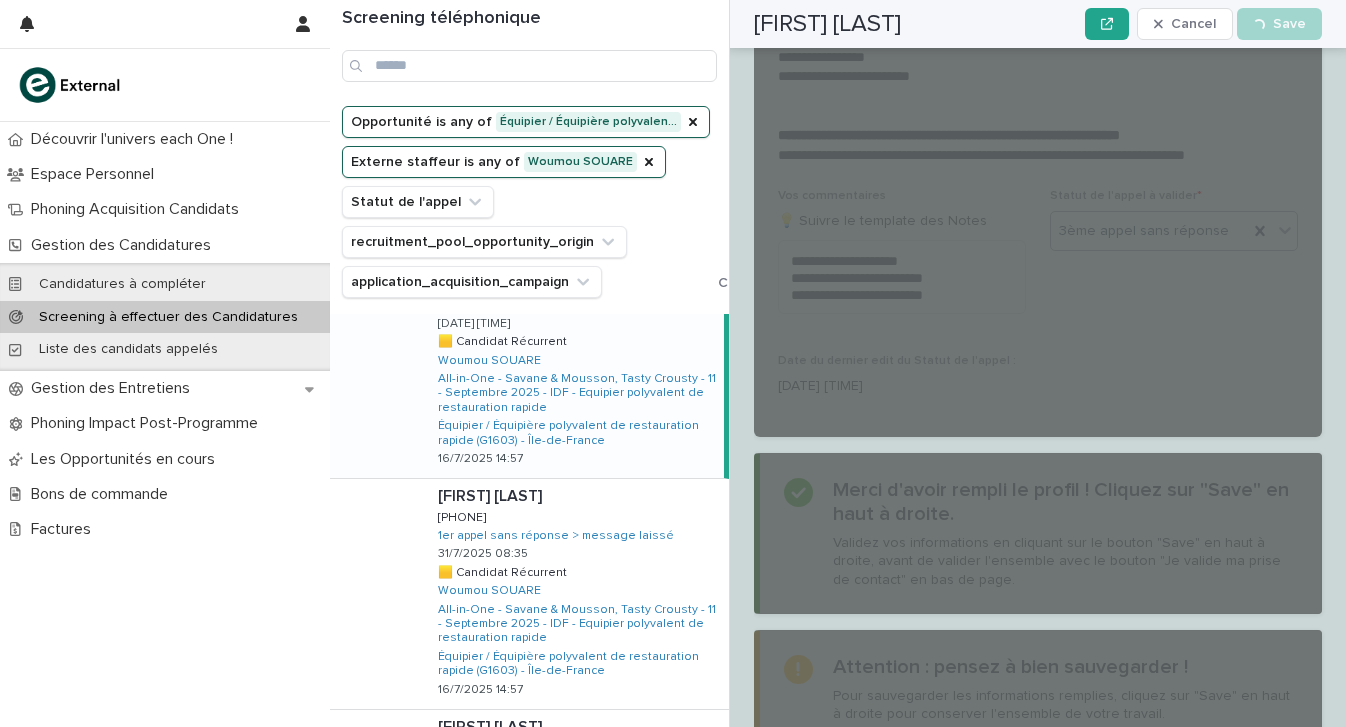 click on "Screening téléphonique" at bounding box center [529, 53] 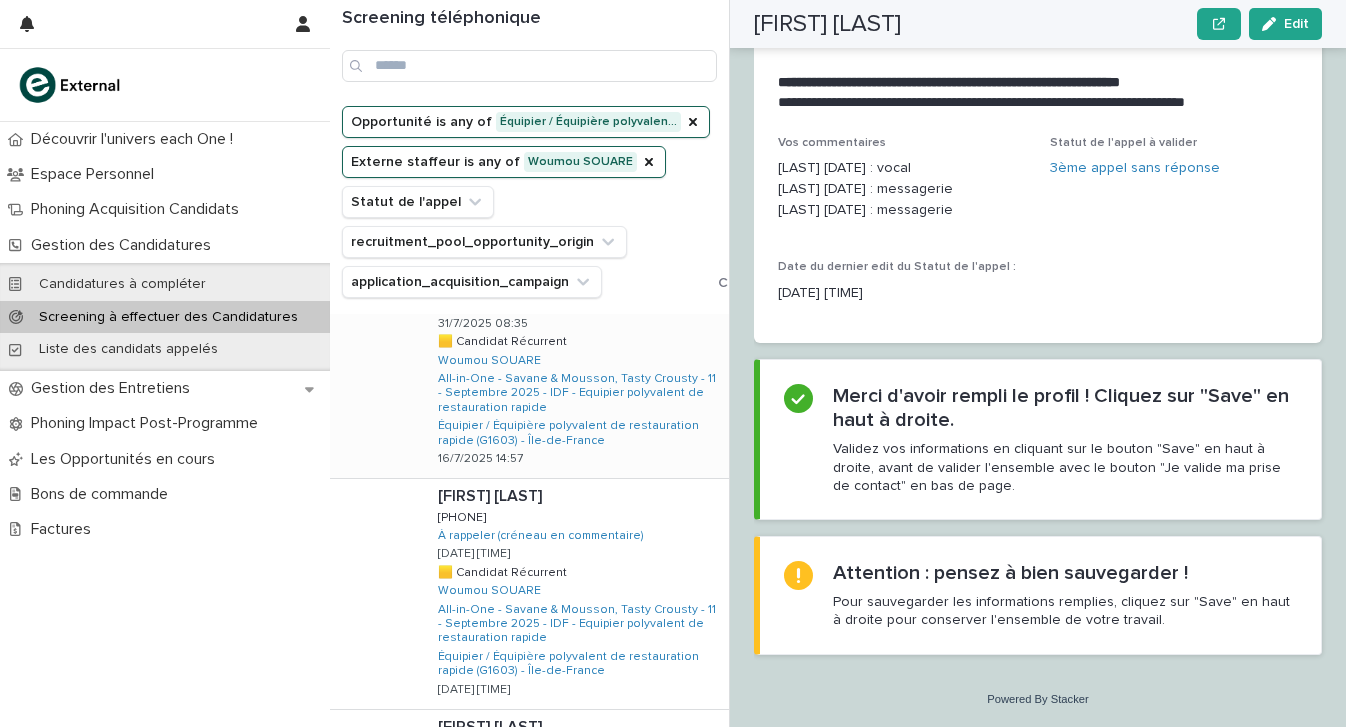 scroll, scrollTop: 2329, scrollLeft: 0, axis: vertical 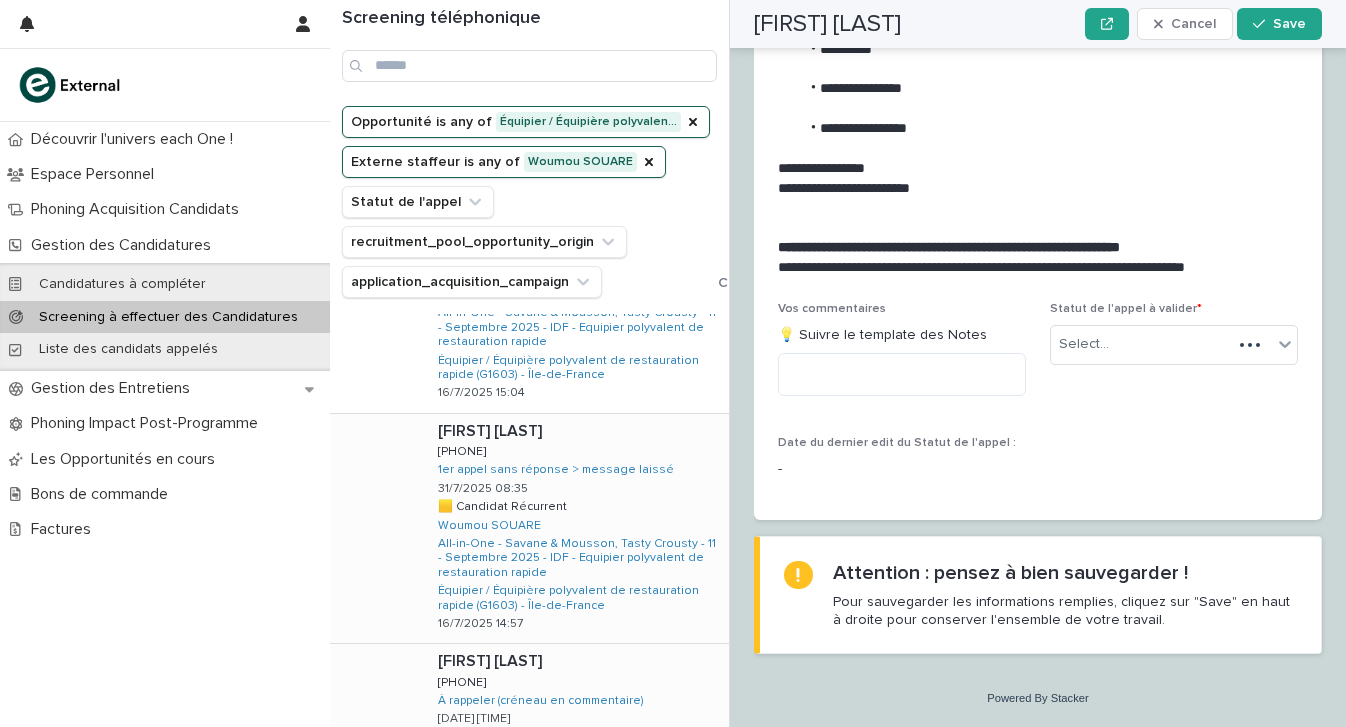 drag, startPoint x: 661, startPoint y: 596, endPoint x: 671, endPoint y: 598, distance: 10.198039 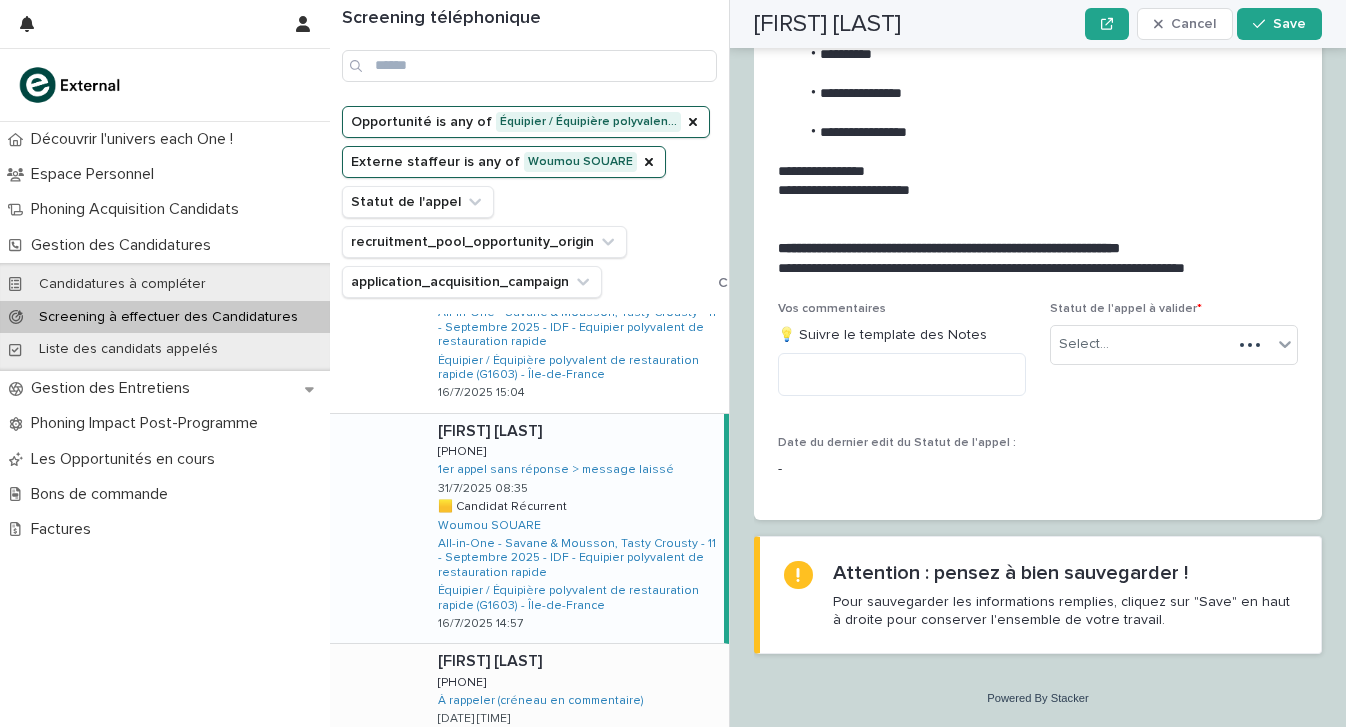 scroll, scrollTop: 1055, scrollLeft: 0, axis: vertical 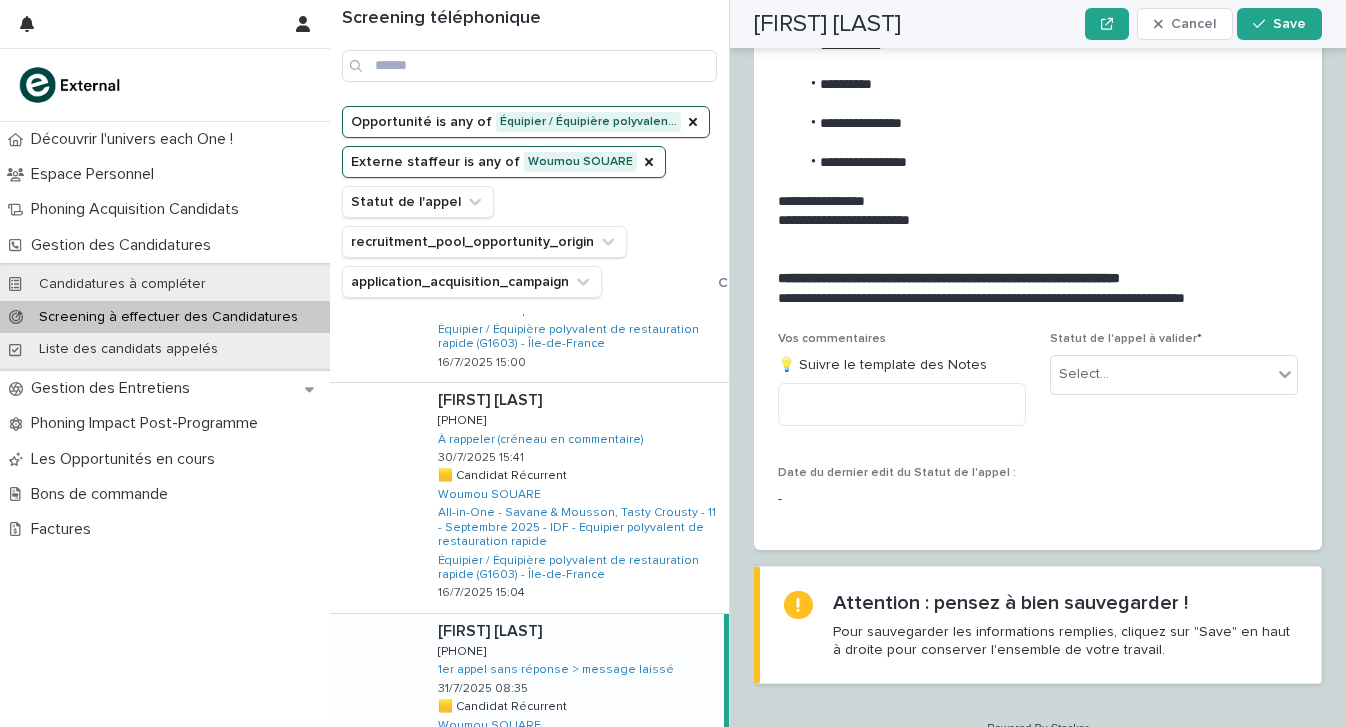 click on "Marie MEAIDARA Marie MEAIDARA   0766057867 0766057867   1er appel sans réponse > message laissé   31/7/2025 08:35 🟨 Candidat Récurrent 🟨 Candidat Récurrent   Woumou SOUARE   All-in-One - Savane & Mousson, Tasty Crousty - 11 - Septembre 2025 - IDF - Equipier polyvalent de restauration rapide   Équipier / Équipière polyvalent de restauration rapide (G1603) - Île-de-France   16/7/2025 14:57" at bounding box center [573, 729] 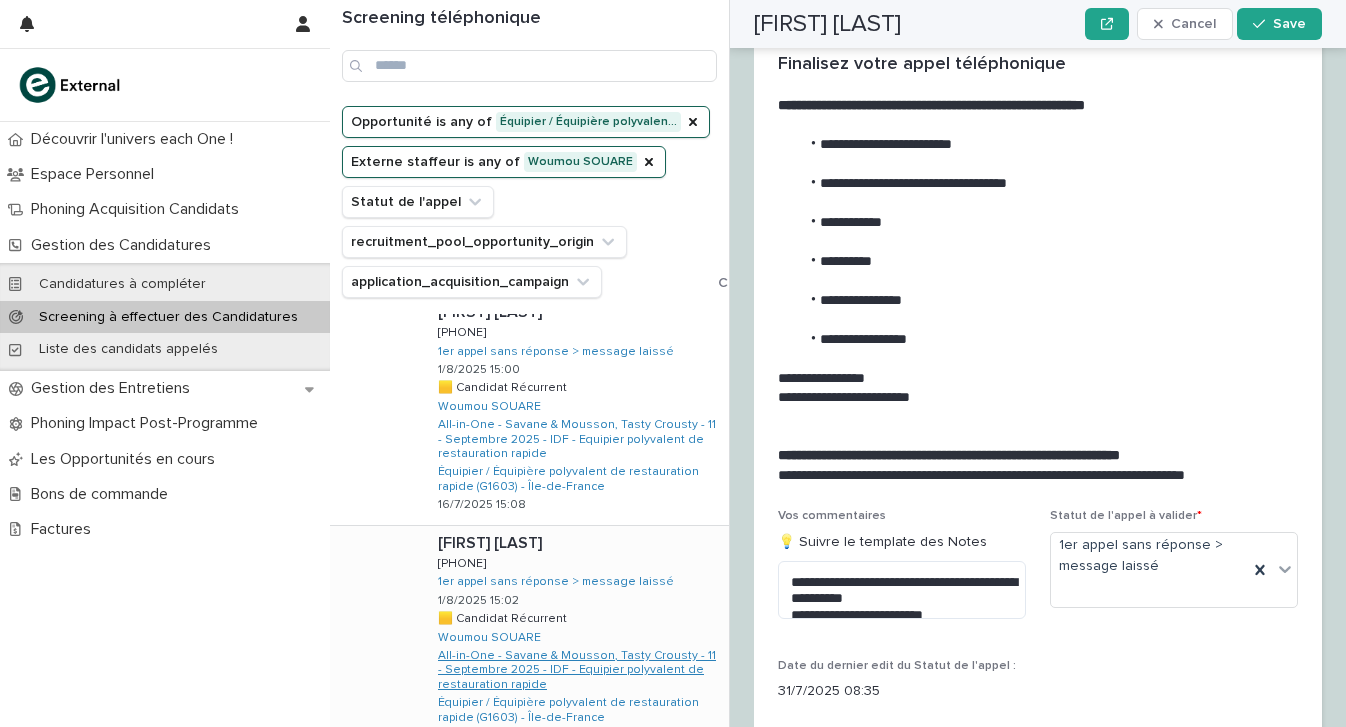 scroll, scrollTop: 1825, scrollLeft: 0, axis: vertical 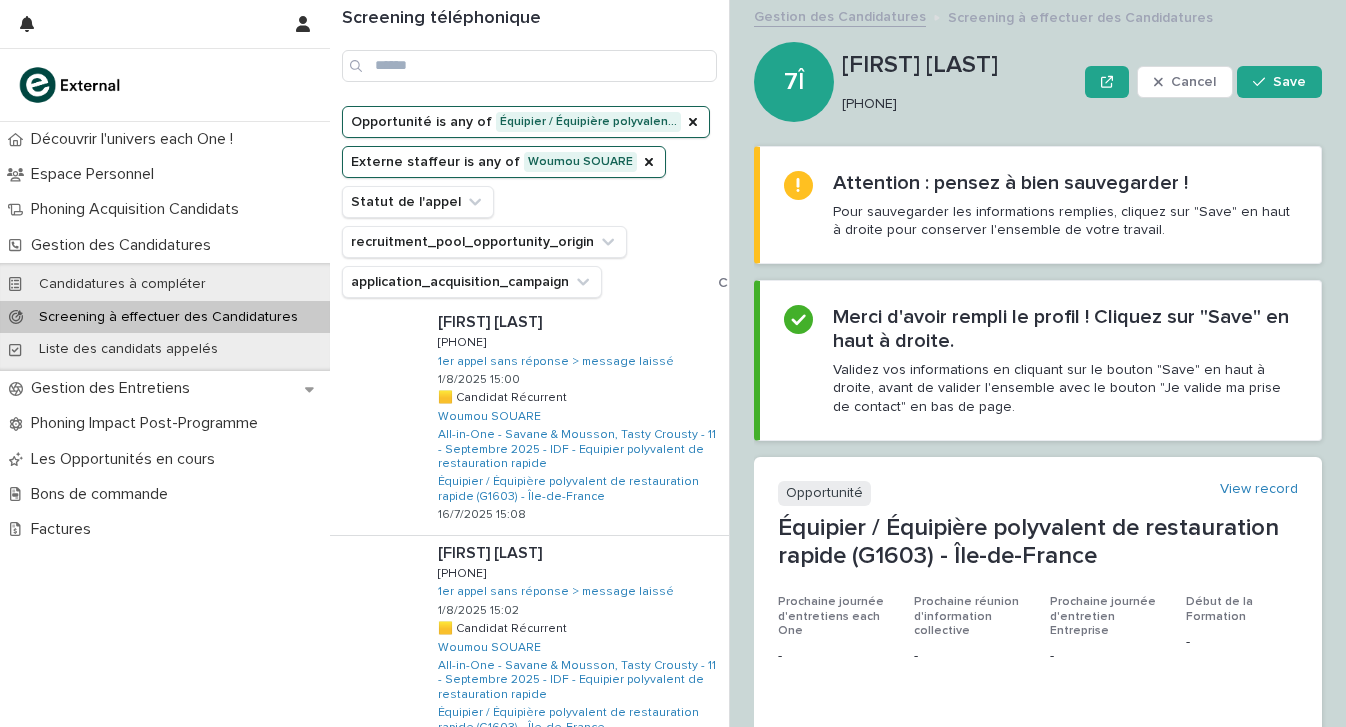 click on "0766057867" at bounding box center [955, 104] 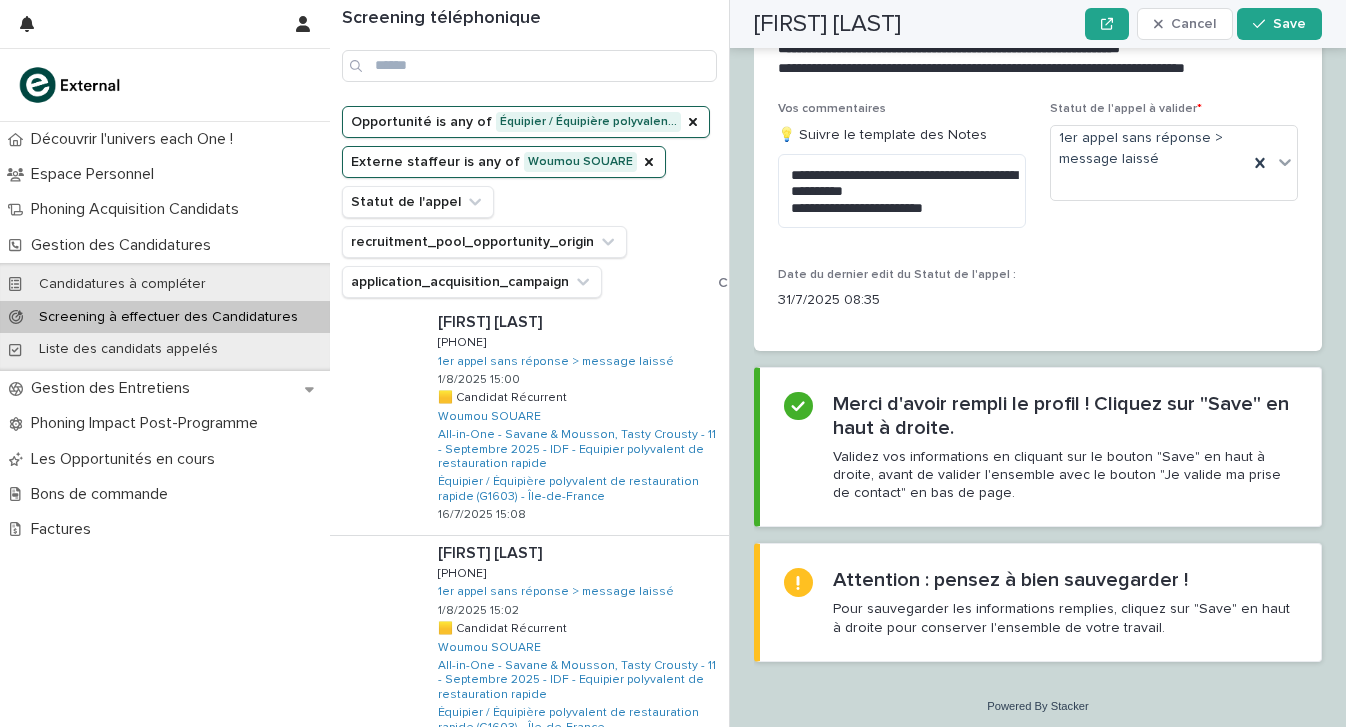 scroll, scrollTop: 2487, scrollLeft: 0, axis: vertical 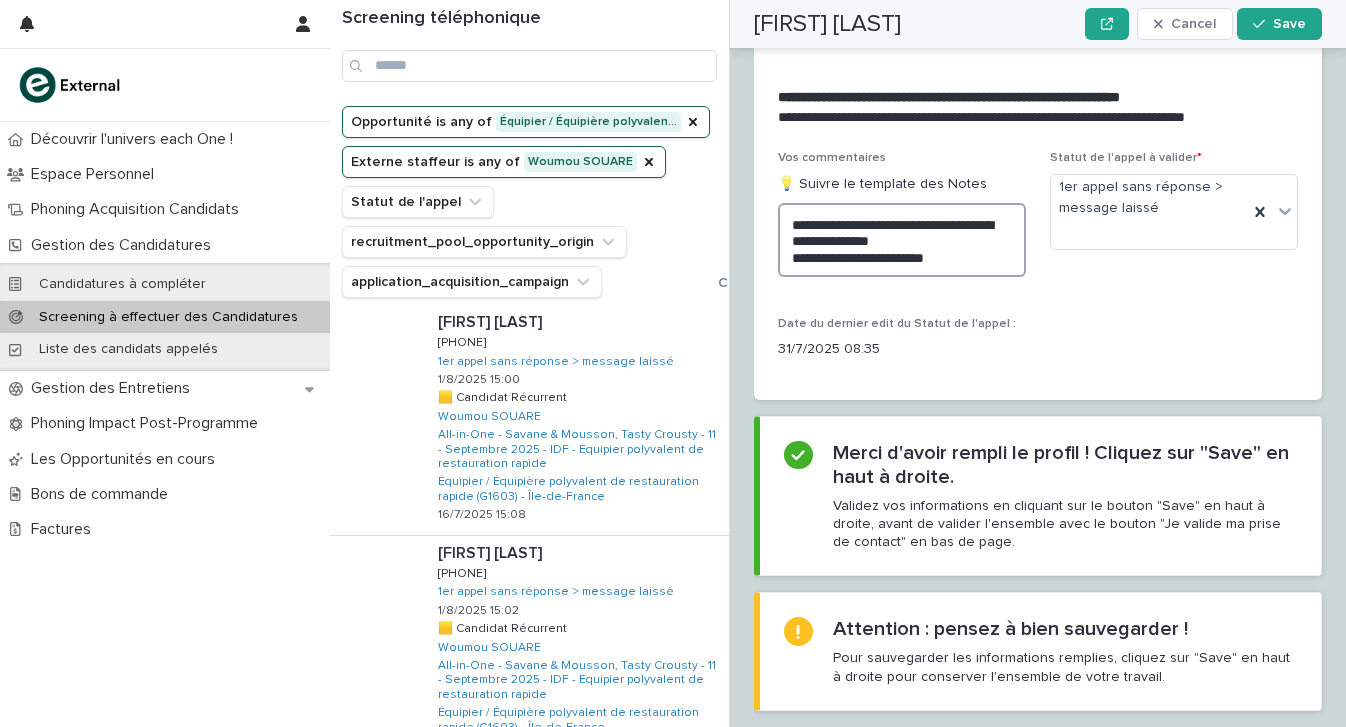 click on "**********" at bounding box center (902, 240) 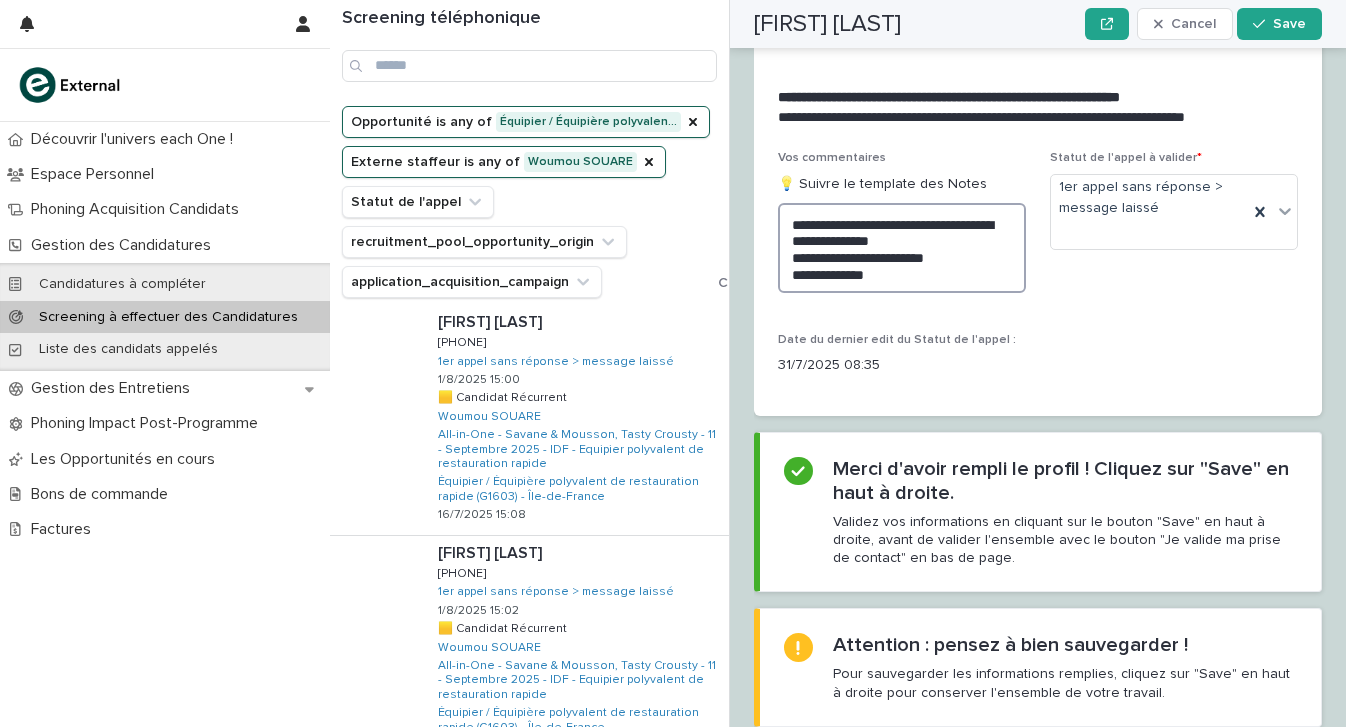 scroll, scrollTop: 2475, scrollLeft: 0, axis: vertical 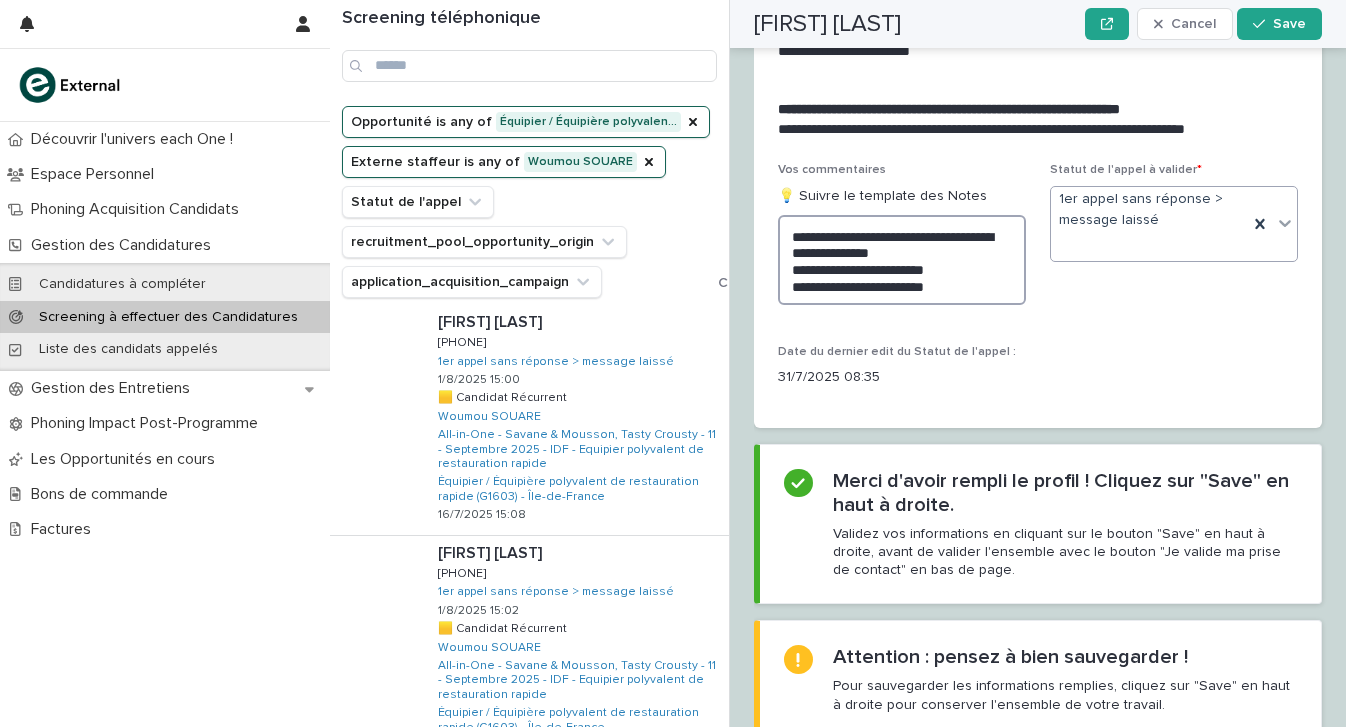 type on "**********" 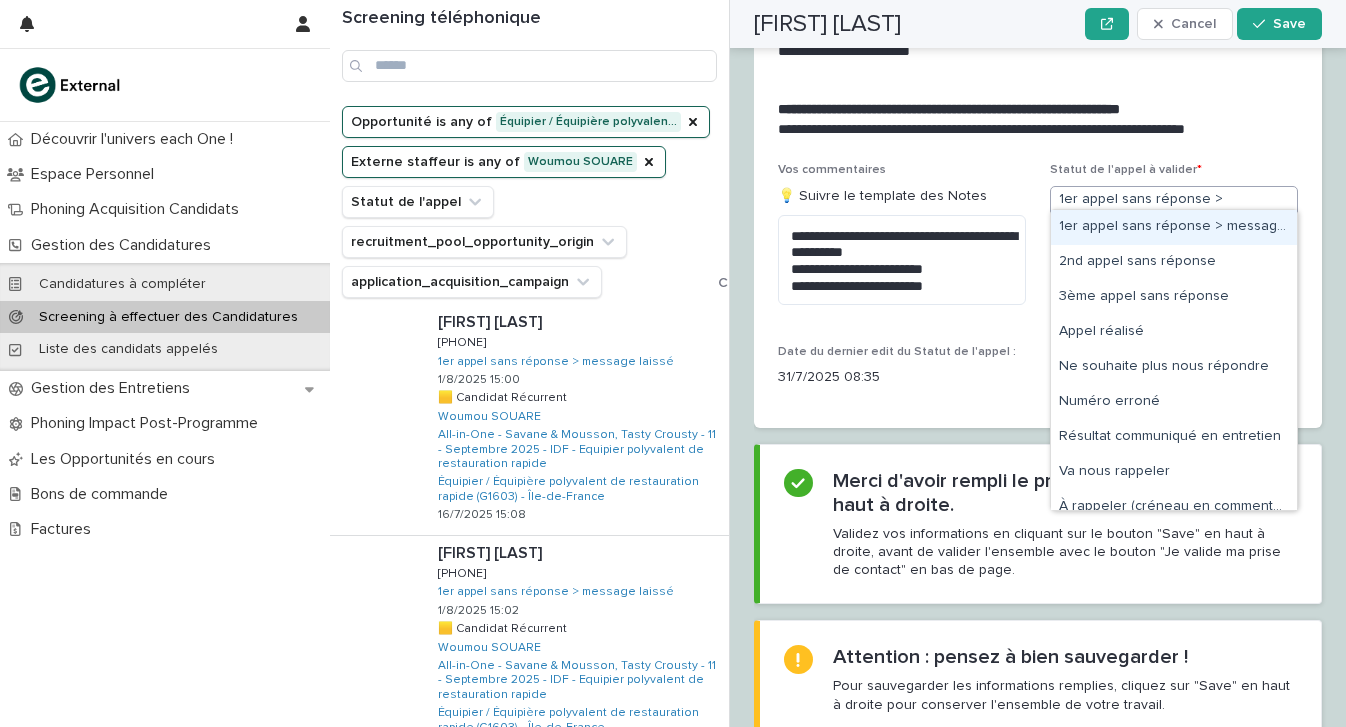 click on "1er appel sans réponse > message laissé" at bounding box center (1149, 224) 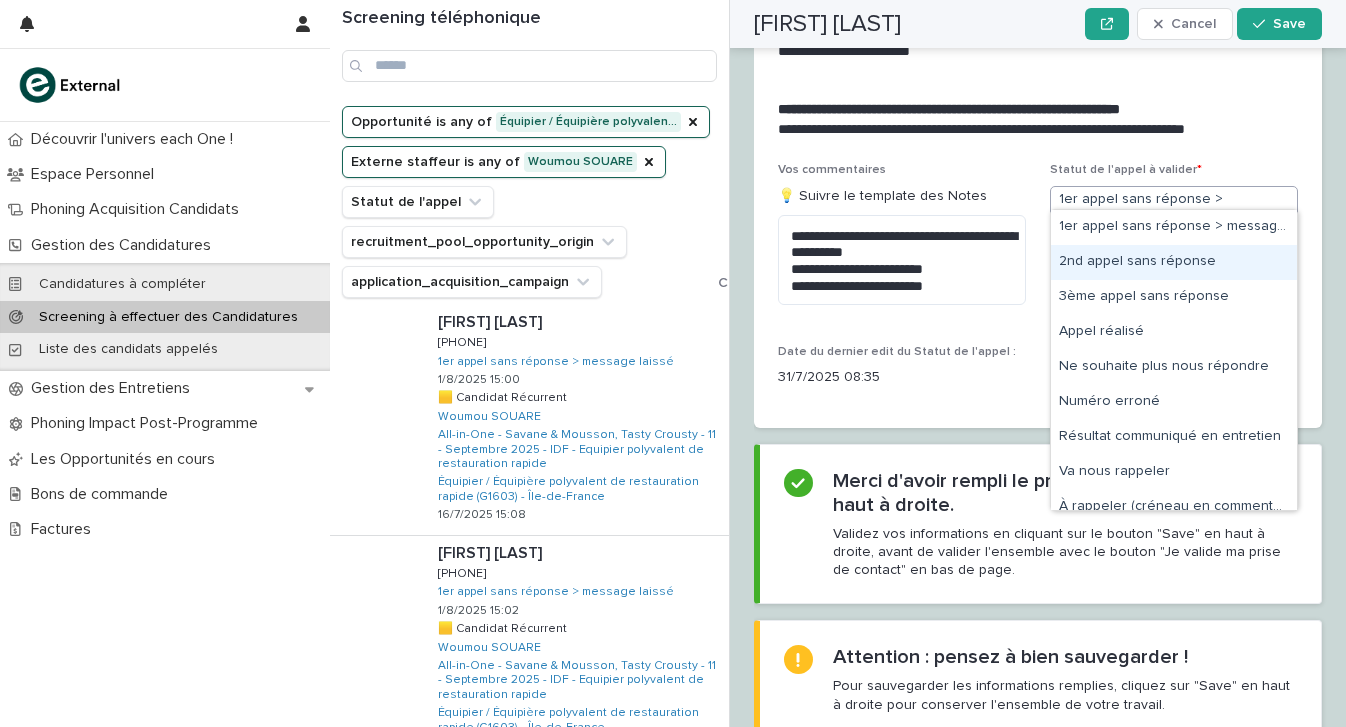 click on "2nd appel sans réponse" at bounding box center [1174, 262] 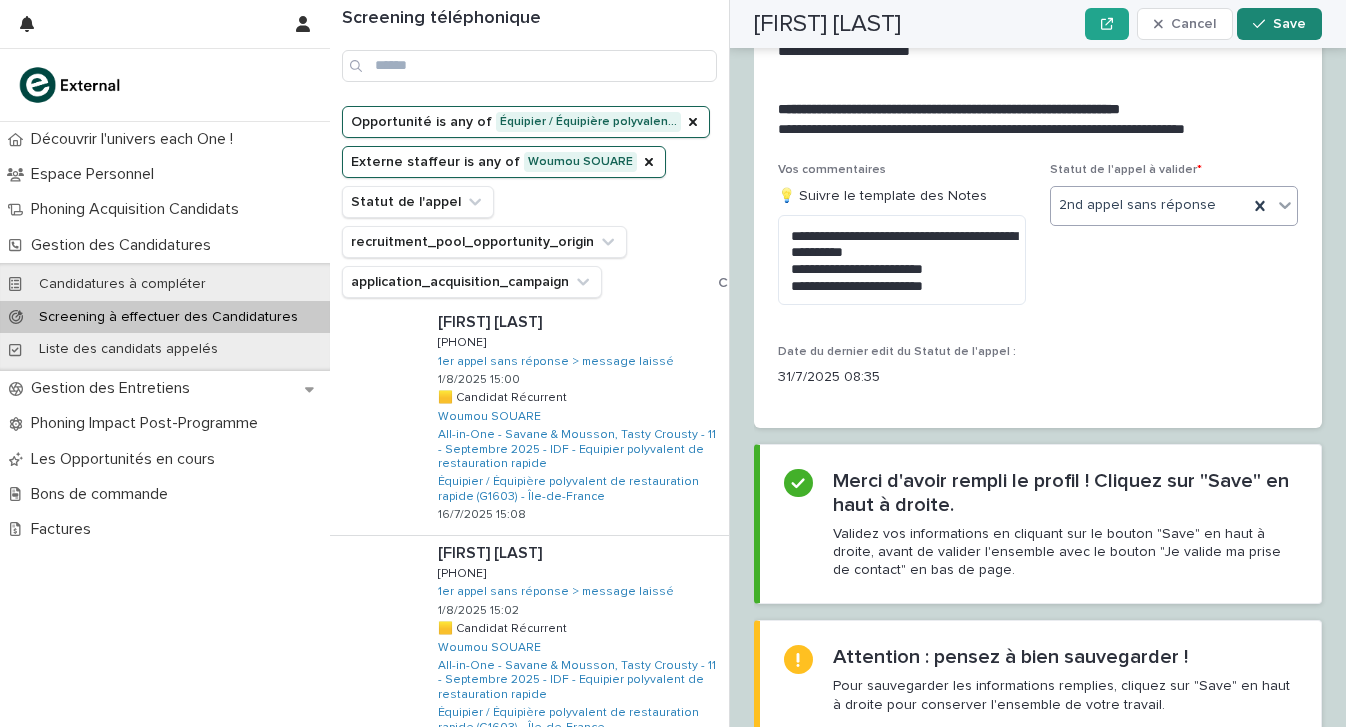 click on "Save" at bounding box center (1289, 24) 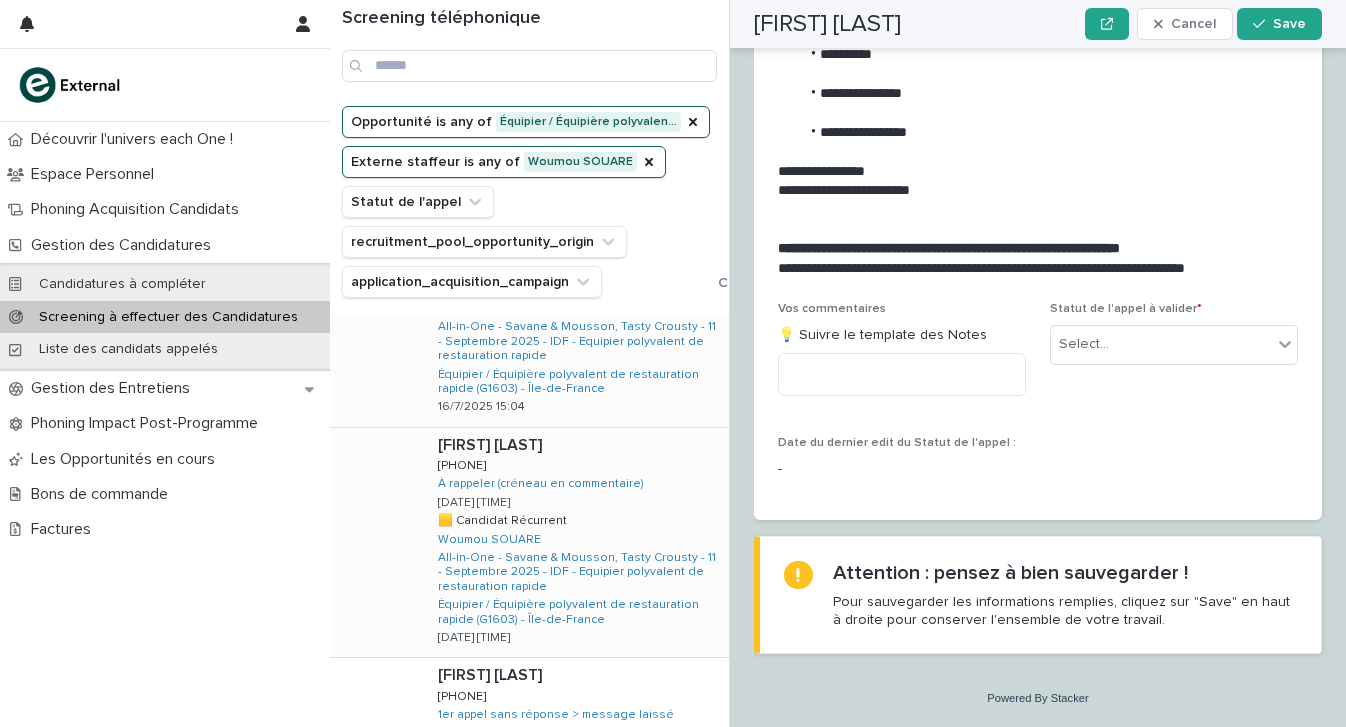 scroll, scrollTop: 1251, scrollLeft: 0, axis: vertical 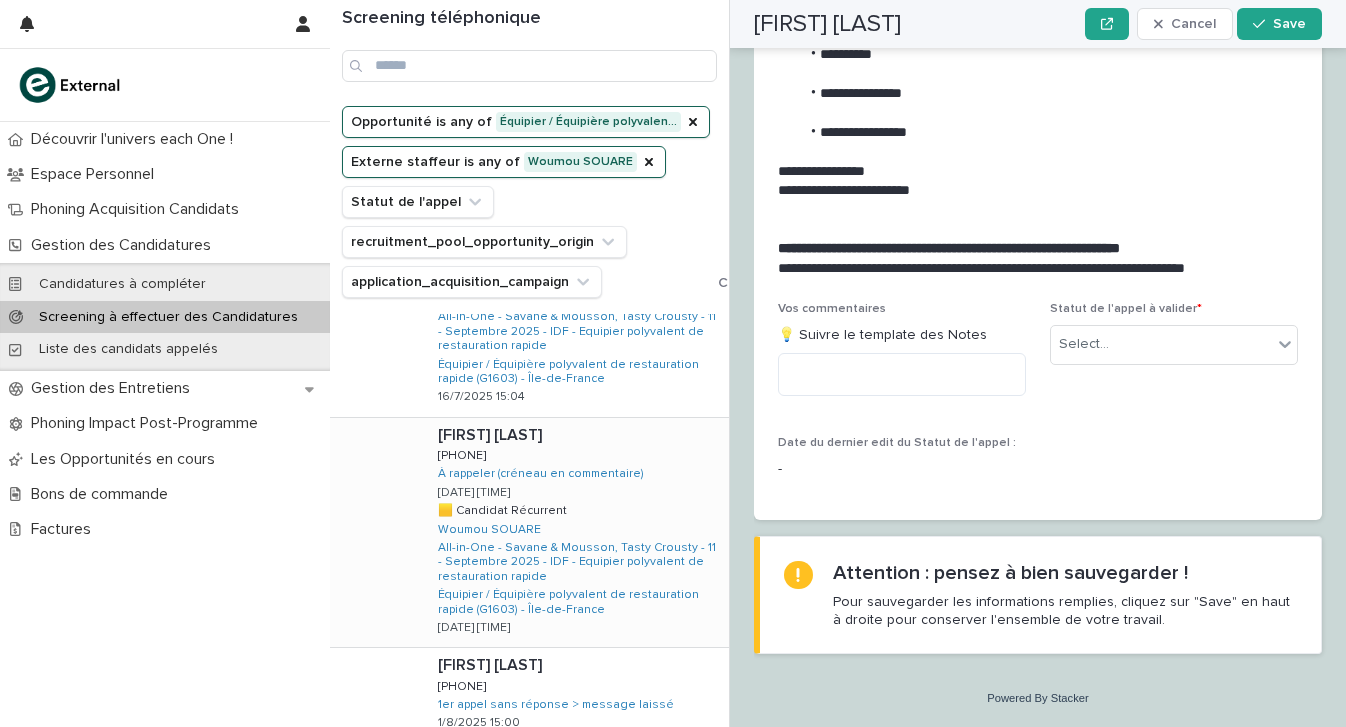 click on "Tenzin wangdu RAWANG Tenzin wangdu RAWANG   0766435798 0766435798   À rappeler (créneau en commentaire)   31/7/2025 08:36 🟨 Candidat Récurrent 🟨 Candidat Récurrent   Woumou SOUARE   All-in-One - Savane & Mousson, Tasty Crousty - 11 - Septembre 2025 - IDF - Equipier polyvalent de restauration rapide   Équipier / Équipière polyvalent de restauration rapide (G1603) - Île-de-France   16/7/2025 14:58" at bounding box center (575, 533) 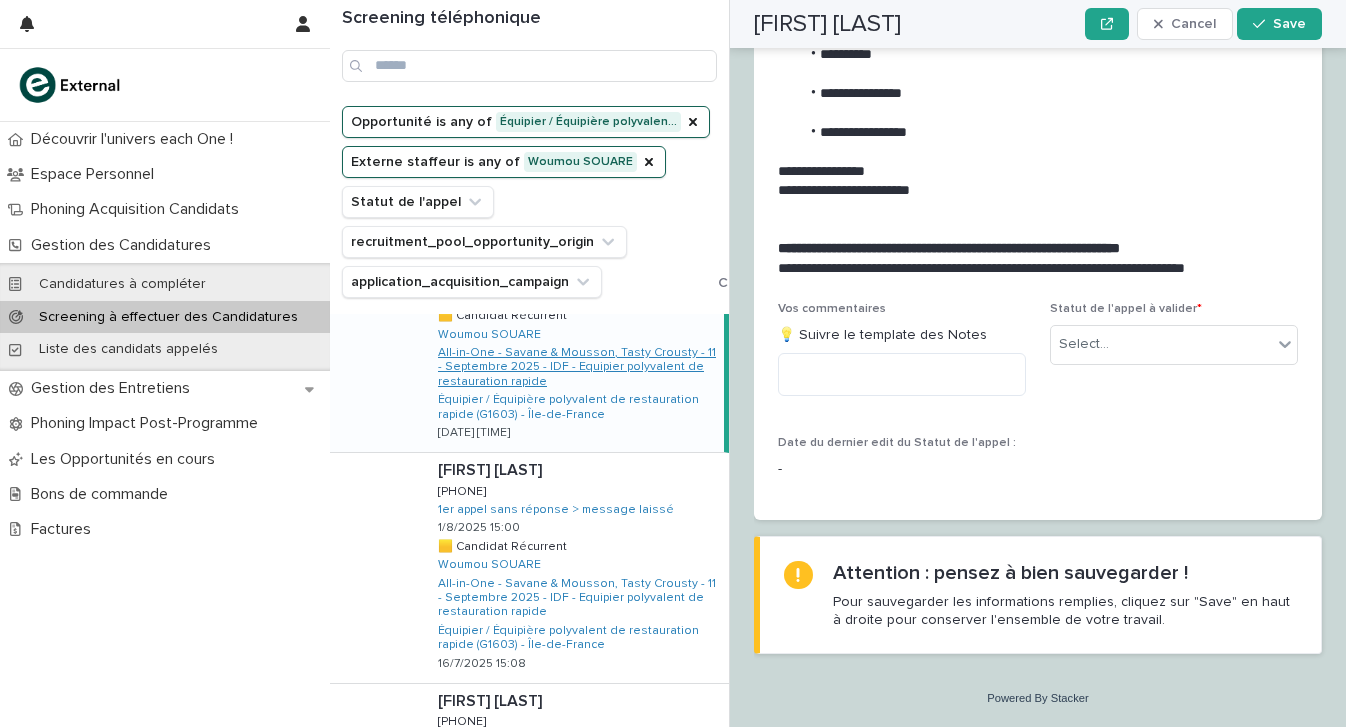 scroll, scrollTop: 1450, scrollLeft: 0, axis: vertical 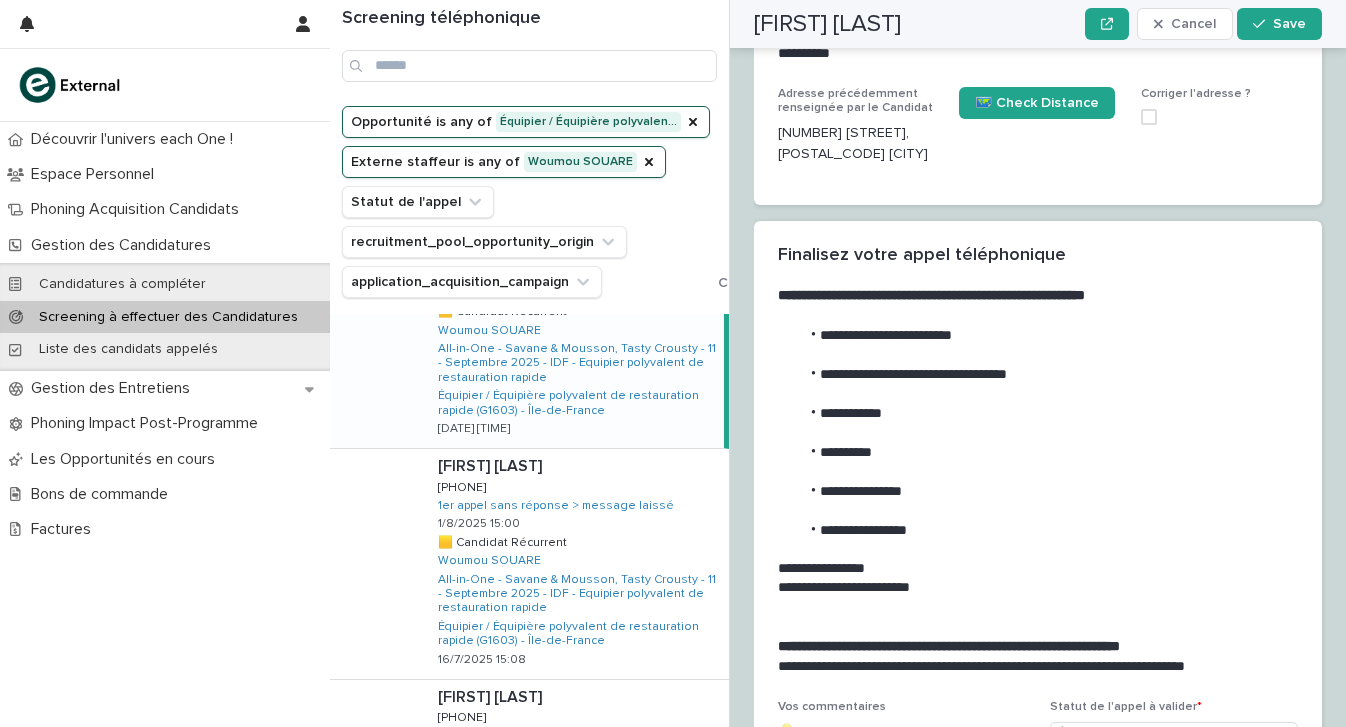 click at bounding box center [1034, 316] 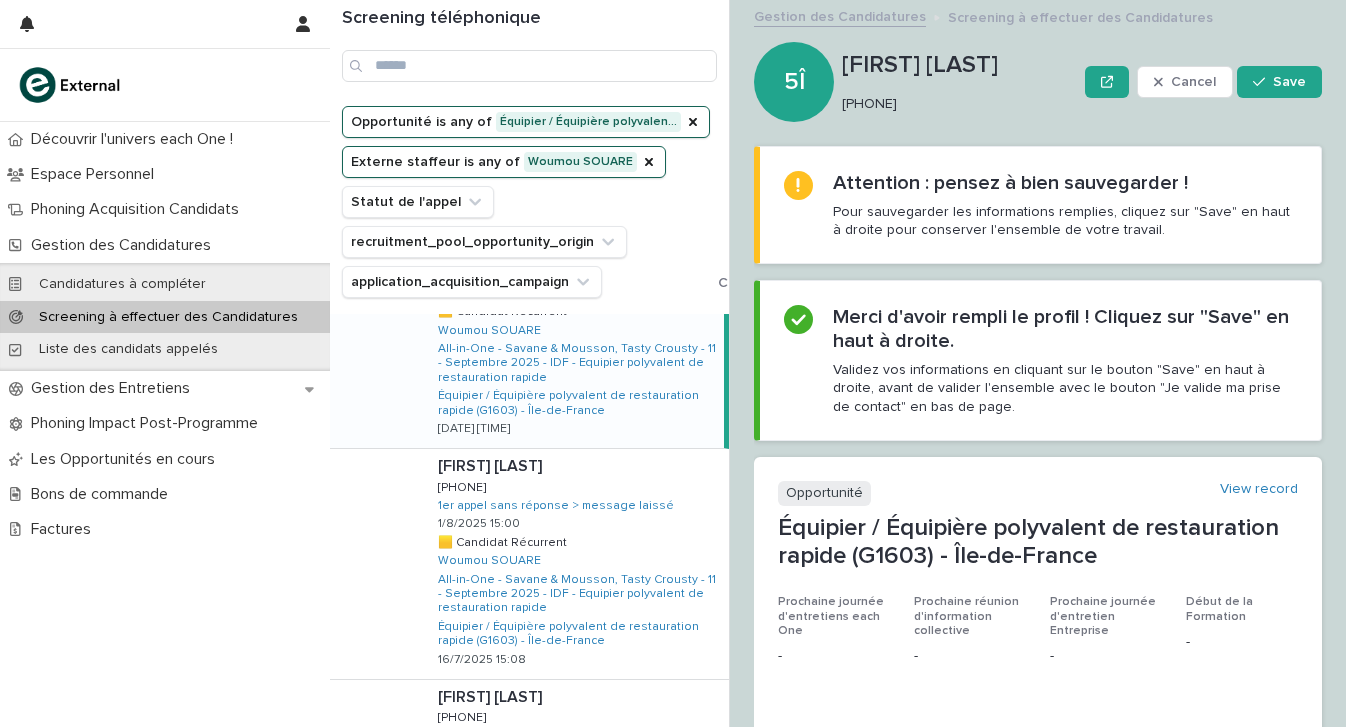 scroll, scrollTop: 0, scrollLeft: 0, axis: both 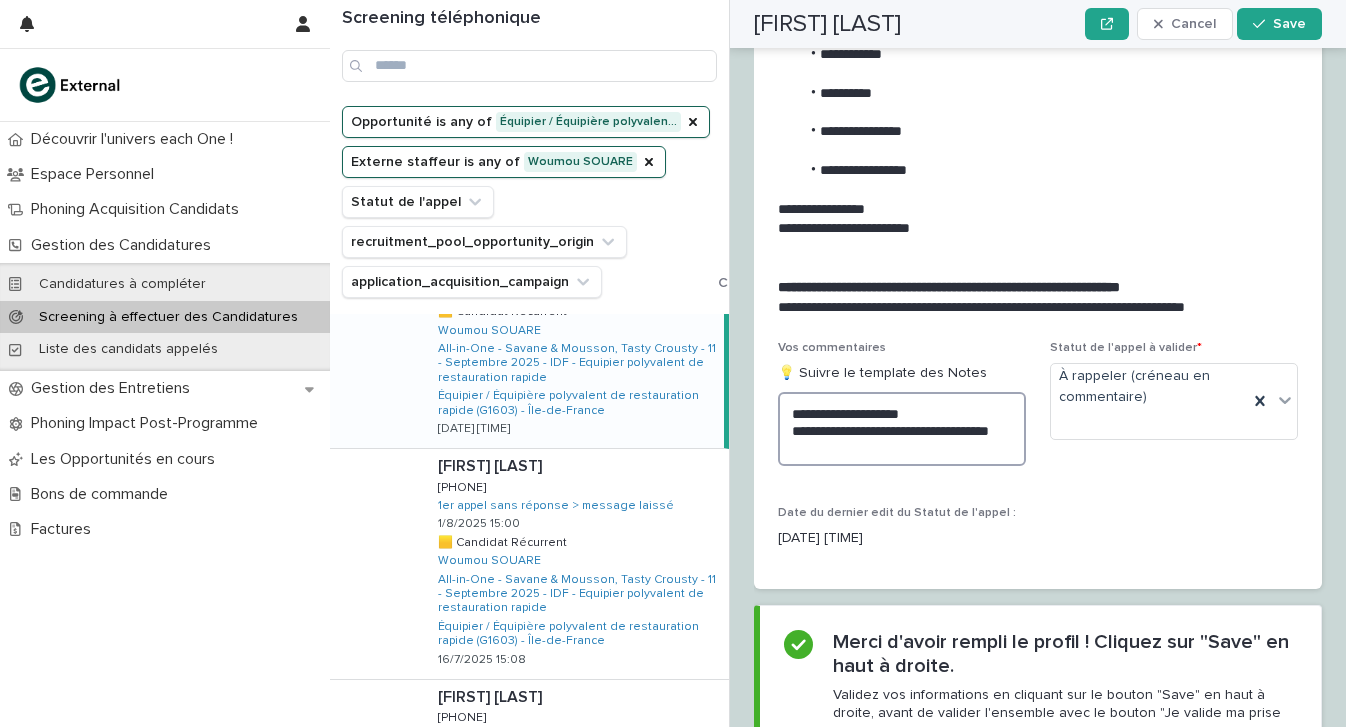 click on "**********" at bounding box center [902, 429] 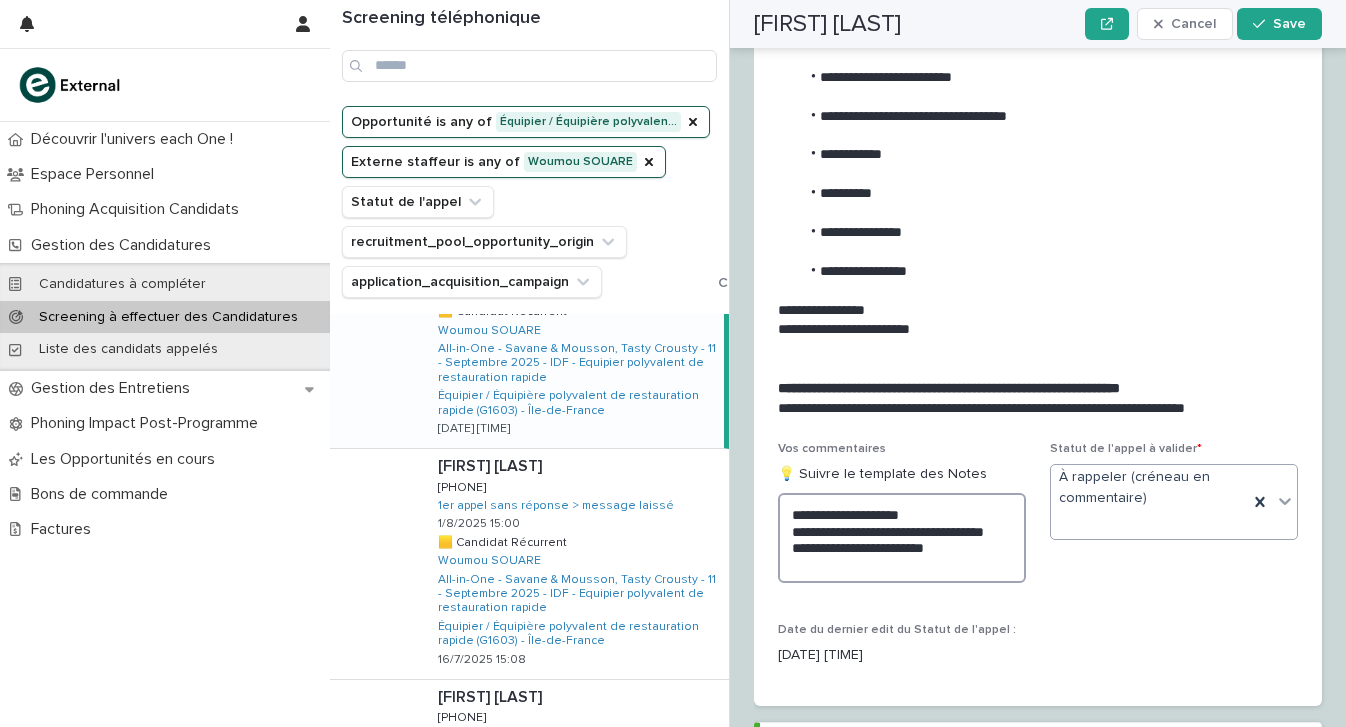 type on "**********" 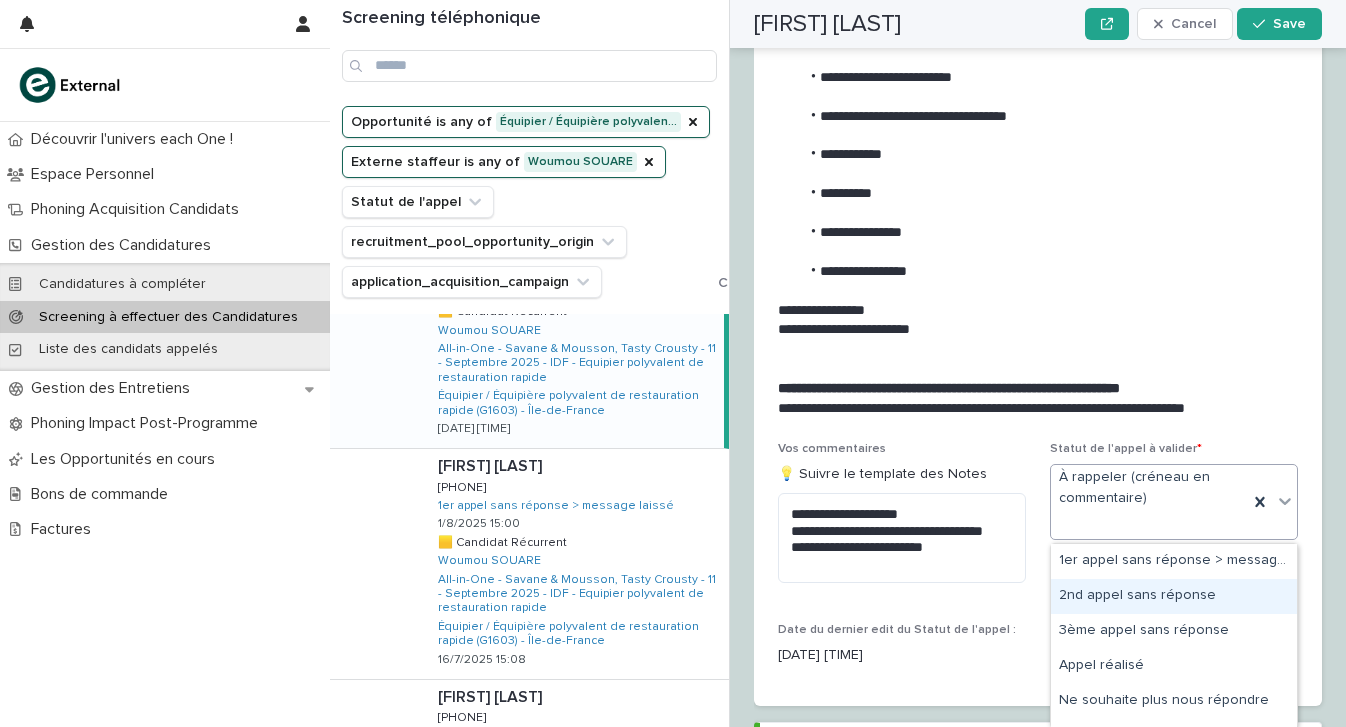click on "2nd appel sans réponse" at bounding box center [1174, 596] 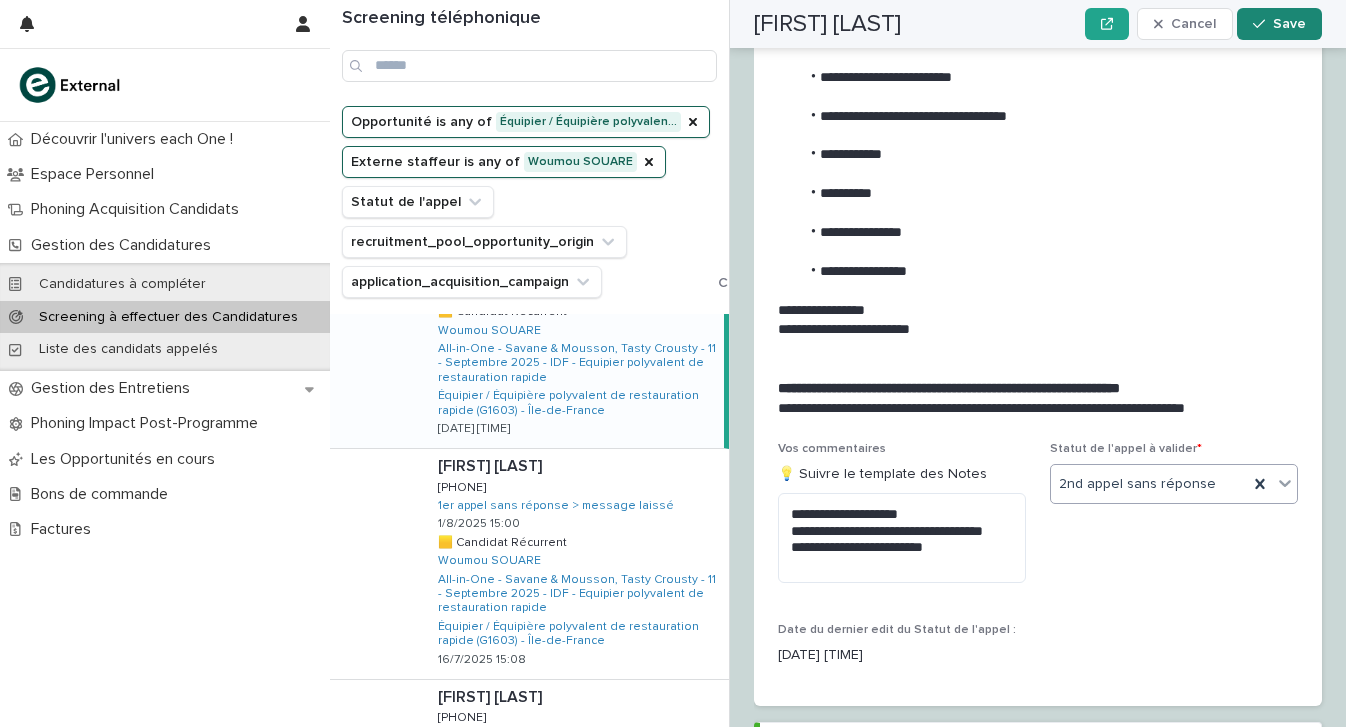 click on "Save" at bounding box center (1289, 24) 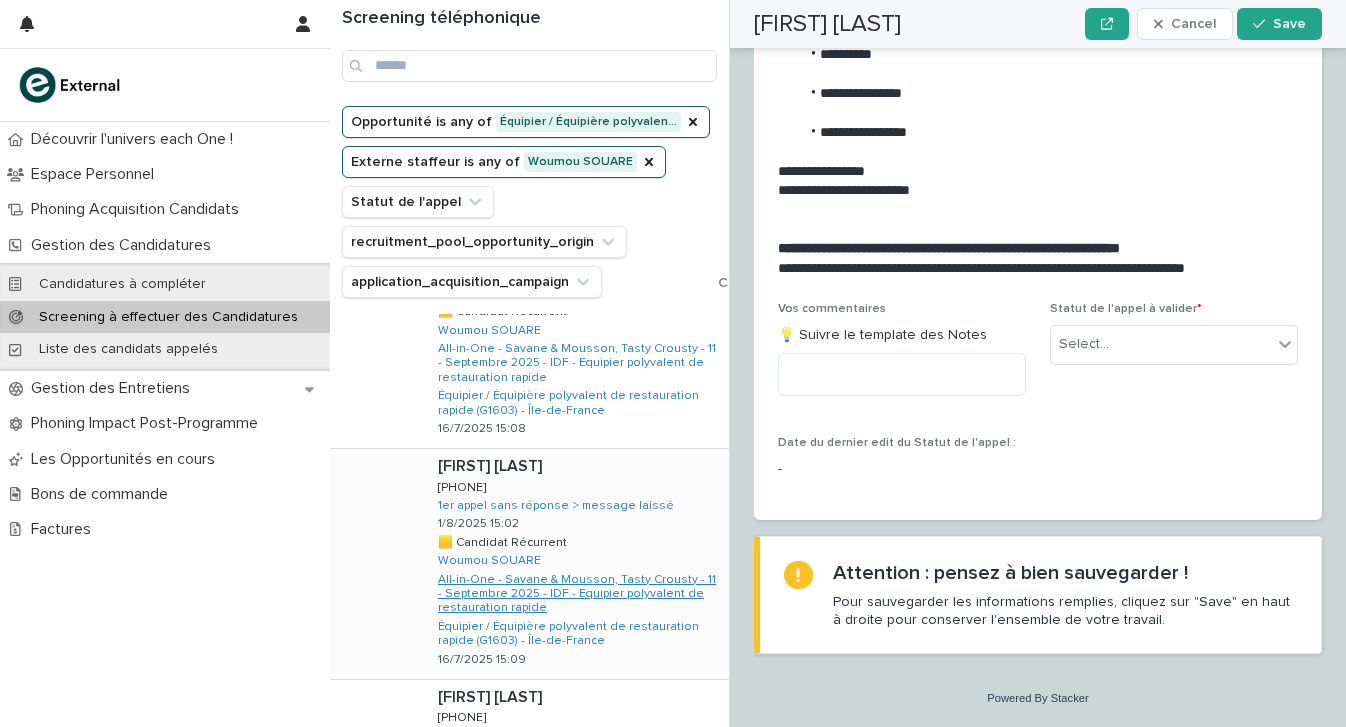 scroll, scrollTop: 2129, scrollLeft: 0, axis: vertical 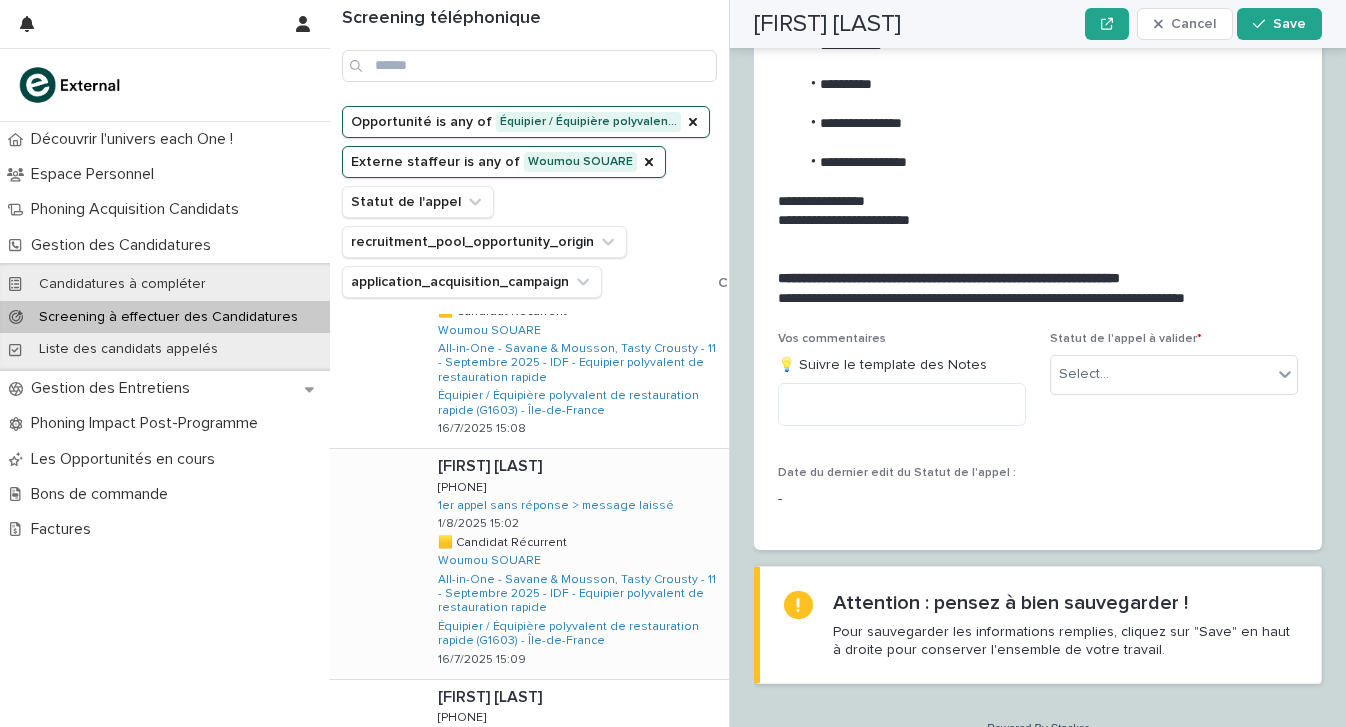 click on "Fatimata zahara DOSSO Fatimata zahara DOSSO   0758089606 0758089606   1er appel sans réponse > message laissé   1/8/2025 15:02 🟨 Candidat Récurrent 🟨 Candidat Récurrent   Woumou SOUARE   All-in-One - Savane & Mousson, Tasty Crousty - 11 - Septembre 2025 - IDF - Equipier polyvalent de restauration rapide   Équipier / Équipière polyvalent de restauration rapide (G1603) - Île-de-France   16/7/2025 15:09" at bounding box center (575, 564) 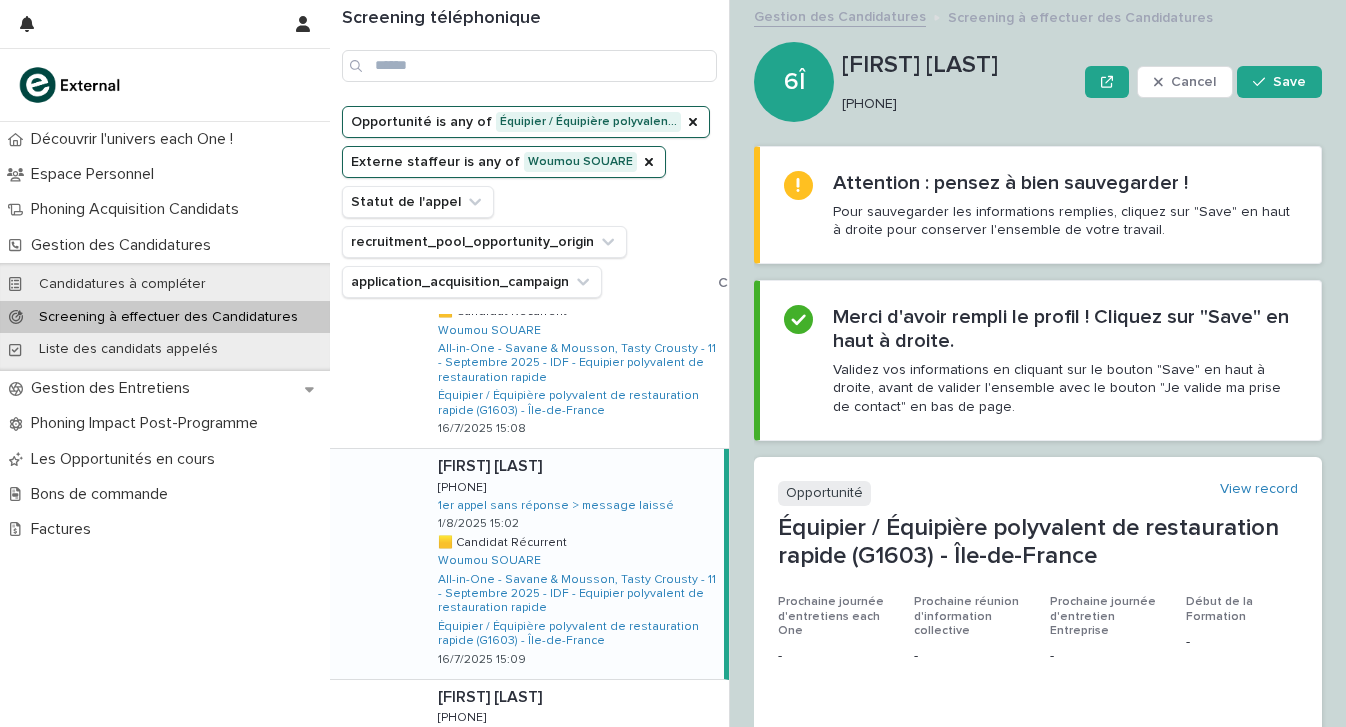 scroll, scrollTop: 0, scrollLeft: 0, axis: both 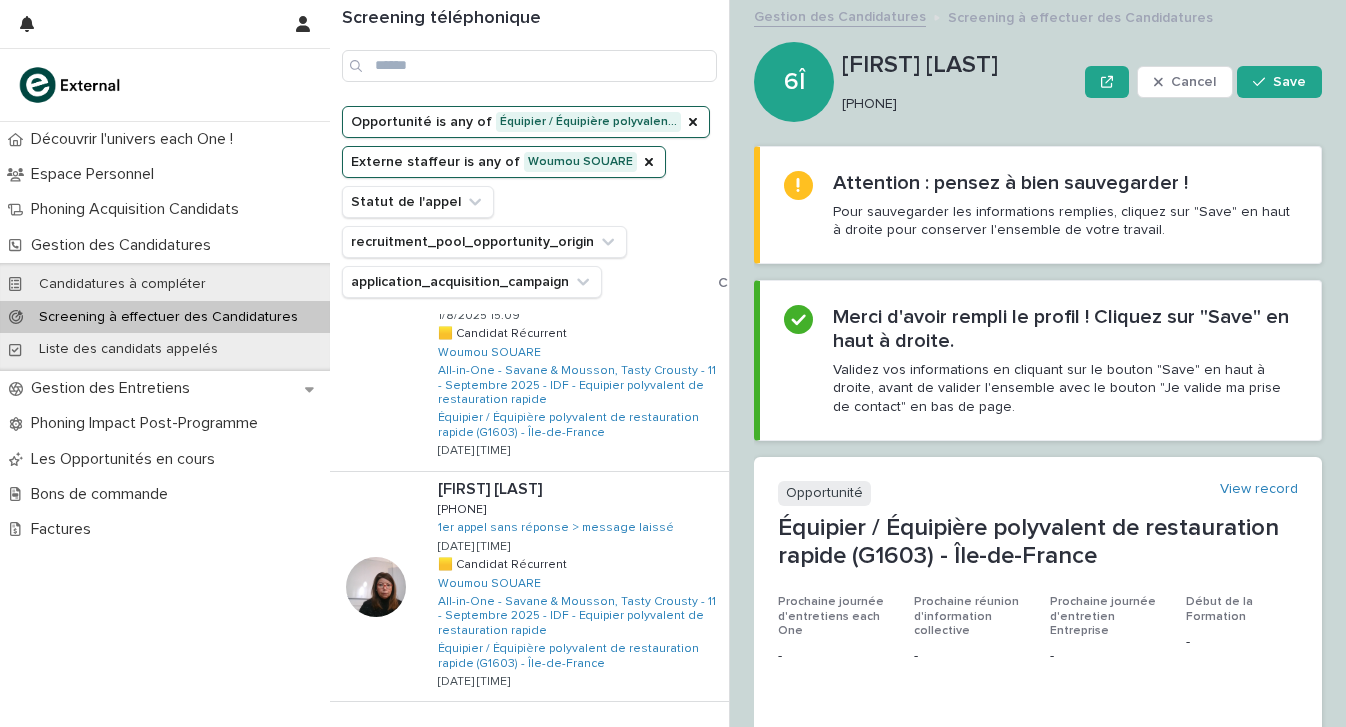 click on "Next" at bounding box center (674, 743) 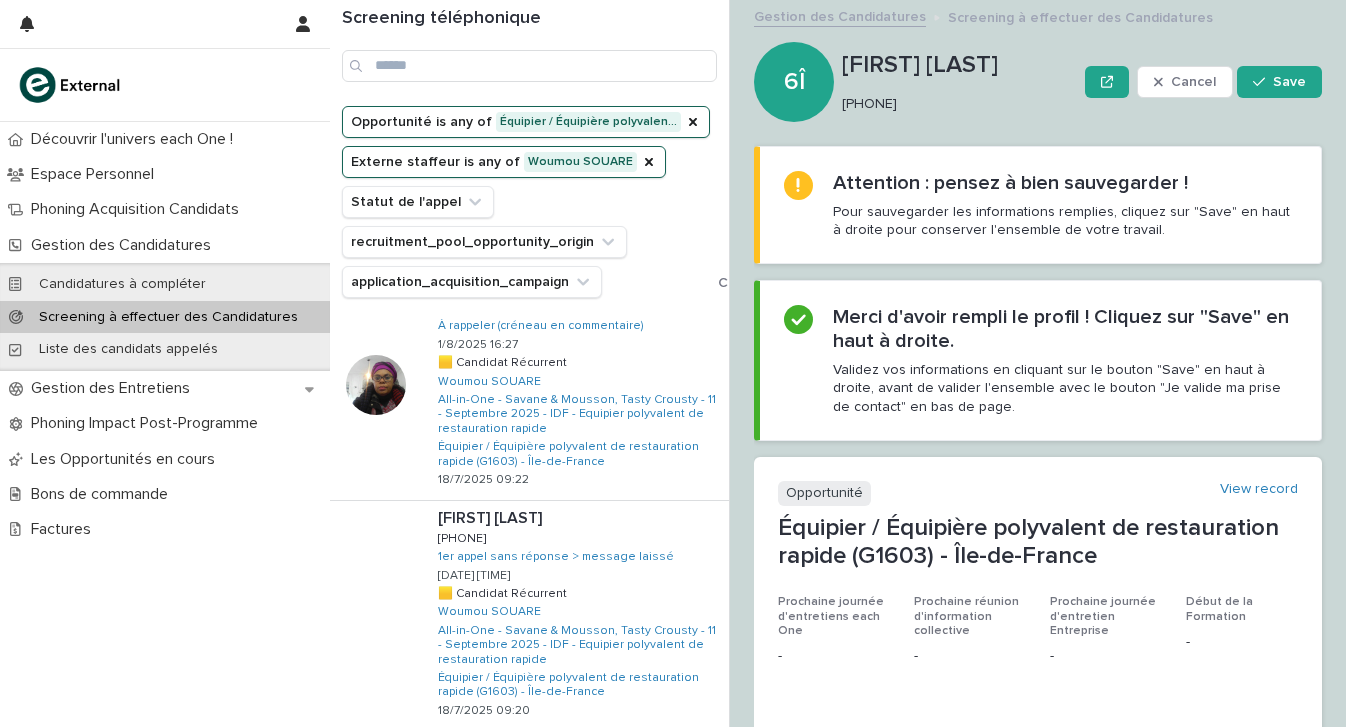 scroll, scrollTop: 0, scrollLeft: 0, axis: both 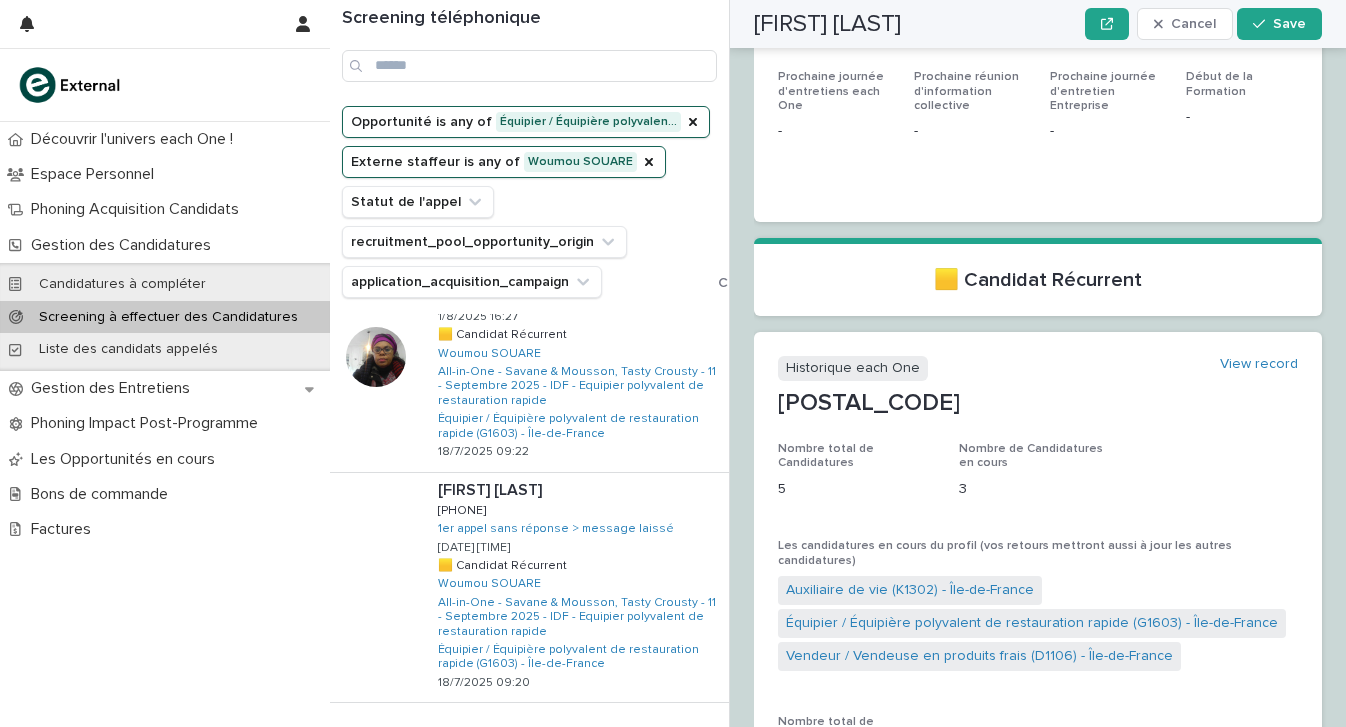 click on "Back" at bounding box center [614, 744] 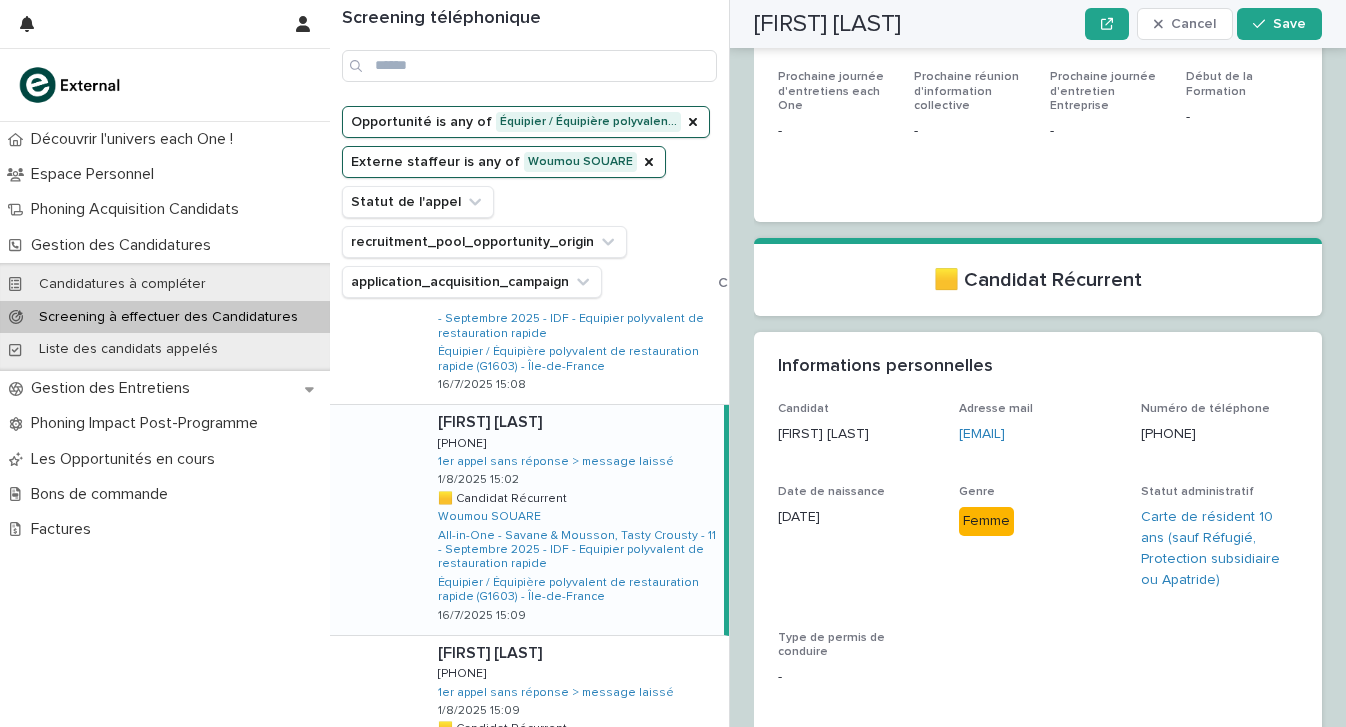 scroll, scrollTop: 1486, scrollLeft: 0, axis: vertical 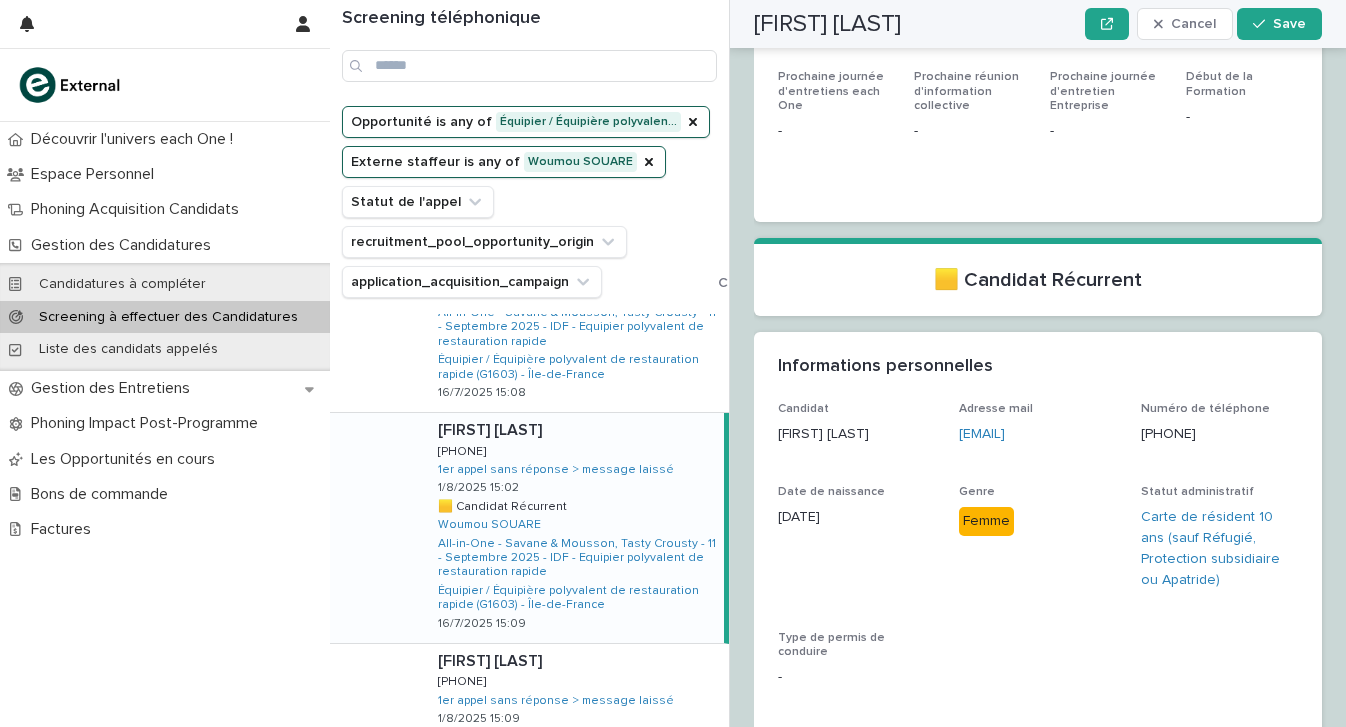 click on "Fatimata zahara DOSSO Fatimata zahara DOSSO   0758089606 0758089606   1er appel sans réponse > message laissé   1/8/2025 15:02 🟨 Candidat Récurrent 🟨 Candidat Récurrent   Woumou SOUARE   All-in-One - Savane & Mousson, Tasty Crousty - 11 - Septembre 2025 - IDF - Equipier polyvalent de restauration rapide   Équipier / Équipière polyvalent de restauration rapide (G1603) - Île-de-France   16/7/2025 15:09" at bounding box center [573, 528] 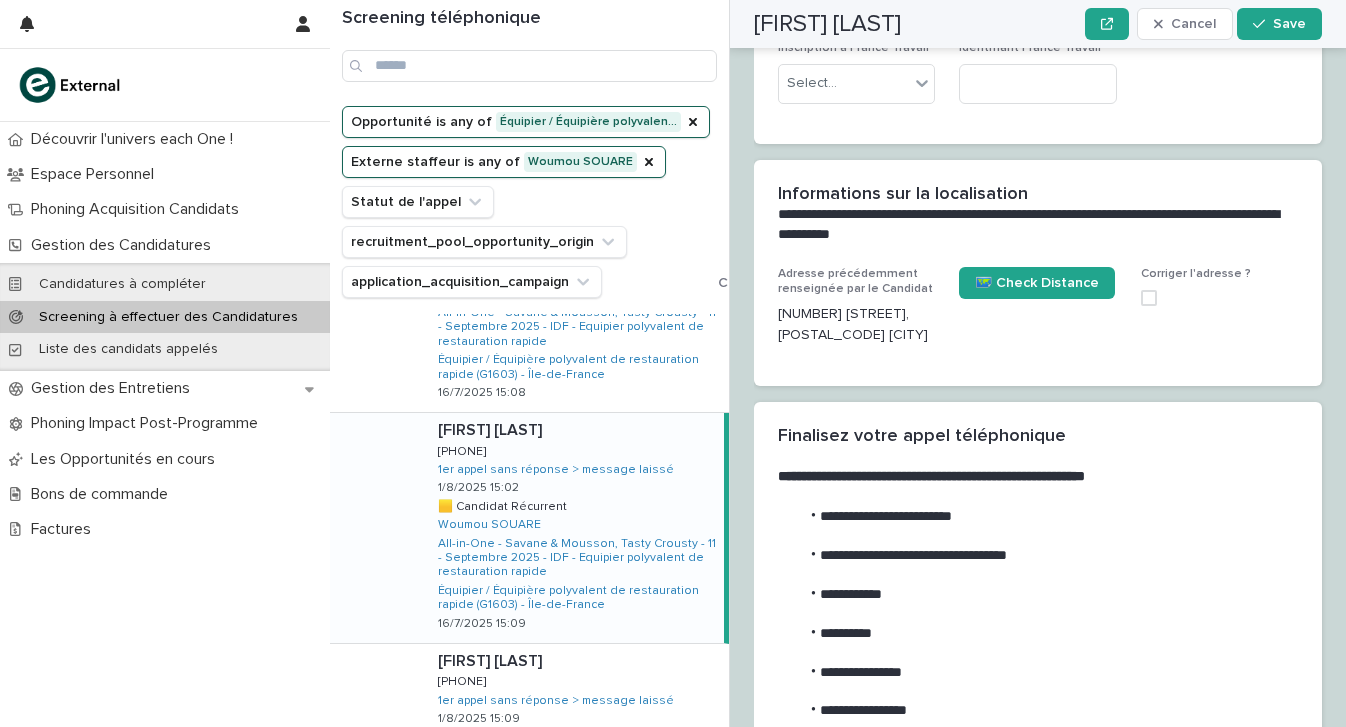 scroll, scrollTop: 1813, scrollLeft: 0, axis: vertical 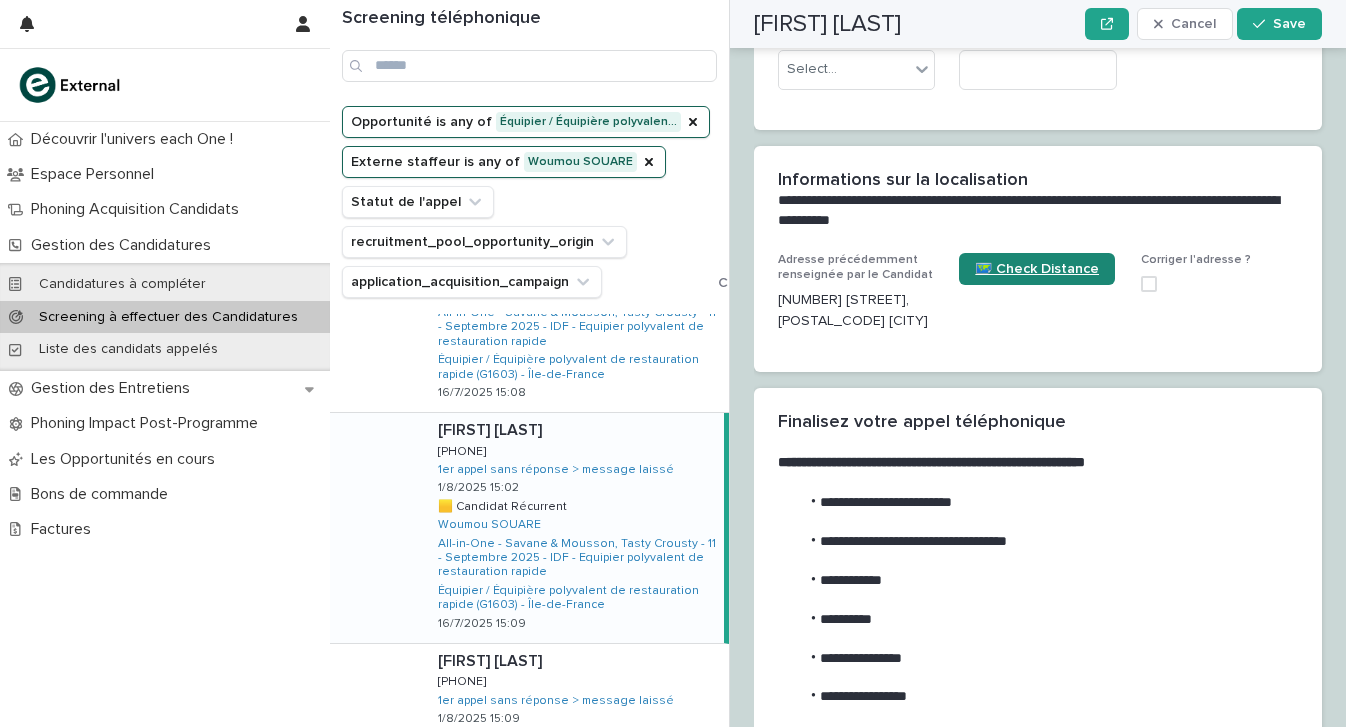 click on "🗺️ Check Distance" at bounding box center [1037, 269] 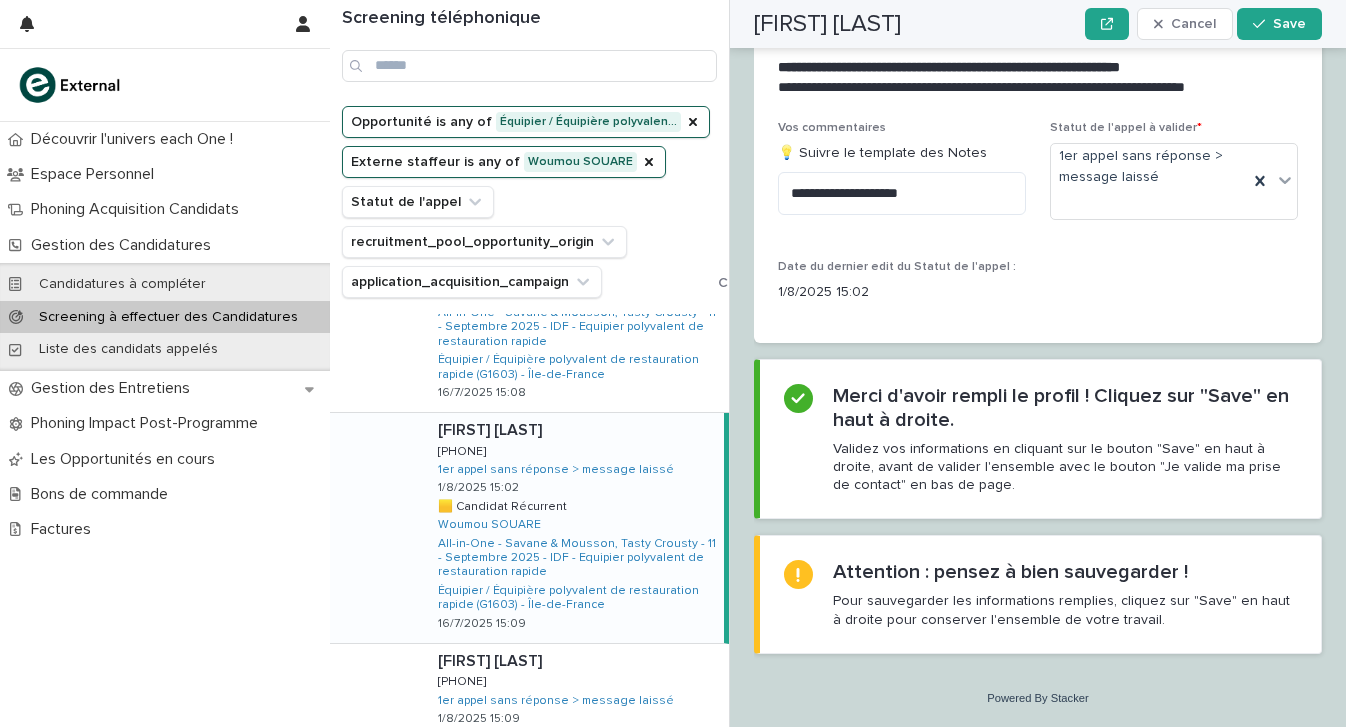 scroll, scrollTop: 2559, scrollLeft: 0, axis: vertical 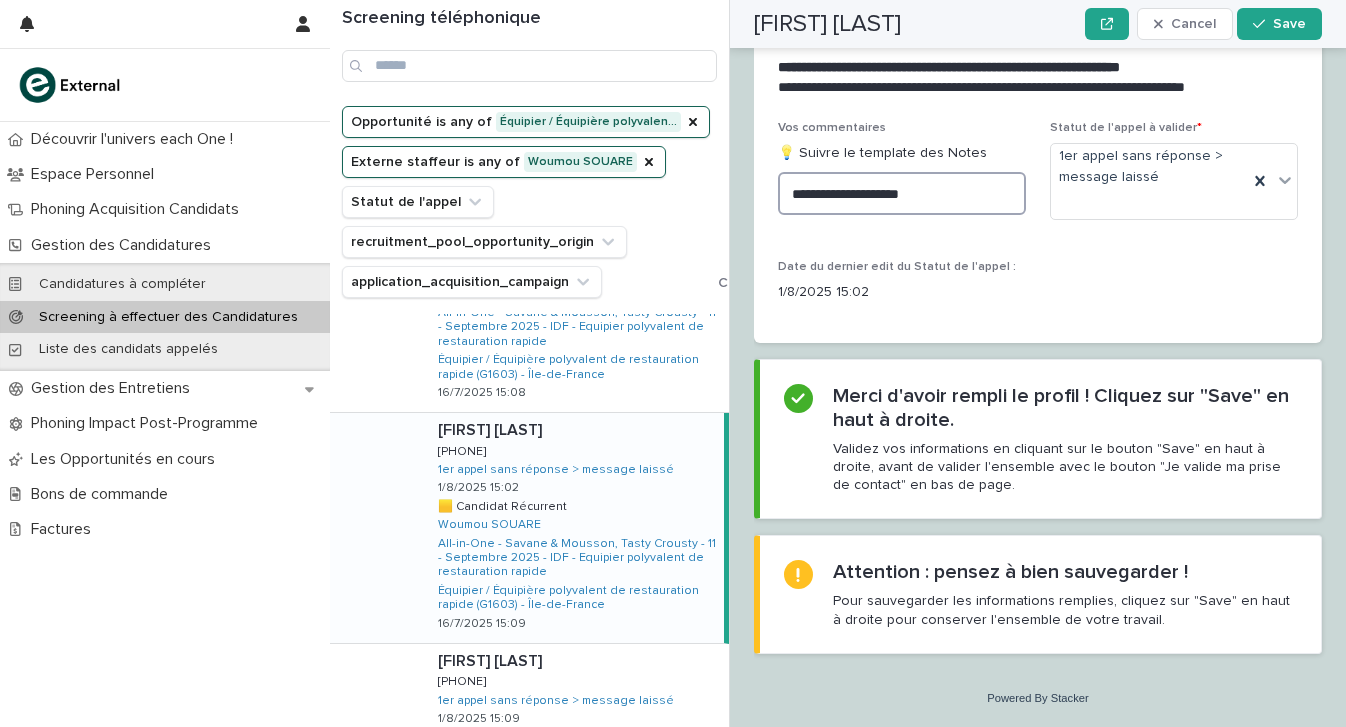 click on "**********" at bounding box center (902, 193) 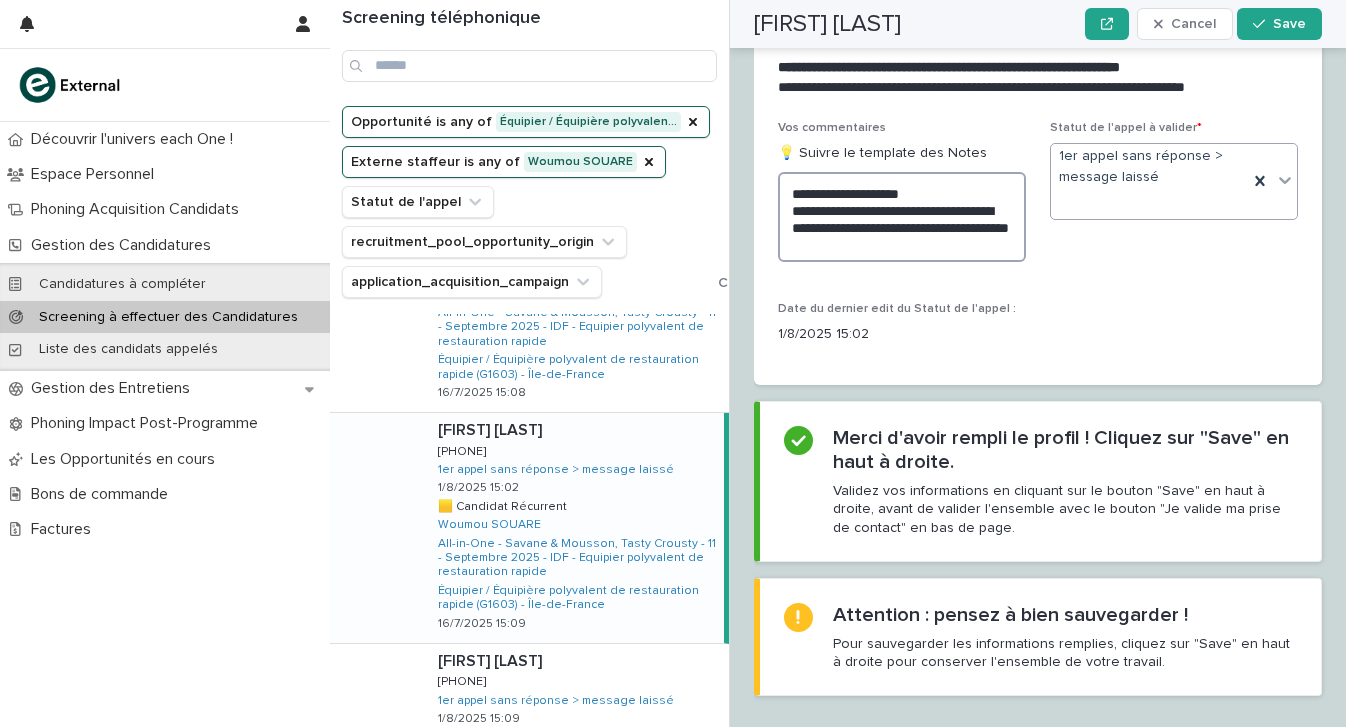 type on "**********" 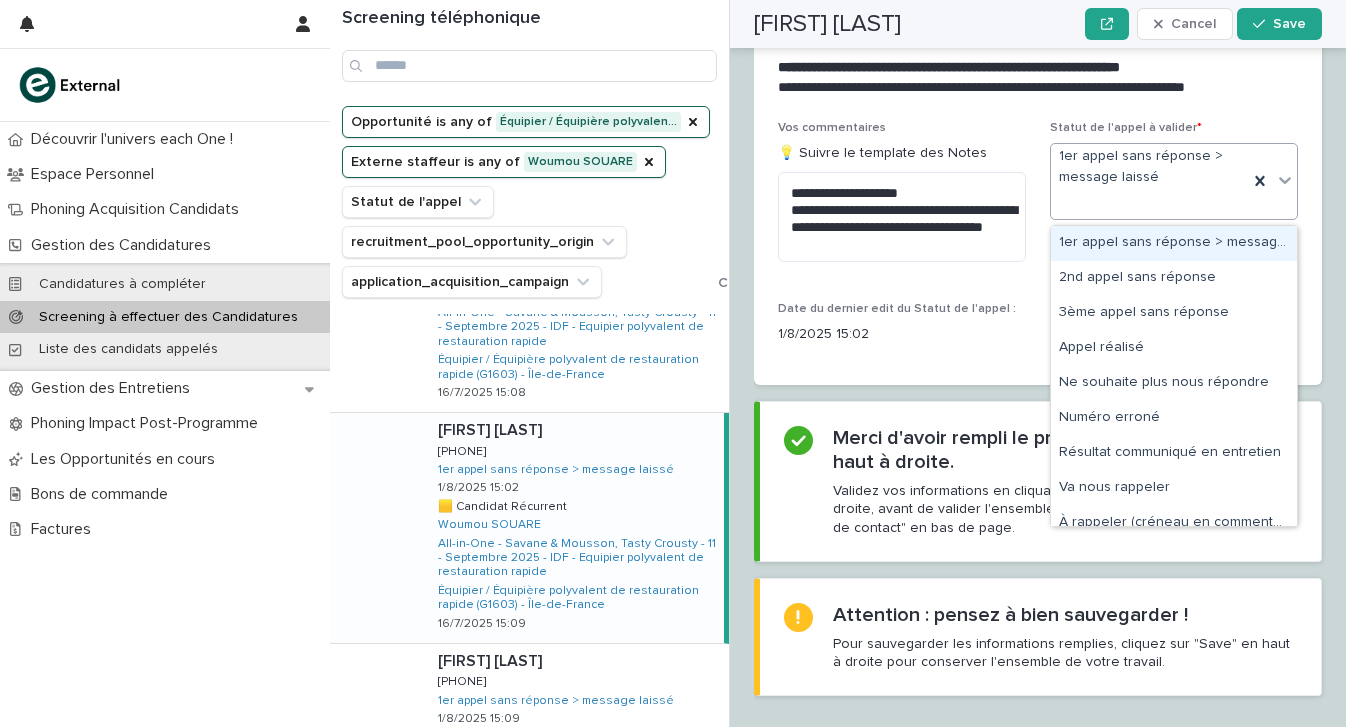 click on "1er appel sans réponse > message laissé" at bounding box center [1149, 181] 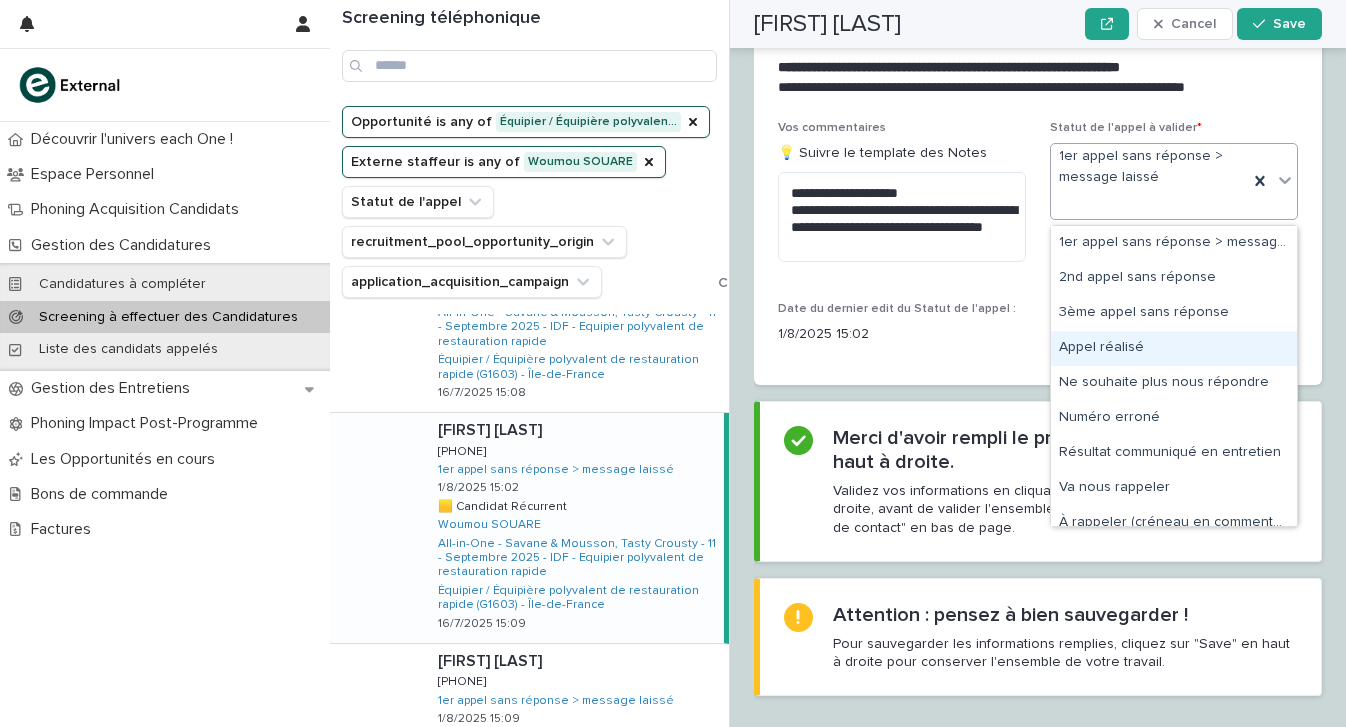 click on "Appel réalisé" at bounding box center (1174, 348) 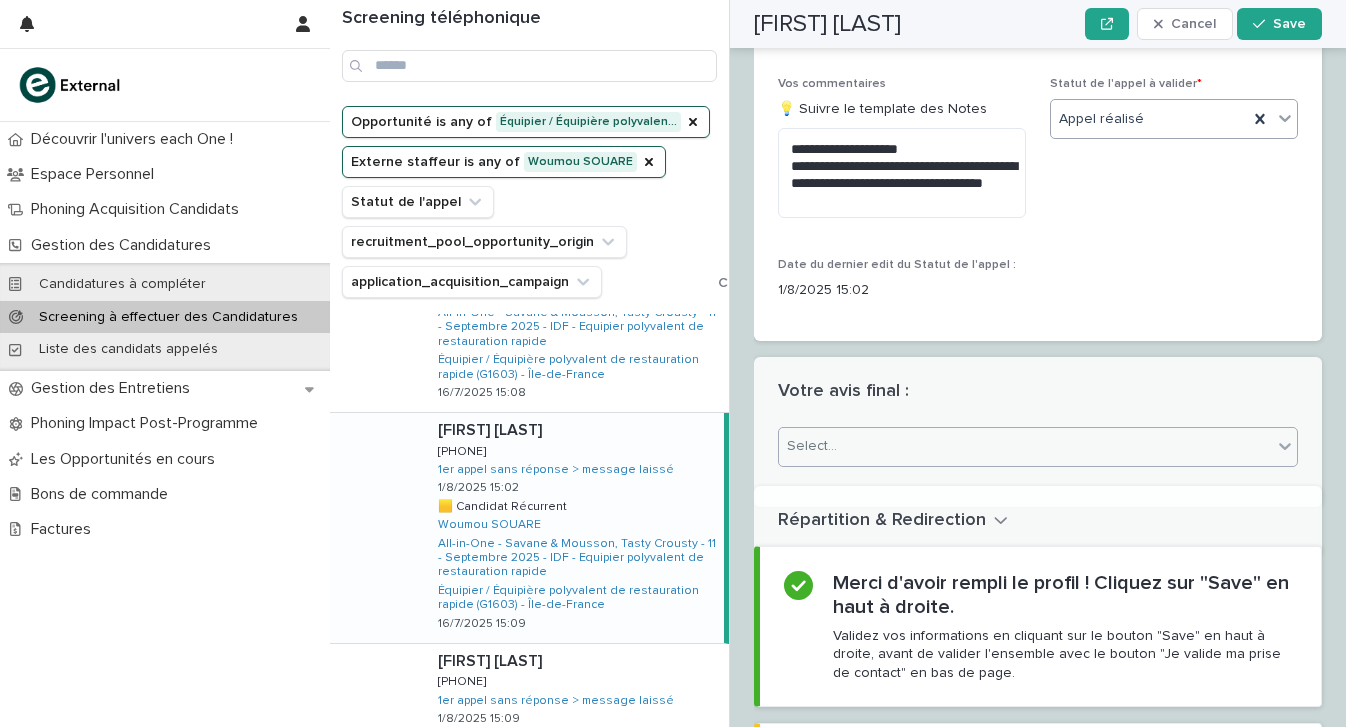 scroll, scrollTop: 2718, scrollLeft: 0, axis: vertical 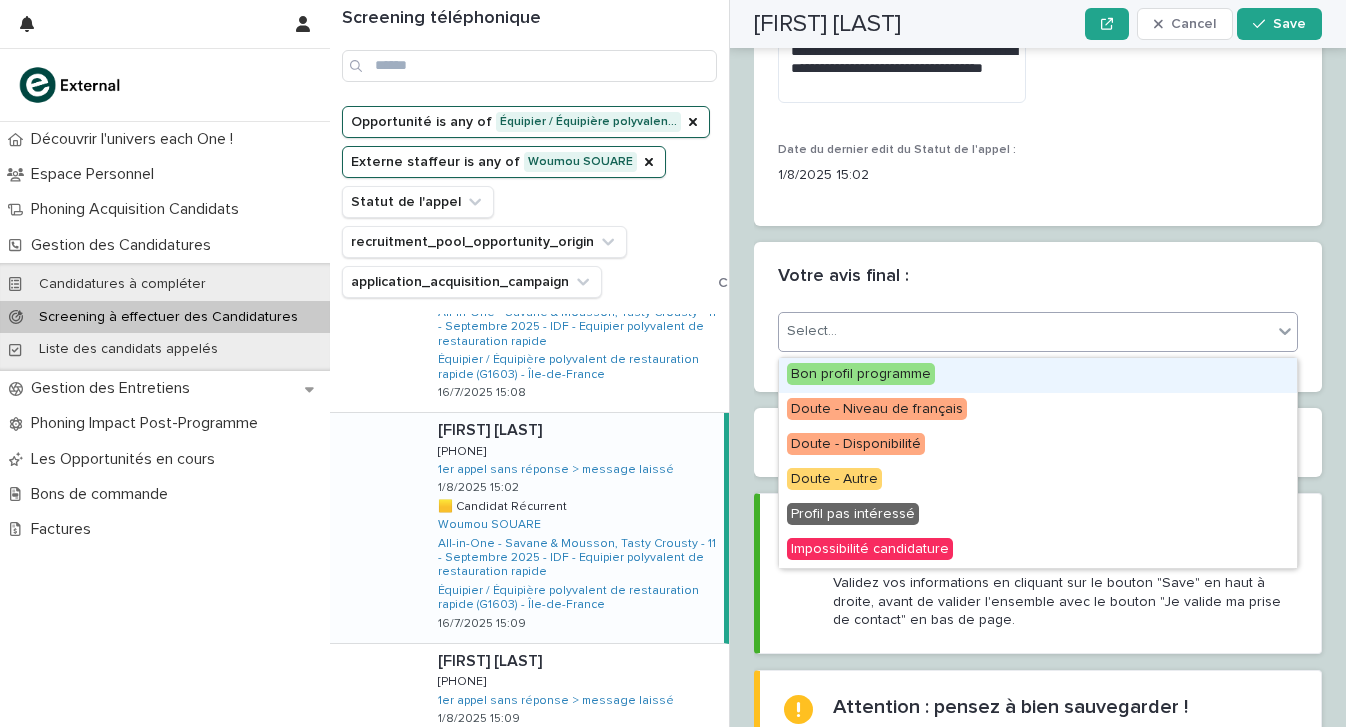click on "Select..." at bounding box center (1025, 331) 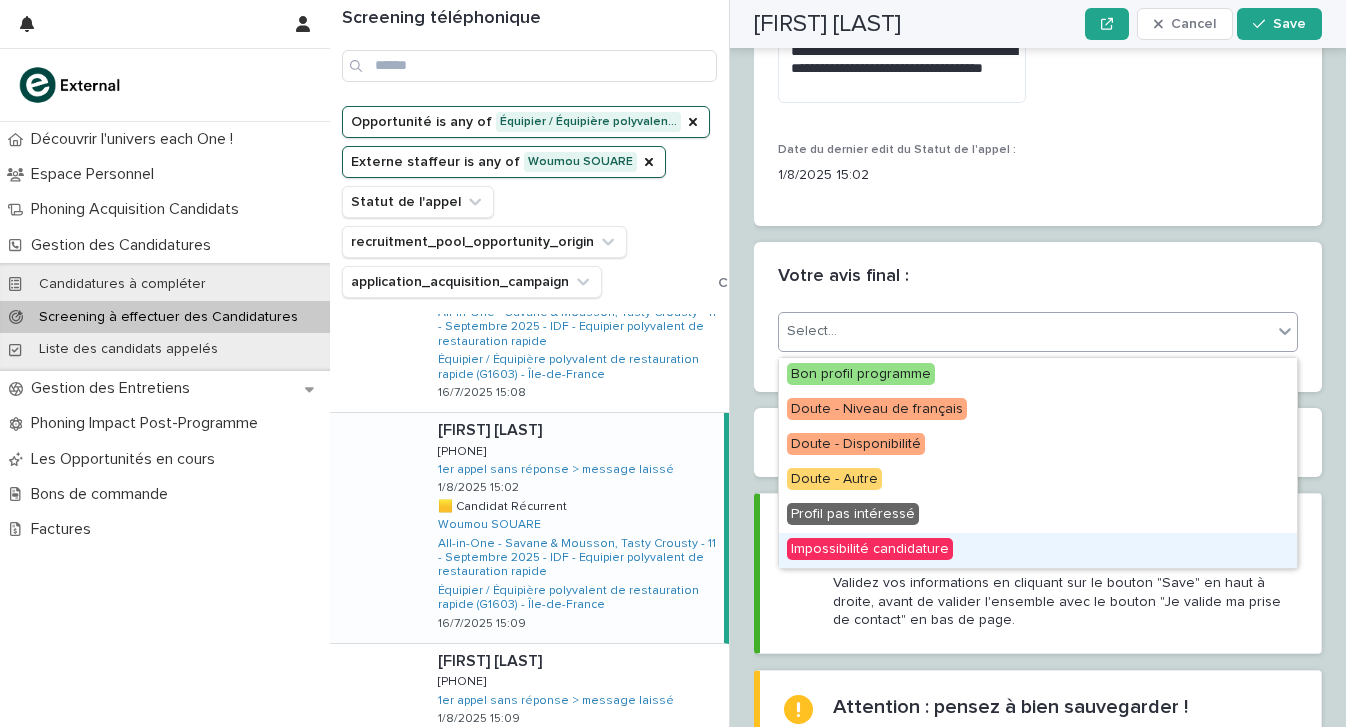 click on "Impossibilité candidature" at bounding box center [870, 549] 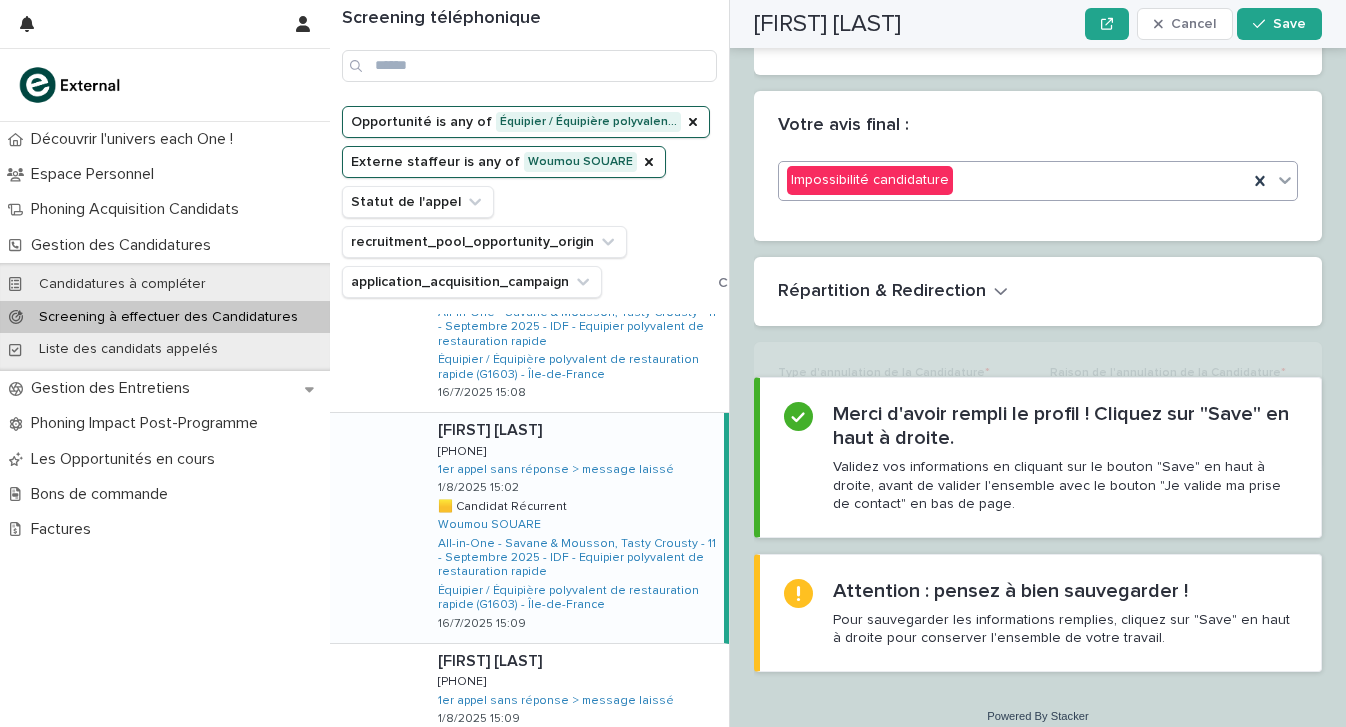 scroll, scrollTop: 2894, scrollLeft: 0, axis: vertical 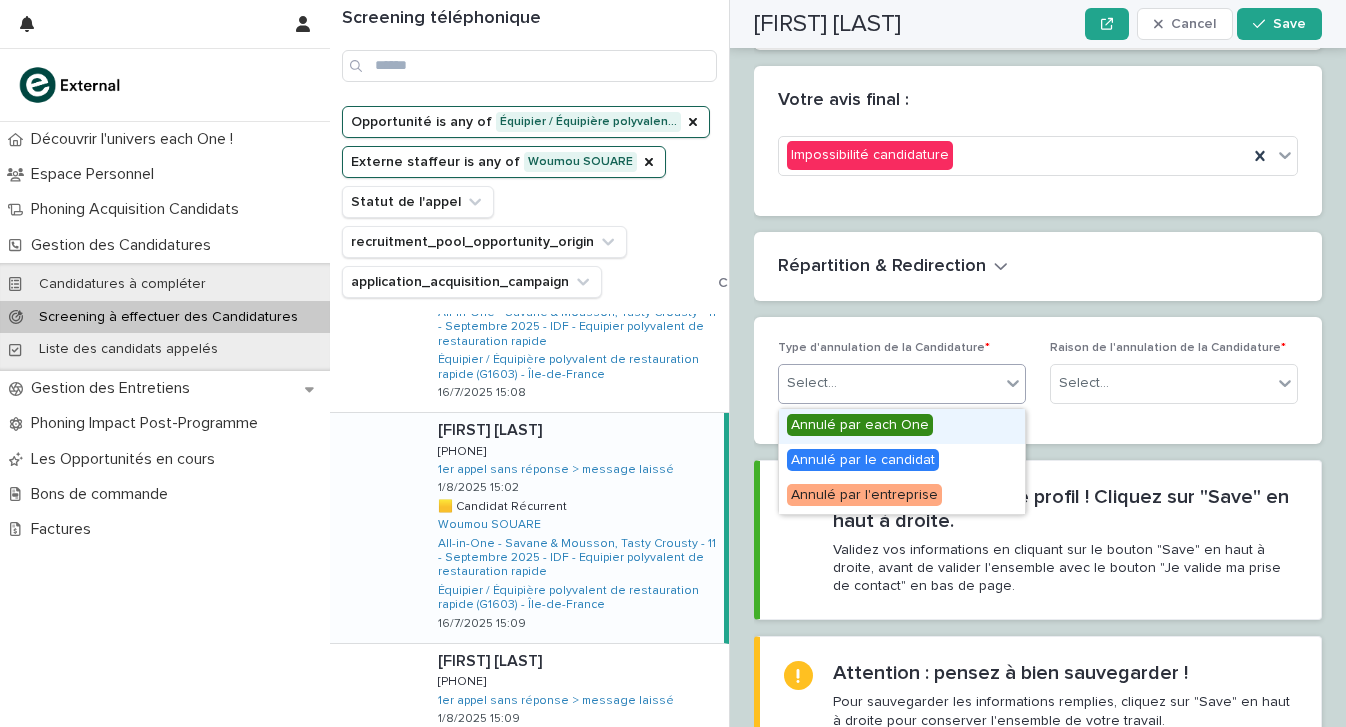 click on "Select..." at bounding box center [889, 383] 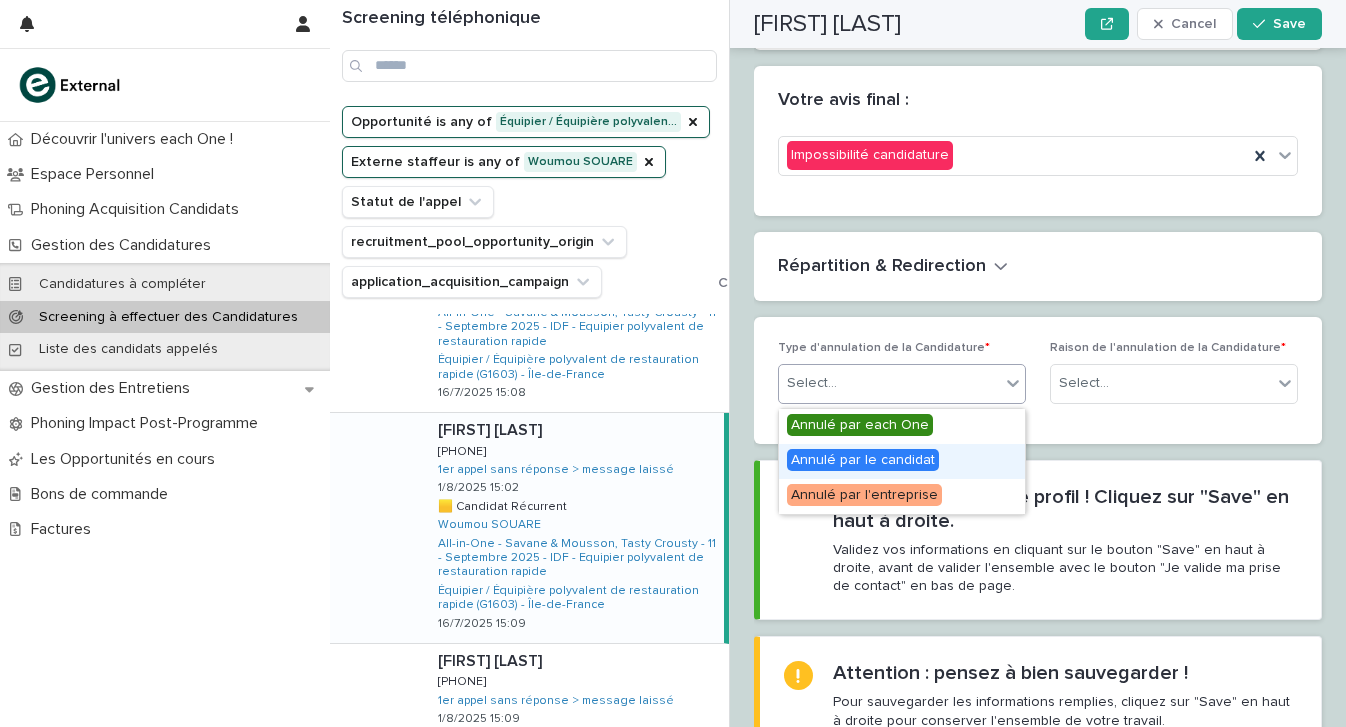click on "Annulé par le candidat" at bounding box center [863, 460] 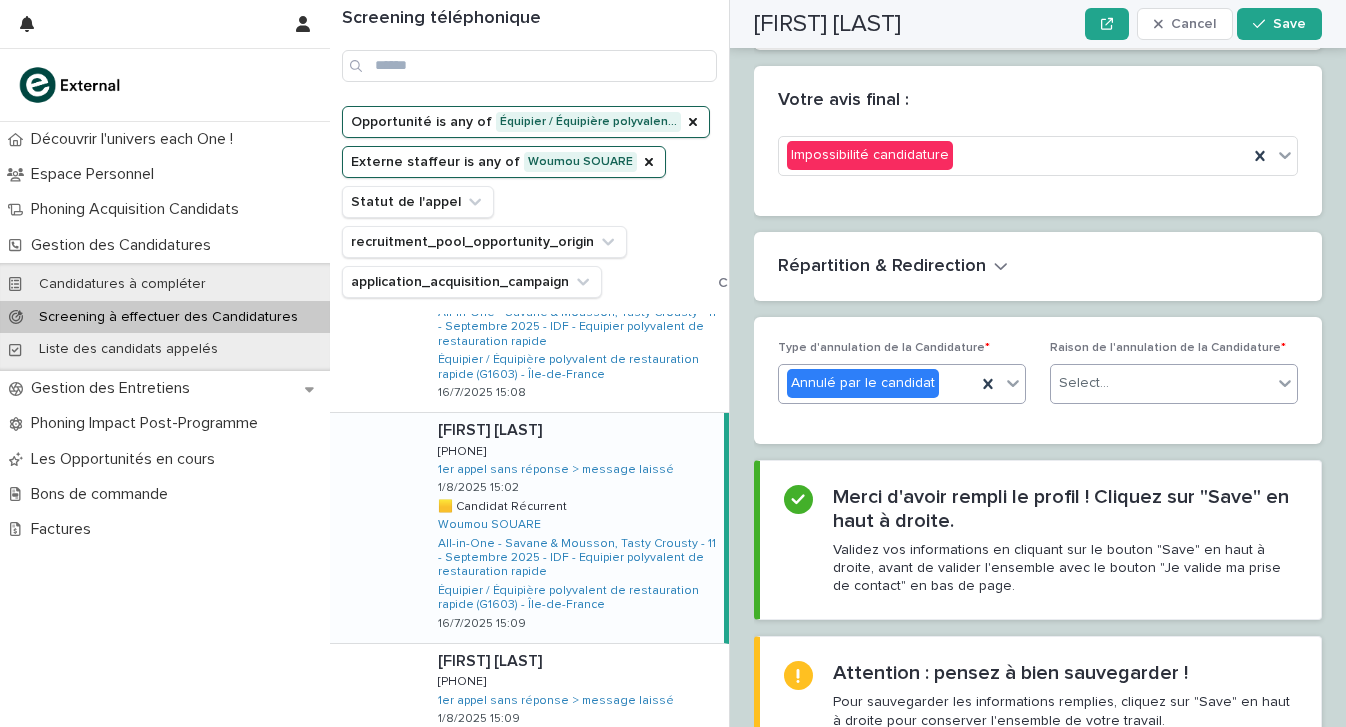 click on "Select..." at bounding box center [1161, 383] 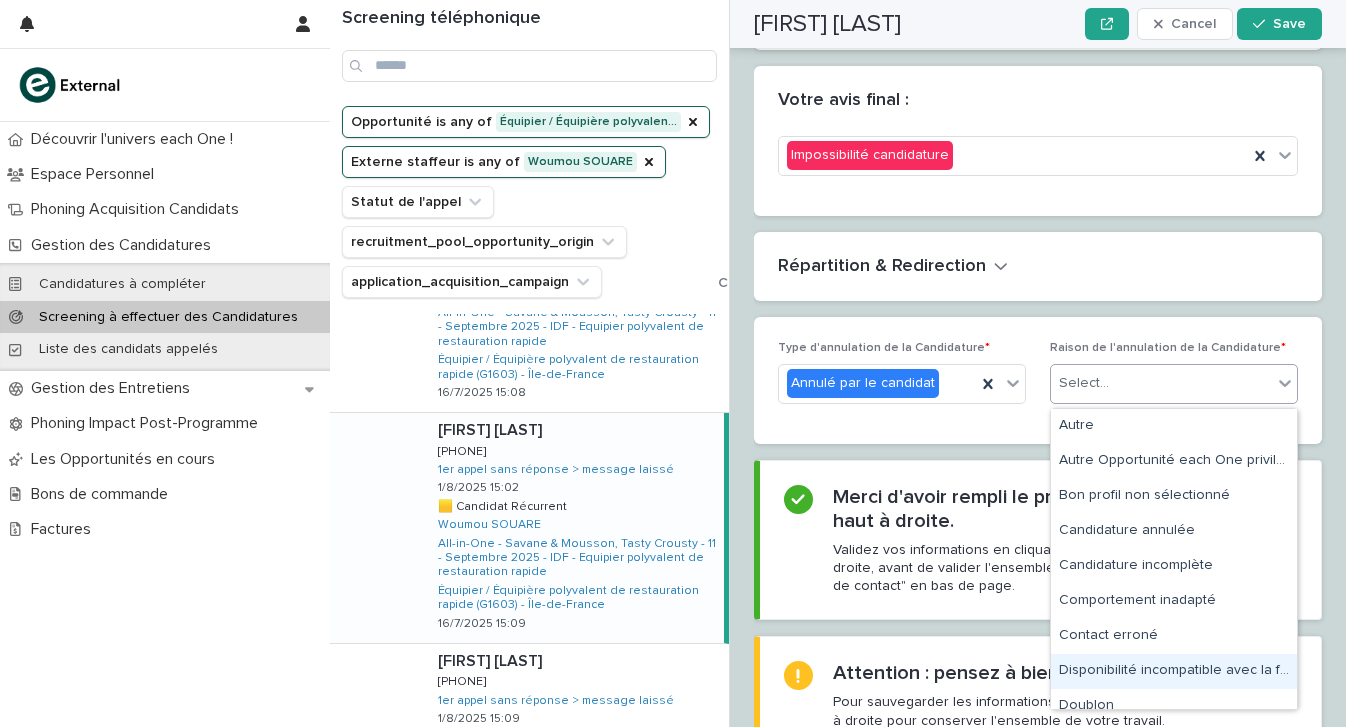 click on "Disponibilité incompatible avec la formation" at bounding box center (1174, 671) 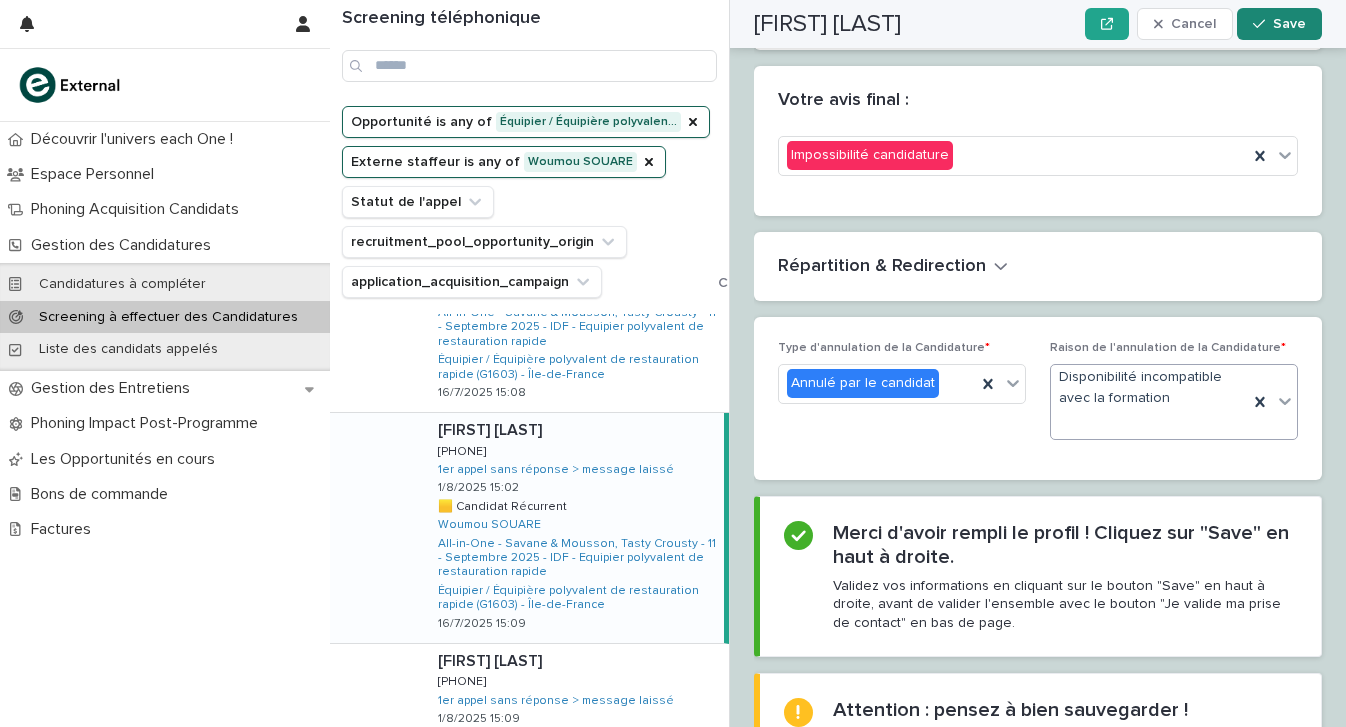click on "Save" at bounding box center [1279, 24] 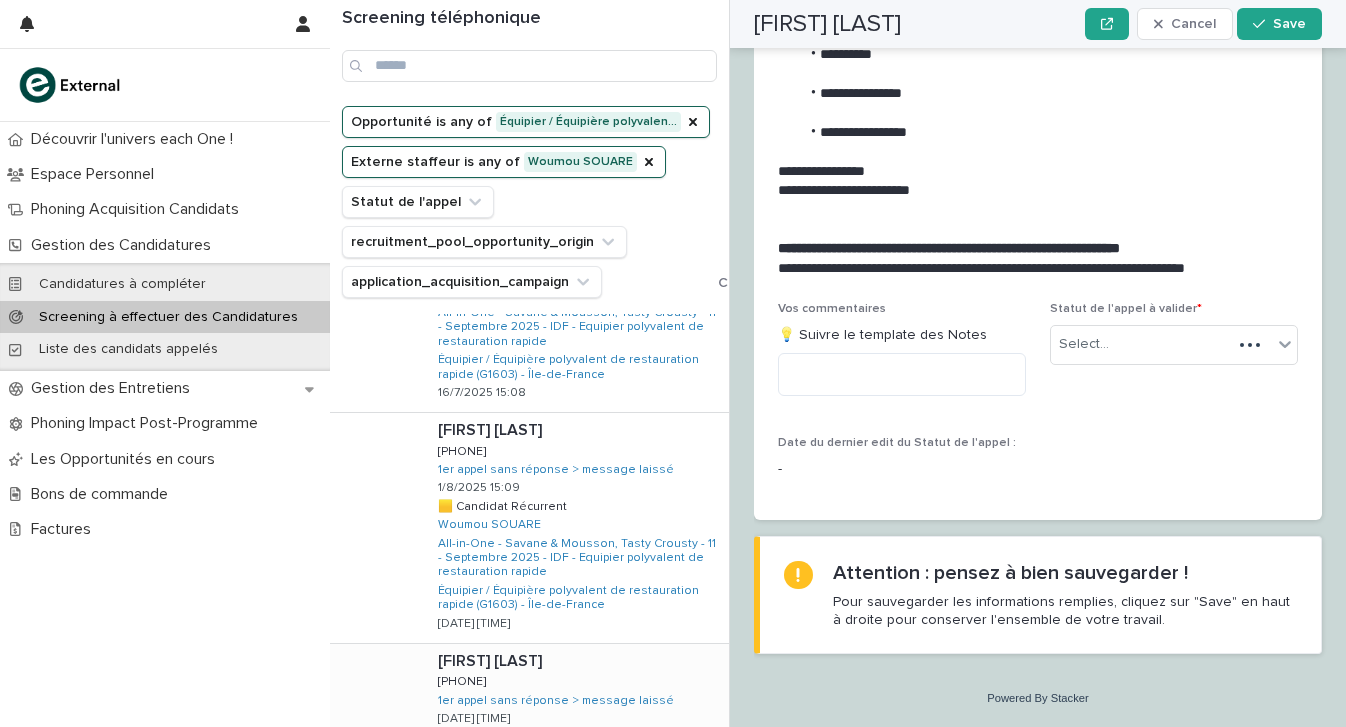 scroll, scrollTop: 2129, scrollLeft: 0, axis: vertical 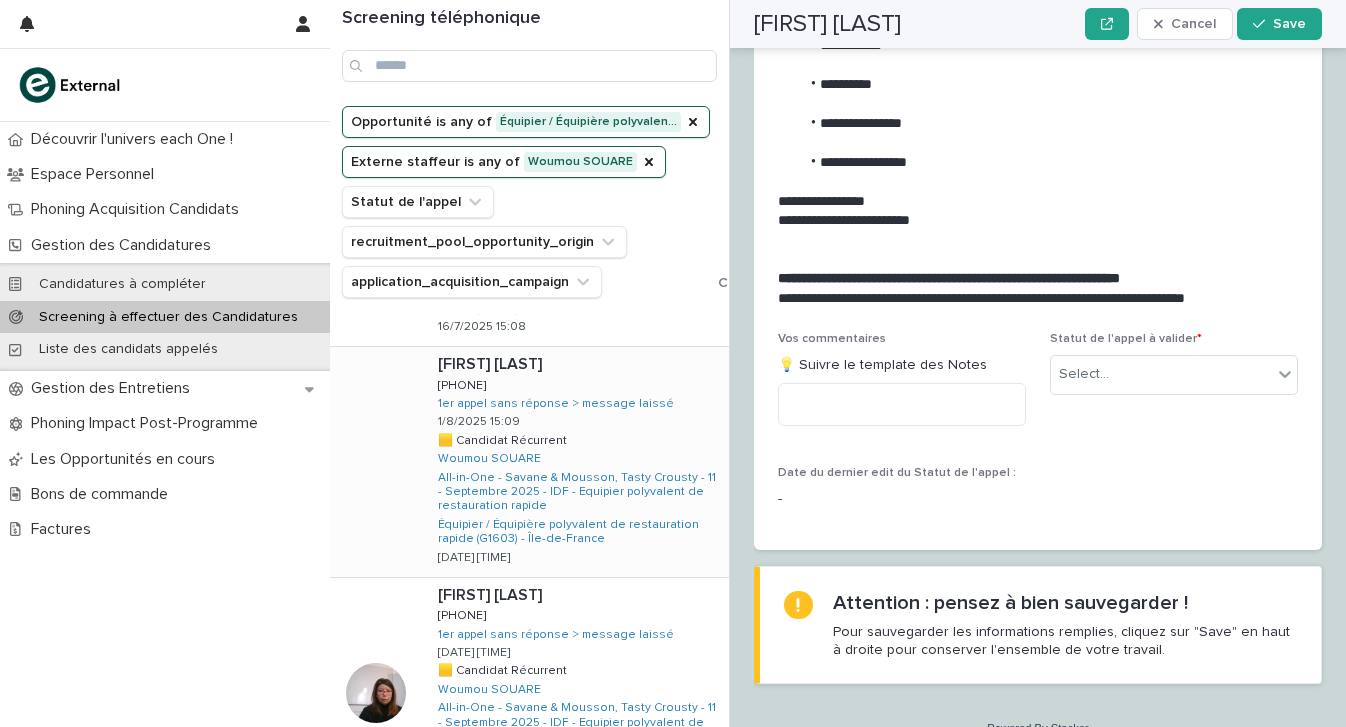 click on "Moctar BA Moctar BA   0777655550 0777655550   1er appel sans réponse > message laissé   1/8/2025 15:09 🟨 Candidat Récurrent 🟨 Candidat Récurrent   Woumou SOUARE   All-in-One - Savane & Mousson, Tasty Crousty - 11 - Septembre 2025 - IDF - Equipier polyvalent de restauration rapide   Équipier / Équipière polyvalent de restauration rapide (G1603) - Île-de-France   17/7/2025 16:05" at bounding box center (575, 462) 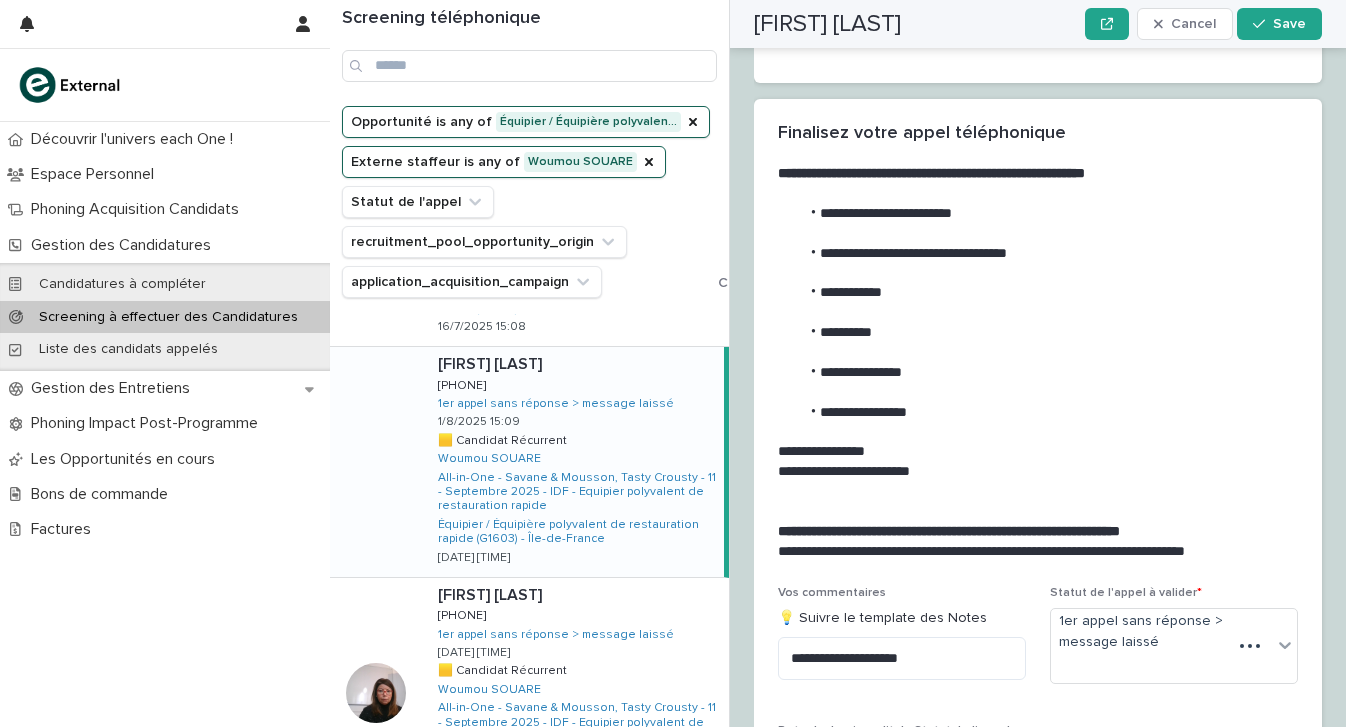 scroll, scrollTop: 0, scrollLeft: 0, axis: both 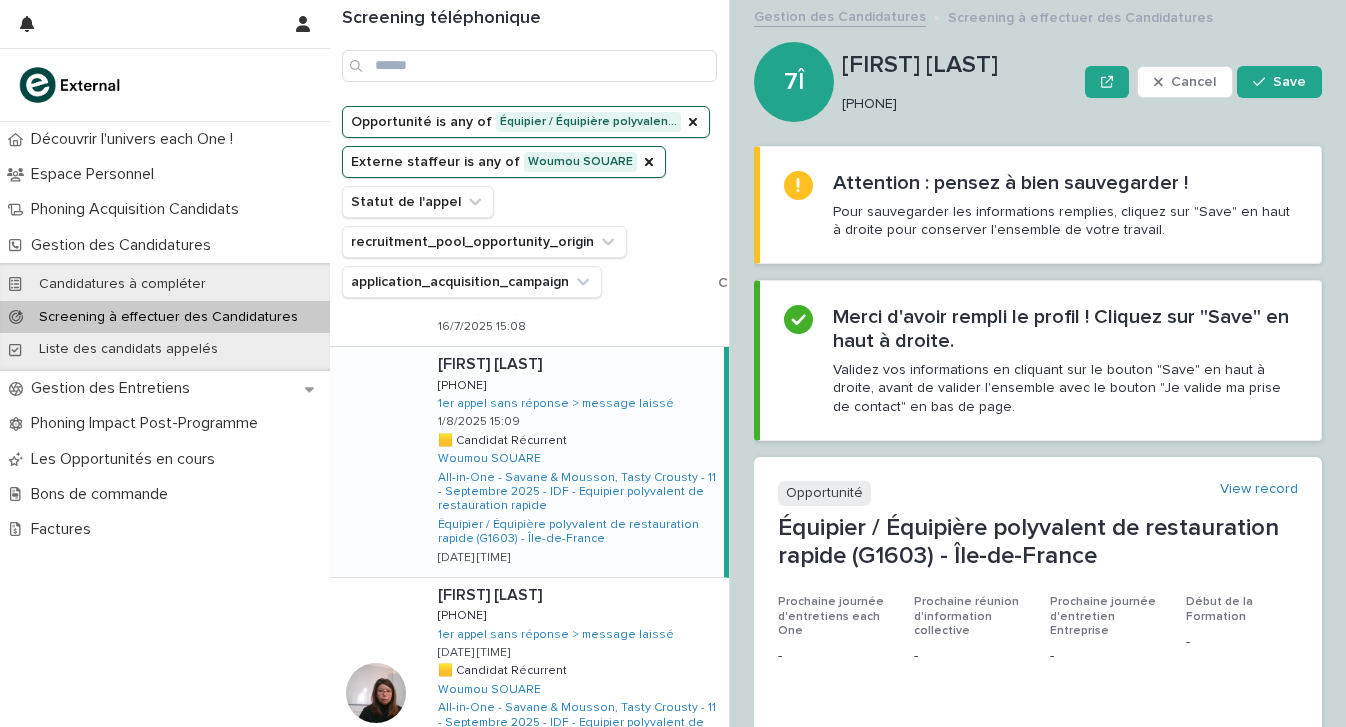 click on "0777655550" at bounding box center (955, 104) 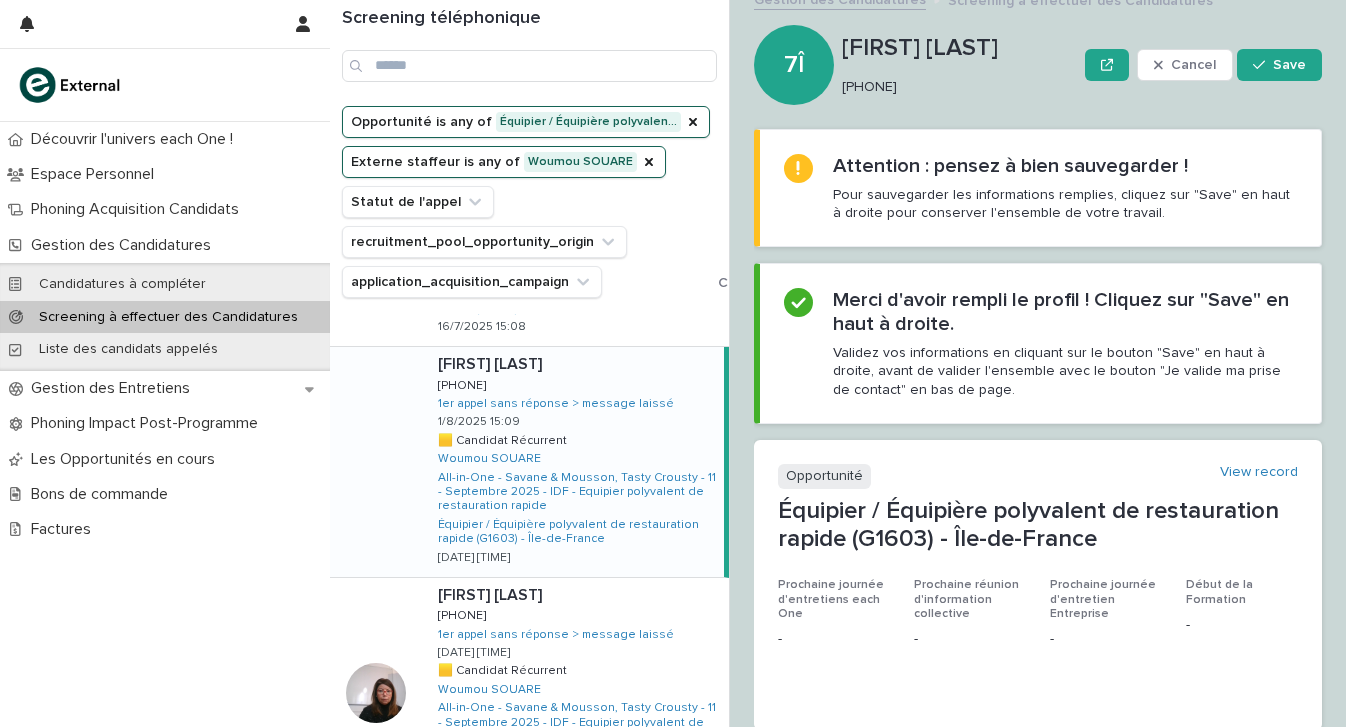 scroll, scrollTop: 2499, scrollLeft: 0, axis: vertical 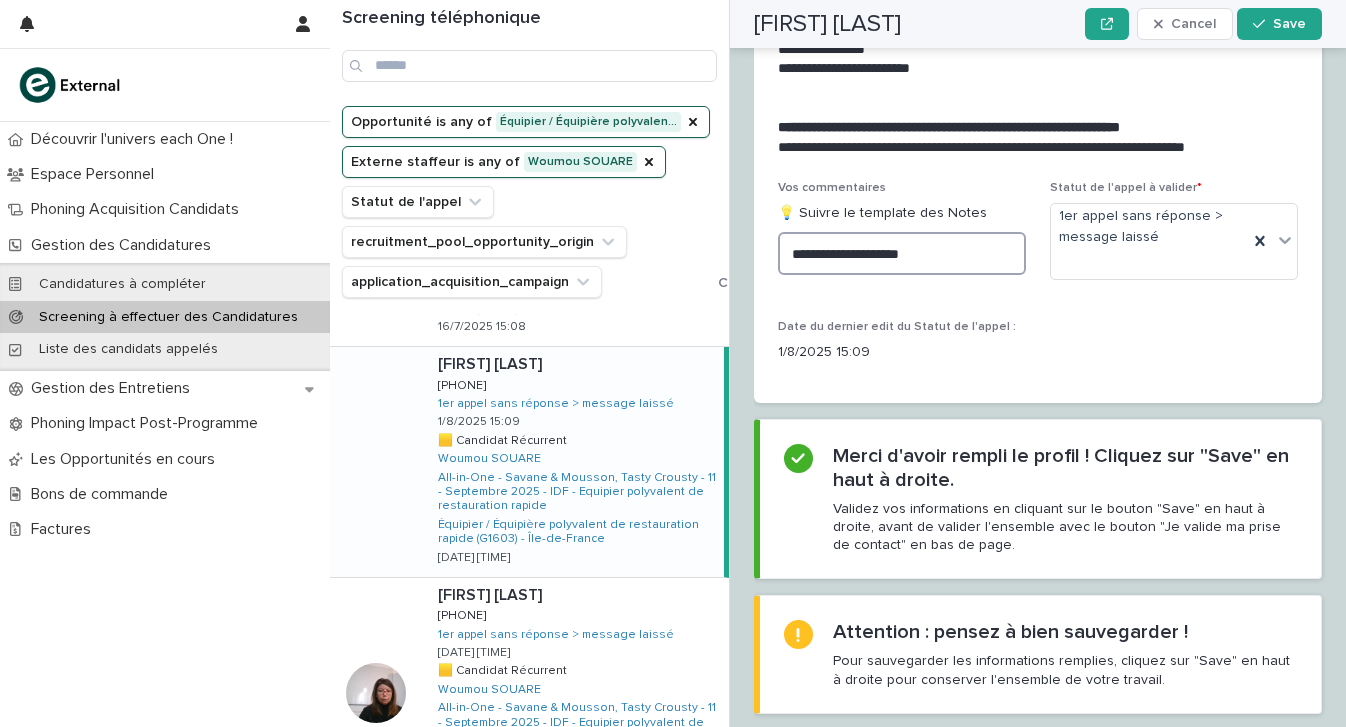 click on "**********" at bounding box center [902, 253] 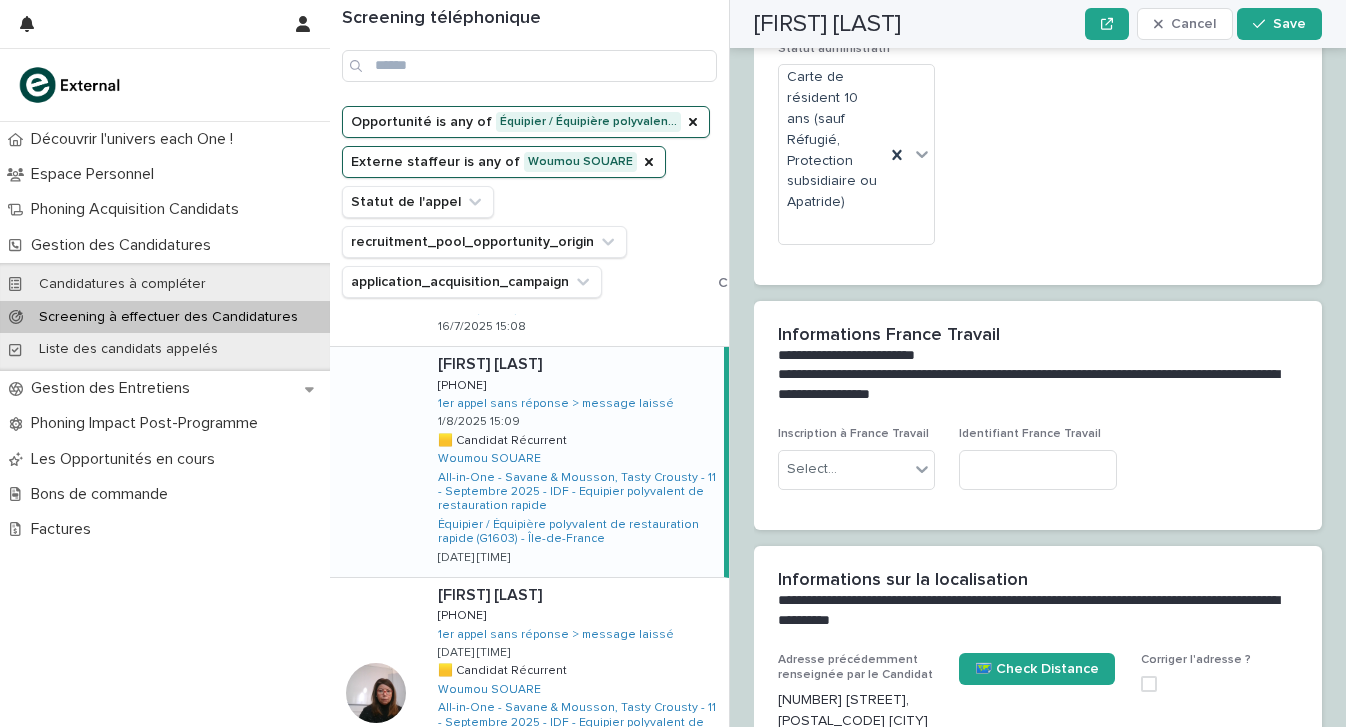 scroll, scrollTop: 1410, scrollLeft: 0, axis: vertical 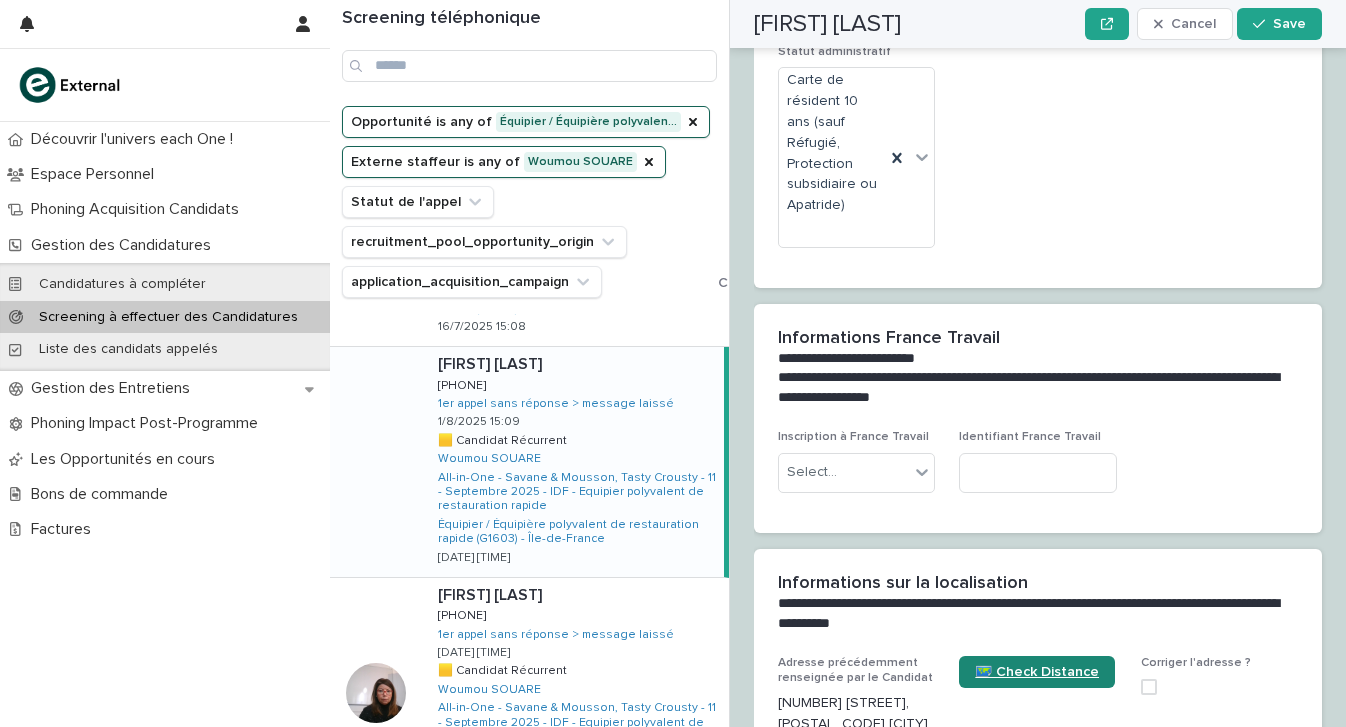 click on "🗺️ Check Distance" at bounding box center [1037, 672] 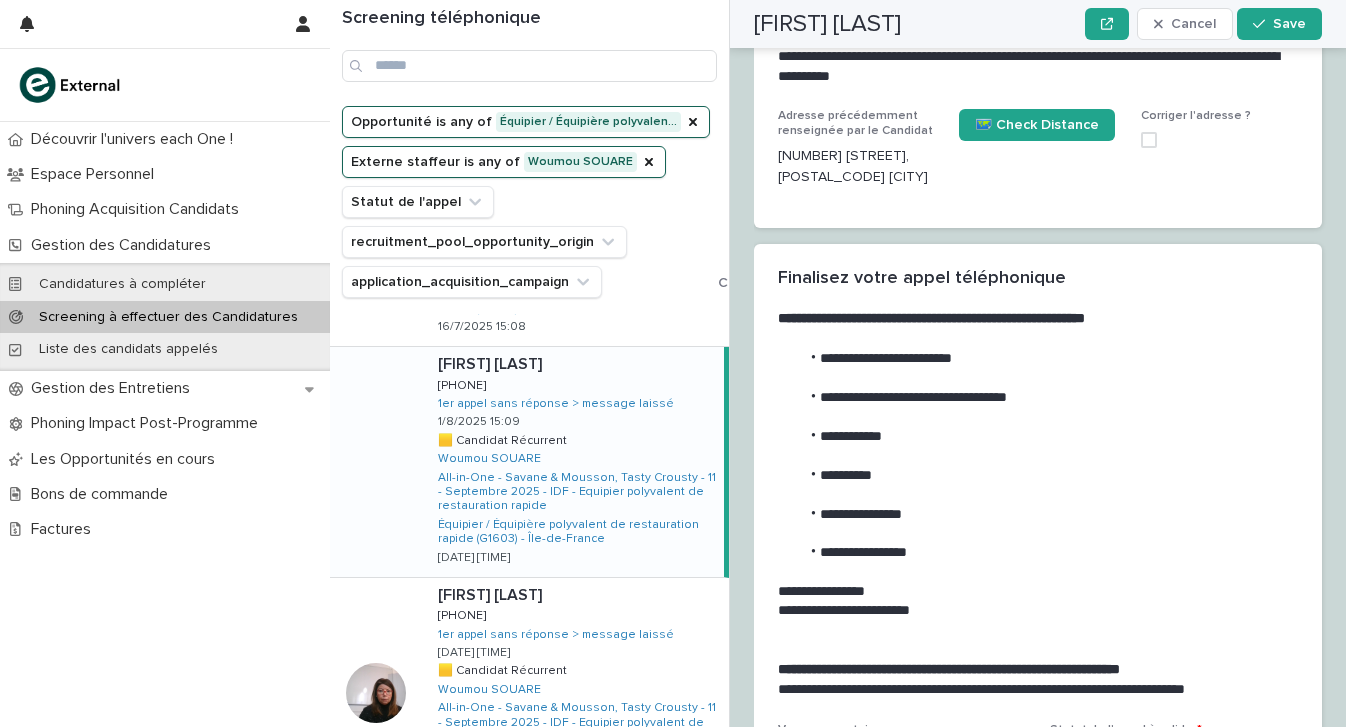 scroll, scrollTop: 2157, scrollLeft: 0, axis: vertical 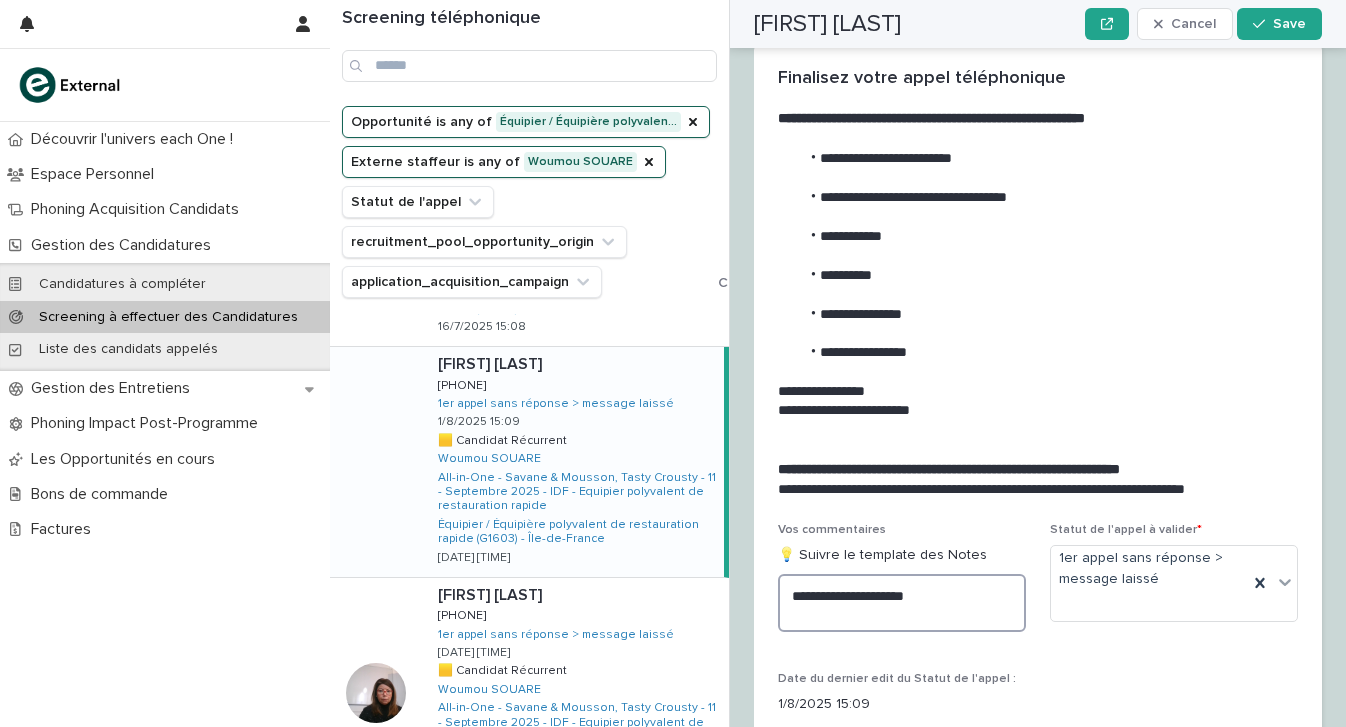 click on "**********" at bounding box center [902, 603] 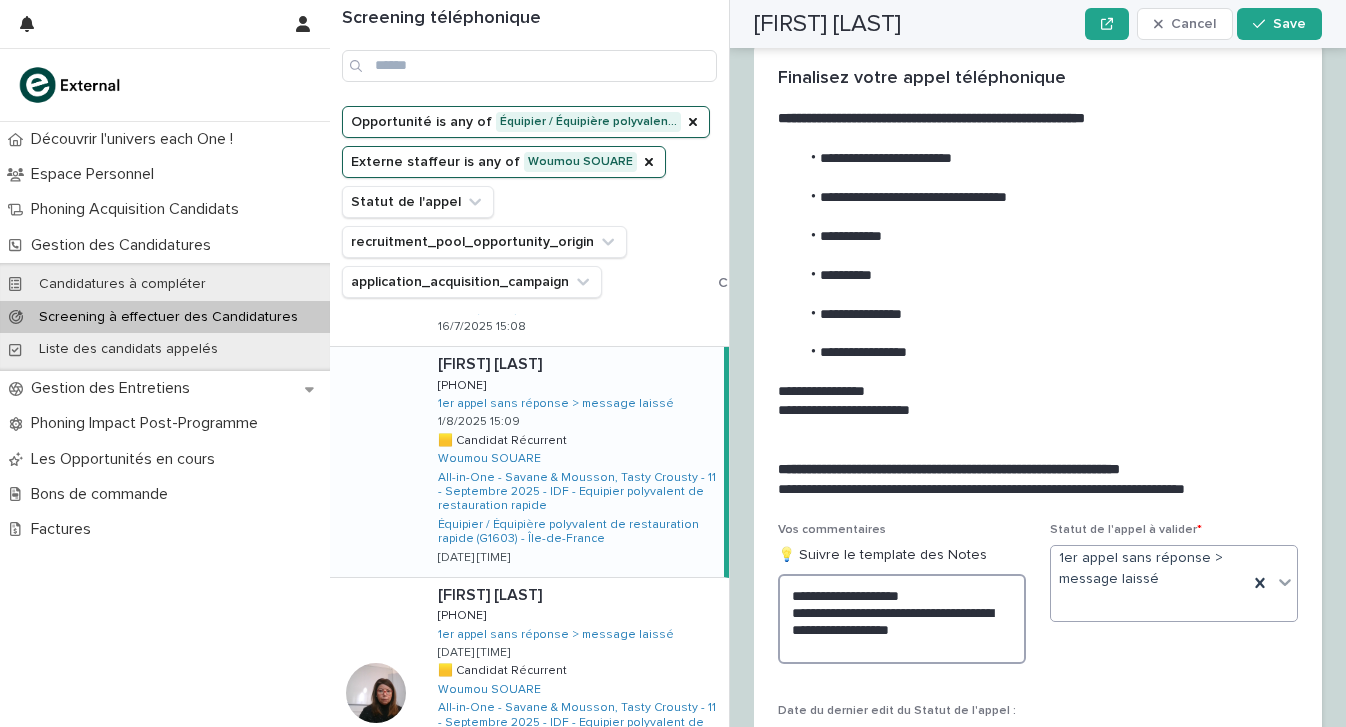 type on "**********" 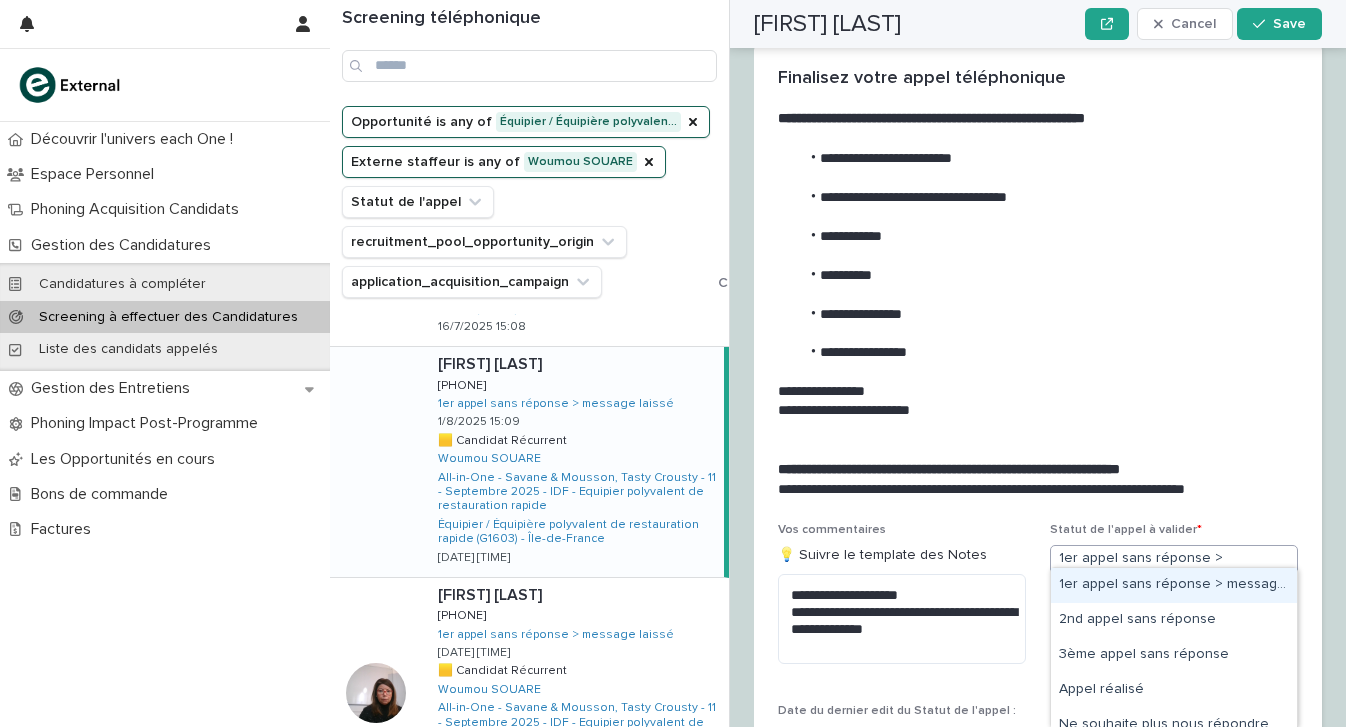 click on "1er appel sans réponse > message laissé" at bounding box center (1149, 583) 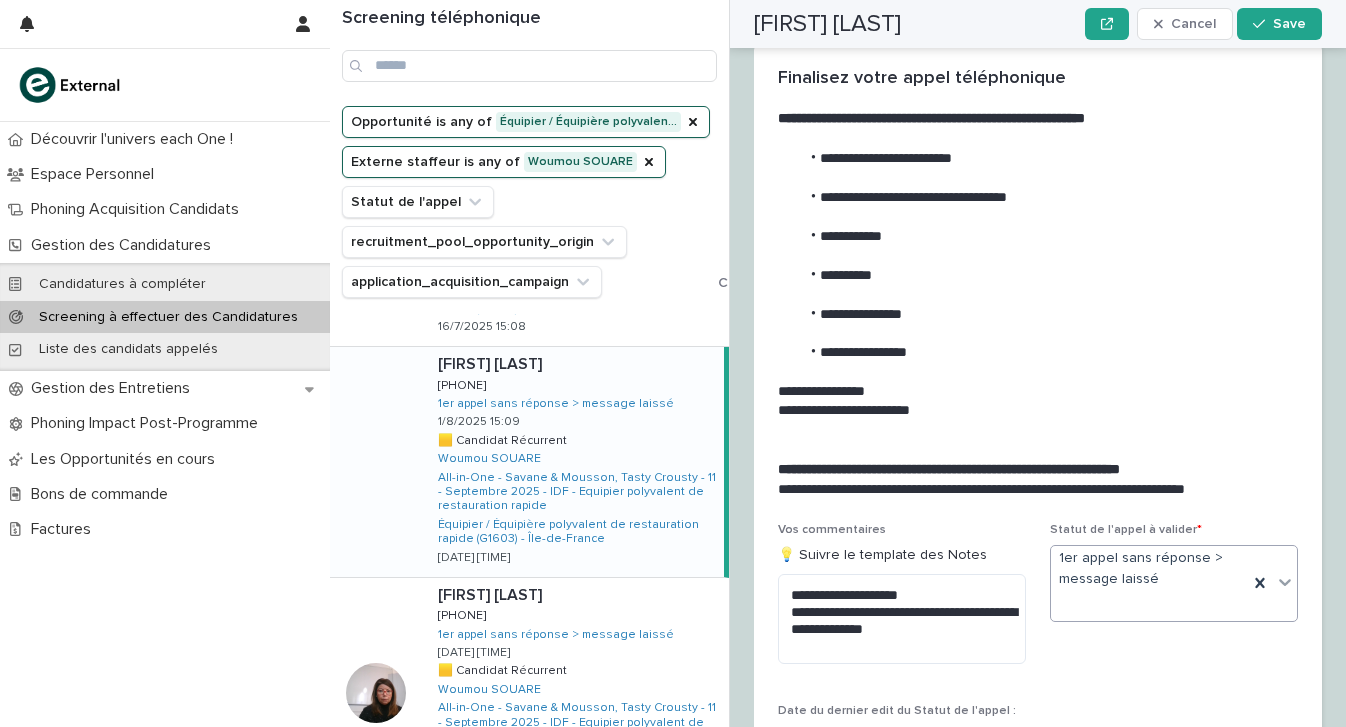click on "1er appel sans réponse > message laissé" at bounding box center [1149, 583] 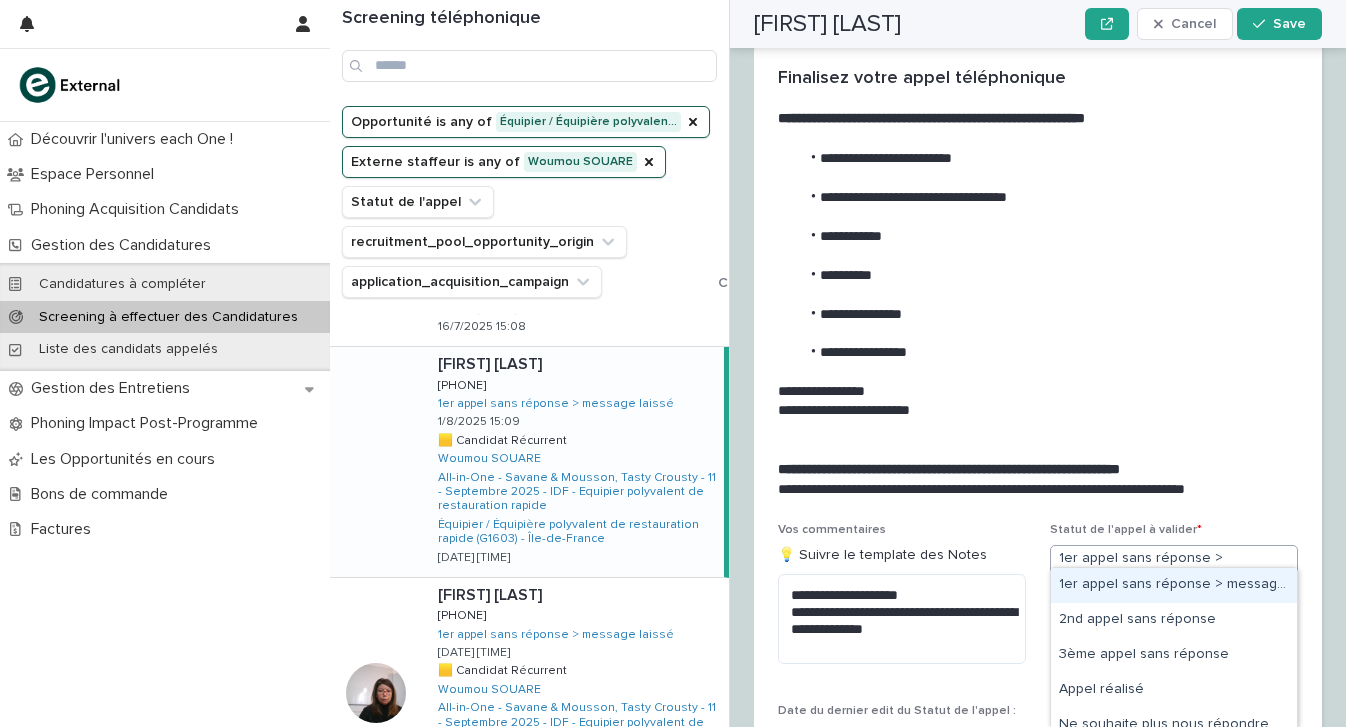 click on "1er appel sans réponse > message laissé" at bounding box center [1149, 583] 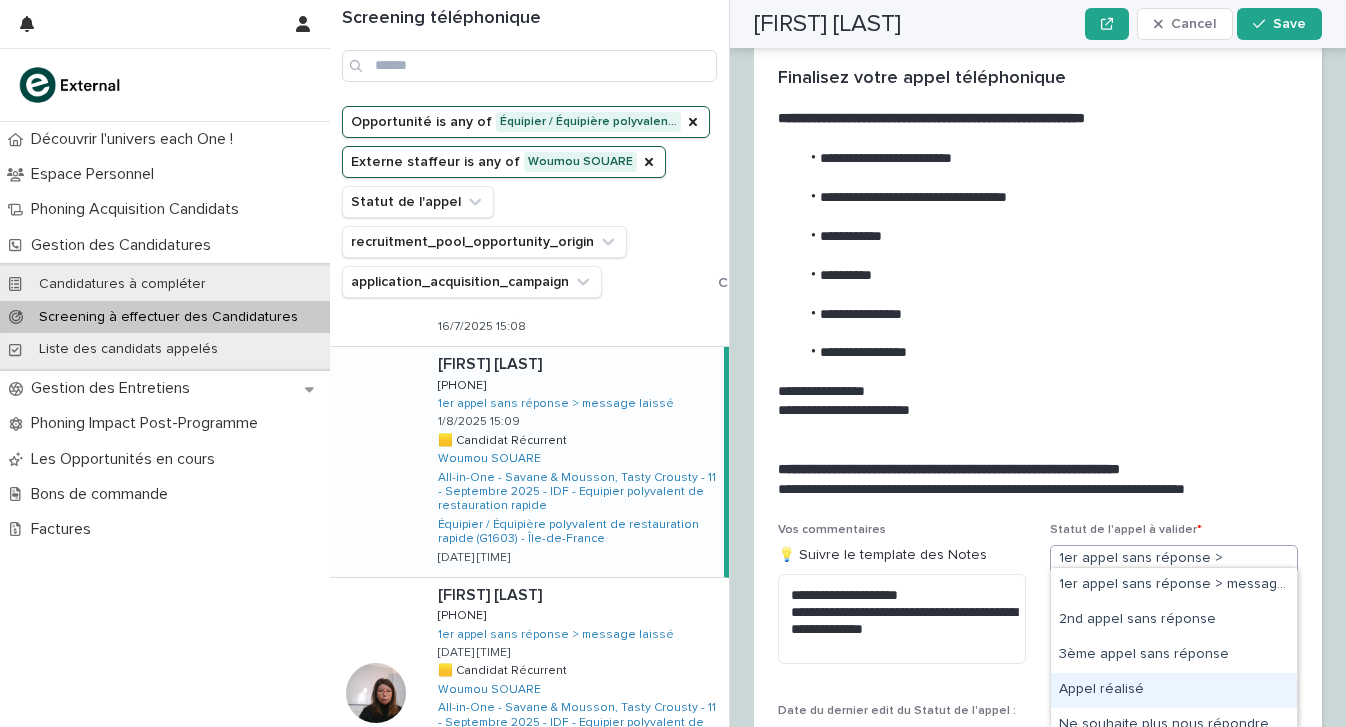 click on "Appel réalisé" at bounding box center [1174, 690] 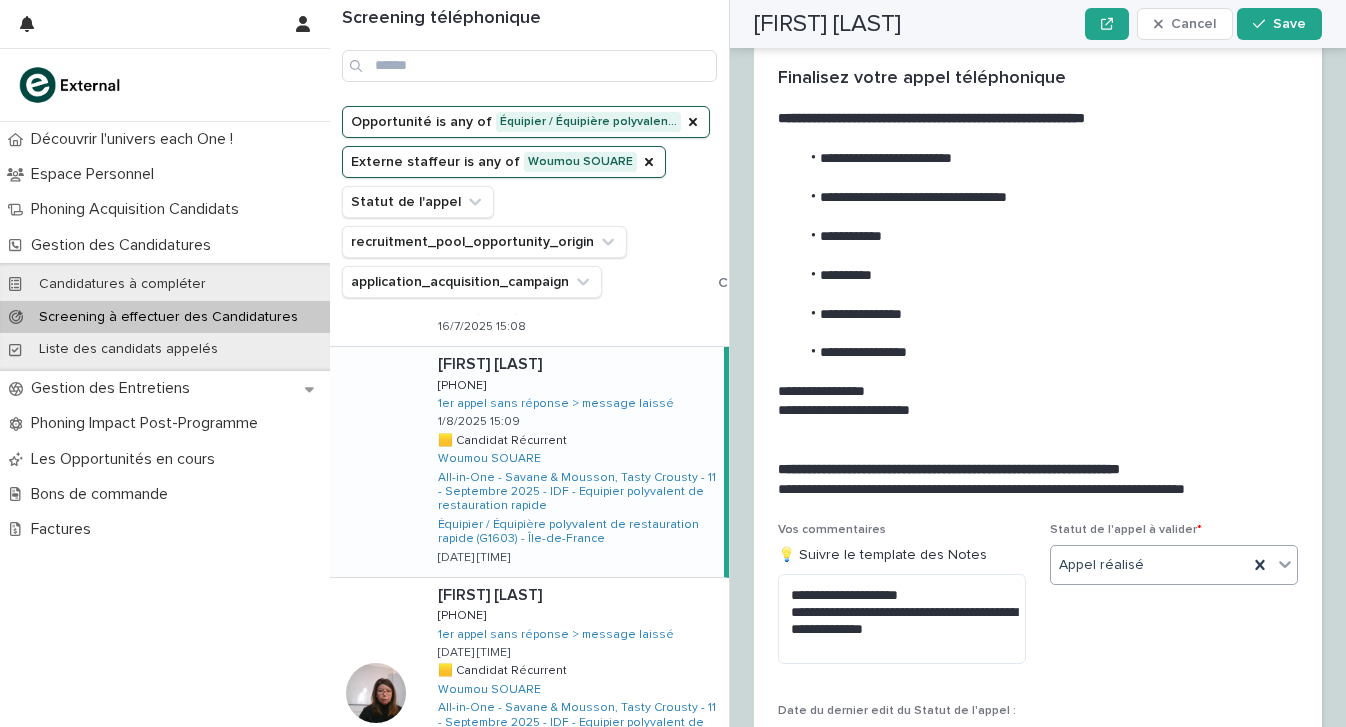 scroll, scrollTop: 2547, scrollLeft: 0, axis: vertical 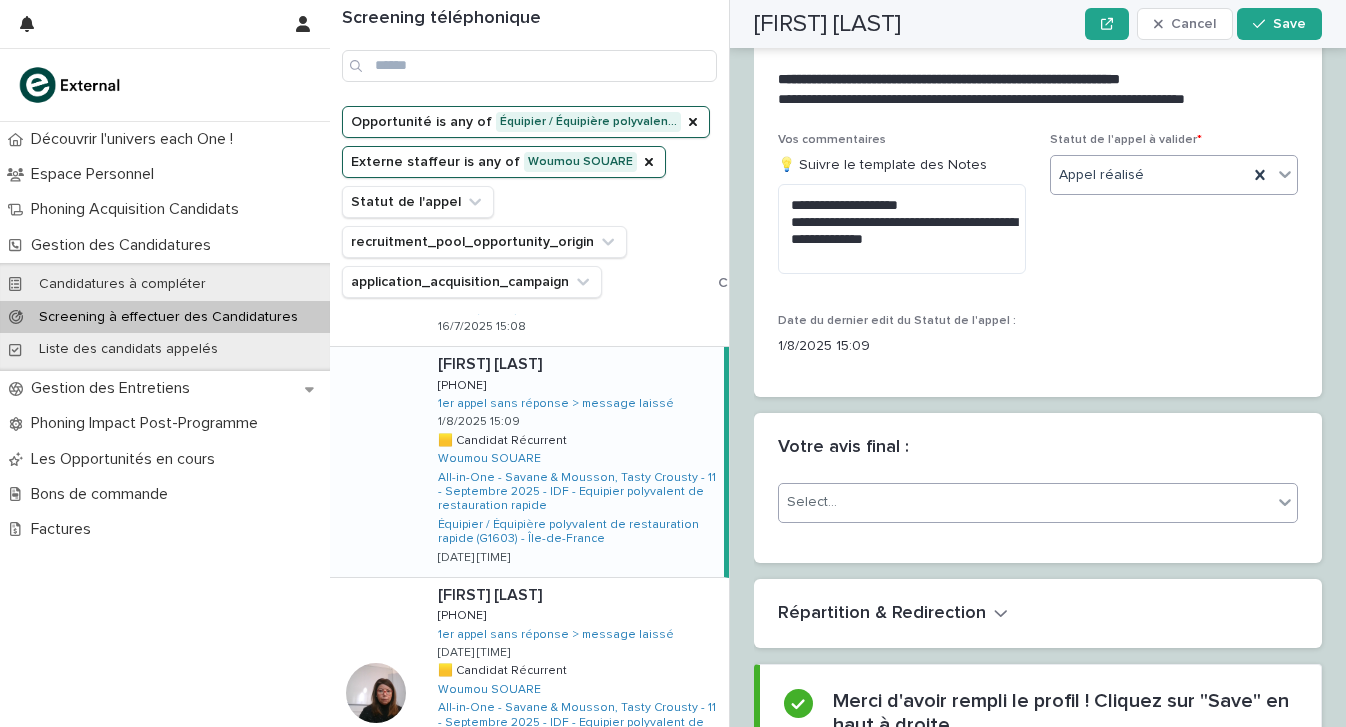 click on "Select..." at bounding box center (1025, 502) 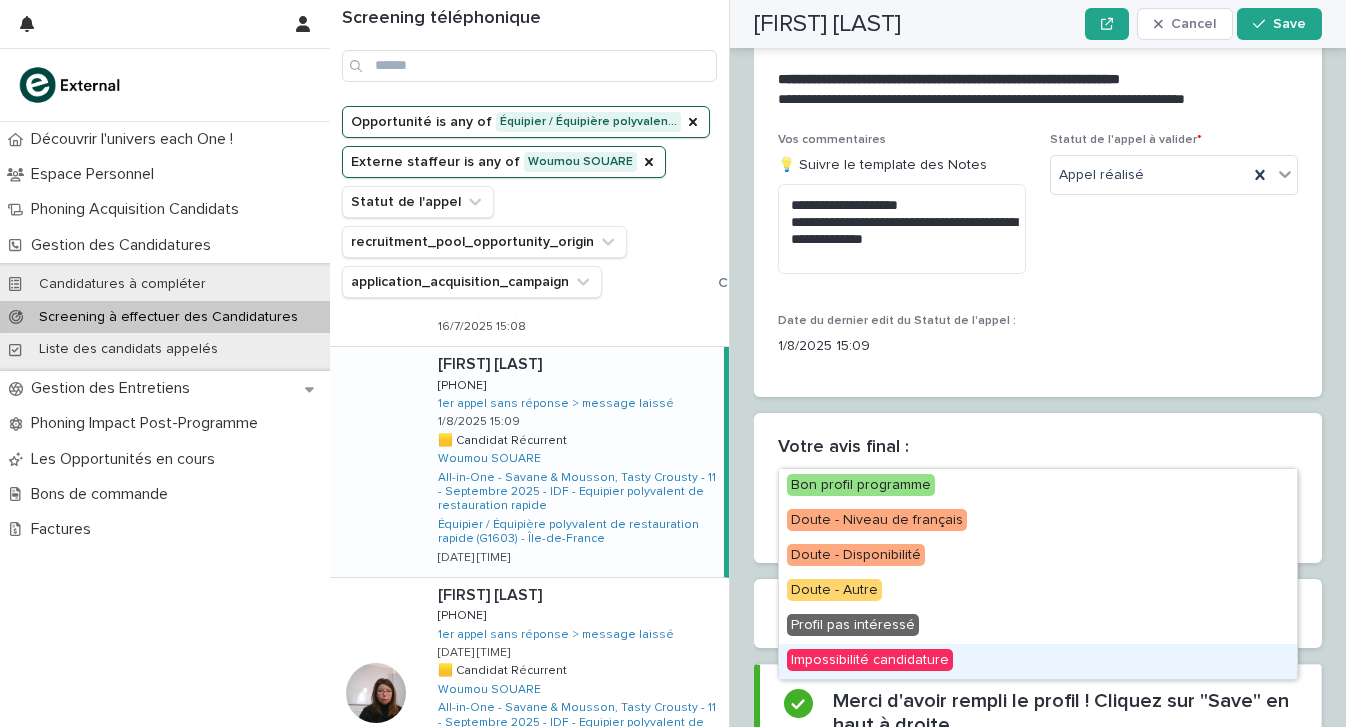 click on "Impossibilité candidature" at bounding box center [1038, 661] 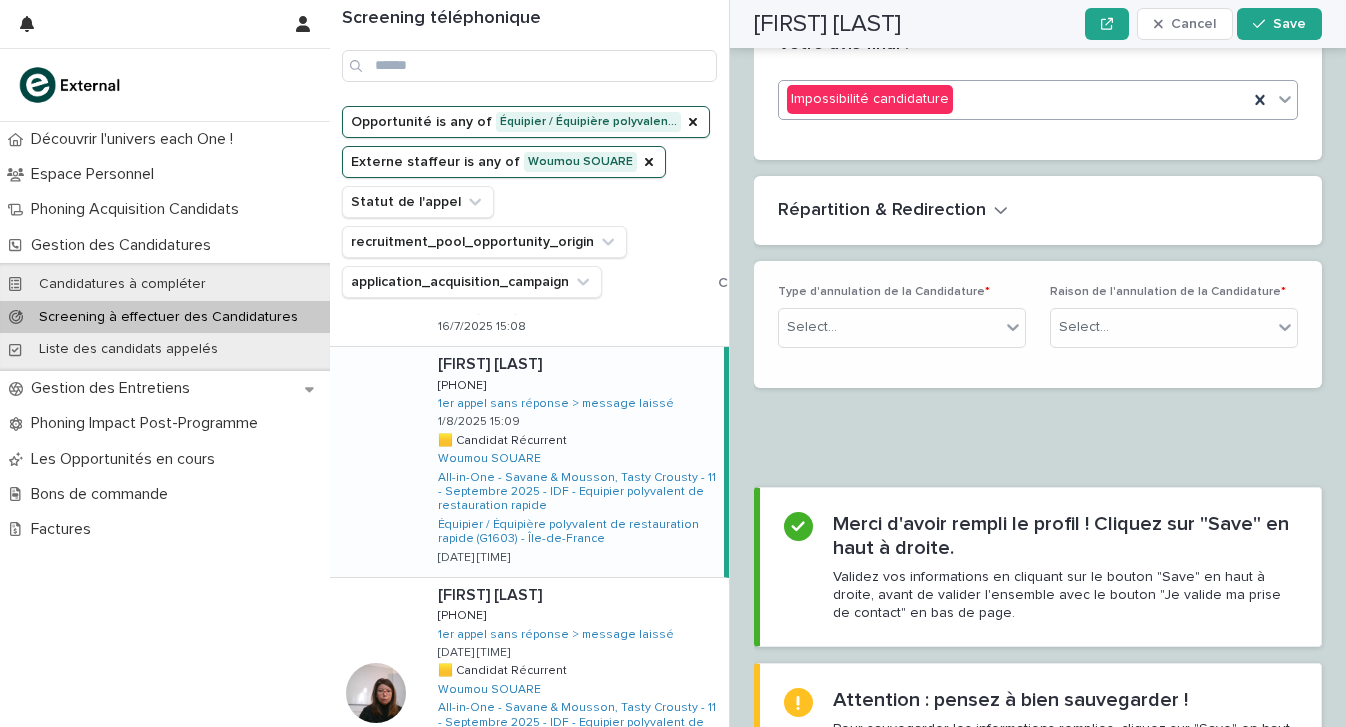 scroll, scrollTop: 2935, scrollLeft: 0, axis: vertical 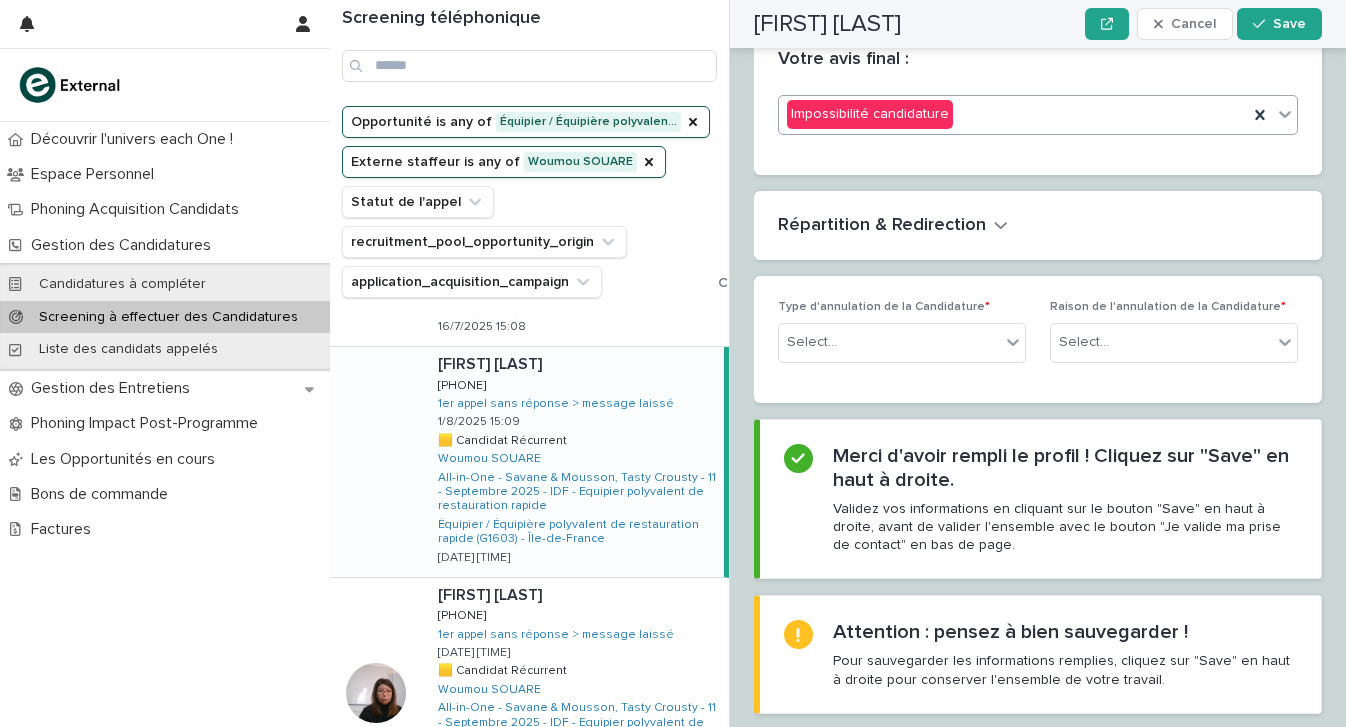 click on "Type d'annulation de la Candidature *" at bounding box center (902, 307) 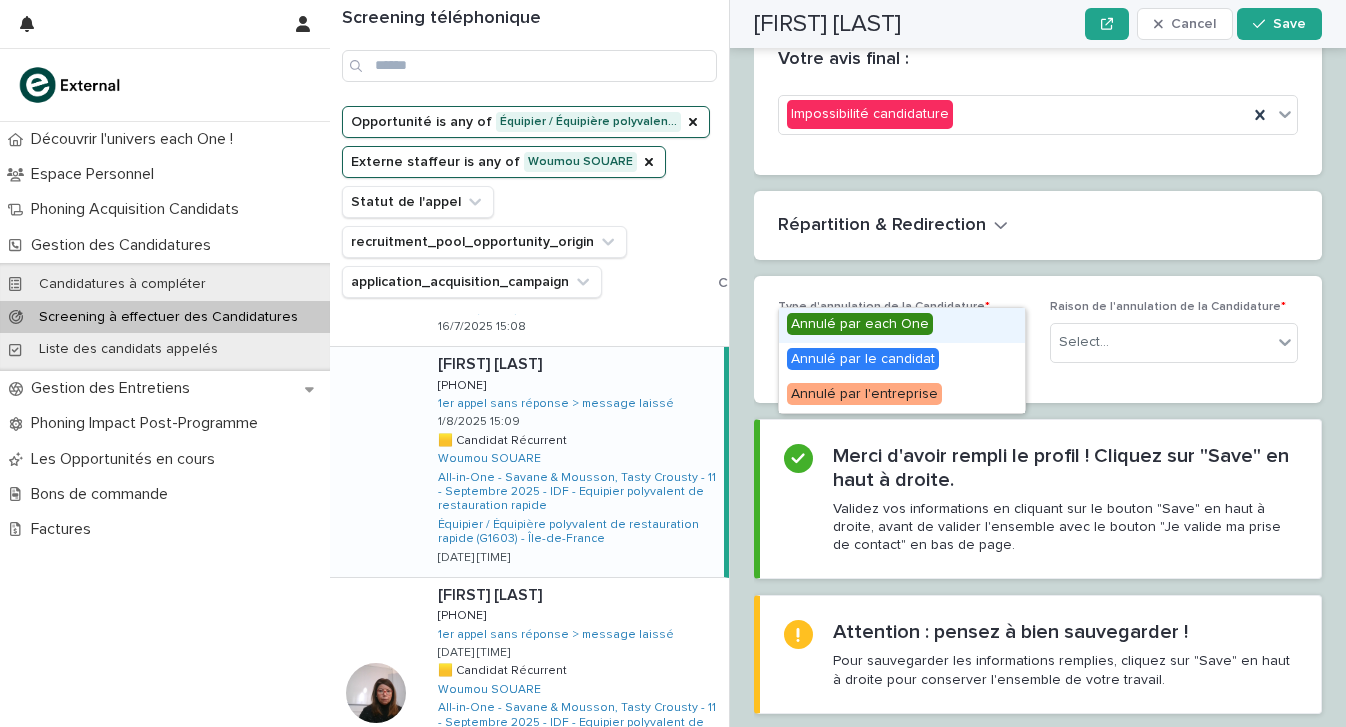 click on "option Annulé par each One focused, 1 of 3. 3 results available. Use Up and Down to choose options, press Enter to select the currently focused option, press Escape to exit the menu, press Tab to select the option and exit the menu. Select..." at bounding box center (902, 343) 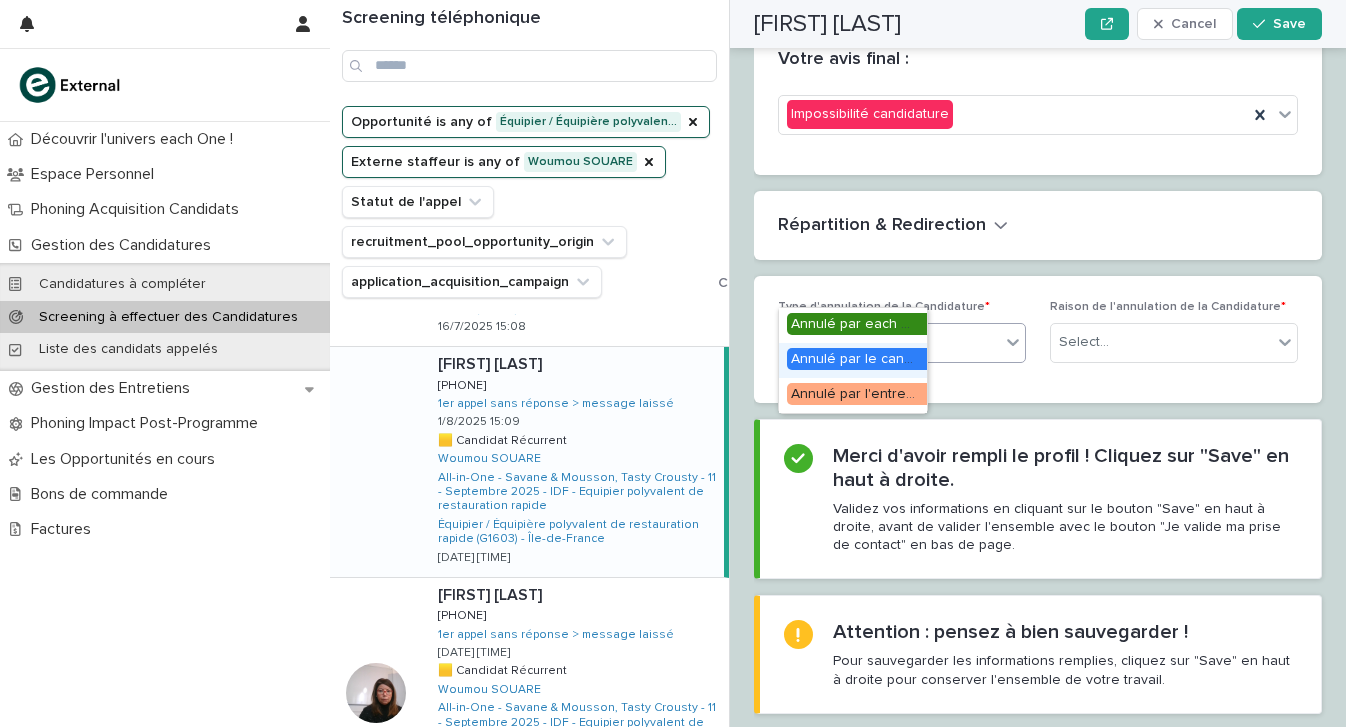 click on "Annulé par le candidat" at bounding box center [853, 360] 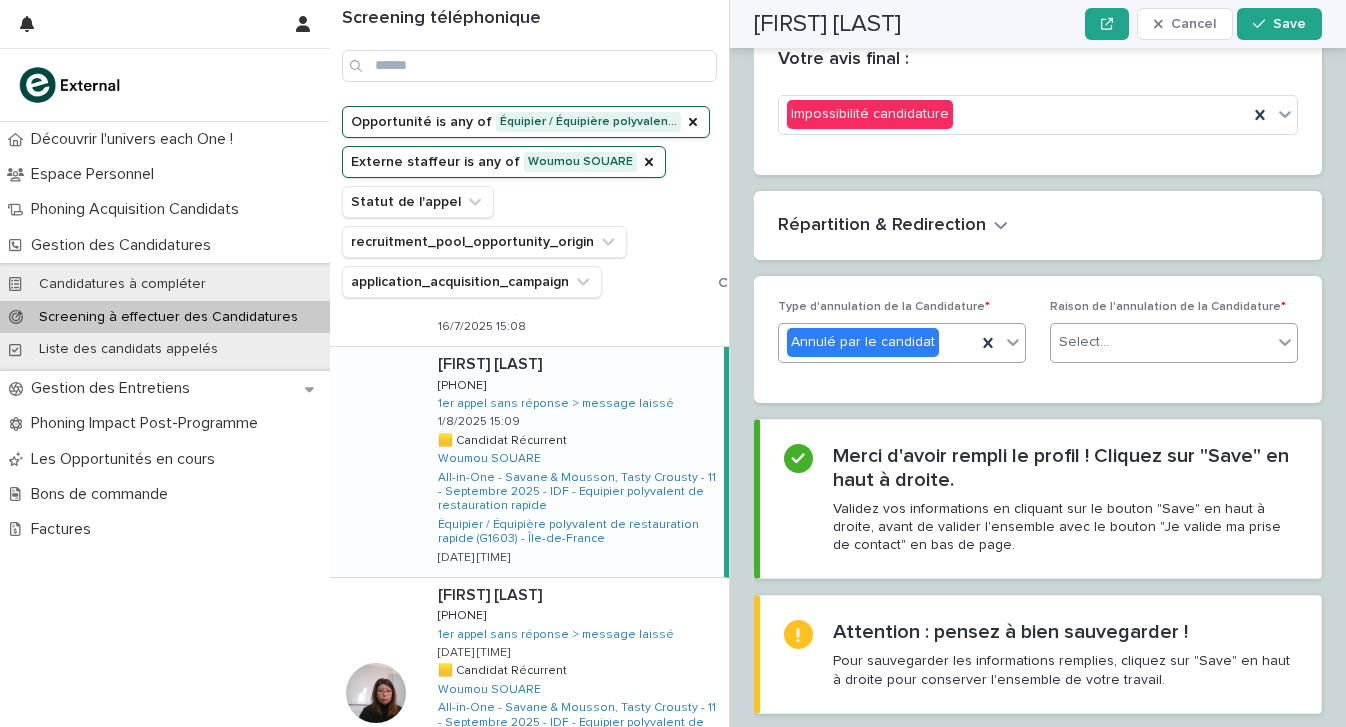 scroll, scrollTop: 2935, scrollLeft: 0, axis: vertical 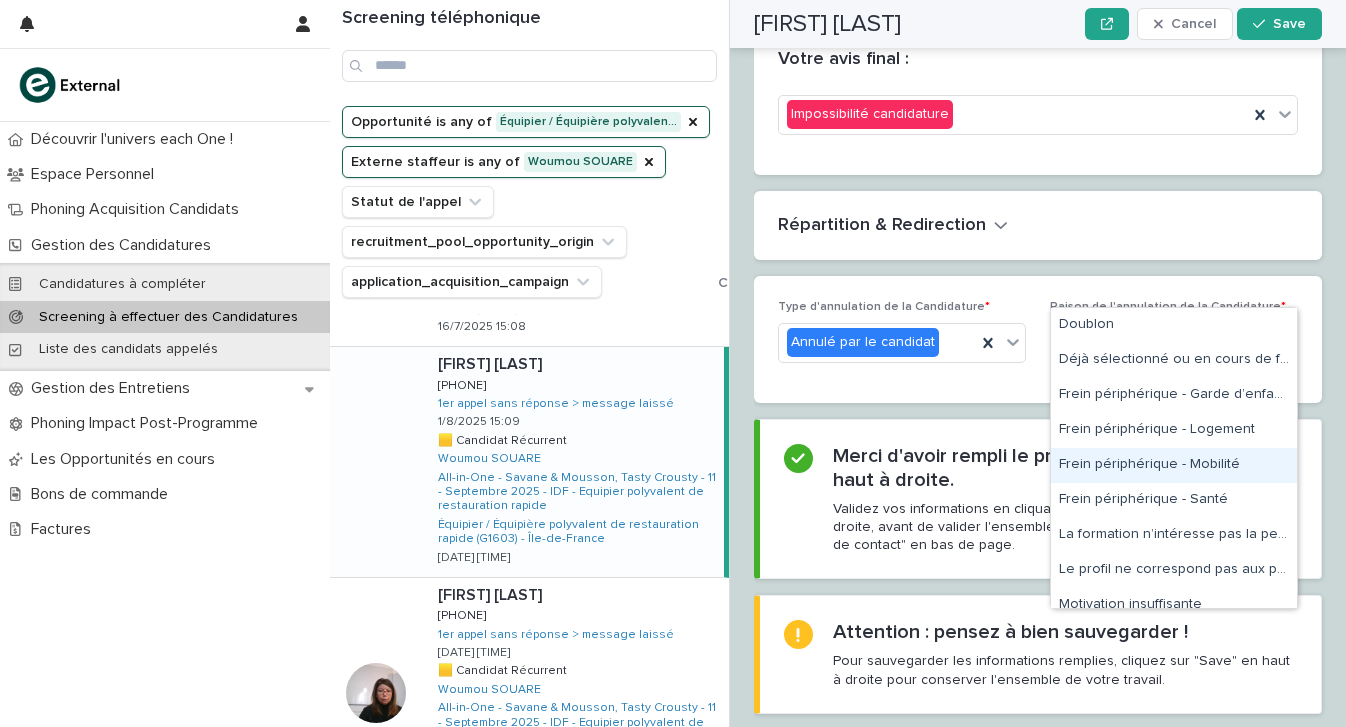 click on "Frein périphérique - Mobilité" at bounding box center (1174, 465) 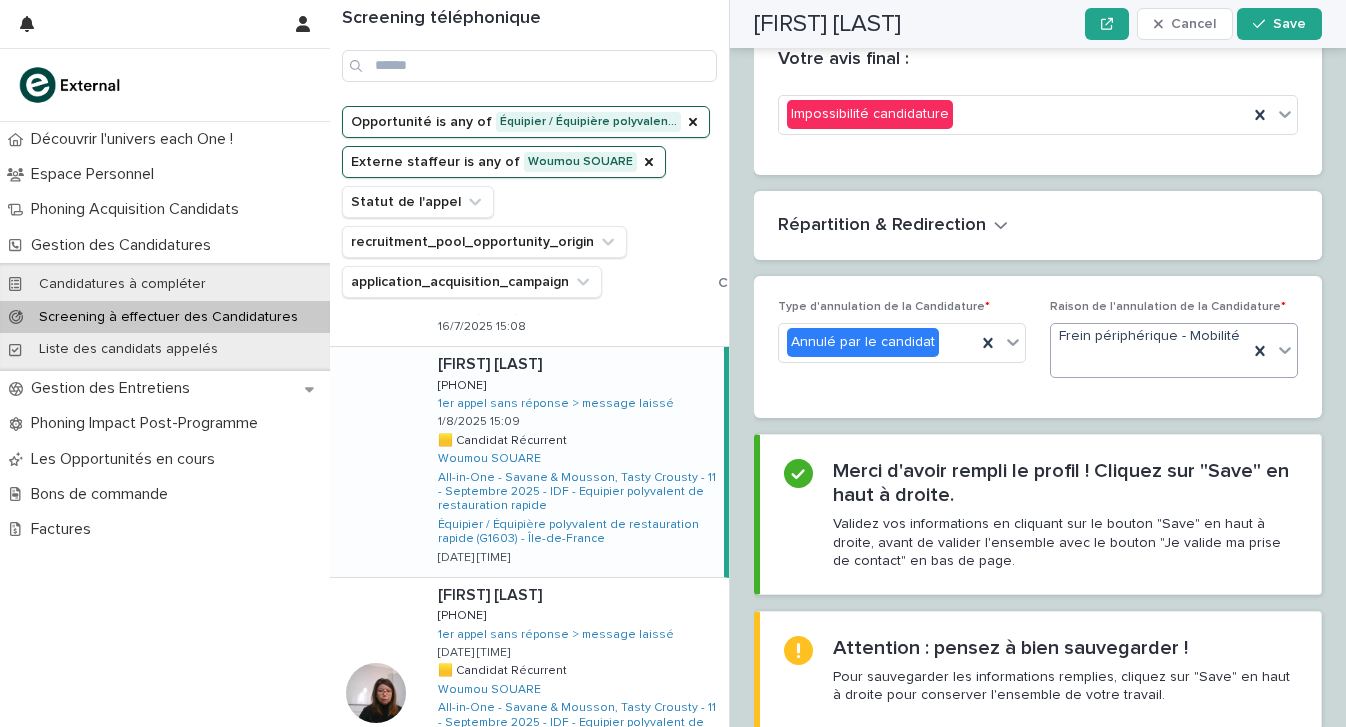 scroll, scrollTop: 2935, scrollLeft: 0, axis: vertical 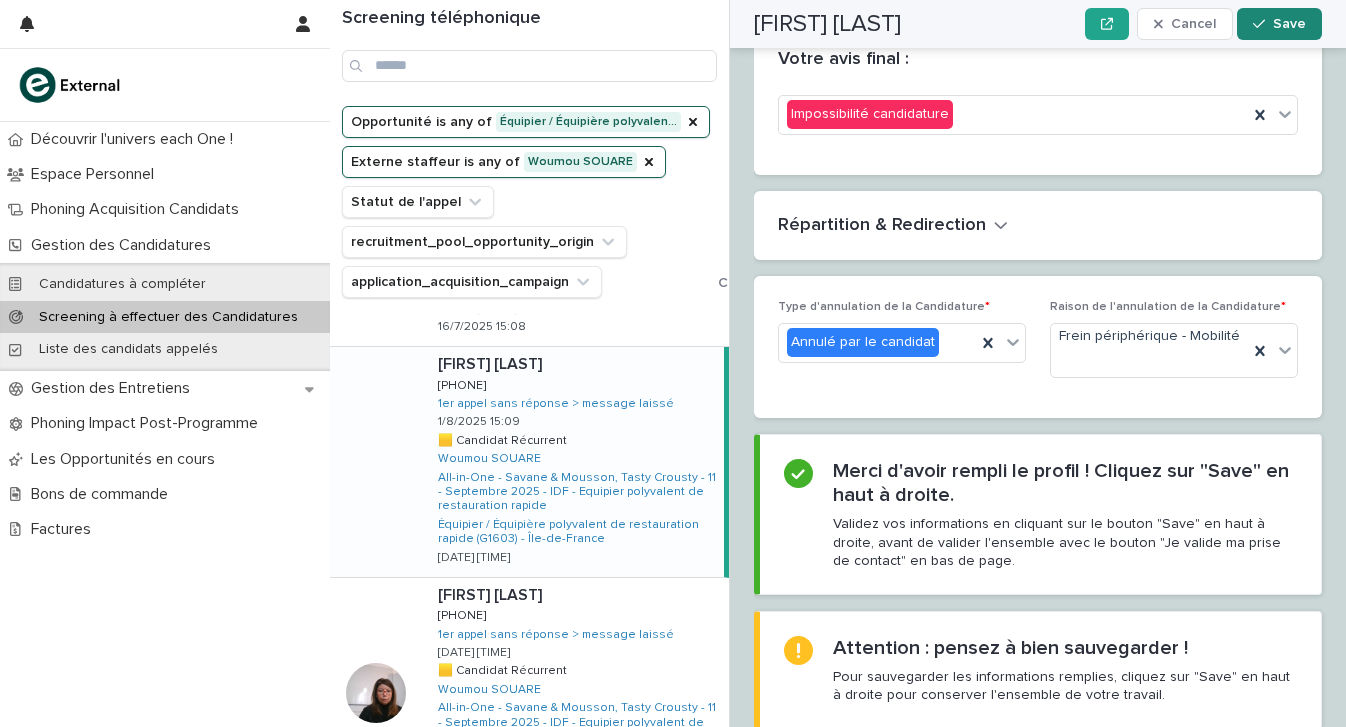 click on "Save" at bounding box center [1279, 24] 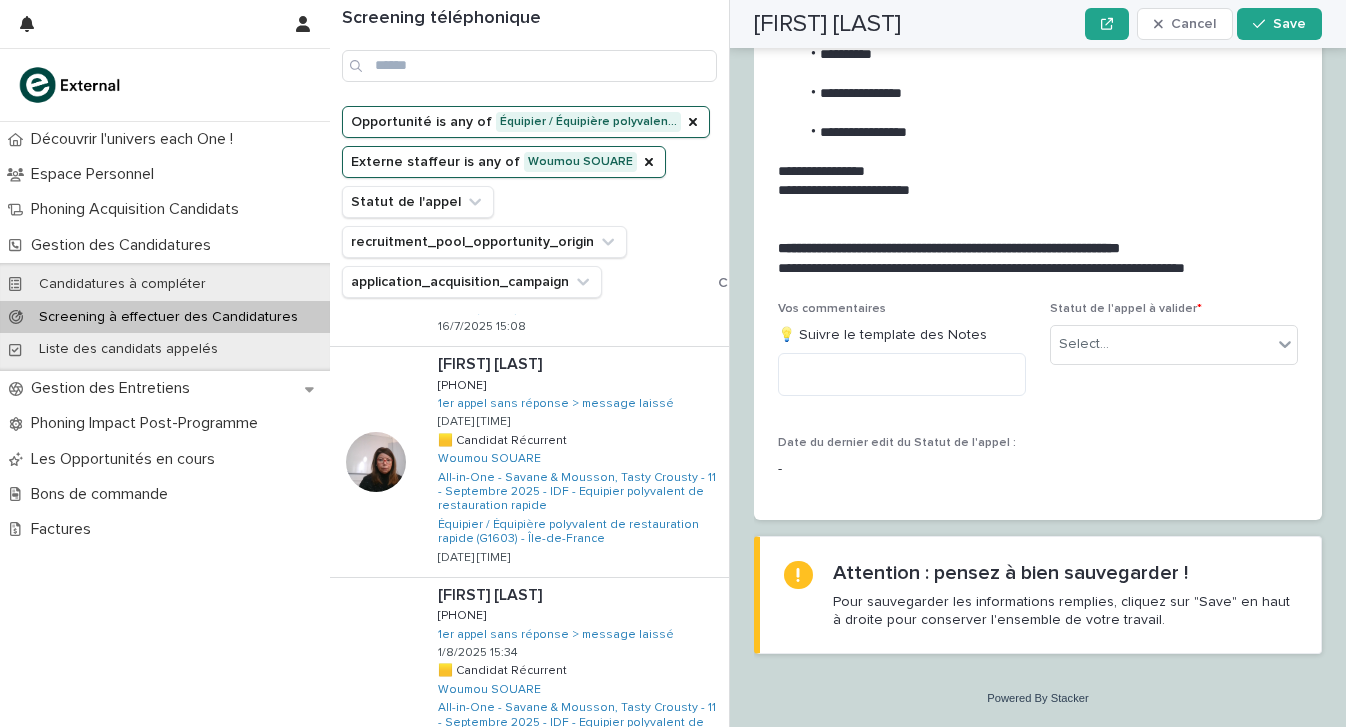scroll, scrollTop: 2129, scrollLeft: 0, axis: vertical 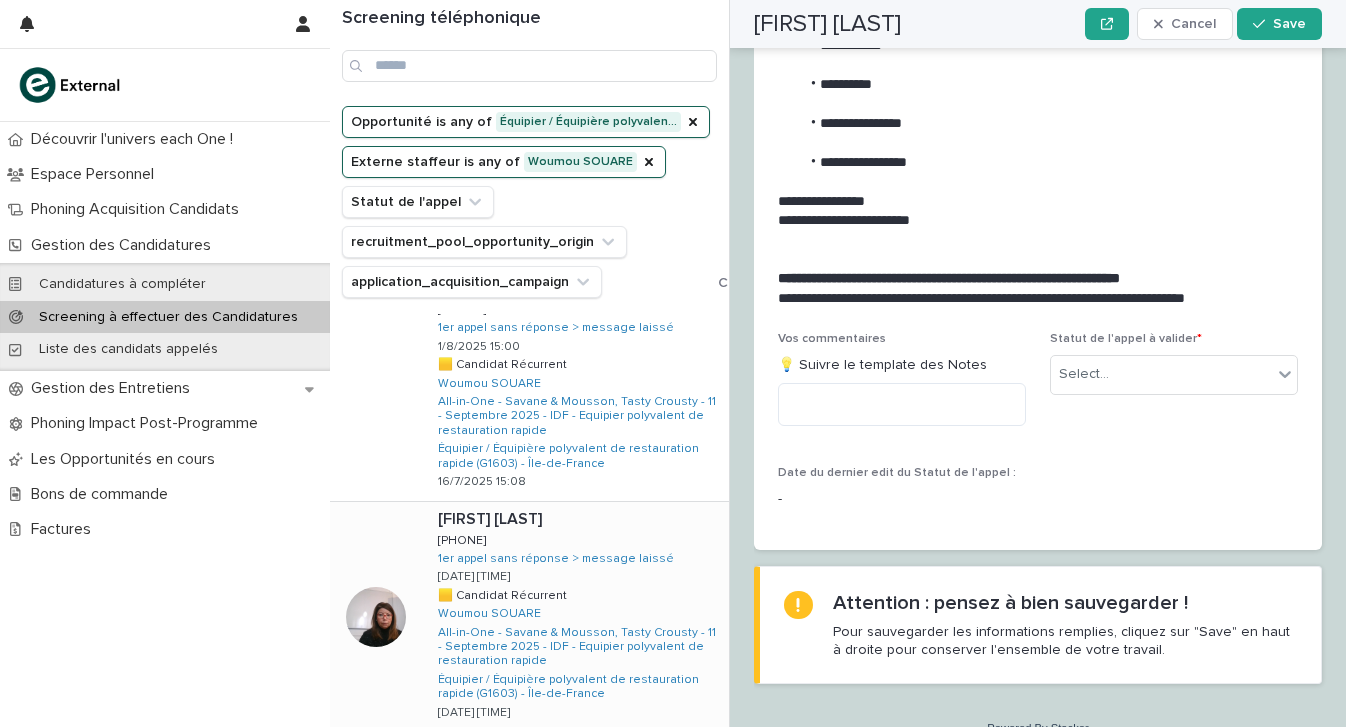 click on "Amel FETHALLAH Amel FETHALLAH   0634609283 0634609283   1er appel sans réponse > message laissé   1/8/2025 15:20 🟨 Candidat Récurrent 🟨 Candidat Récurrent   Woumou SOUARE   All-in-One - Savane & Mousson, Tasty Crousty - 11 - Septembre 2025 - IDF - Equipier polyvalent de restauration rapide   Équipier / Équipière polyvalent de restauration rapide (G1603) - Île-de-France   17/7/2025 16:06" at bounding box center (575, 617) 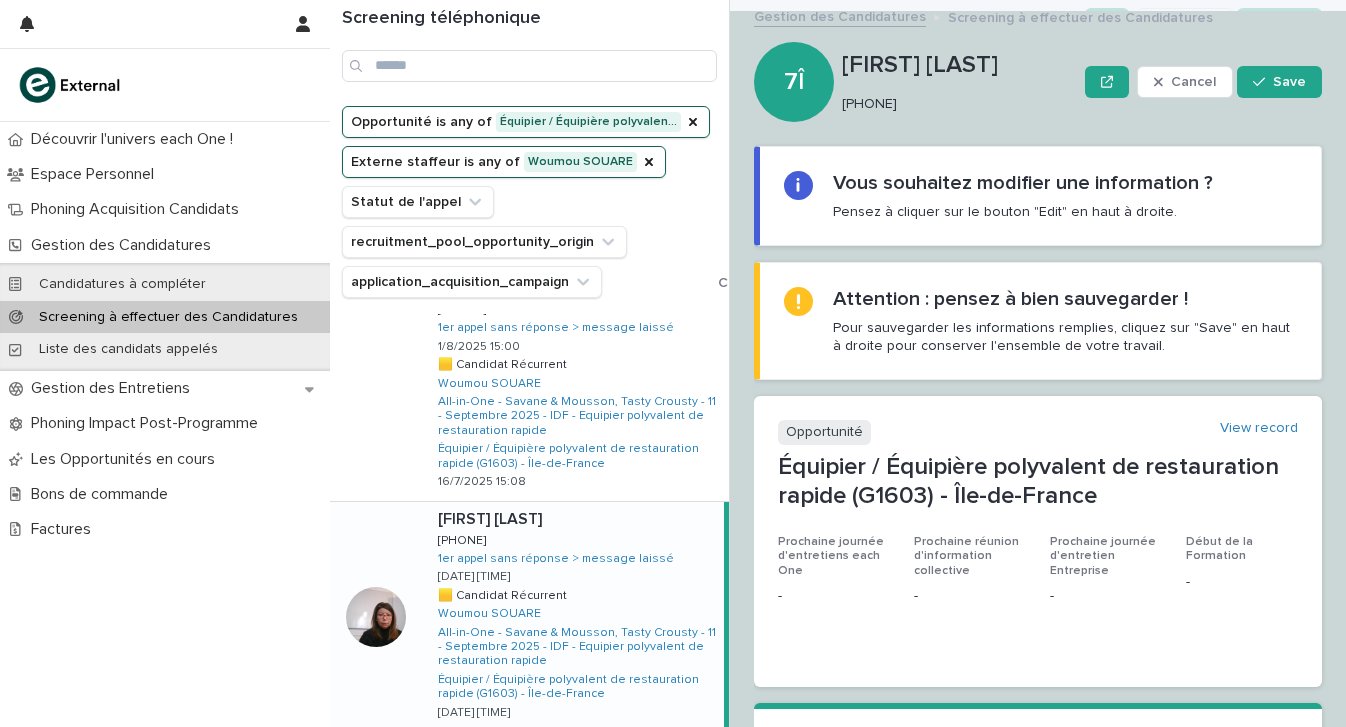 scroll, scrollTop: 0, scrollLeft: 0, axis: both 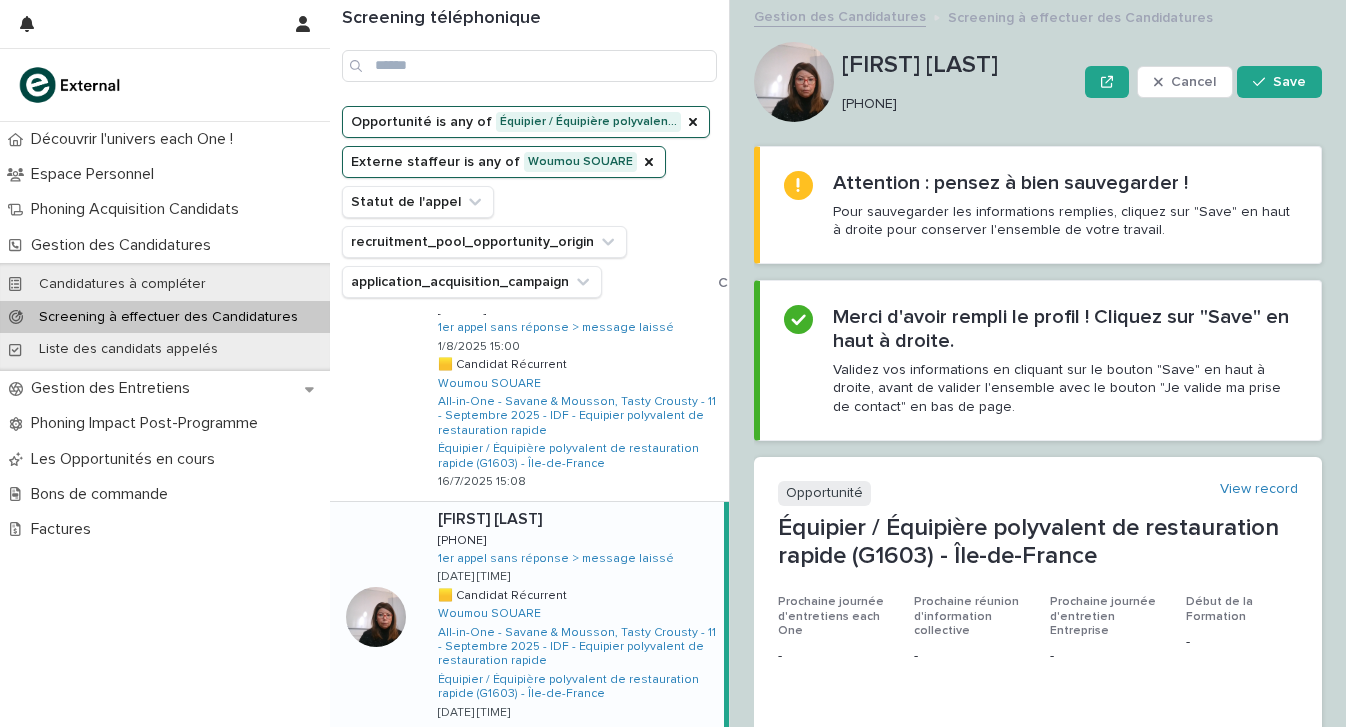 click on "0634609283" at bounding box center (955, 104) 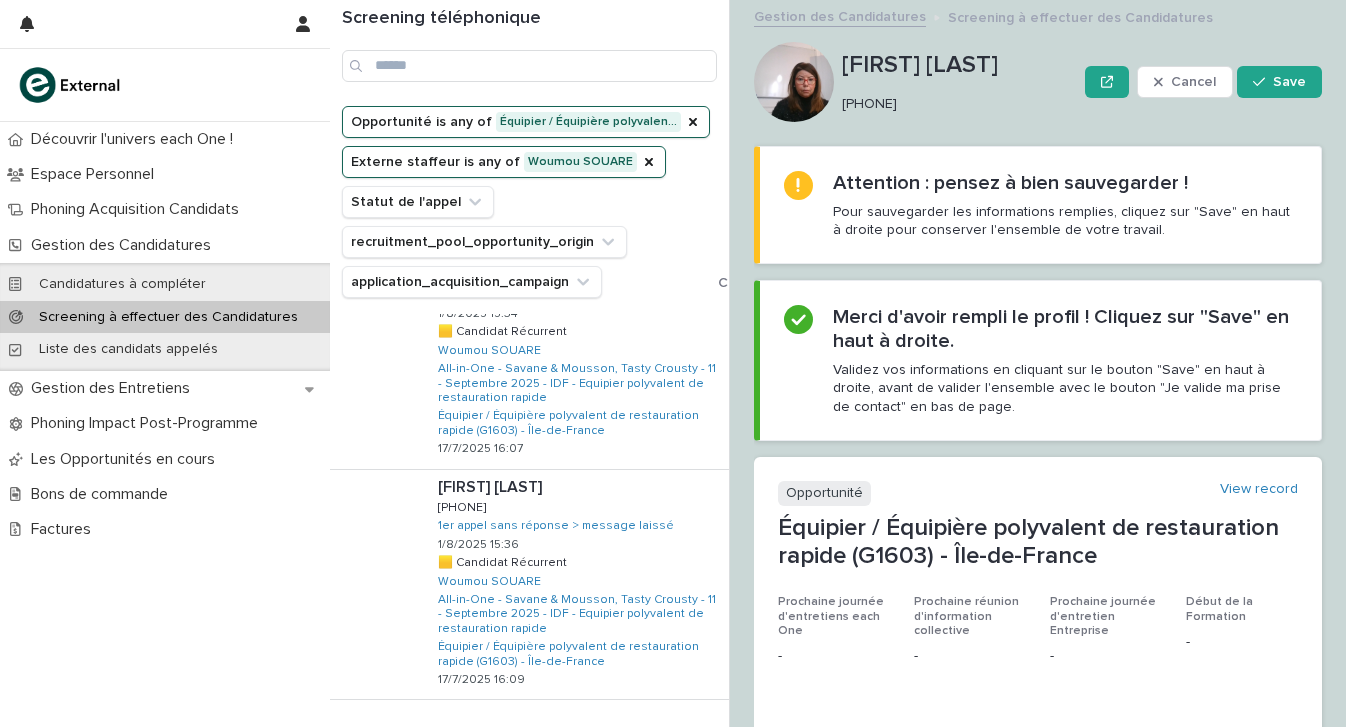 scroll, scrollTop: 1889, scrollLeft: 0, axis: vertical 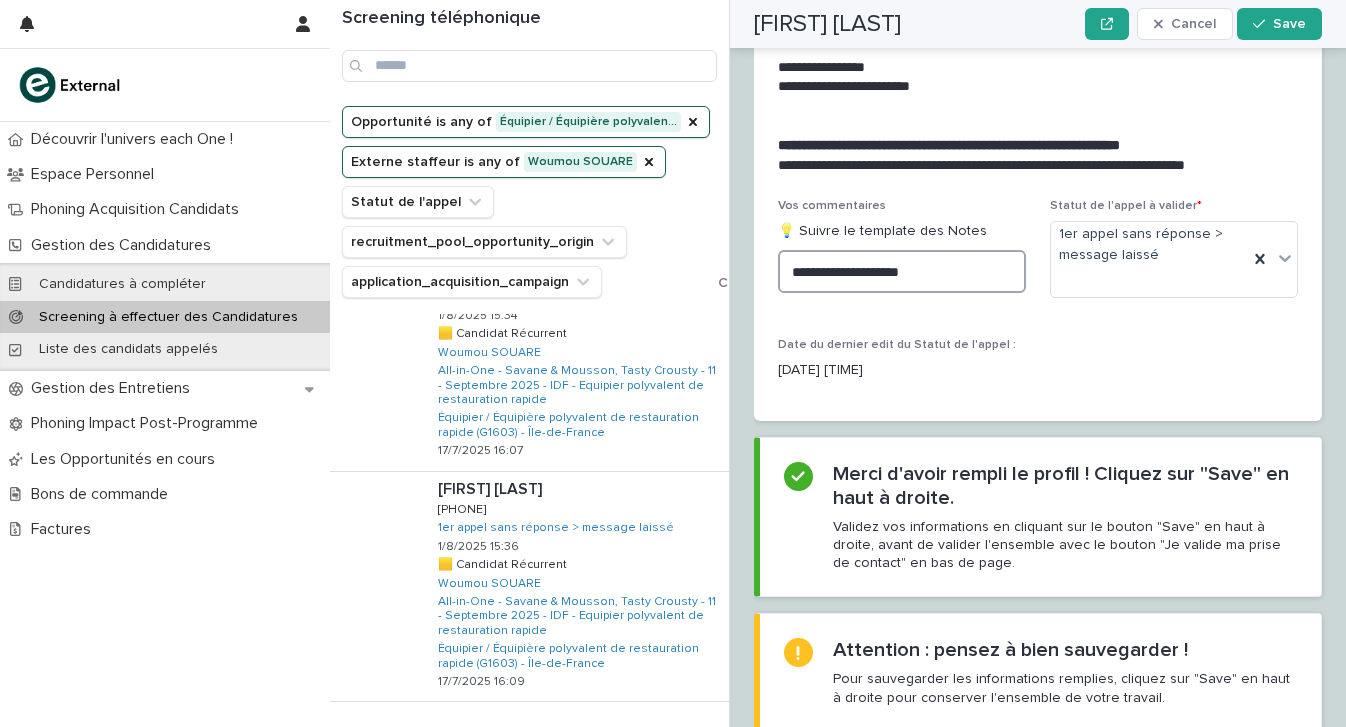 click on "**********" at bounding box center [902, 271] 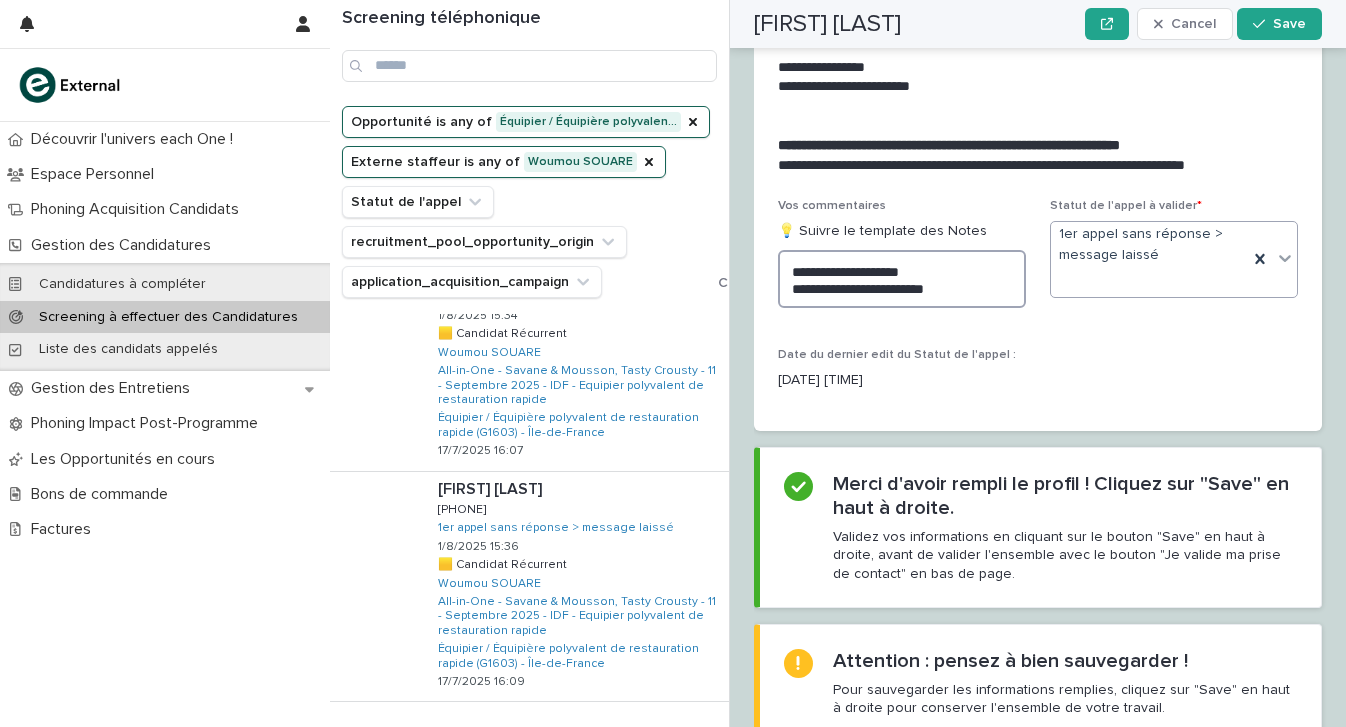 type on "**********" 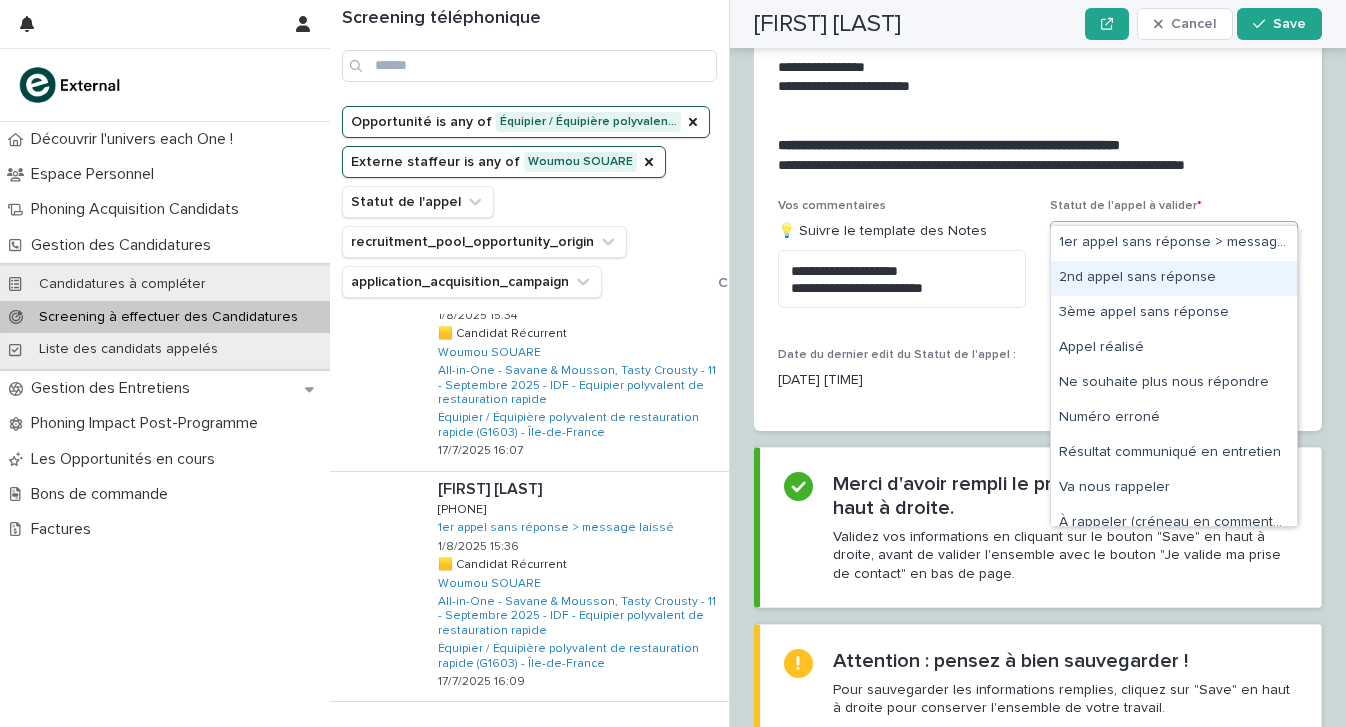 click on "2nd appel sans réponse" at bounding box center (1174, 278) 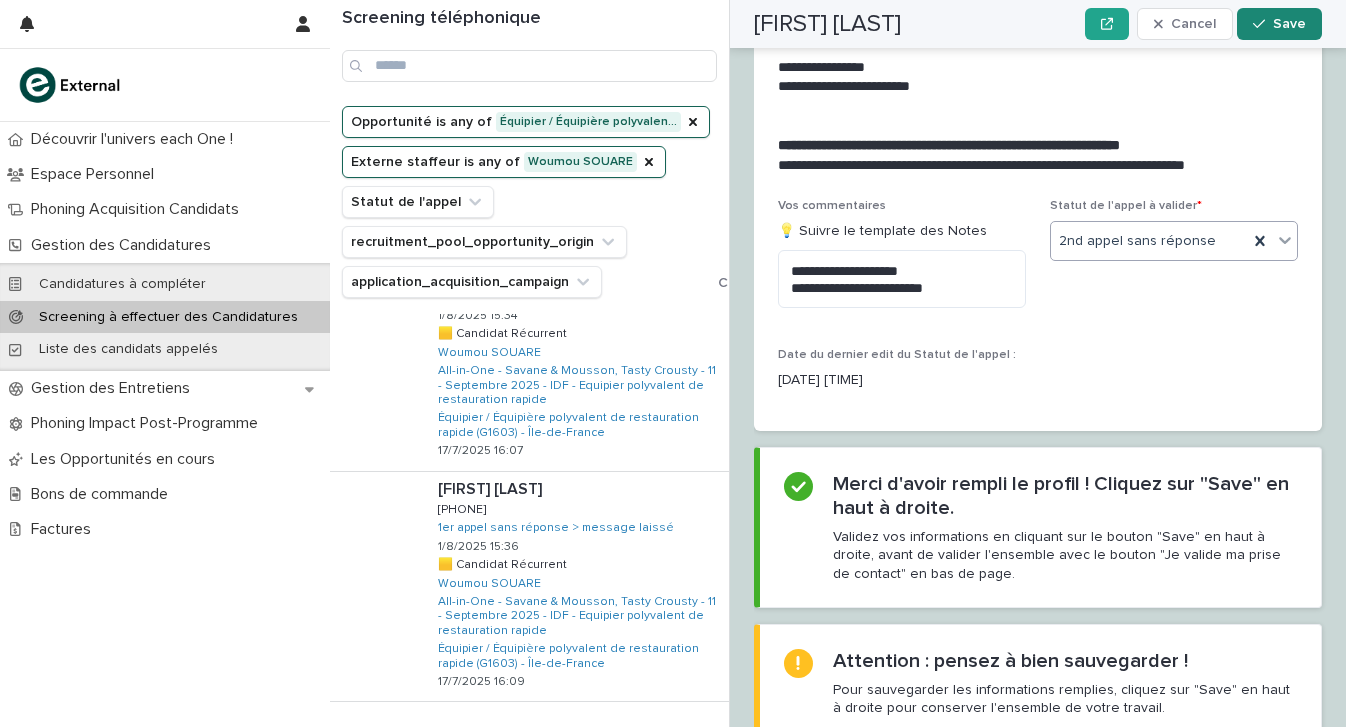 click on "Save" at bounding box center [1289, 24] 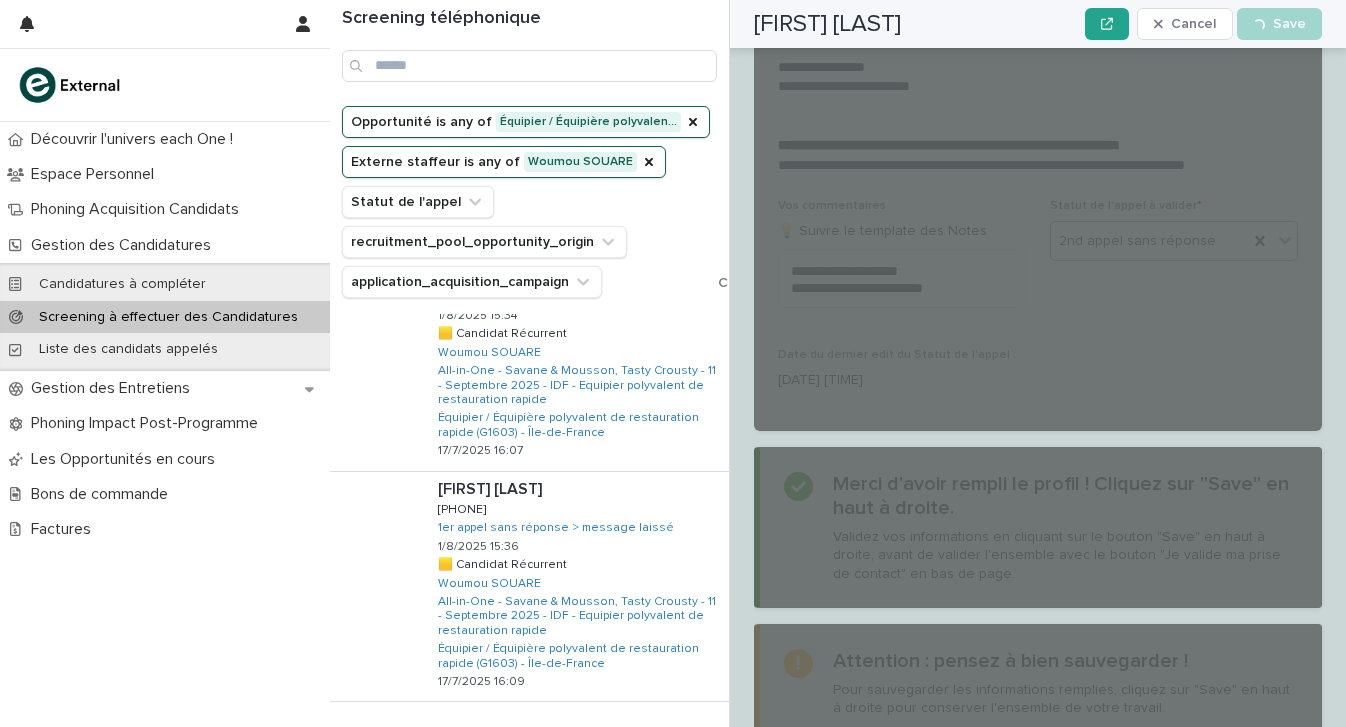 scroll, scrollTop: 2913, scrollLeft: 0, axis: vertical 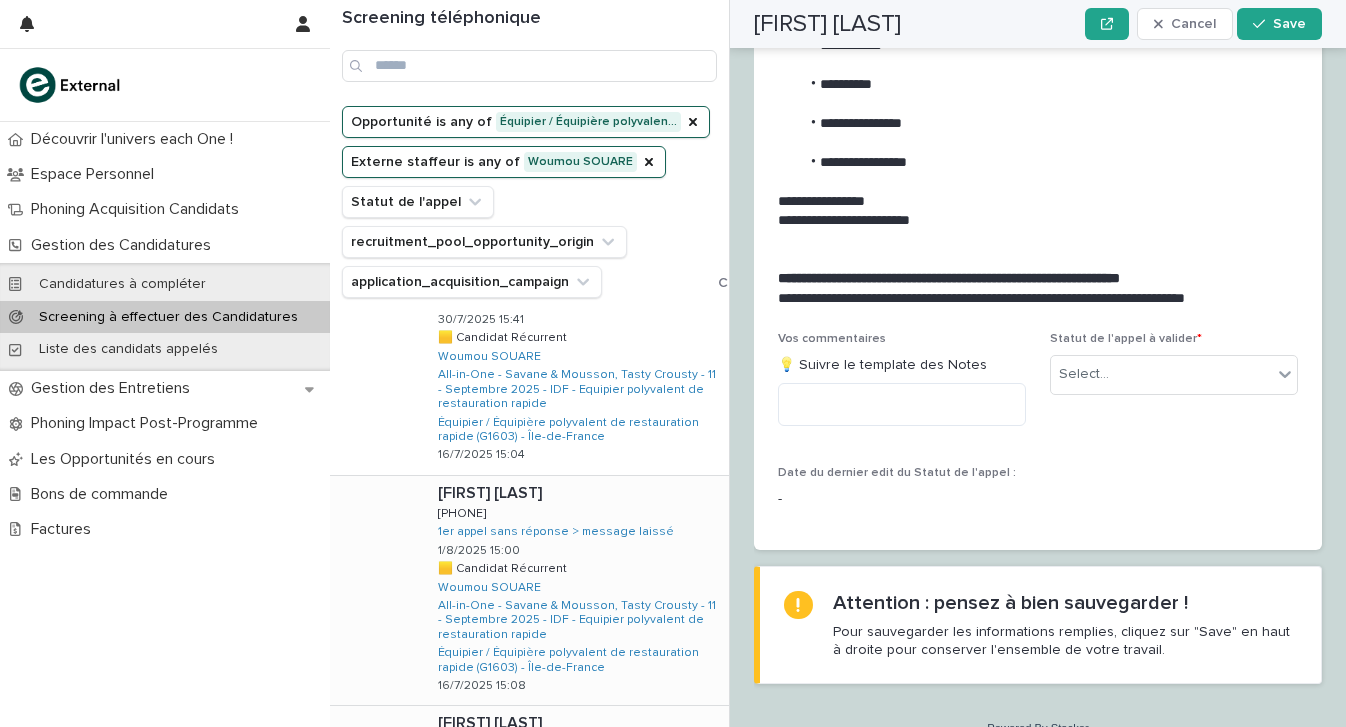 click on "Erika FREIRE LOPËZ Erika FREIRE LOPËZ   0646531596 0646531596   1er appel sans réponse > message laissé   1/8/2025 15:00 🟨 Candidat Récurrent 🟨 Candidat Récurrent   Woumou SOUARE   All-in-One - Savane & Mousson, Tasty Crousty - 11 - Septembre 2025 - IDF - Equipier polyvalent de restauration rapide   Équipier / Équipière polyvalent de restauration rapide (G1603) - Île-de-France   16/7/2025 15:08" at bounding box center (575, 591) 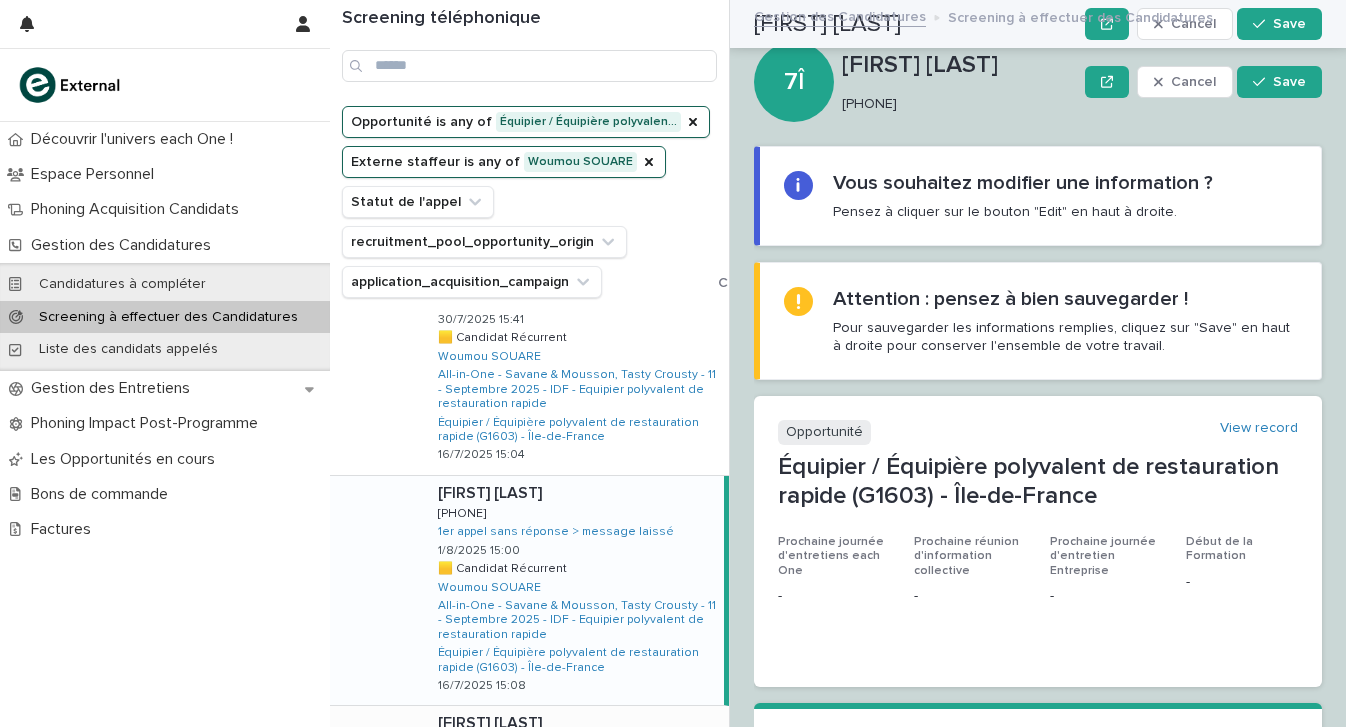 scroll, scrollTop: 0, scrollLeft: 0, axis: both 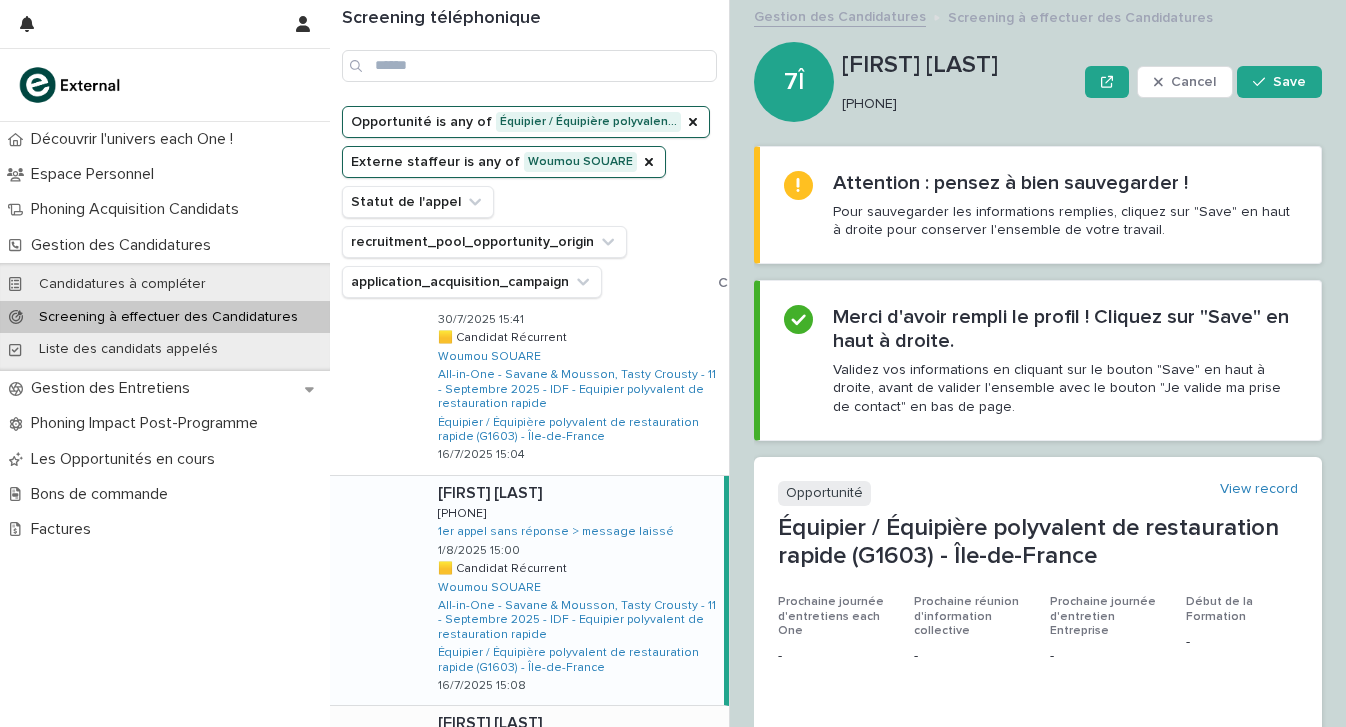 click on "0646531596" at bounding box center [955, 104] 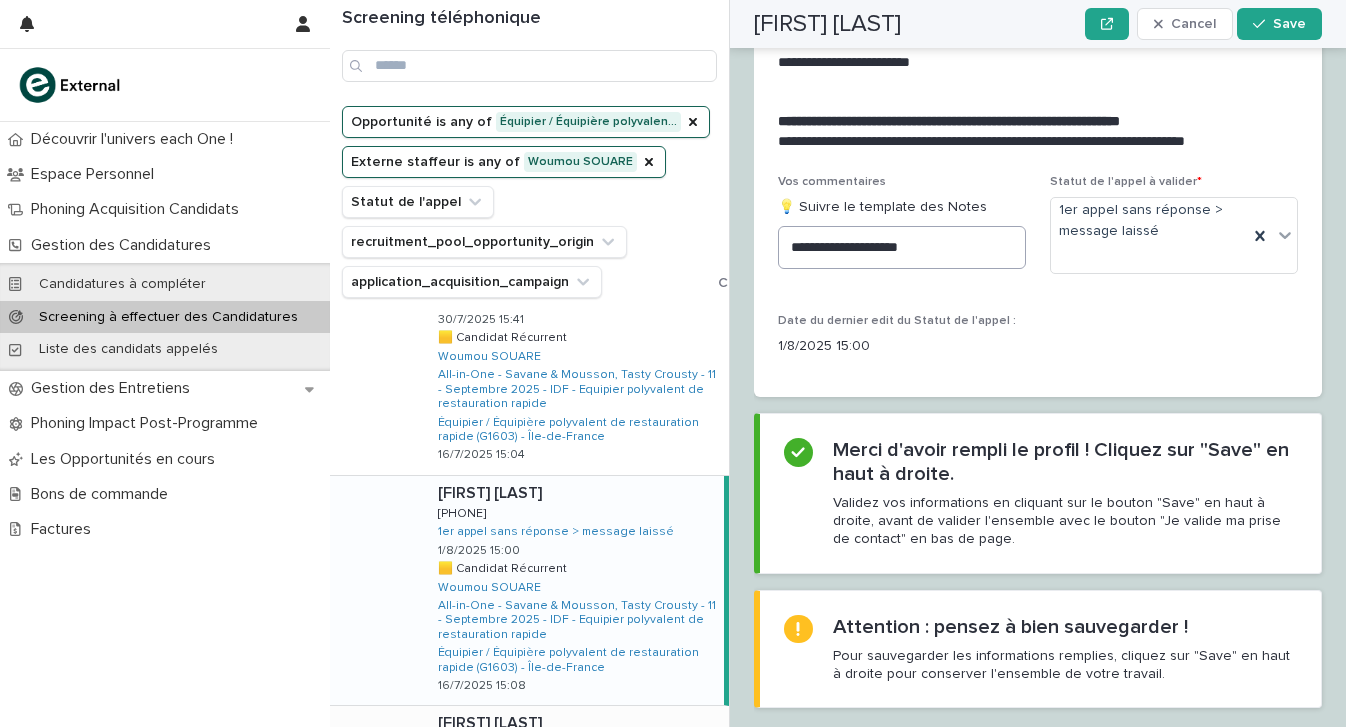 scroll, scrollTop: 2399, scrollLeft: 0, axis: vertical 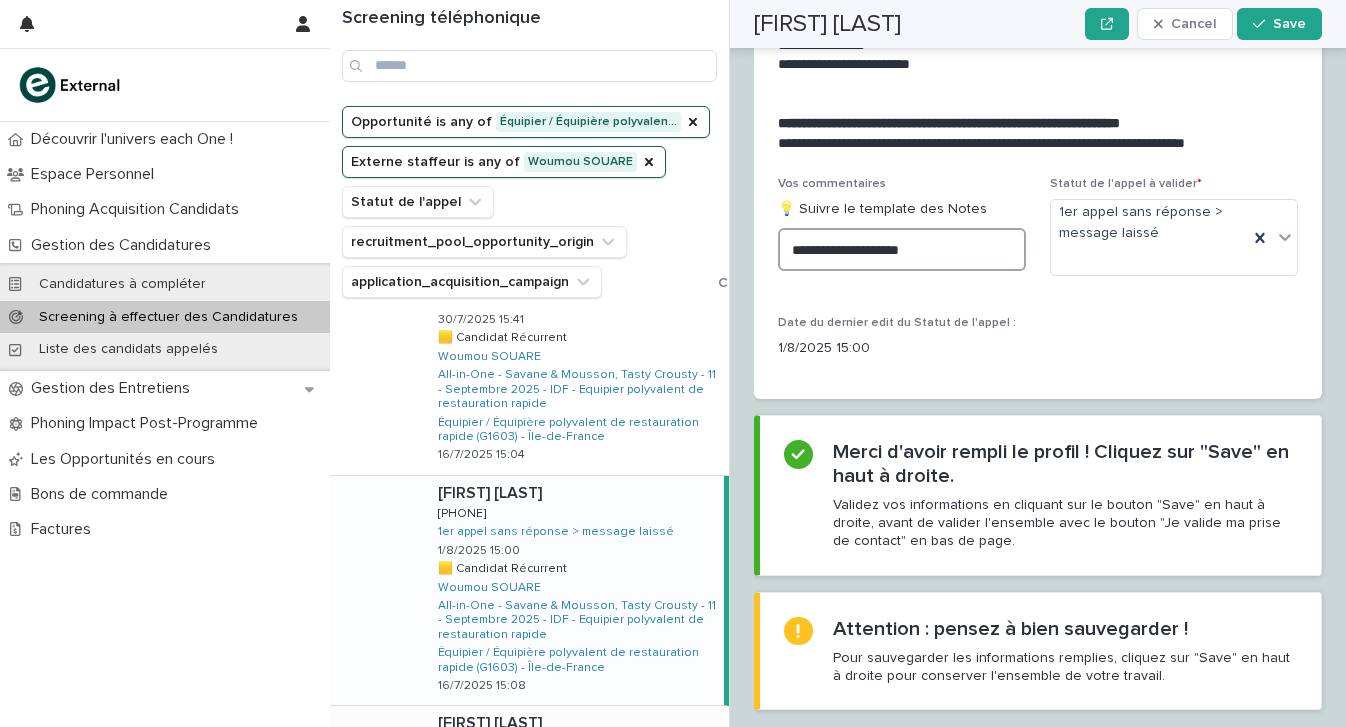 click on "**********" at bounding box center [902, 249] 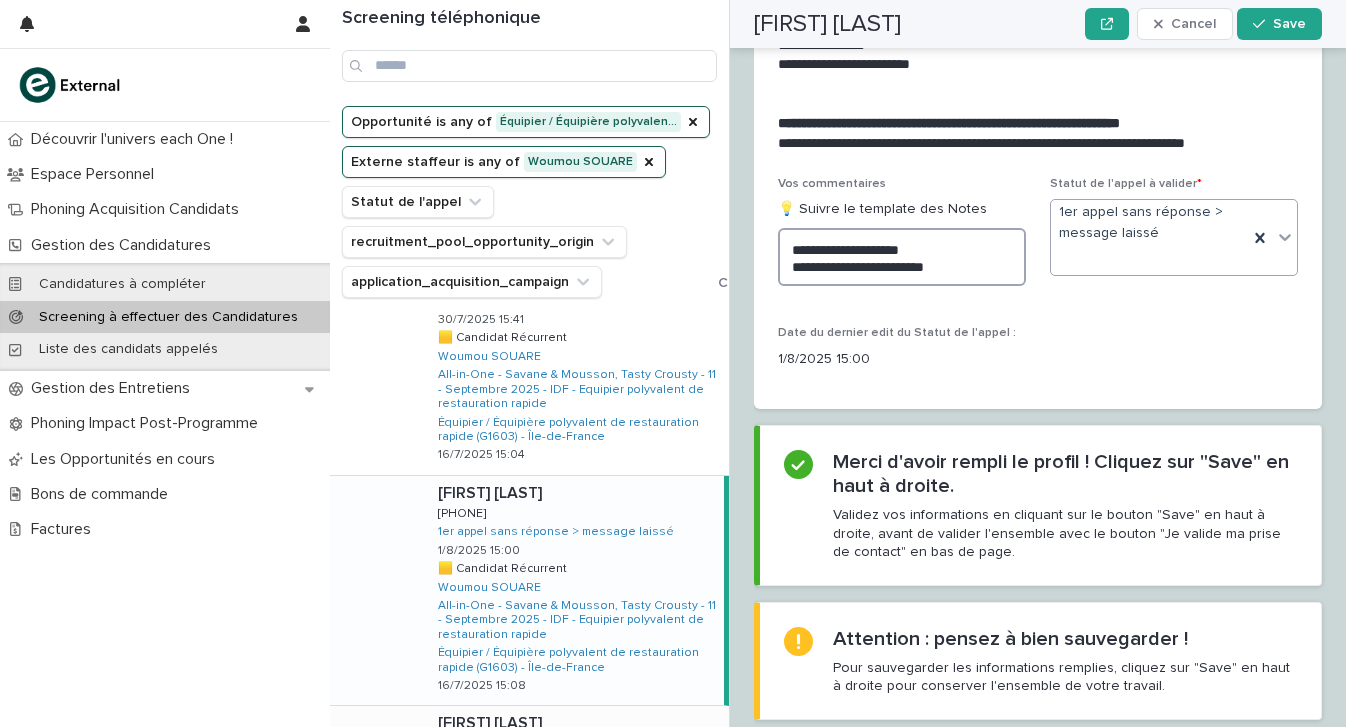 type on "**********" 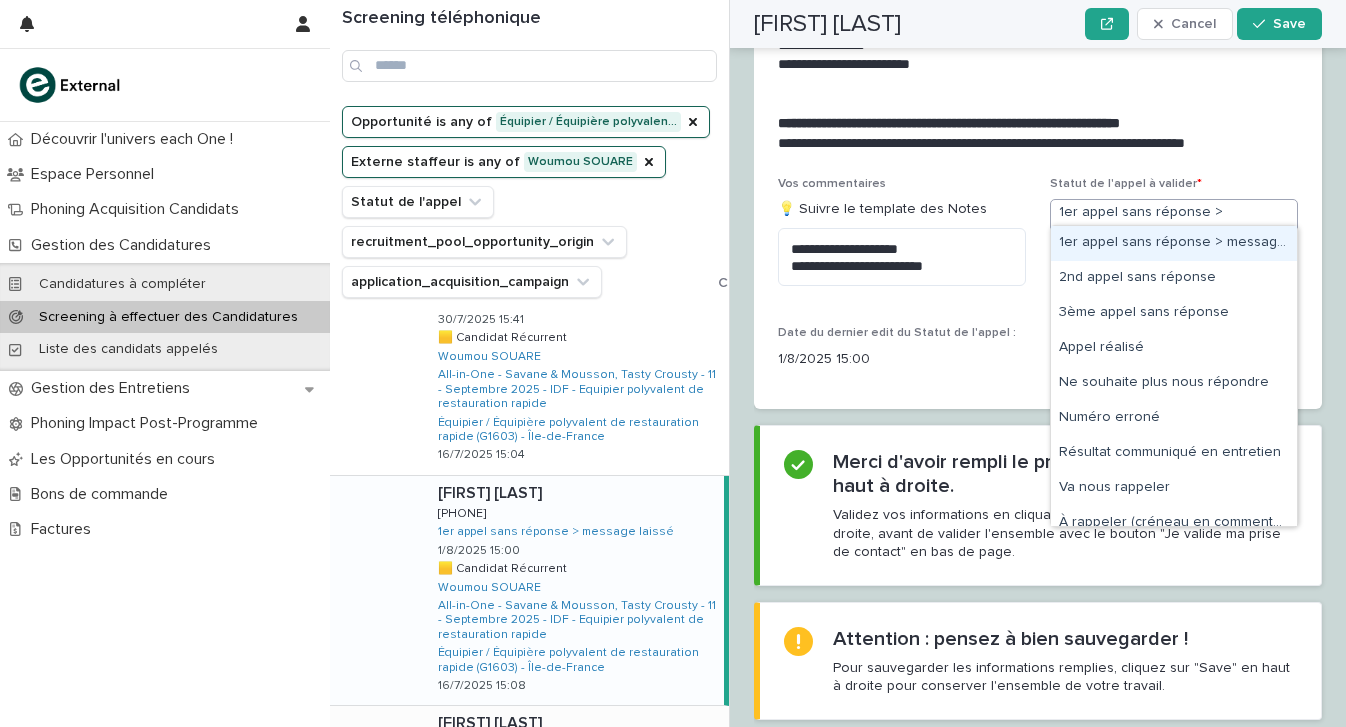 click on "1er appel sans réponse > message laissé" at bounding box center [1149, 237] 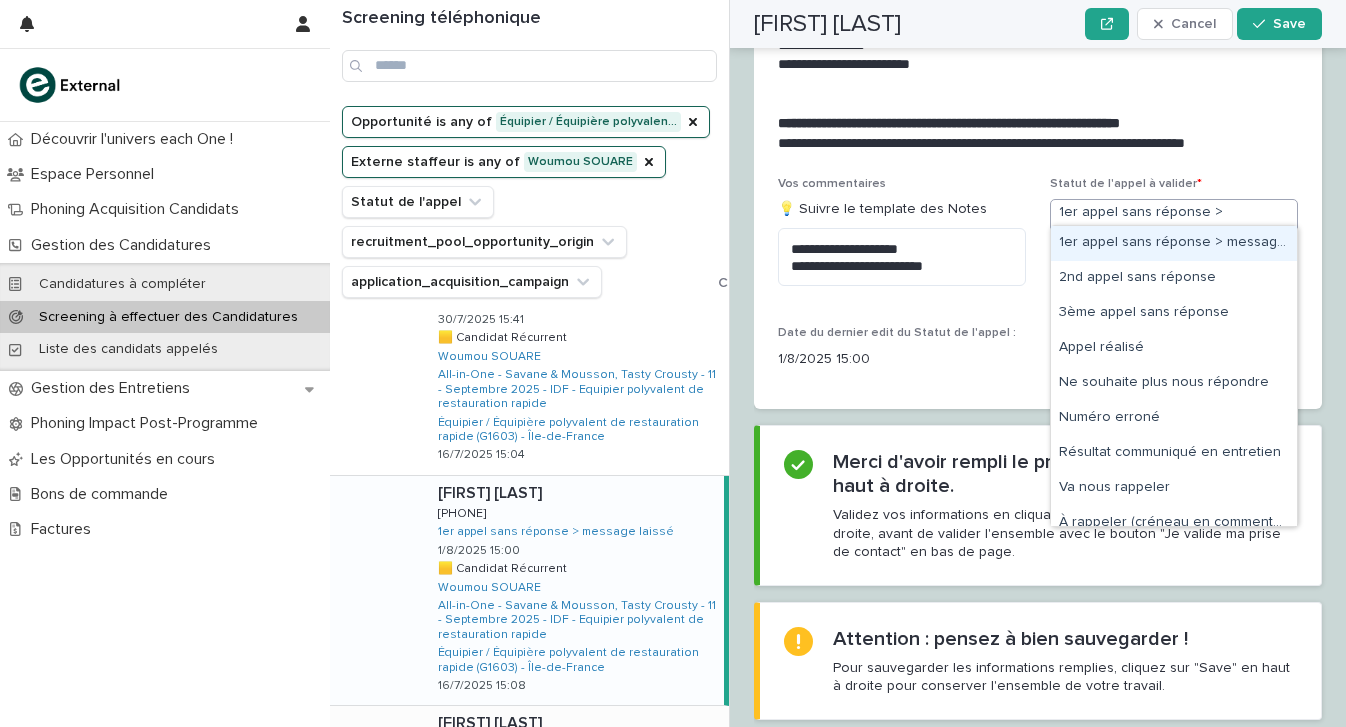 click on "1er appel sans réponse > message laissé" at bounding box center (1174, 243) 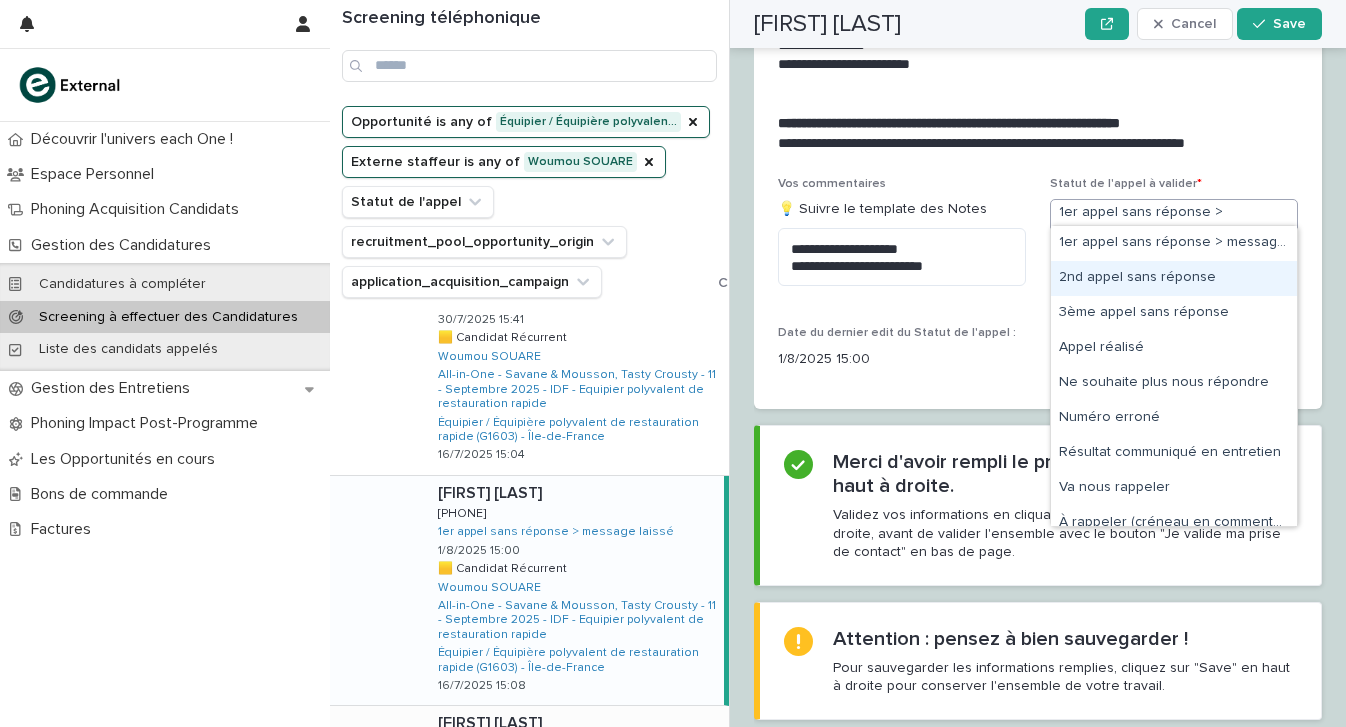 click on "2nd appel sans réponse" at bounding box center [1174, 278] 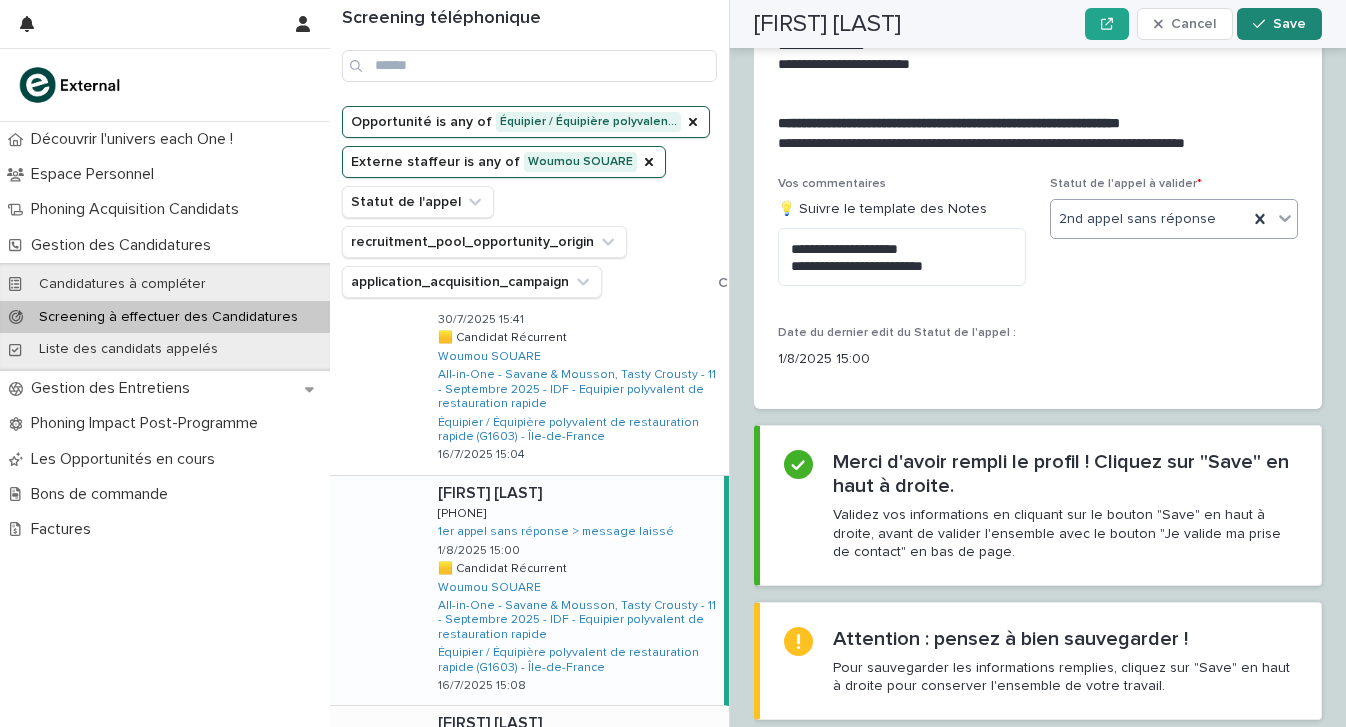 click on "Save" at bounding box center (1289, 24) 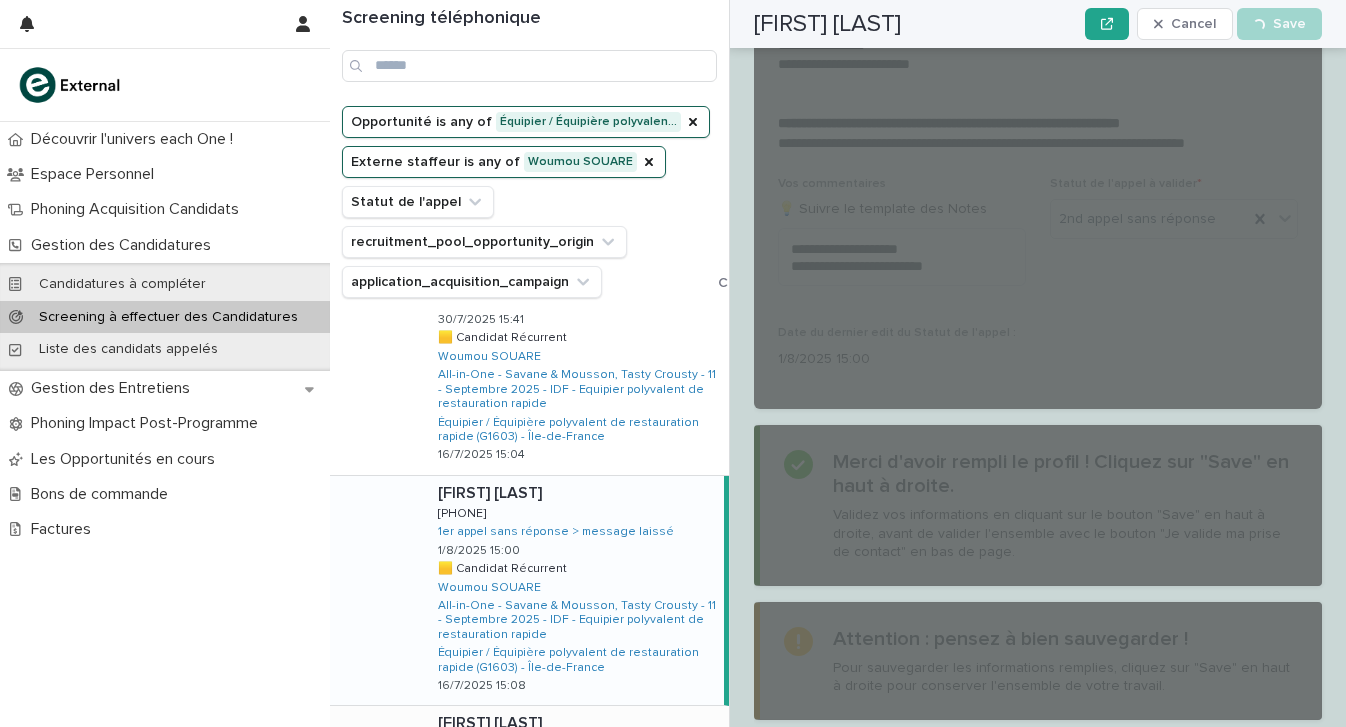 scroll, scrollTop: 2399, scrollLeft: 0, axis: vertical 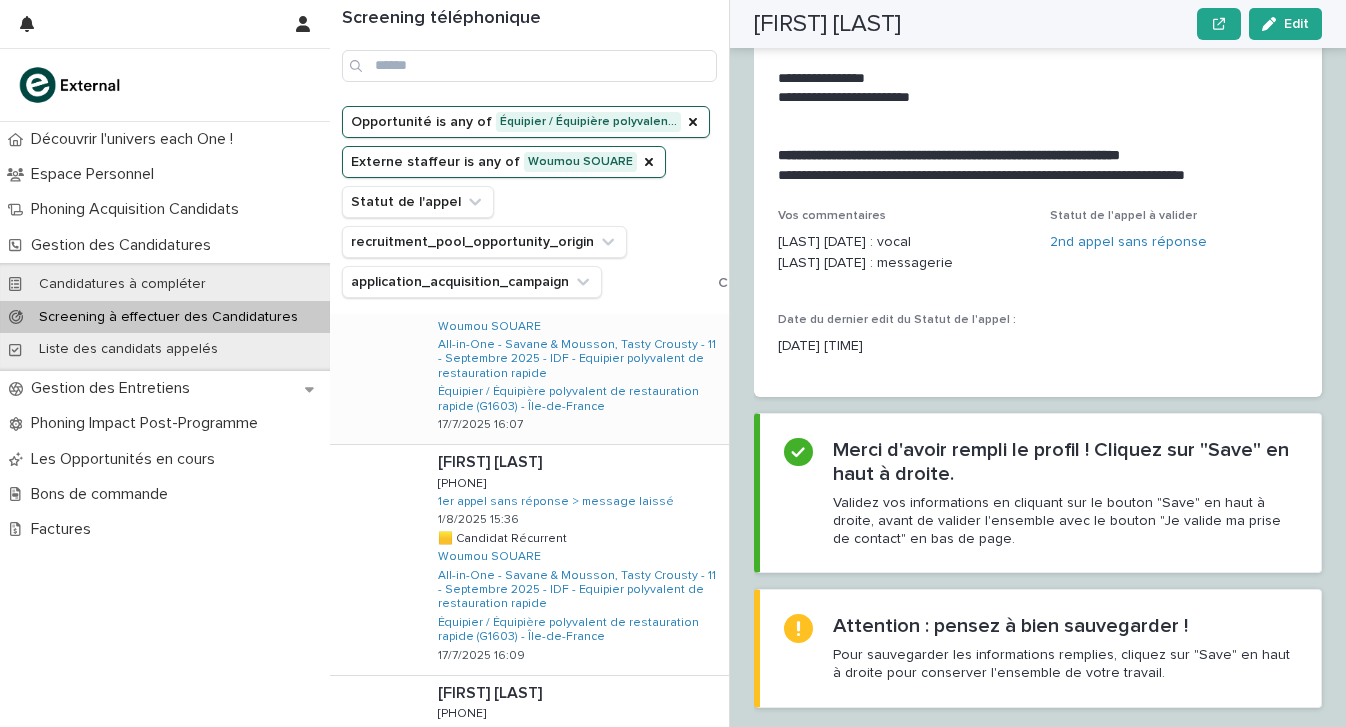 click on "Philippe PETILA Philippe PETILA   0754218958 0754218958   1er appel sans réponse > message laissé   1/8/2025 15:34 🟨 Candidat Récurrent 🟨 Candidat Récurrent   Woumou SOUARE   All-in-One - Savane & Mousson, Tasty Crousty - 11 - Septembre 2025 - IDF - Equipier polyvalent de restauration rapide   Équipier / Équipière polyvalent de restauration rapide (G1603) - Île-de-France   17/7/2025 16:07" at bounding box center (575, 330) 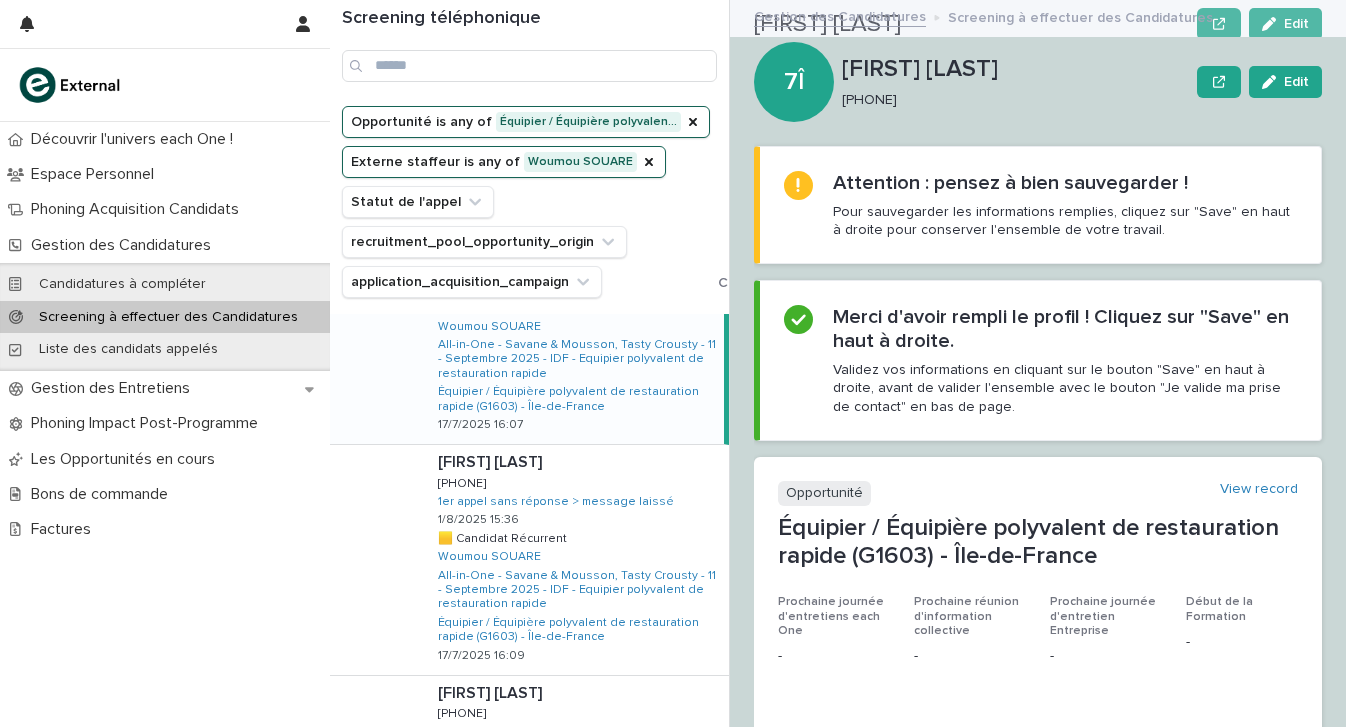 scroll, scrollTop: 0, scrollLeft: 0, axis: both 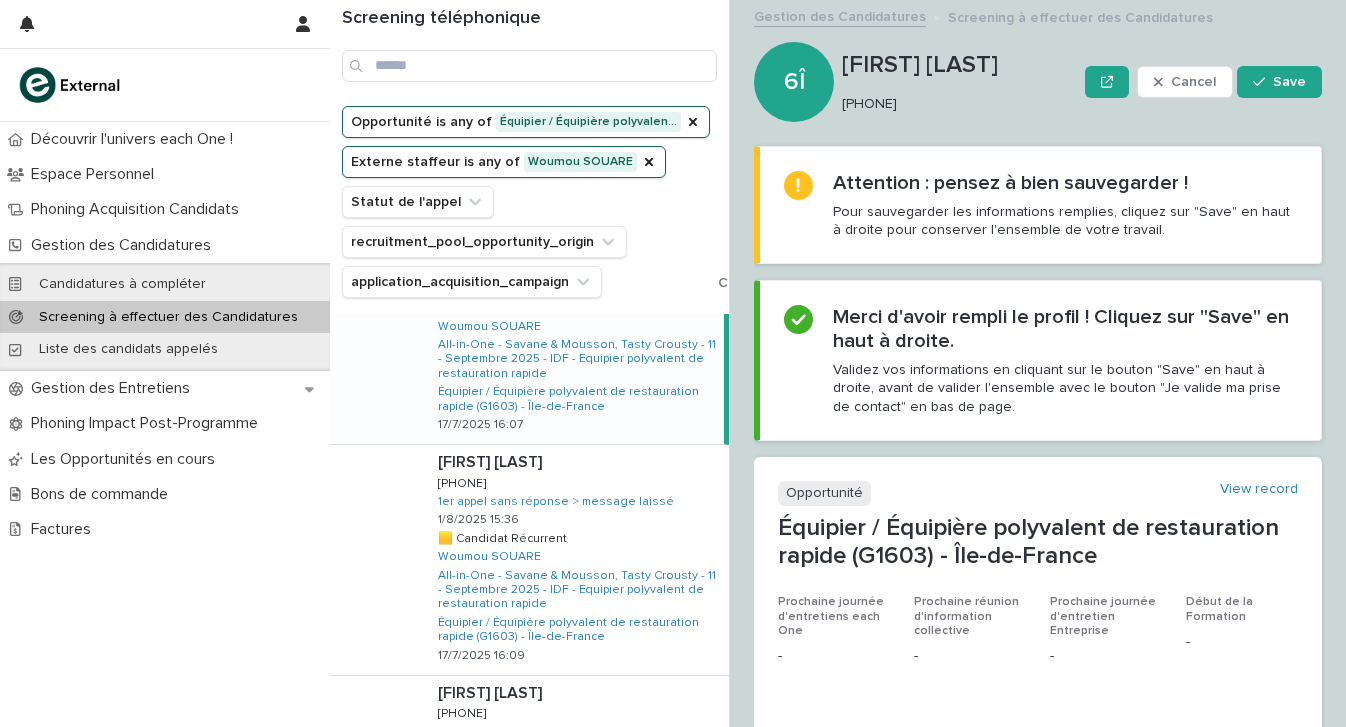 click on "0754218958" at bounding box center (955, 104) 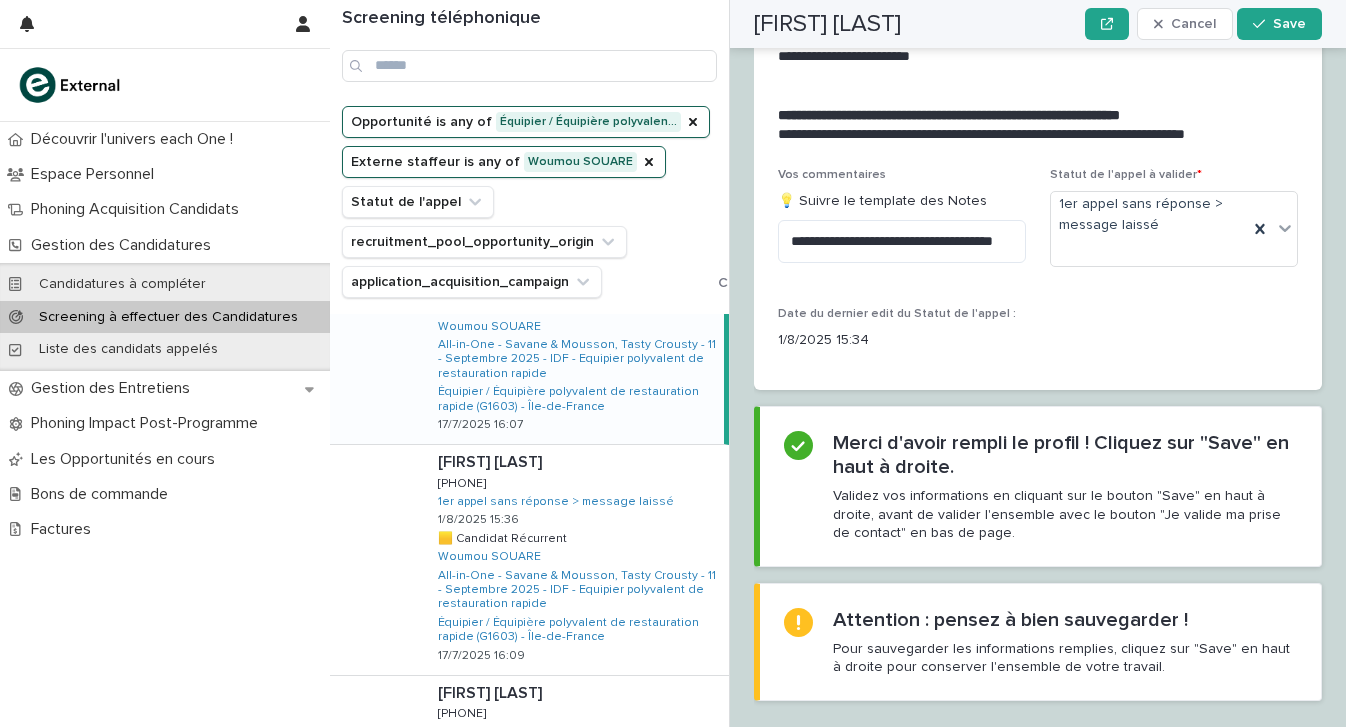 scroll, scrollTop: 2989, scrollLeft: 0, axis: vertical 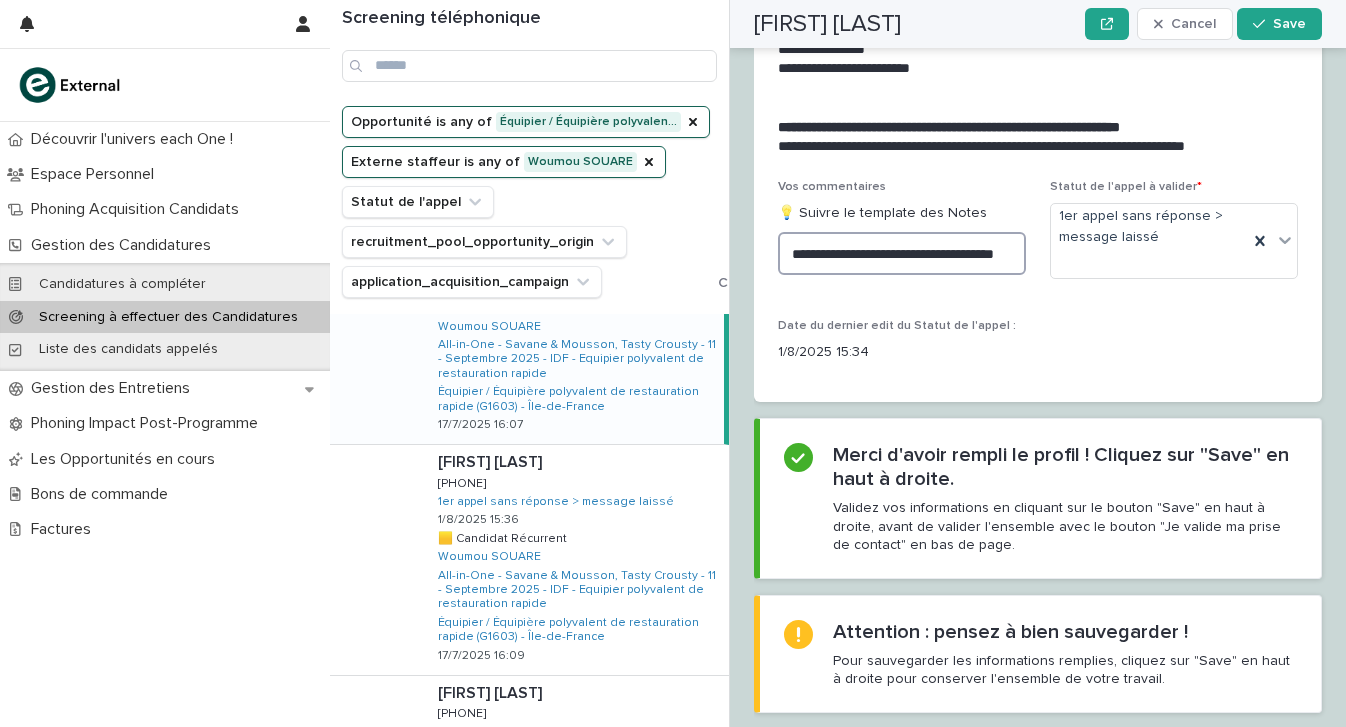 drag, startPoint x: 905, startPoint y: 215, endPoint x: 690, endPoint y: 100, distance: 243.8237 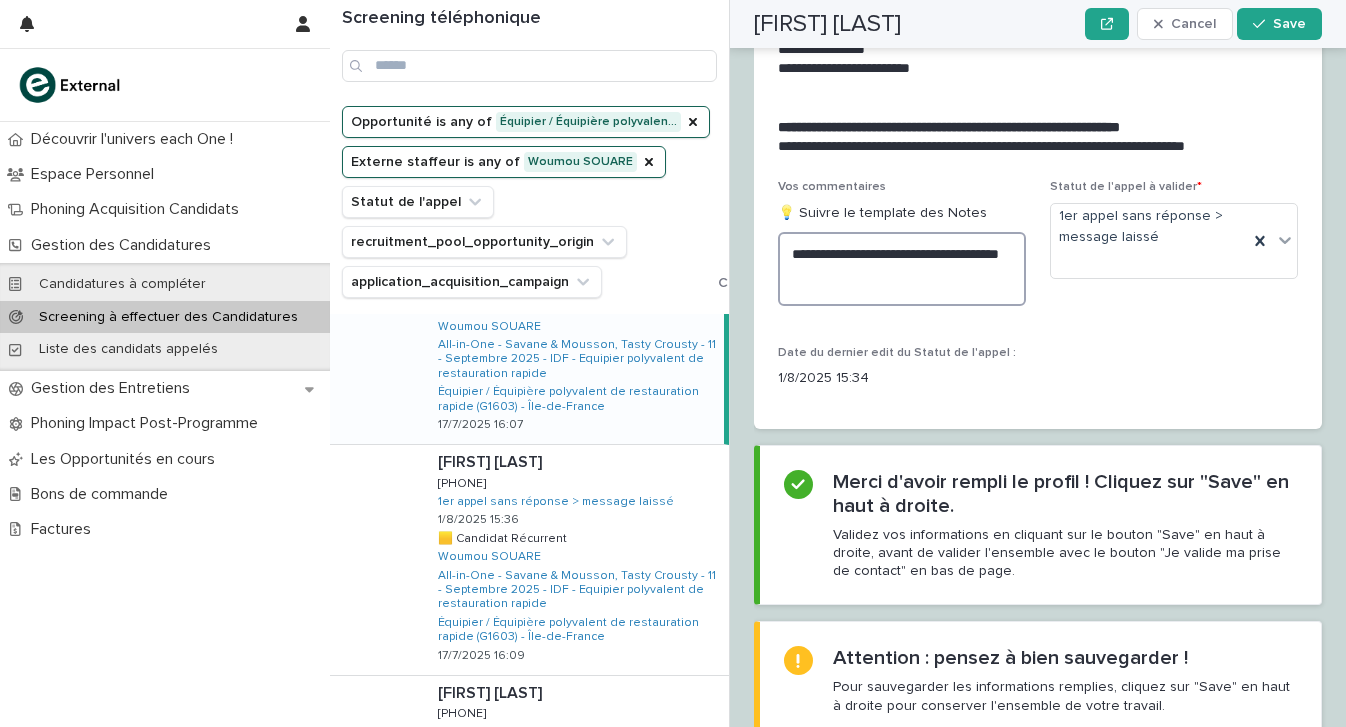 paste on "**********" 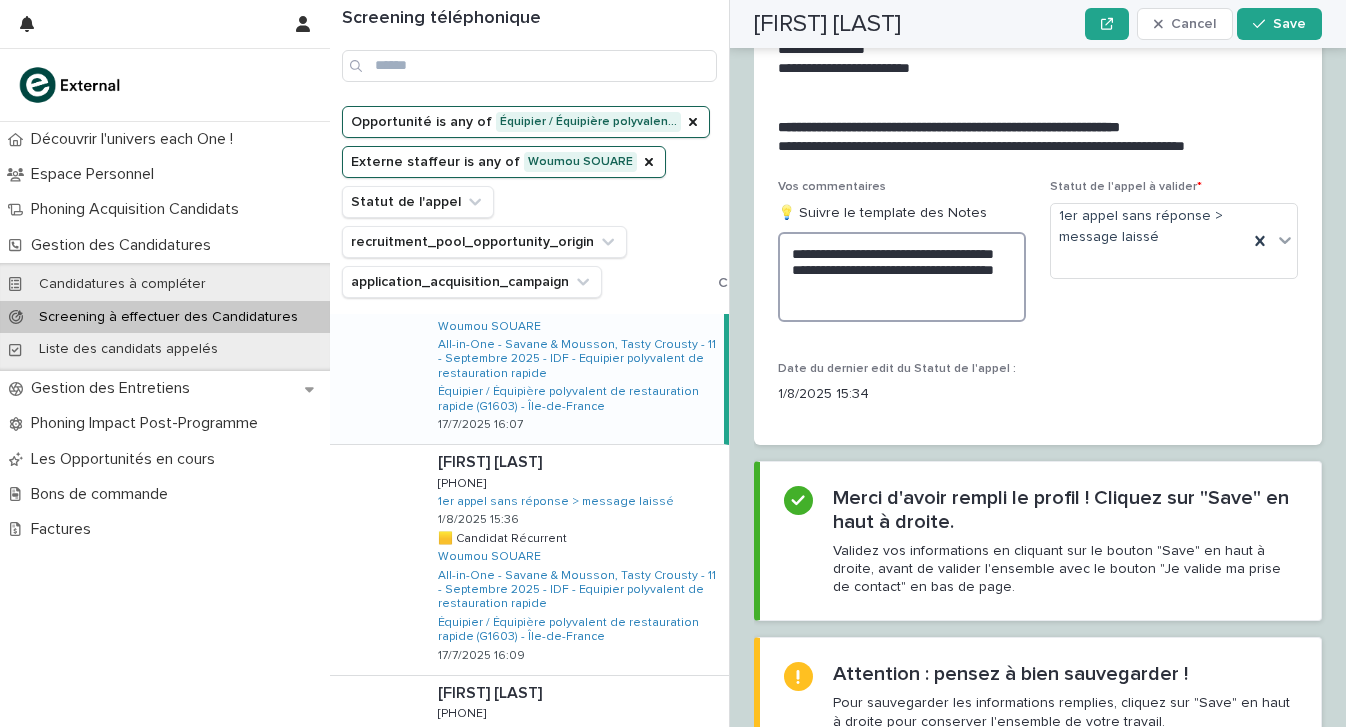 click on "**********" at bounding box center (902, 277) 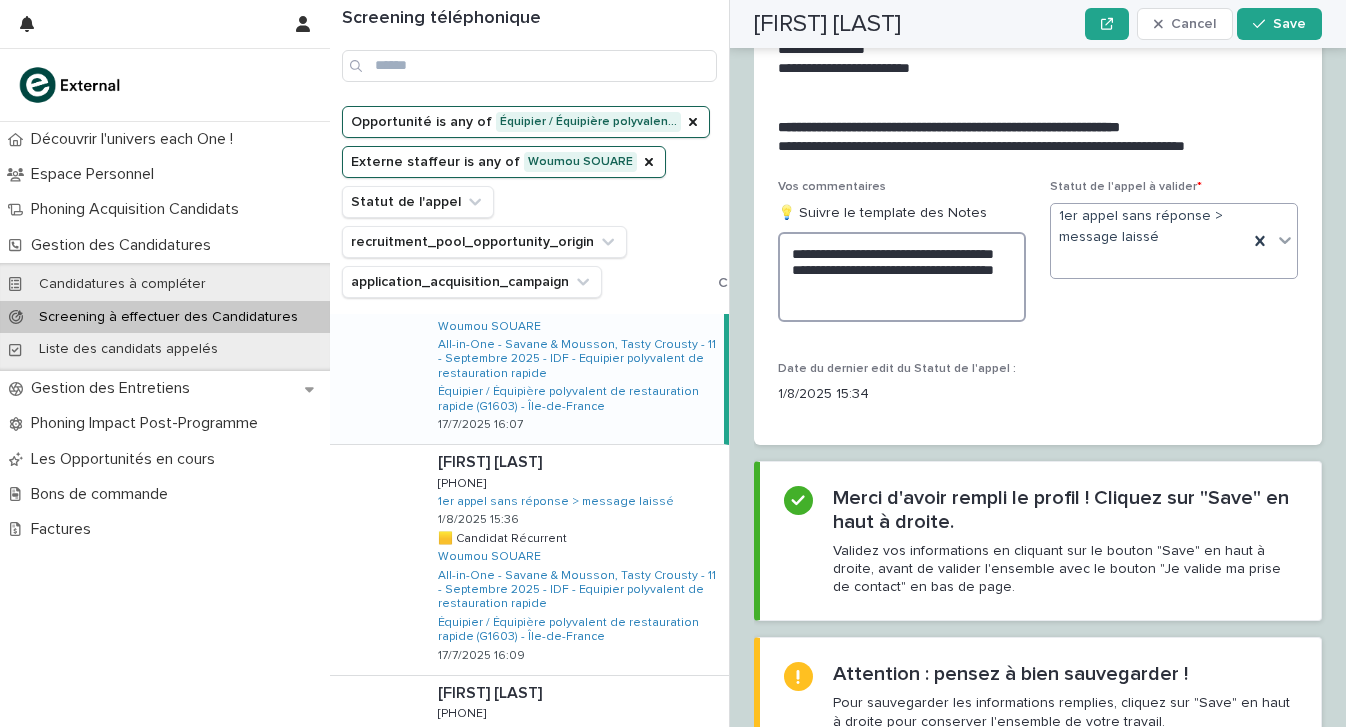 type on "**********" 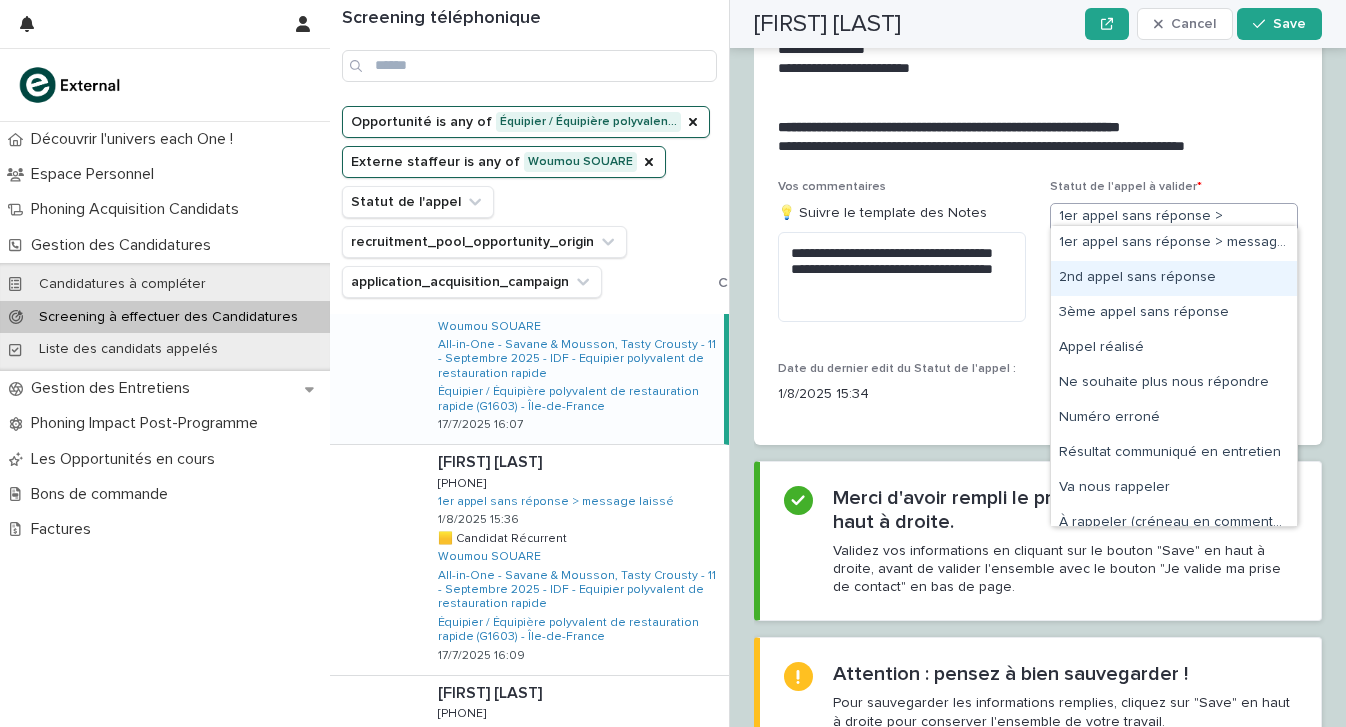 click on "2nd appel sans réponse" at bounding box center (1174, 278) 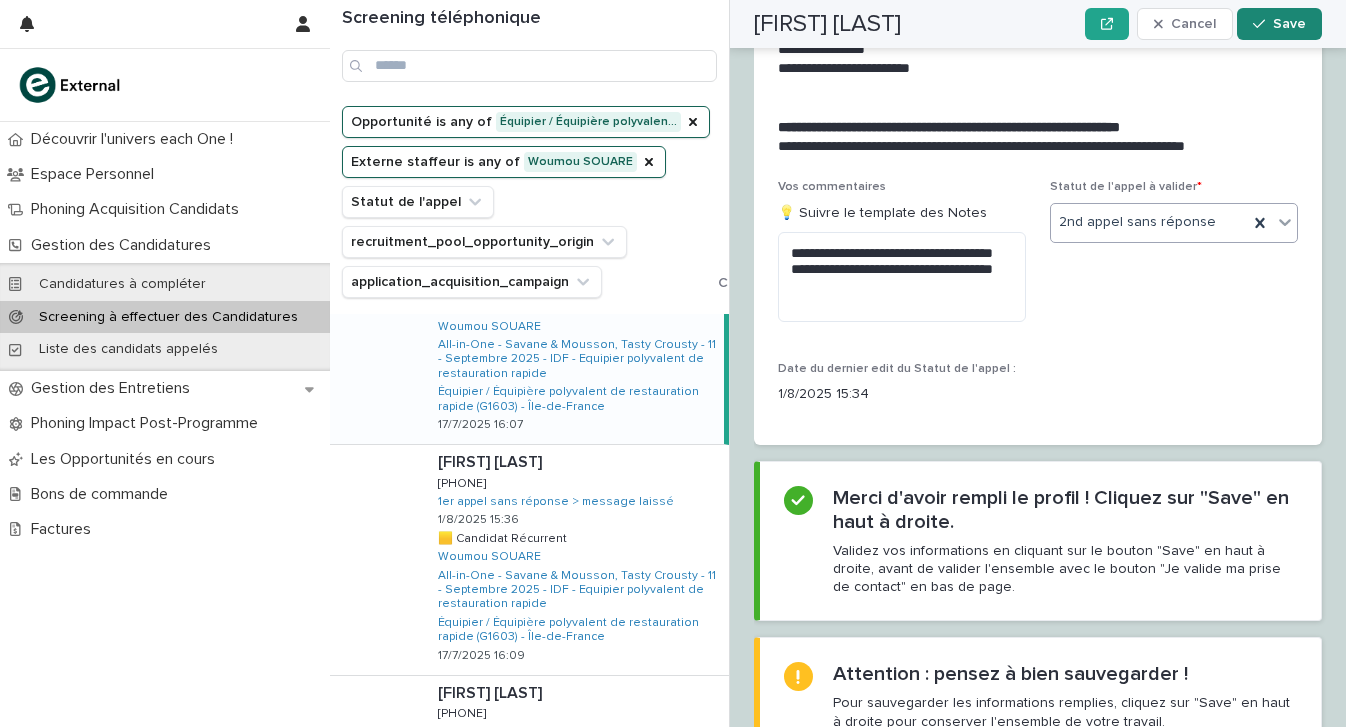 click on "Save" at bounding box center (1279, 24) 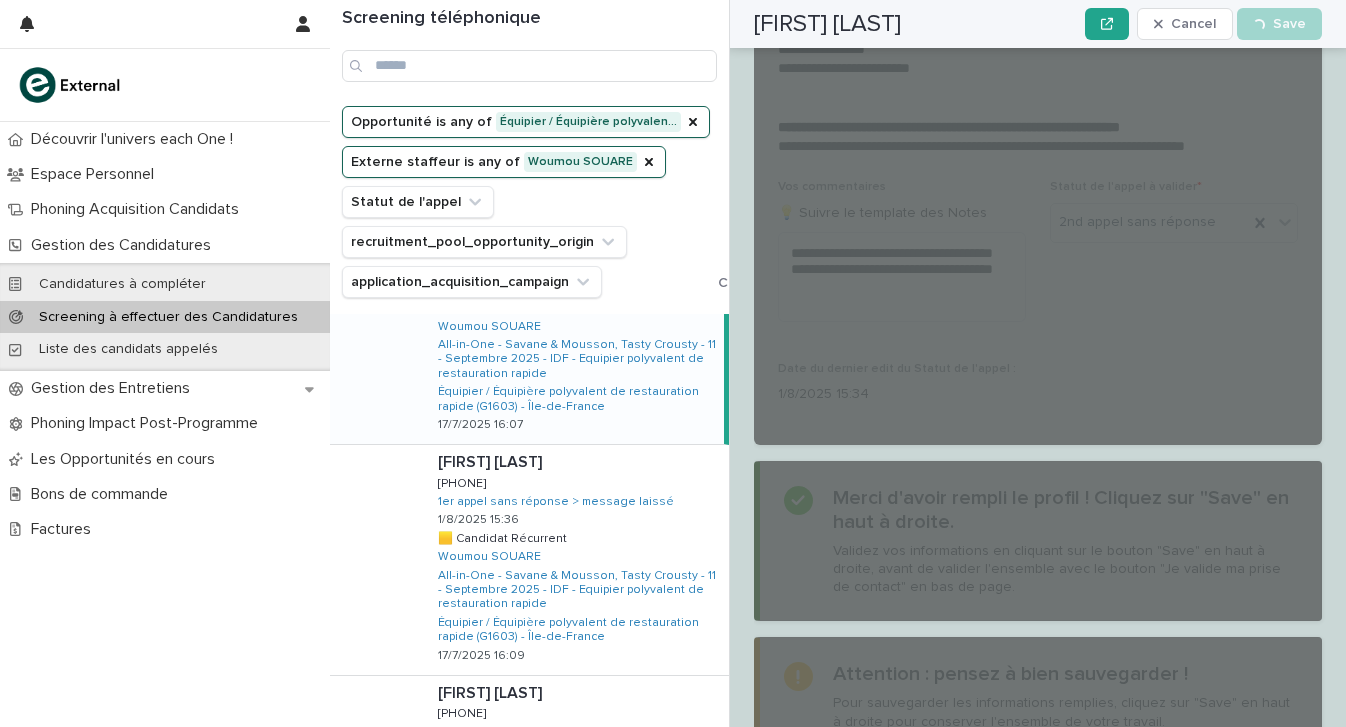 scroll, scrollTop: 2989, scrollLeft: 0, axis: vertical 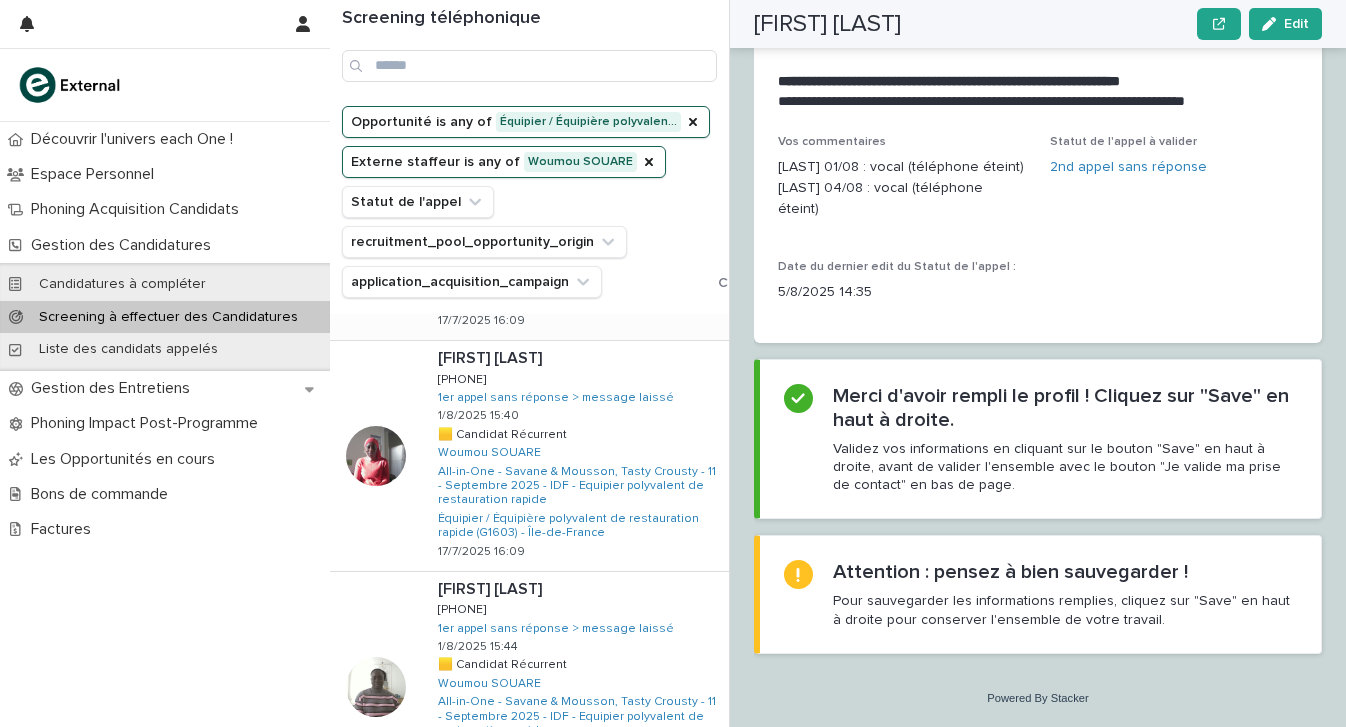 click on "All-in-One - Savane & Mousson, Tasty Crousty - 11 - Septembre 2025 - IDF - Equipier polyvalent de restauration rapide" at bounding box center (579, 255) 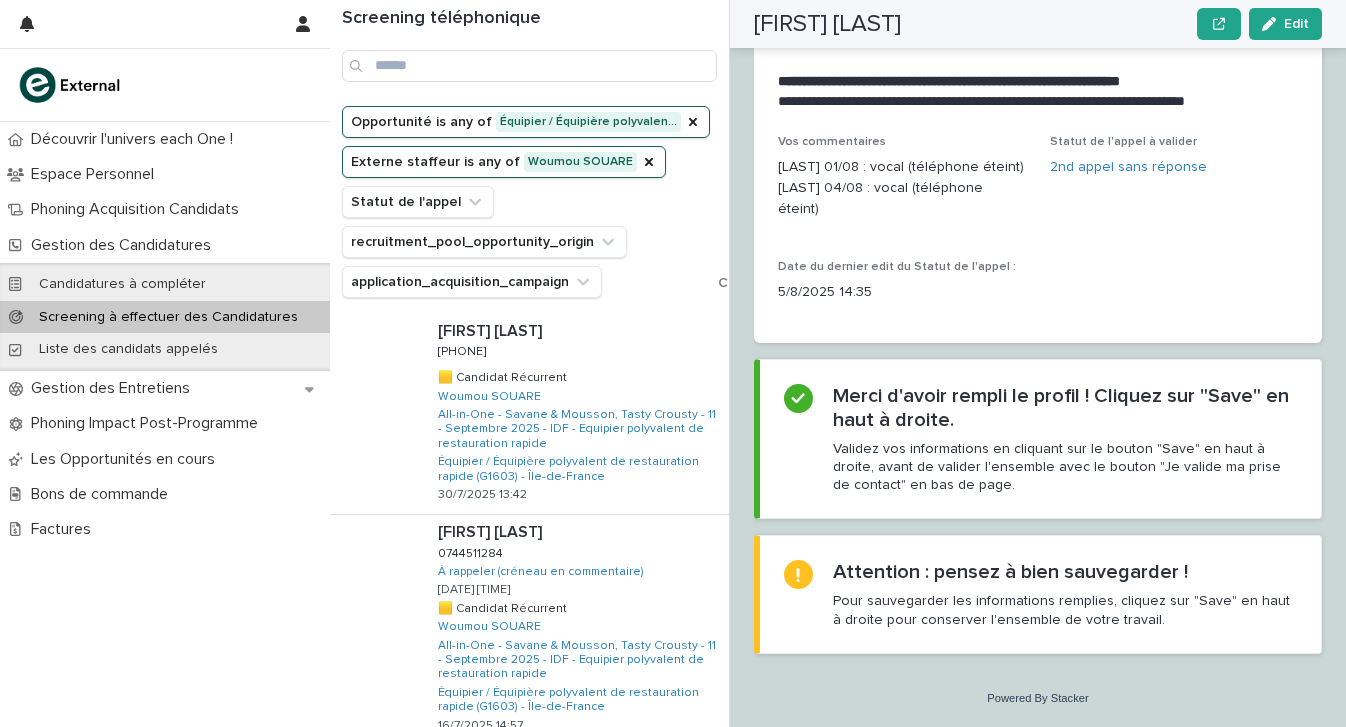 scroll, scrollTop: 0, scrollLeft: 0, axis: both 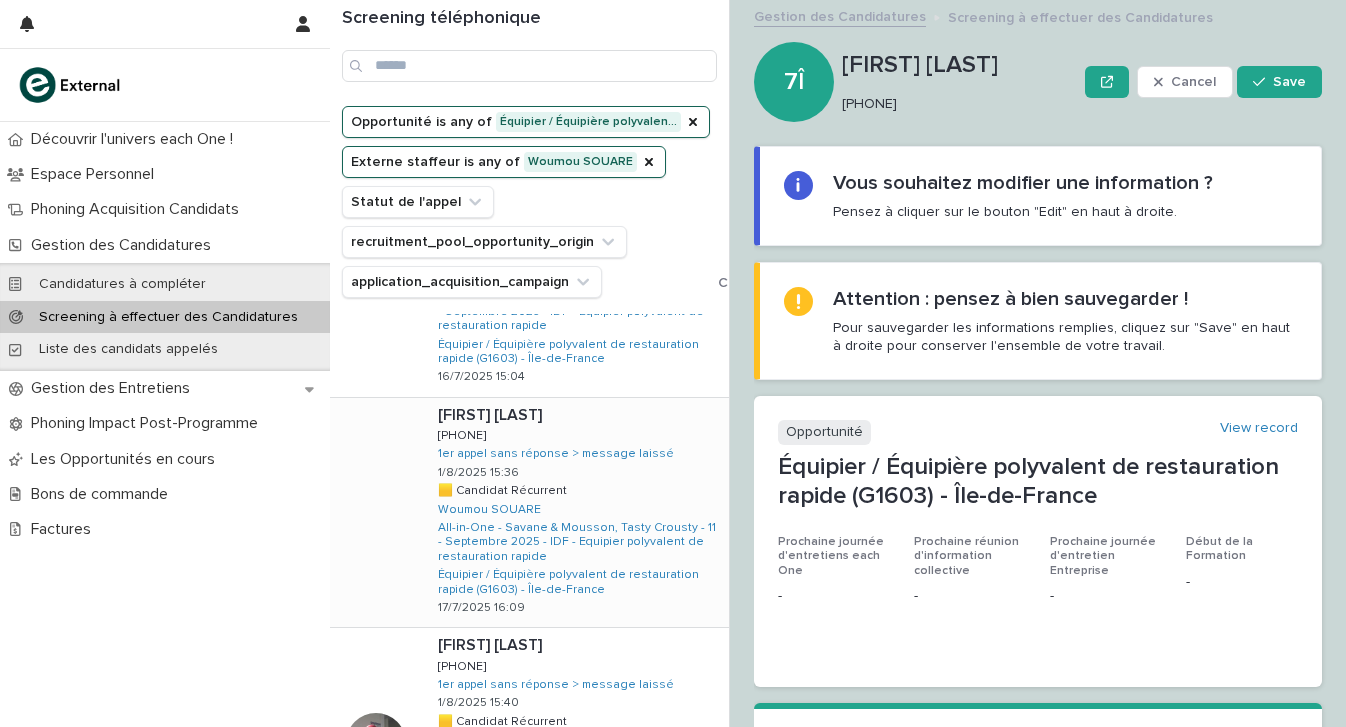 click on "Christophe CHRISTOPHELUABA5GMAILCOM Christophe CHRISTOPHELUABA5GMAILCOM   0753482360 0753482360   1er appel sans réponse > message laissé   1/8/2025 15:36 🟨 Candidat Récurrent 🟨 Candidat Récurrent   Woumou SOUARE   All-in-One - Savane & Mousson, Tasty Crousty - 11 - Septembre 2025 - IDF - Equipier polyvalent de restauration rapide   Équipier / Équipière polyvalent de restauration rapide (G1603) - Île-de-France   17/7/2025 16:09" at bounding box center [575, 513] 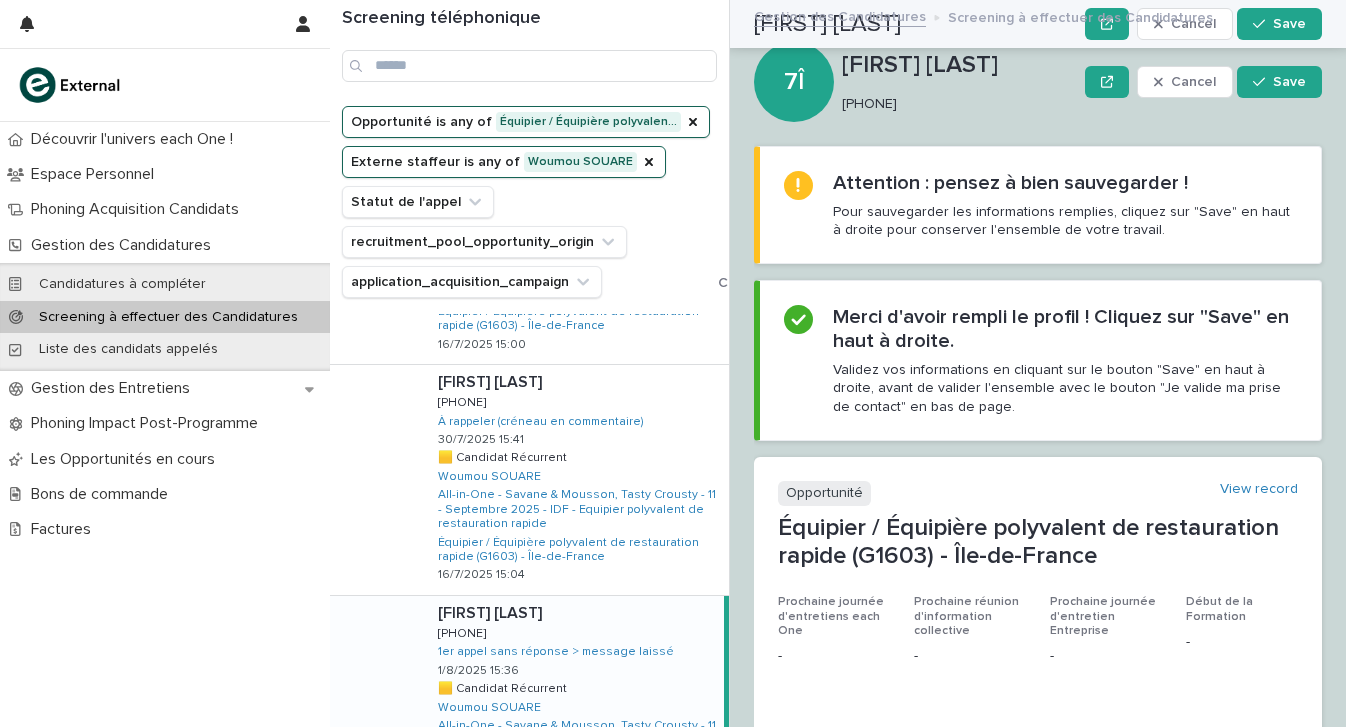scroll, scrollTop: 1032, scrollLeft: 0, axis: vertical 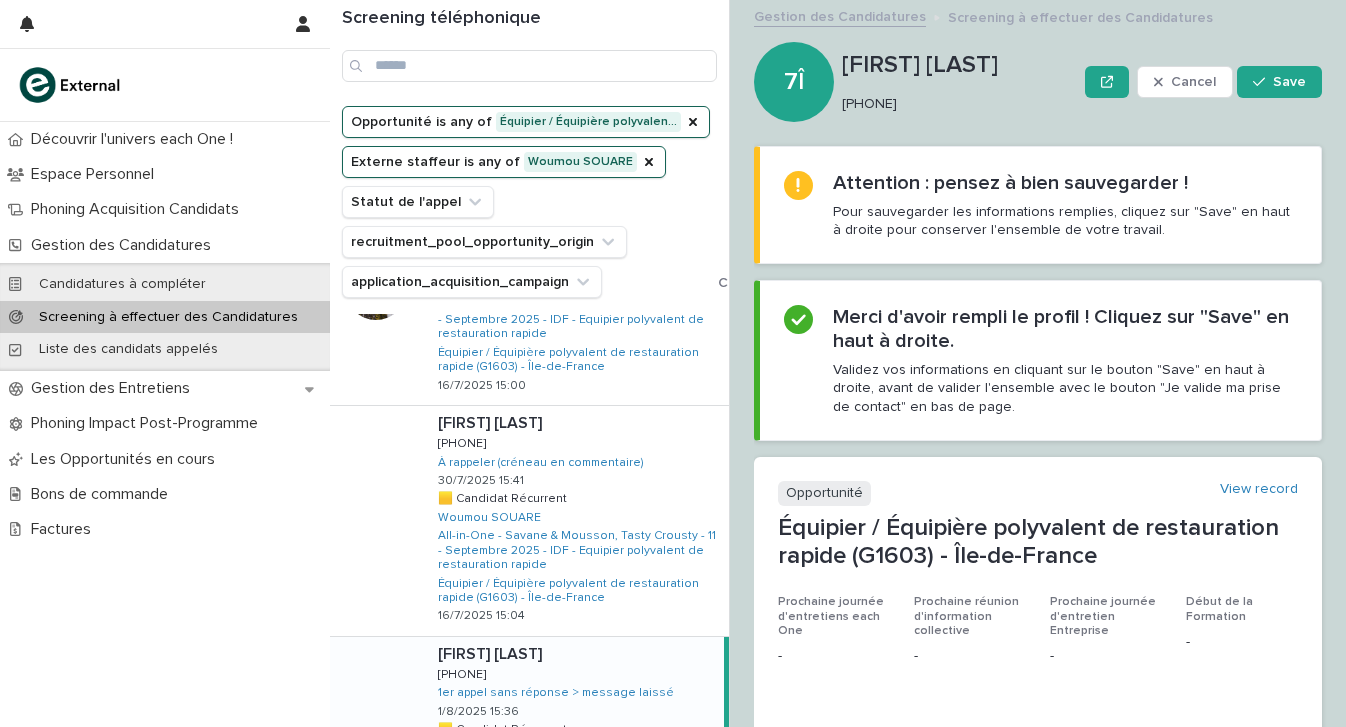 click on "0753482360" at bounding box center (955, 104) 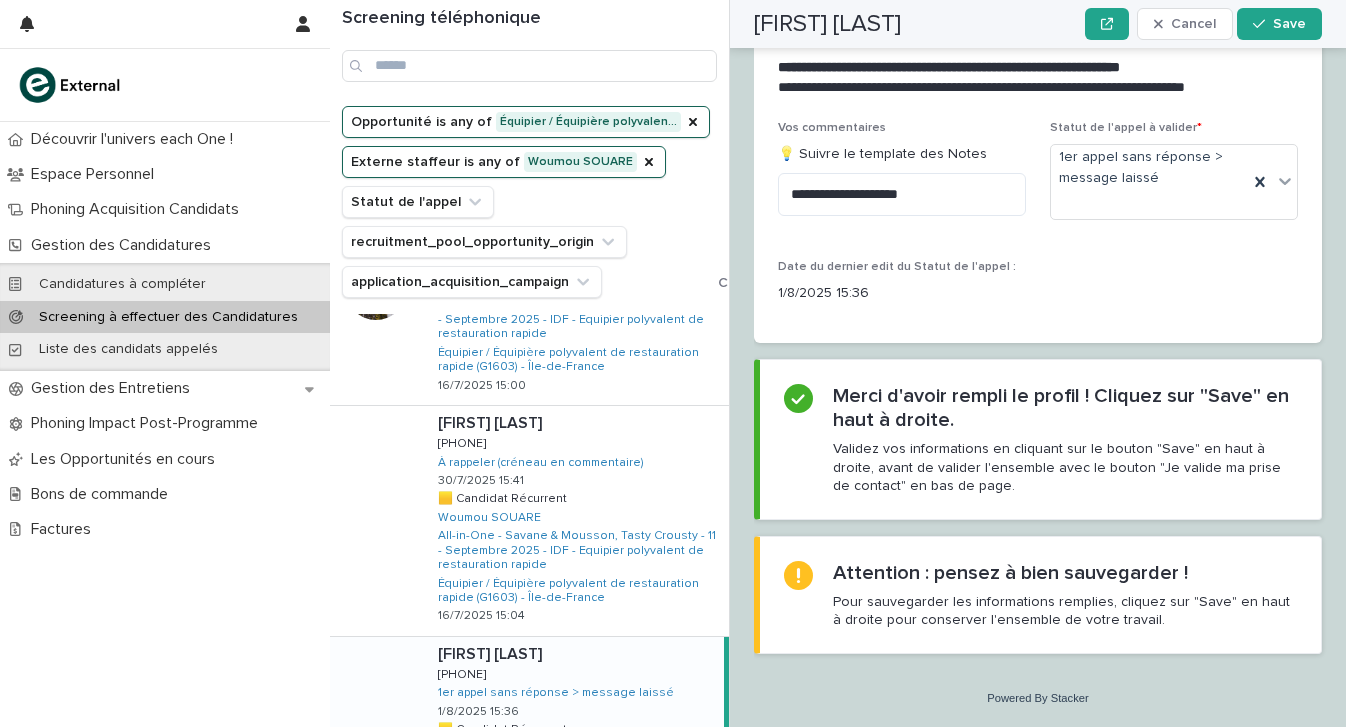 scroll, scrollTop: 2539, scrollLeft: 0, axis: vertical 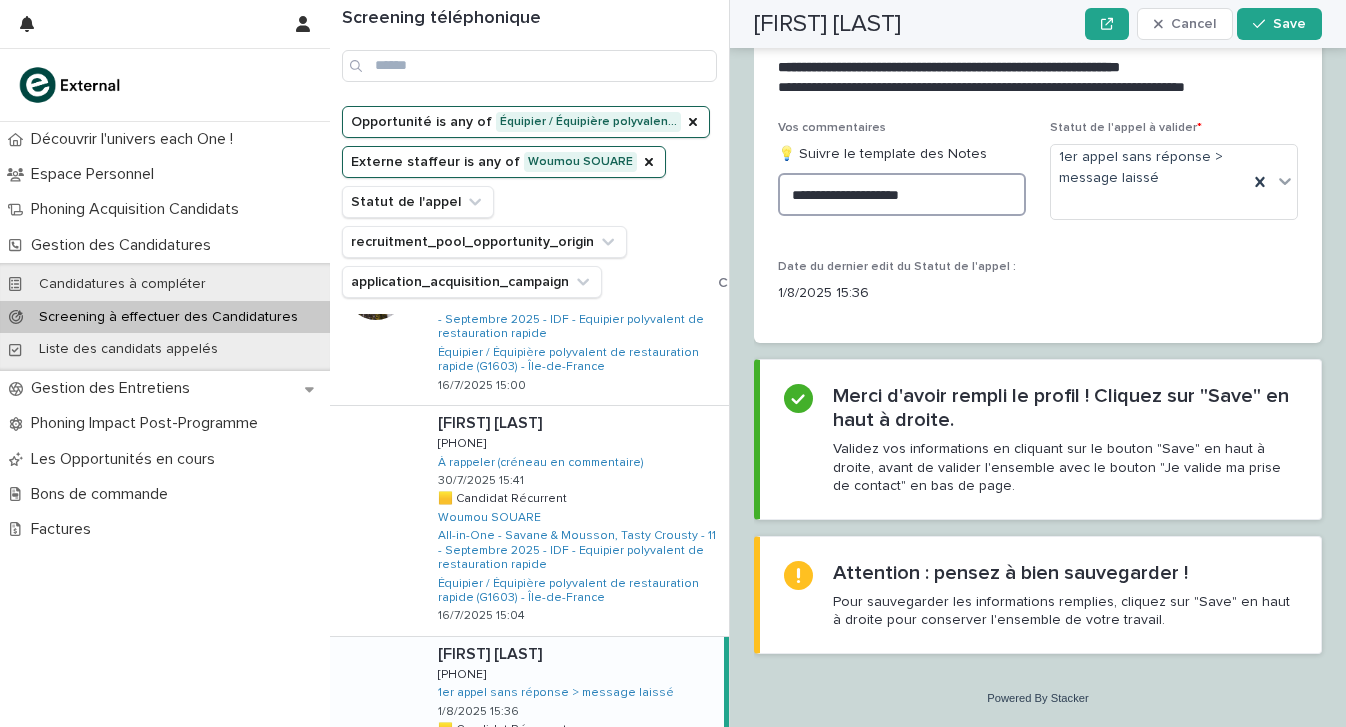 click on "**********" at bounding box center [902, 194] 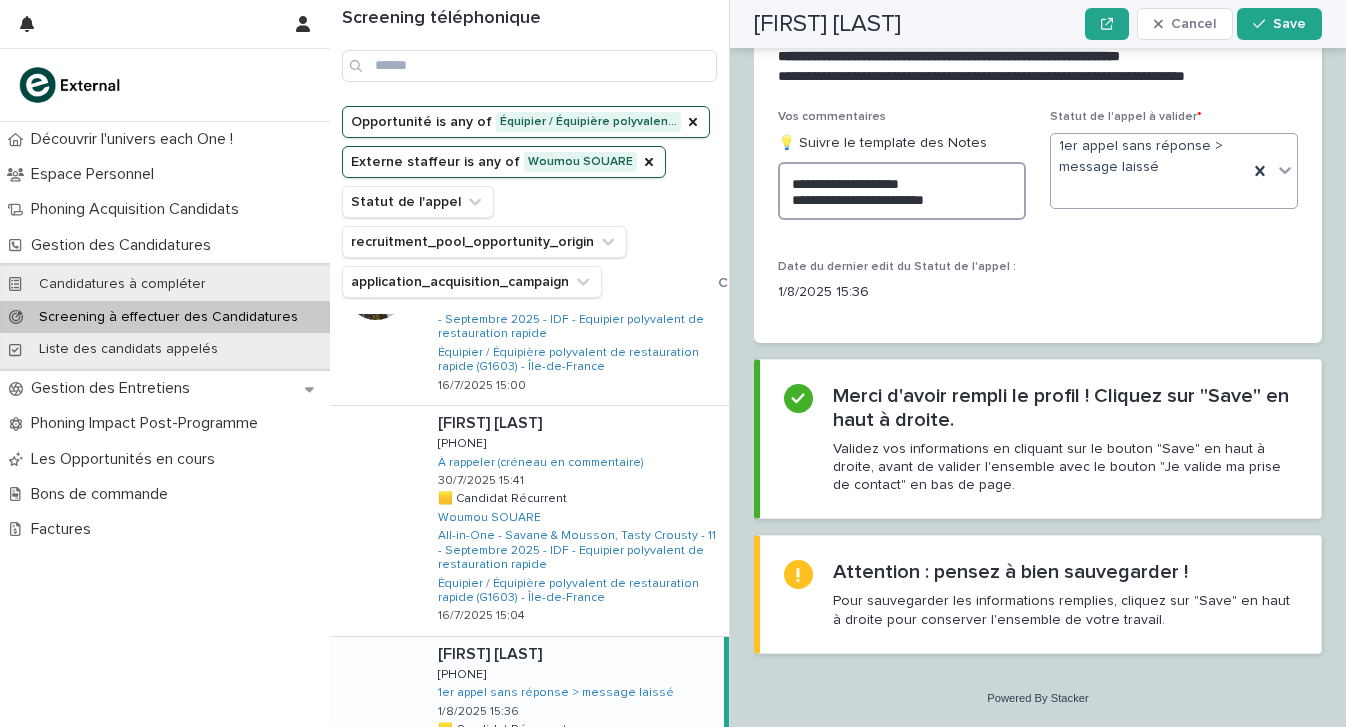 type on "**********" 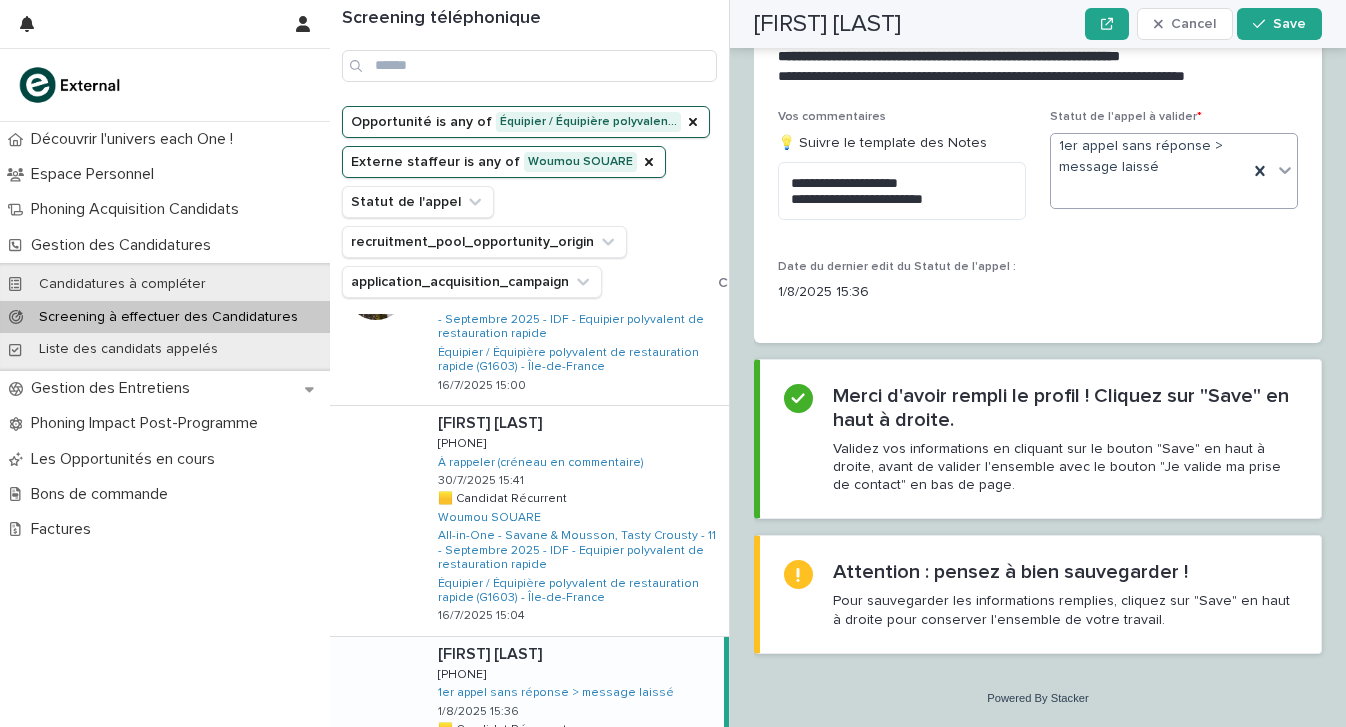 click on "1er appel sans réponse > message laissé" at bounding box center (1149, 171) 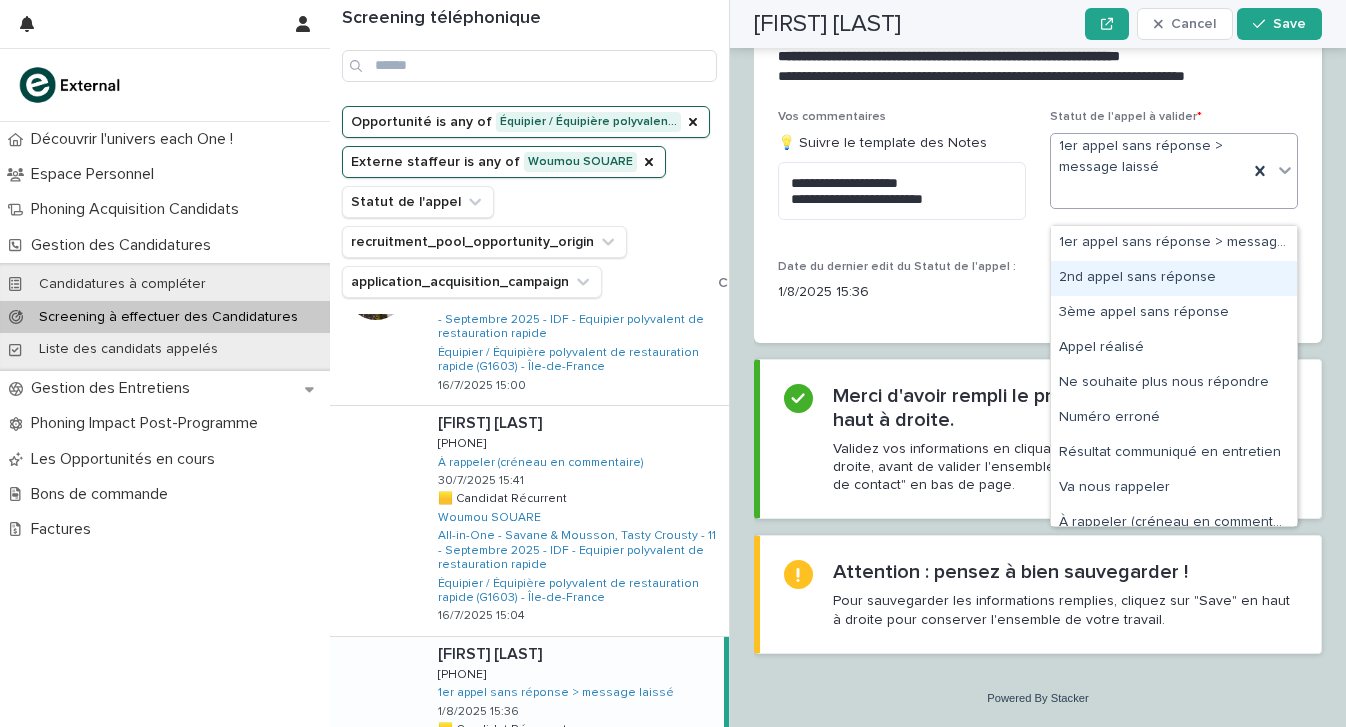 click on "2nd appel sans réponse" at bounding box center (1174, 278) 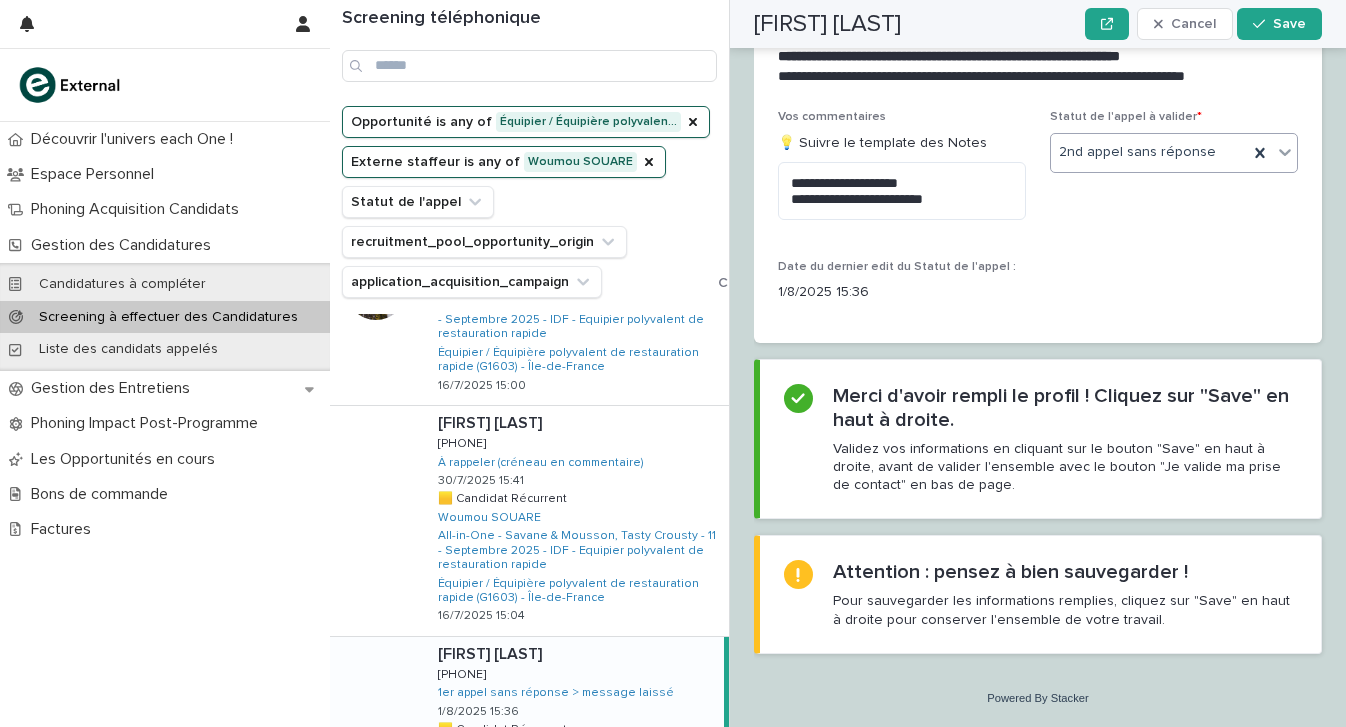 click on "Save" at bounding box center (1279, 24) 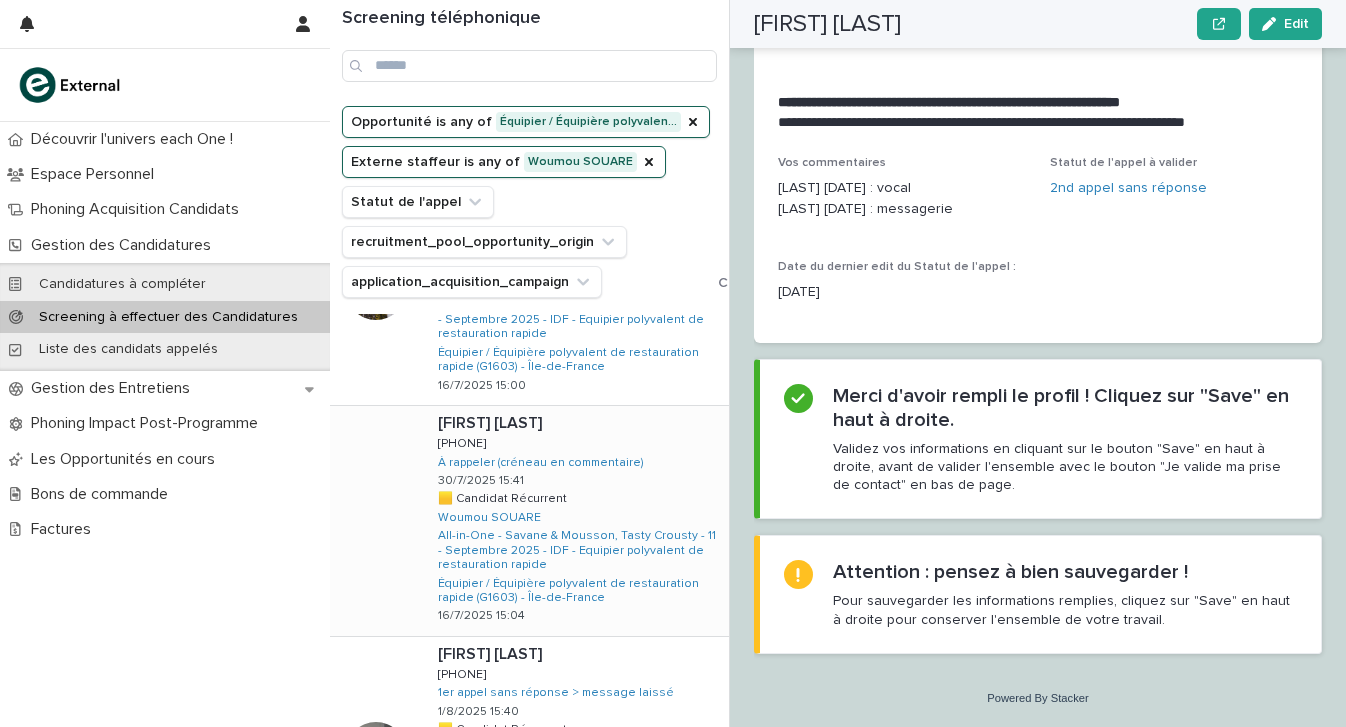 scroll, scrollTop: 2421, scrollLeft: 0, axis: vertical 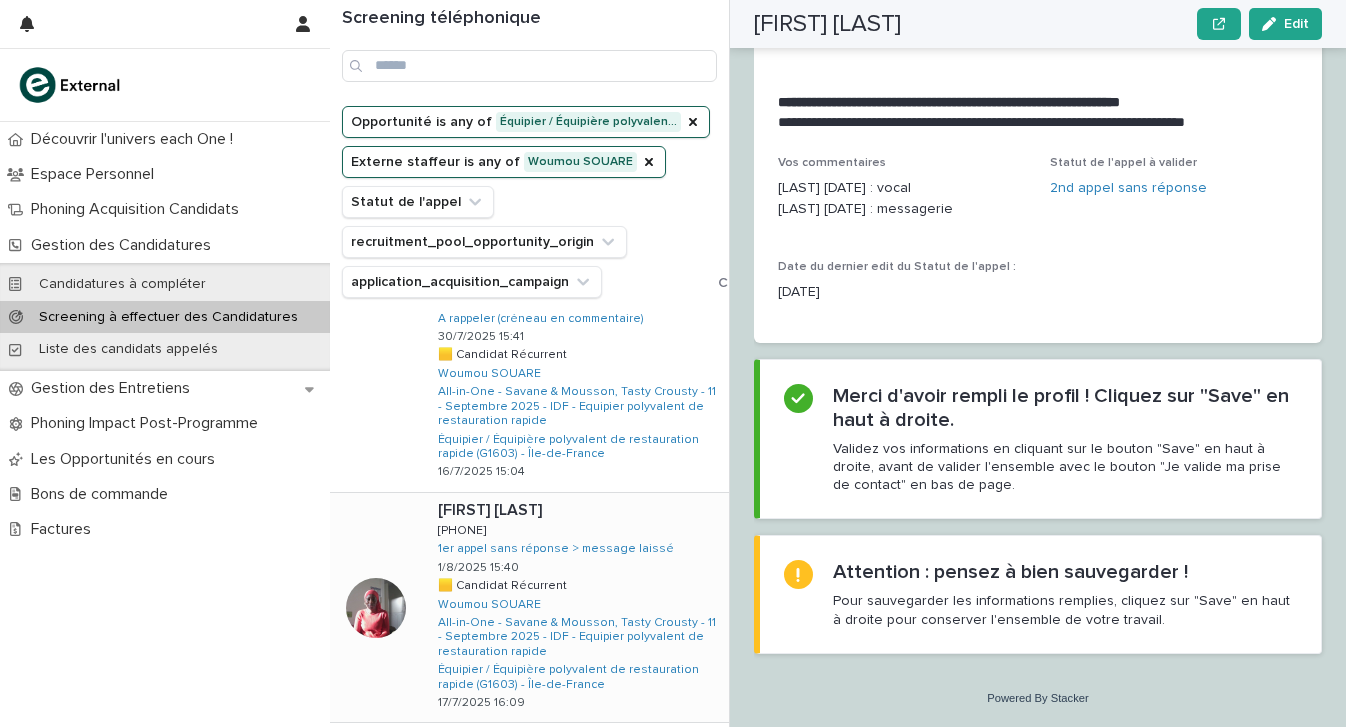 click at bounding box center (579, 510) 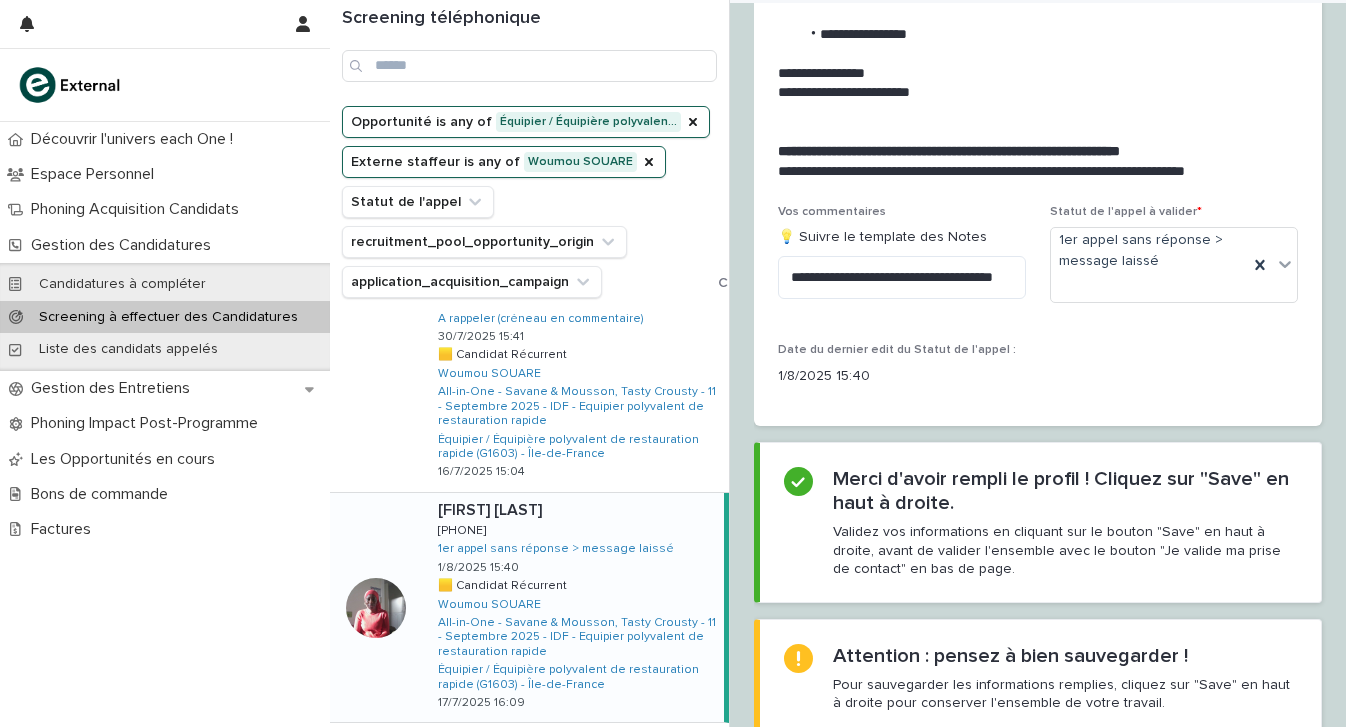 scroll, scrollTop: 0, scrollLeft: 0, axis: both 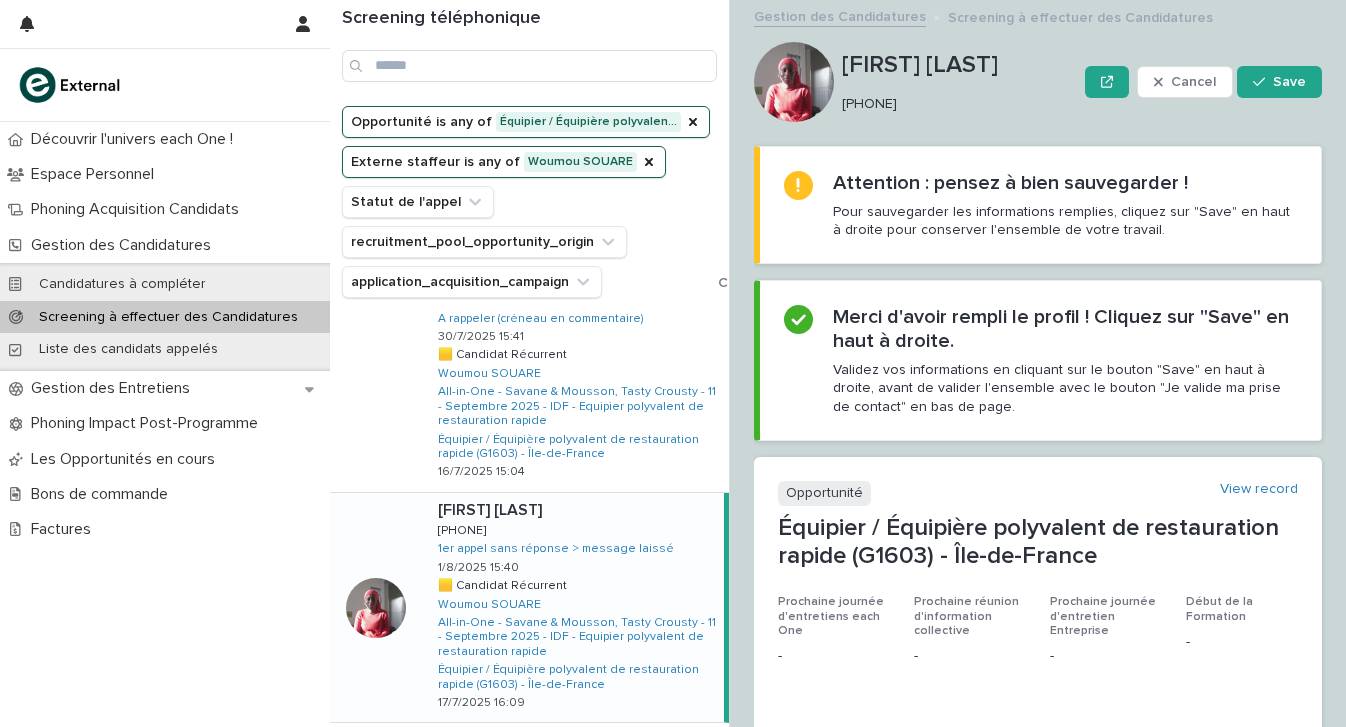 click on "0669963220" at bounding box center (955, 104) 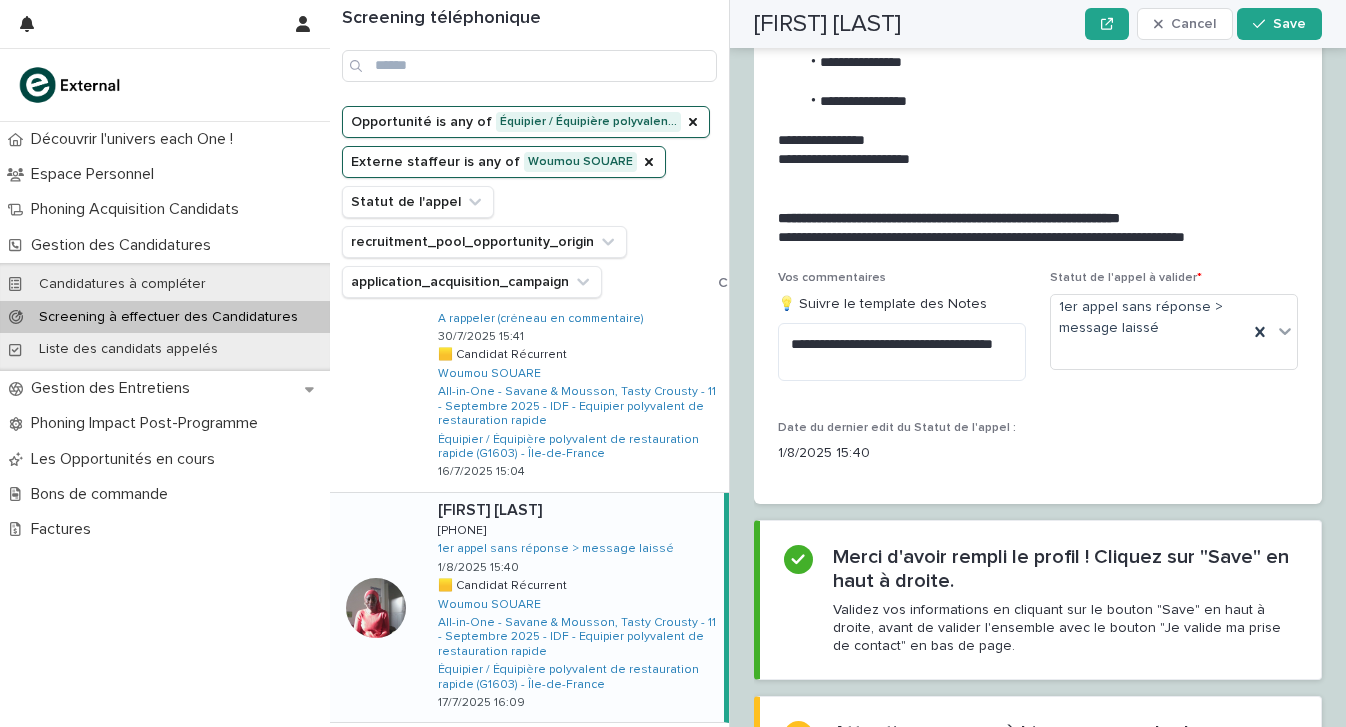 scroll, scrollTop: 2886, scrollLeft: 0, axis: vertical 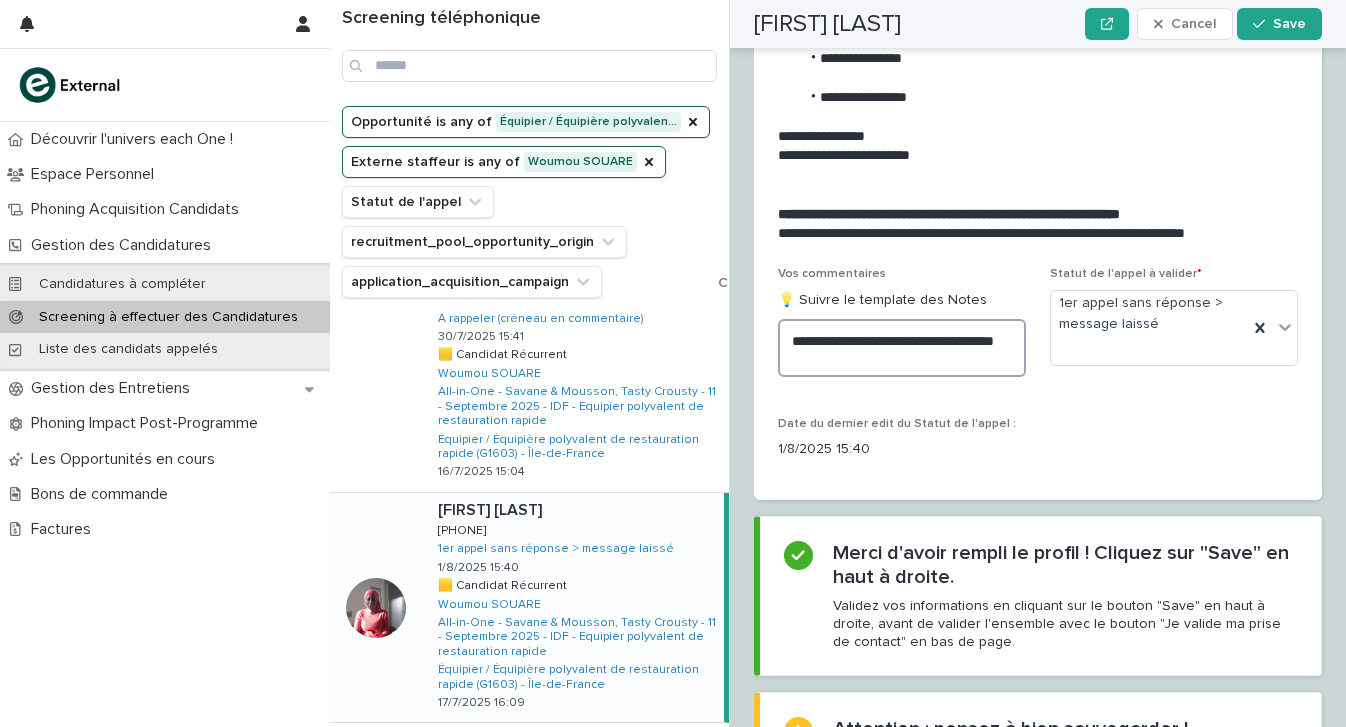 click on "**********" at bounding box center [902, 348] 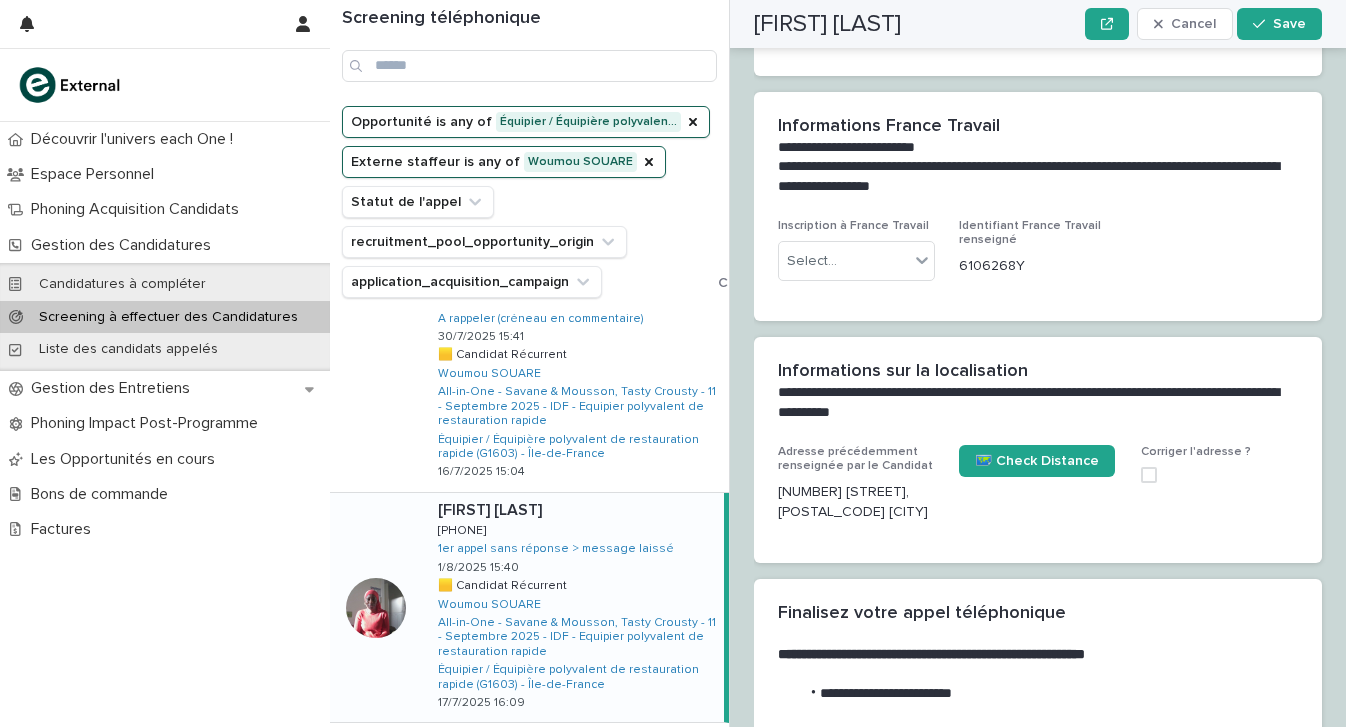 scroll, scrollTop: 2160, scrollLeft: 0, axis: vertical 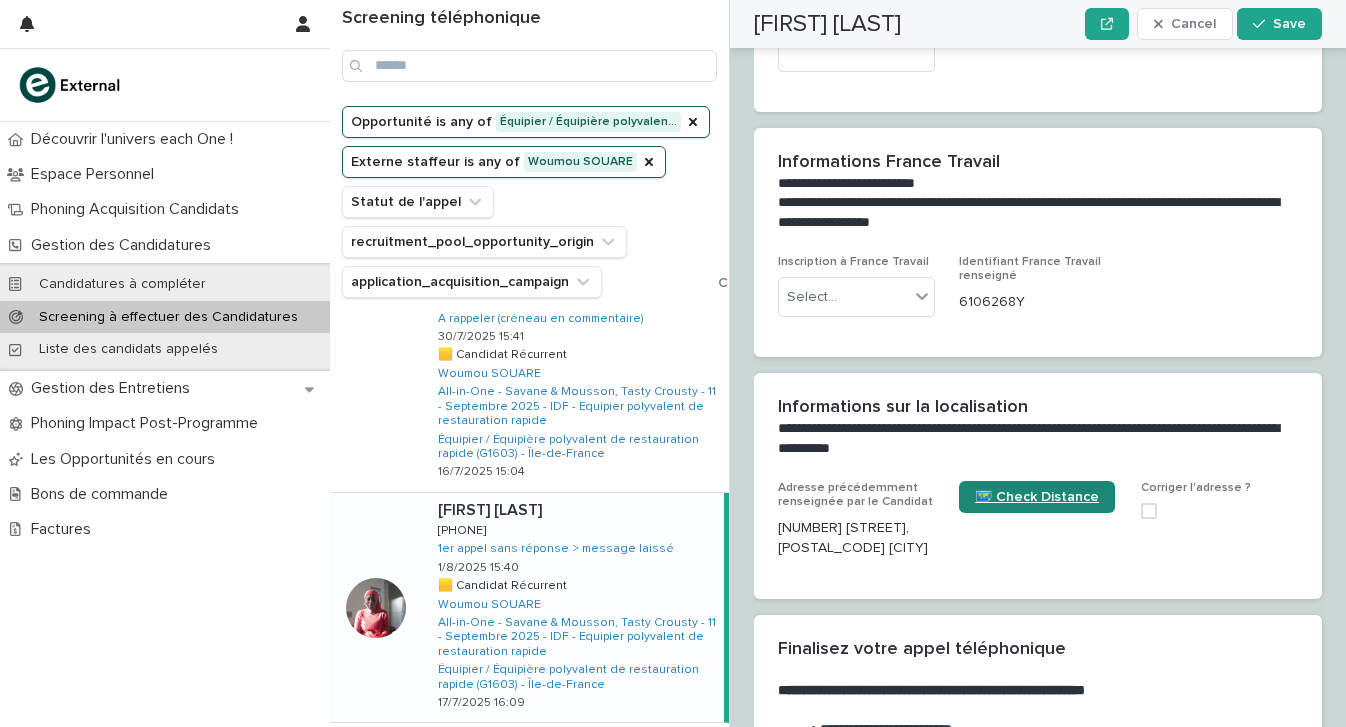 click on "🗺️ Check Distance" at bounding box center [1037, 497] 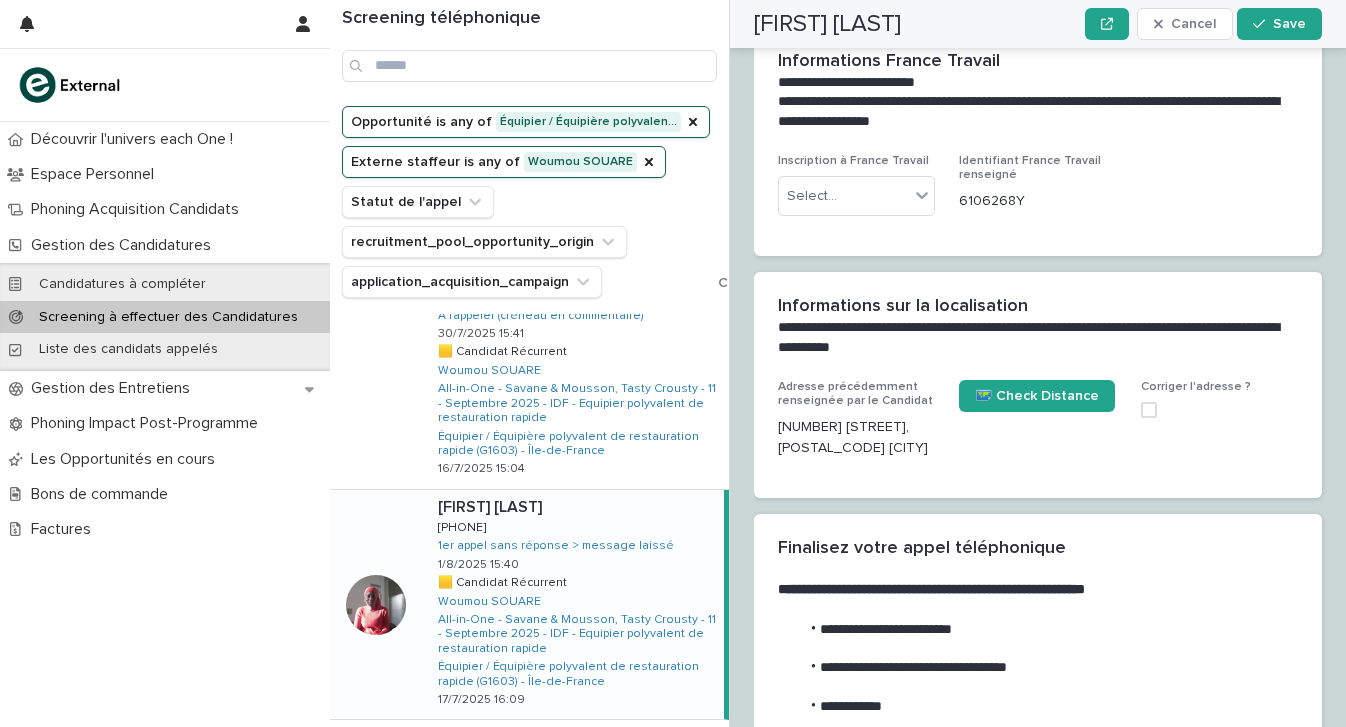 scroll, scrollTop: 1181, scrollLeft: 0, axis: vertical 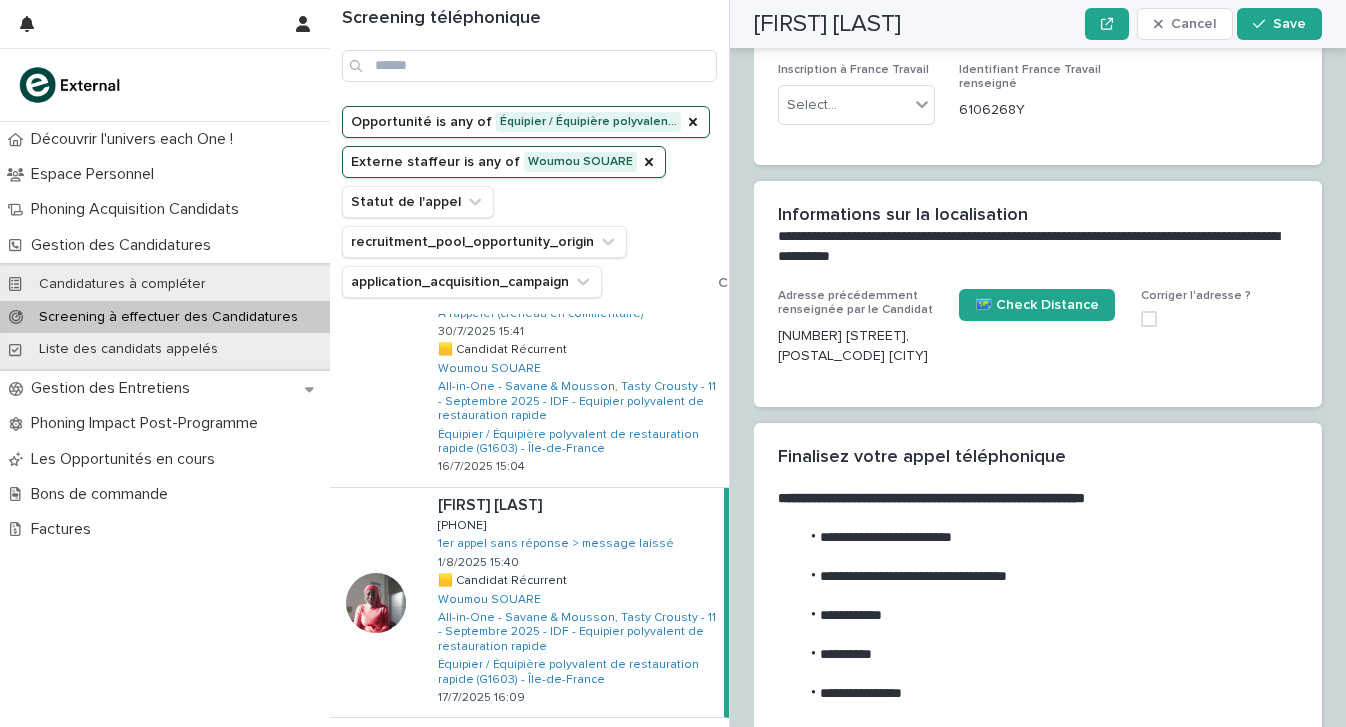 click on "**********" at bounding box center [902, 990] 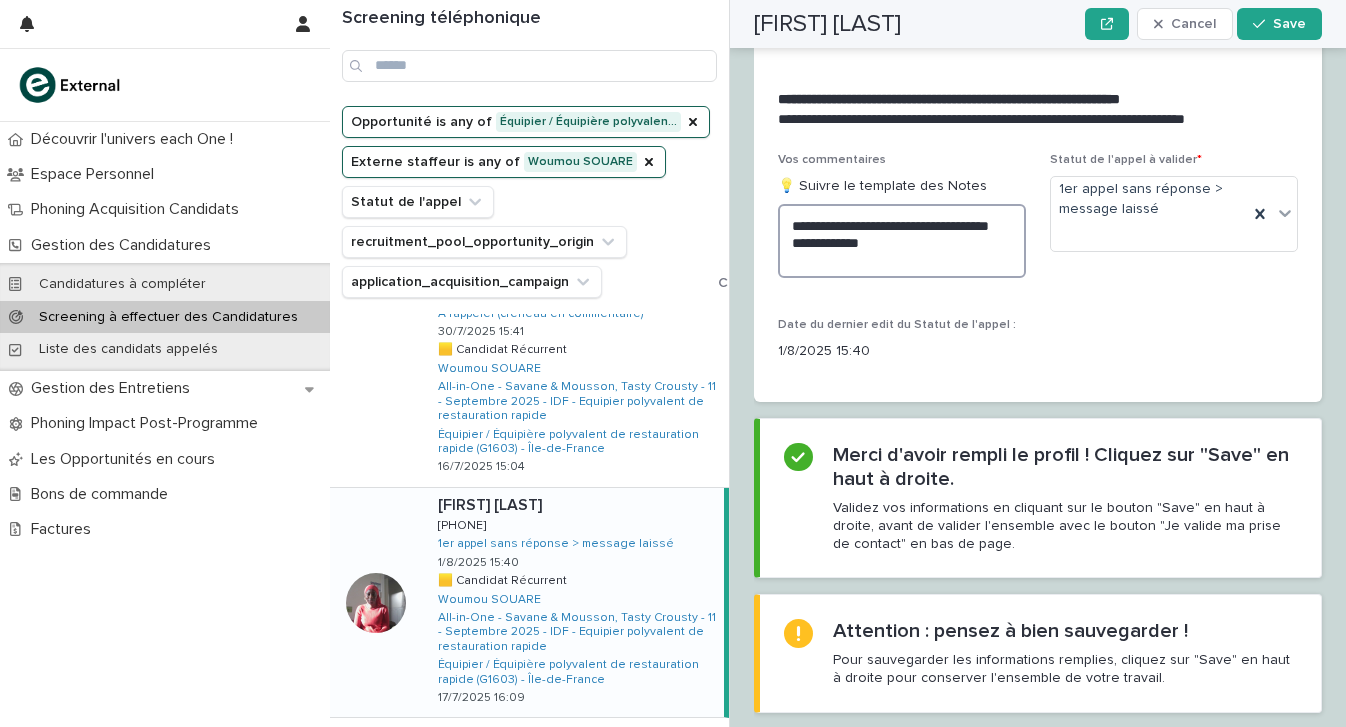 scroll, scrollTop: 3101, scrollLeft: 0, axis: vertical 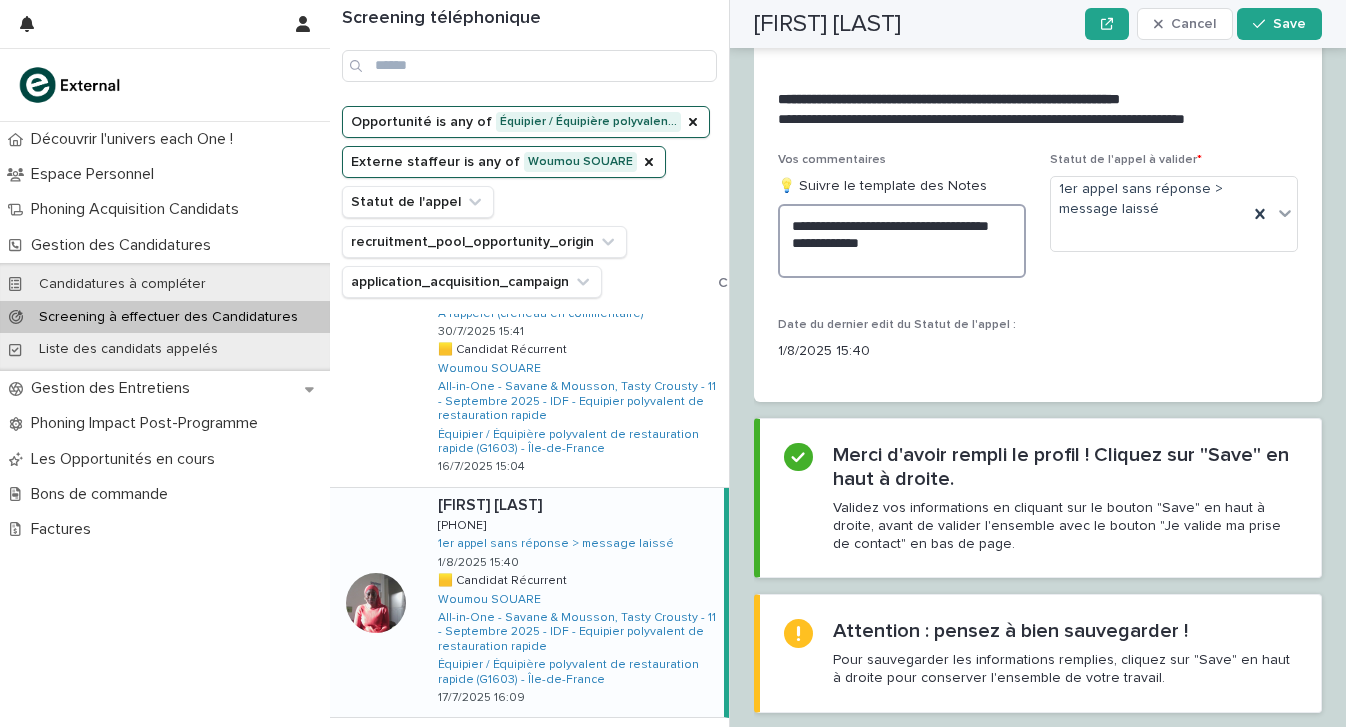 click on "**********" at bounding box center [902, 241] 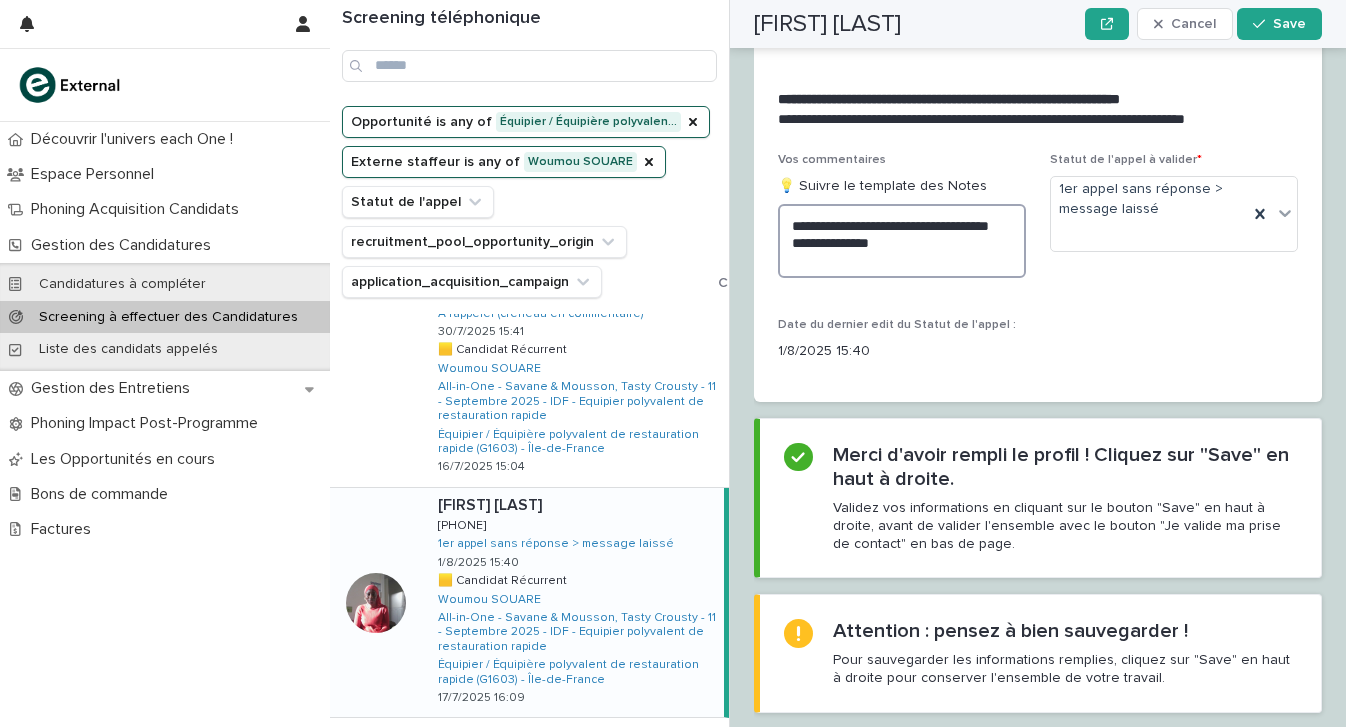 scroll, scrollTop: 3101, scrollLeft: 0, axis: vertical 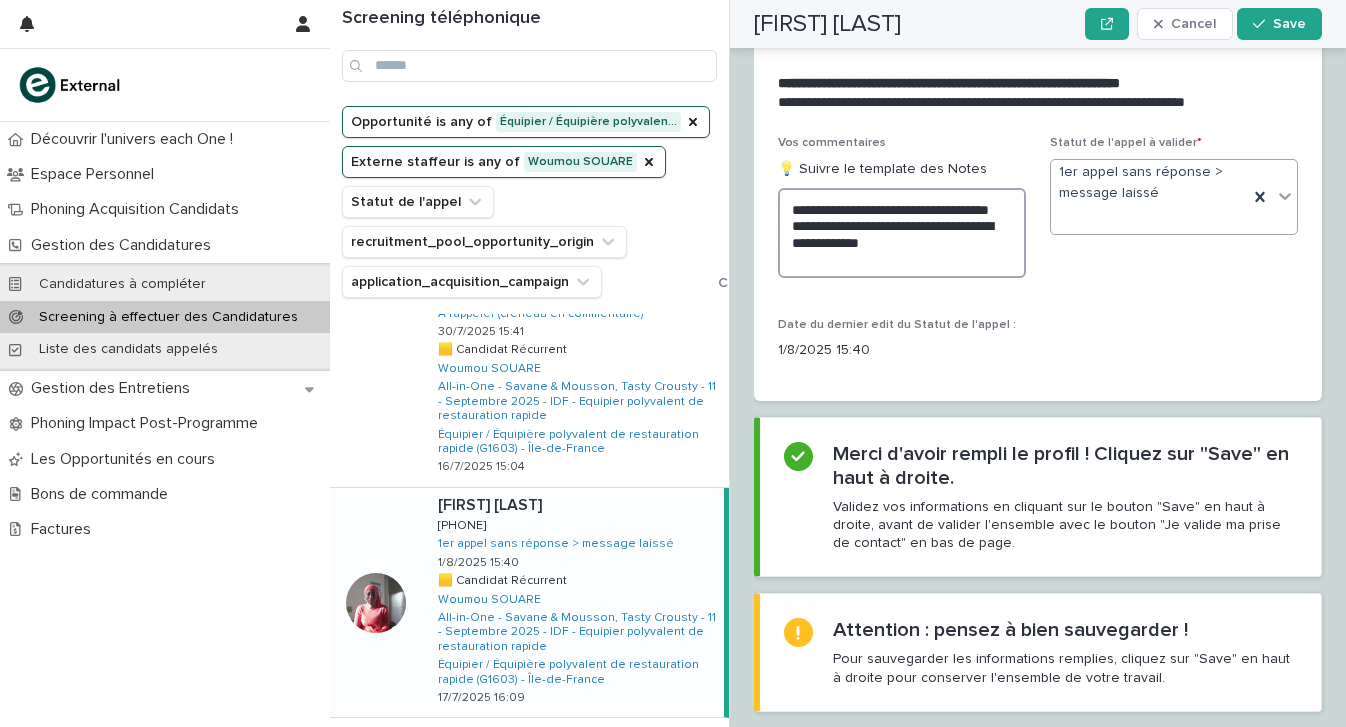 type on "**********" 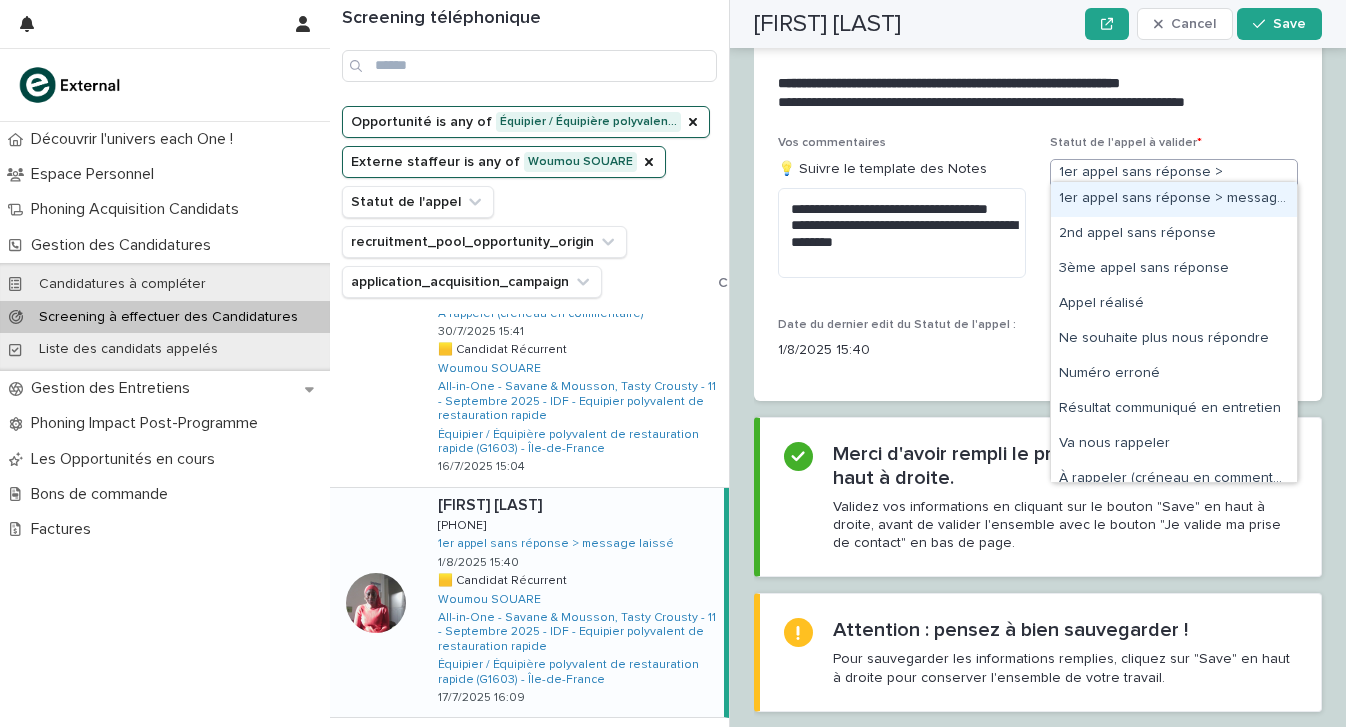 click on "1er appel sans réponse > message laissé" at bounding box center (1149, 197) 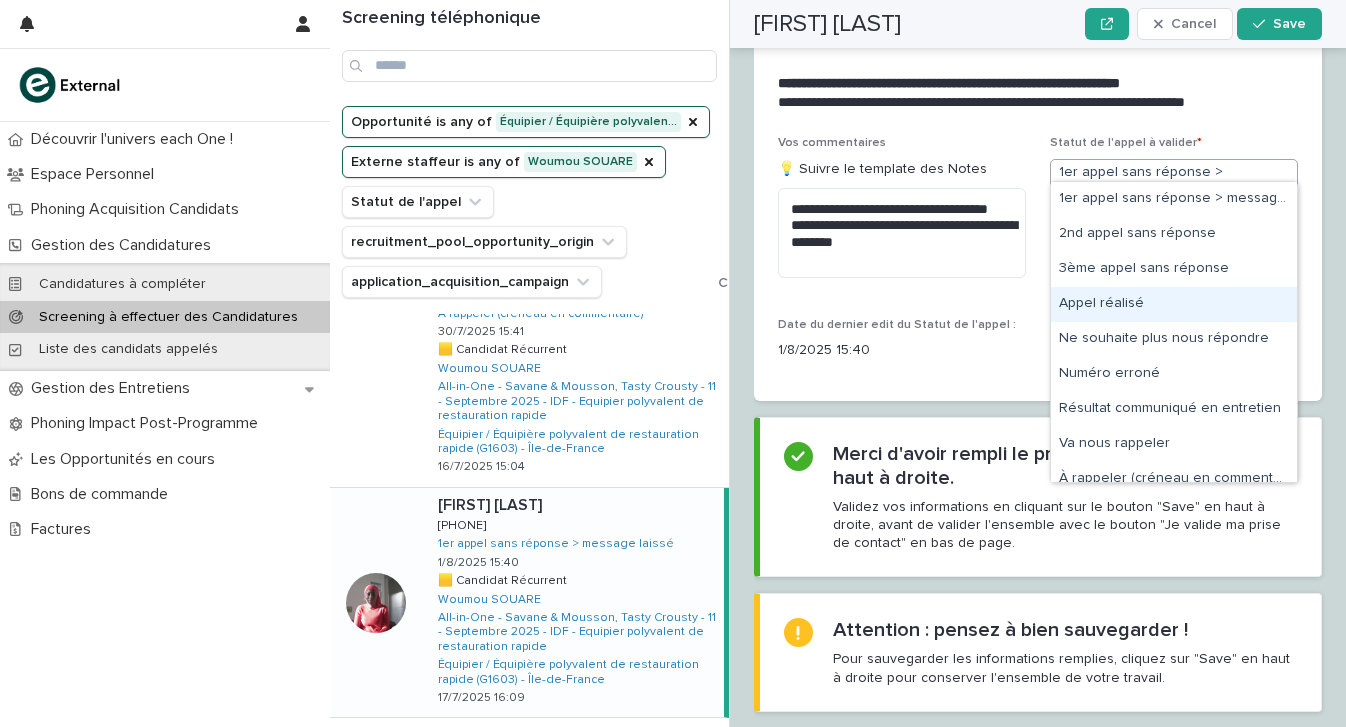click on "Appel réalisé" at bounding box center [1174, 304] 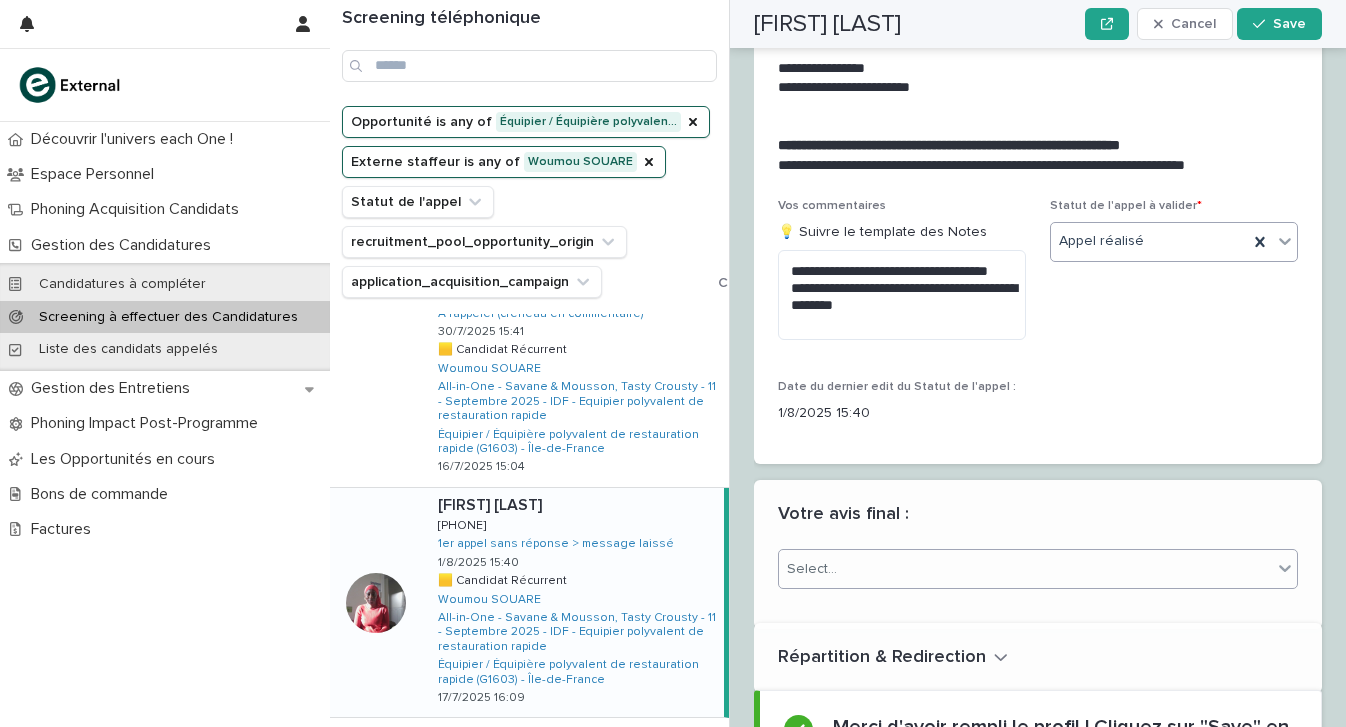 scroll, scrollTop: 3304, scrollLeft: 0, axis: vertical 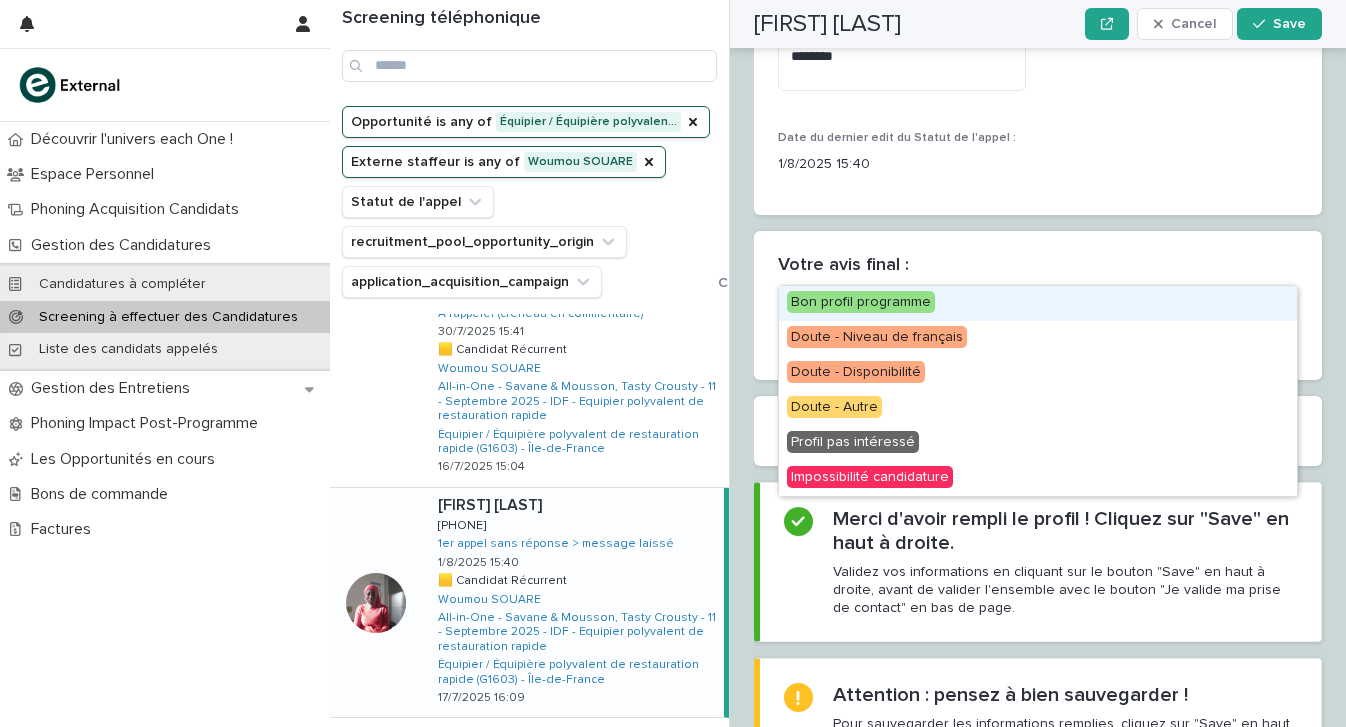 click on "Select..." at bounding box center [1025, 320] 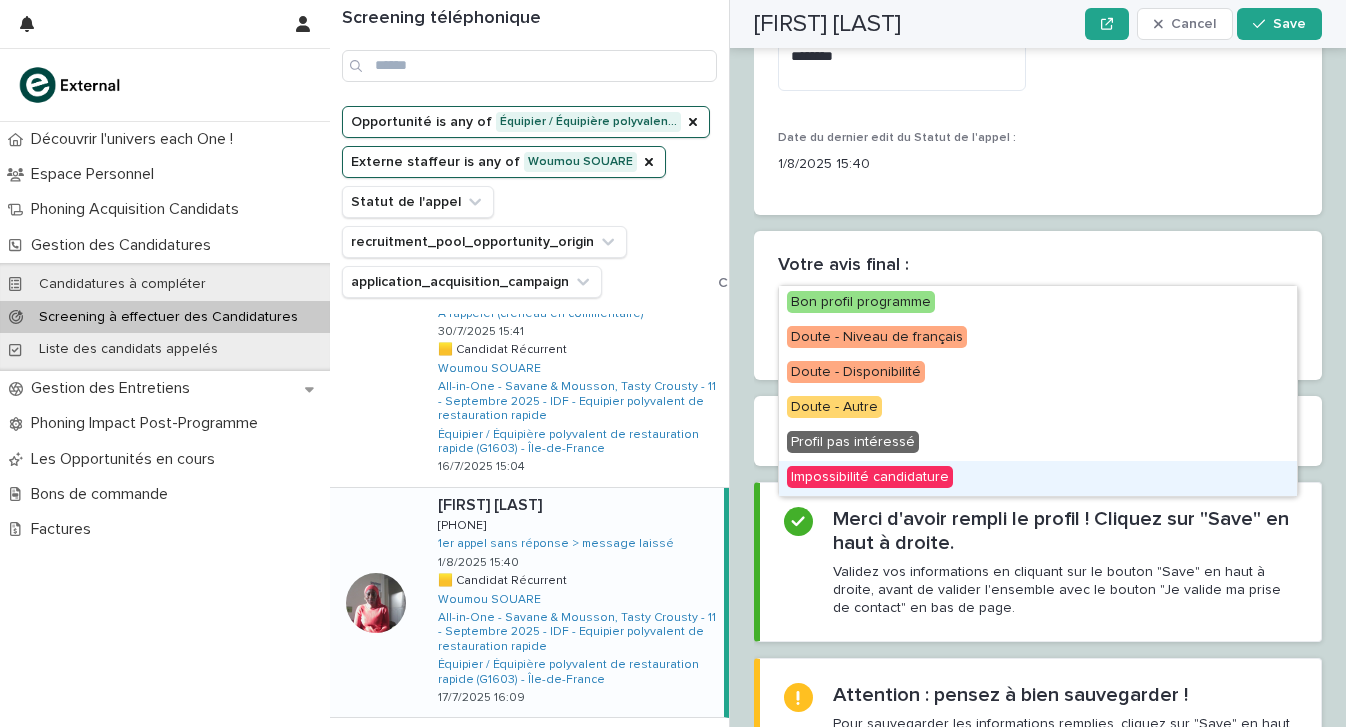 click on "Impossibilité candidature" at bounding box center [870, 477] 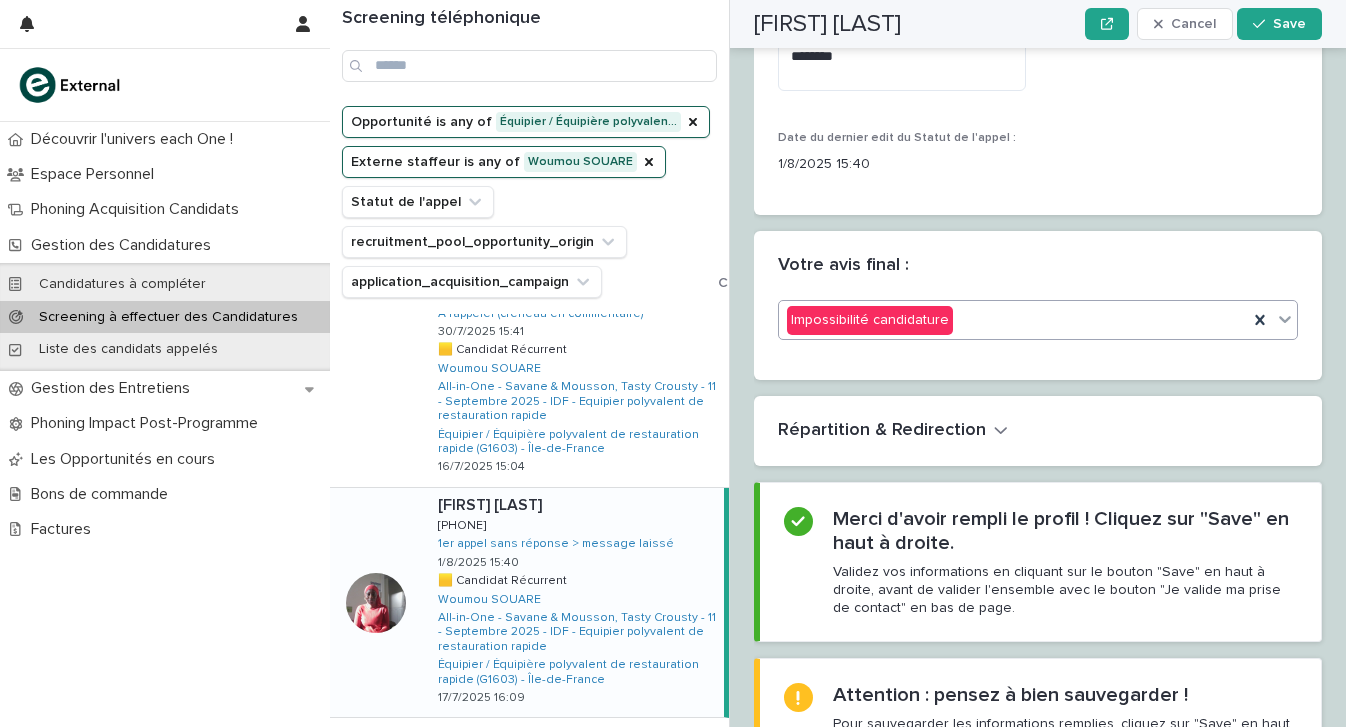scroll, scrollTop: 3367, scrollLeft: 0, axis: vertical 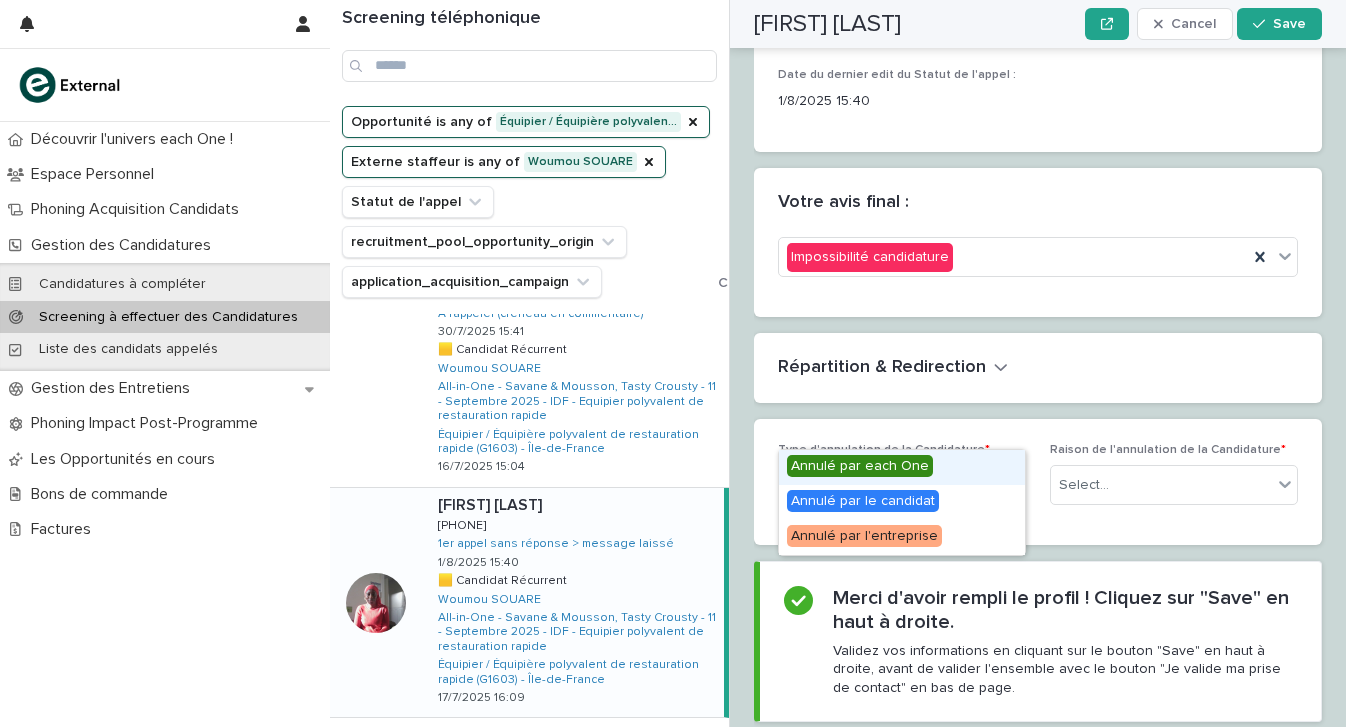 click on "Select..." at bounding box center [889, 485] 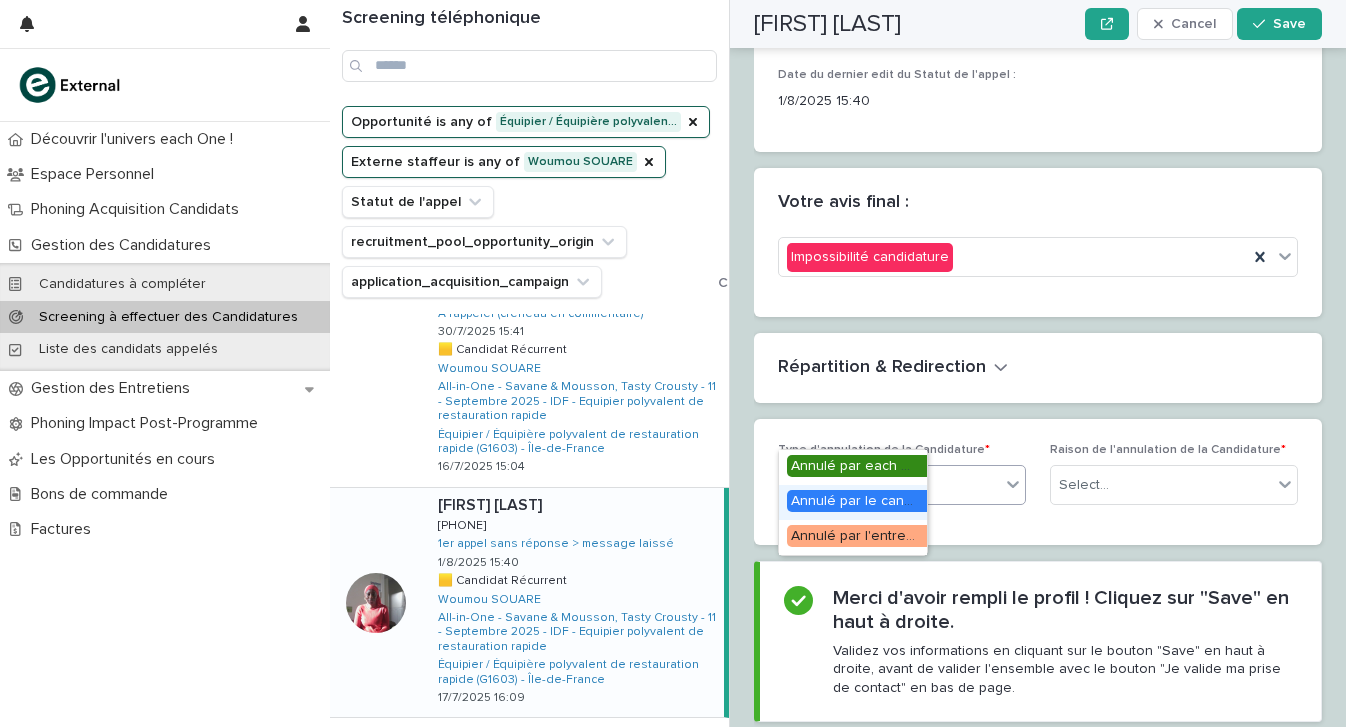 click on "Annulé par le candidat" at bounding box center (863, 501) 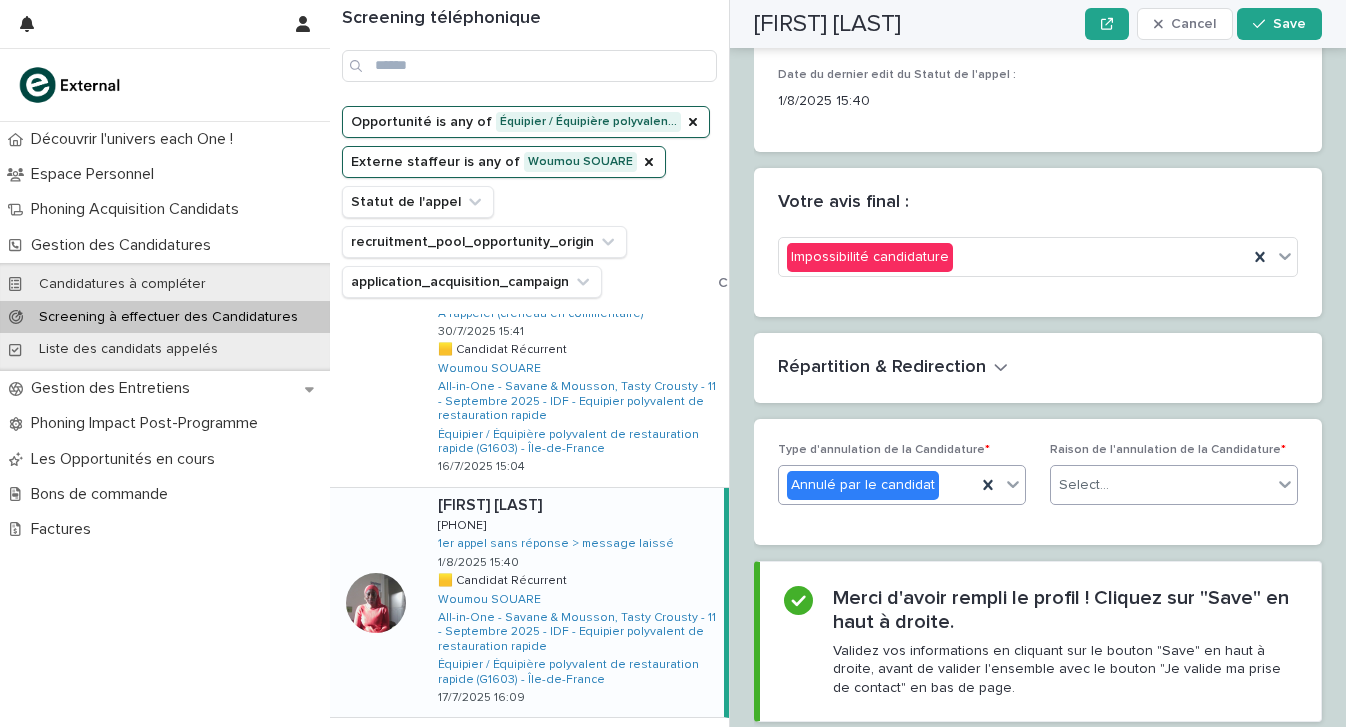 click on "Select..." at bounding box center (1161, 485) 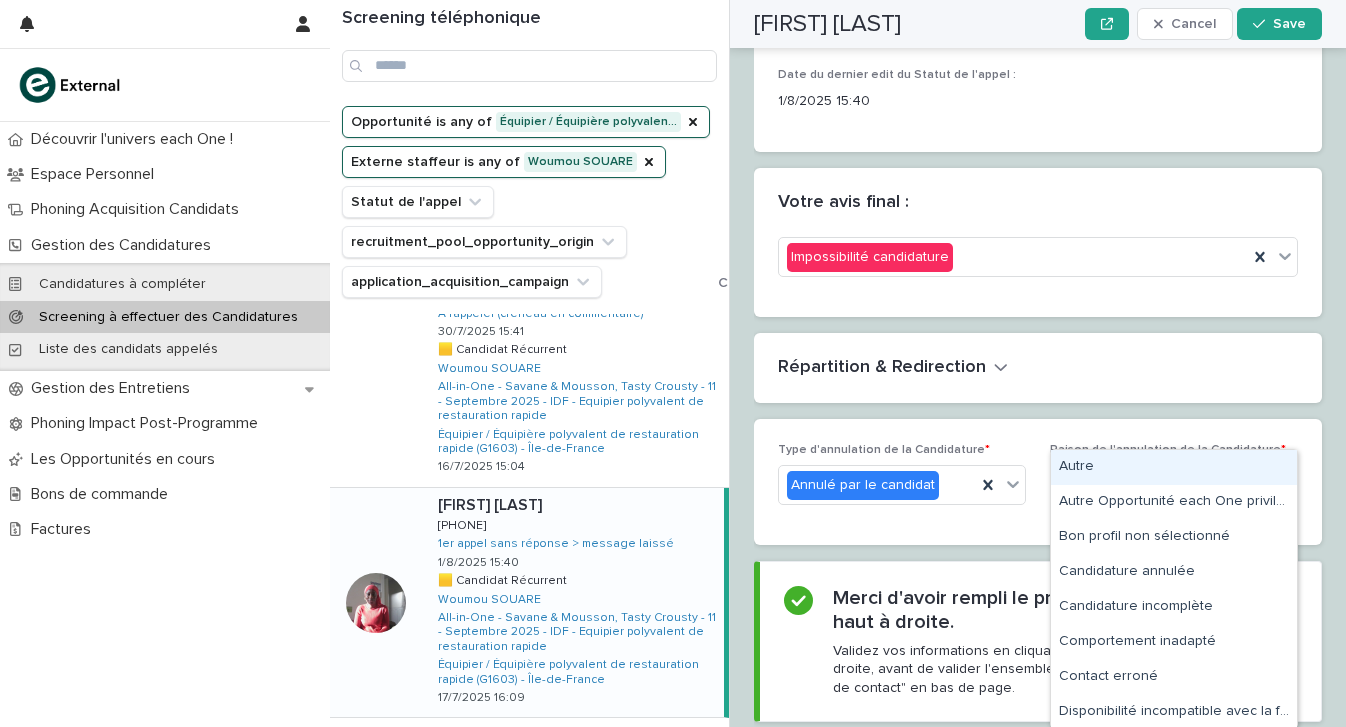 click on "Autre" at bounding box center (1174, 467) 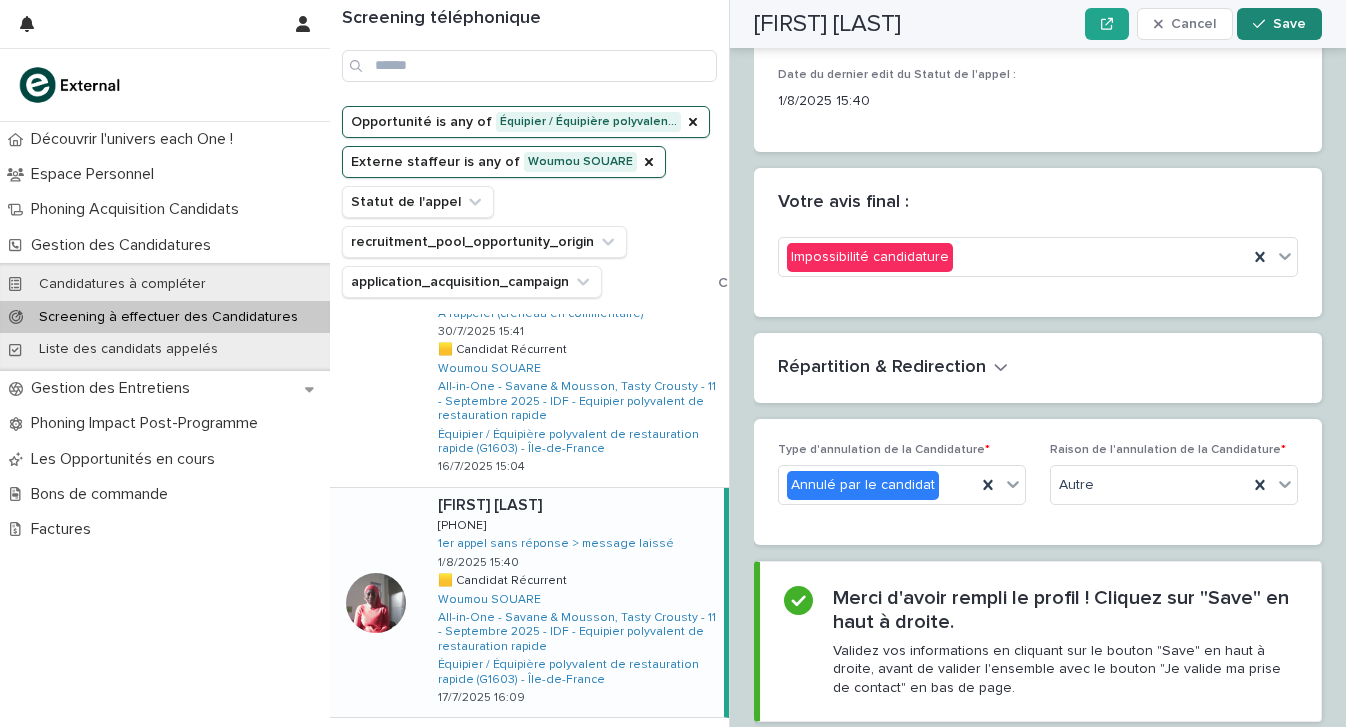 click on "Save" at bounding box center [1289, 24] 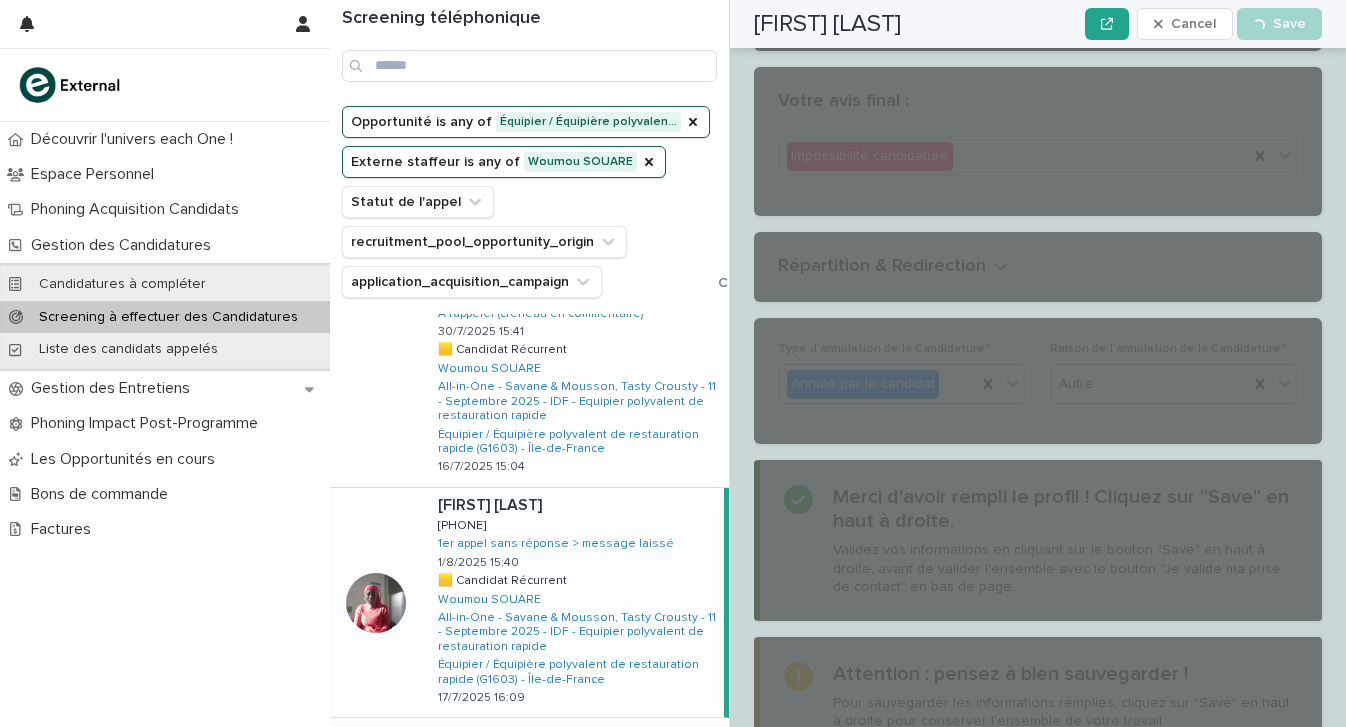 scroll, scrollTop: 3367, scrollLeft: 0, axis: vertical 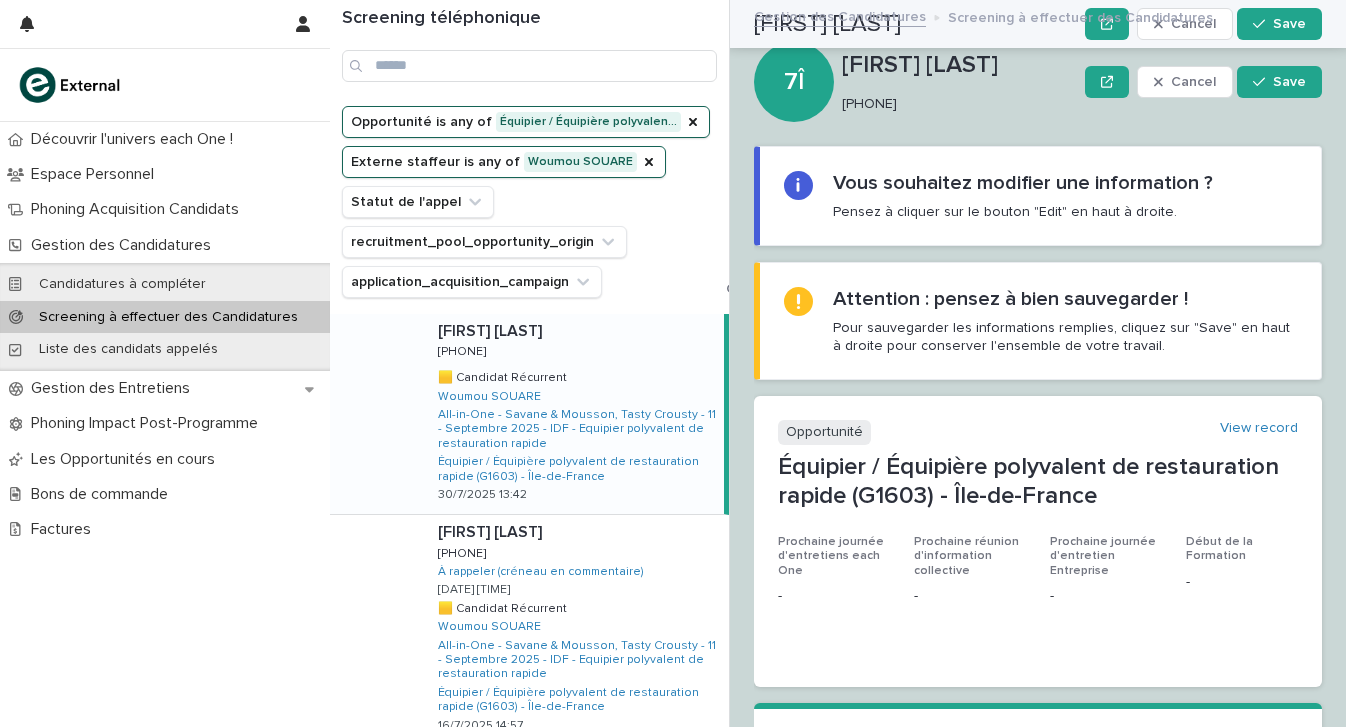 click on "Ami TOGO Ami TOGO   0766198754 0766198754   1er appel sans réponse > message laissé   1/8/2025 15:44 🟨 Candidat Récurrent 🟨 Candidat Récurrent   Woumou SOUARE   All-in-One - Savane & Mousson, Tasty Crousty - 11 - Septembre 2025 - IDF - Equipier polyvalent de restauration rapide   Équipier / Équipière polyvalent de restauration rapide (G1603) - Île-de-France   18/7/2025 09:19" at bounding box center (575, 1784) 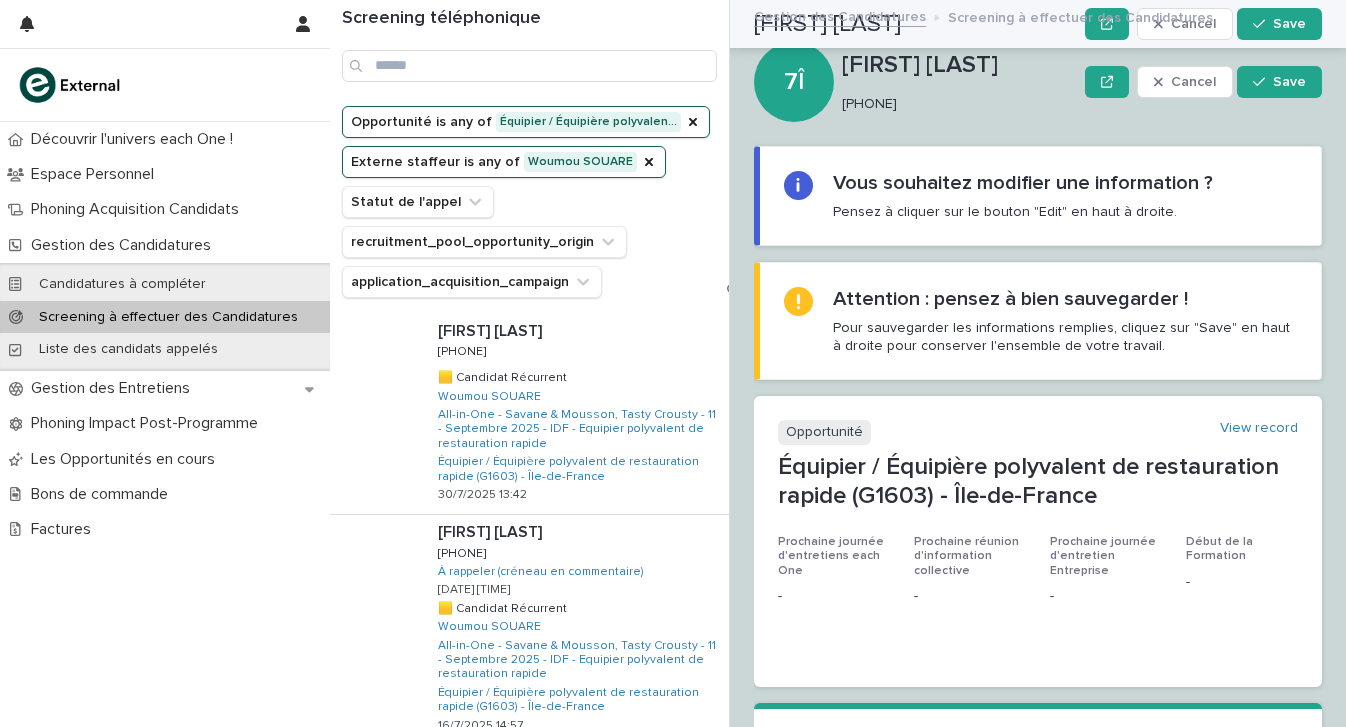 scroll, scrollTop: 0, scrollLeft: 0, axis: both 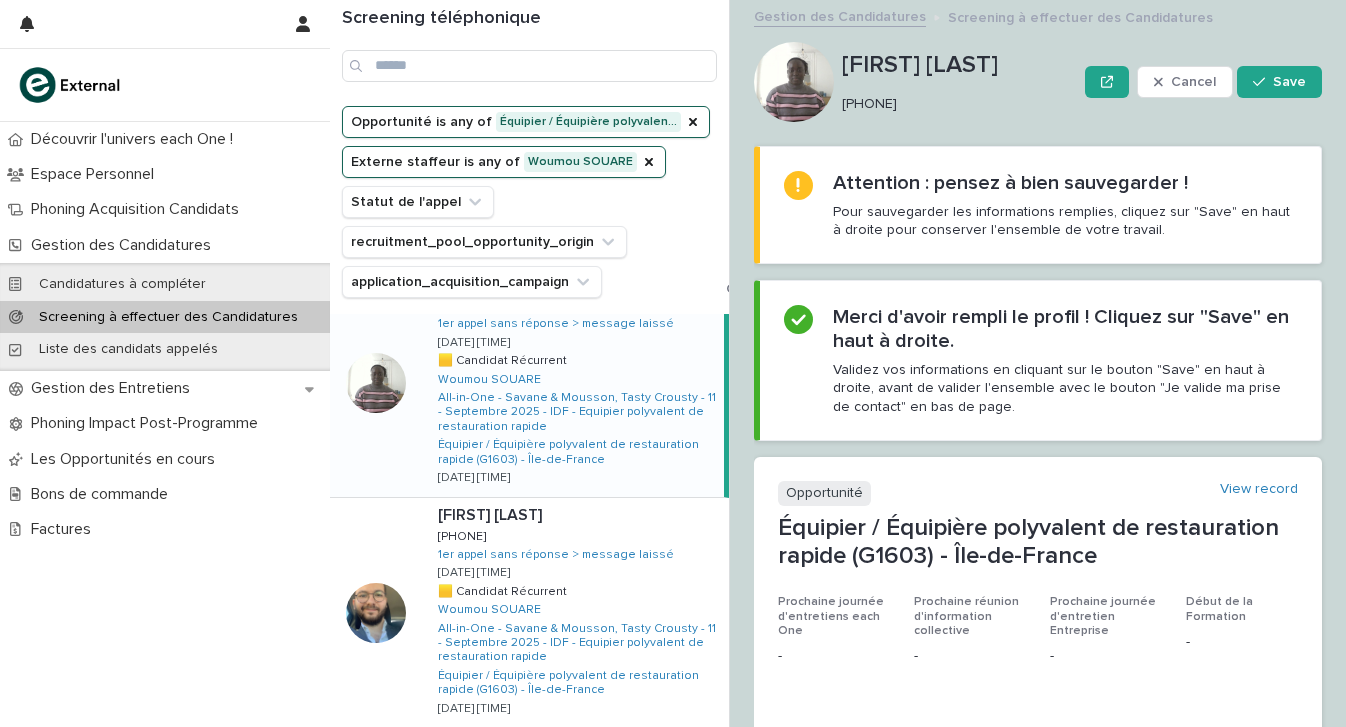 click on "0766198754" at bounding box center [955, 104] 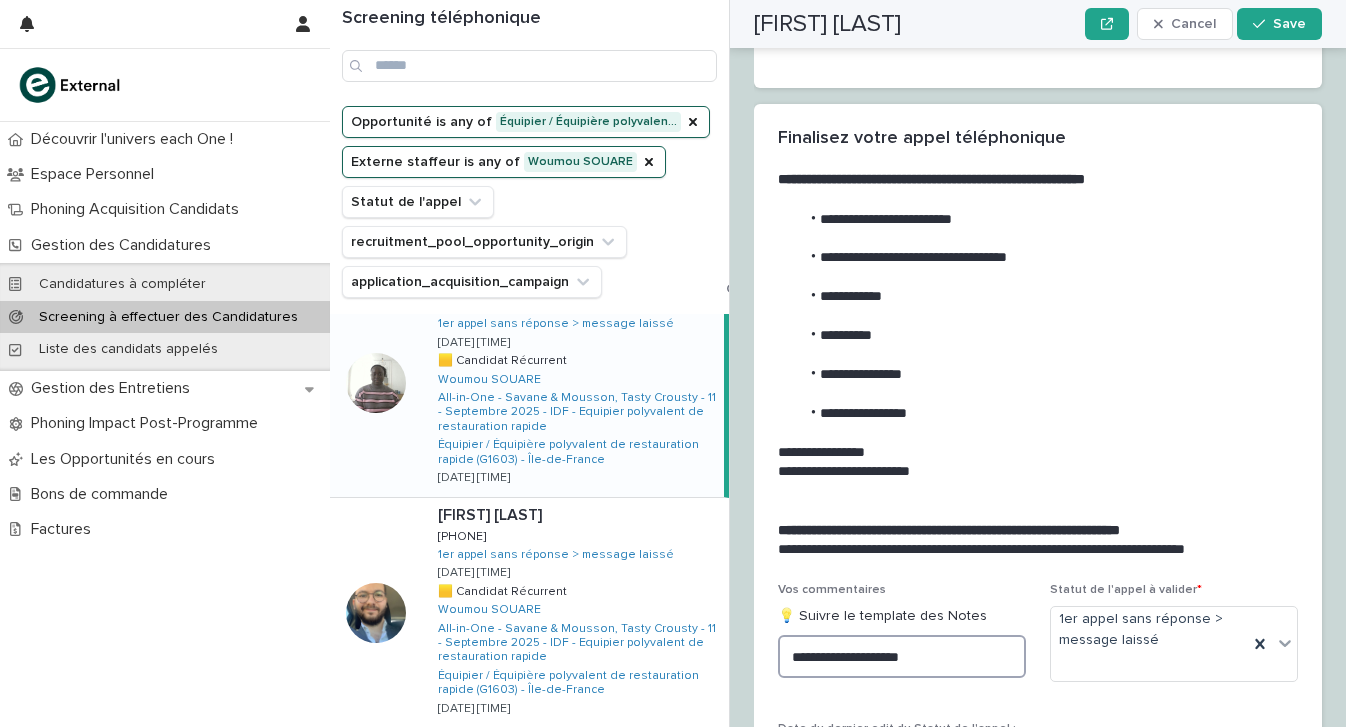 click on "**********" at bounding box center (902, 656) 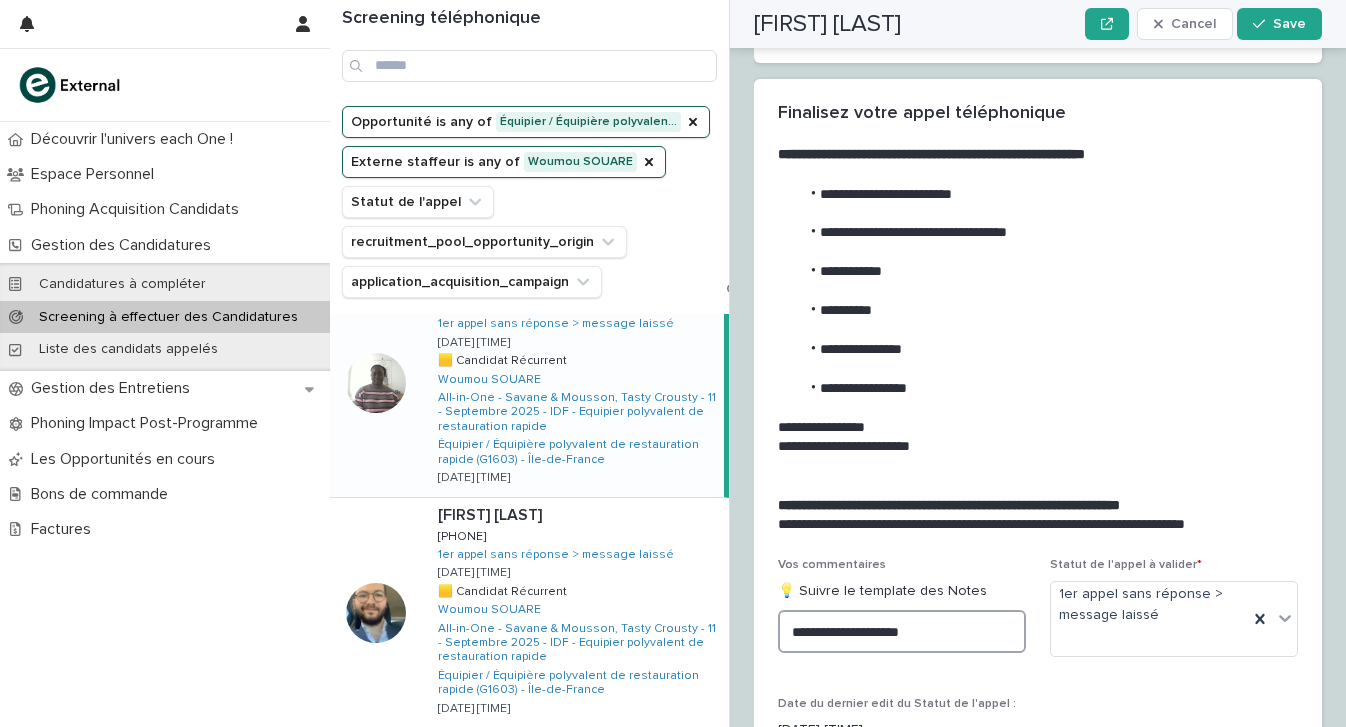click on "**********" at bounding box center [902, 631] 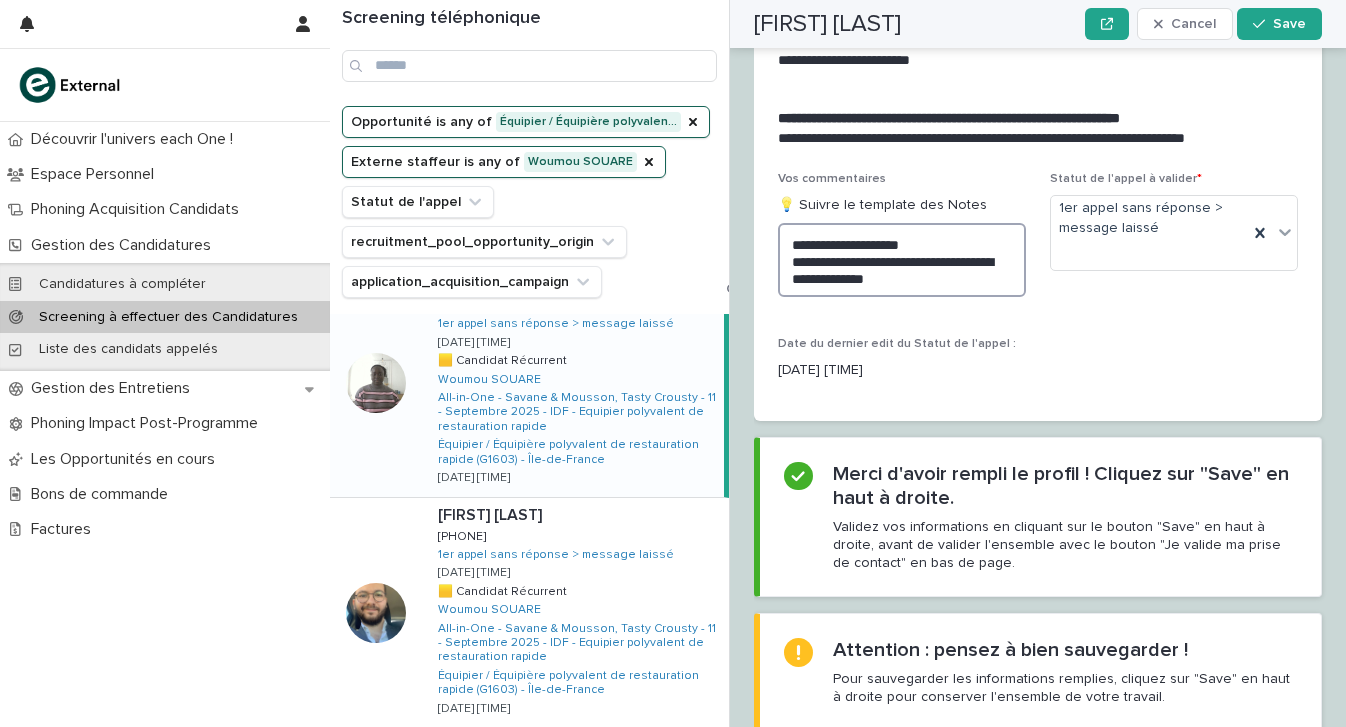 scroll, scrollTop: 3081, scrollLeft: 0, axis: vertical 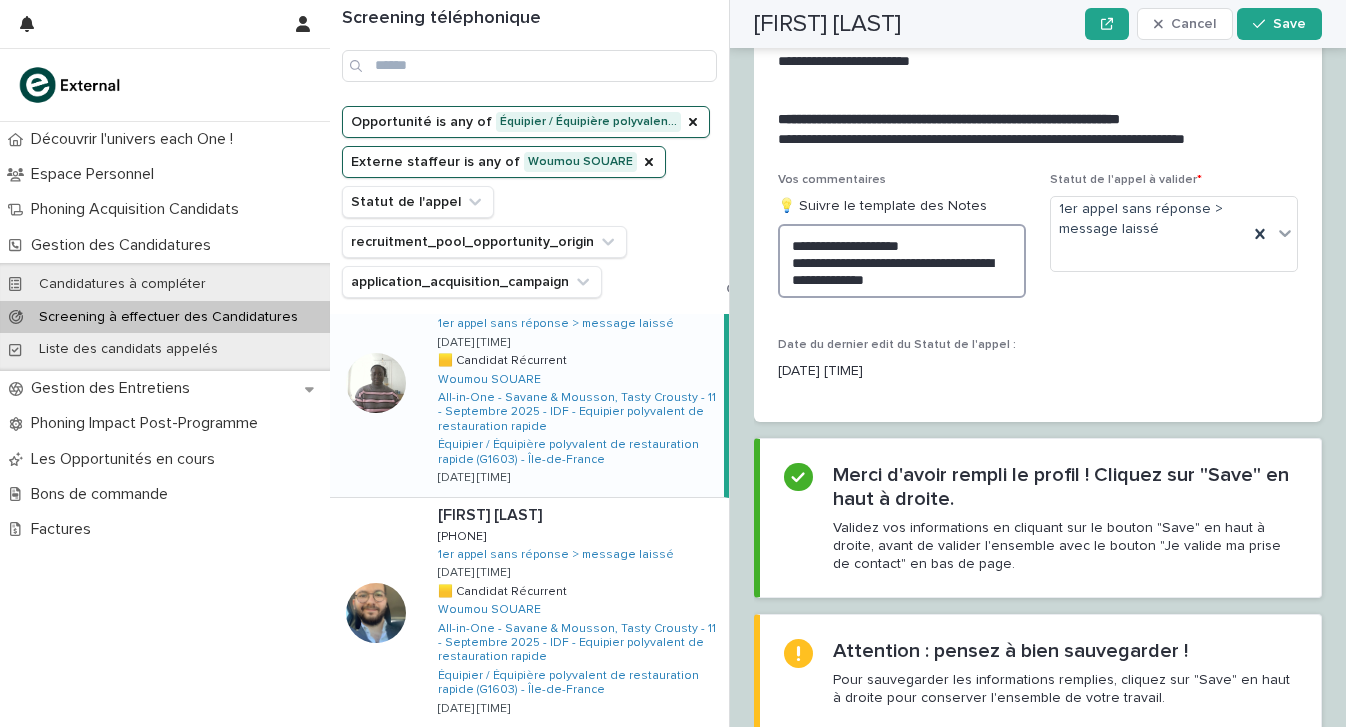 drag, startPoint x: 854, startPoint y: 207, endPoint x: 785, endPoint y: 206, distance: 69.00725 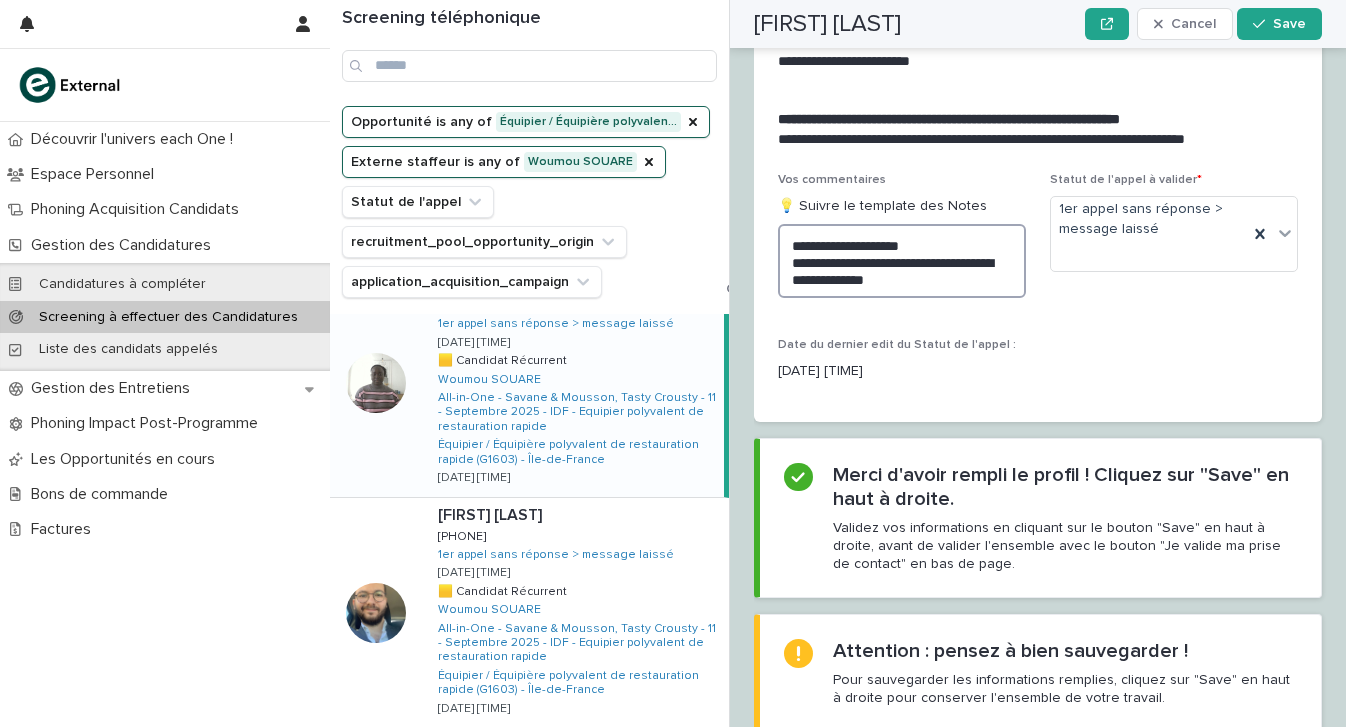 click on "**********" at bounding box center (902, 261) 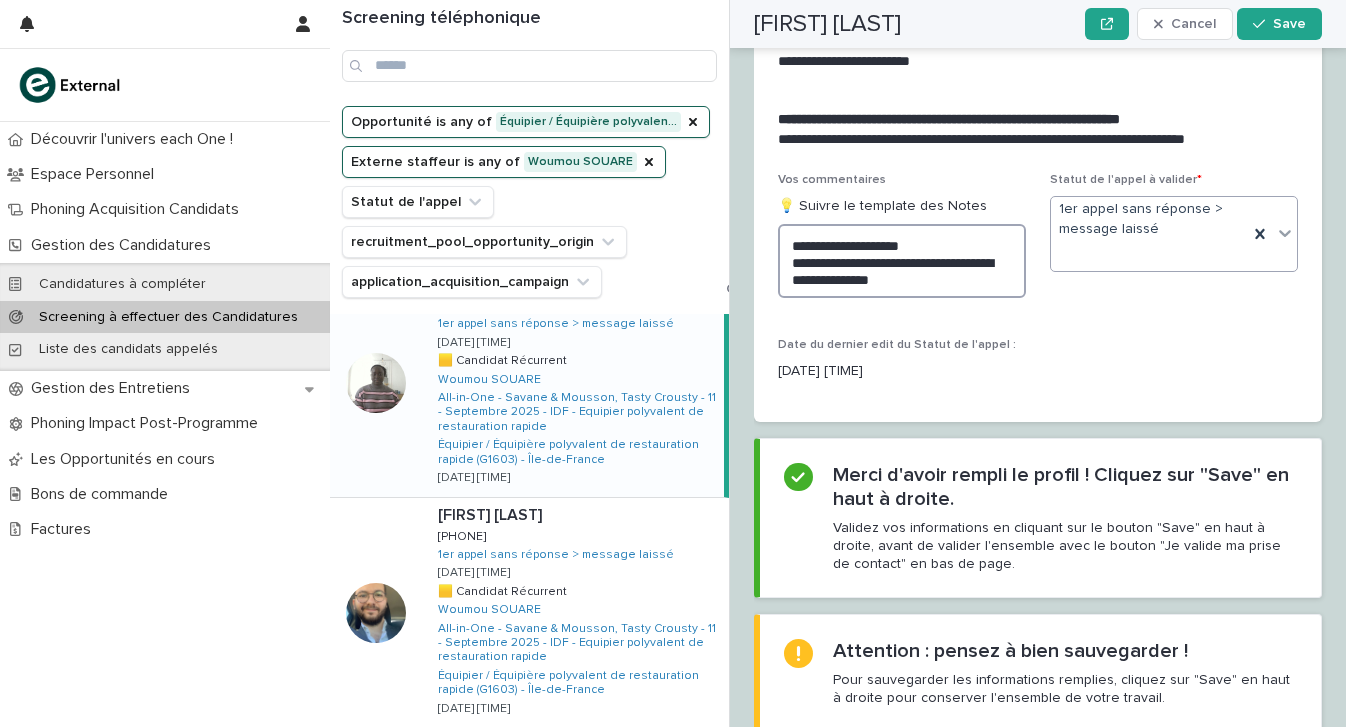 scroll, scrollTop: 3081, scrollLeft: 0, axis: vertical 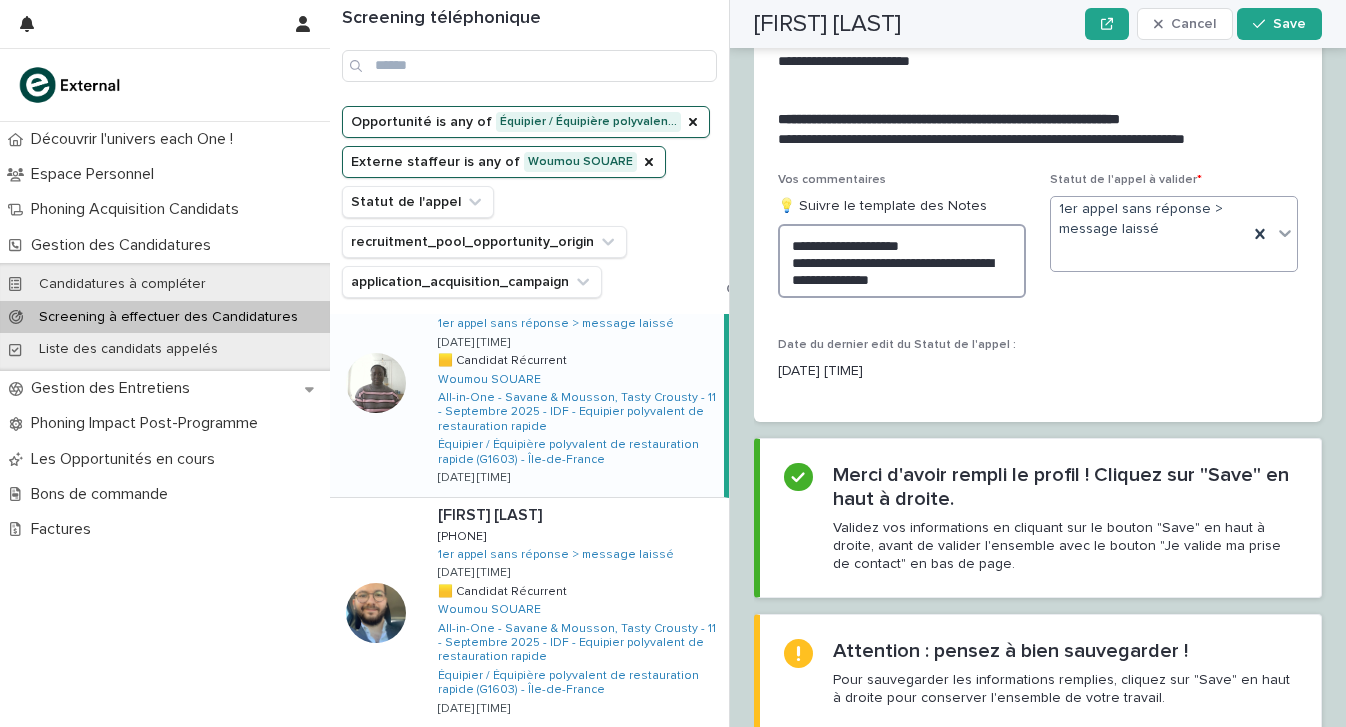 type on "**********" 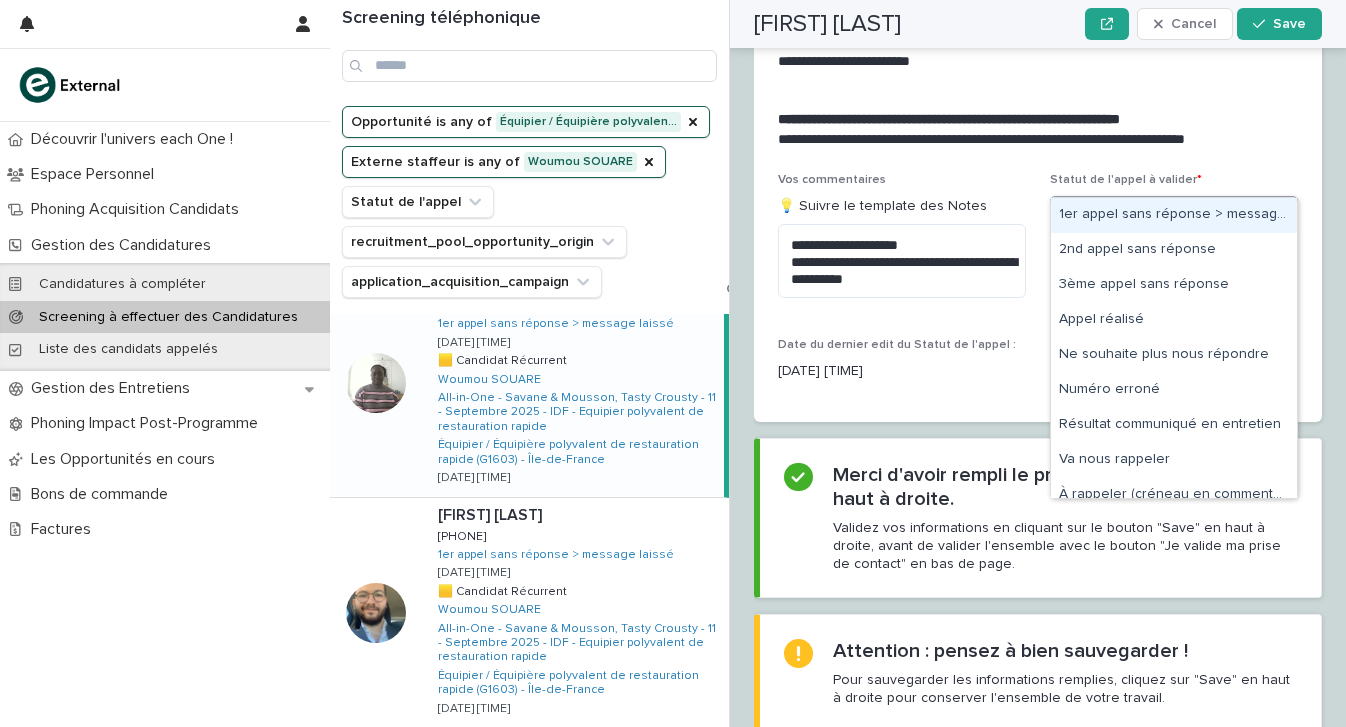 click on "1er appel sans réponse > message laissé" at bounding box center (1149, 234) 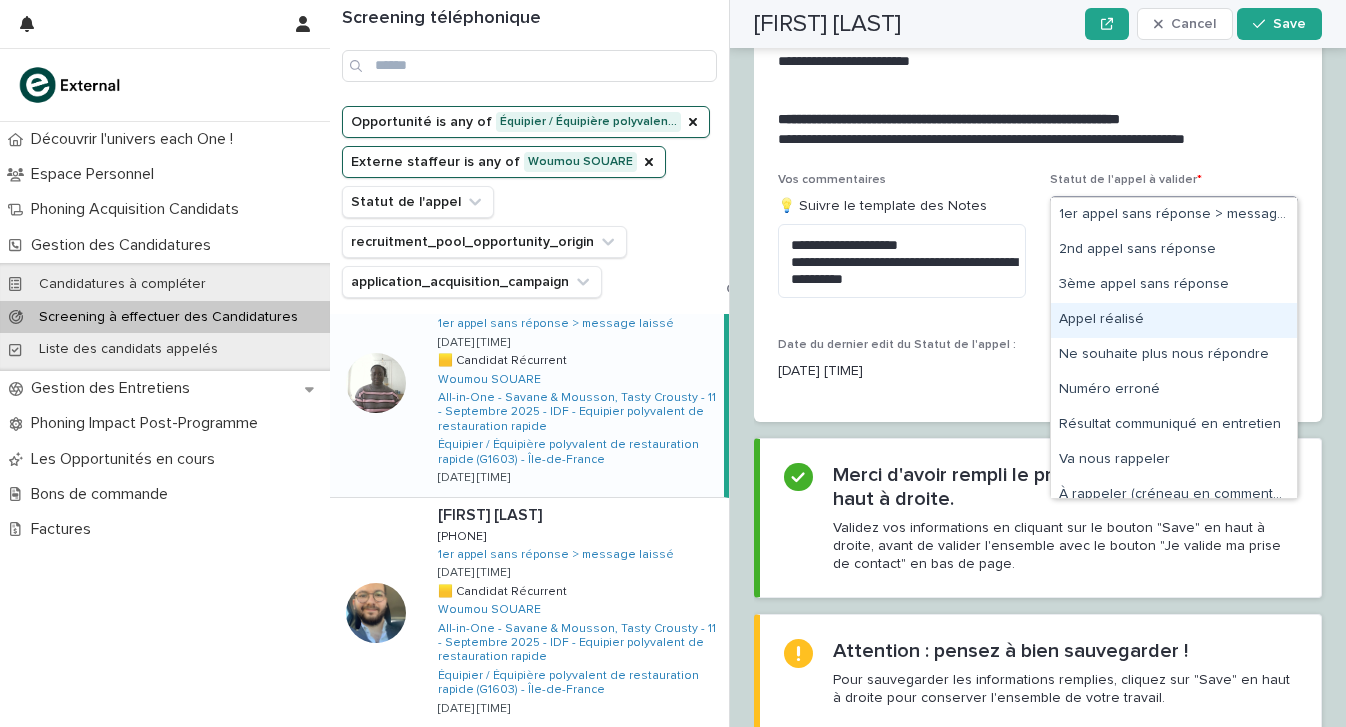 click on "Appel réalisé" at bounding box center [1174, 320] 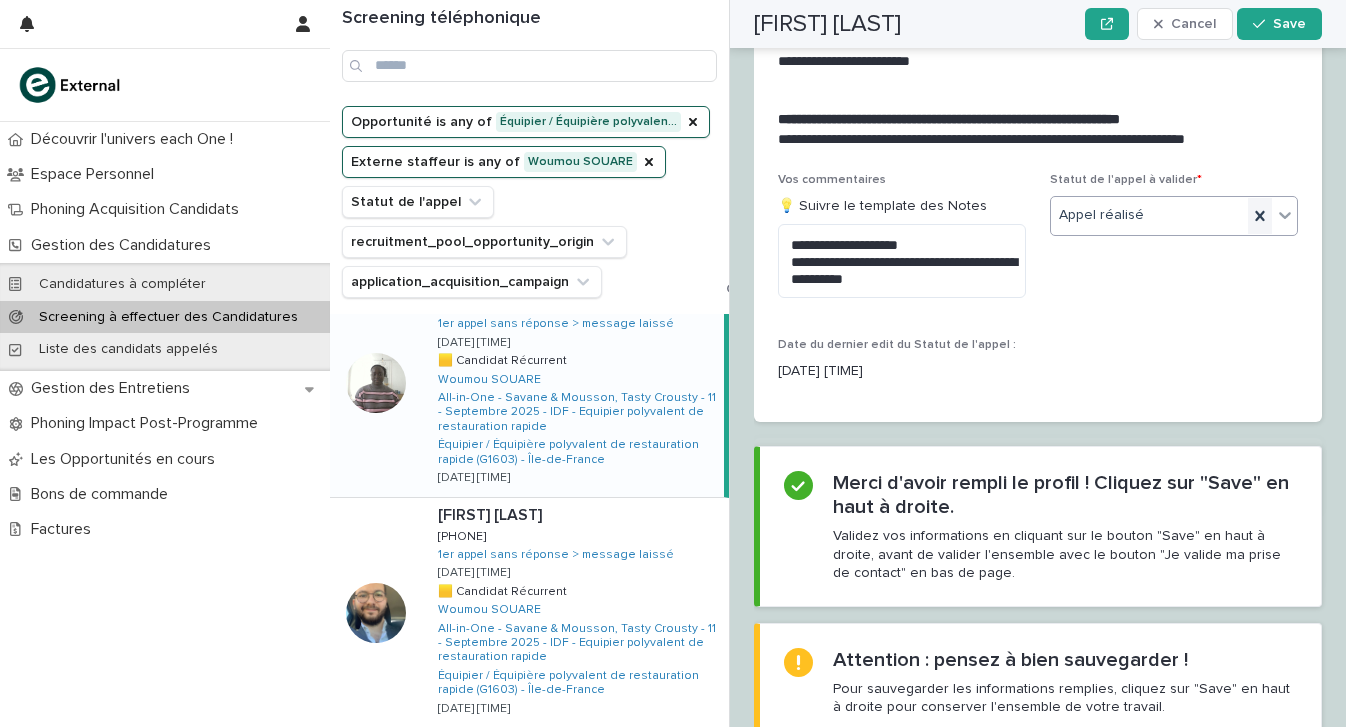scroll, scrollTop: 3081, scrollLeft: 0, axis: vertical 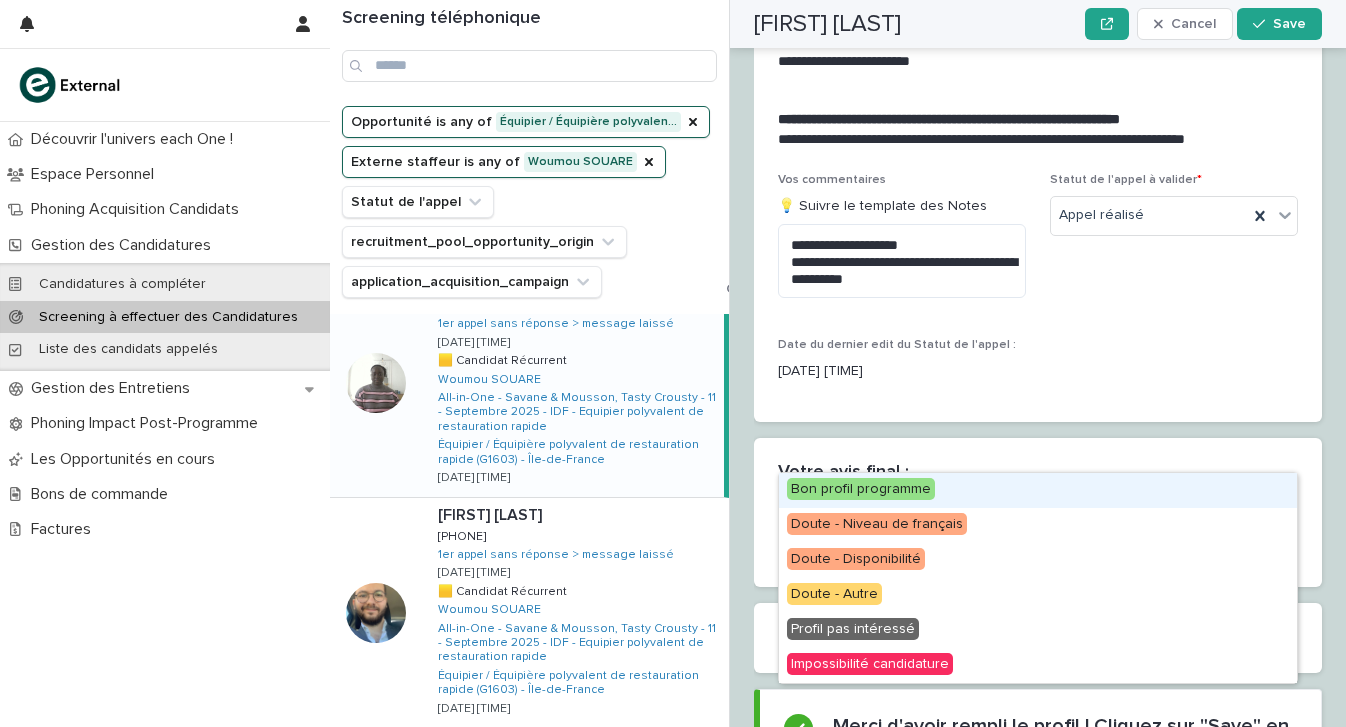 click on "Select..." at bounding box center (1025, 527) 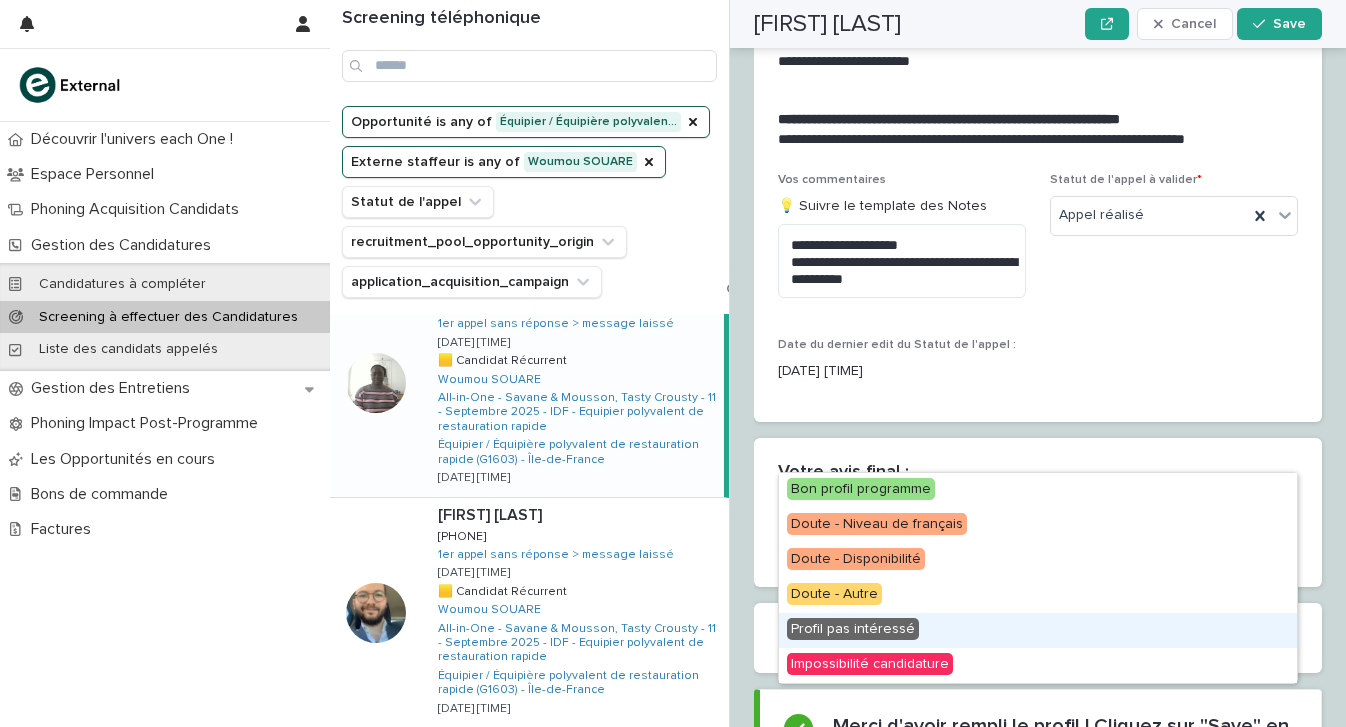 click on "Profil pas intéressé" at bounding box center [1038, 630] 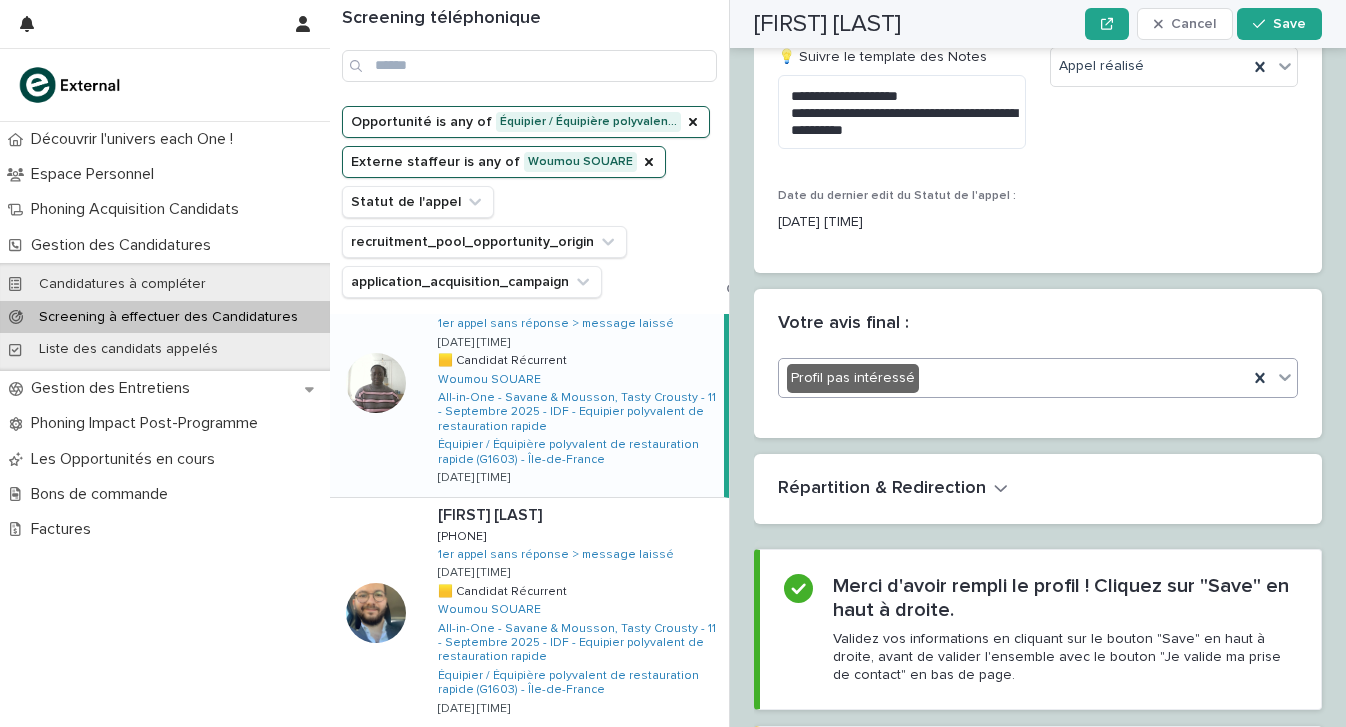 scroll, scrollTop: 3331, scrollLeft: 0, axis: vertical 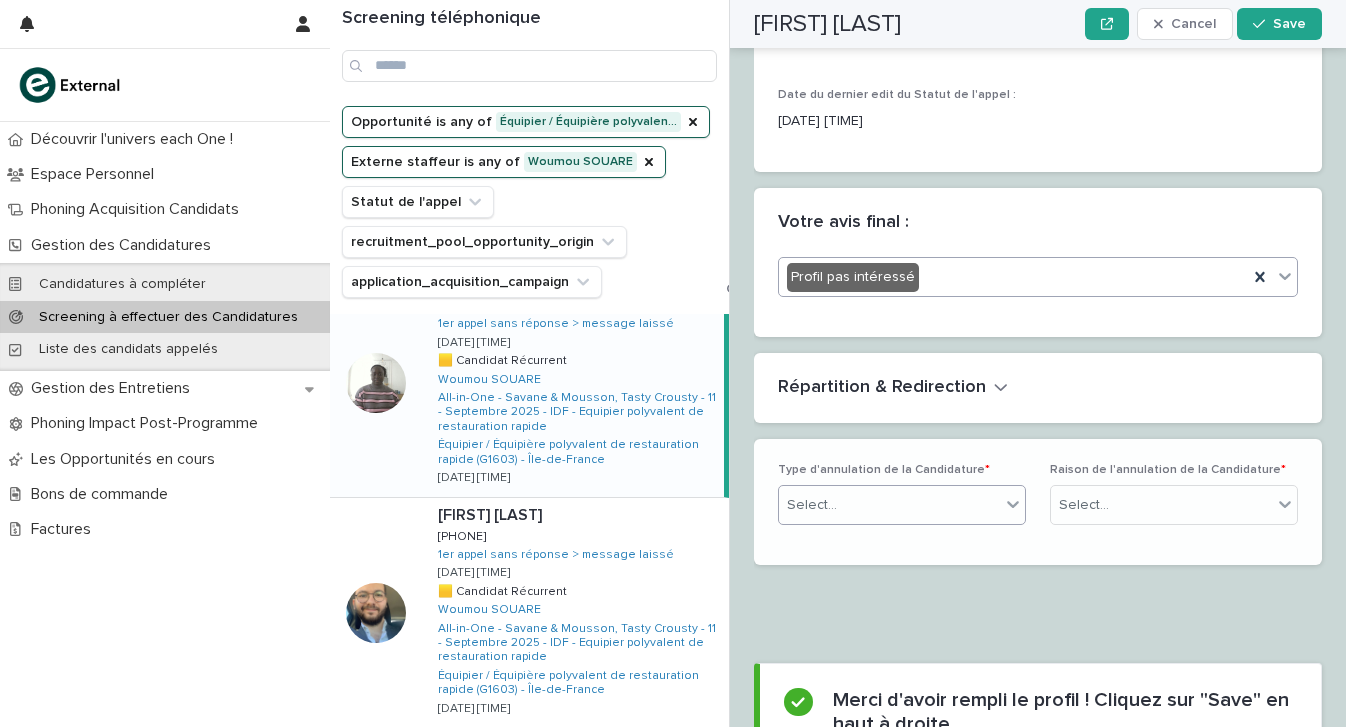 click on "Select..." at bounding box center (889, 505) 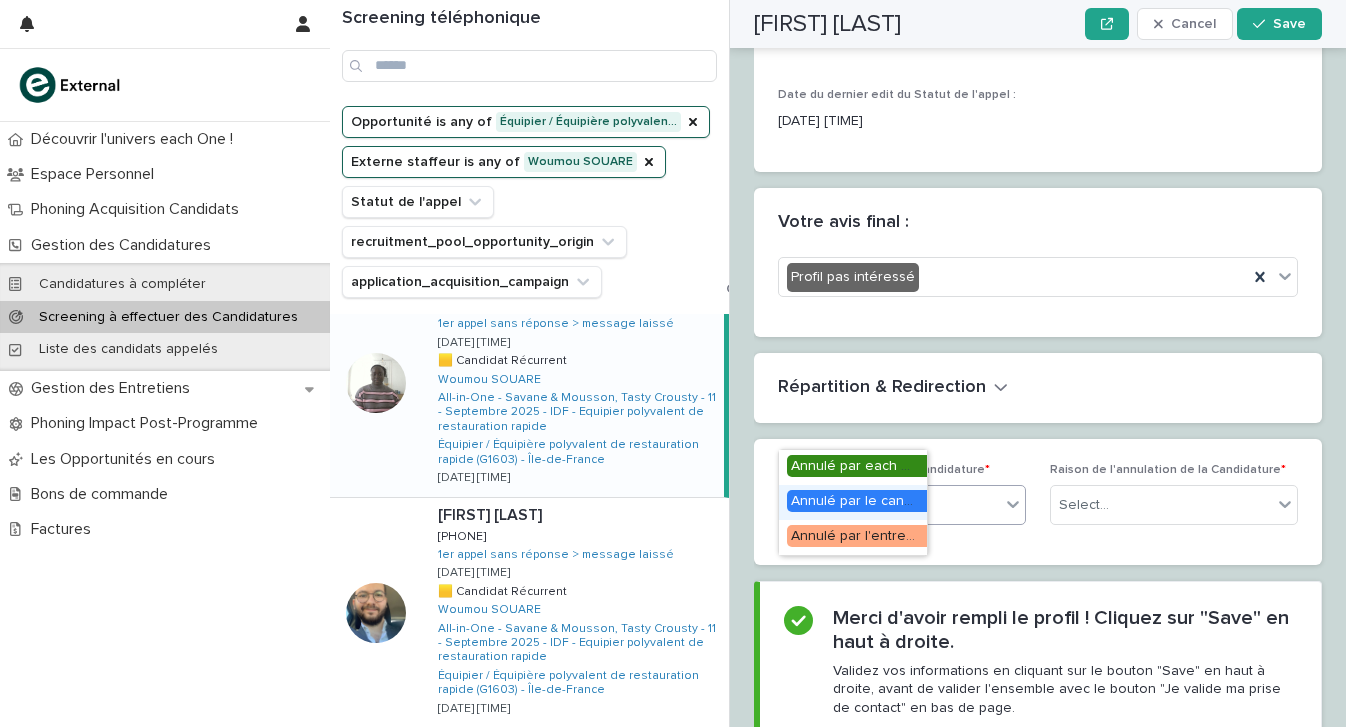click on "Annulé par le candidat" at bounding box center (853, 502) 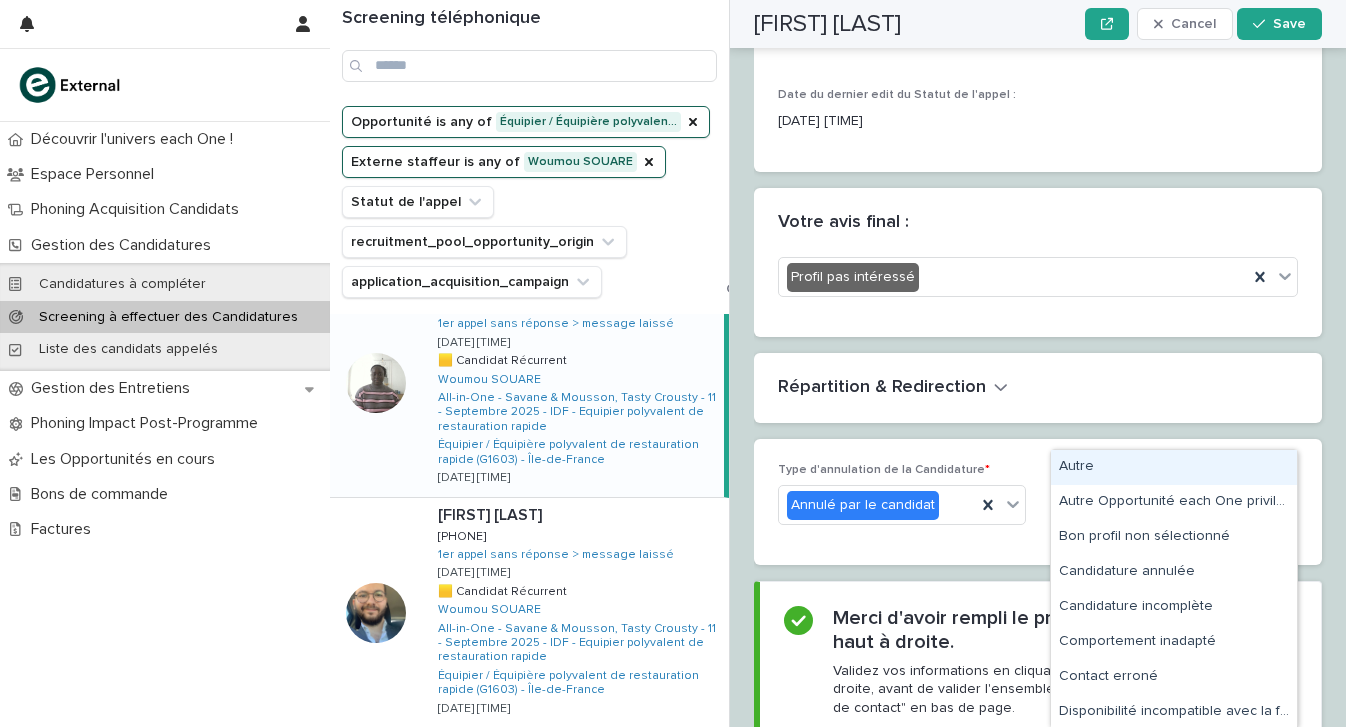 click on "Select..." at bounding box center (1161, 505) 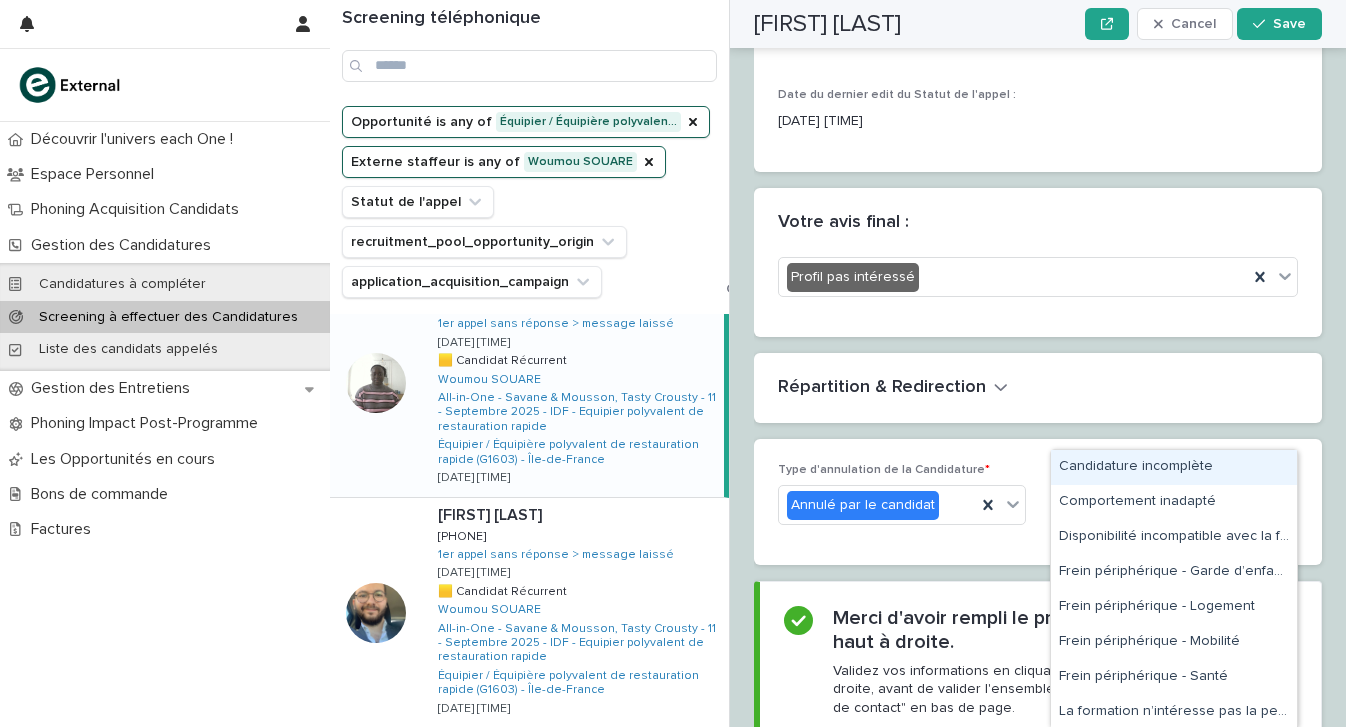 type on "***" 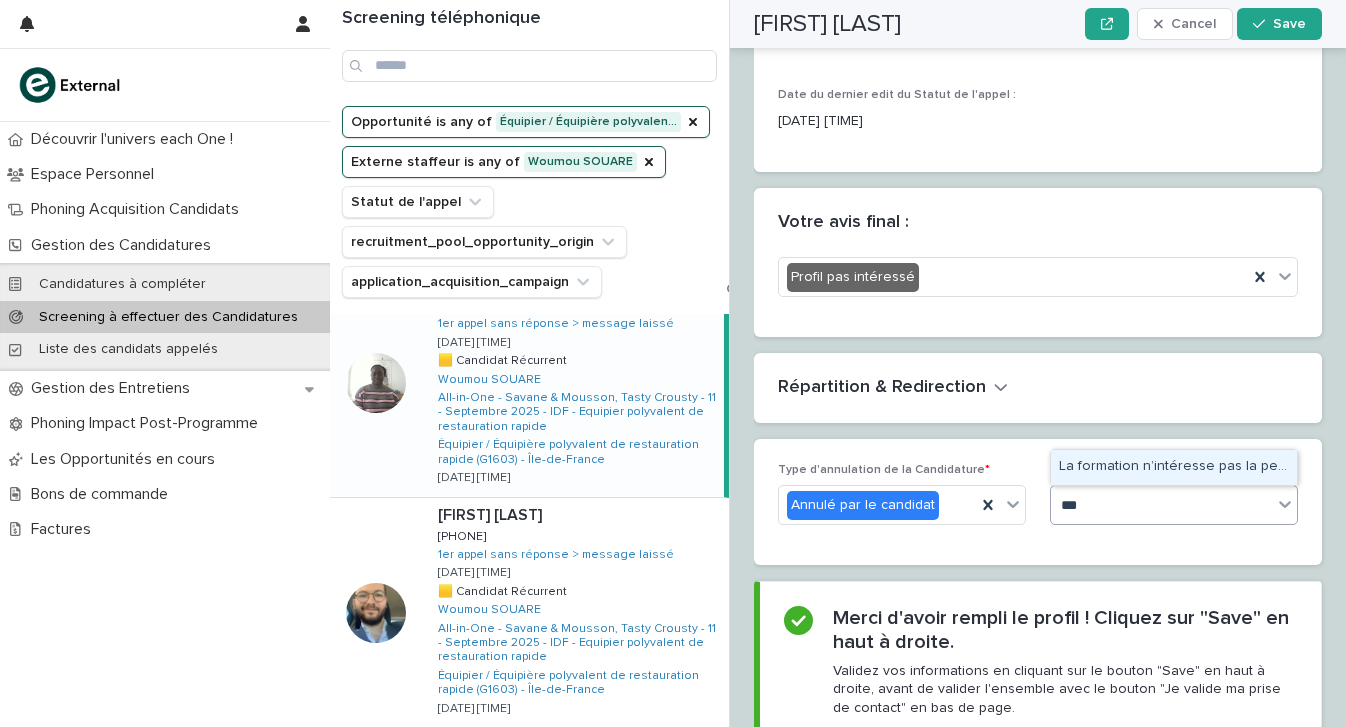 click on "La formation n’intéresse pas la personne" at bounding box center (1174, 467) 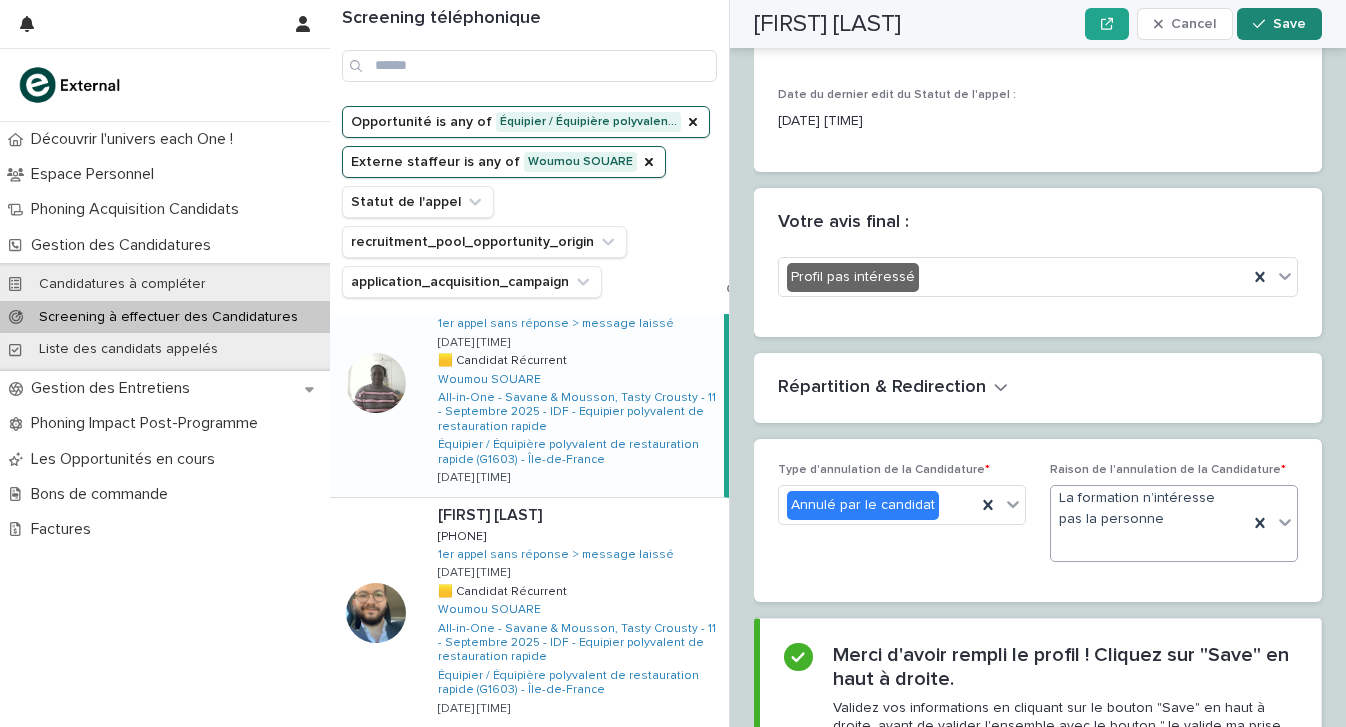 click on "Save" at bounding box center [1289, 24] 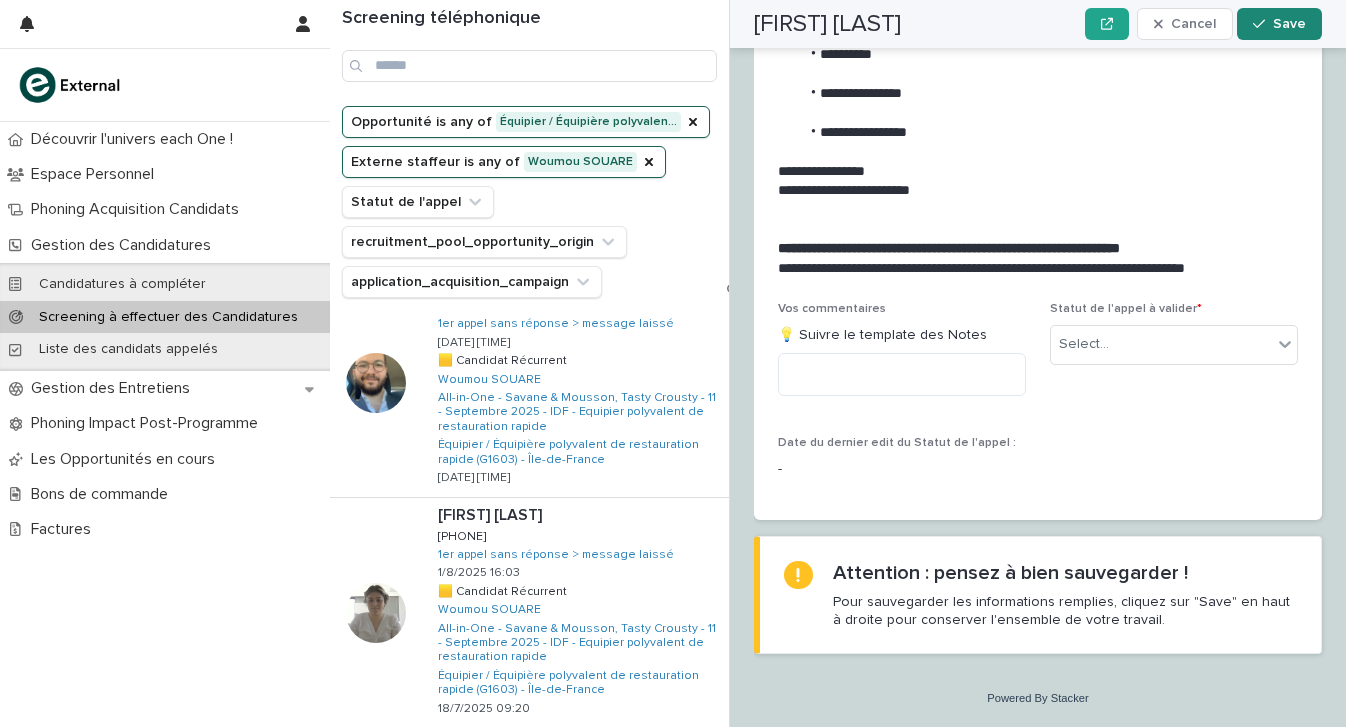 scroll, scrollTop: 2723, scrollLeft: 0, axis: vertical 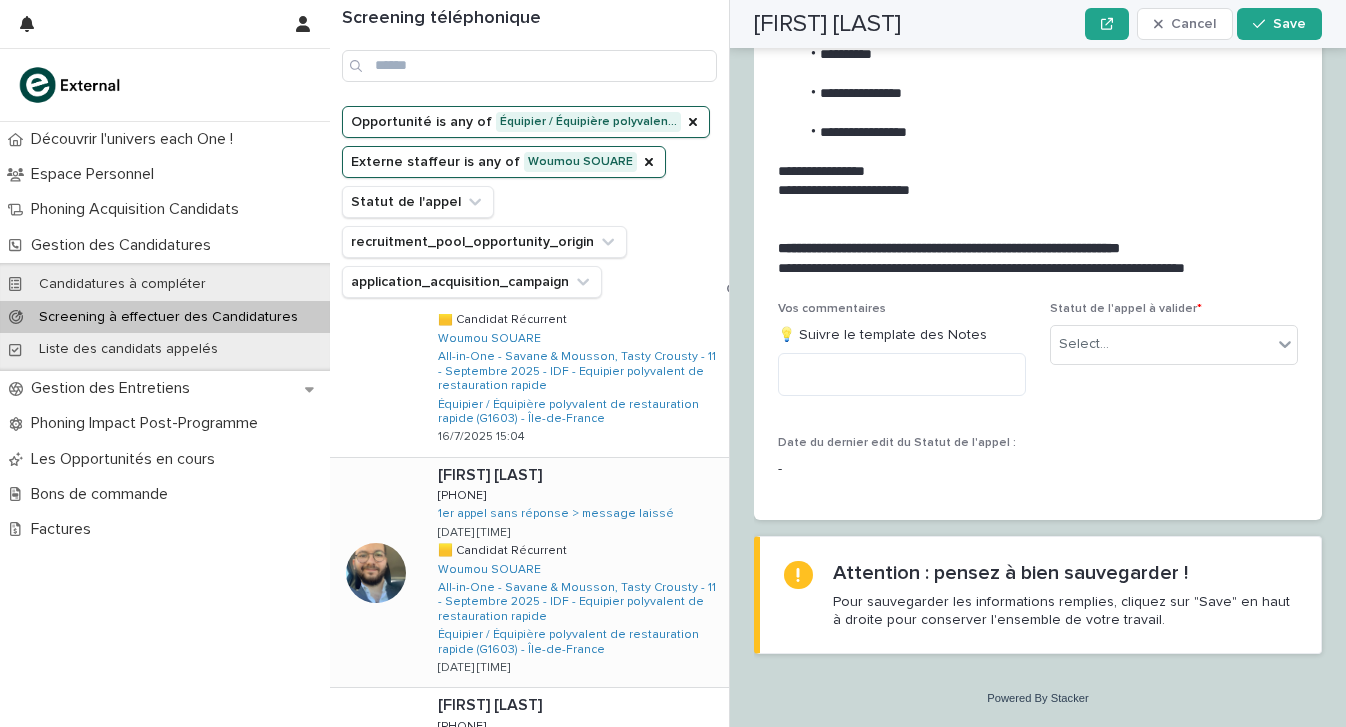 click on "Benjamin LOUZOUN Benjamin LOUZOUN   0698396822 0698396822   1er appel sans réponse > message laissé   1/8/2025 15:51 🟨 Candidat Récurrent 🟨 Candidat Récurrent   Woumou SOUARE   All-in-One - Savane & Mousson, Tasty Crousty - 11 - Septembre 2025 - IDF - Equipier polyvalent de restauration rapide   Équipier / Équipière polyvalent de restauration rapide (G1603) - Île-de-France   18/7/2025 09:19" at bounding box center (575, 573) 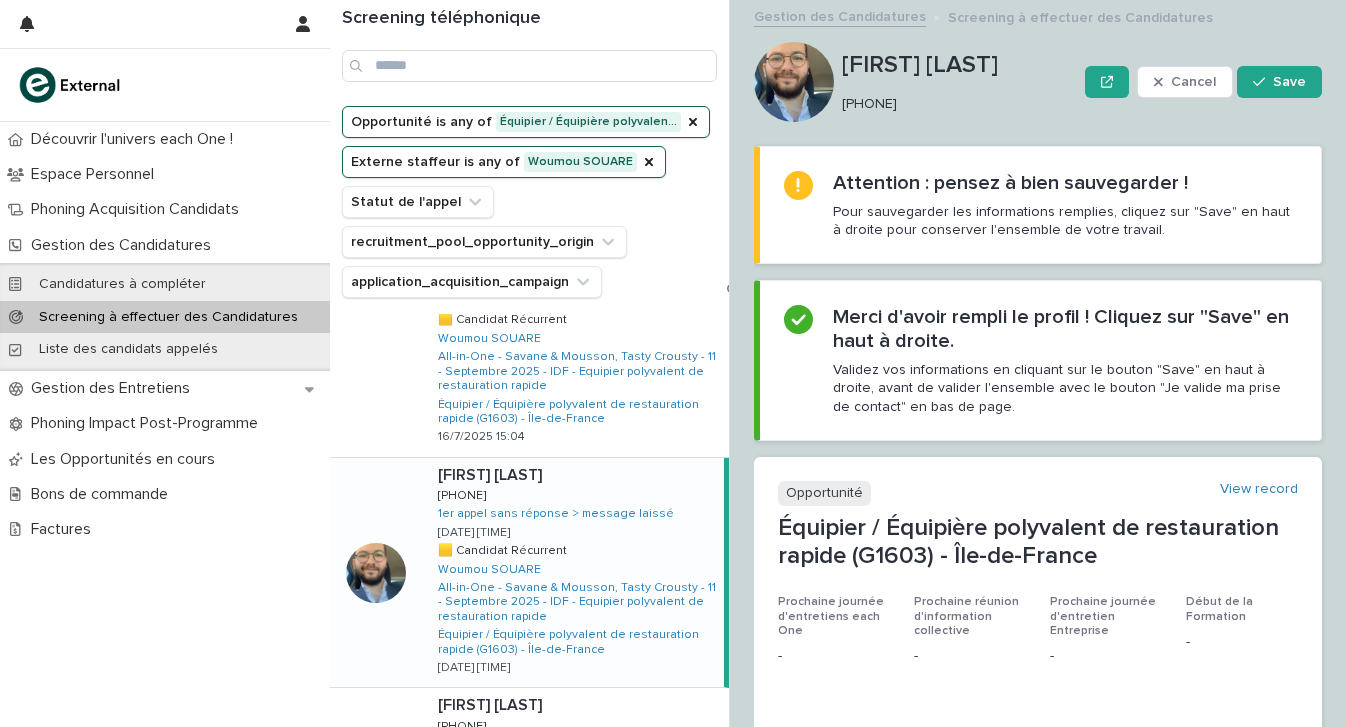 scroll, scrollTop: 0, scrollLeft: 0, axis: both 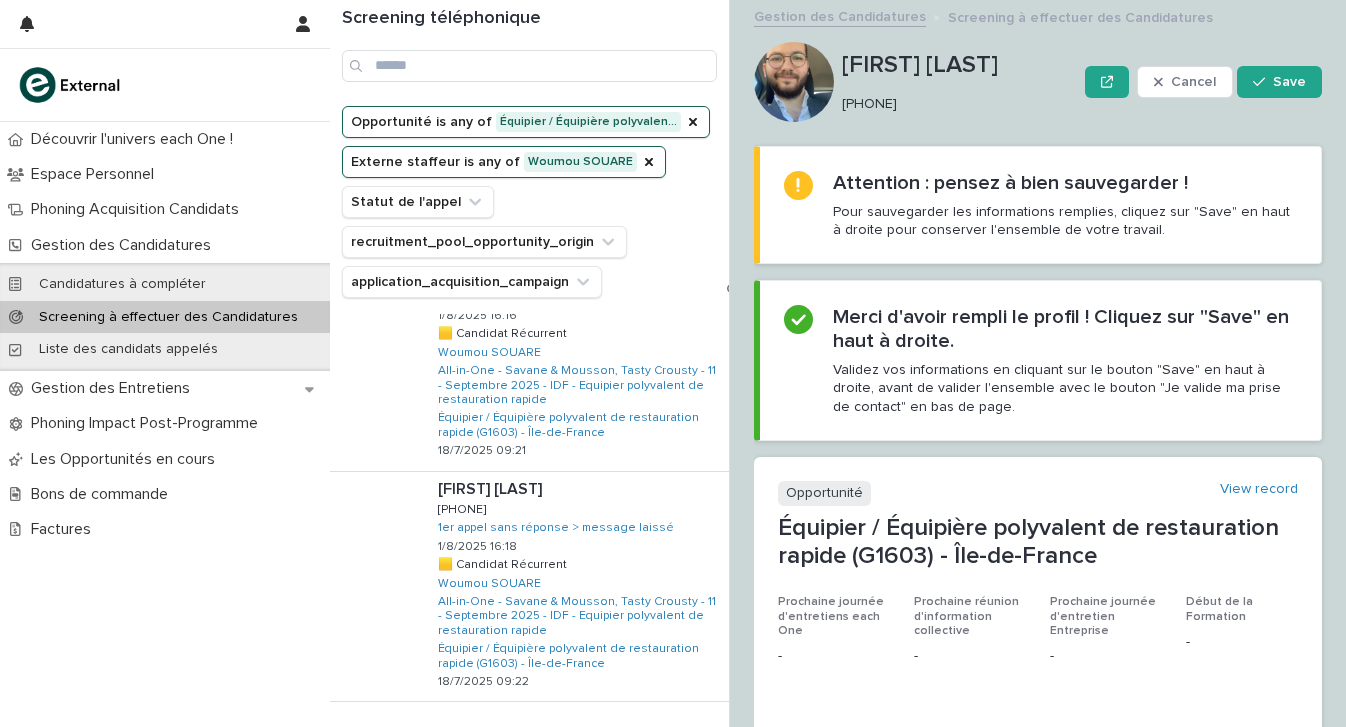 click on "Next" at bounding box center (674, 743) 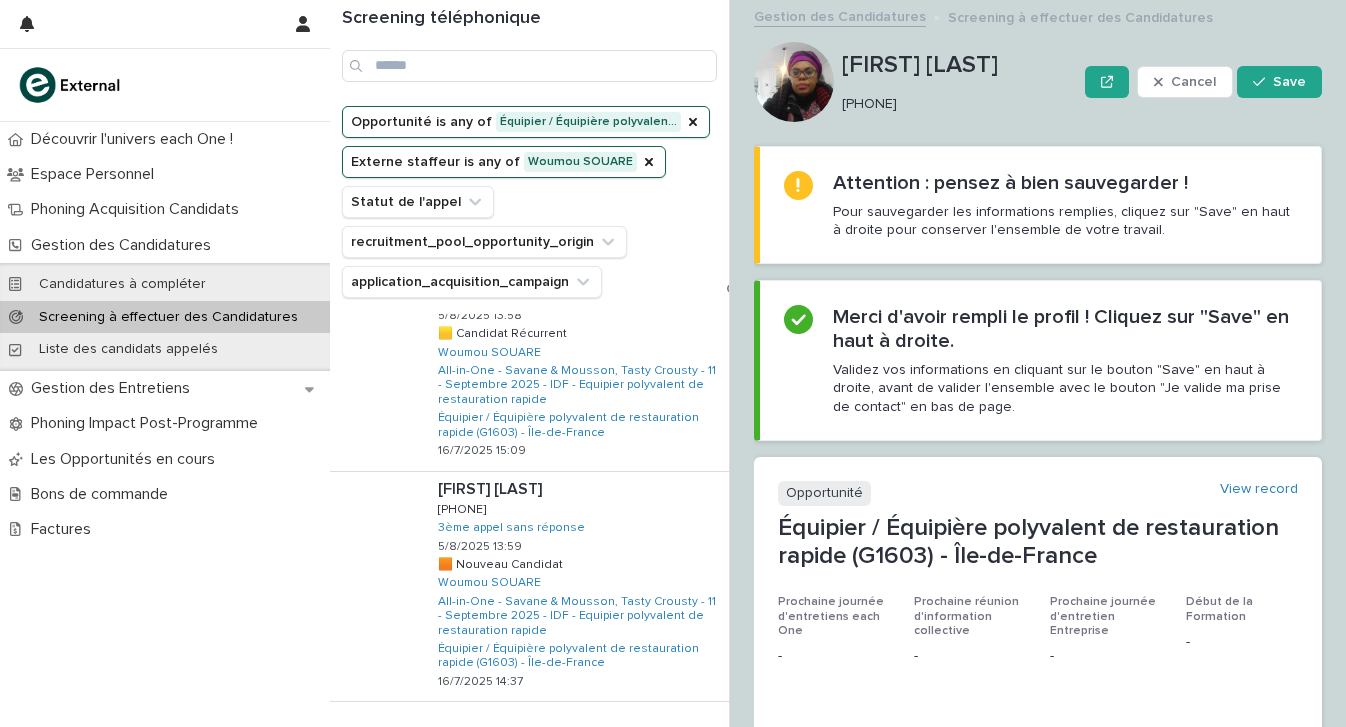 scroll, scrollTop: 1917, scrollLeft: 0, axis: vertical 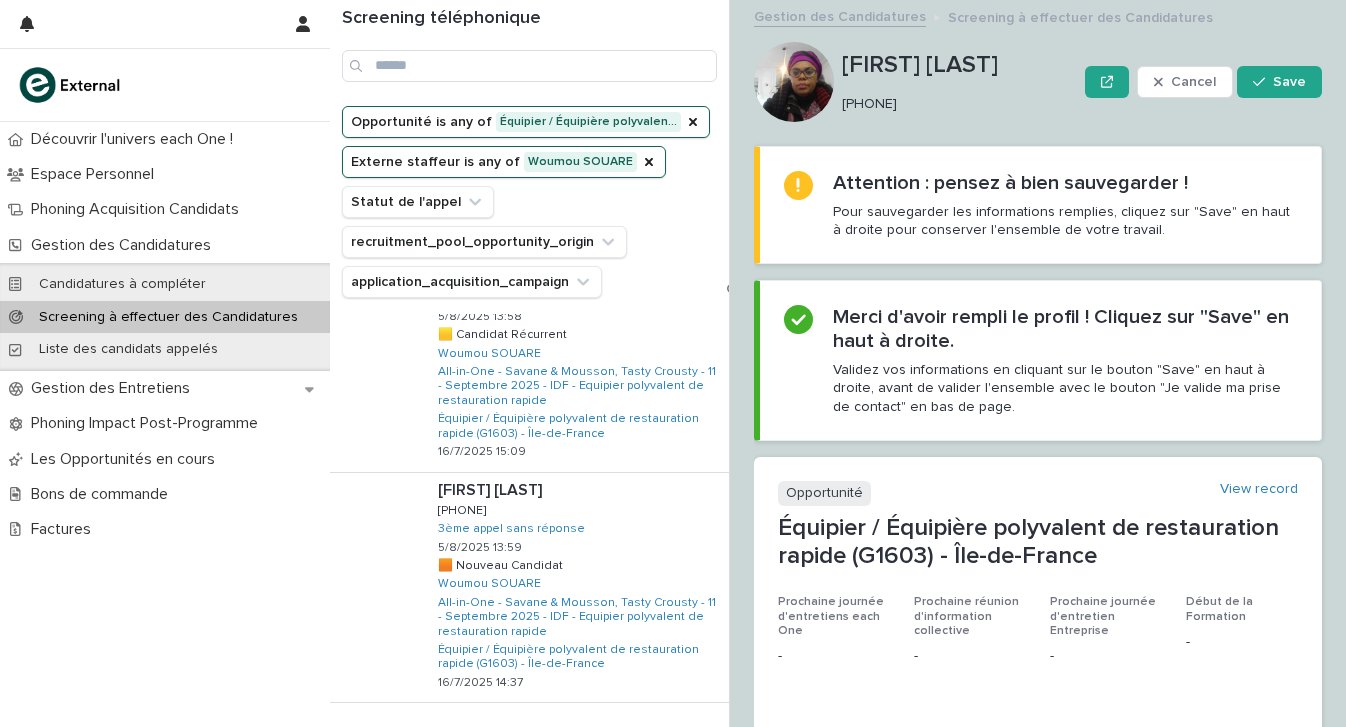 click on "Back" at bounding box center (614, 744) 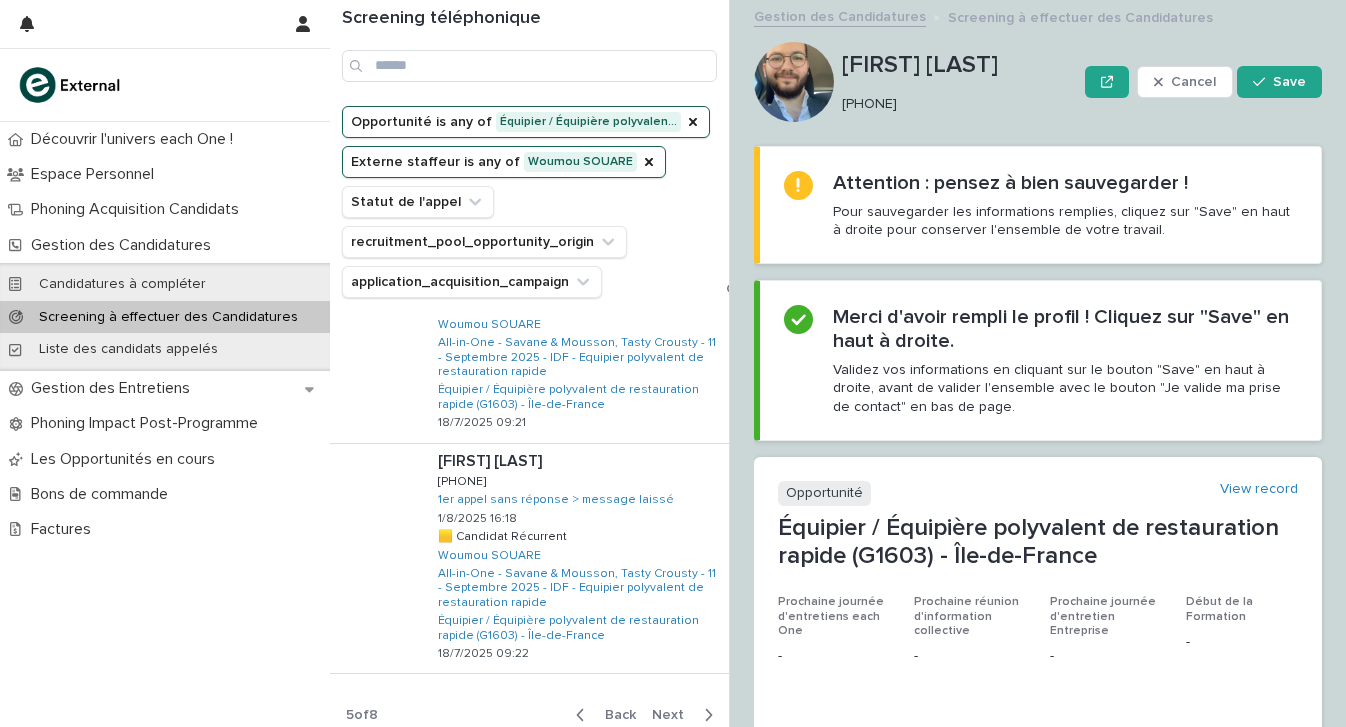 scroll, scrollTop: 1346, scrollLeft: 0, axis: vertical 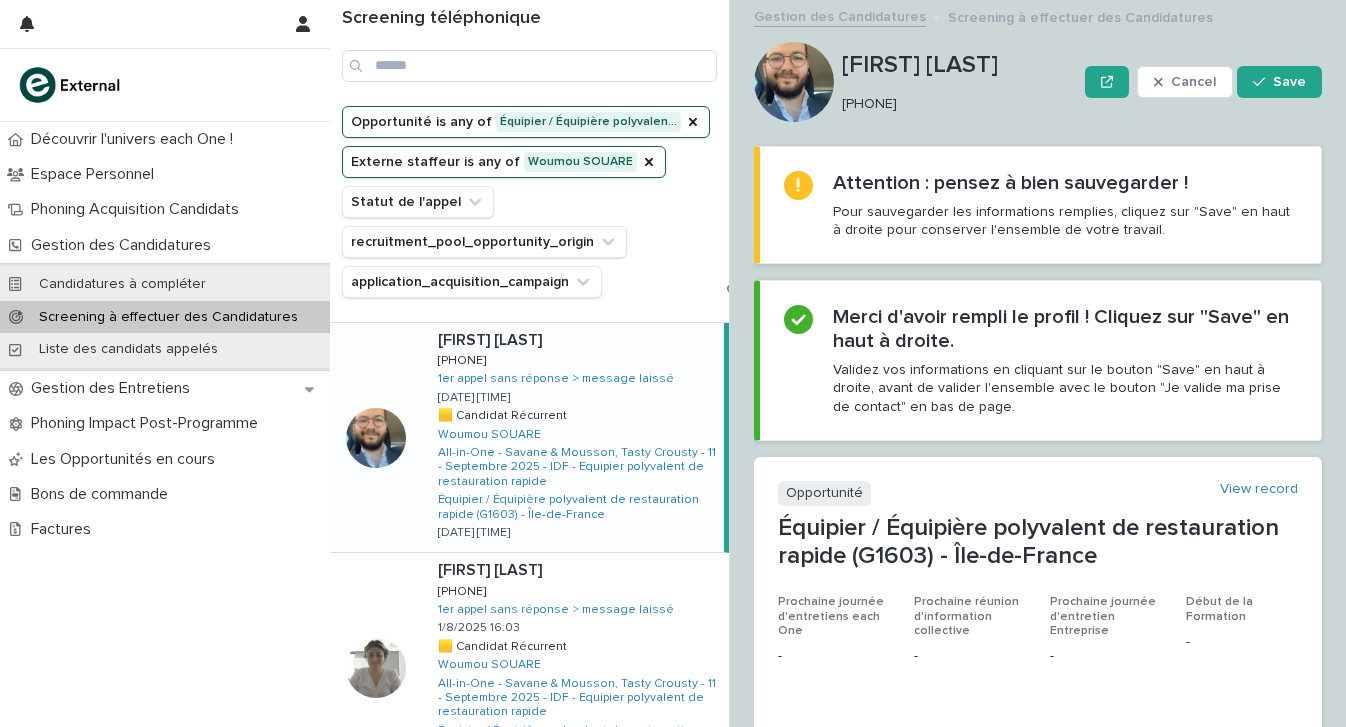 click on "Merci d'avoir rempli le profil ! Cliquez sur "Save" en haut à droite." at bounding box center (1065, 329) 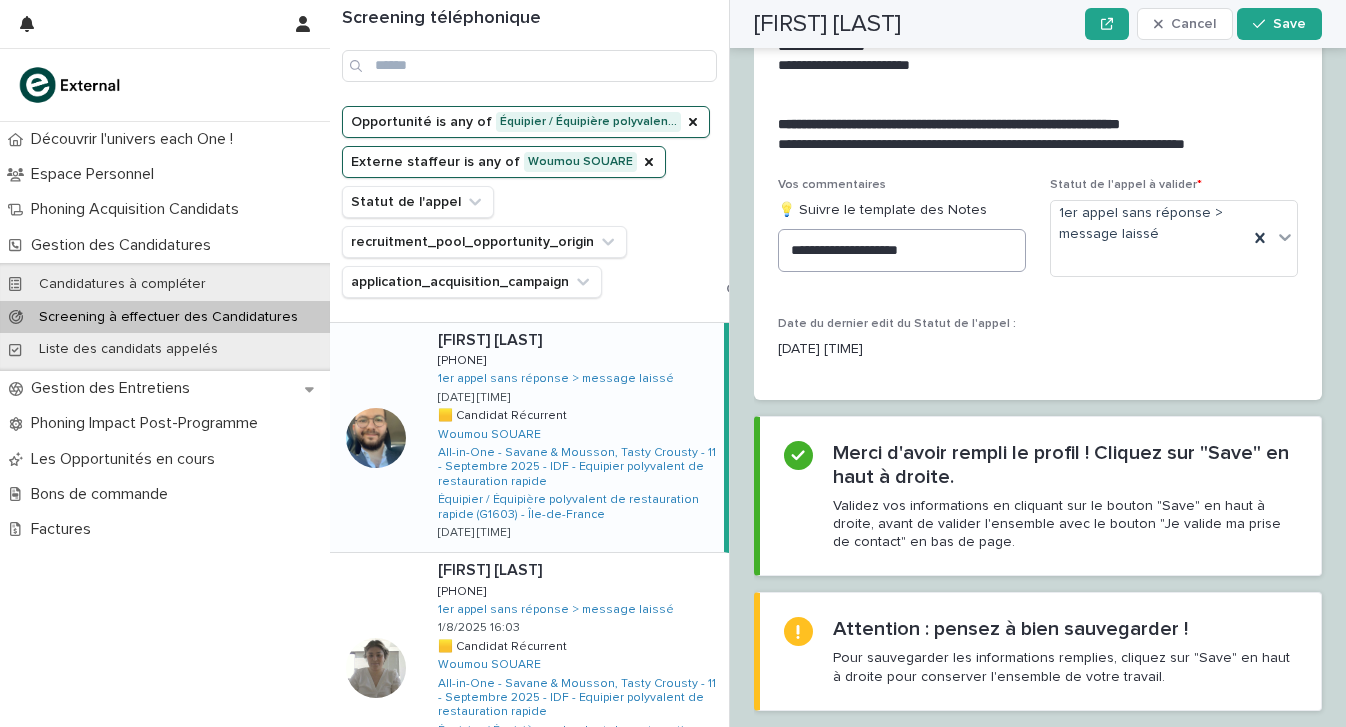scroll, scrollTop: 2933, scrollLeft: 0, axis: vertical 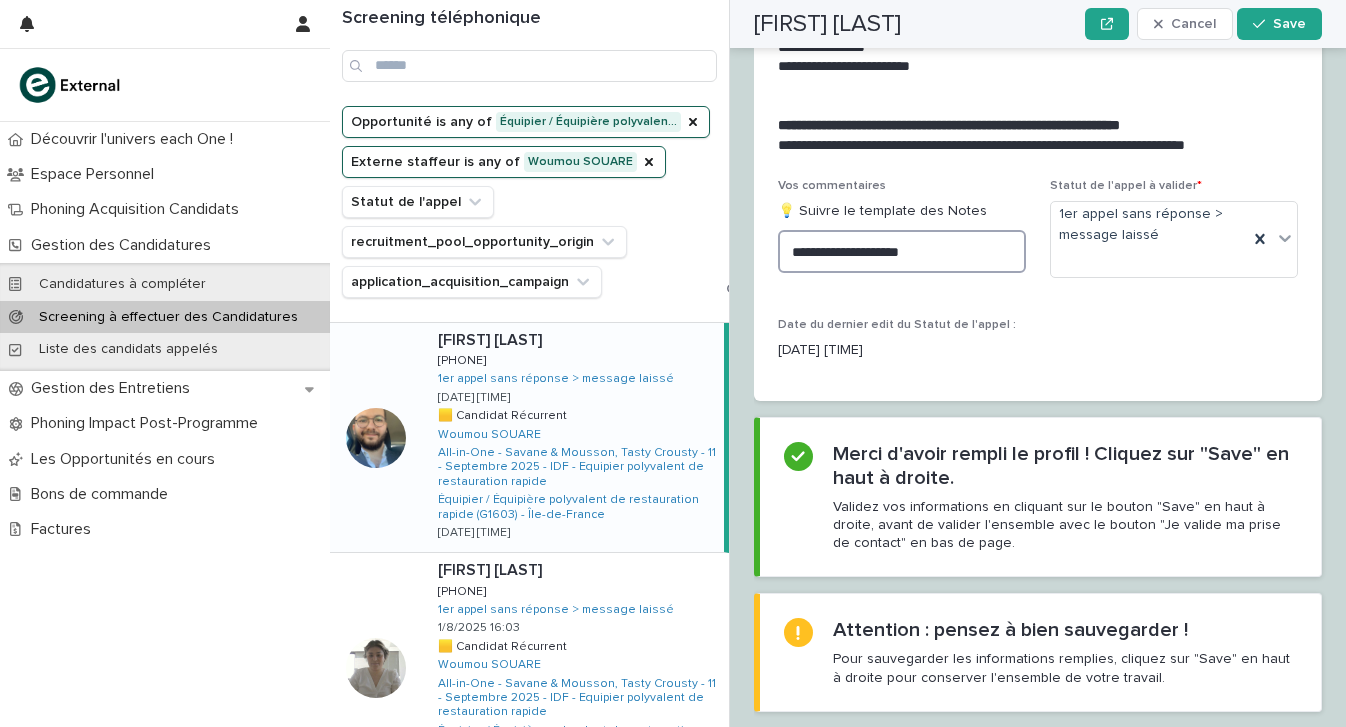 click on "**********" at bounding box center [902, 251] 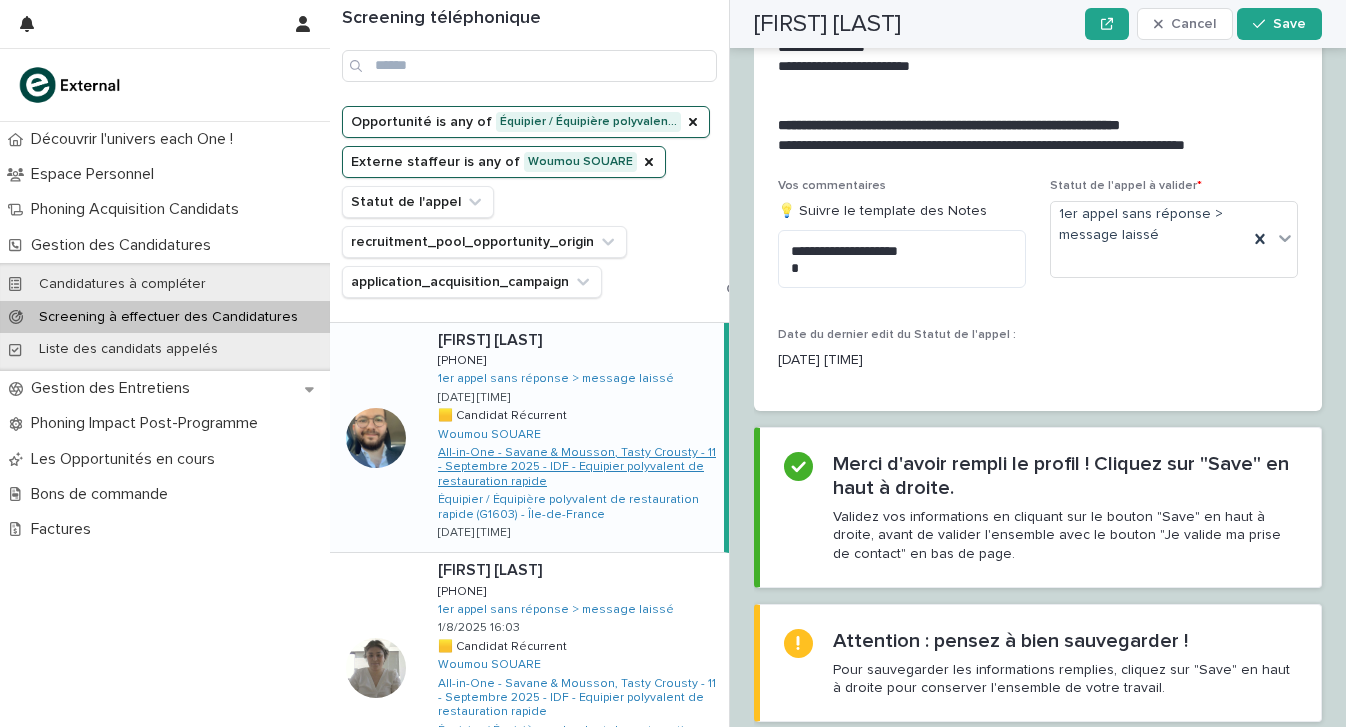 click on "All-in-One - Savane & Mousson, Tasty Crousty - 11 - Septembre 2025 - IDF - Equipier polyvalent de restauration rapide" at bounding box center (577, 467) 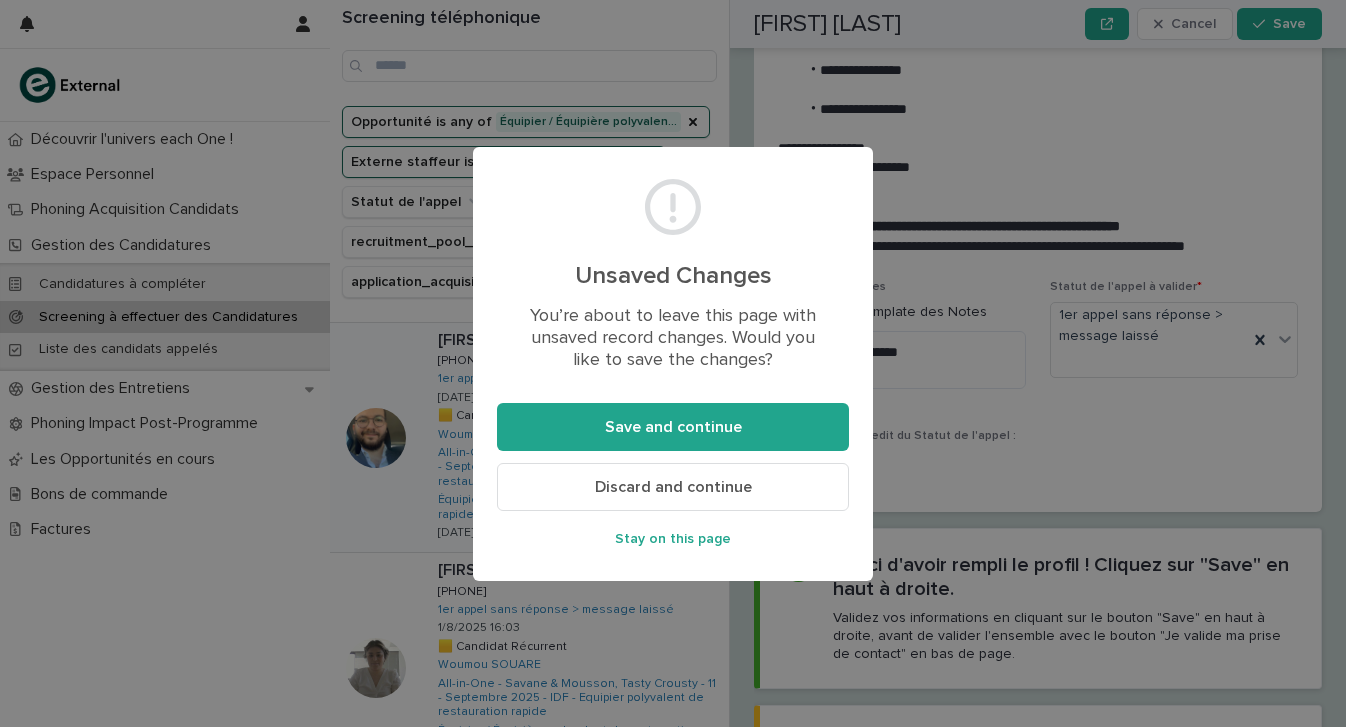 click on "Stay on this page" at bounding box center (673, 539) 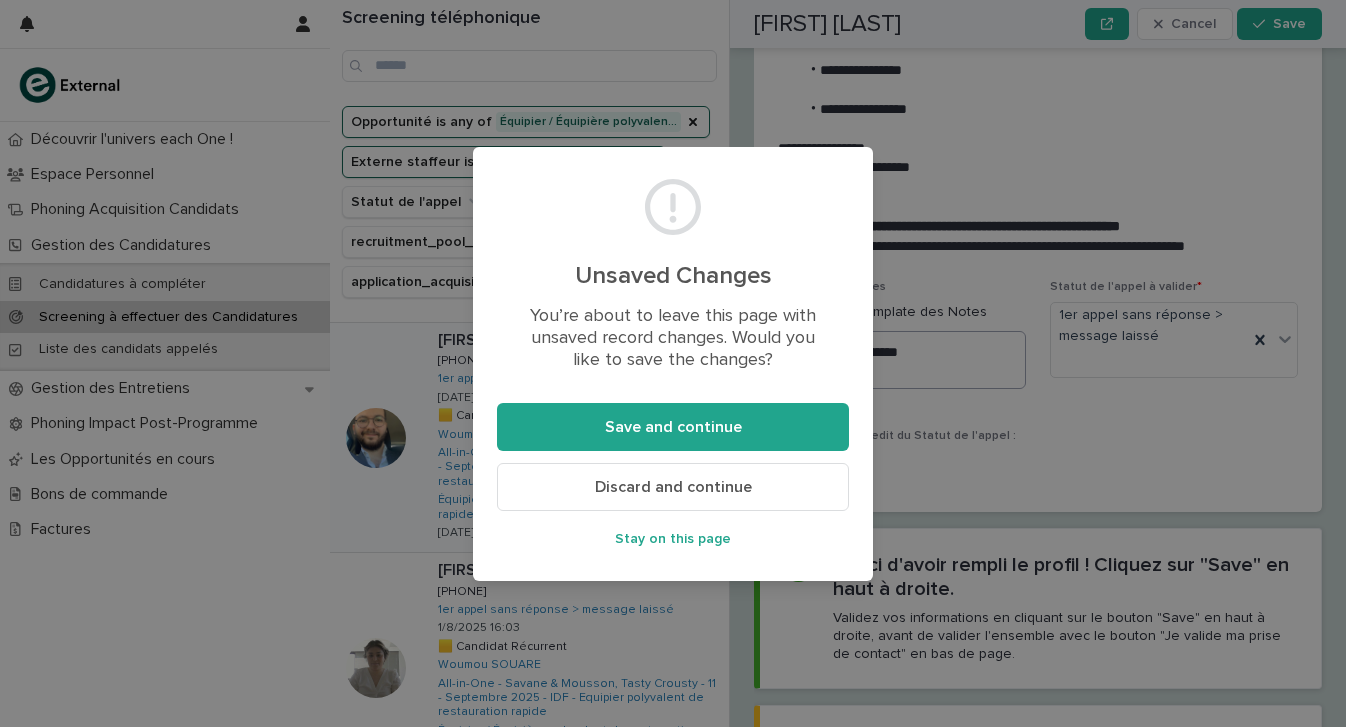 click on "Unsaved Changes You’re about to leave this page with unsaved record changes. Would you like to save the changes? Save and continue Discard and continue Stay on this page" at bounding box center [673, 363] 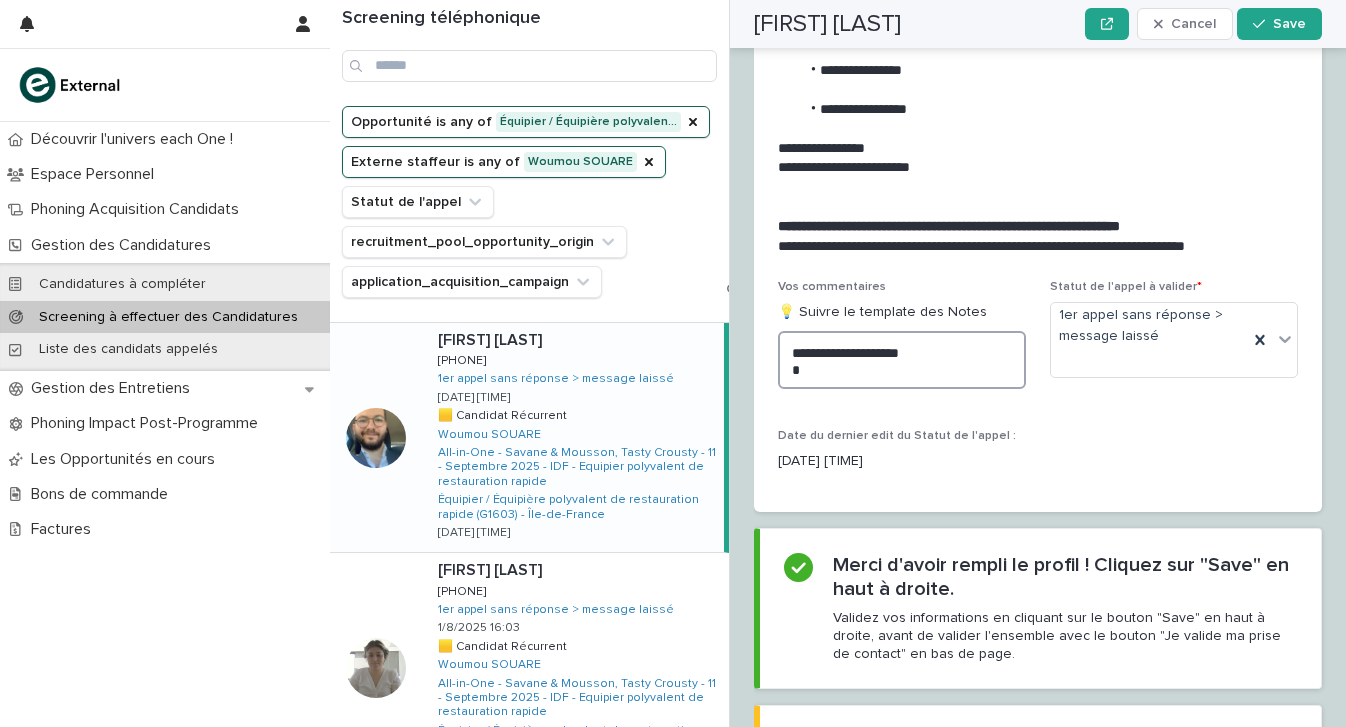 click on "**********" at bounding box center (902, 360) 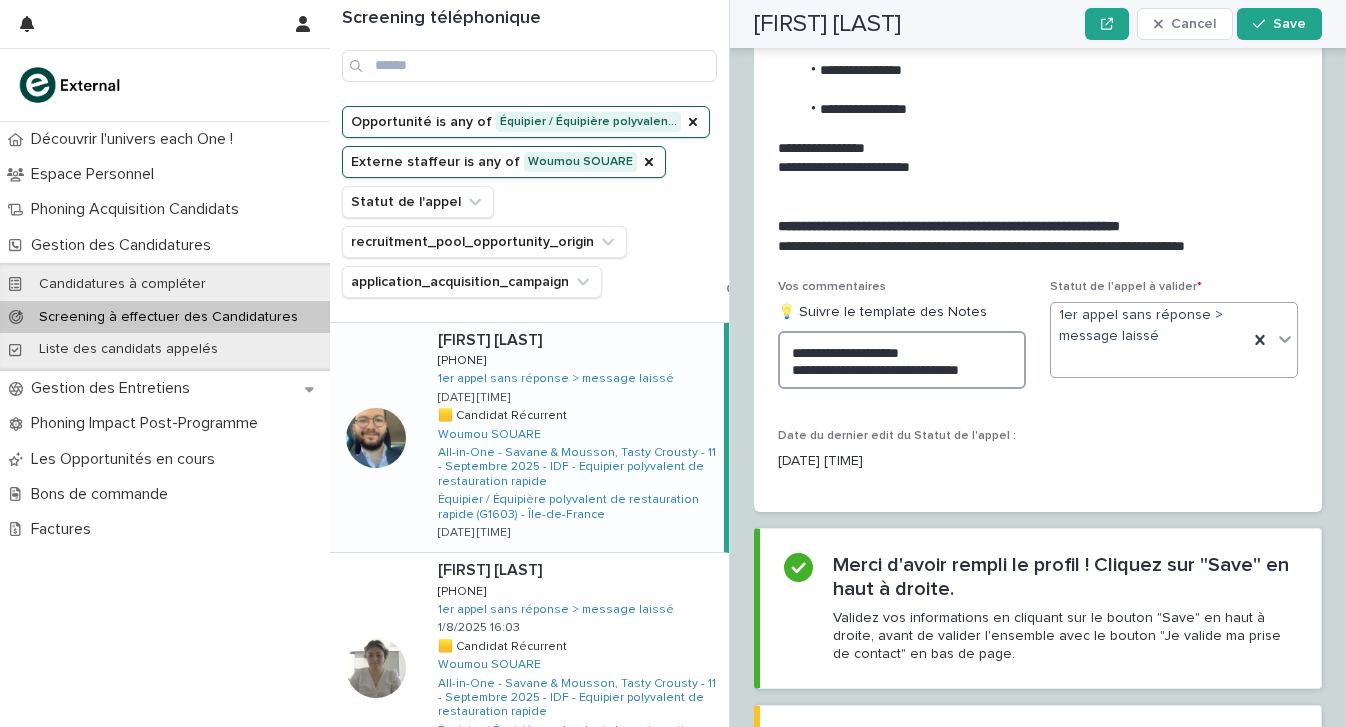 type on "**********" 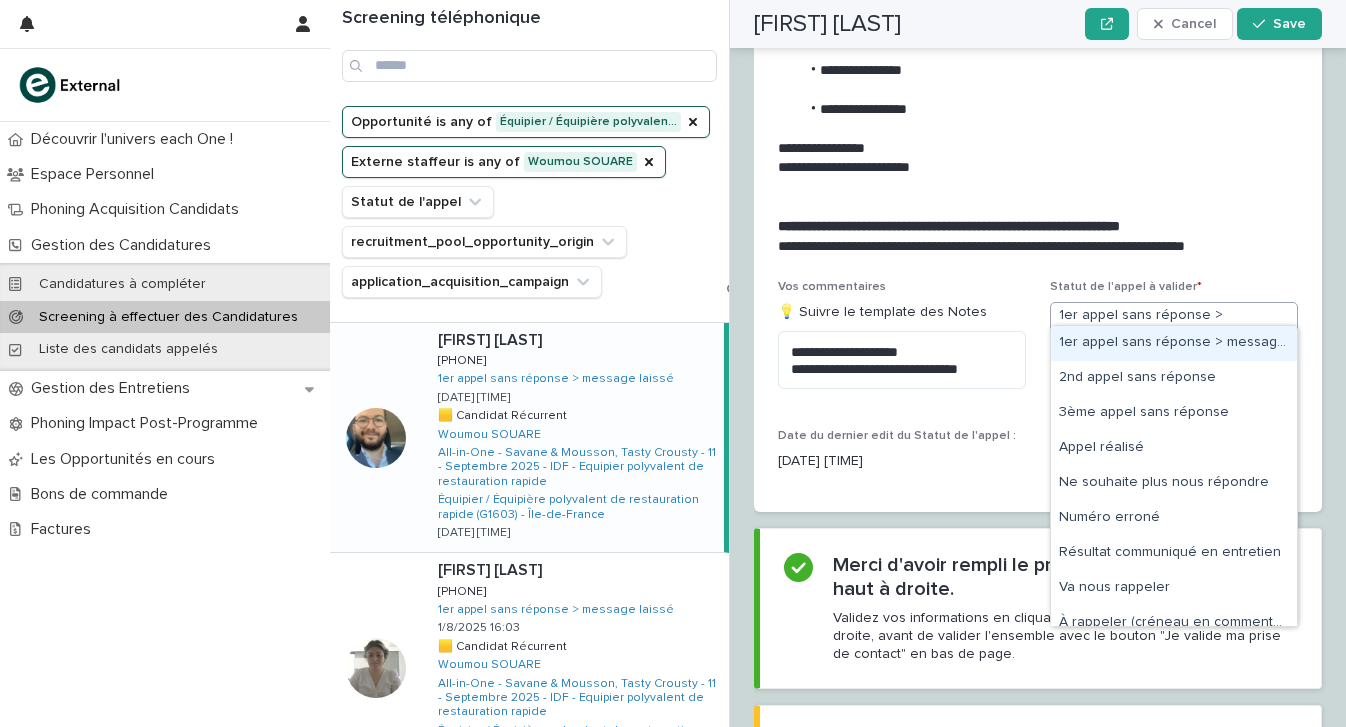 click on "1er appel sans réponse > message laissé" at bounding box center [1149, 340] 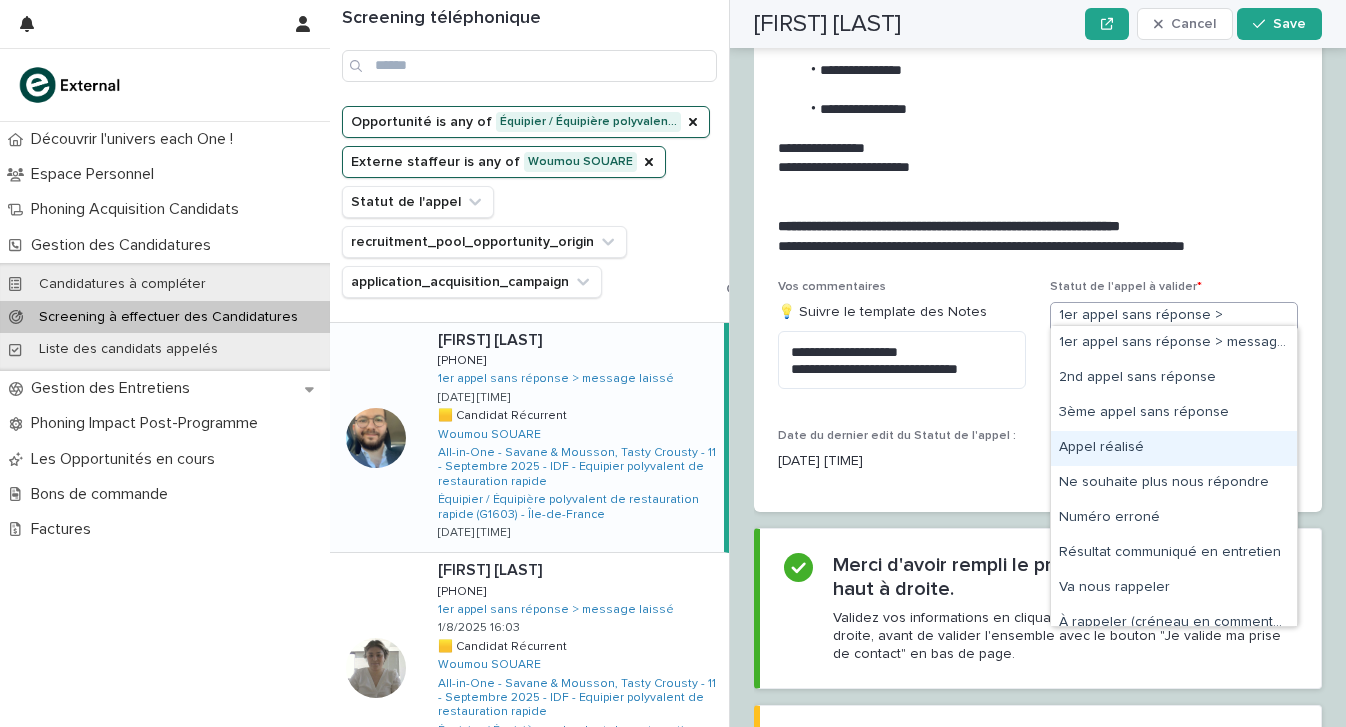 click on "Appel réalisé" at bounding box center (1174, 448) 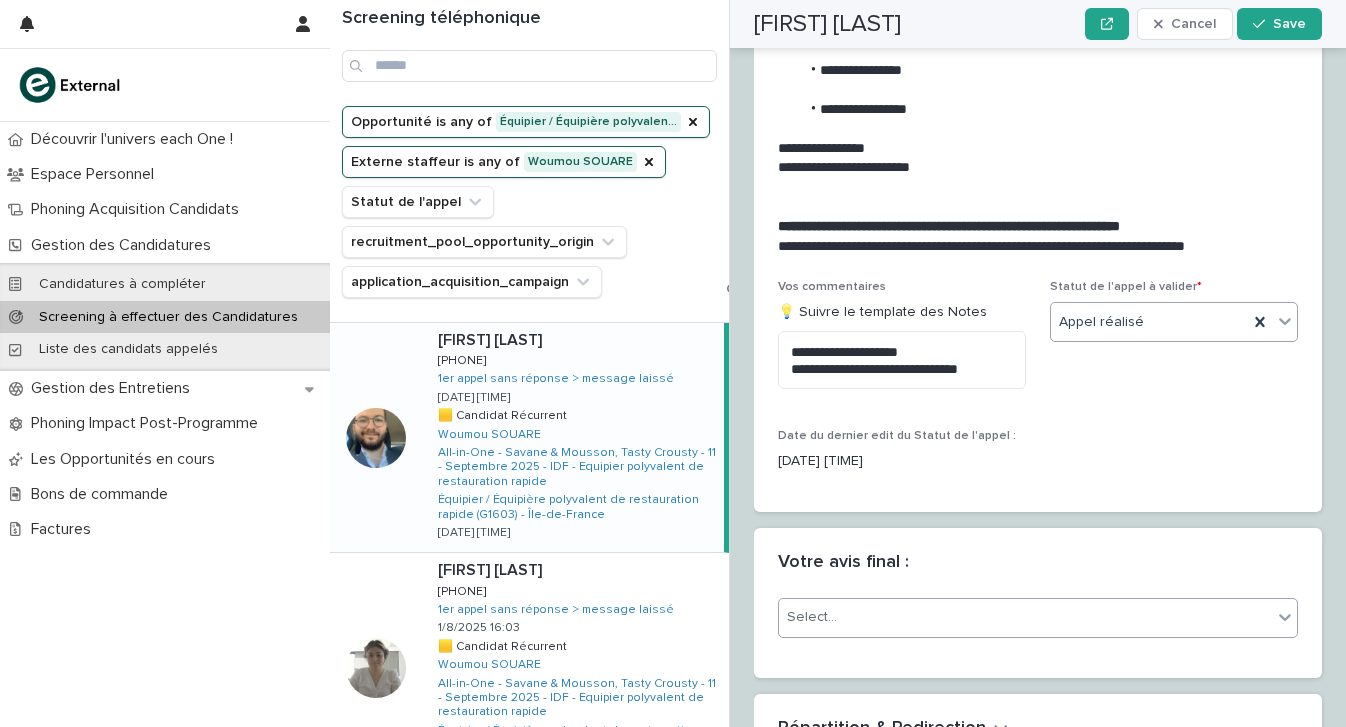 click on "Attention : pensez à bien sauvegarder !" at bounding box center [1010, 993] 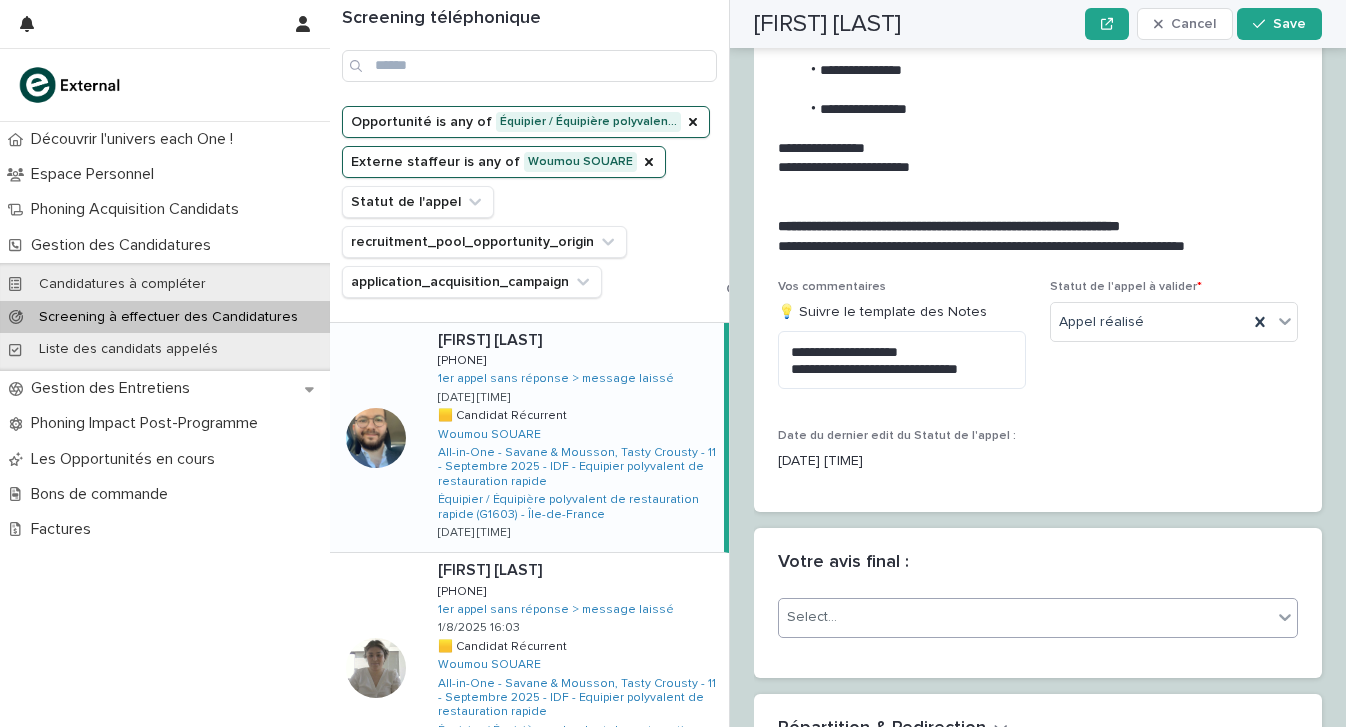 scroll, scrollTop: 3295, scrollLeft: 0, axis: vertical 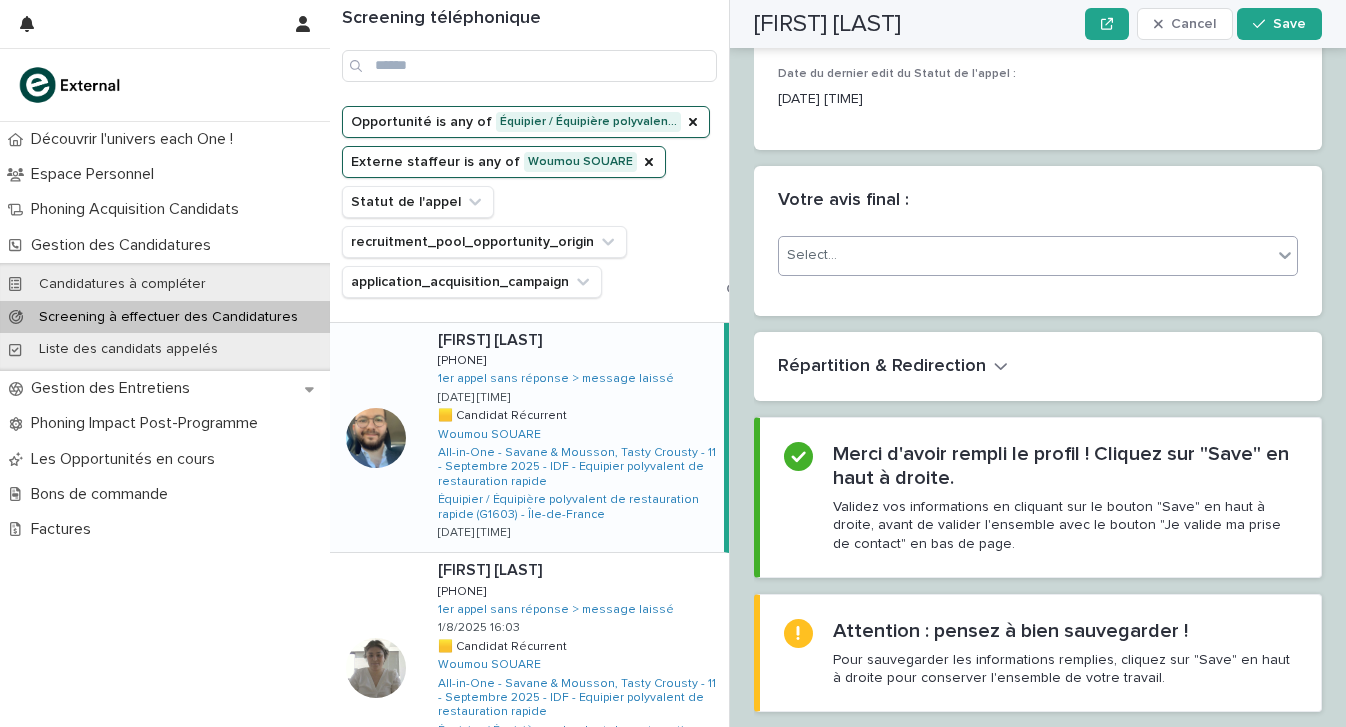 click on "Select..." at bounding box center [1025, 255] 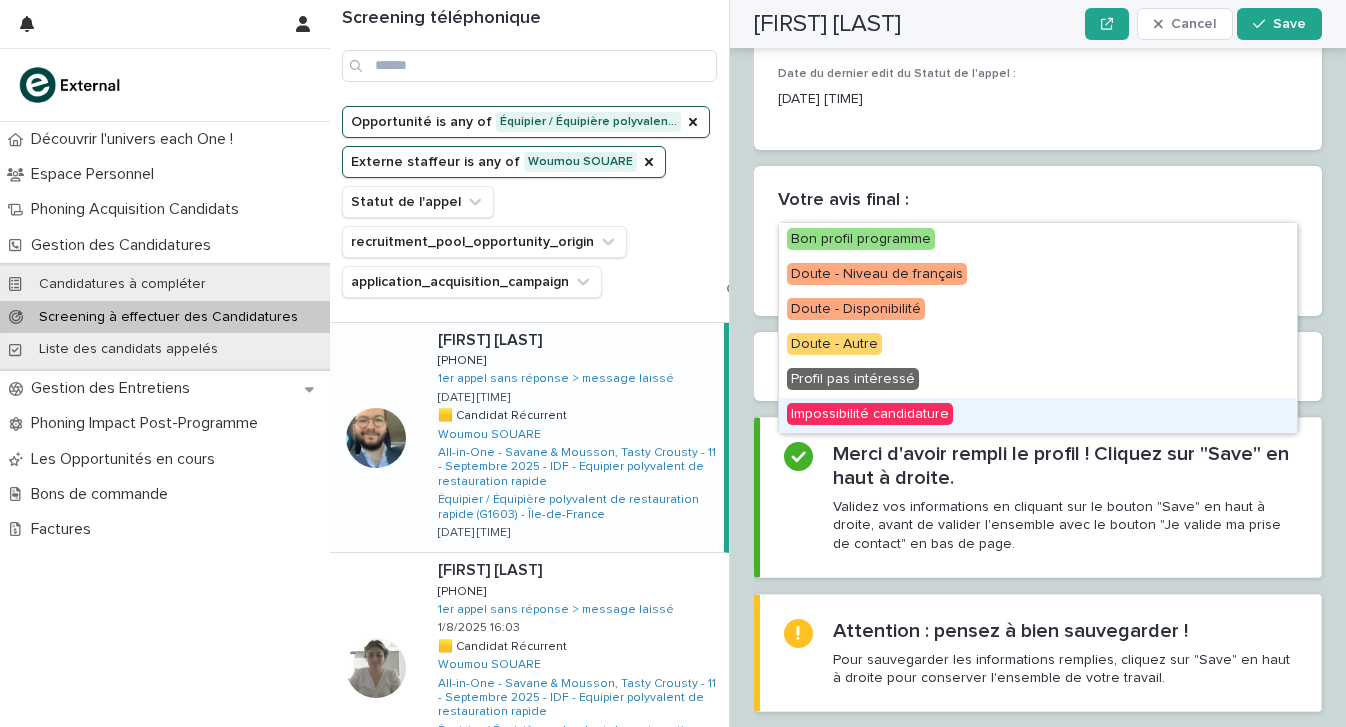 click on "Impossibilité candidature" at bounding box center (870, 414) 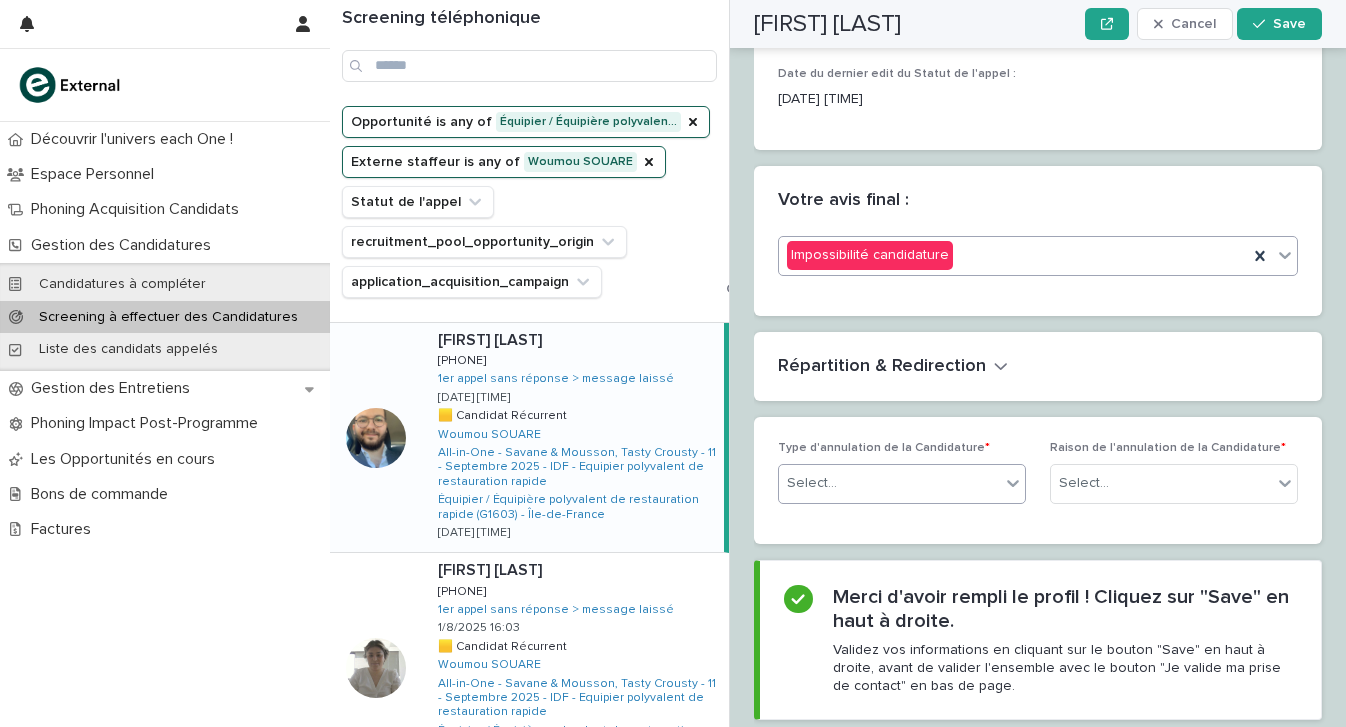click on "Select..." at bounding box center (902, 484) 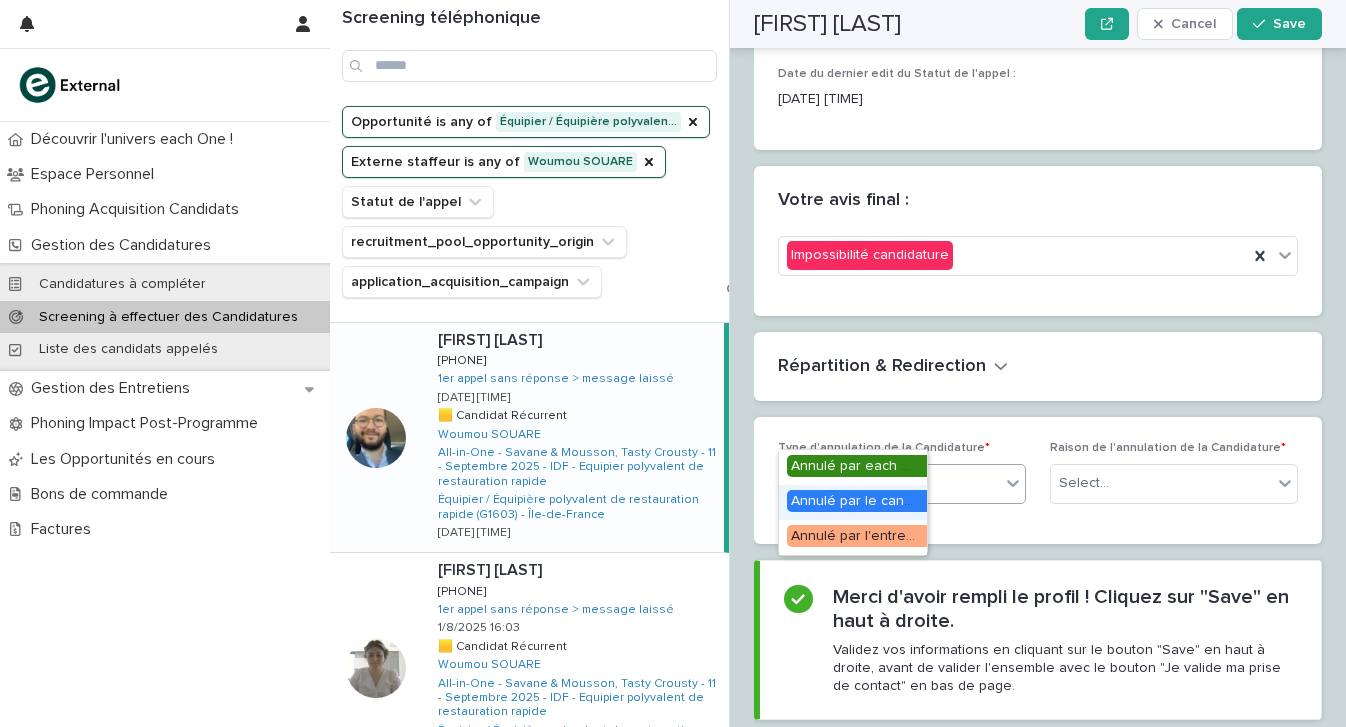 click on "Annulé par le candidat" at bounding box center (863, 501) 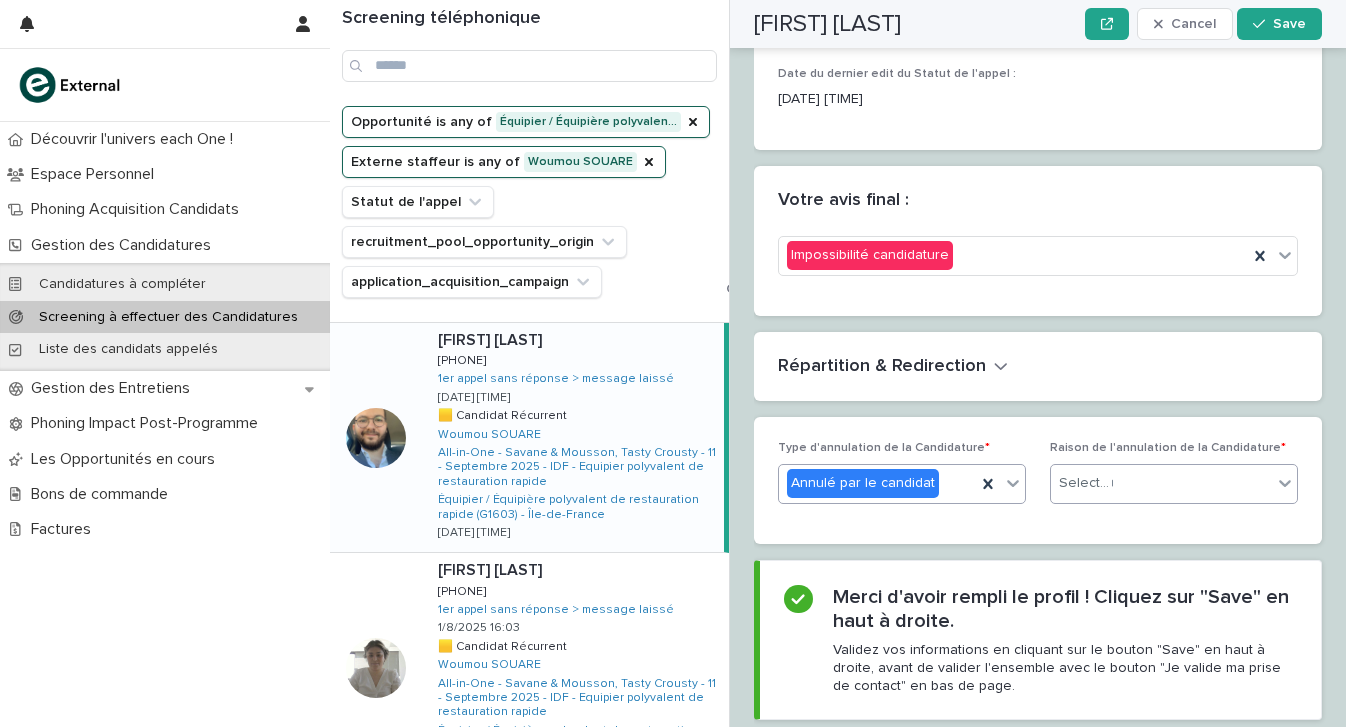 click on "Select... *" at bounding box center [1161, 483] 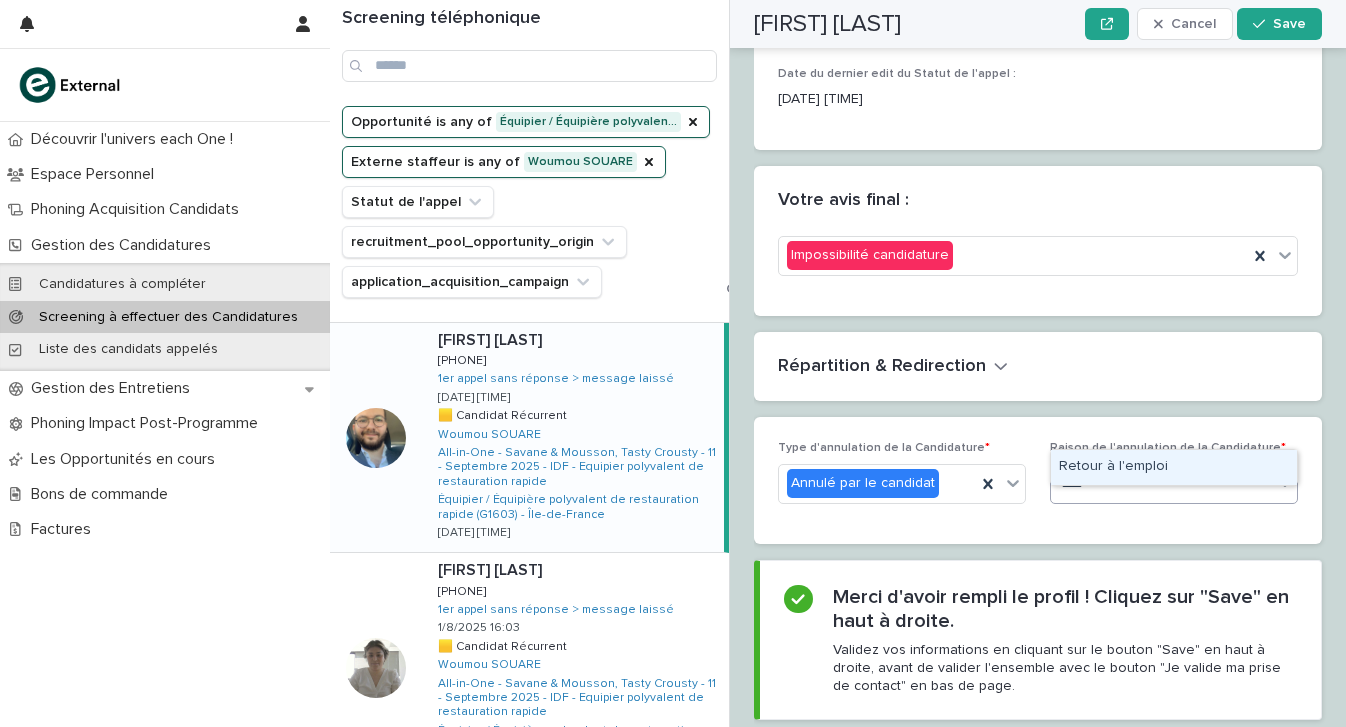 type on "*****" 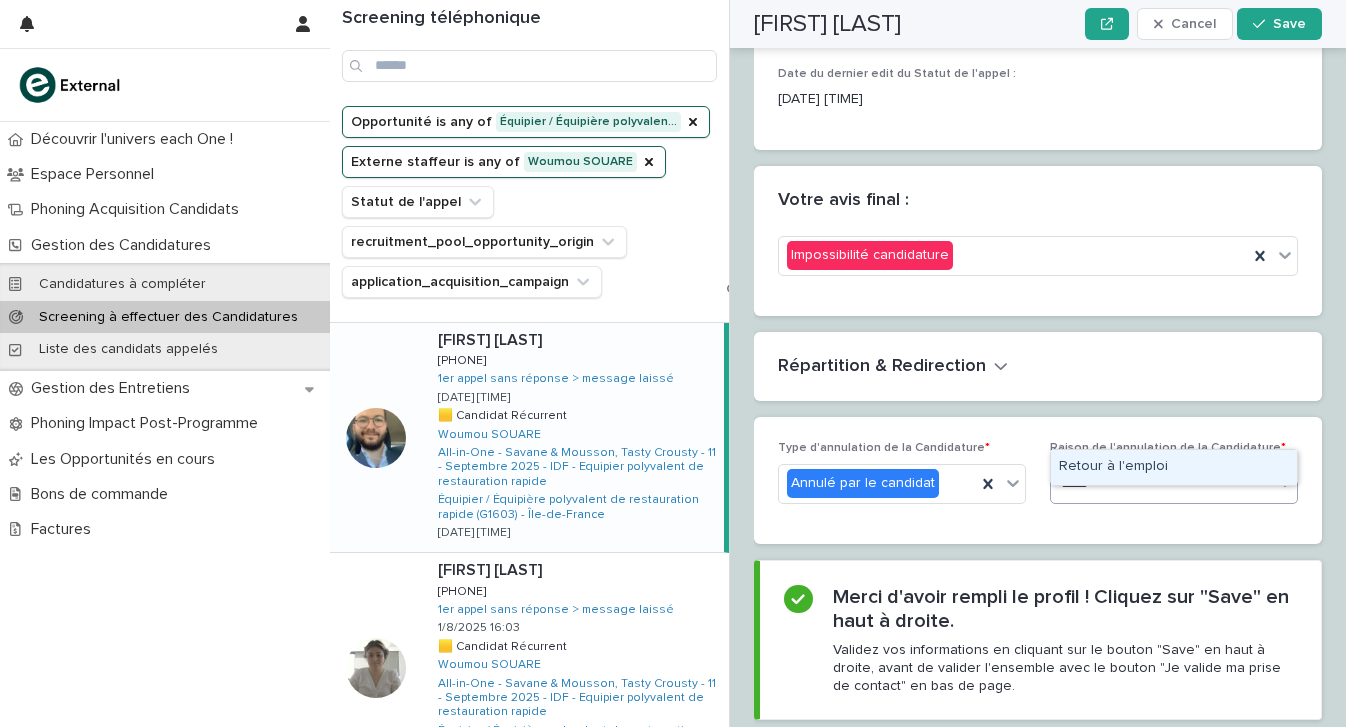 click on "Retour à l'emploi" at bounding box center (1174, 467) 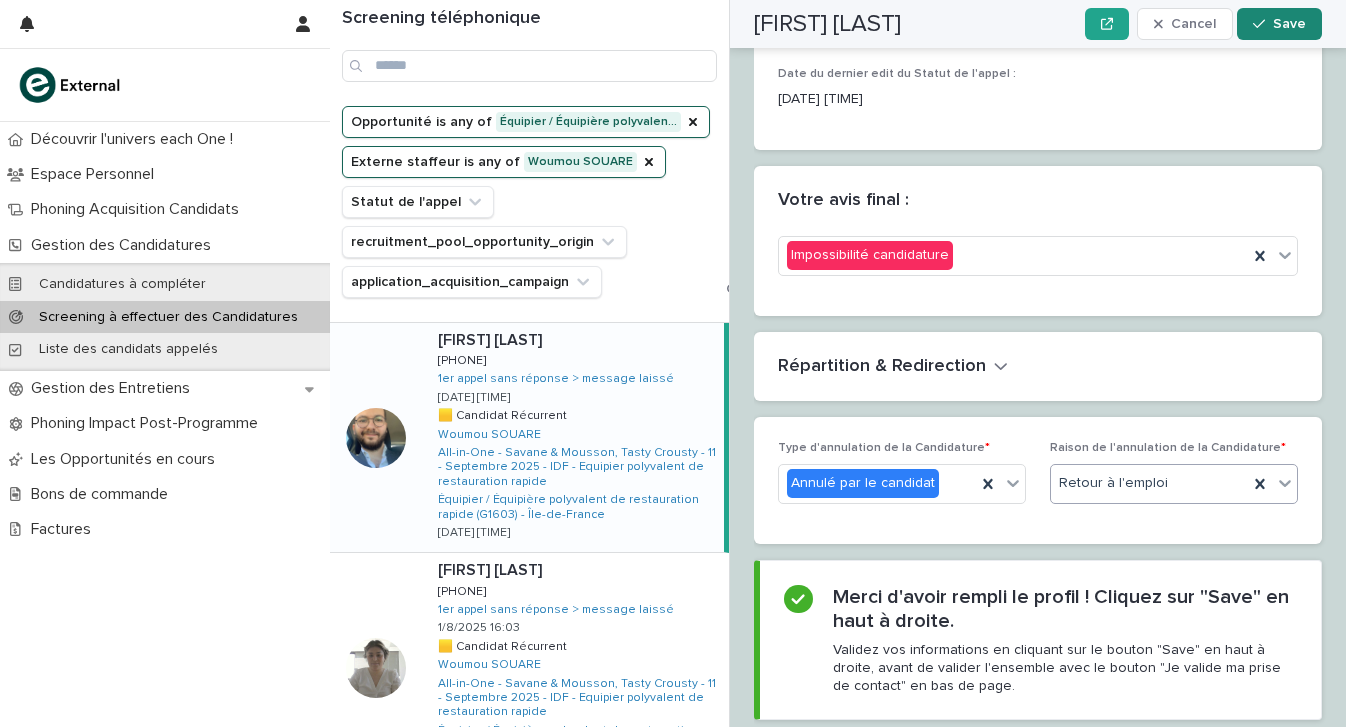 click on "Save" at bounding box center (1279, 24) 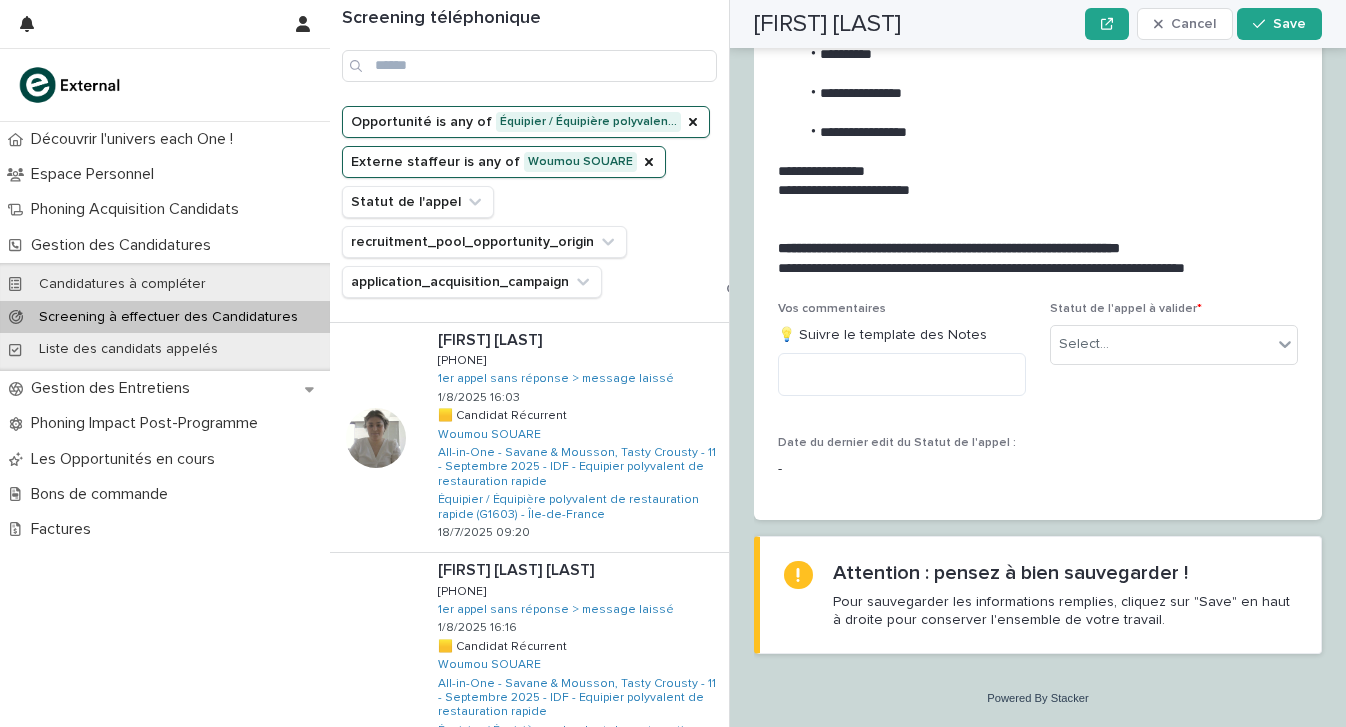 scroll, scrollTop: 2723, scrollLeft: 0, axis: vertical 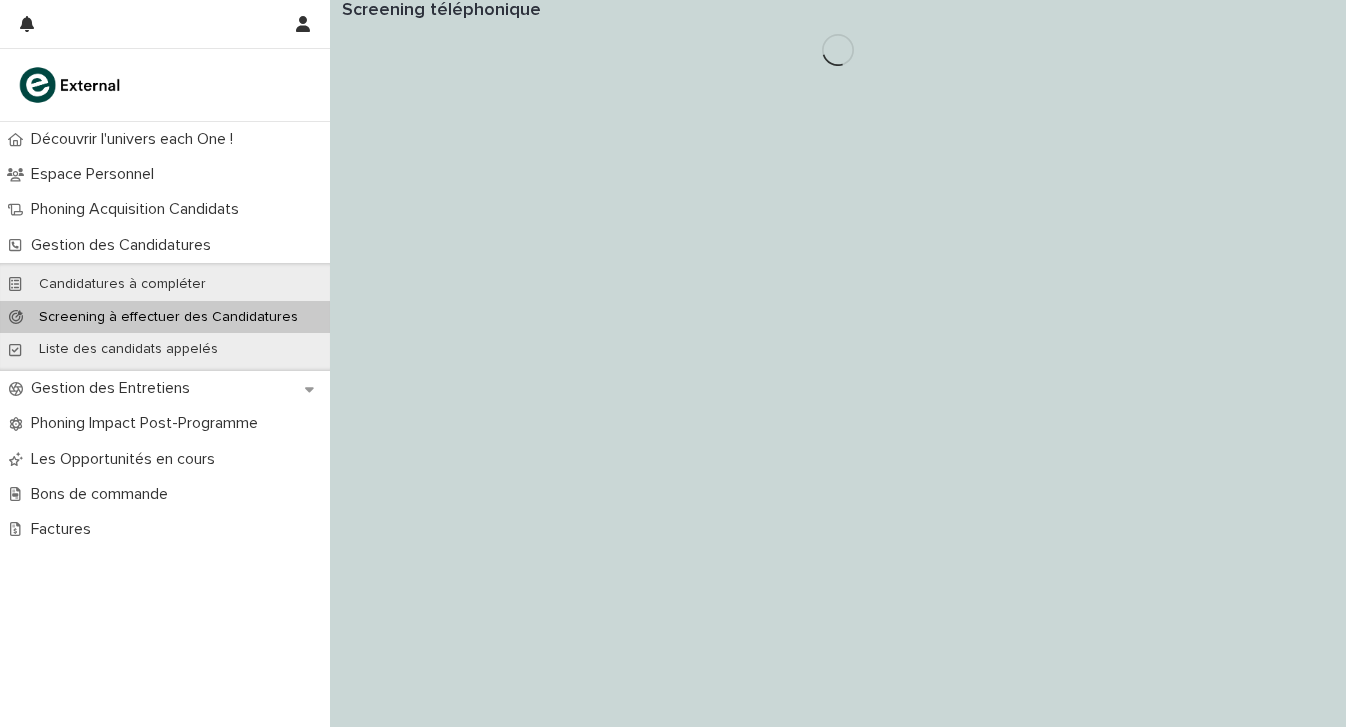 drag, startPoint x: 440, startPoint y: 222, endPoint x: 586, endPoint y: 212, distance: 146.34207 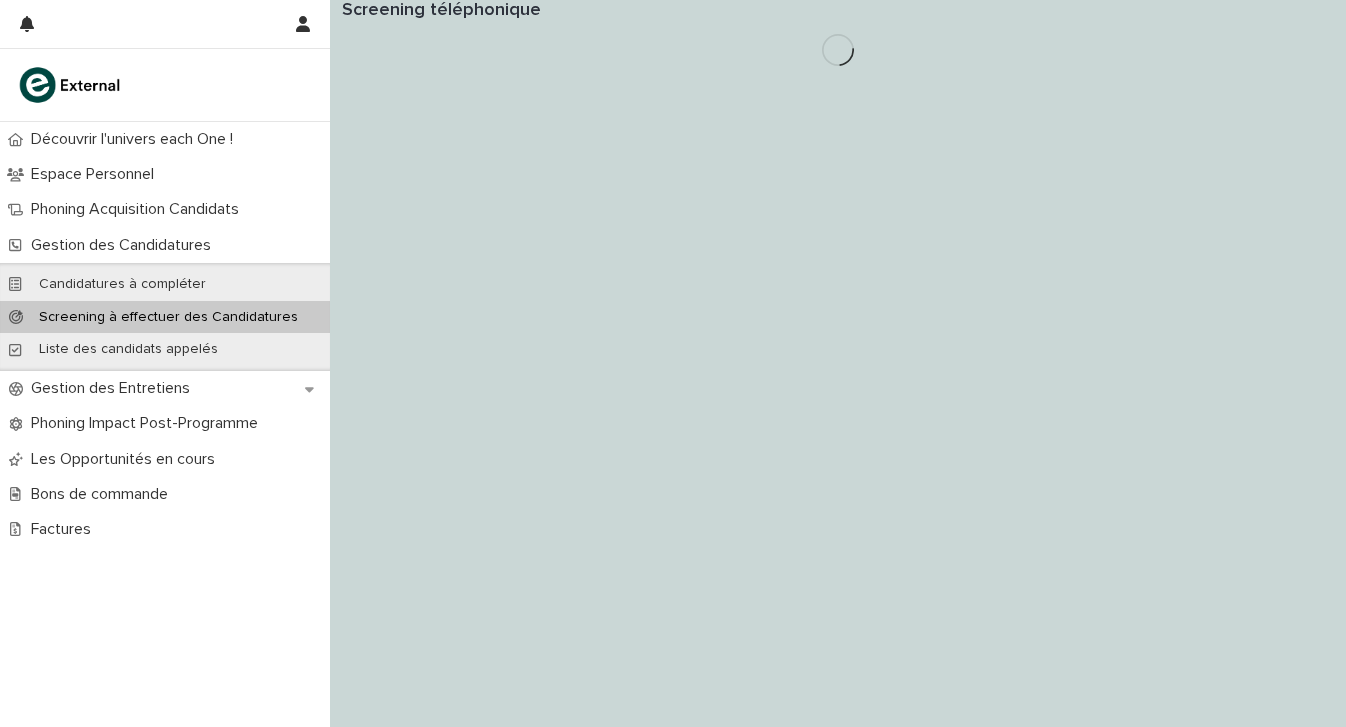 click on "Loading... Saving… Loading... Saving… Screening téléphonique" at bounding box center [838, 363] 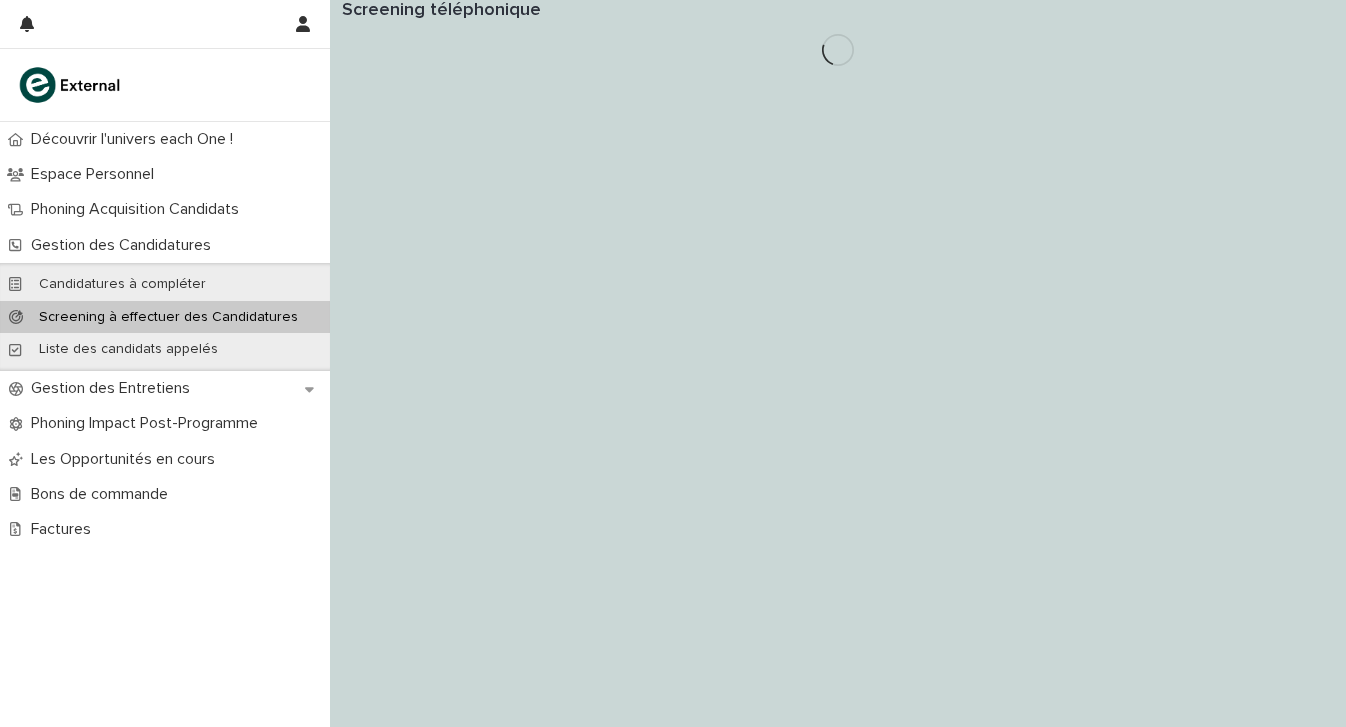 scroll, scrollTop: 0, scrollLeft: 0, axis: both 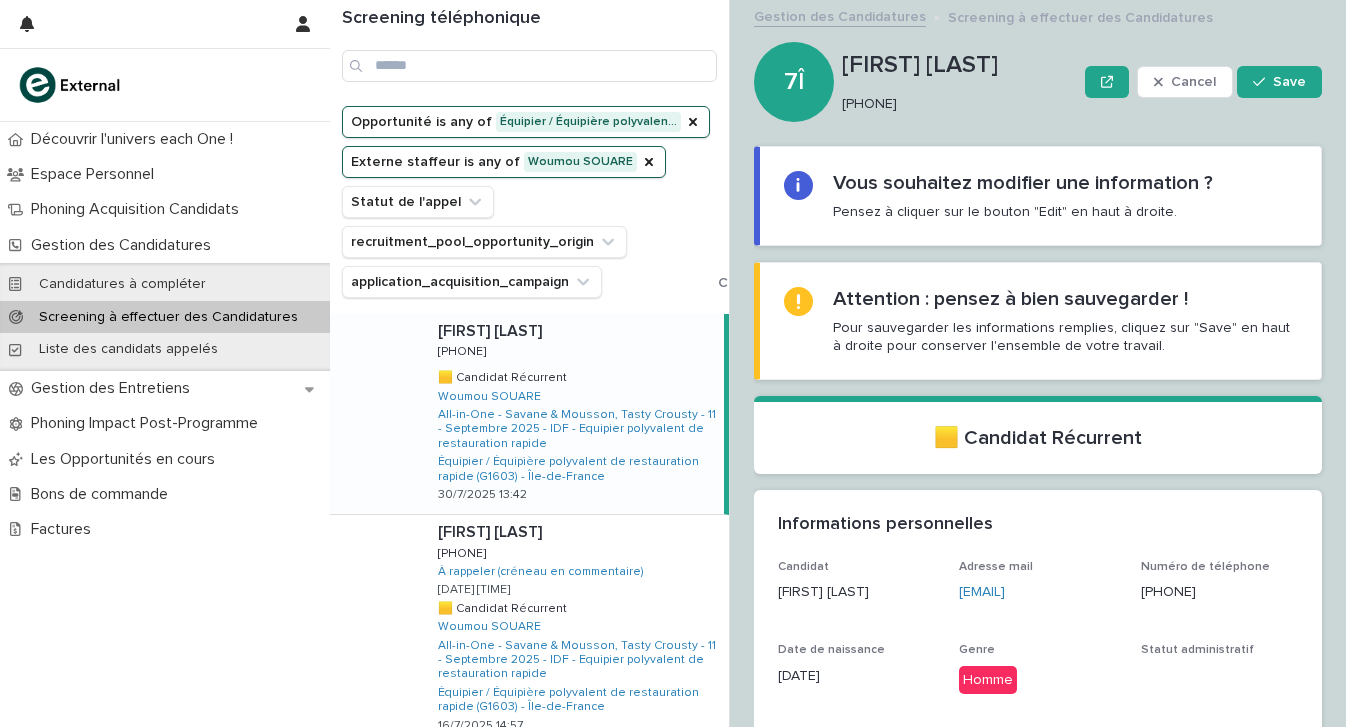 click on "[FIRST] [LAST] [LAST]   [PHONE] [PHONE]   1er appel sans réponse > message laissé   [DATE] [TIME] 🟨 Candidat Récurrent 🟨 Candidat Récurrent   [FIRST] [LAST]   All-in-One - Savane & Mousson, Tasty Crousty - 11 - Septembre 2025 - IDF - Equipier polyvalent de restauration rapide   Équipier / Équipière polyvalent de restauration rapide (G1603) - Île-de-France   [DATE] [TIME]" at bounding box center [575, 2245] 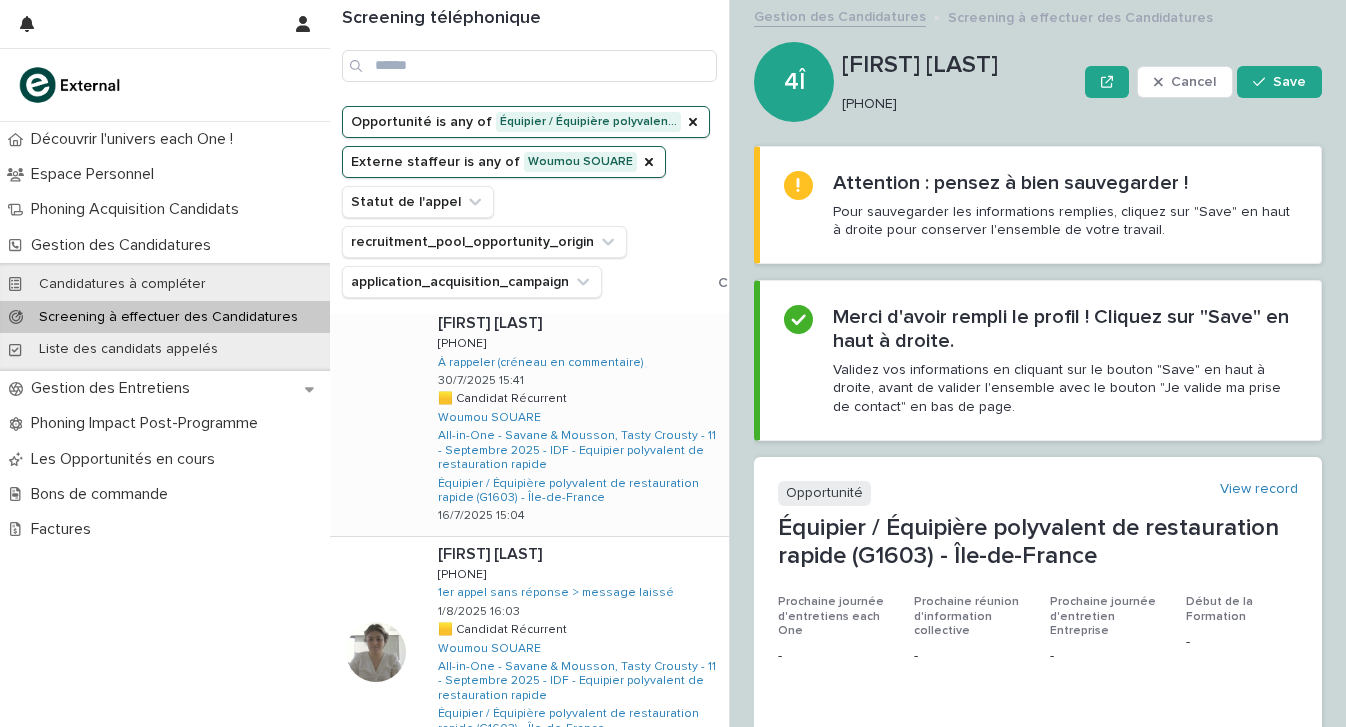 scroll, scrollTop: 1135, scrollLeft: 0, axis: vertical 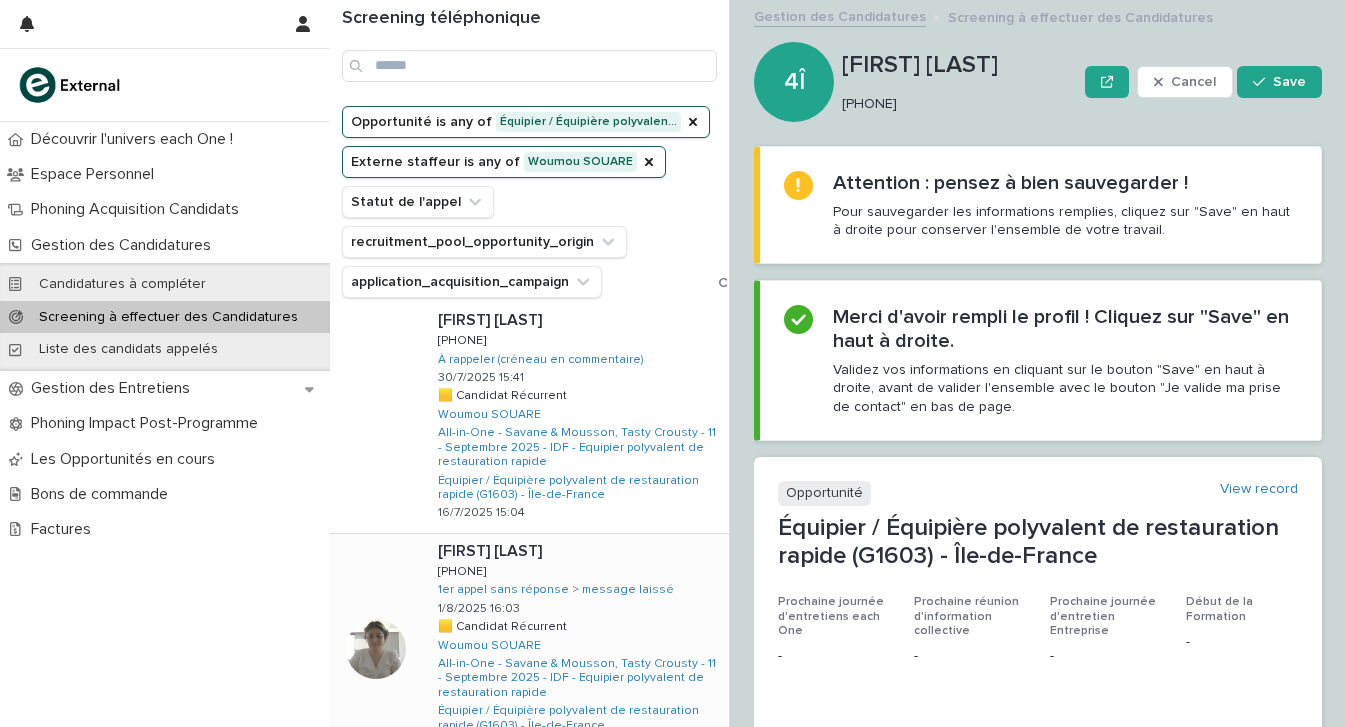 click on "[FIRST] [LAST] [LAST]   [PHONE] [PHONE]   1er appel sans réponse > message laissé   [DATE] [TIME] 🟨 Candidat Récurrent 🟨 Candidat Récurrent   [FIRST] [LAST]   All-in-One - Savane & Mousson, Tasty Crousty - 11 - Septembre 2025 - IDF - Equipier polyvalent de restauration rapide   Équipier / Équipière polyvalent de restauration rapide (G1603) - Île-de-France   [DATE] [TIME]" at bounding box center (575, 649) 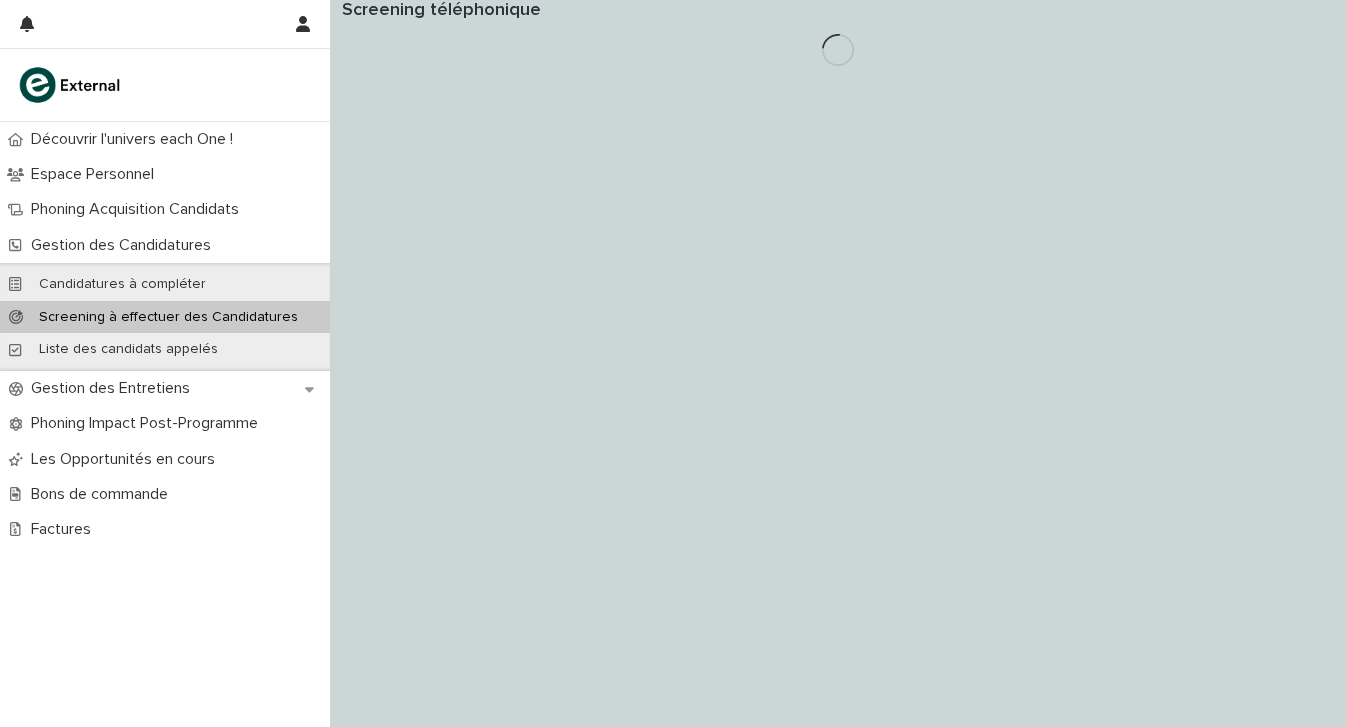 scroll, scrollTop: 0, scrollLeft: 0, axis: both 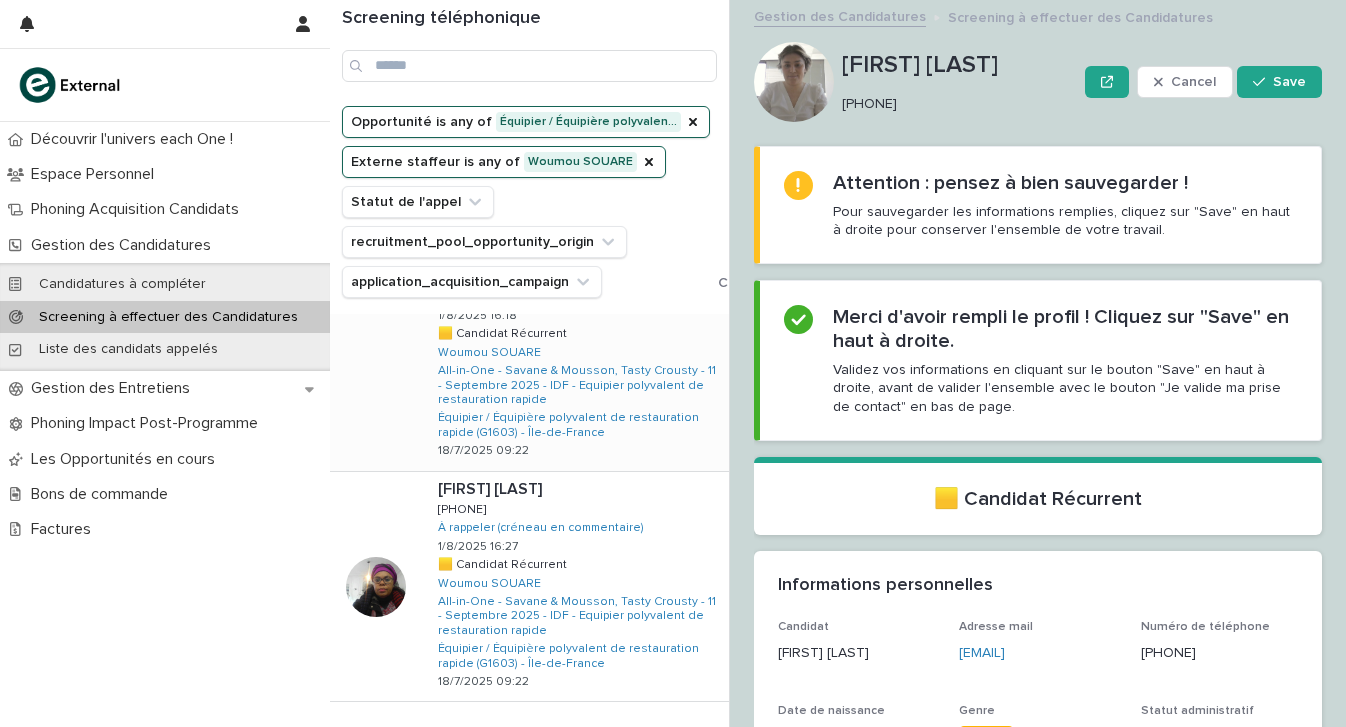 click on "[FIRST] [LAST] [FIRST] [LAST]   [PHONE] [PHONE]   [TIME] 🟨 Candidat Récurrent 🟨 Candidat Récurrent   [LAST]   All-in-One - Savane & Mousson, Tasty Crousty - [MONTH] - [YEAR] - IDF - Equipier polyvalent de restauration rapide   Équipier / Équipière polyvalent de restauration rapide (G1603) - Île-de-France   [DATE] [TIME]" at bounding box center [575, 356] 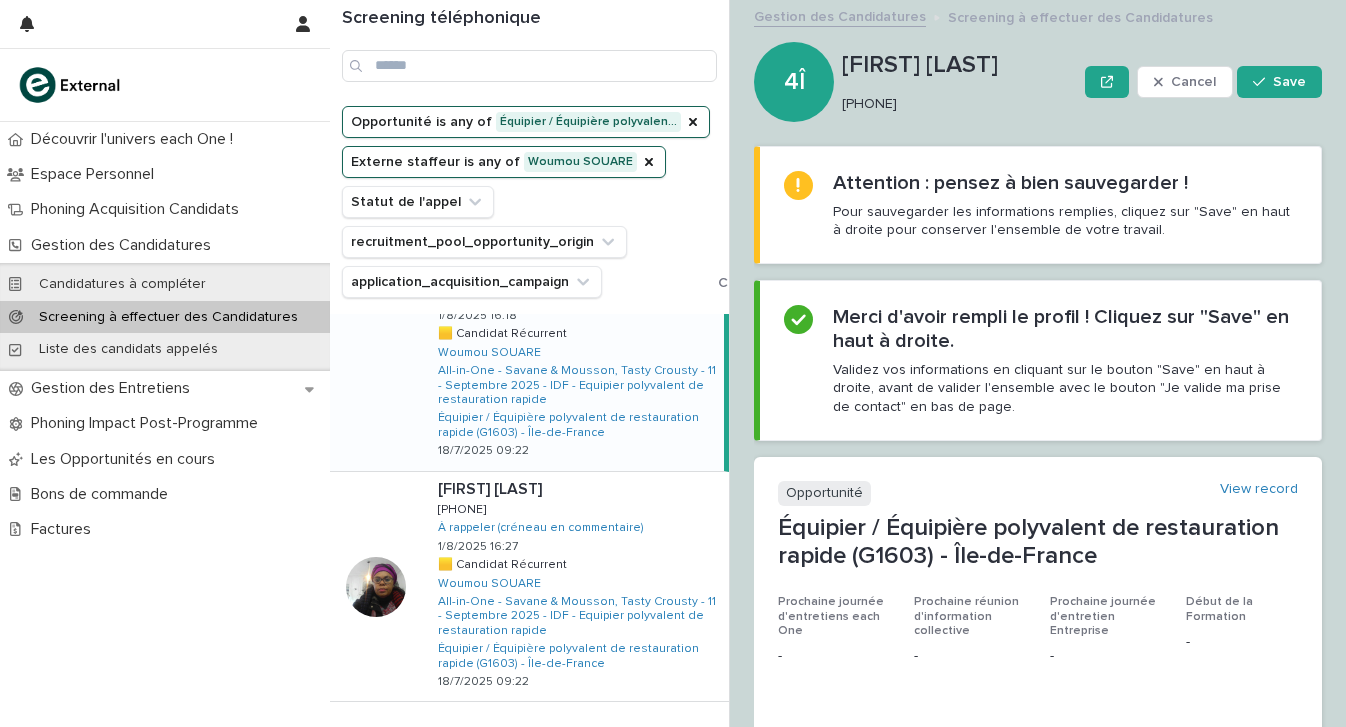 click on "[FIRST] [LAST] [FIRST] [LAST]   [PHONE] [PHONE]   [TIME] 🟨 Candidat Récurrent 🟨 Candidat Récurrent   [LAST]   All-in-One - Savane & Mousson, Tasty Crousty - [MONTH] - [YEAR] - IDF - Equipier polyvalent de restauration rapide   Équipier / Équipière polyvalent de restauration rapide (G1603) - Île-de-France   [DATE] [TIME]" at bounding box center [575, -105] 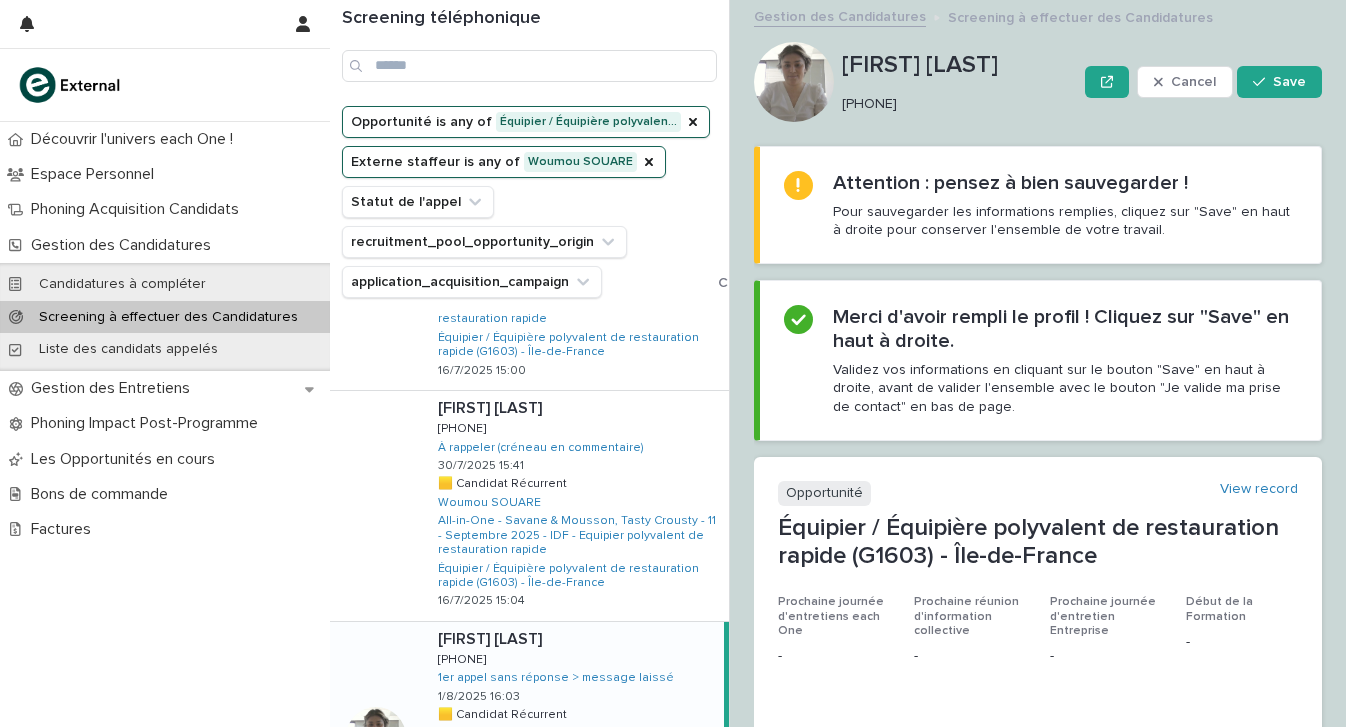 scroll, scrollTop: 1194, scrollLeft: 0, axis: vertical 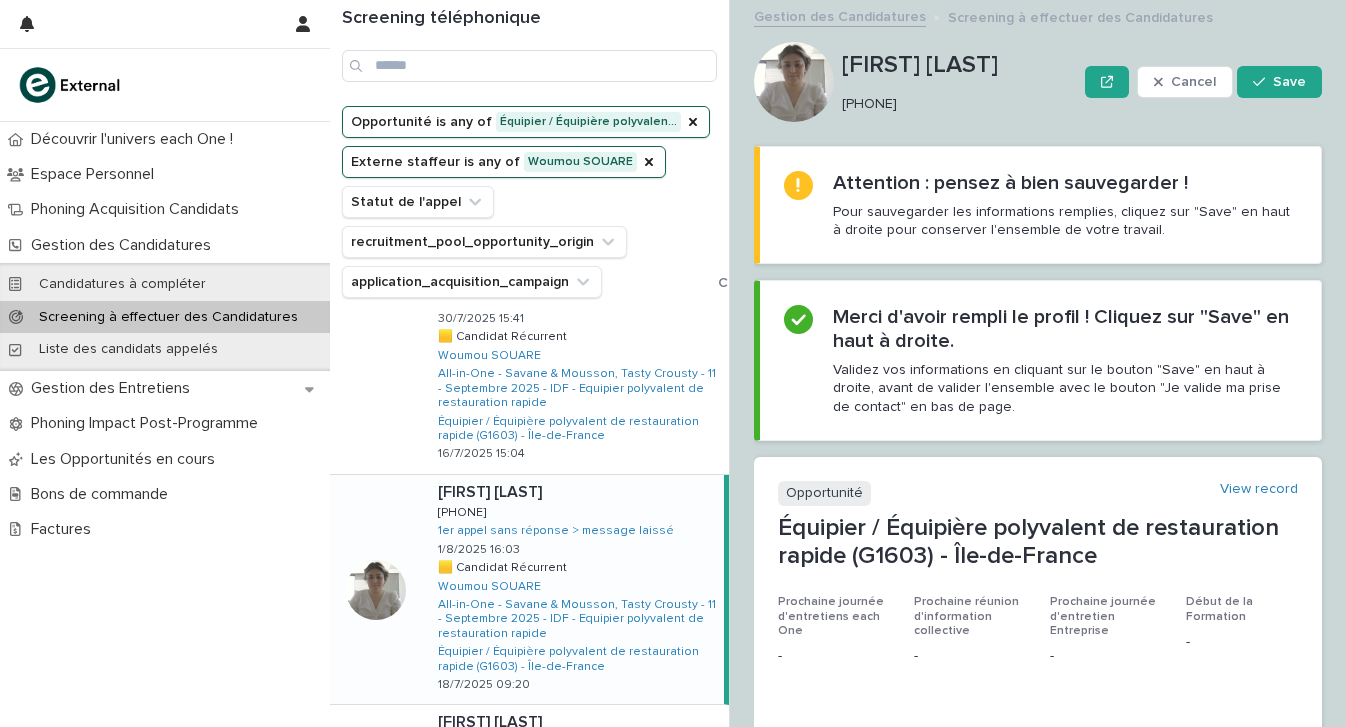 click on "[PHONE]" at bounding box center (955, 104) 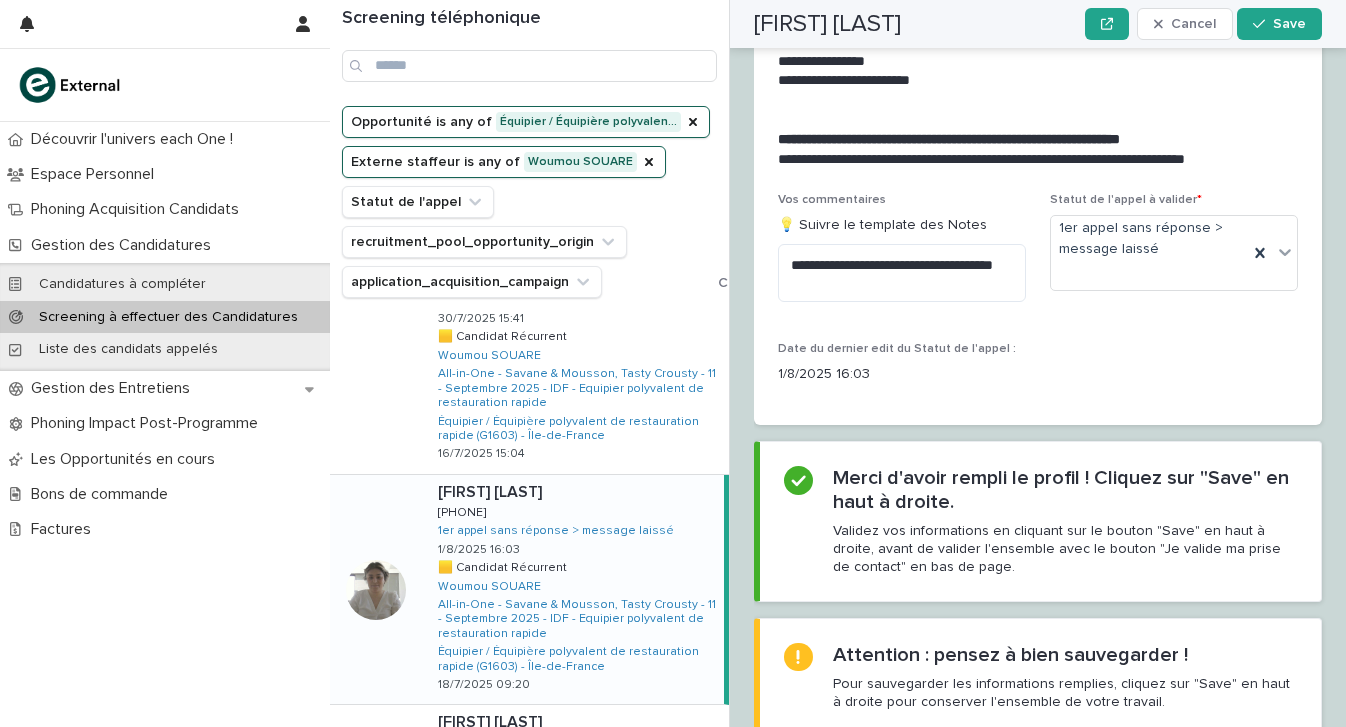 scroll, scrollTop: 3071, scrollLeft: 0, axis: vertical 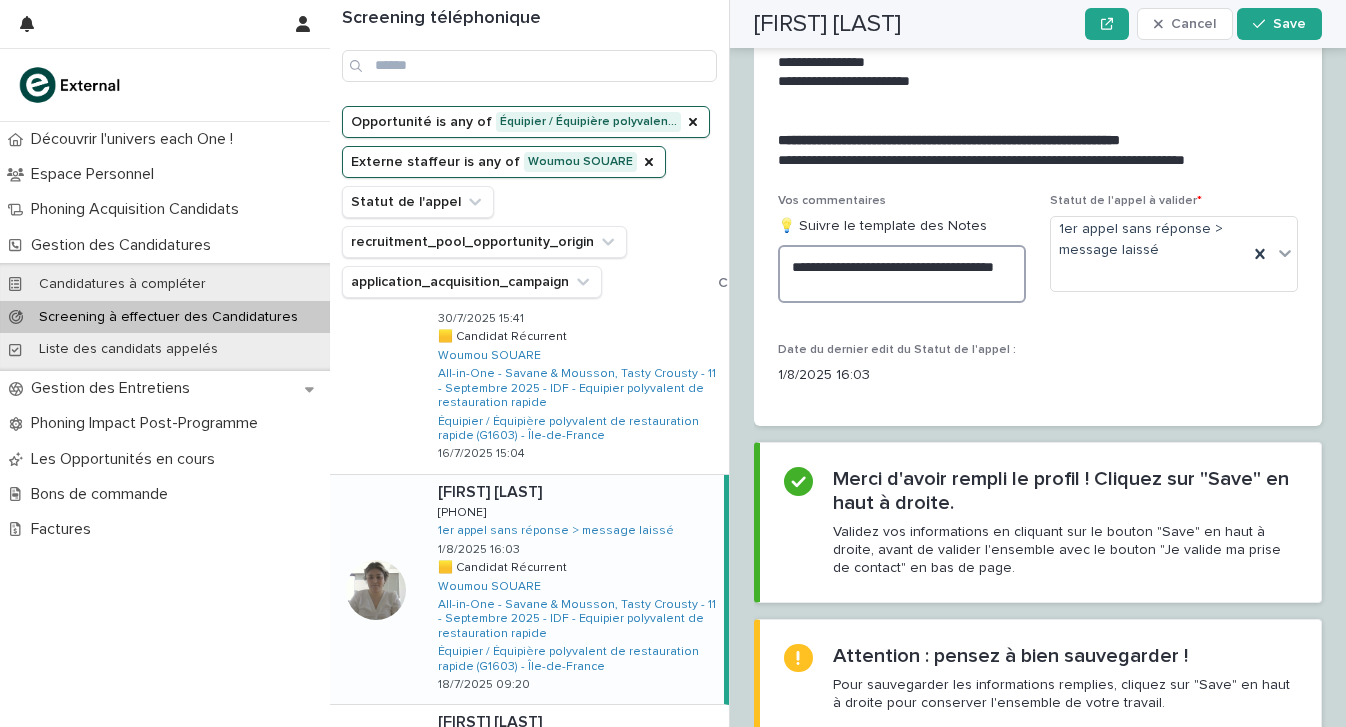 click on "**********" at bounding box center [902, 274] 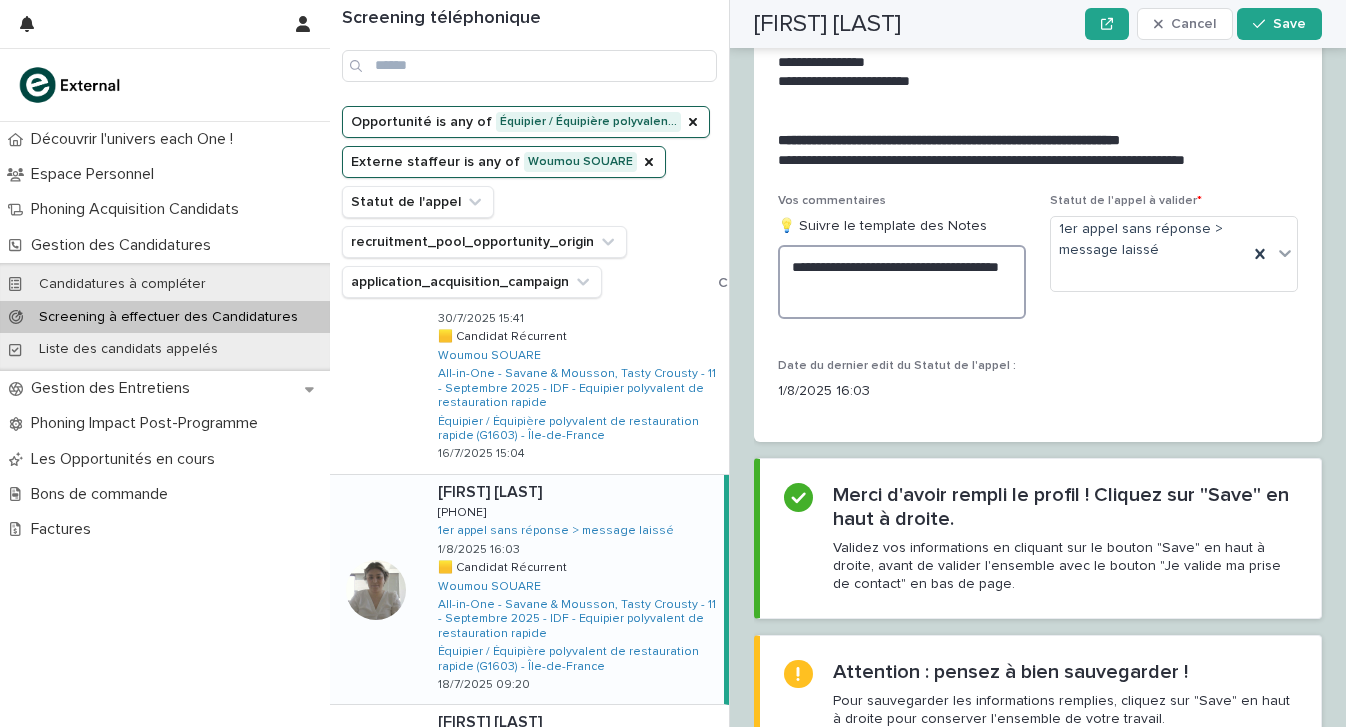 paste on "**********" 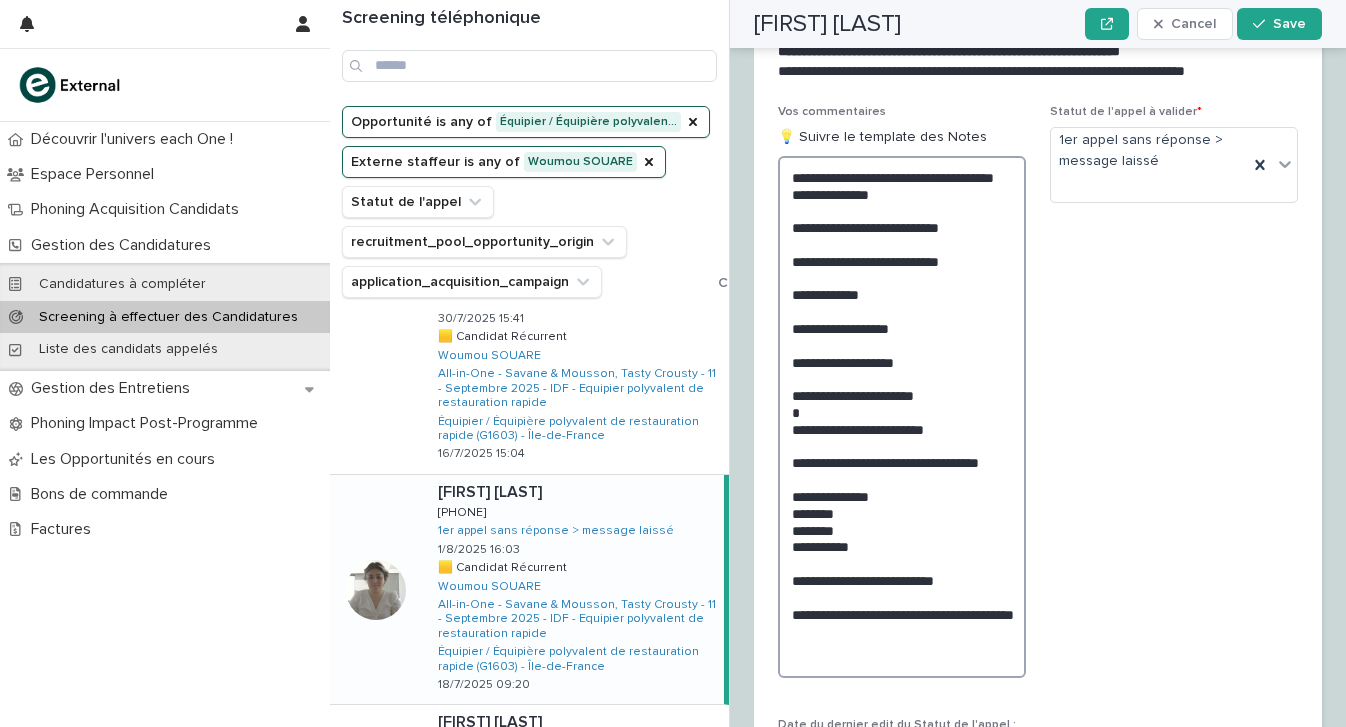 scroll, scrollTop: 3287, scrollLeft: 0, axis: vertical 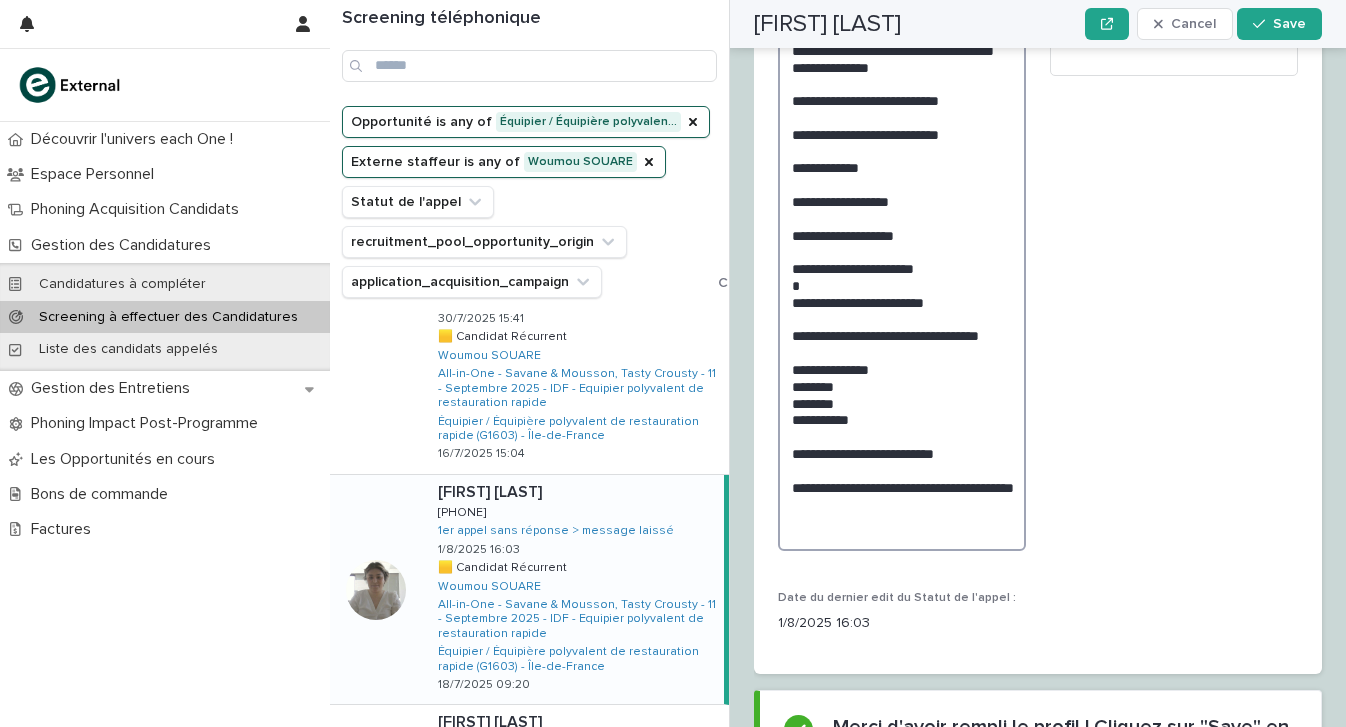 click on "**********" at bounding box center (902, 290) 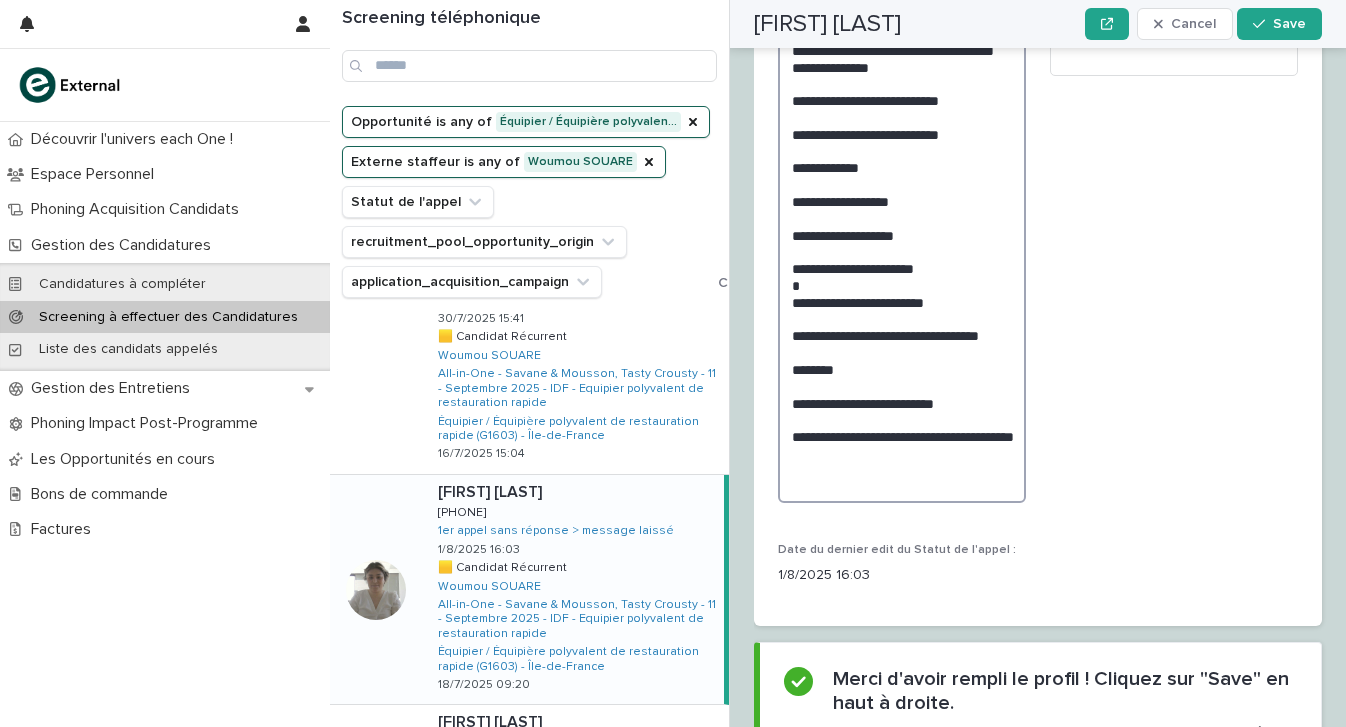 scroll, scrollTop: 3287, scrollLeft: 0, axis: vertical 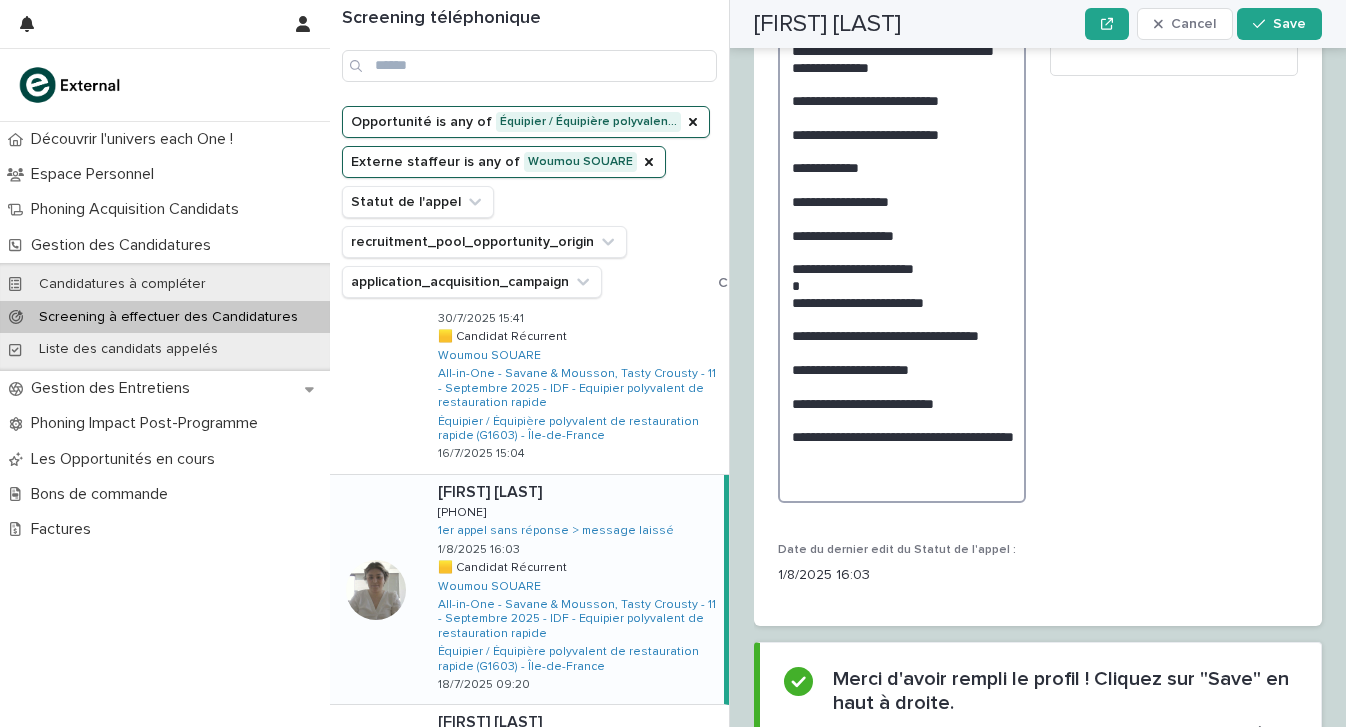 click on "**********" at bounding box center (902, 266) 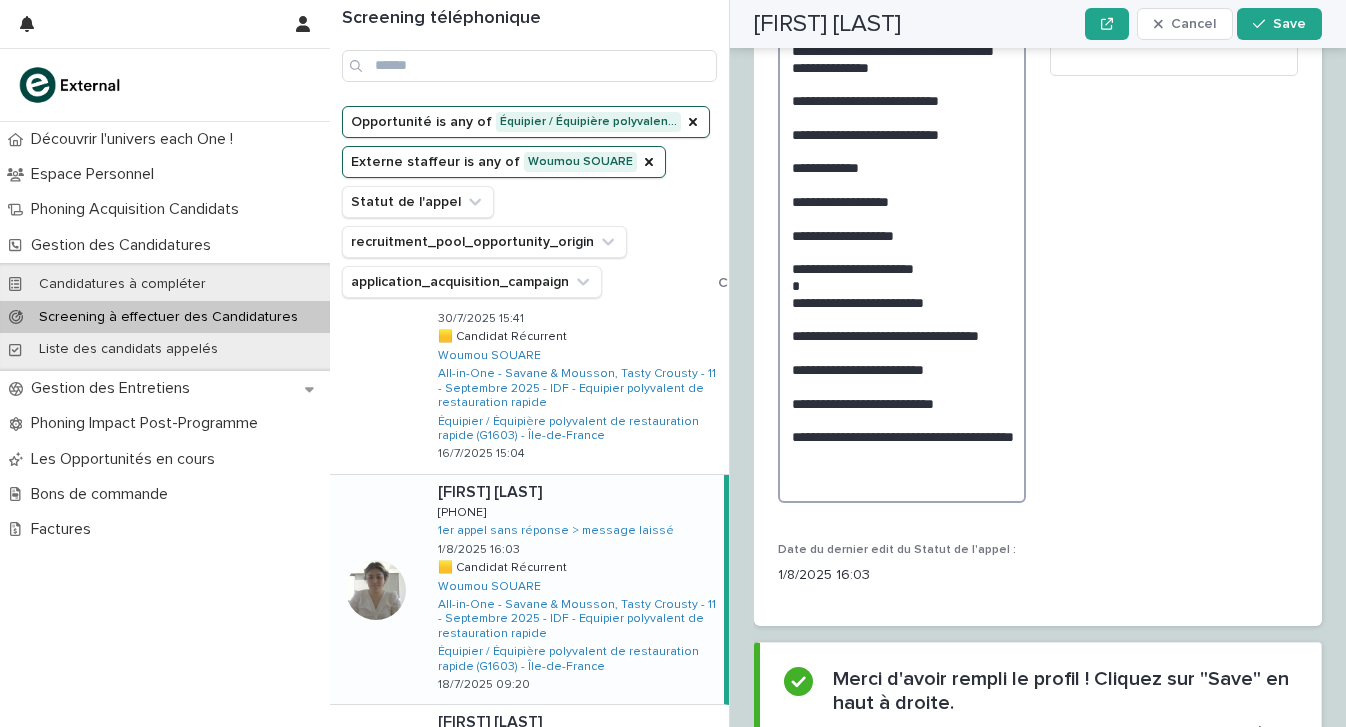 scroll, scrollTop: 3287, scrollLeft: 0, axis: vertical 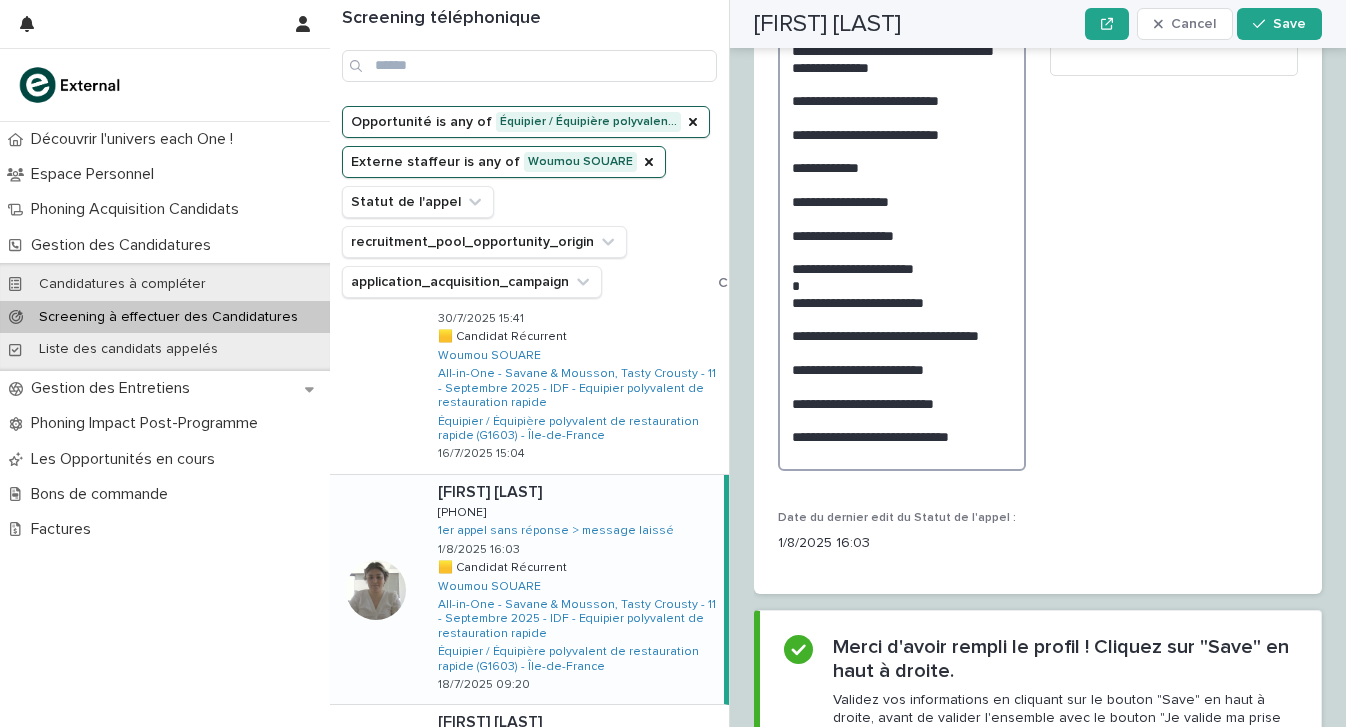click on "**********" at bounding box center (902, 250) 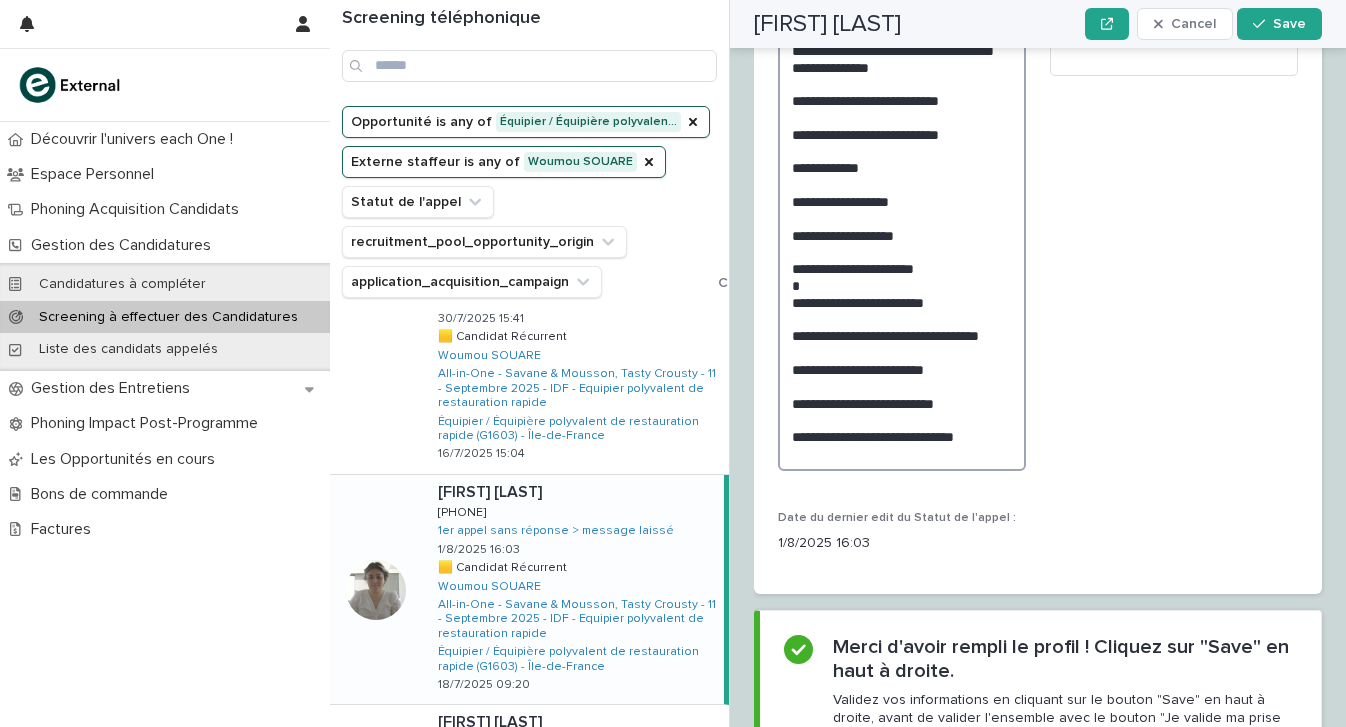 scroll, scrollTop: 3287, scrollLeft: 0, axis: vertical 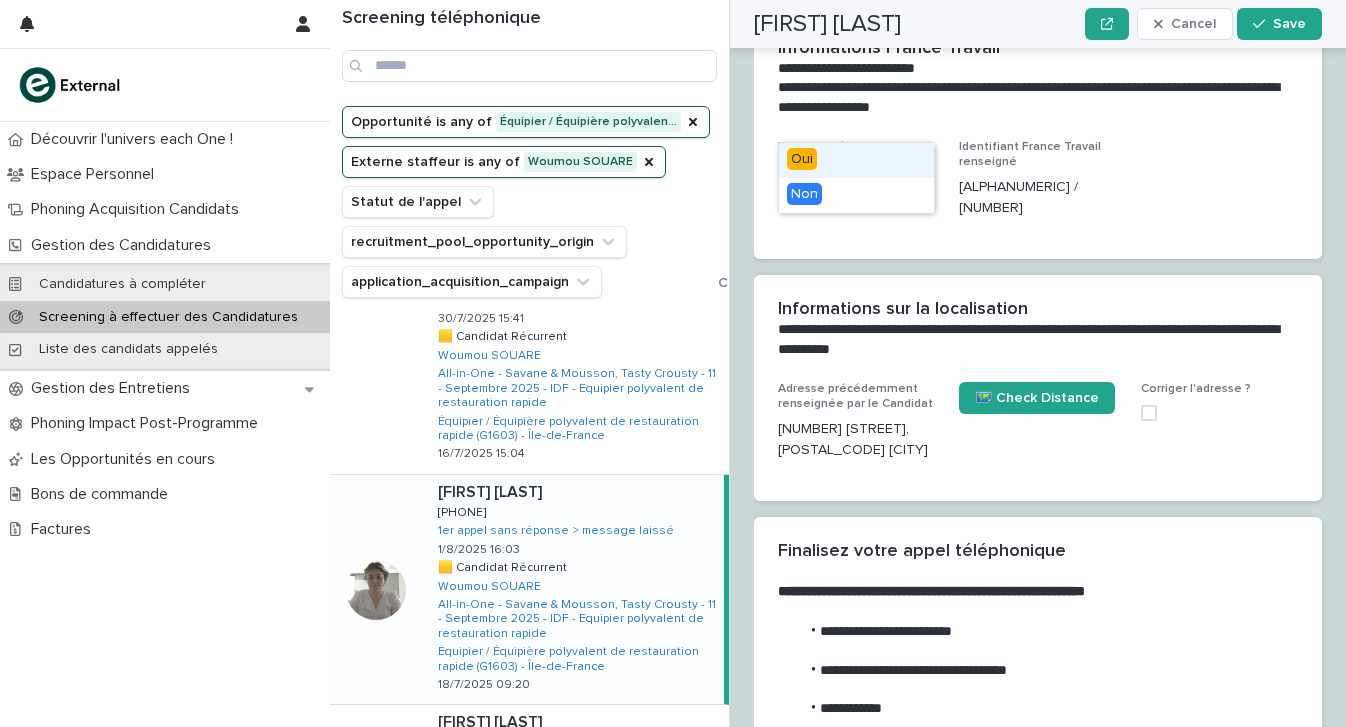 click on "Select..." at bounding box center (844, 182) 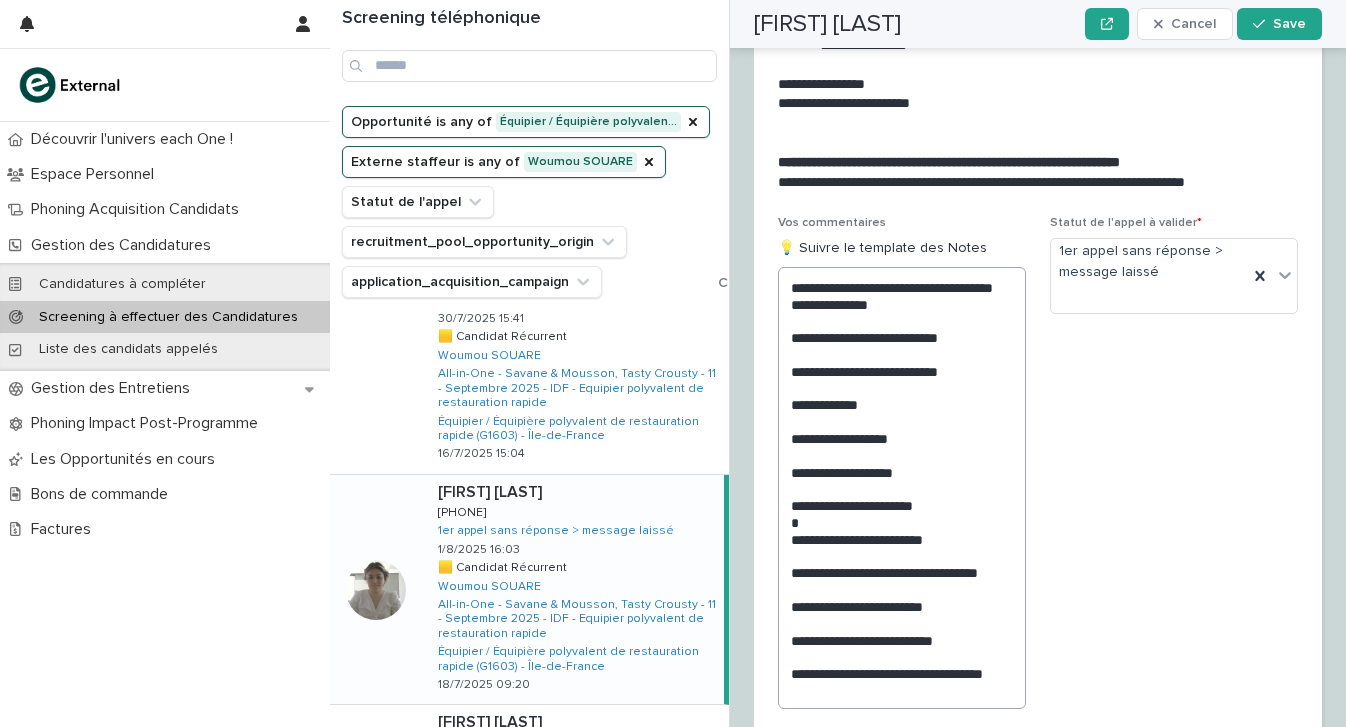 scroll, scrollTop: 3150, scrollLeft: 0, axis: vertical 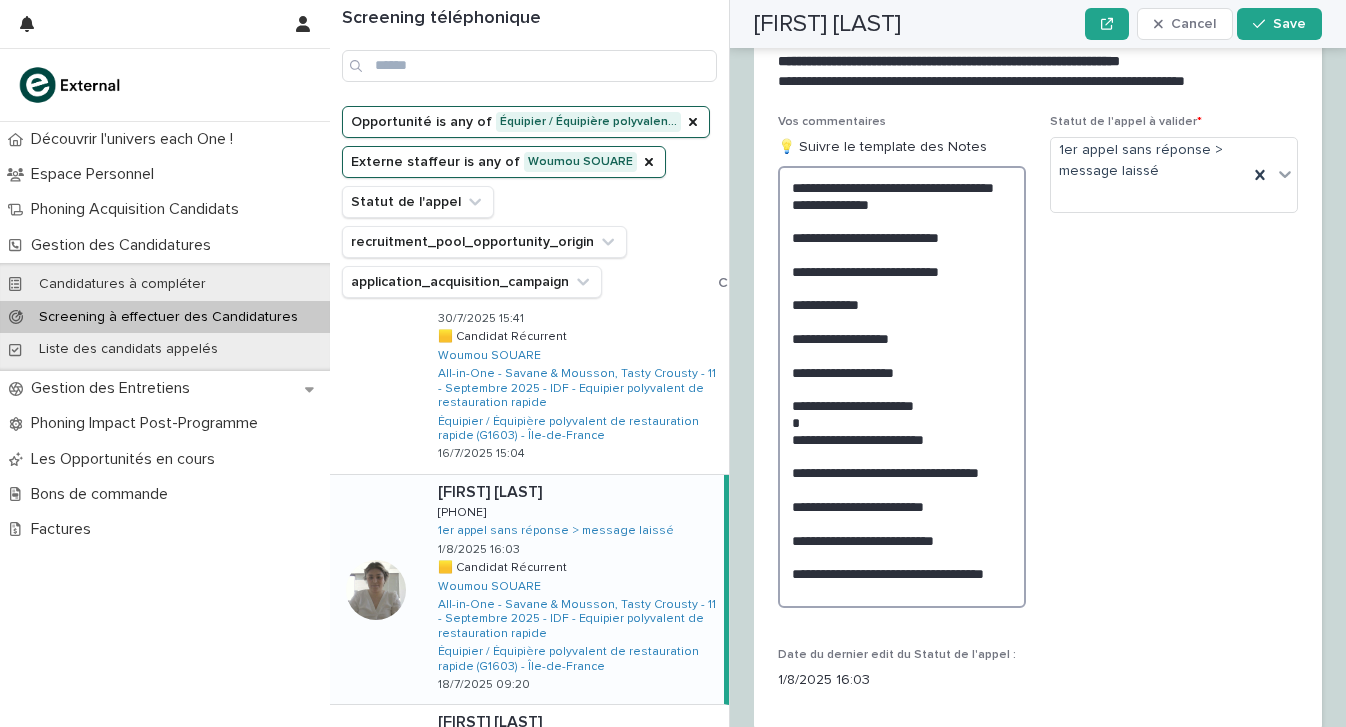click on "**********" at bounding box center (902, 387) 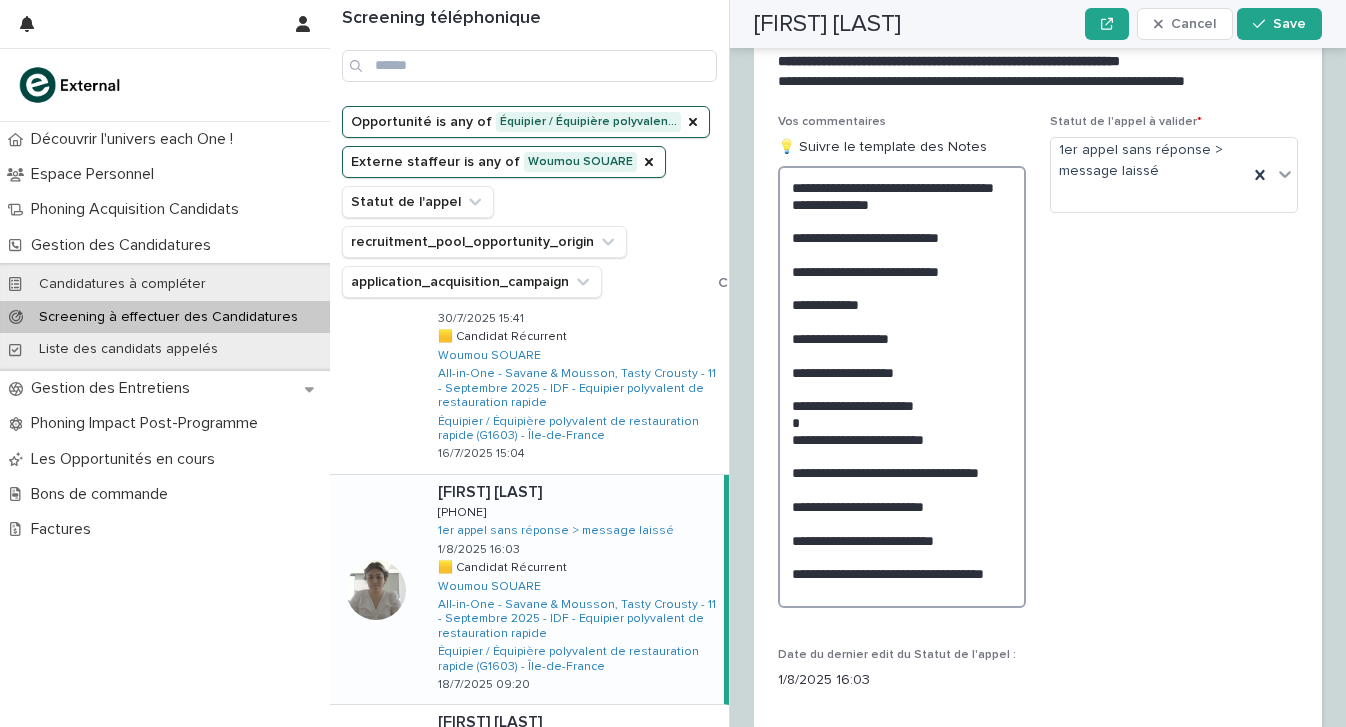 drag, startPoint x: 957, startPoint y: 368, endPoint x: 731, endPoint y: 352, distance: 226.56566 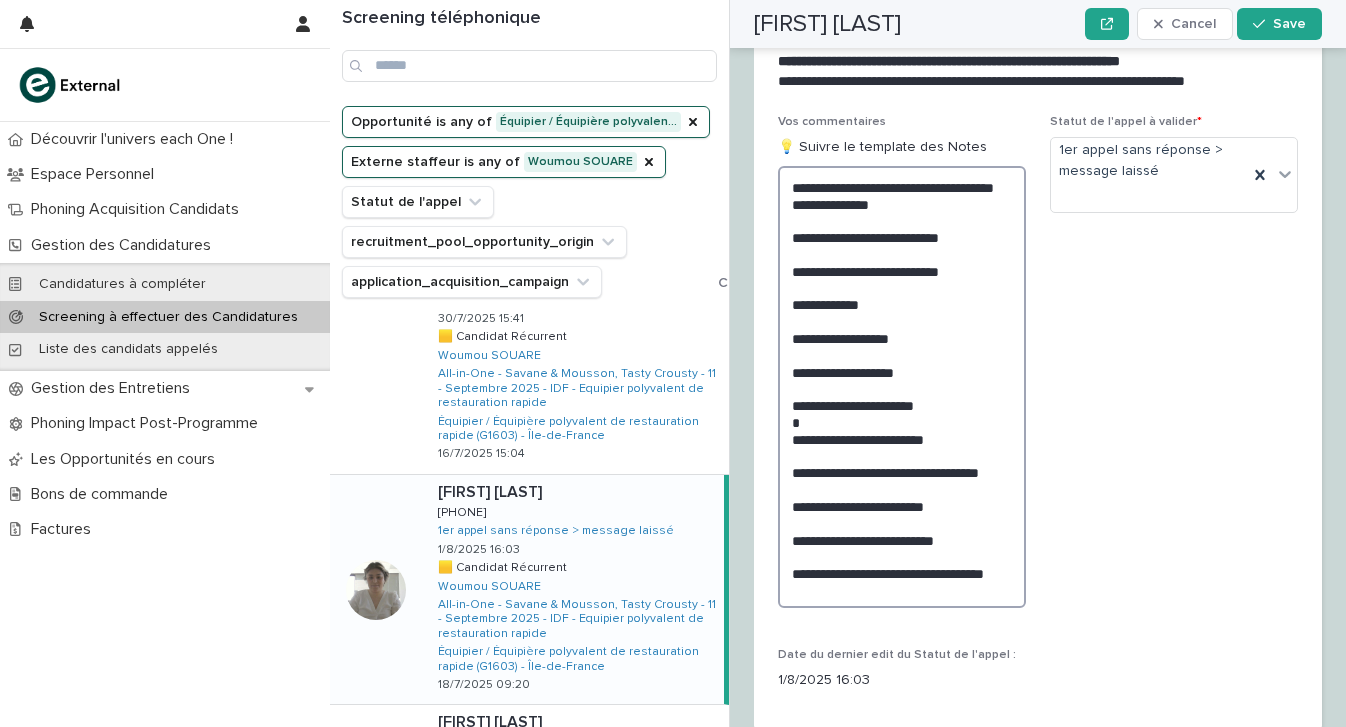 click on "Screening téléphonique     Opportunité is any of Équipier / Équipière polyvalen… Externe staffeur is any of [LAST] Statut de l'appel recruitment_pool_opportunity_origin application_acquisition_campaign Clear all filters [FIRST] [LAST] [FIRST] [LAST]   [PHONE] [PHONE]   🟨 Candidat Récurrent 🟨 Candidat Récurrent   [LAST]   All-in-One - Savane & Mousson, Tasty Crousty - [MONTH] - [YEAR] - IDF - Equipier polyvalent de restauration rapide   Équipier / Équipière polyvalent de restauration rapide (G1603) - Île-de-France   [DATE] [TIME] [FIRST] [LAST] [FIRST] [LAST]" at bounding box center [838, 363] 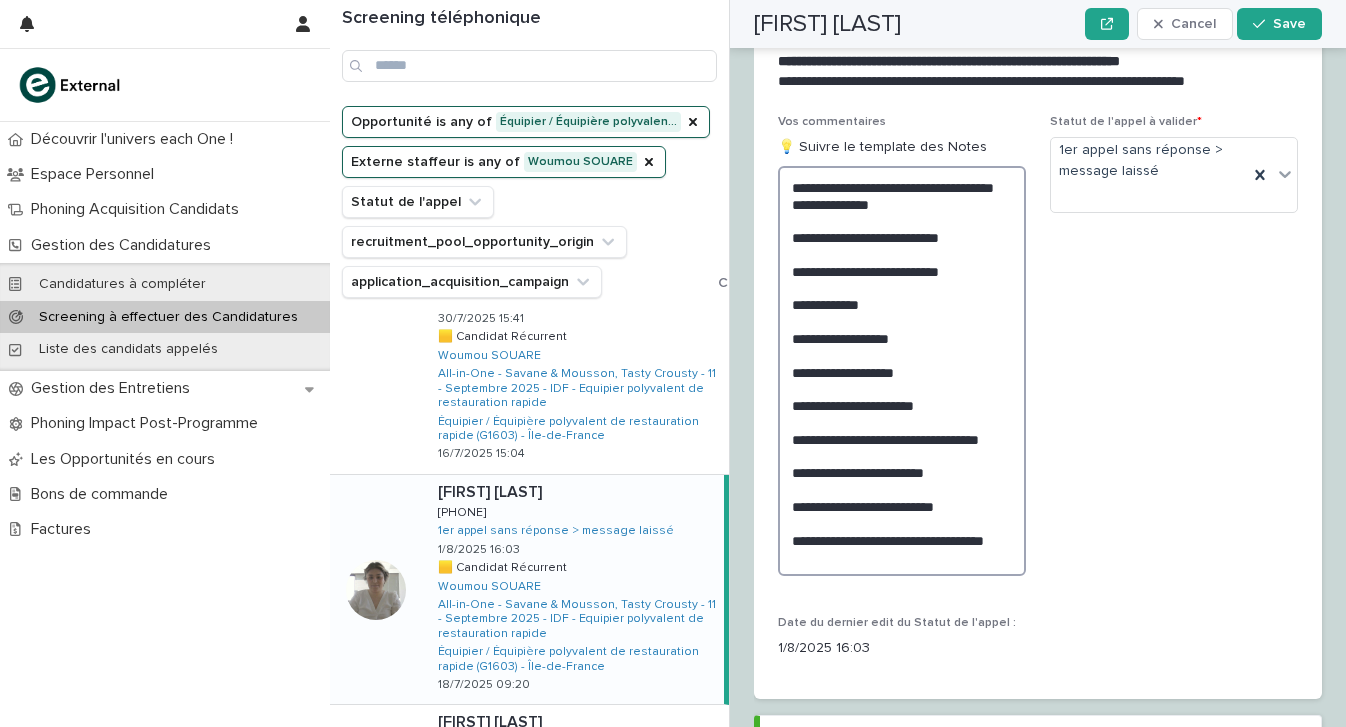 scroll, scrollTop: 3150, scrollLeft: 0, axis: vertical 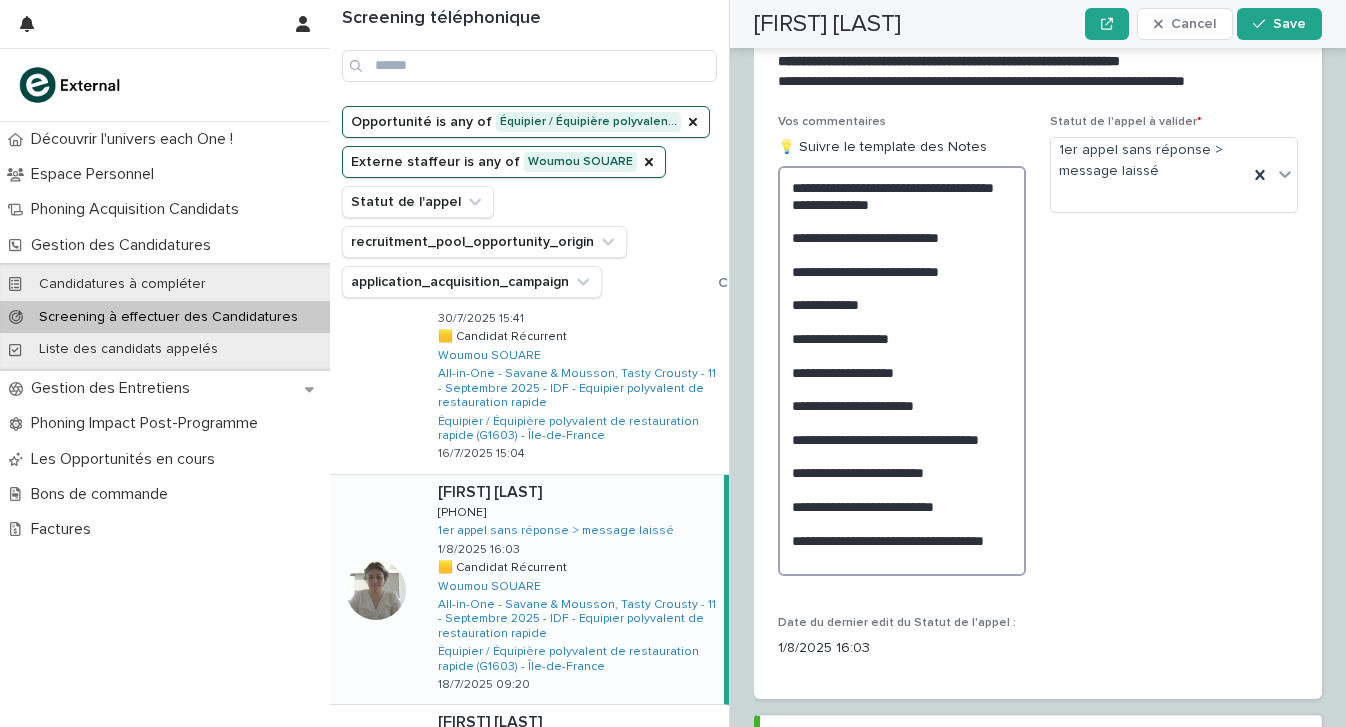 drag, startPoint x: 963, startPoint y: 450, endPoint x: 787, endPoint y: 440, distance: 176.28386 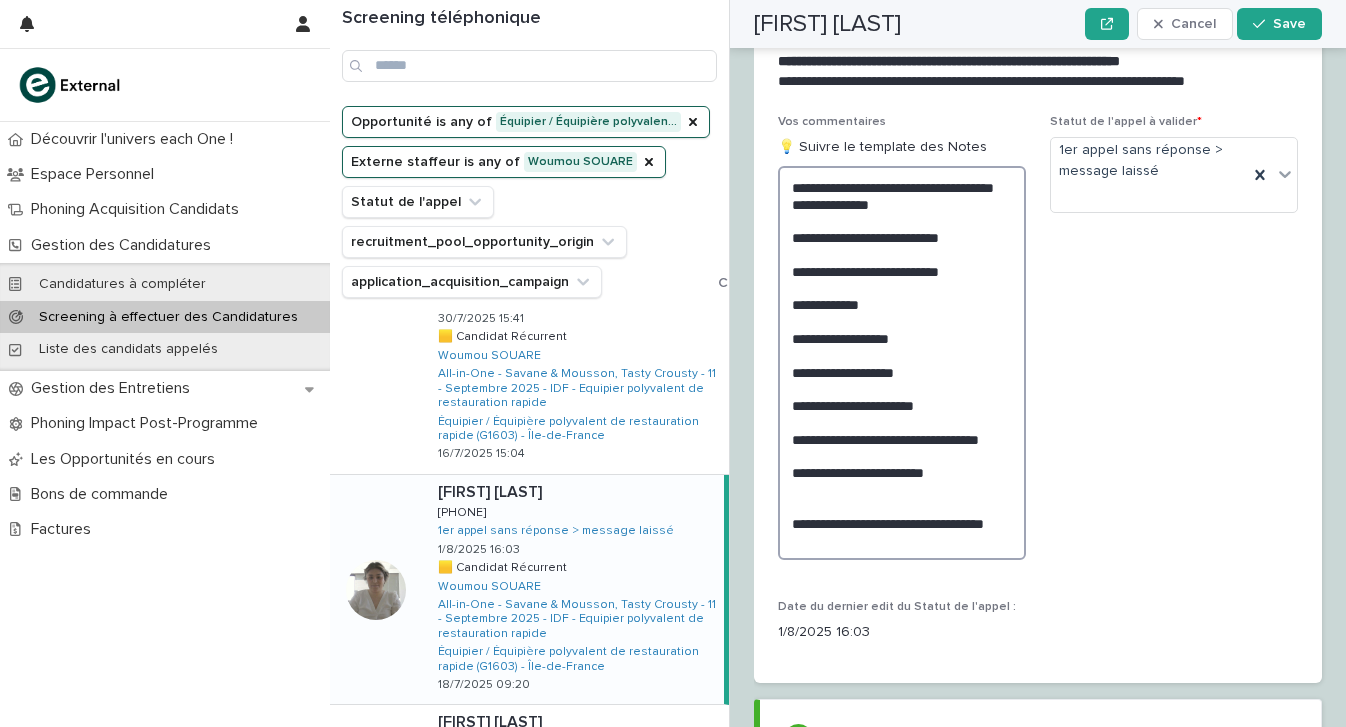scroll, scrollTop: 3150, scrollLeft: 0, axis: vertical 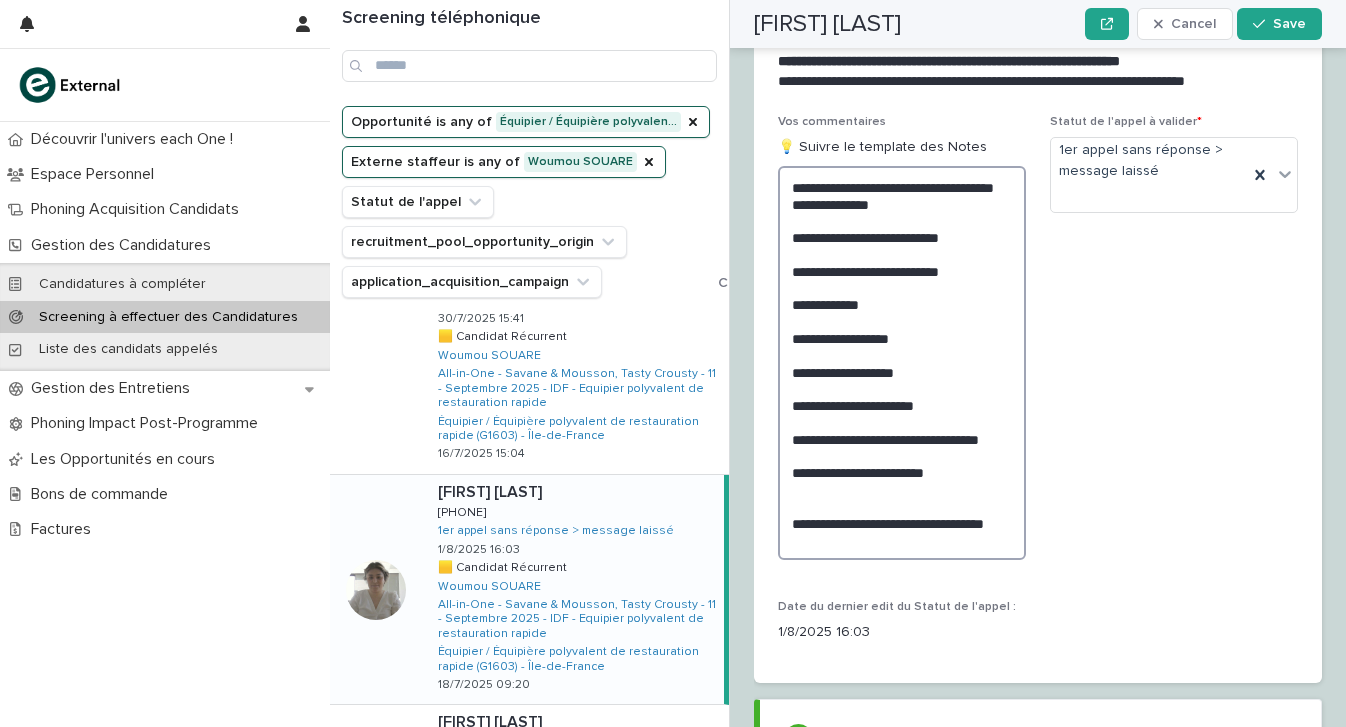 click on "**********" at bounding box center [902, 363] 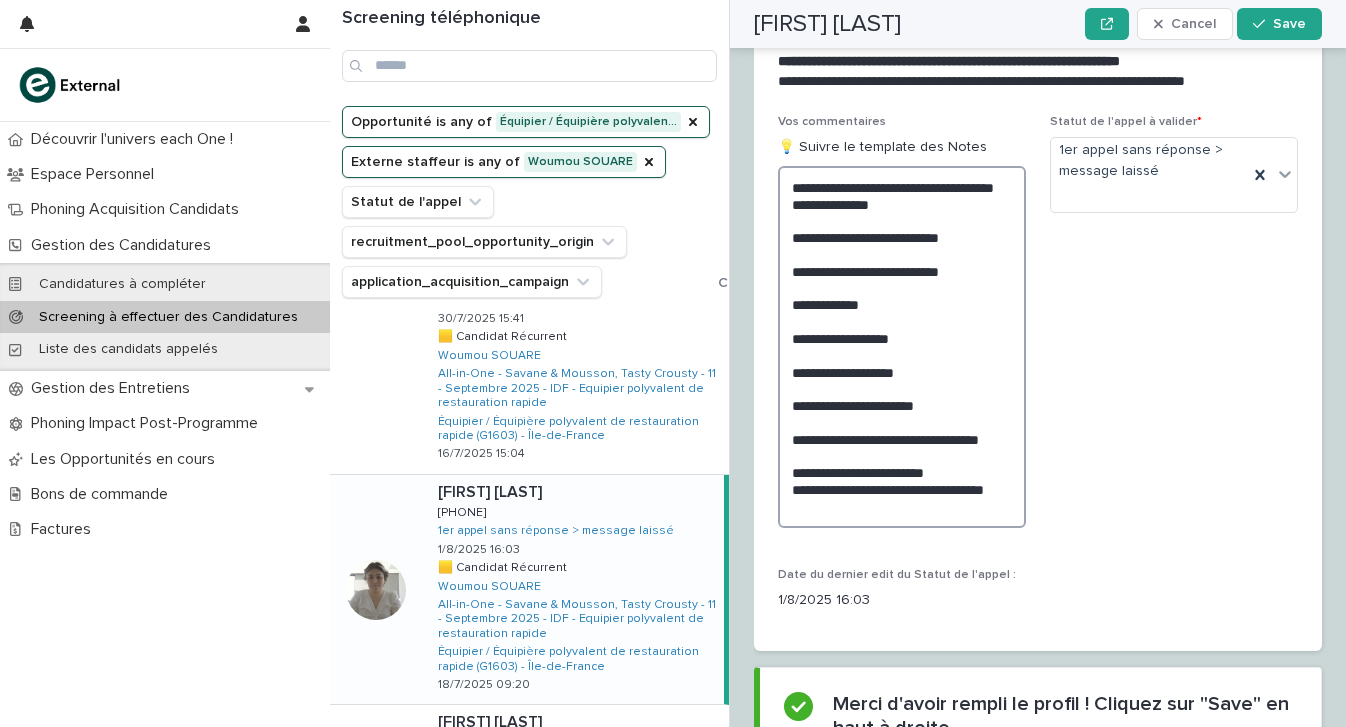 scroll, scrollTop: 3150, scrollLeft: 0, axis: vertical 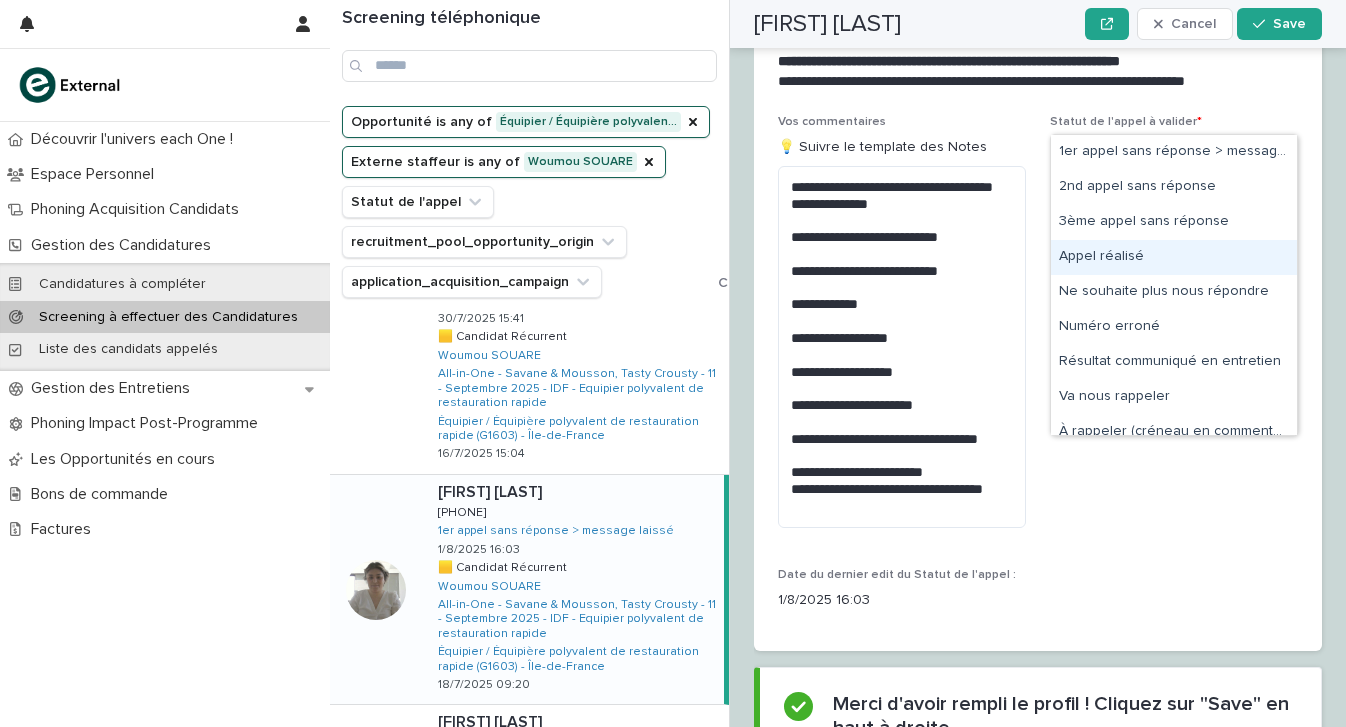 click on "Appel réalisé" at bounding box center (1174, 257) 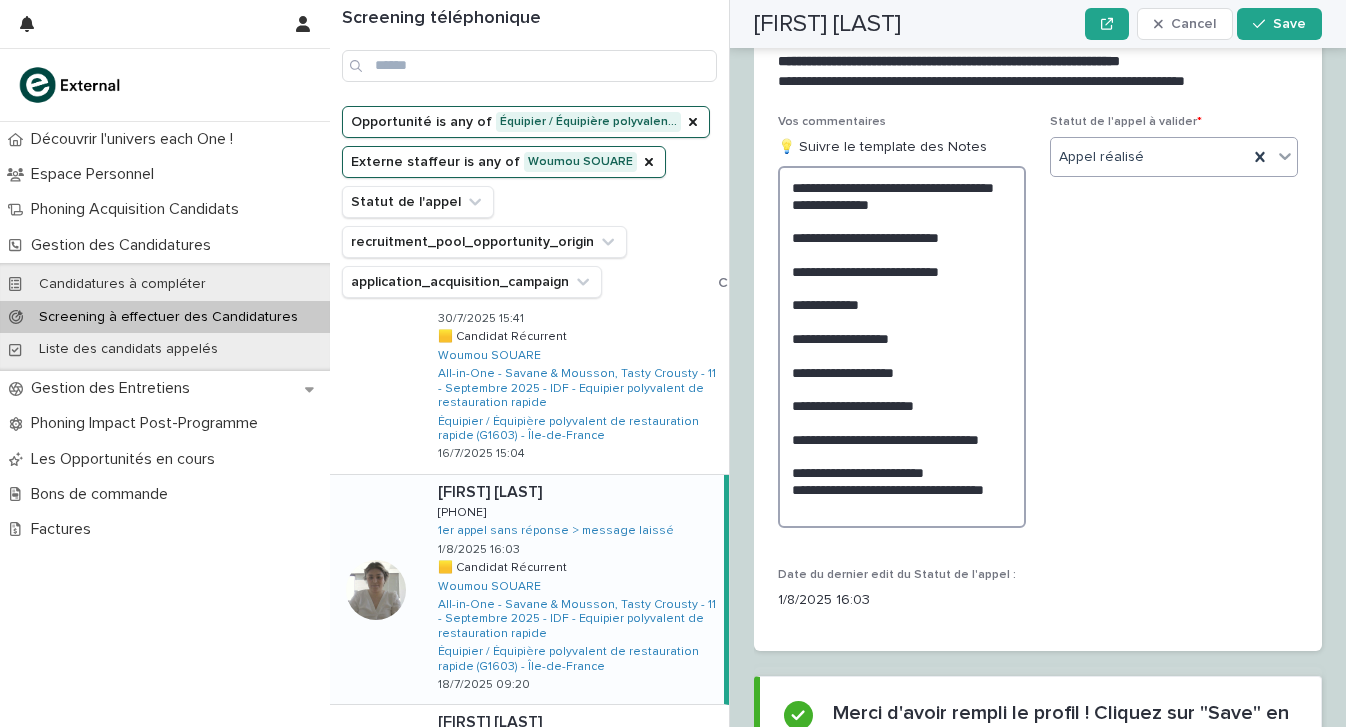 click on "**********" at bounding box center (902, 347) 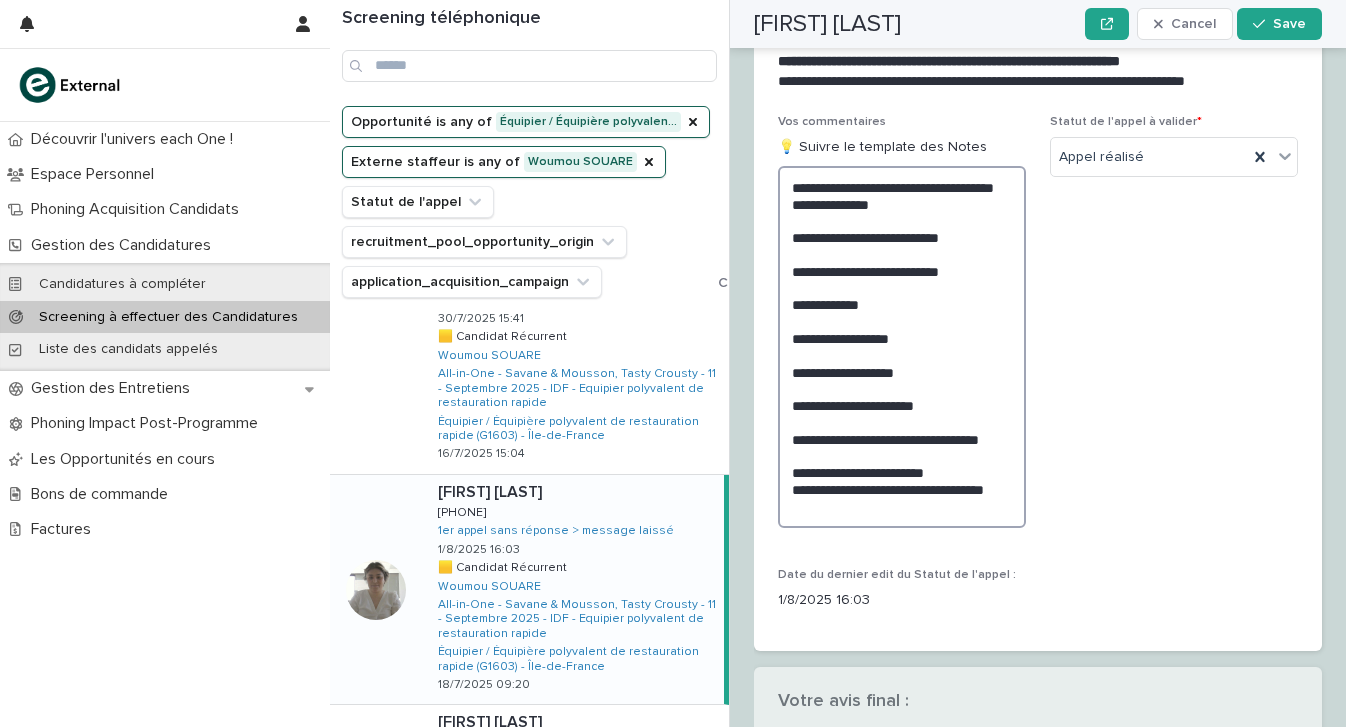 scroll, scrollTop: 3150, scrollLeft: 0, axis: vertical 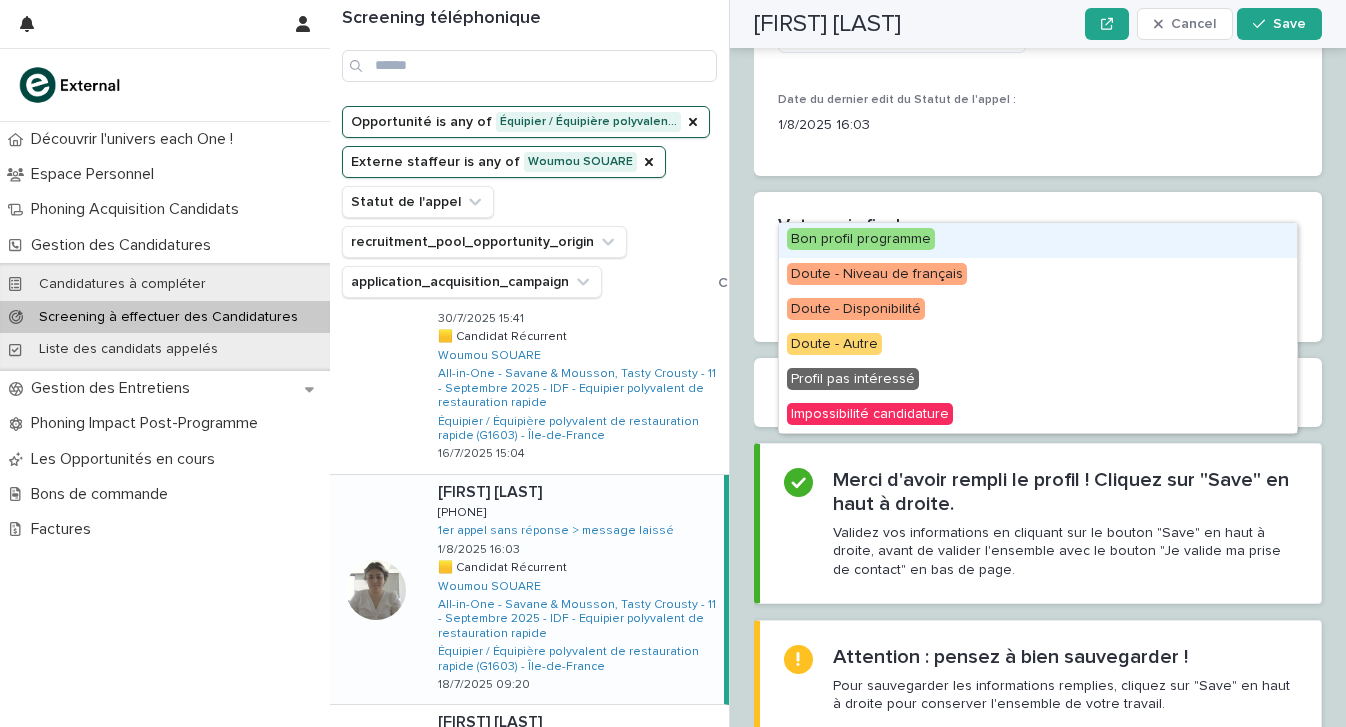 click on "Select..." at bounding box center (1025, 281) 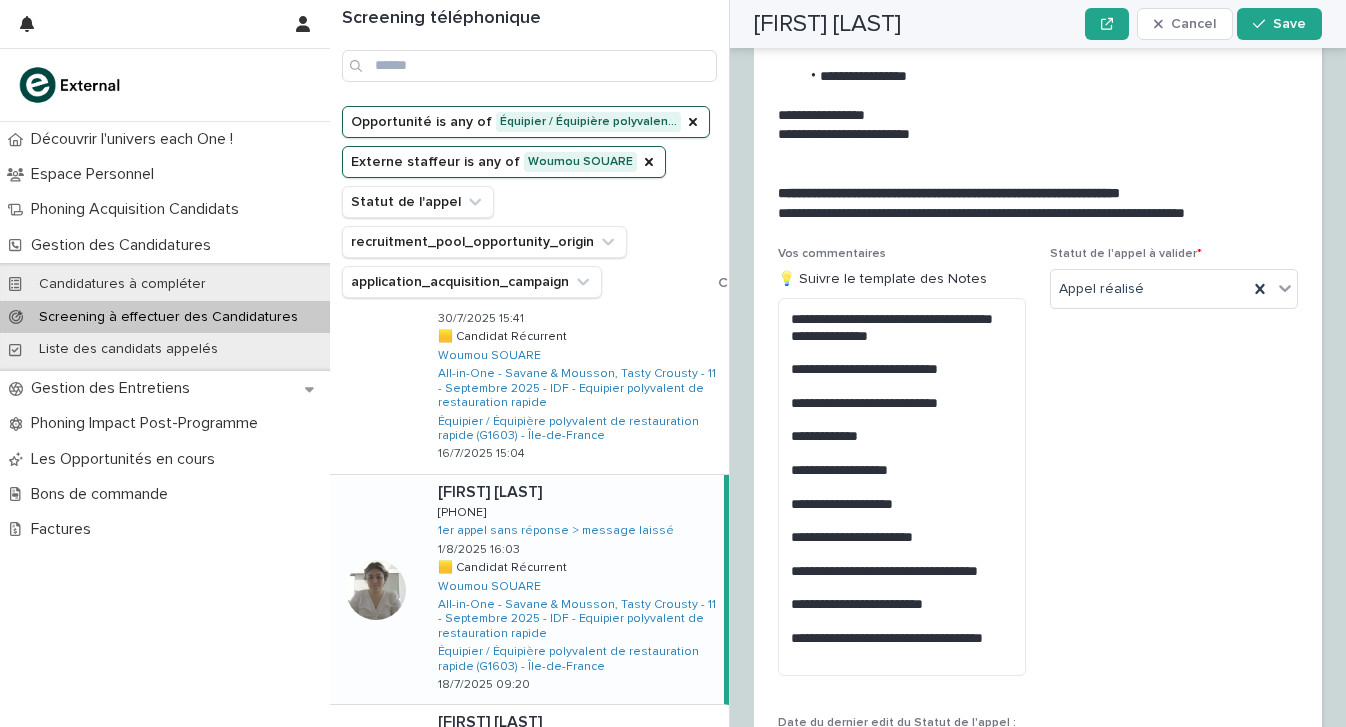 scroll, scrollTop: 3012, scrollLeft: 0, axis: vertical 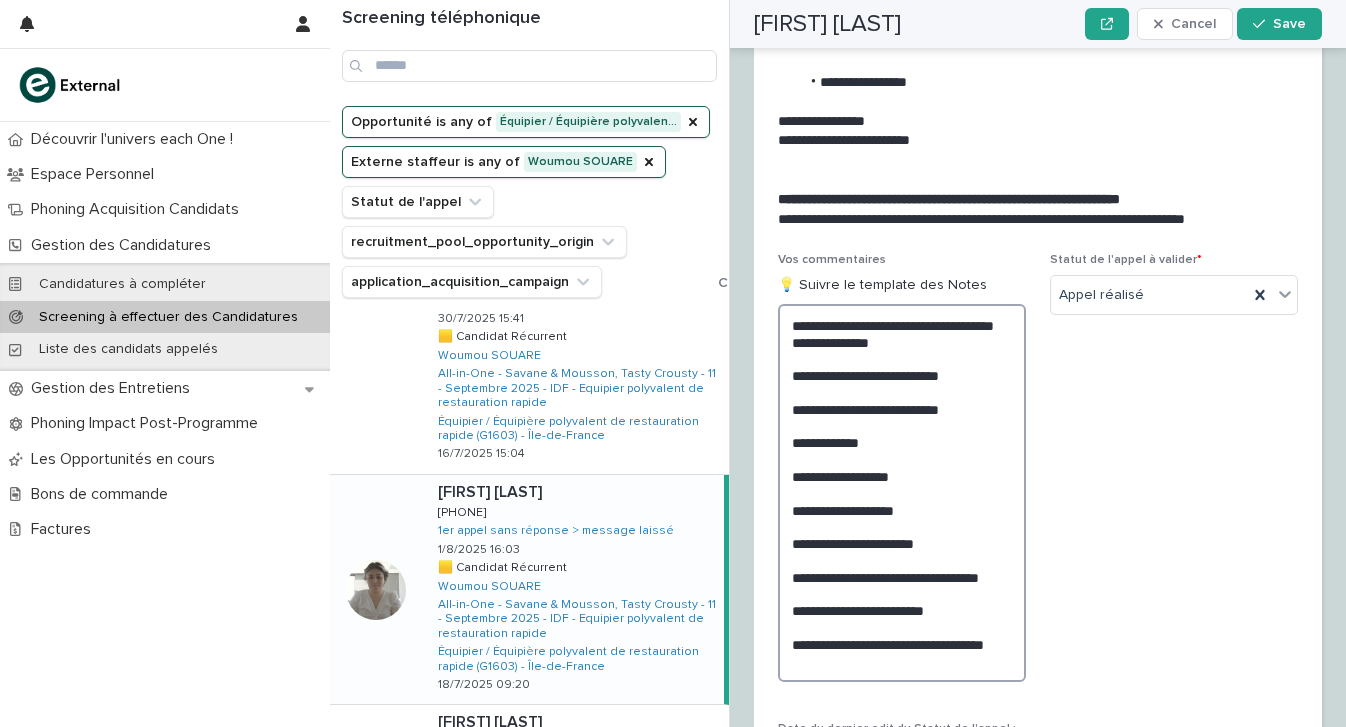 drag, startPoint x: 888, startPoint y: 281, endPoint x: 859, endPoint y: 277, distance: 29.274563 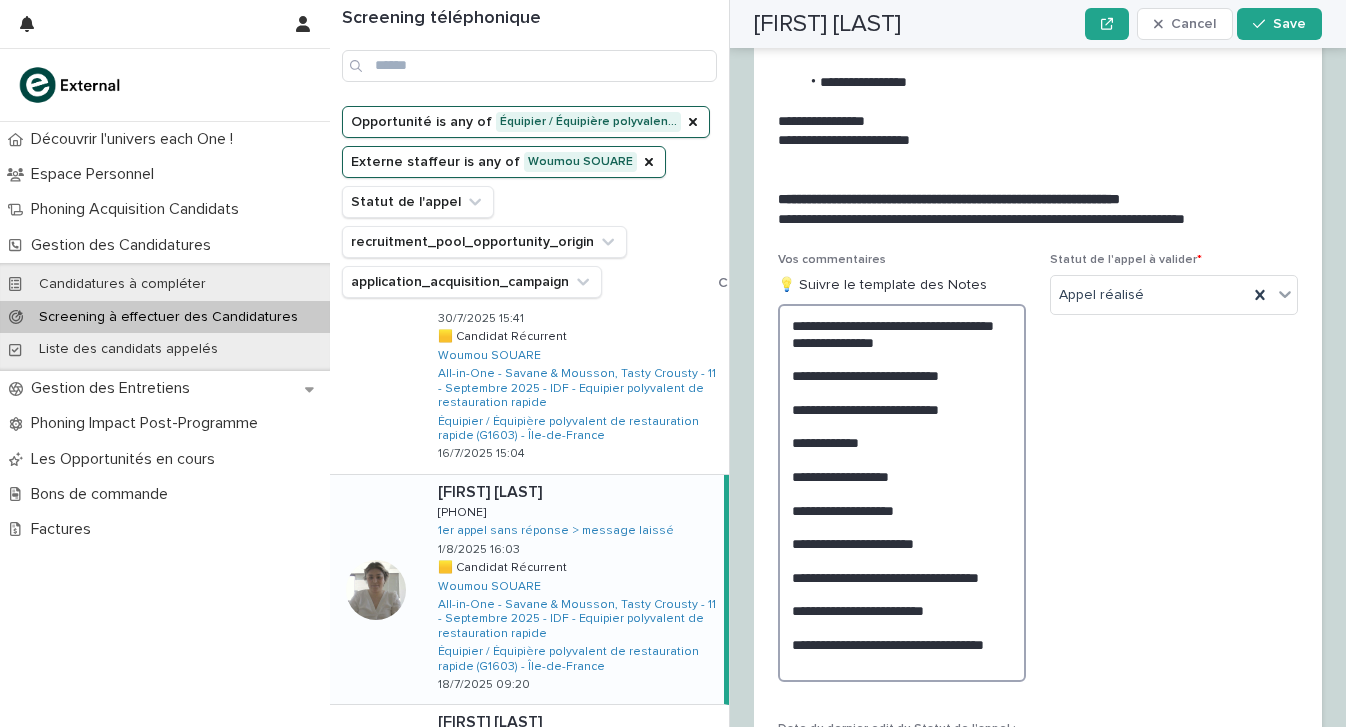 click on "**********" at bounding box center [902, 493] 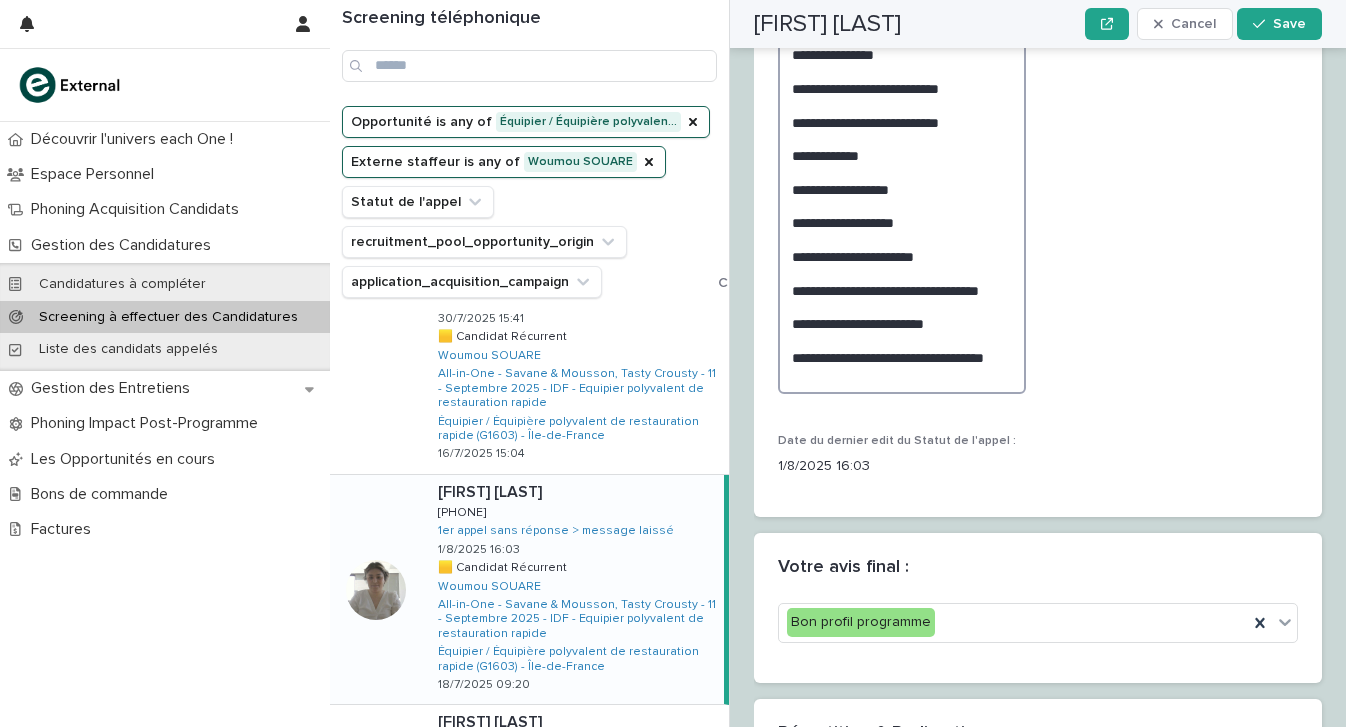 scroll, scrollTop: 3435, scrollLeft: 0, axis: vertical 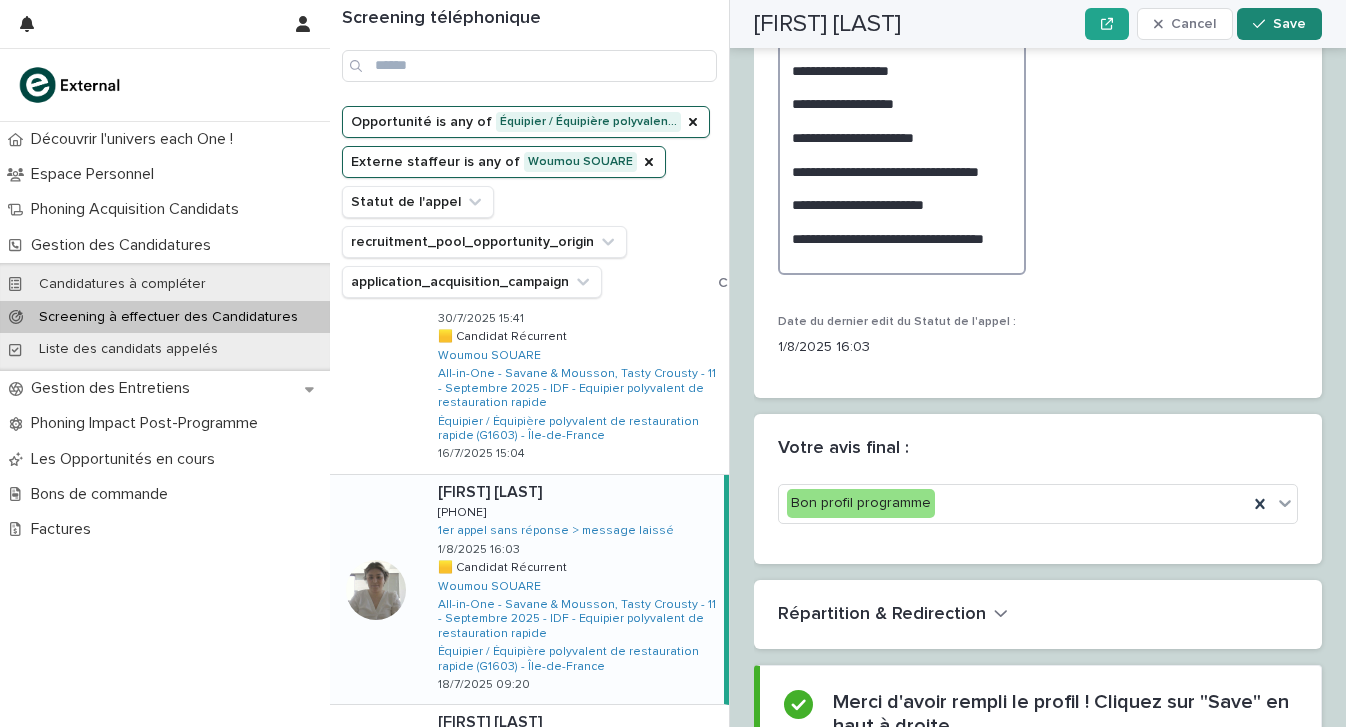 type on "**********" 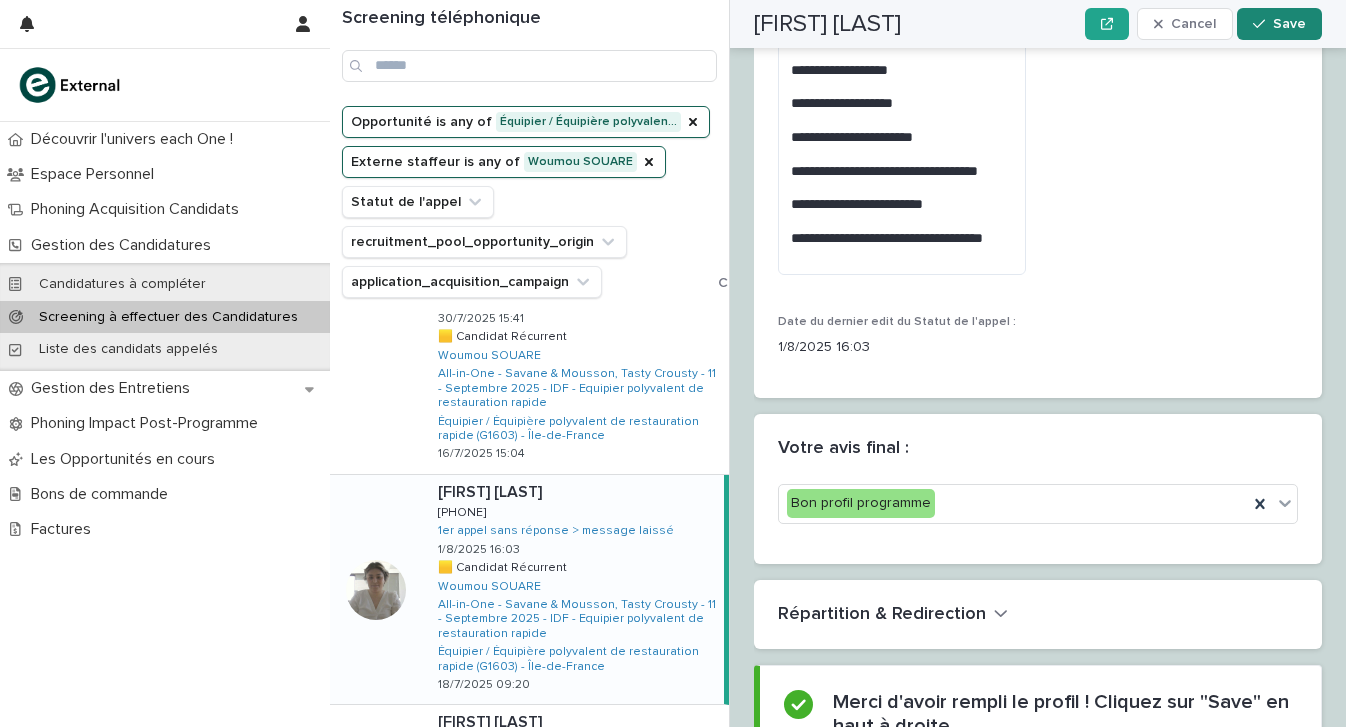 click at bounding box center (1263, 24) 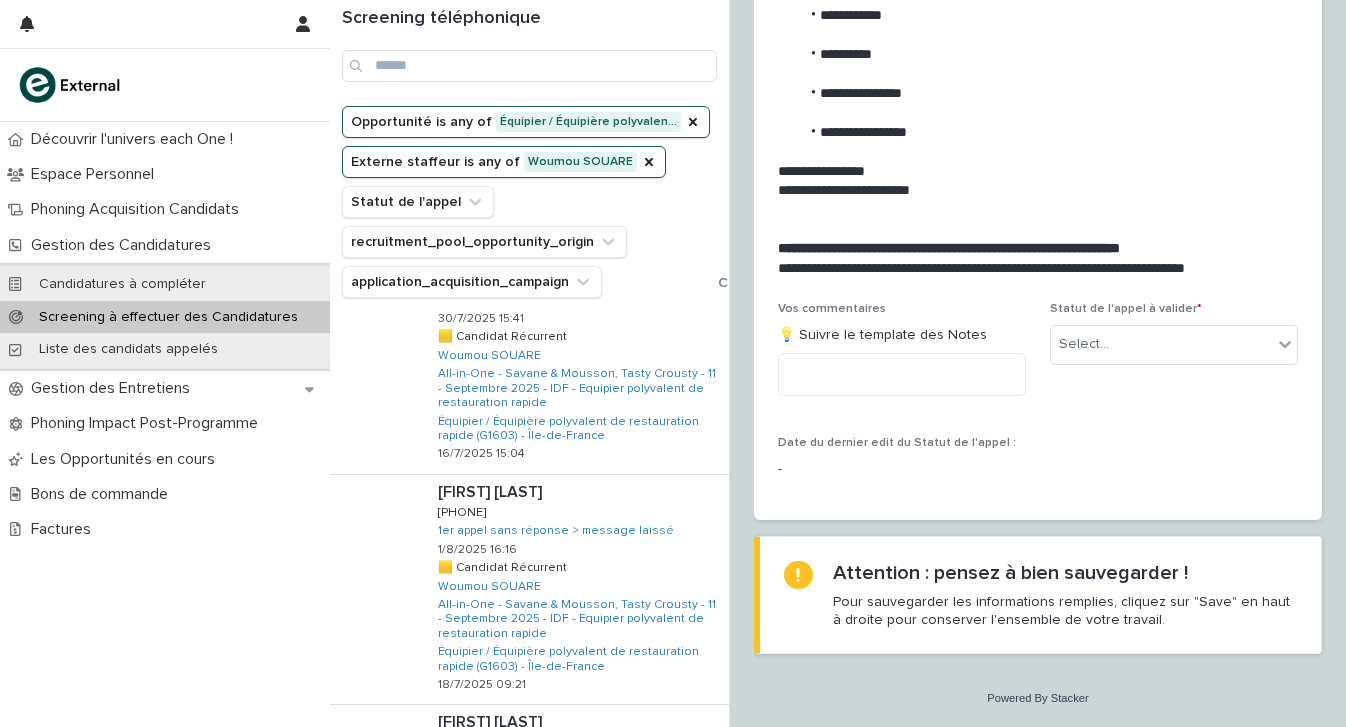 scroll, scrollTop: 2129, scrollLeft: 0, axis: vertical 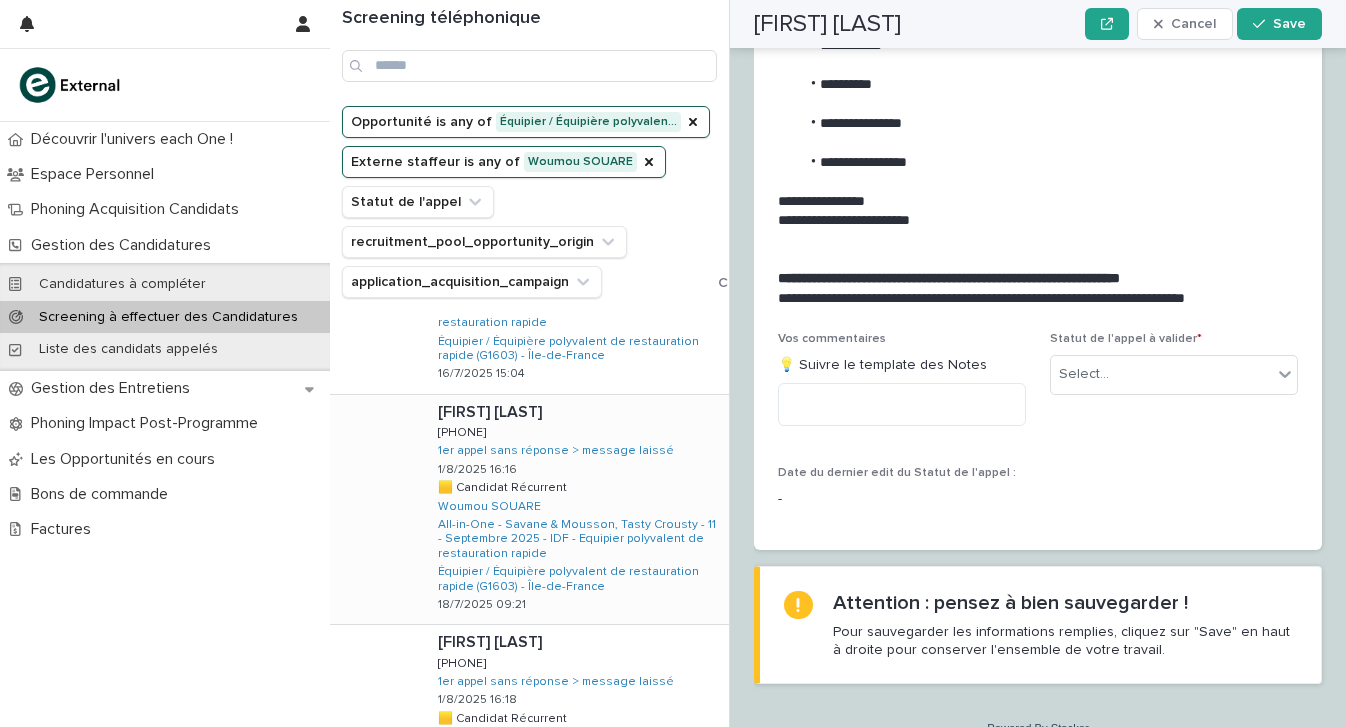 click on "[FIRST] [LAST] [LAST]   [PHONE] [PHONE]   [TIME] 🟨 Candidat Récurrent 🟨 Candidat Récurrent   [LAST]   All-in-One - Savane & Mousson, Tasty Crousty - [MONTH] - [YEAR] - IDF - Equipier polyvalent de restauration rapide   Équipier / Équipière polyvalent de restauration rapide (G1603) - Île-de-France   [DATE] [TIME]" at bounding box center [575, 510] 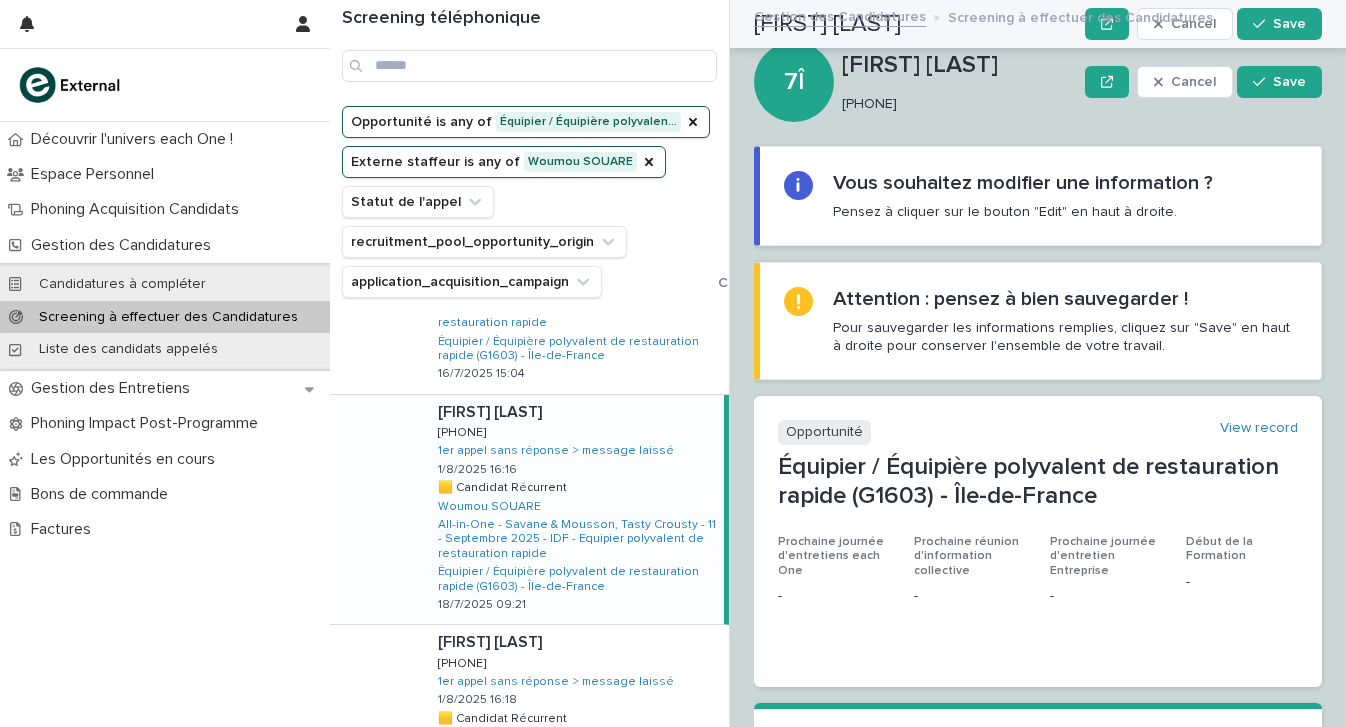 scroll, scrollTop: 0, scrollLeft: 0, axis: both 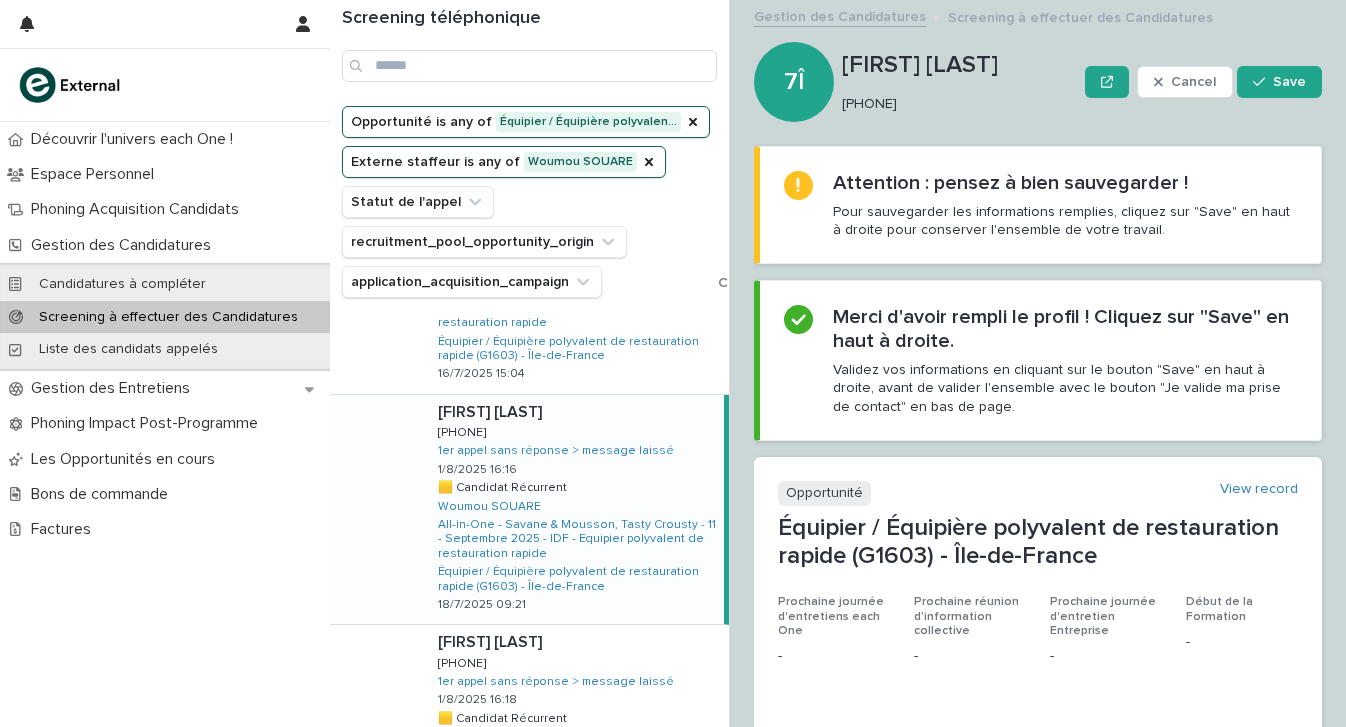 click on "[PHONE]" at bounding box center (955, 104) 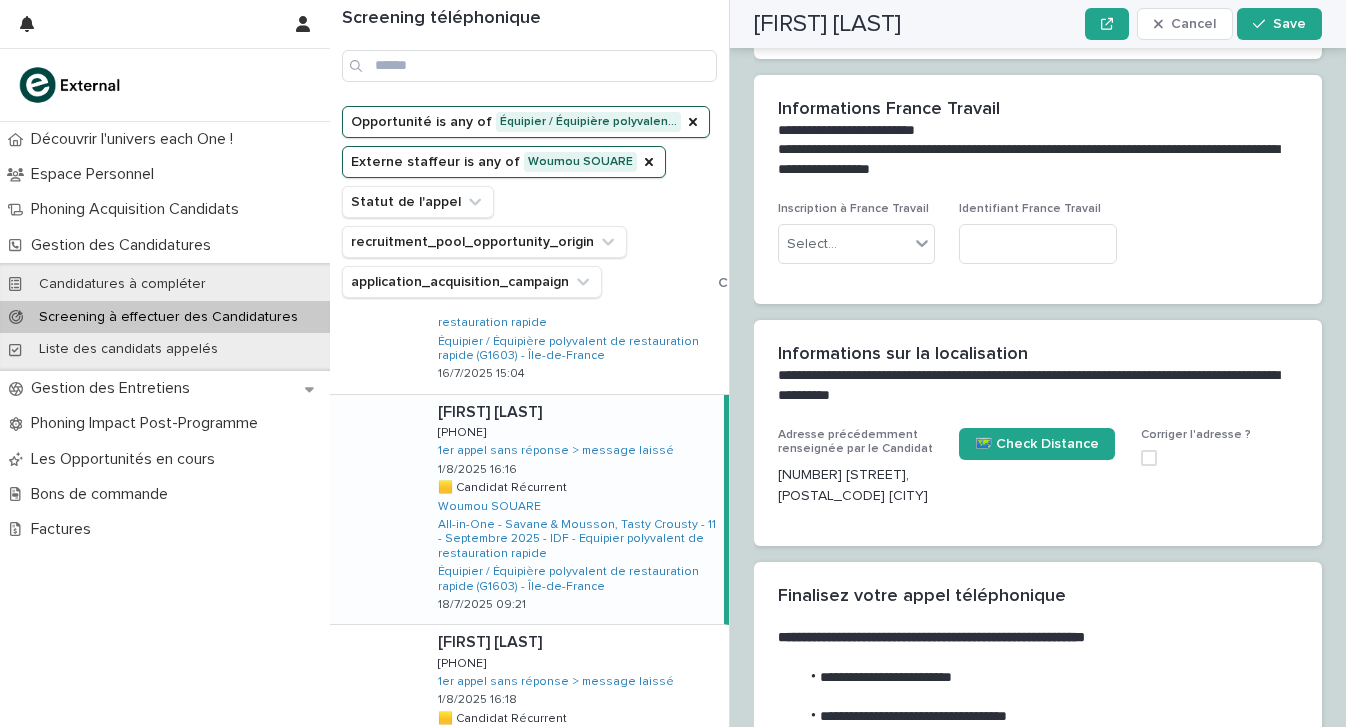 scroll, scrollTop: 1588, scrollLeft: 0, axis: vertical 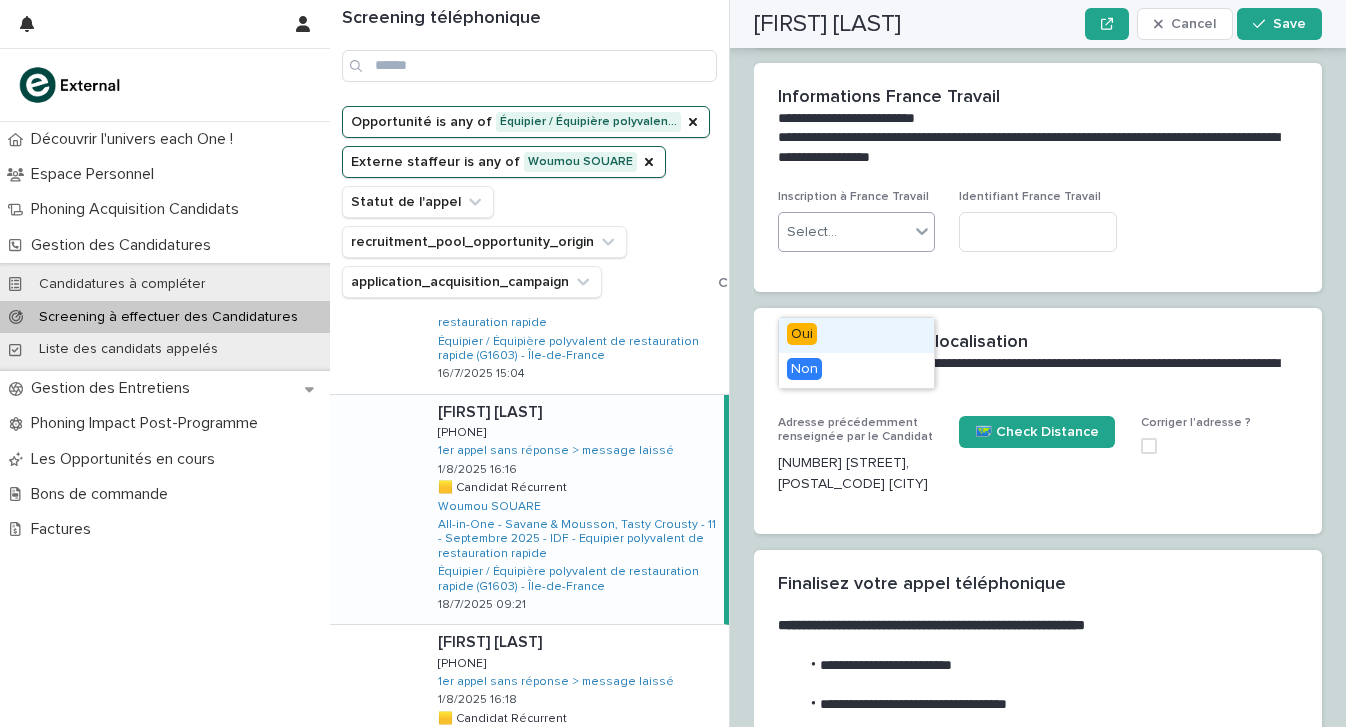 click 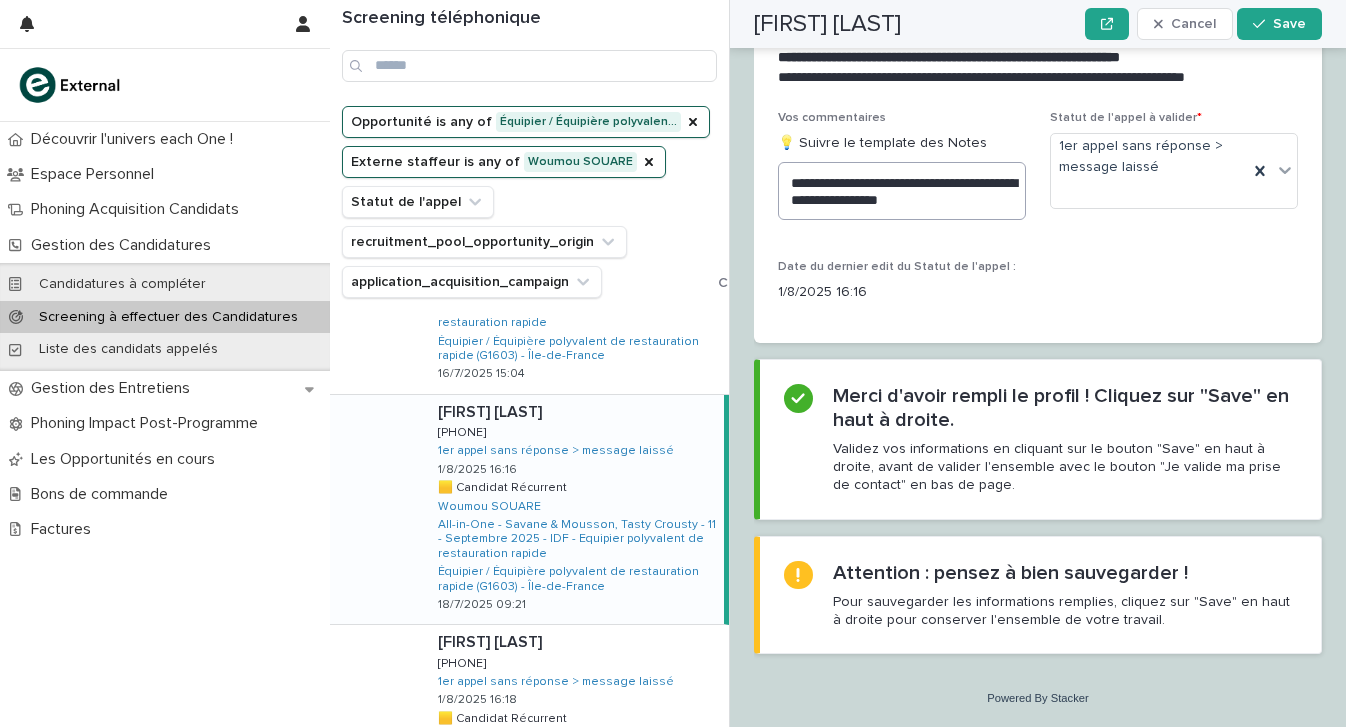 scroll, scrollTop: 2551, scrollLeft: 0, axis: vertical 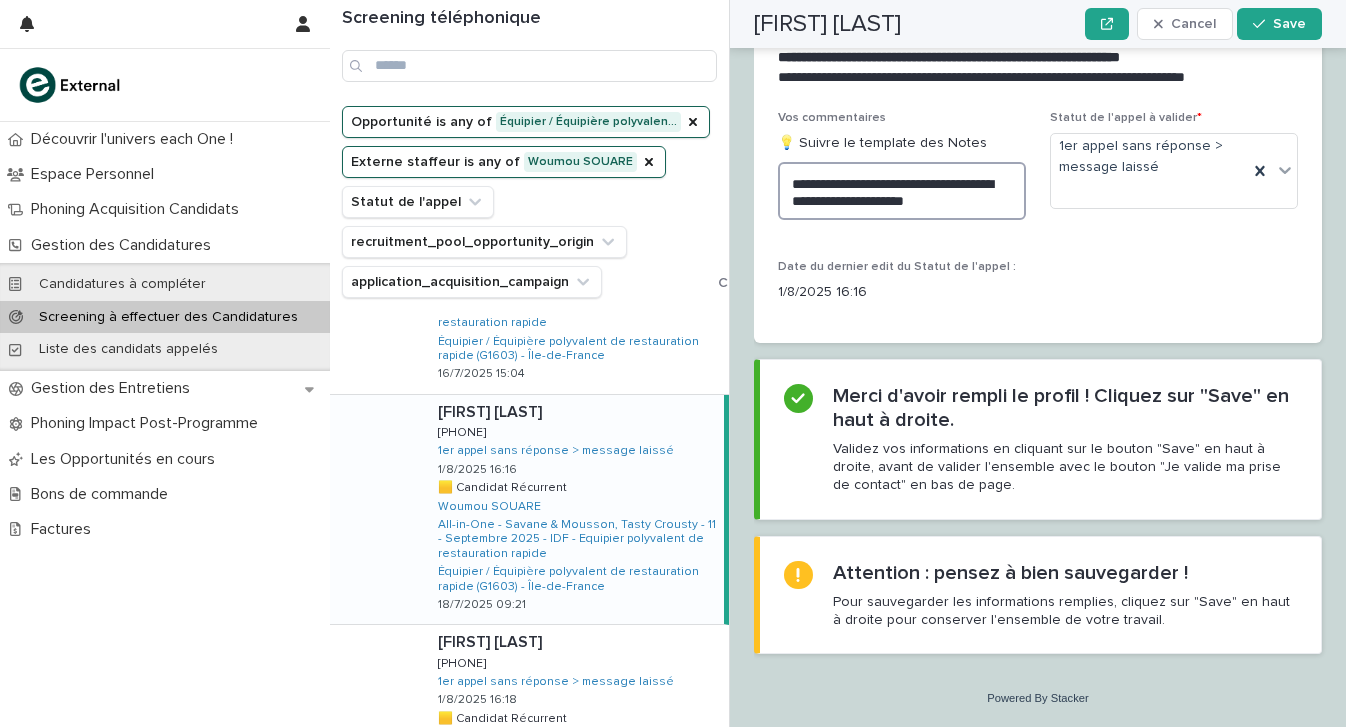 click on "**********" at bounding box center [902, 191] 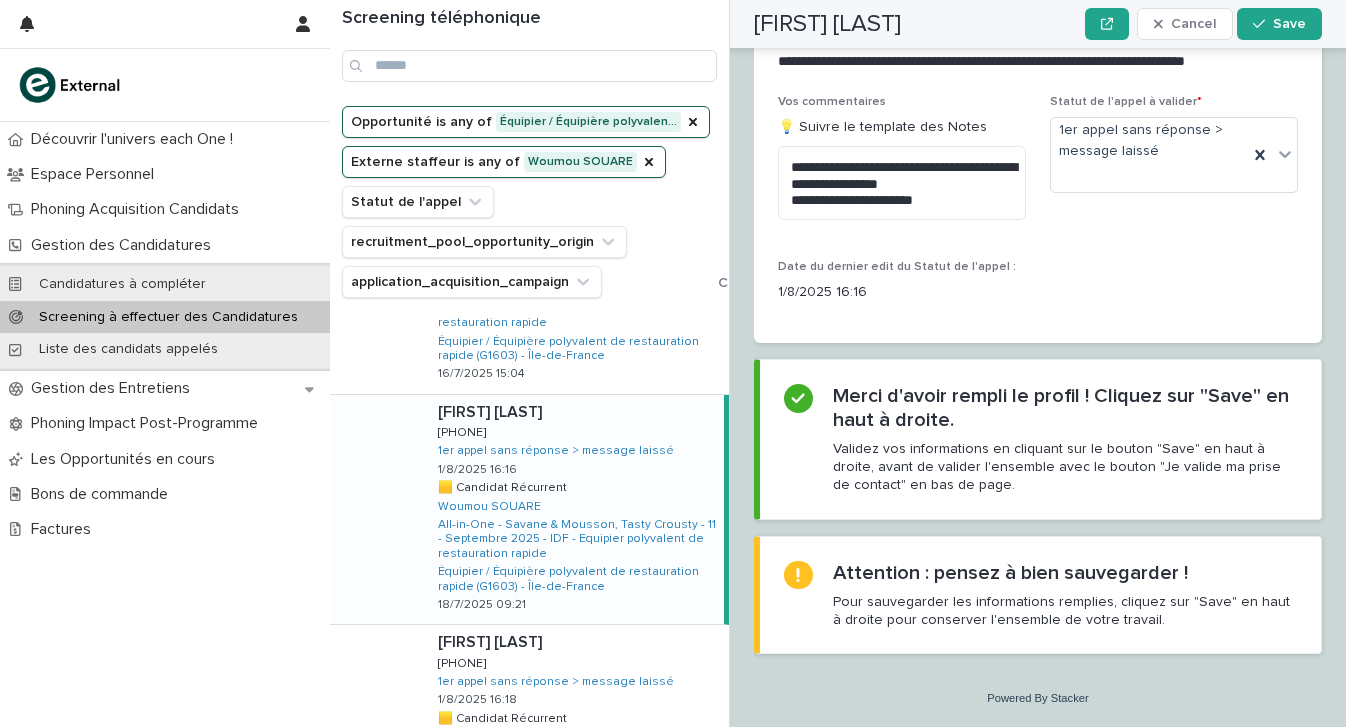 click on "**********" at bounding box center (1038, 207) 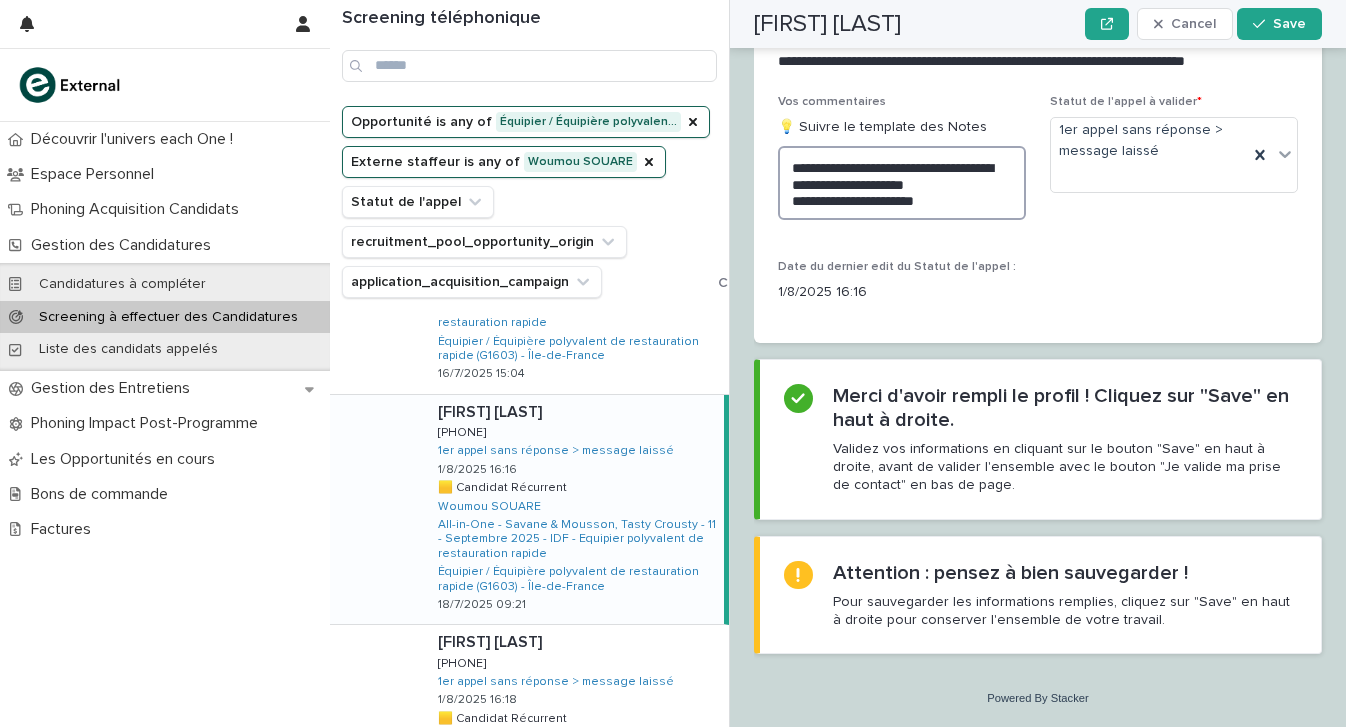 click on "**********" at bounding box center [902, 183] 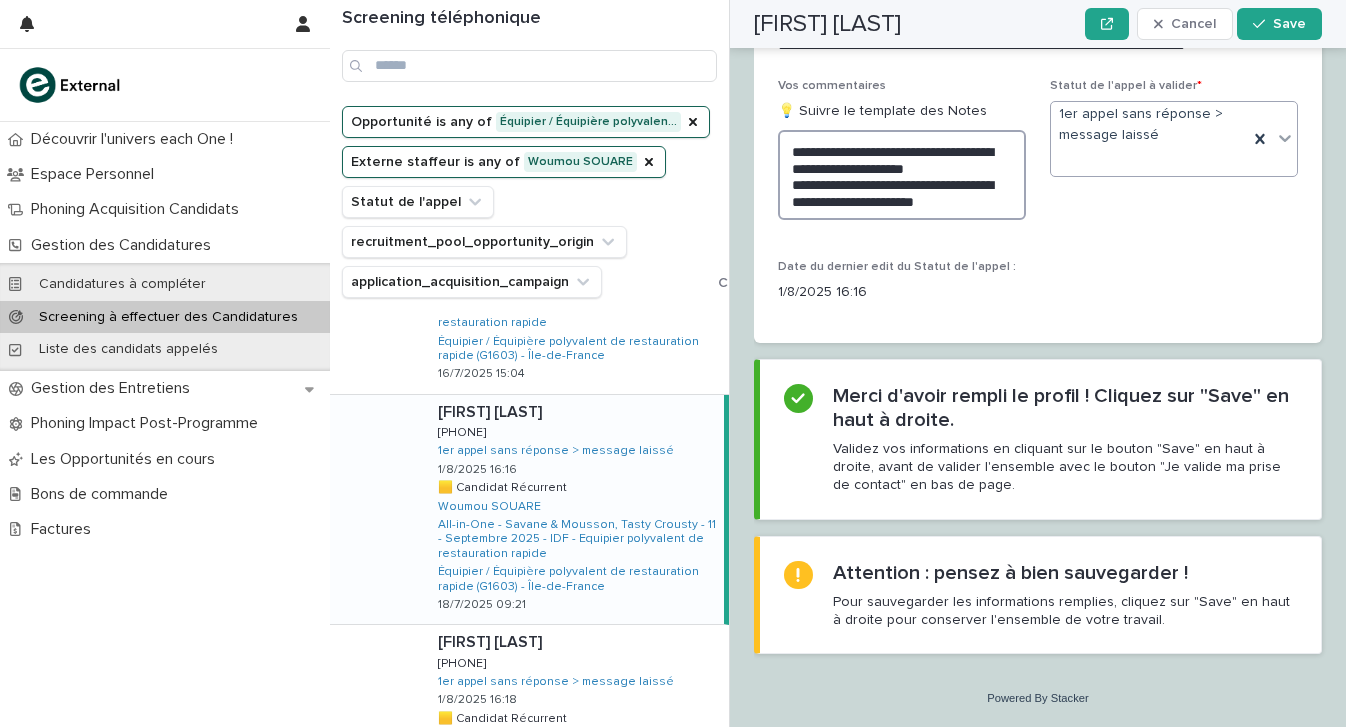 type on "**********" 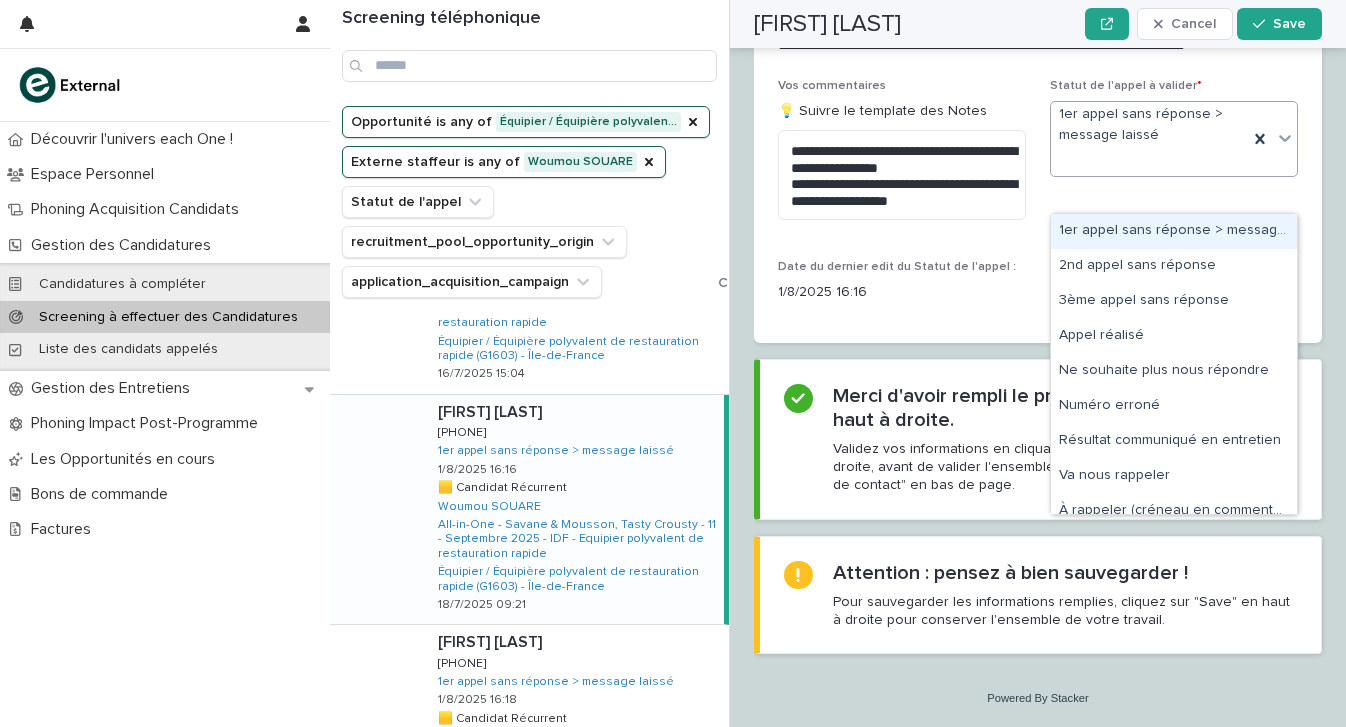 click on "1er appel sans réponse > message laissé" at bounding box center [1149, 139] 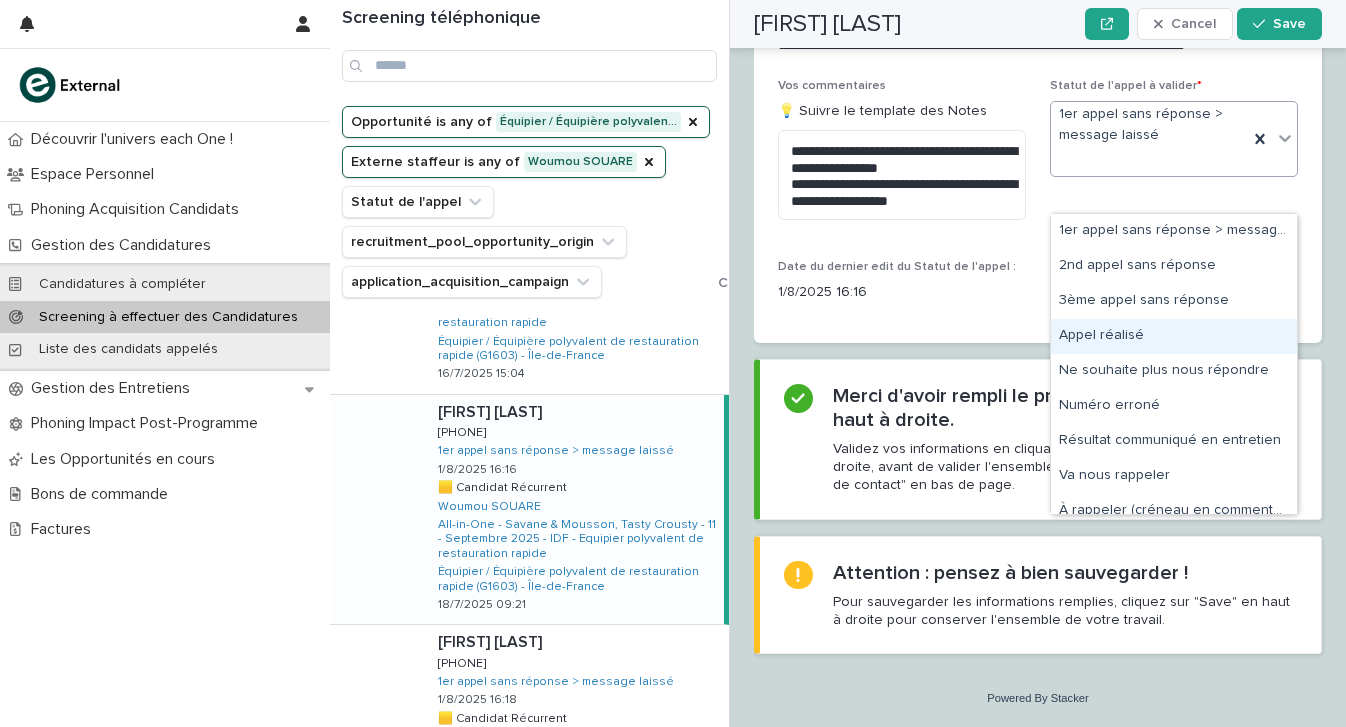 click on "Appel réalisé" at bounding box center [1174, 336] 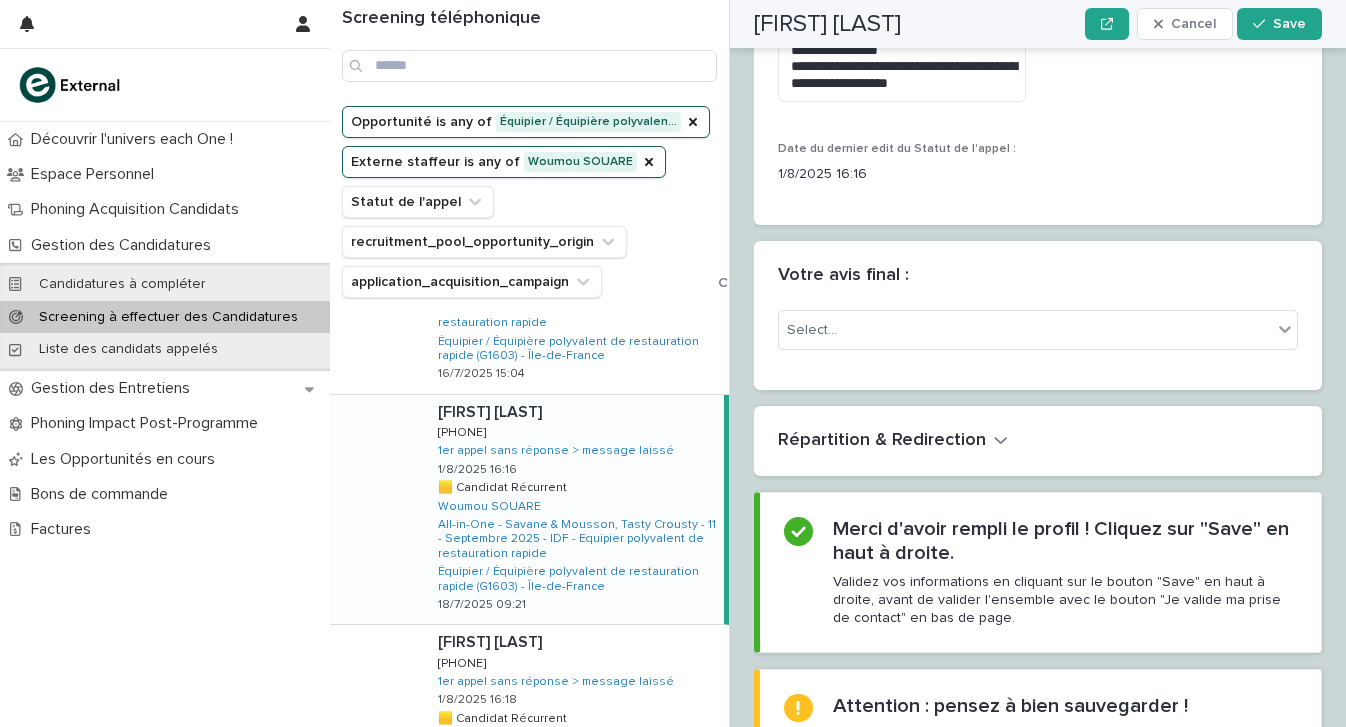 scroll, scrollTop: 2794, scrollLeft: 0, axis: vertical 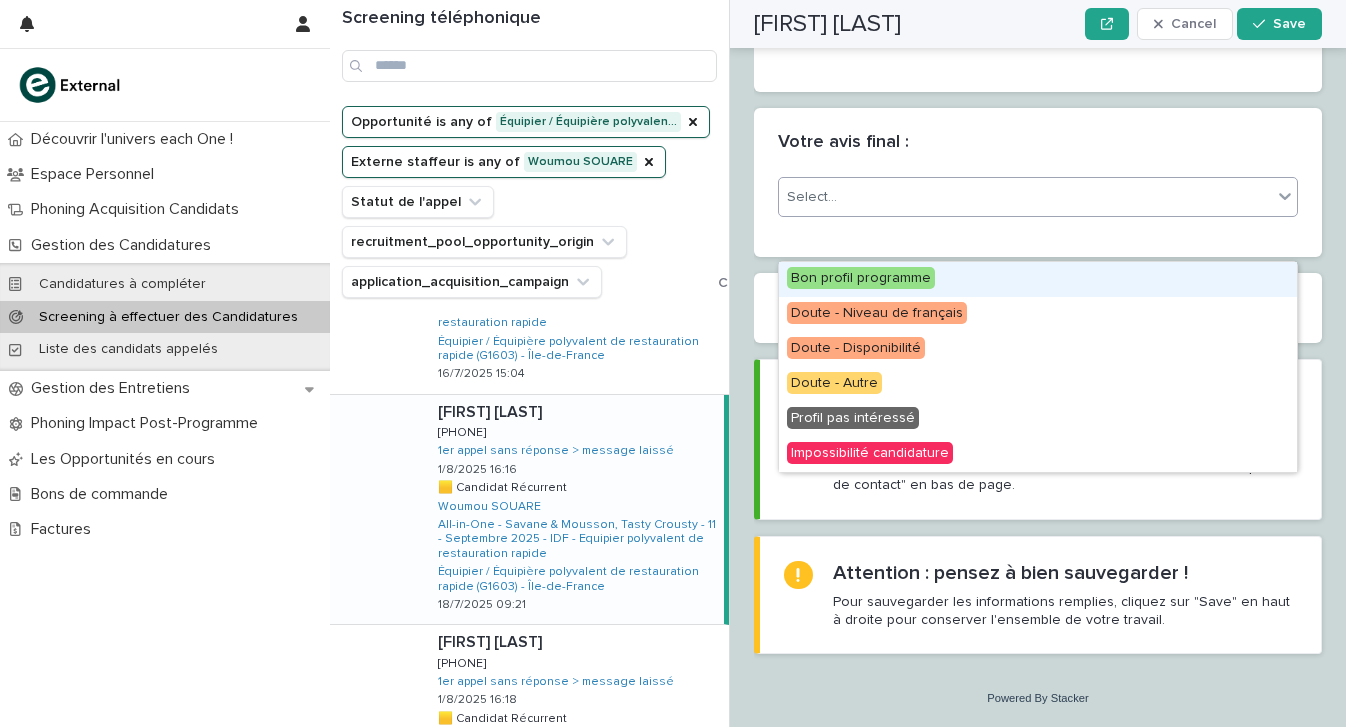 click on "Select..." at bounding box center (1025, 197) 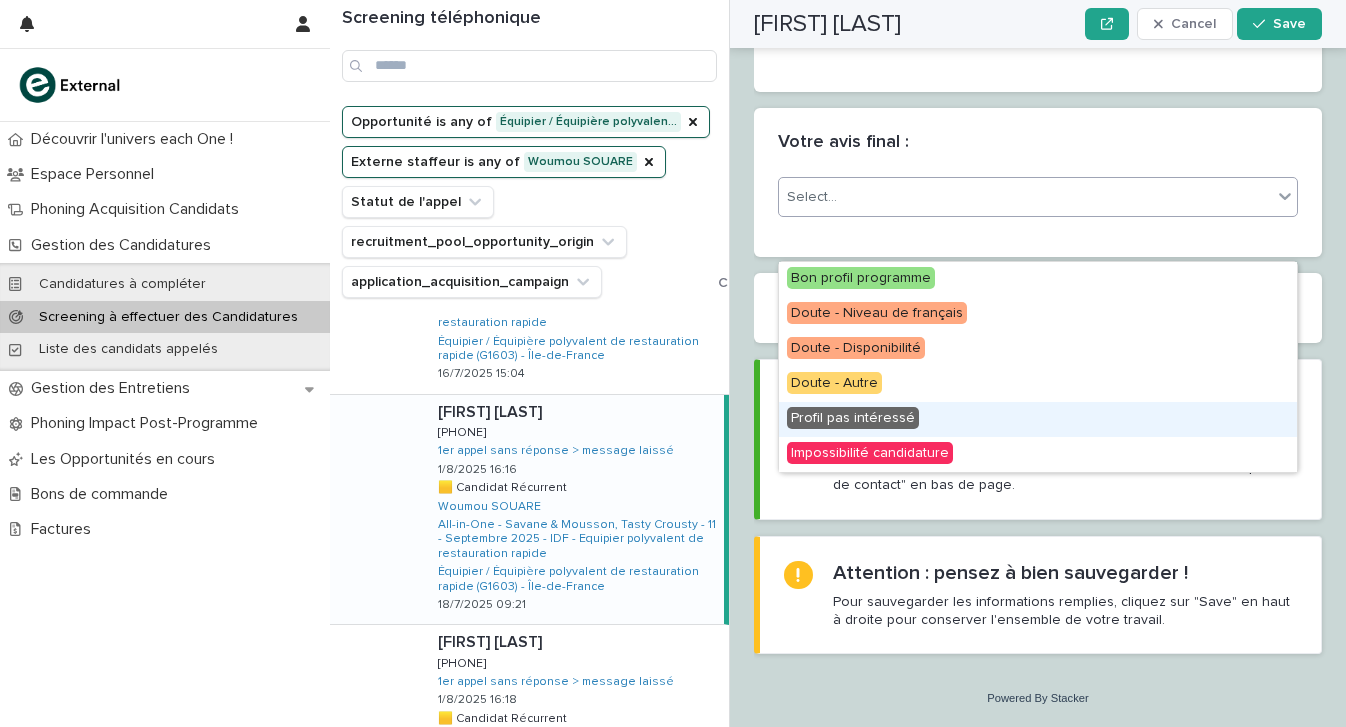 click on "Profil pas intéressé" at bounding box center [853, 418] 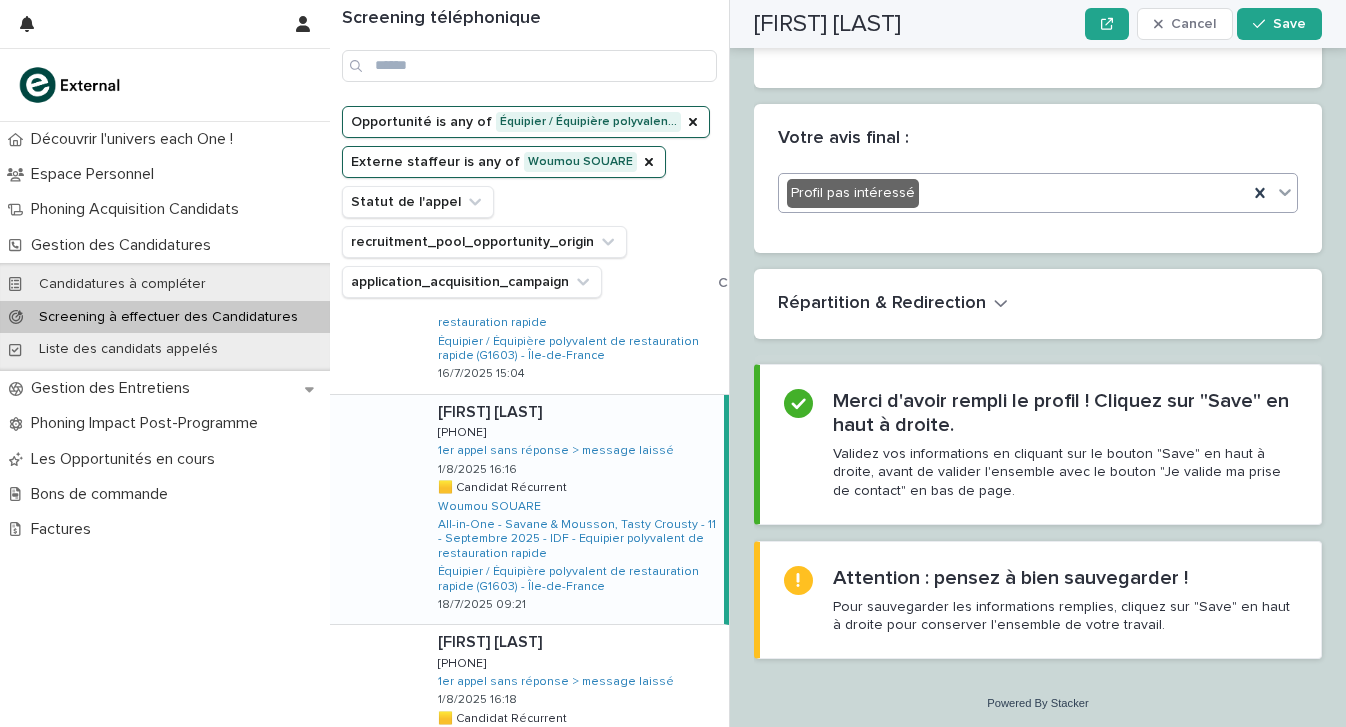 scroll, scrollTop: 2833, scrollLeft: 0, axis: vertical 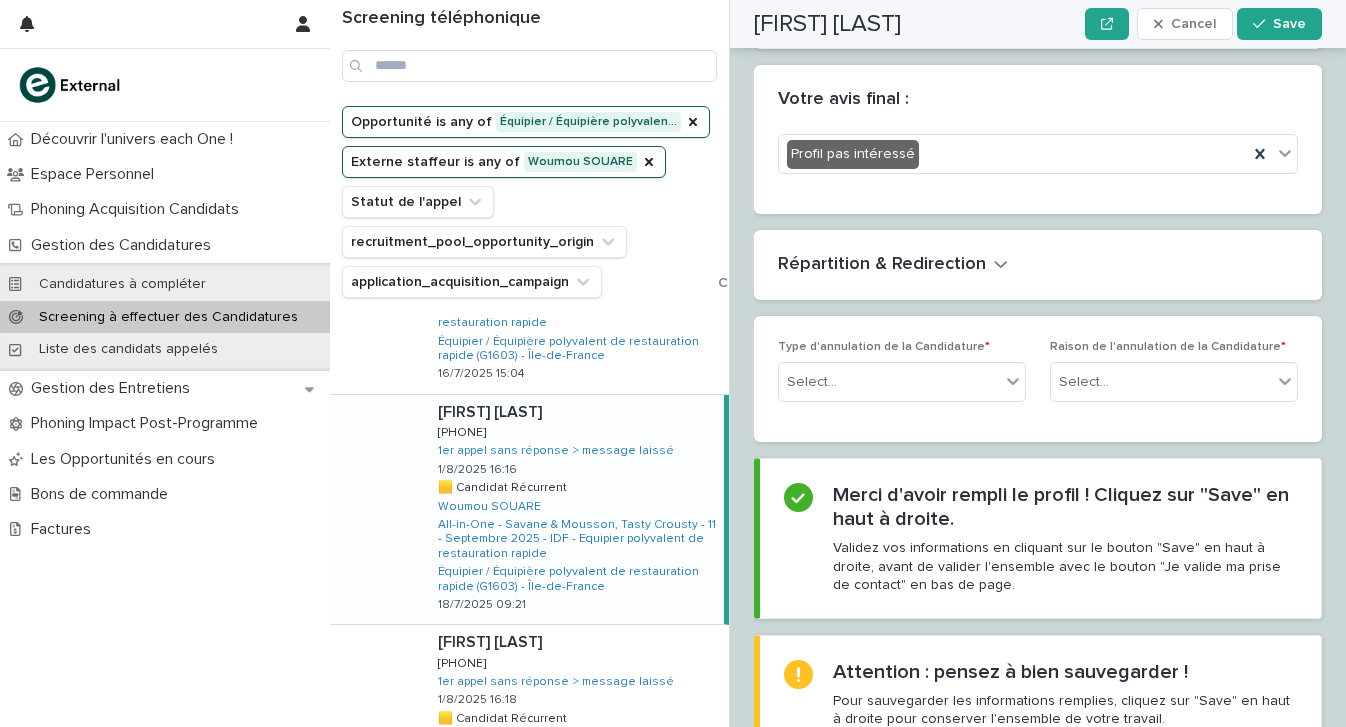 click on "Type d'annulation de la Candidature * Select..." at bounding box center (902, 379) 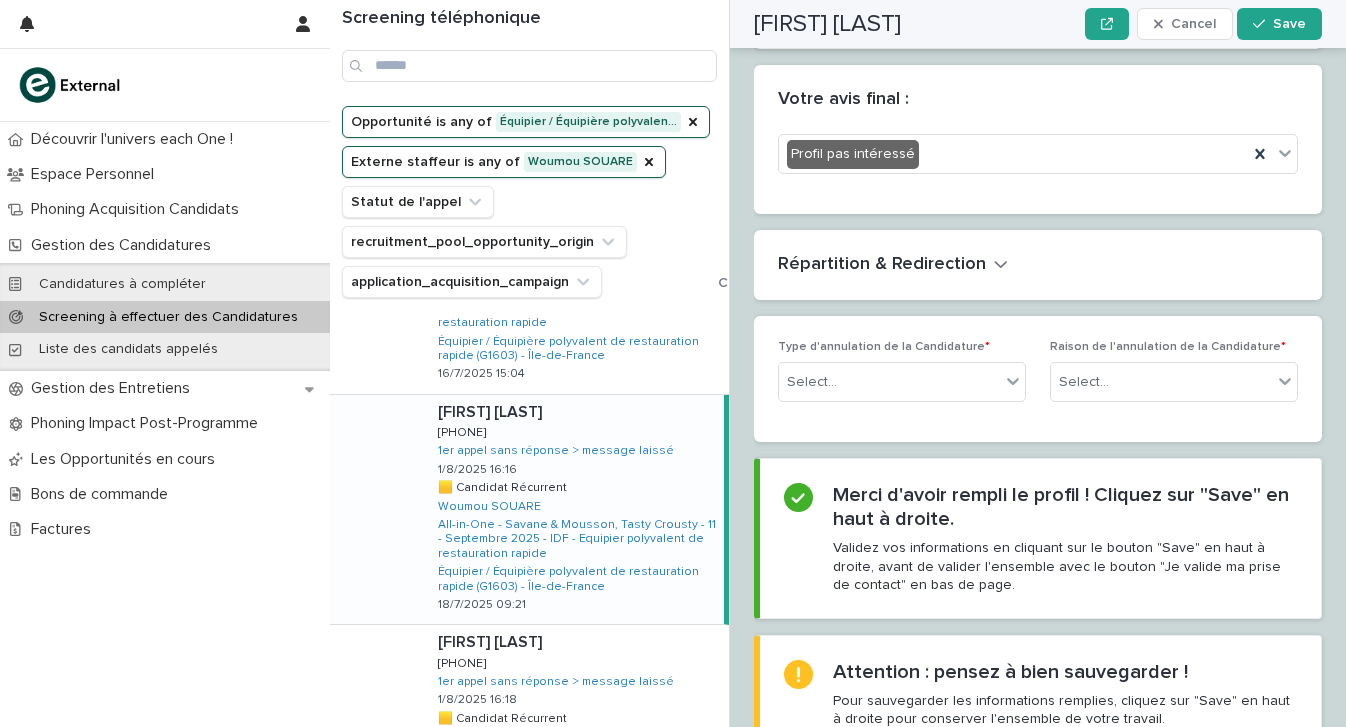 click on "Type d'annulation de la Candidature * Select... Raison de l'annulation de la Candidature * Select..." at bounding box center (1038, 379) 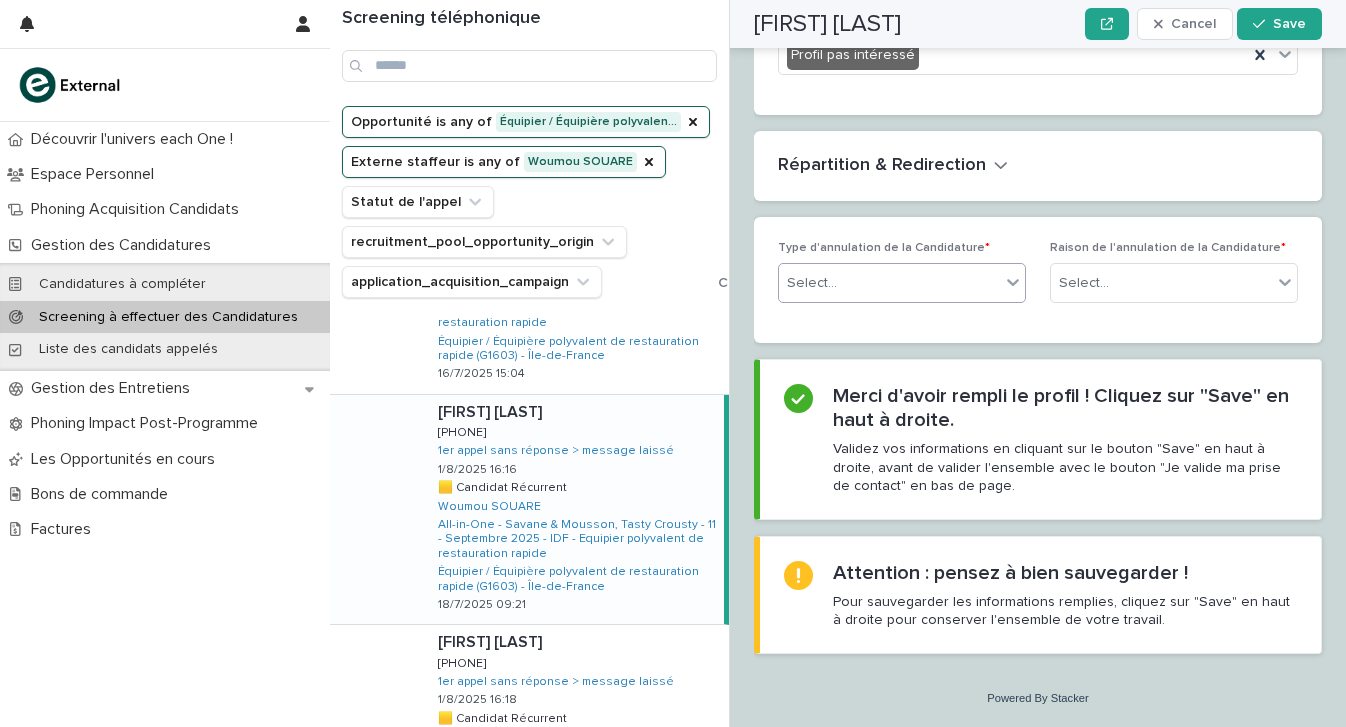 scroll, scrollTop: 2975, scrollLeft: 0, axis: vertical 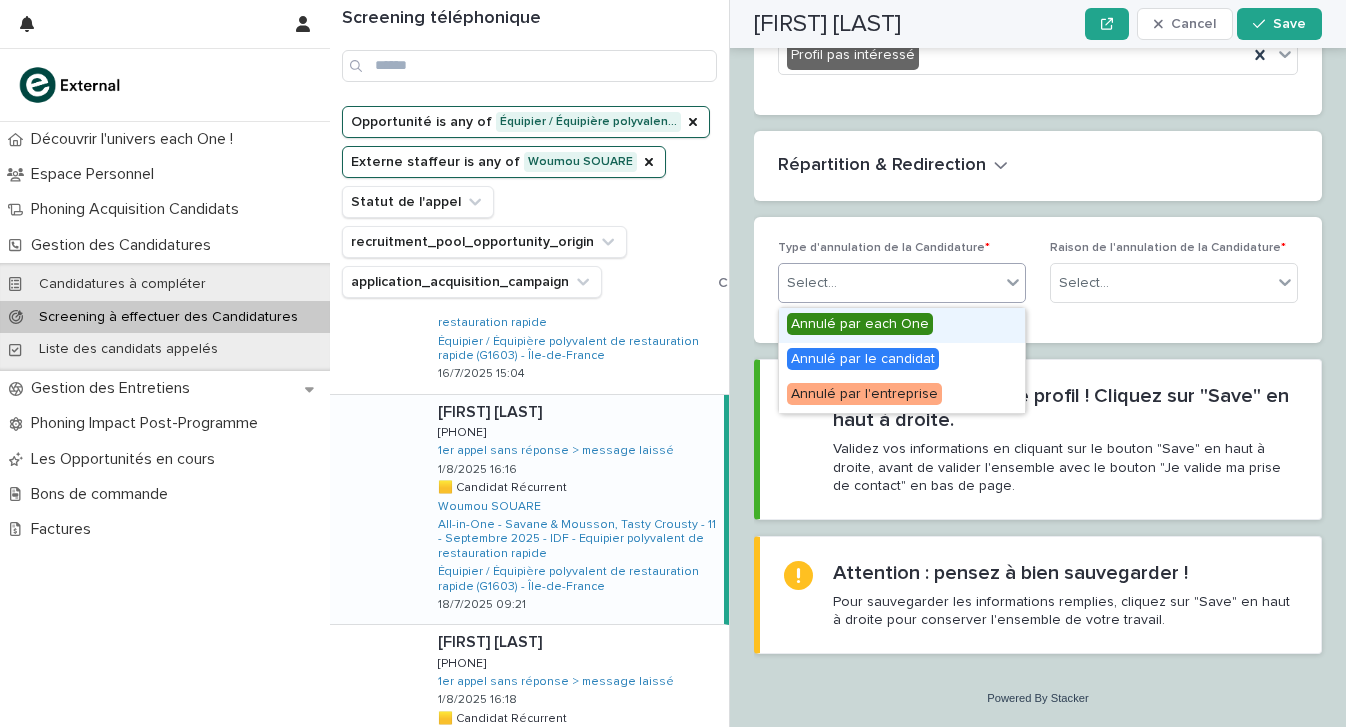 click on "Select..." at bounding box center (889, 283) 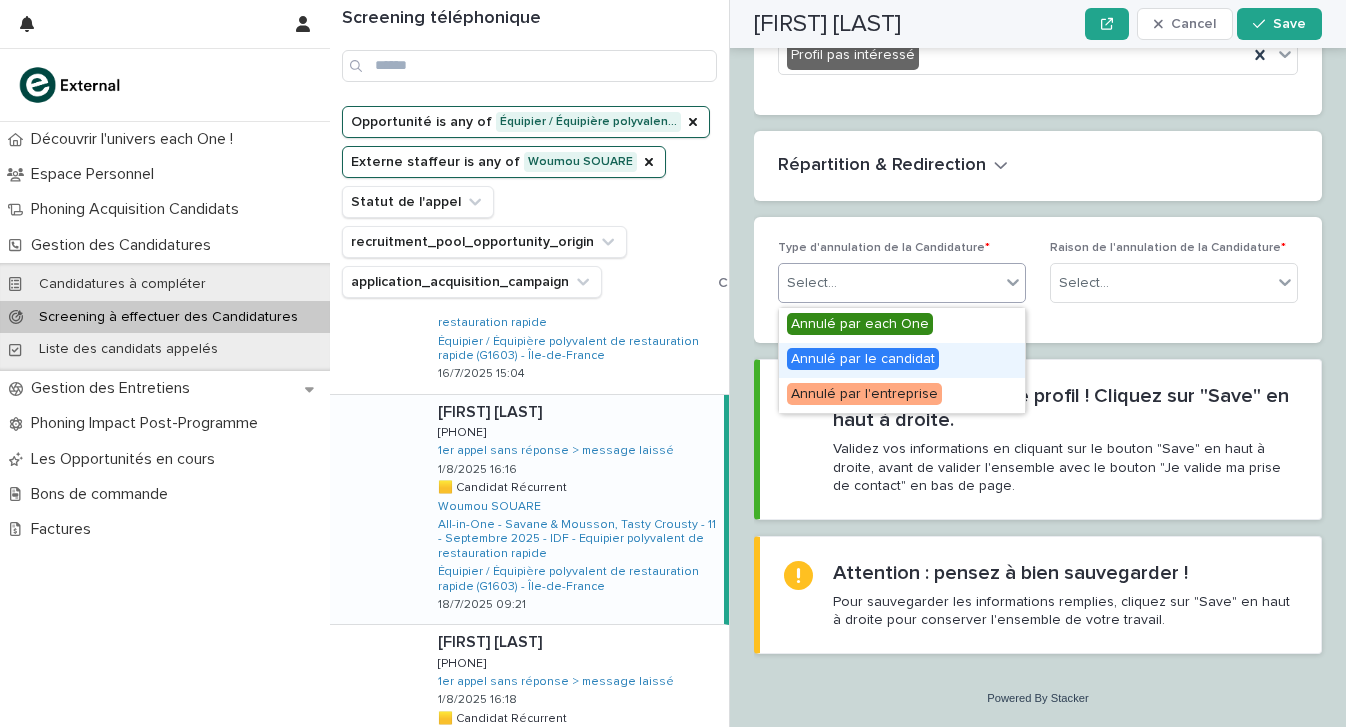 click on "Annulé par le candidat" at bounding box center (902, 360) 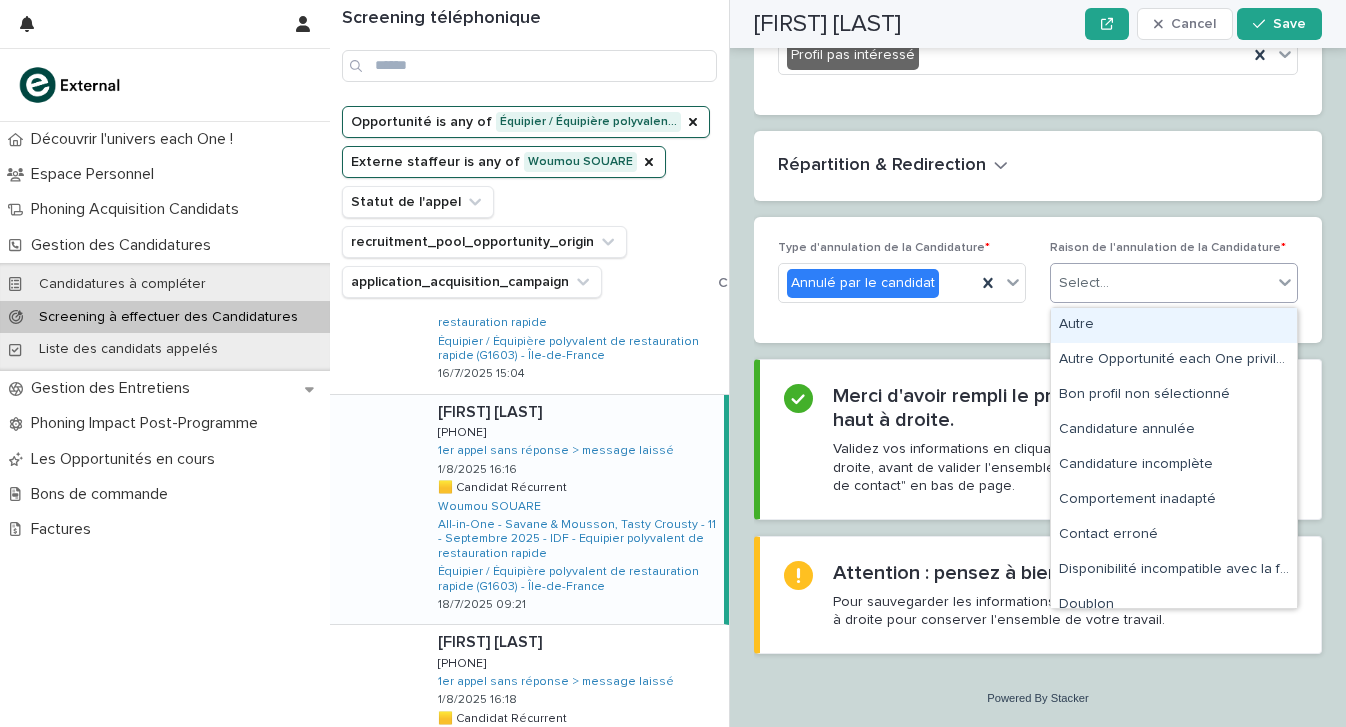 click on "Select..." at bounding box center [1161, 283] 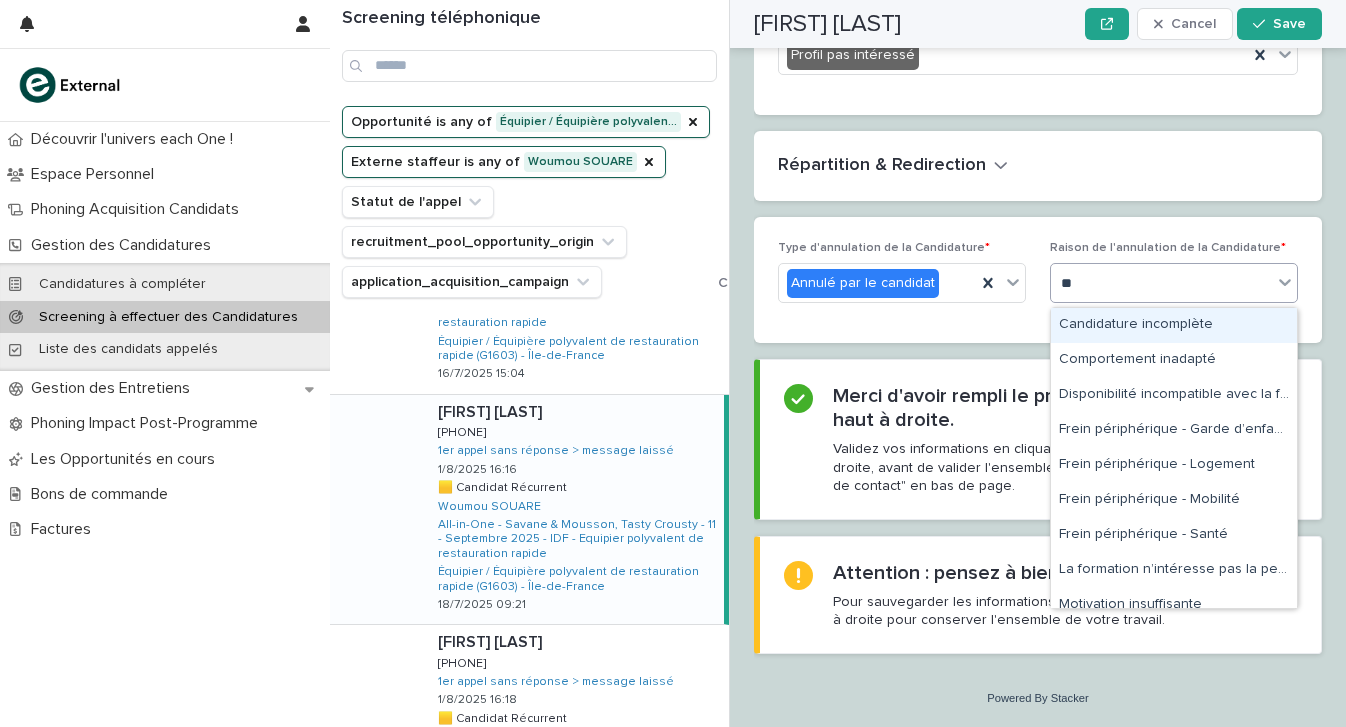 type on "***" 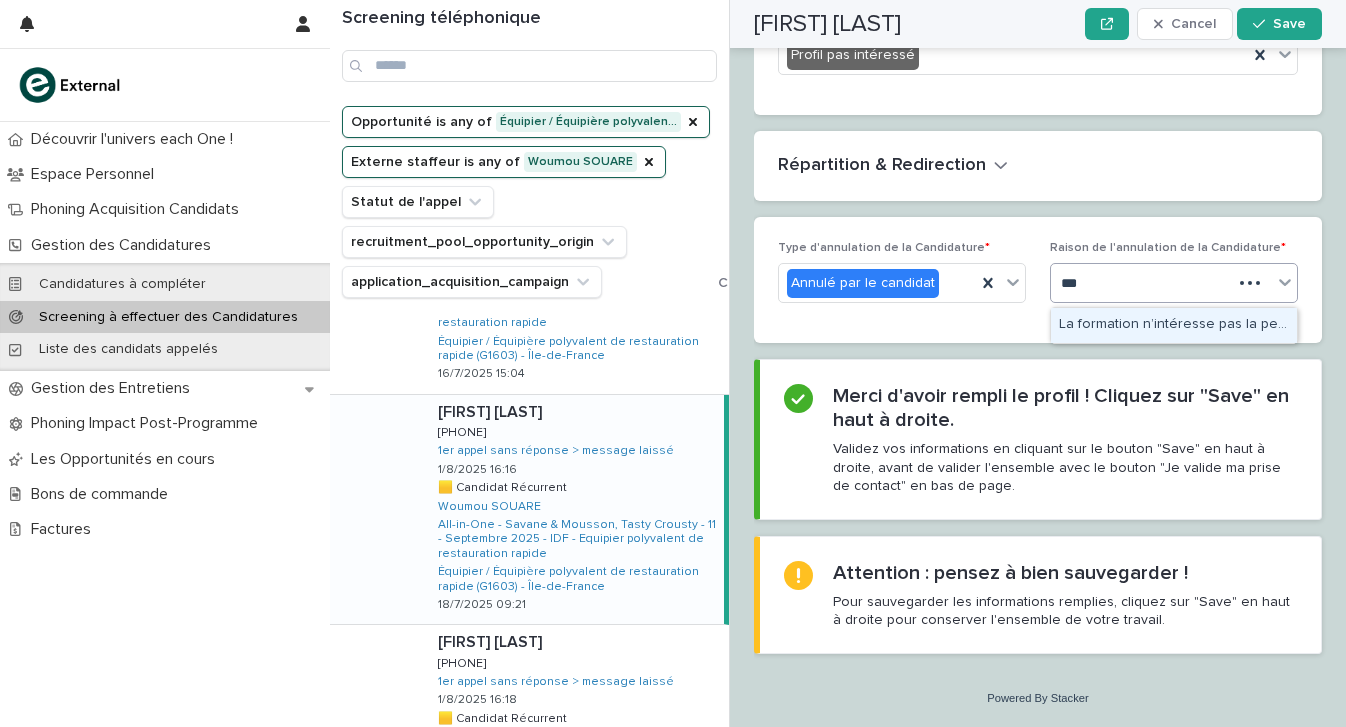 click on "La formation n’intéresse pas la personne" at bounding box center [1174, 325] 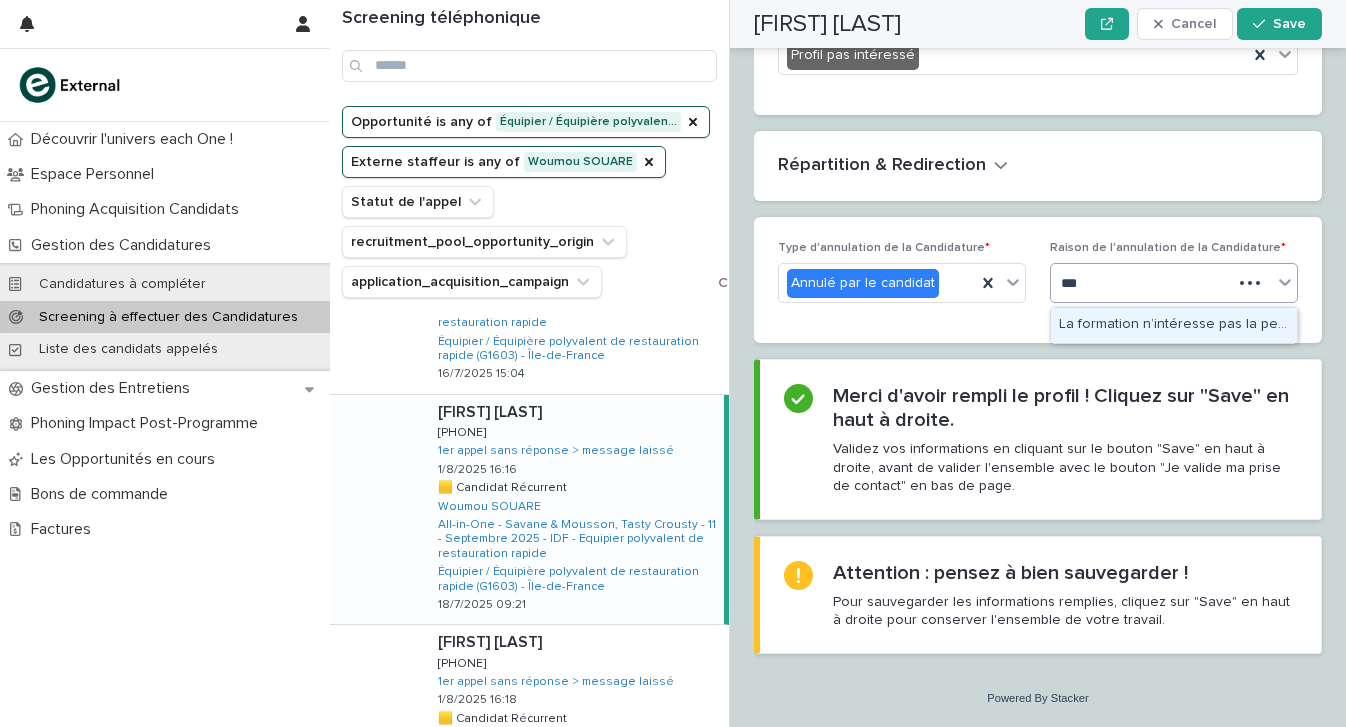type 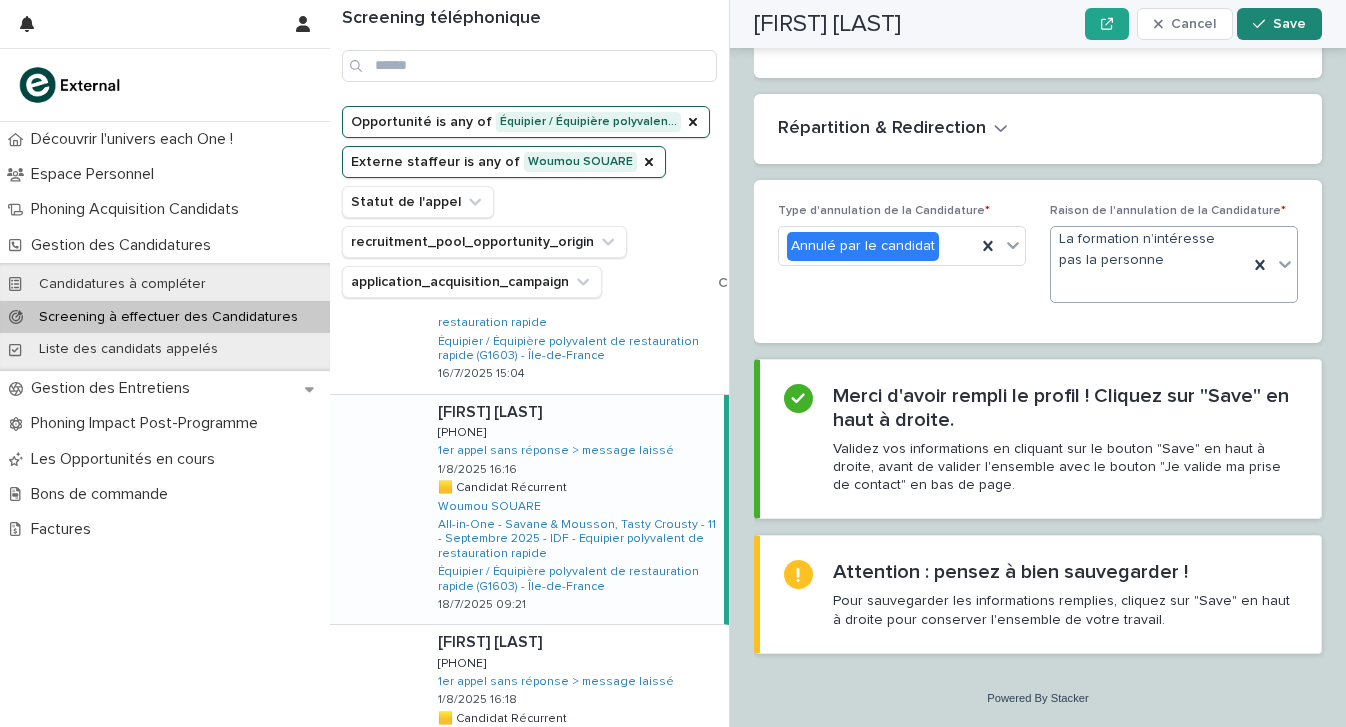scroll, scrollTop: 2975, scrollLeft: 0, axis: vertical 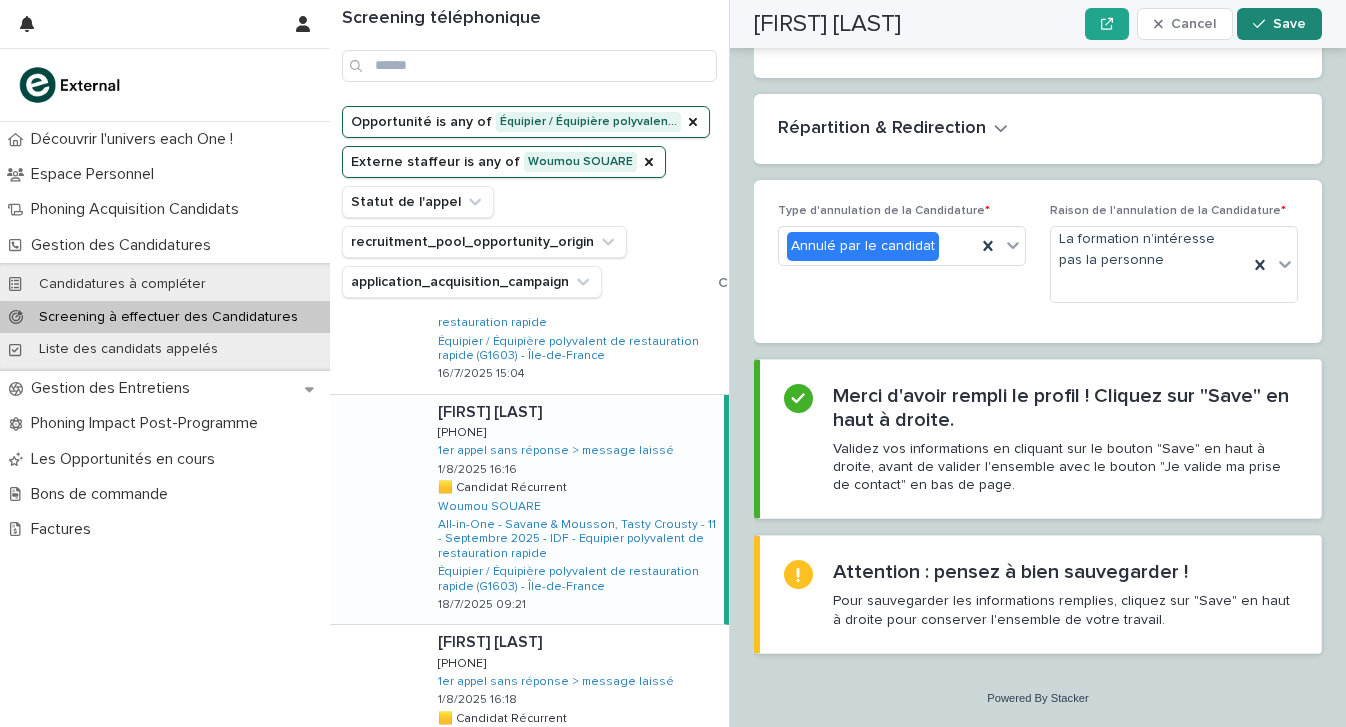 click on "Save" at bounding box center [1279, 24] 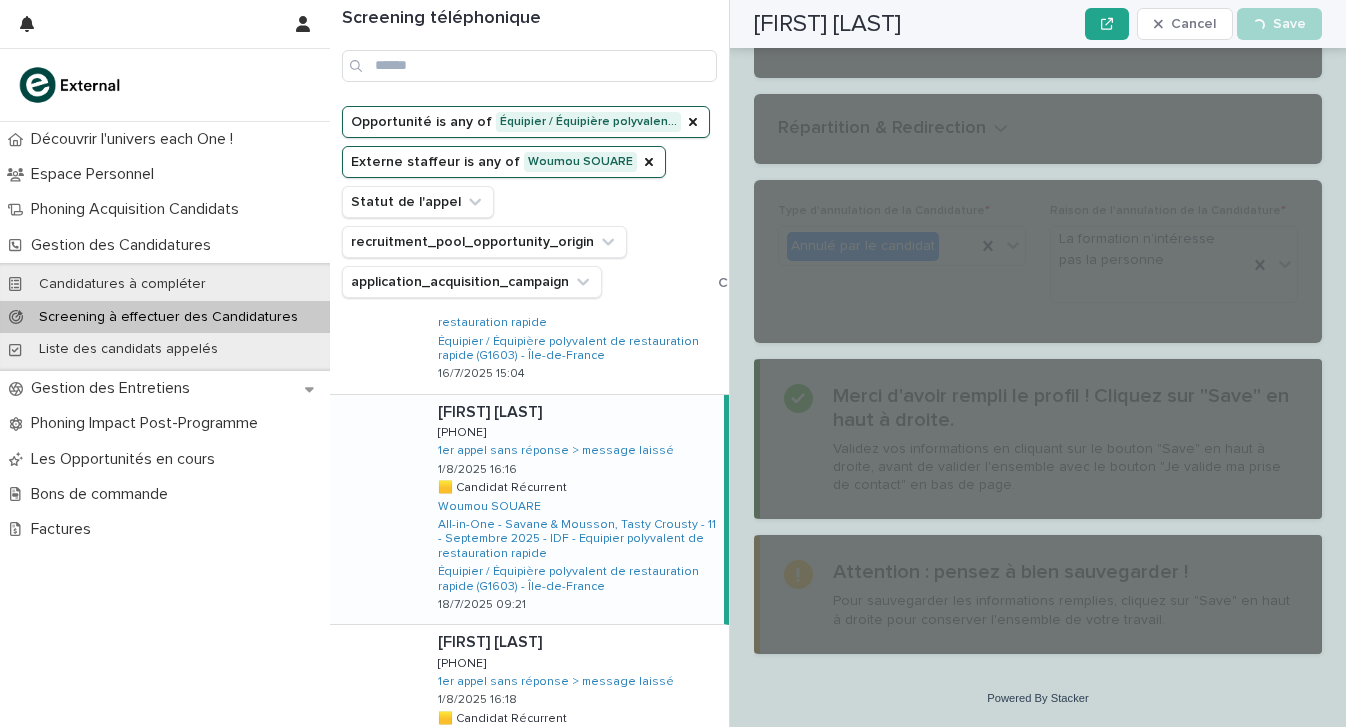 scroll, scrollTop: 2975, scrollLeft: 0, axis: vertical 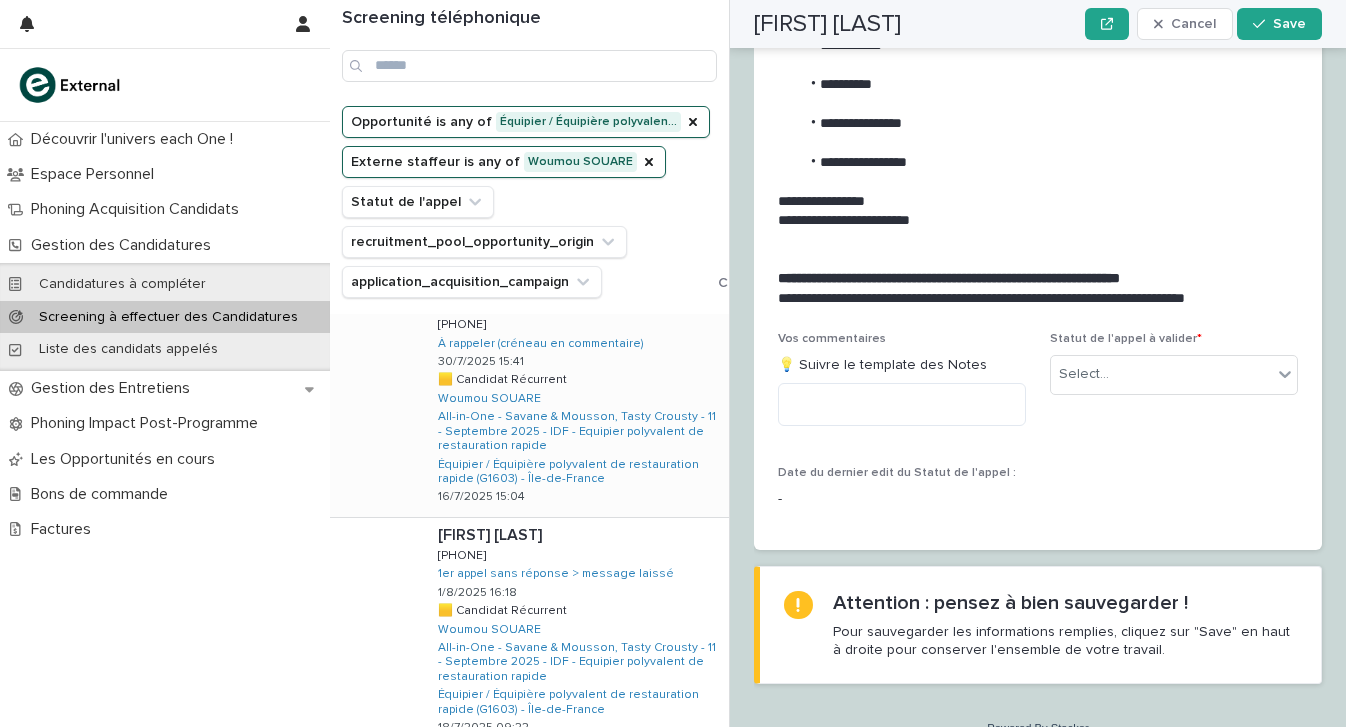 click on "[FIRST] [LAST] [FIRST] [LAST]   [PHONE] [PHONE]   [TIME] 🟨 Candidat Récurrent 🟨 Candidat Récurrent   [LAST]   All-in-One - Savane & Mousson, Tasty Crousty - [MONTH] - [YEAR] - IDF - Equipier polyvalent de restauration rapide   Équipier / Équipière polyvalent de restauration rapide (G1603) - Île-de-France   [DATE] [TIME]" at bounding box center [575, 402] 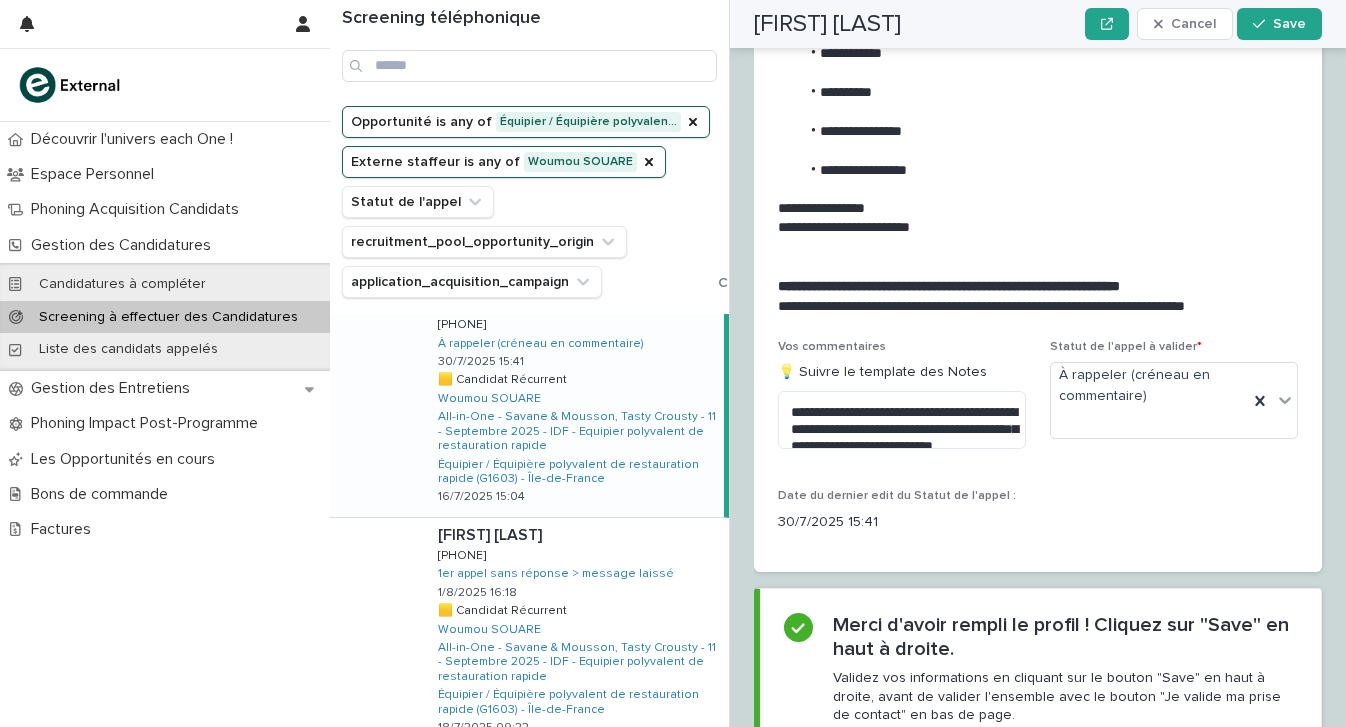 scroll, scrollTop: 2858, scrollLeft: 0, axis: vertical 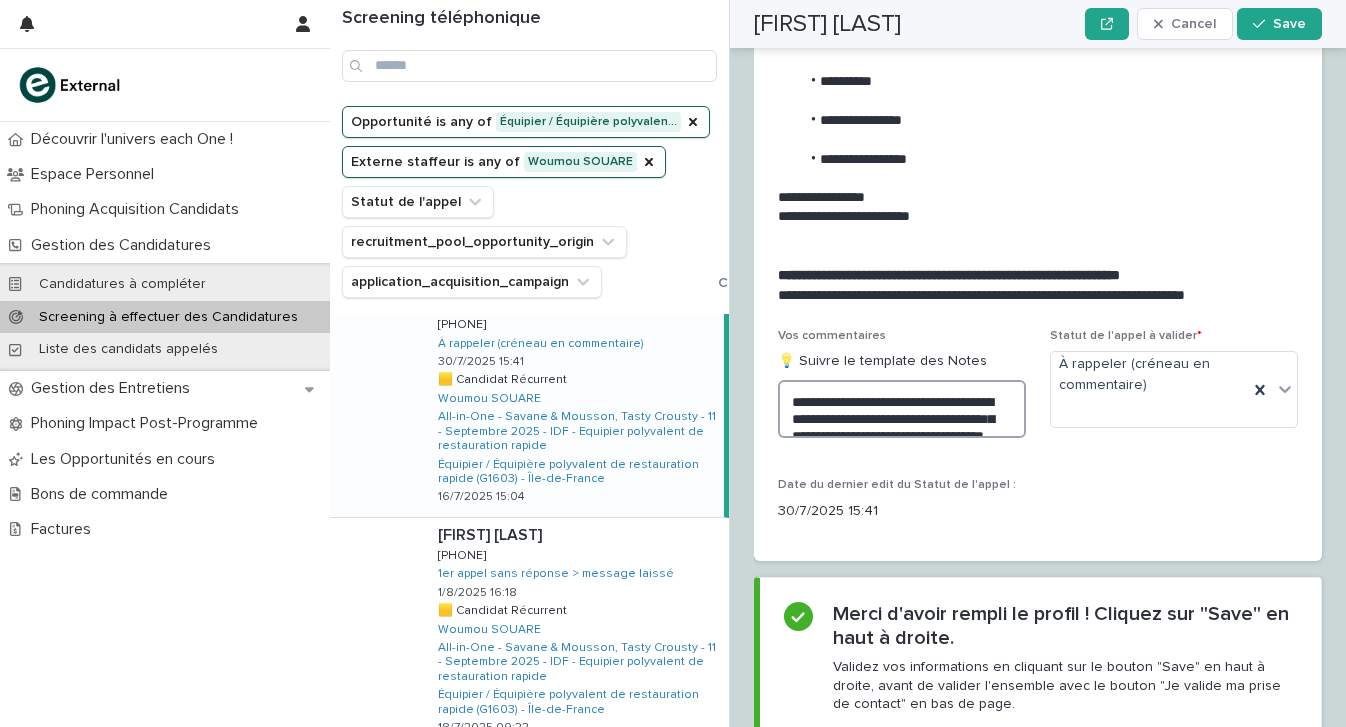 click on "**********" at bounding box center (902, 409) 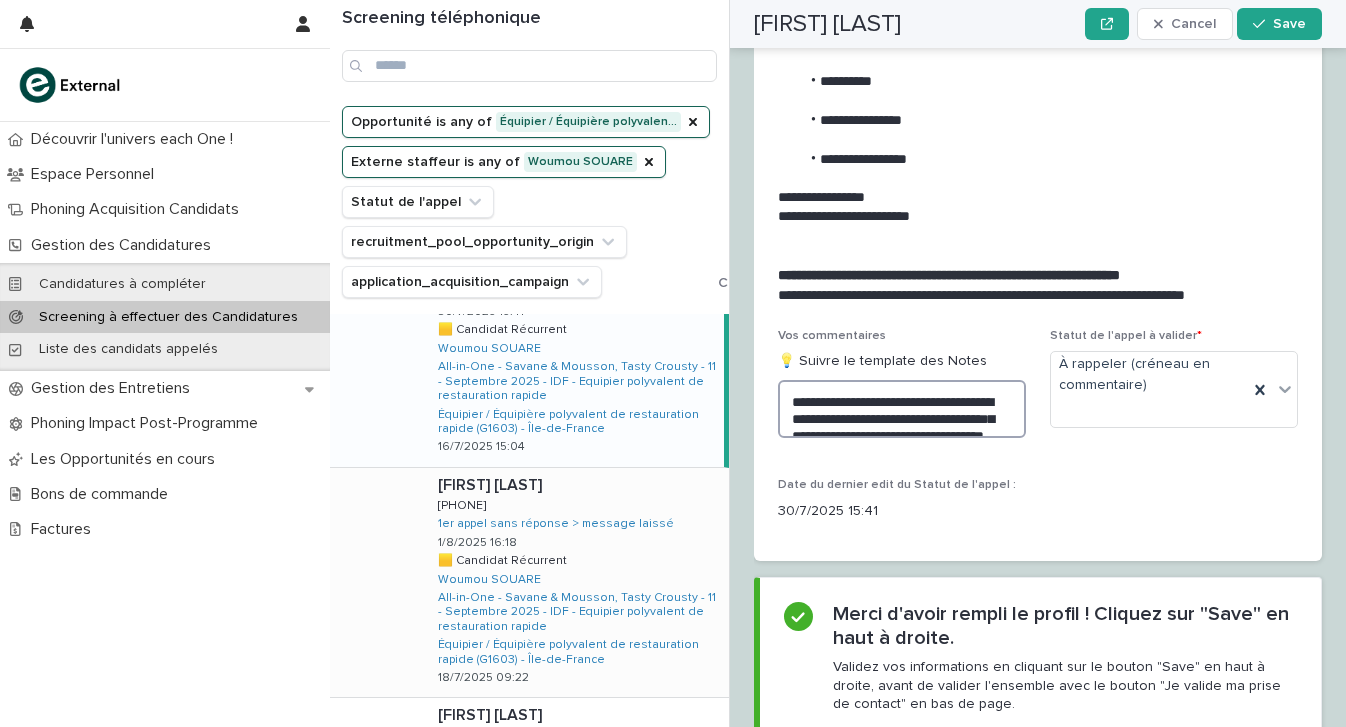 scroll, scrollTop: 1203, scrollLeft: 0, axis: vertical 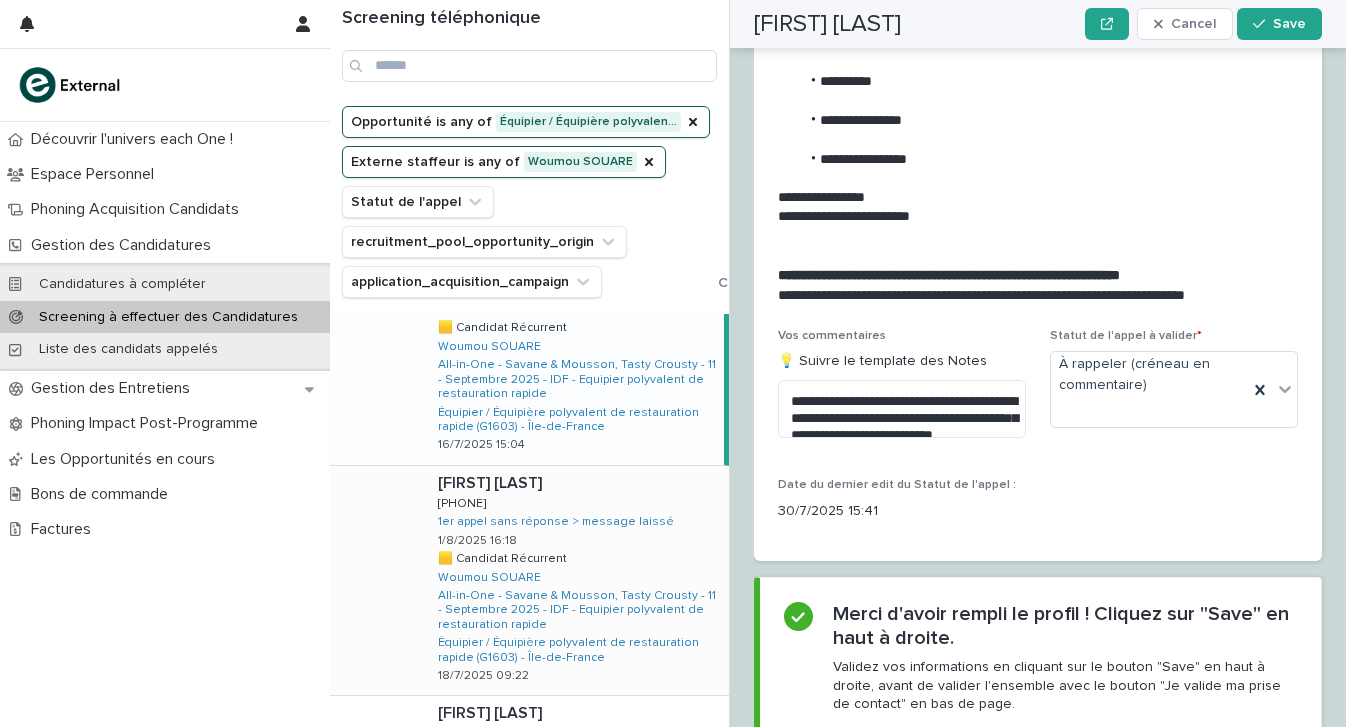 click on "[FIRST] [LAST] [FIRST] [LAST]   [PHONE] [PHONE]   [TIME] 🟨 Candidat Récurrent 🟨 Candidat Récurrent   [LAST]   All-in-One - Savane & Mousson, Tasty Crousty - [MONTH] - [YEAR] - IDF - Equipier polyvalent de restauration rapide   Équipier / Équipière polyvalent de restauration rapide (G1603) - Île-de-France   [DATE] [TIME]" at bounding box center (575, 581) 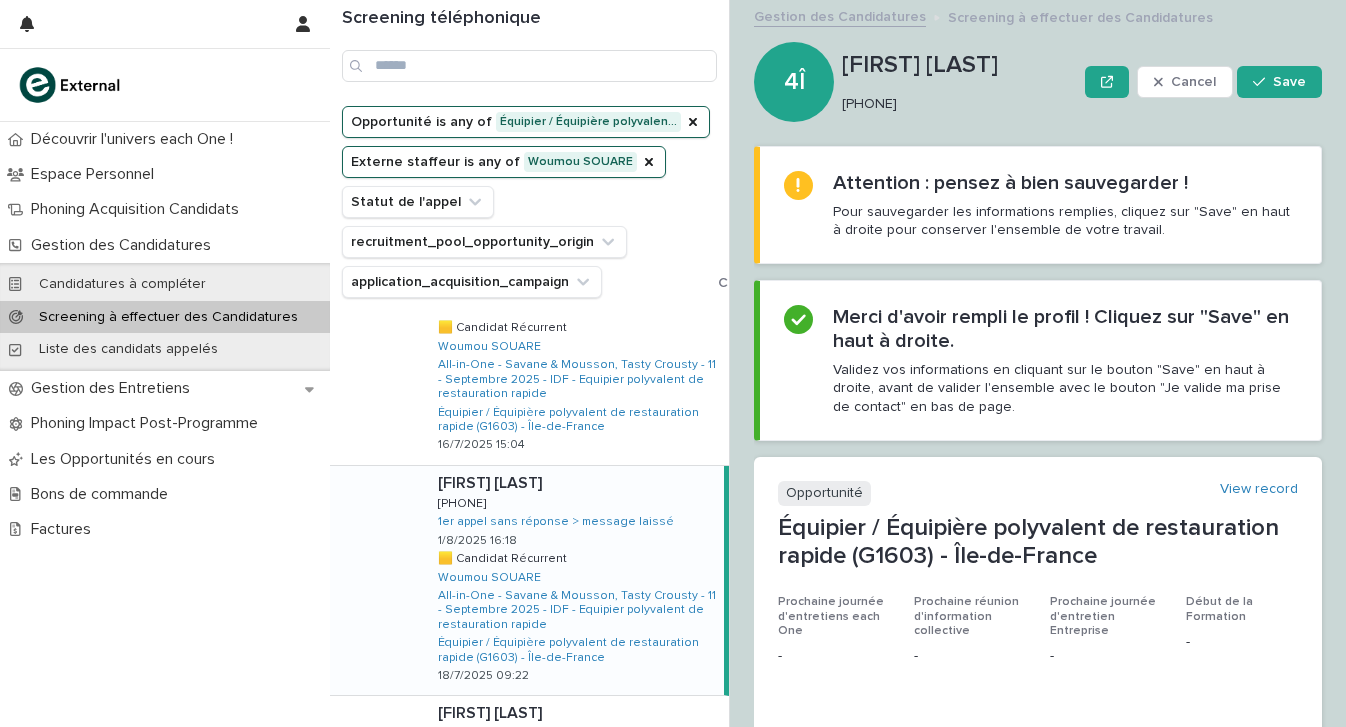 scroll, scrollTop: 0, scrollLeft: 0, axis: both 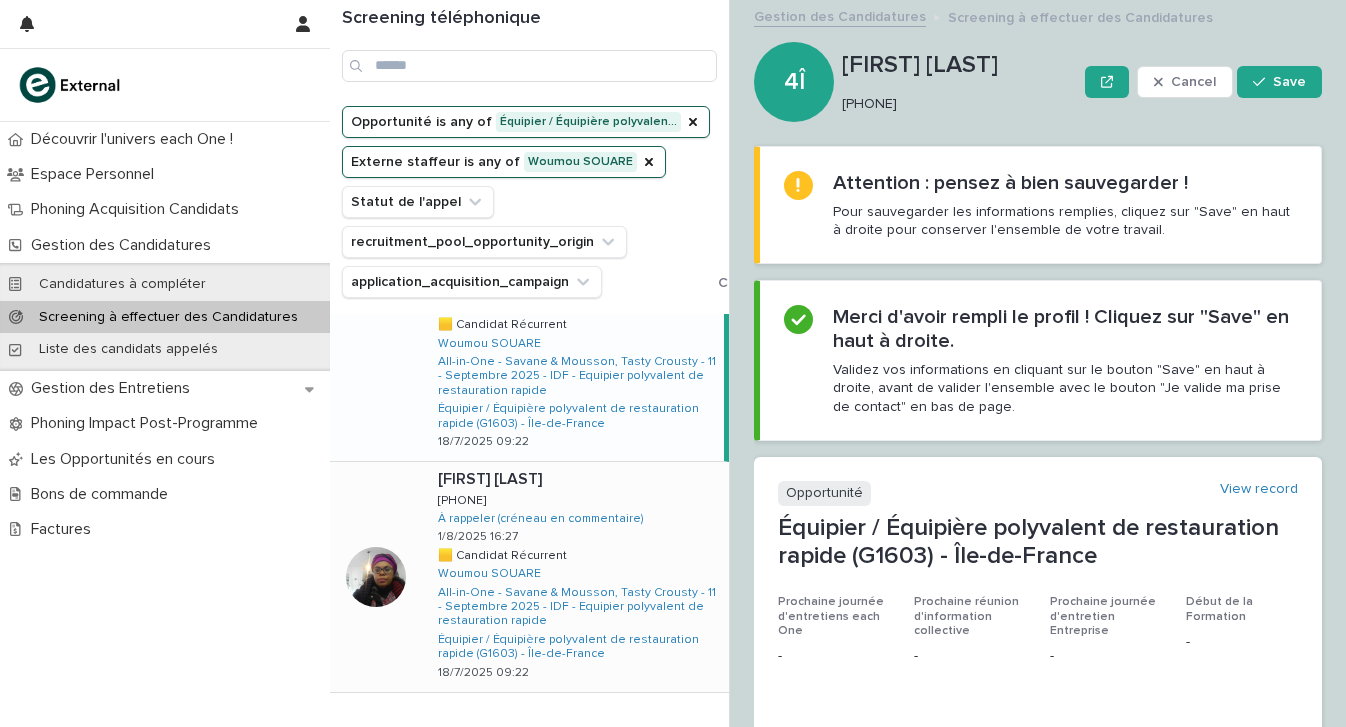 click on "[FIRST] [LAST] [FIRST] [LAST]   [PHONE] [PHONE]   [TIME] 🟨 Candidat Récurrent 🟨 Candidat Récurrent   [LAST]   All-in-One - Savane & Mousson, Tasty Crousty - [MONTH] - [YEAR] - IDF - Equipier polyvalent de restauration rapide   Équipier / Équipière polyvalent de restauration rapide (G1603) - Île-de-France   [DATE] [TIME]" at bounding box center [575, 577] 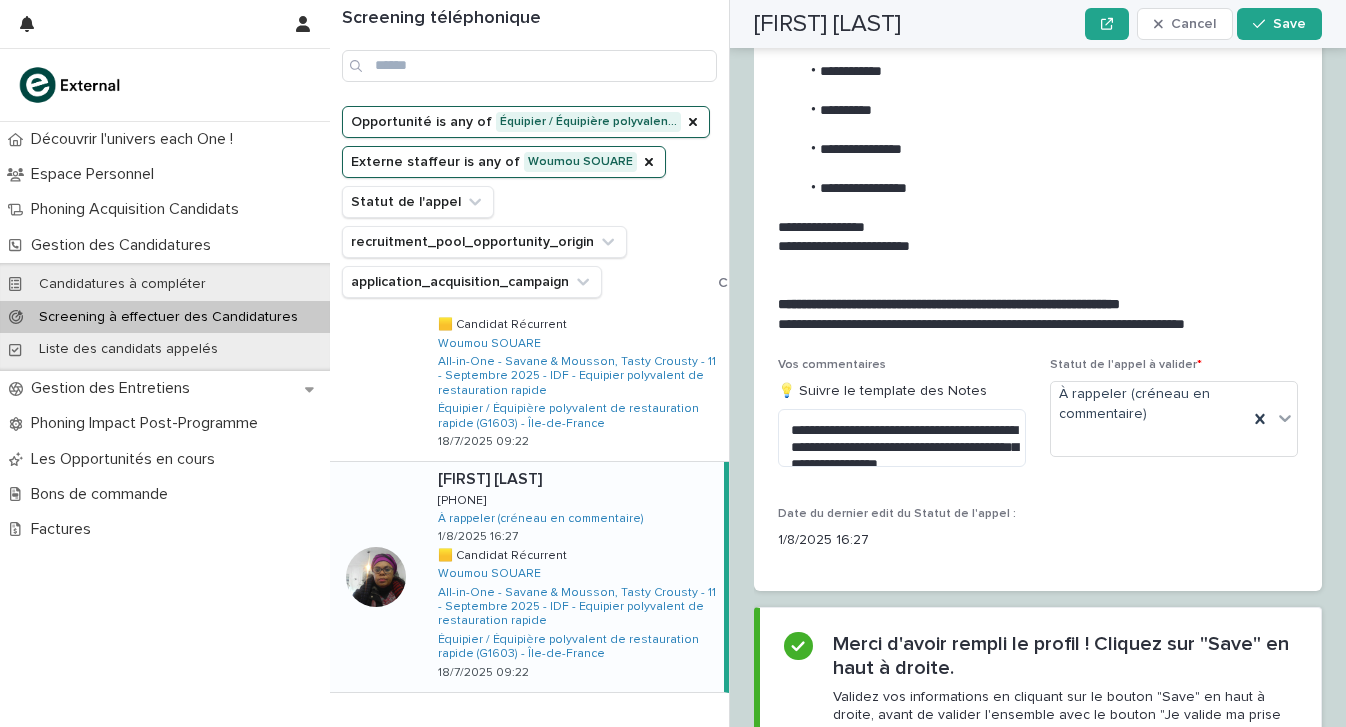 scroll, scrollTop: 2750, scrollLeft: 0, axis: vertical 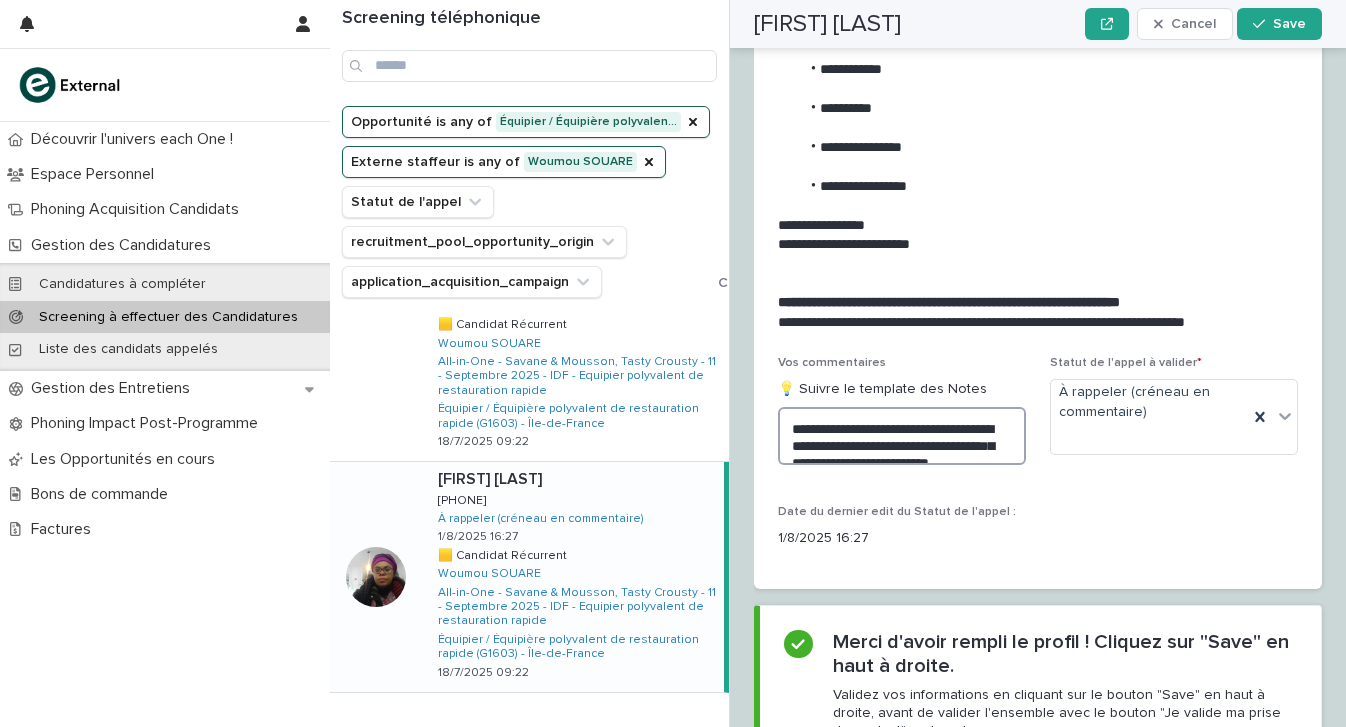click on "**********" at bounding box center (902, 436) 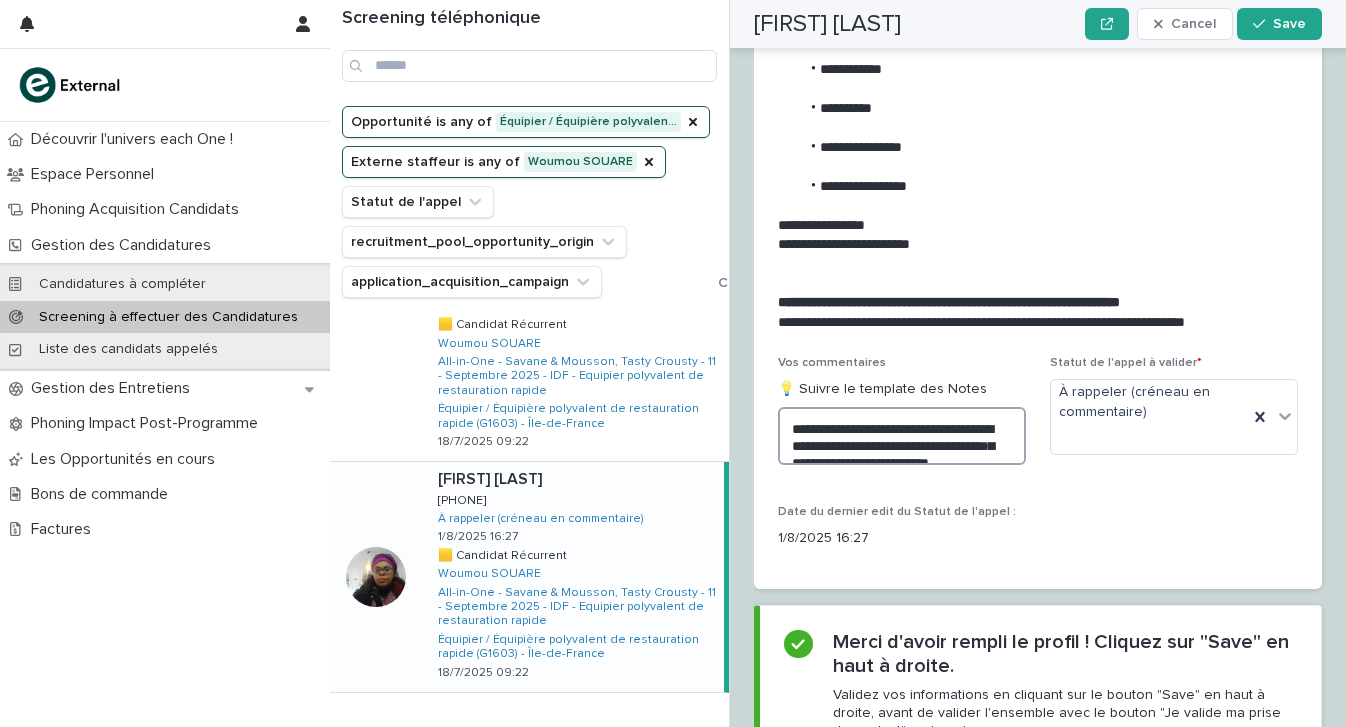 scroll, scrollTop: 34, scrollLeft: 0, axis: vertical 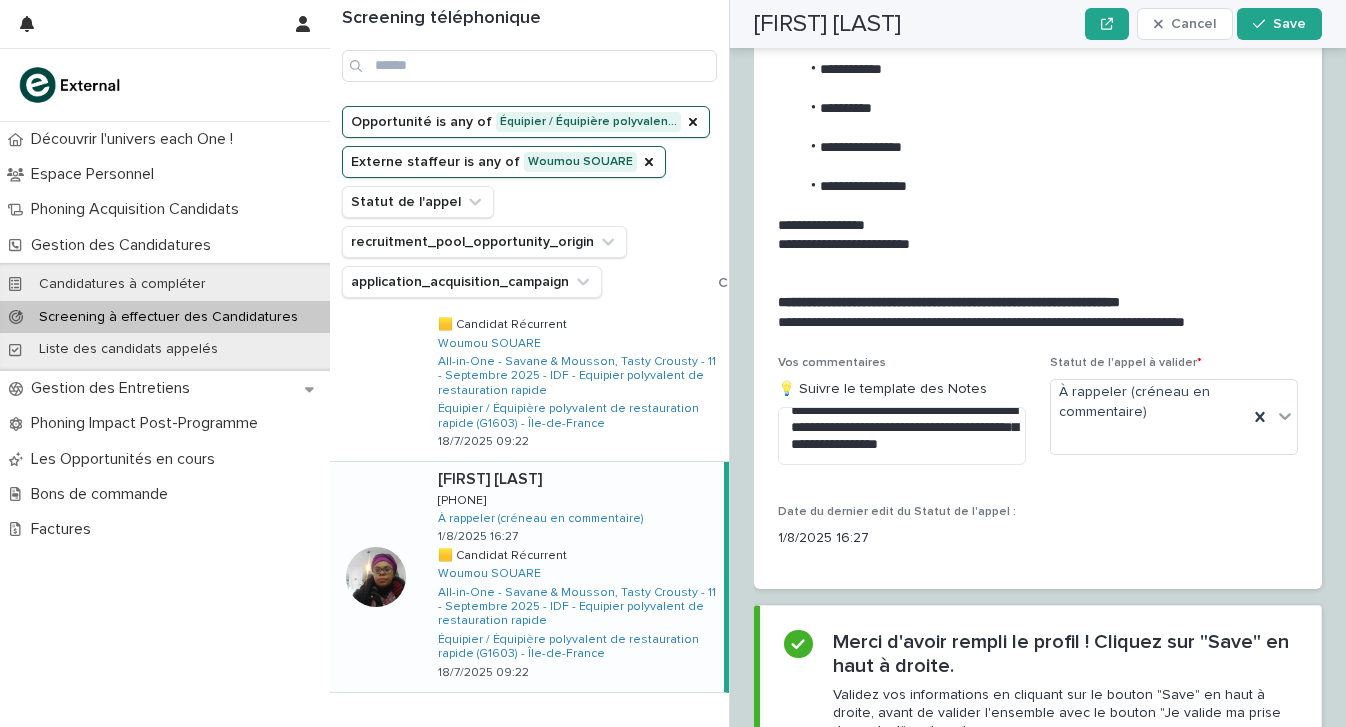 click on "Next" at bounding box center [674, 734] 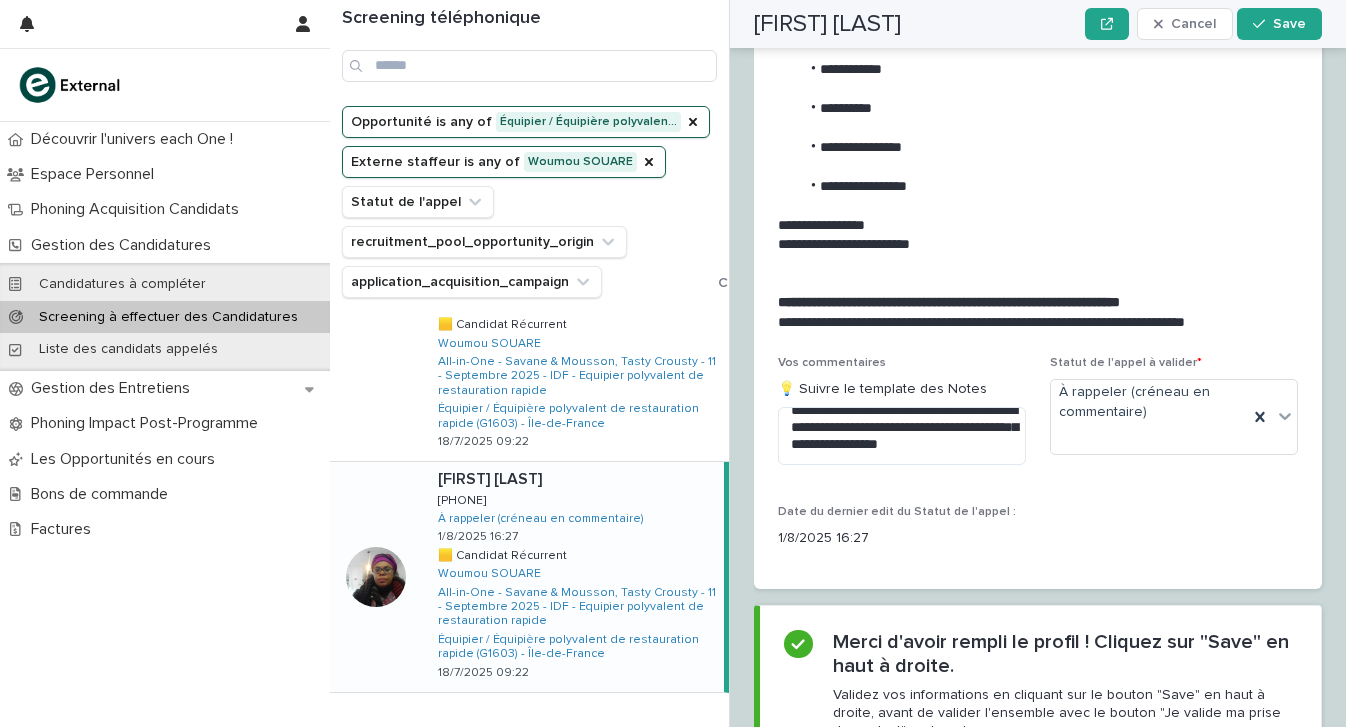 scroll, scrollTop: 32, scrollLeft: 0, axis: vertical 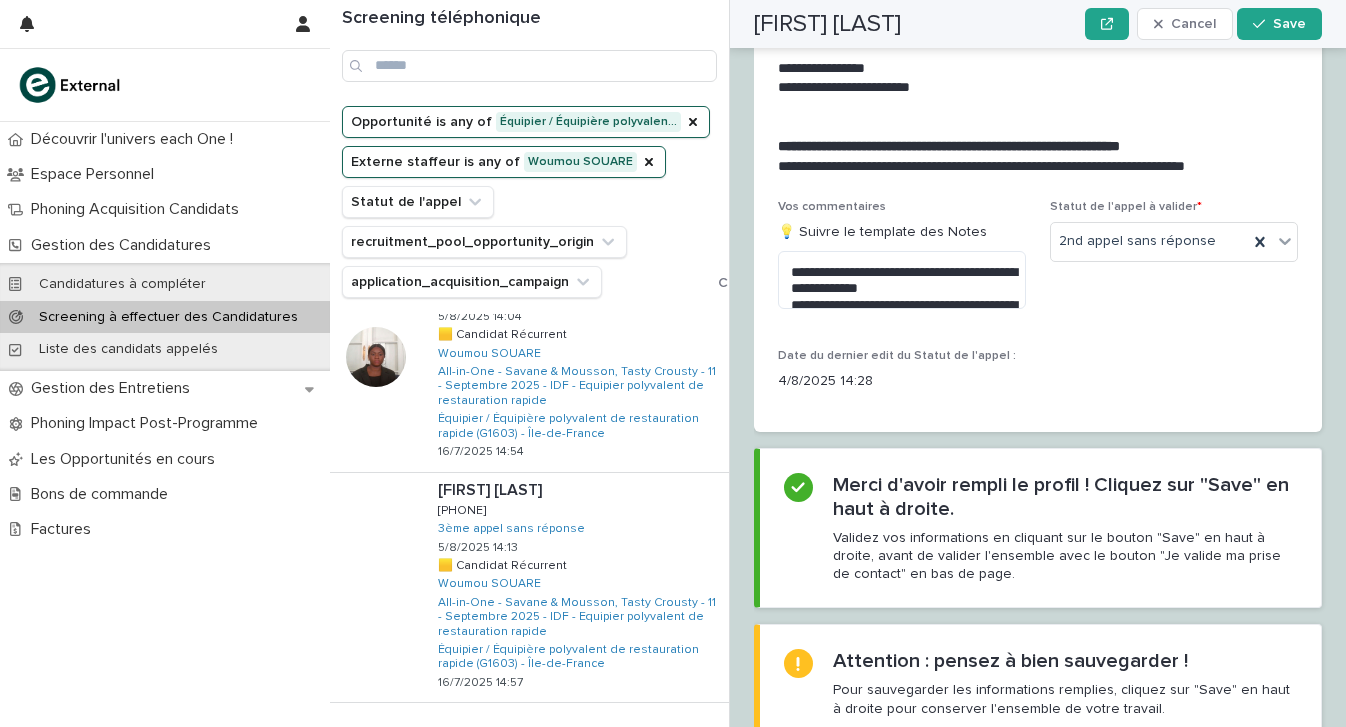 click on "Back" at bounding box center [614, 744] 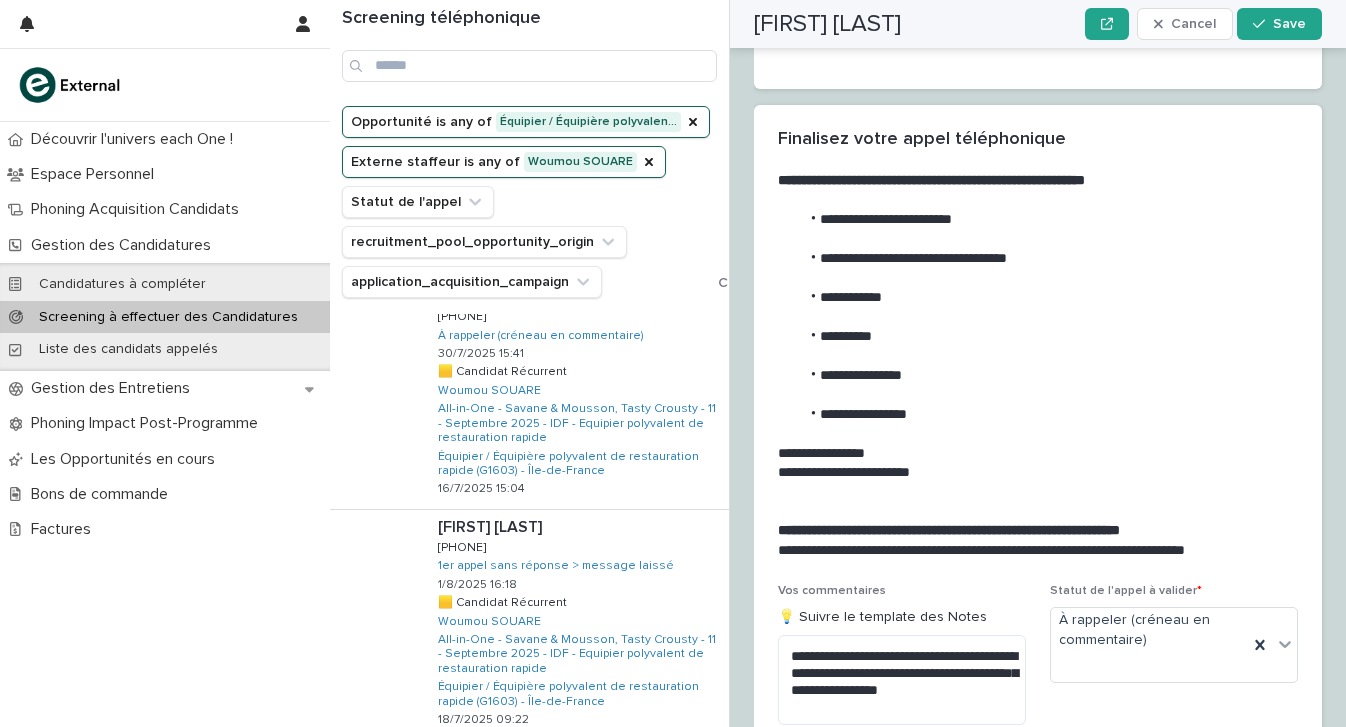 scroll, scrollTop: 1156, scrollLeft: 0, axis: vertical 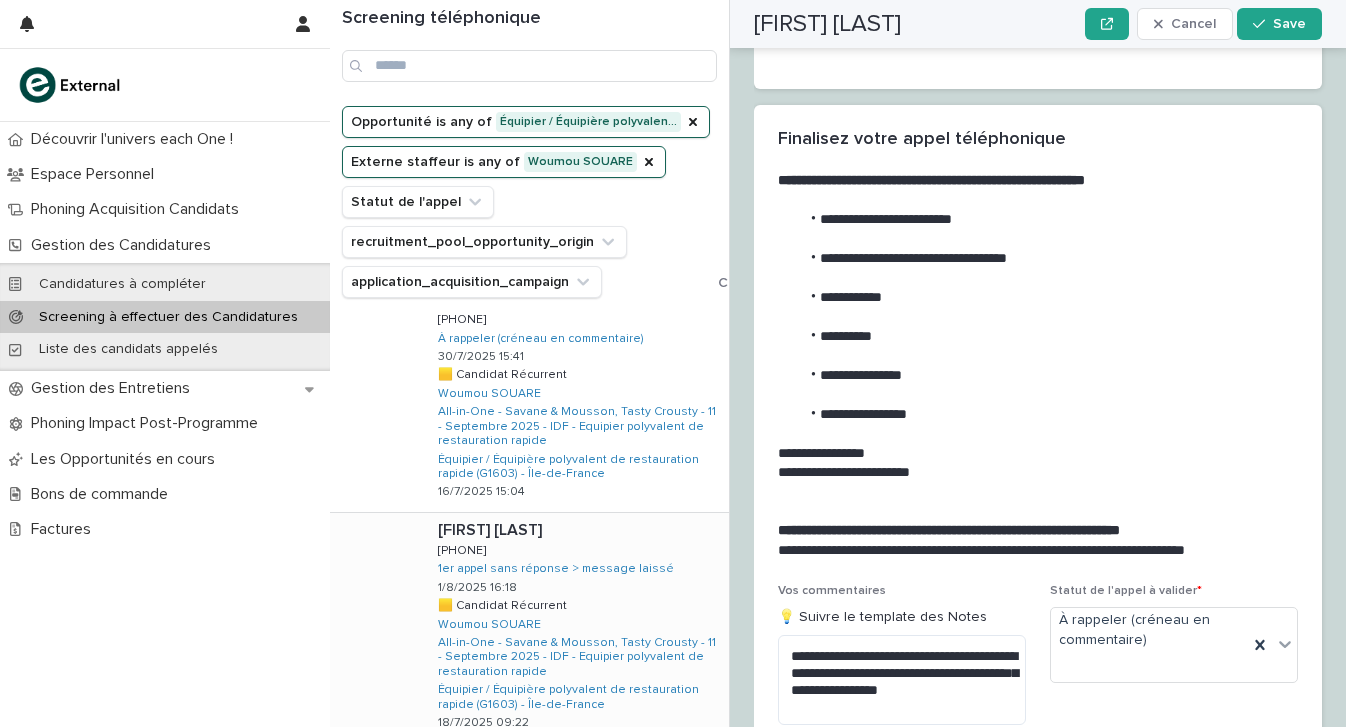 click on "[FIRST] [LAST] [FIRST] [LAST]   [PHONE] [PHONE]   [TIME] 🟨 Candidat Récurrent 🟨 Candidat Récurrent   [LAST]   All-in-One - Savane & Mousson, Tasty Crousty - [MONTH] - [YEAR] - IDF - Equipier polyvalent de restauration rapide   Équipier / Équipière polyvalent de restauration rapide (G1603) - Île-de-France   [DATE] [TIME]" at bounding box center (575, 628) 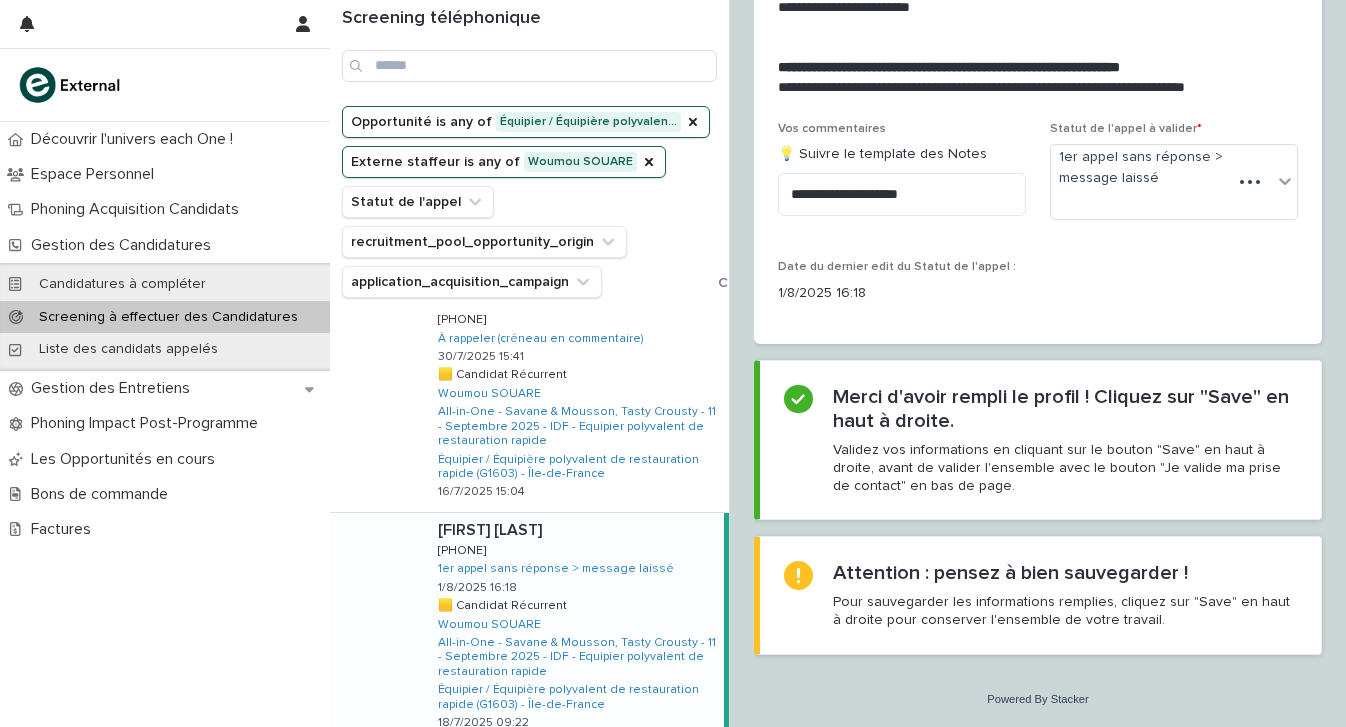 click on "Pour sauvegarder les informations remplies, cliquez sur "Save" en haut à droite pour conserver l'ensemble de votre travail." at bounding box center [1065, 611] 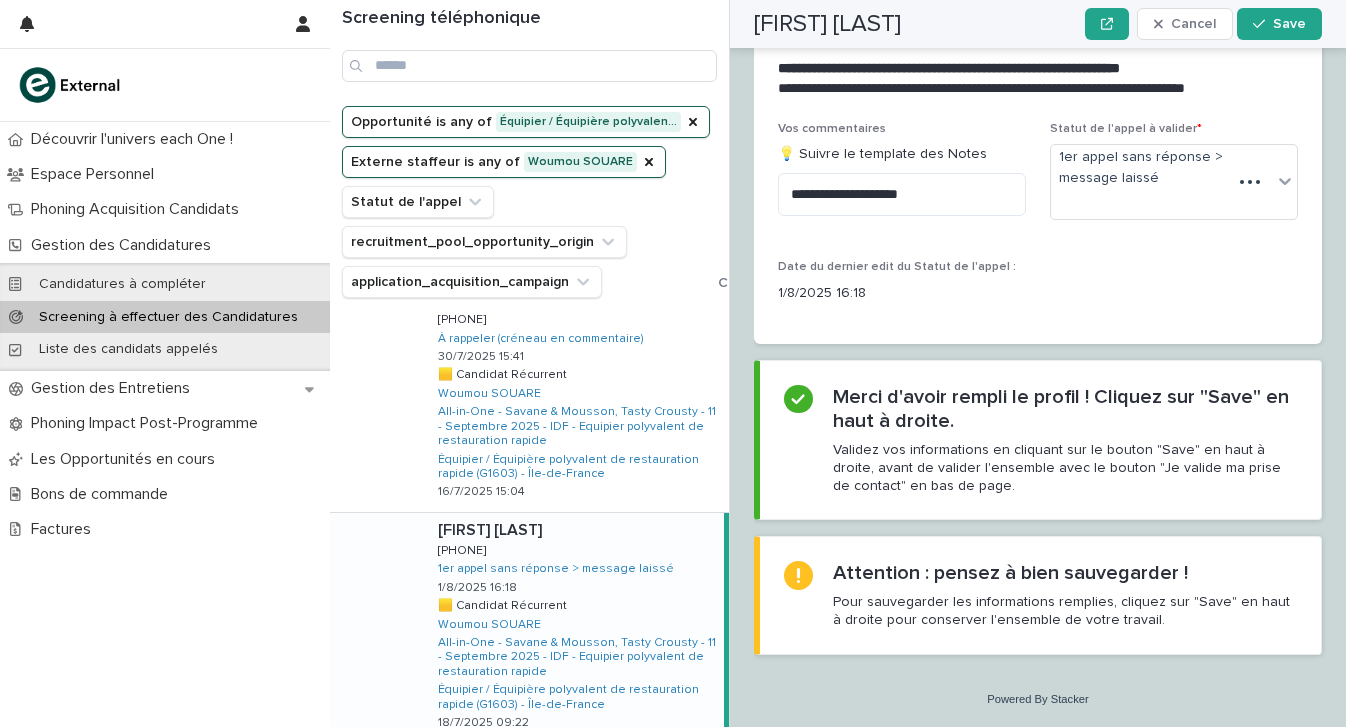 scroll, scrollTop: 2441, scrollLeft: 0, axis: vertical 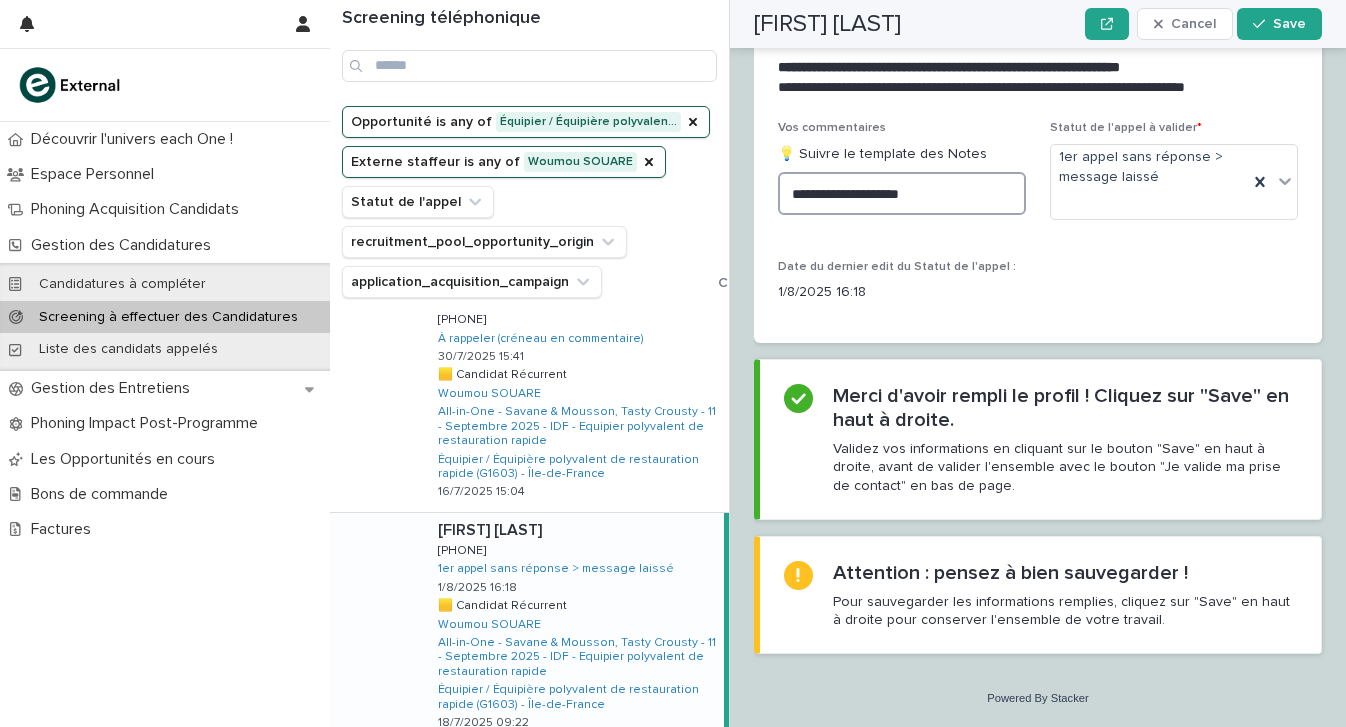 click on "**********" at bounding box center (902, 193) 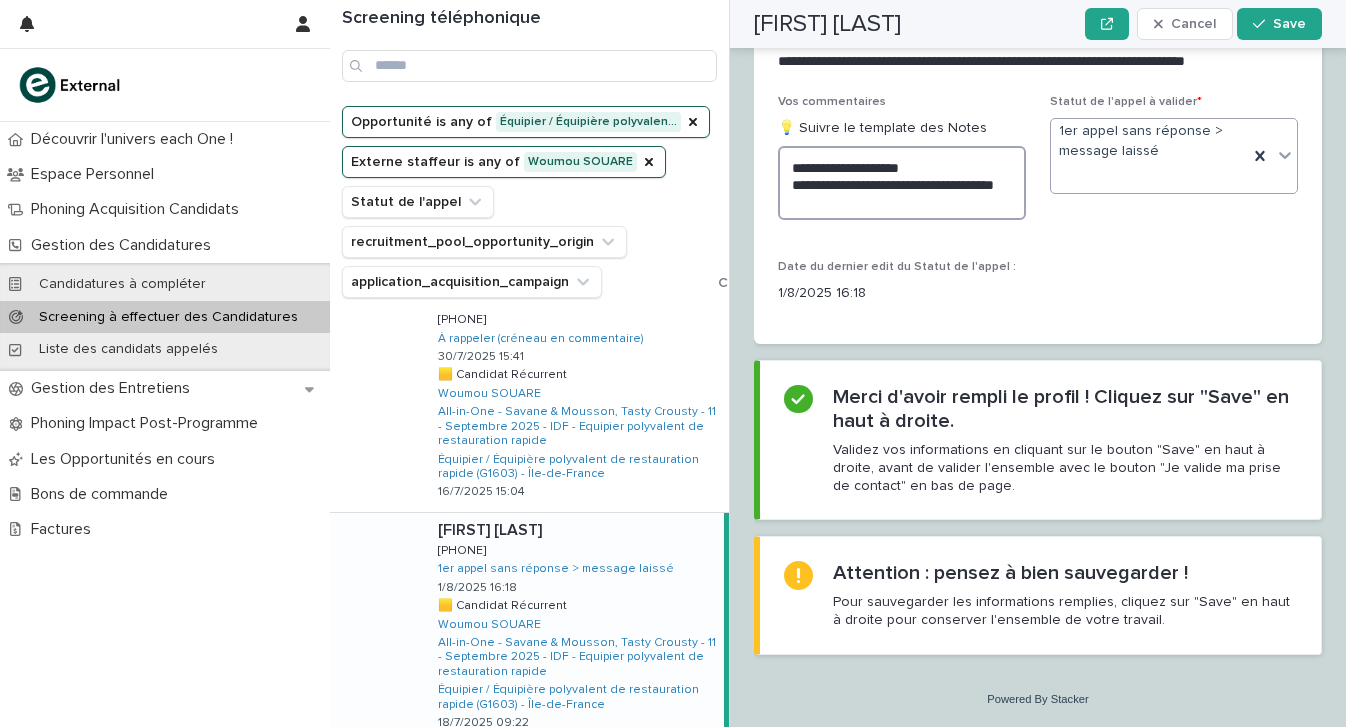 type on "**********" 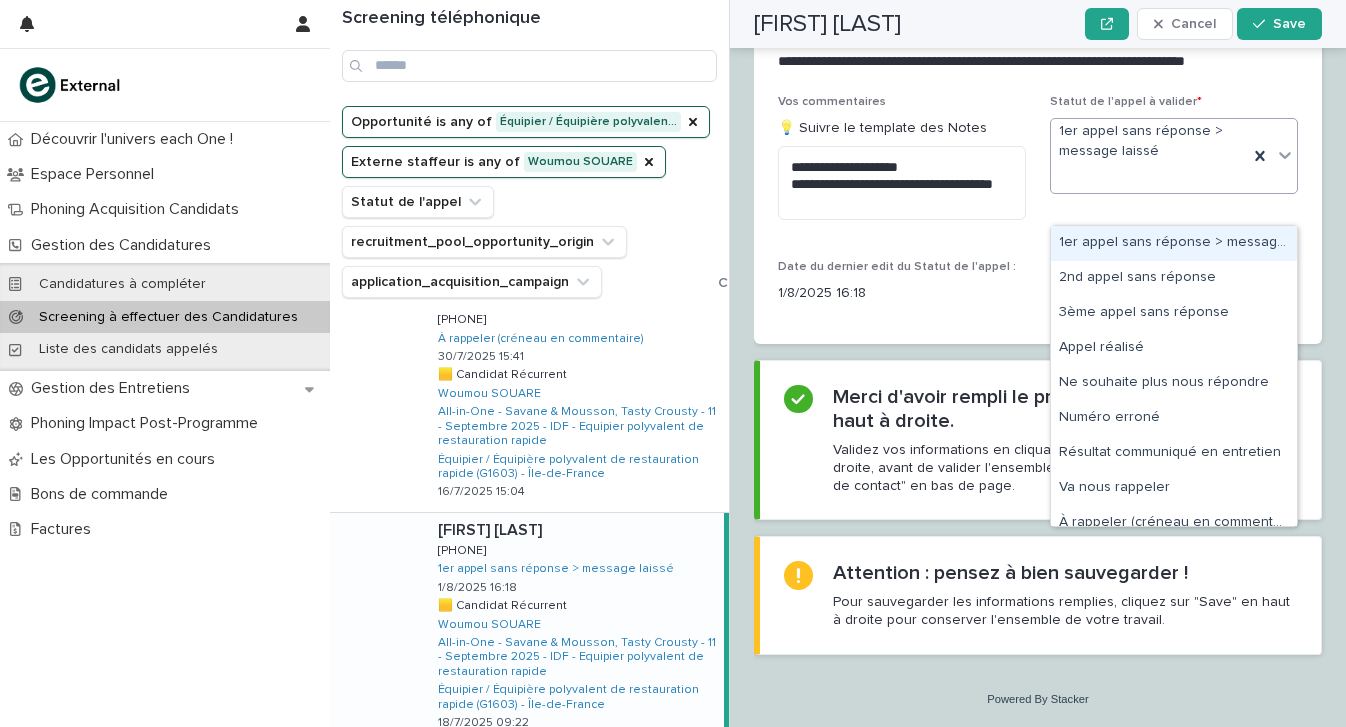 click on "1er appel sans réponse > message laissé" at bounding box center (1149, 156) 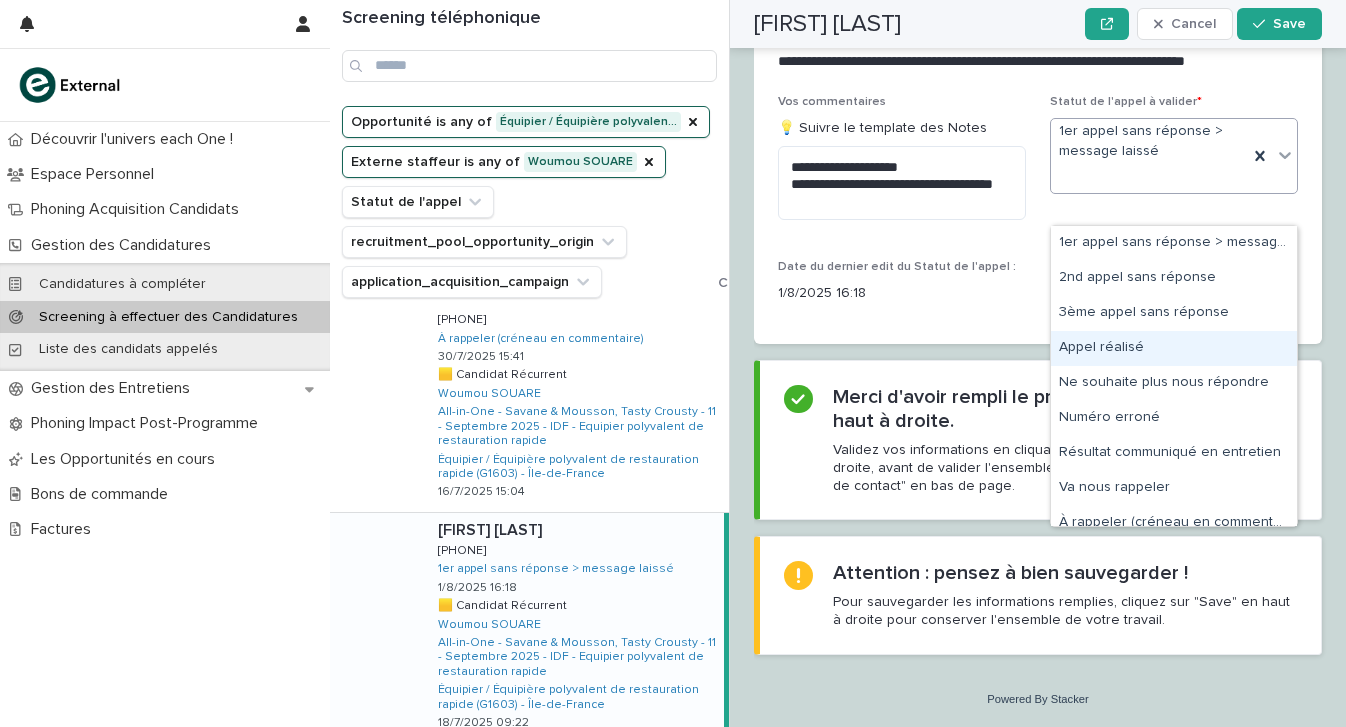 click on "Appel réalisé" at bounding box center [1174, 348] 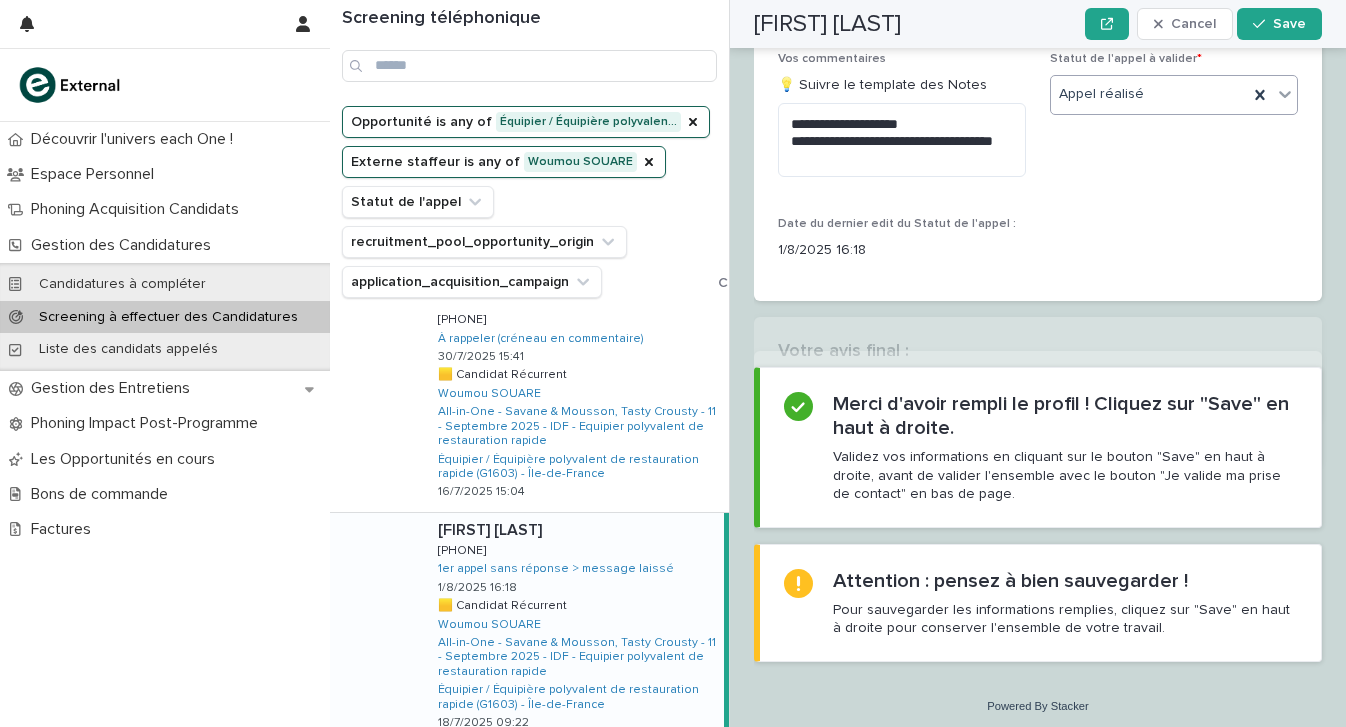 scroll, scrollTop: 2478, scrollLeft: 0, axis: vertical 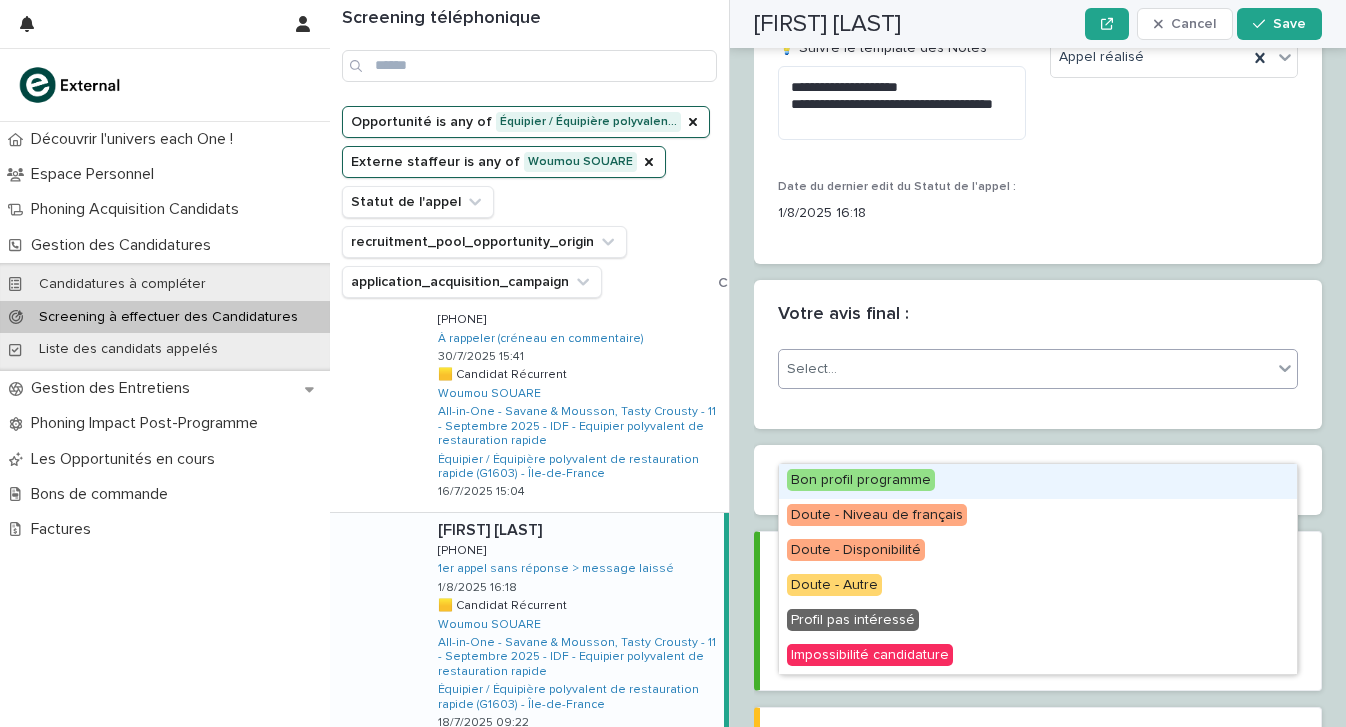 click on "Select..." at bounding box center [1025, 369] 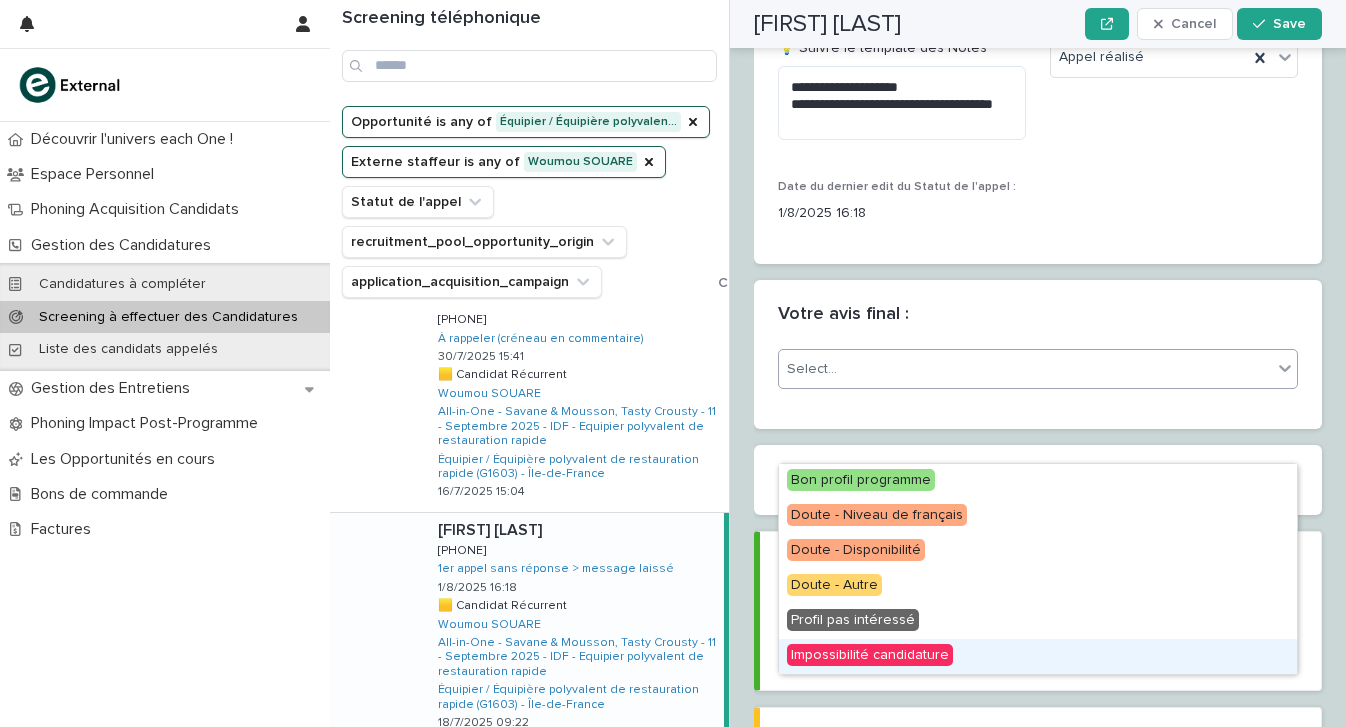 click on "Impossibilité candidature" at bounding box center (870, 655) 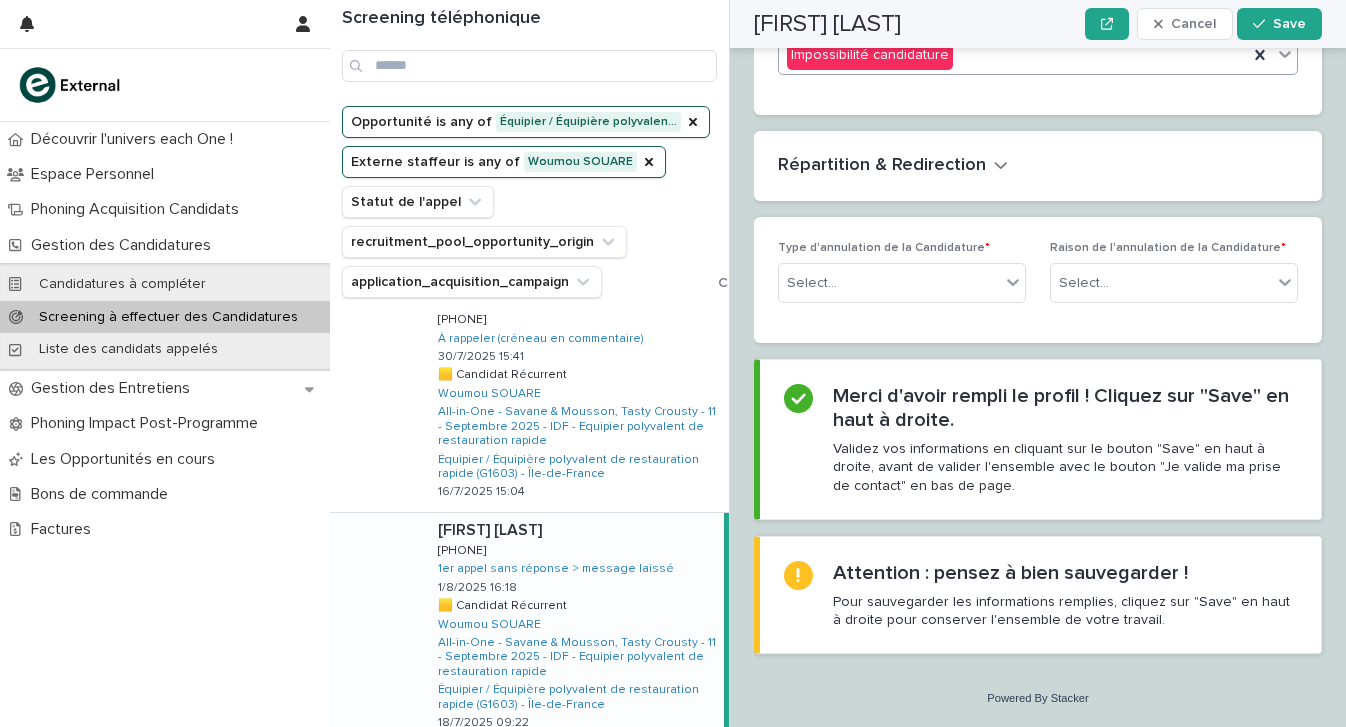 scroll, scrollTop: 2861, scrollLeft: 0, axis: vertical 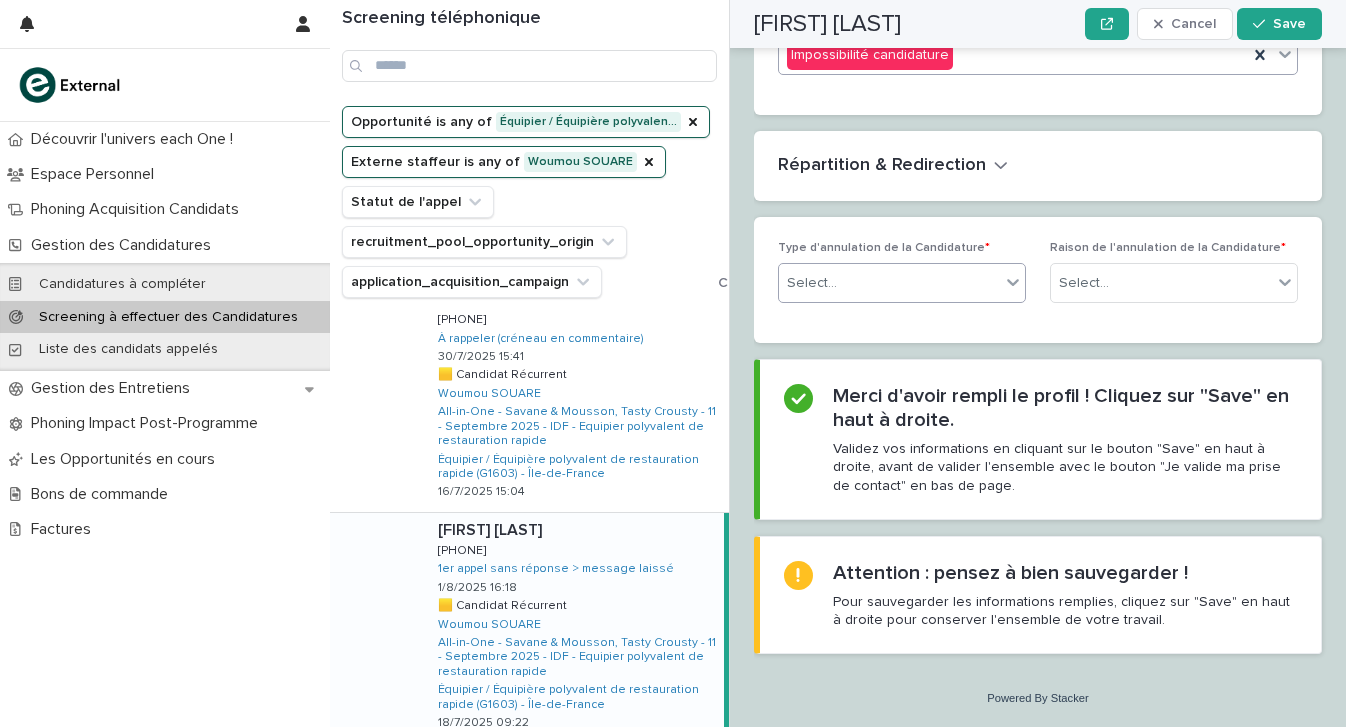 click on "Select..." at bounding box center [889, 283] 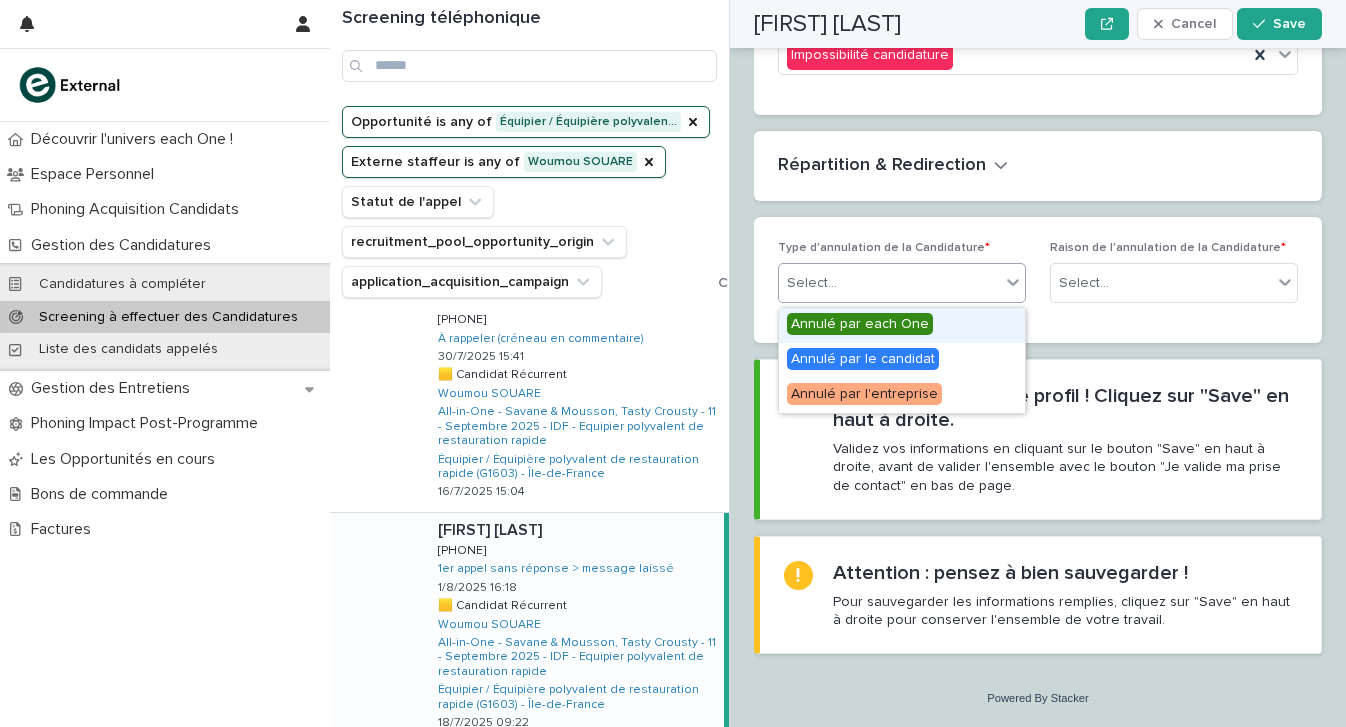 click on "Annulé par each One" at bounding box center (860, 324) 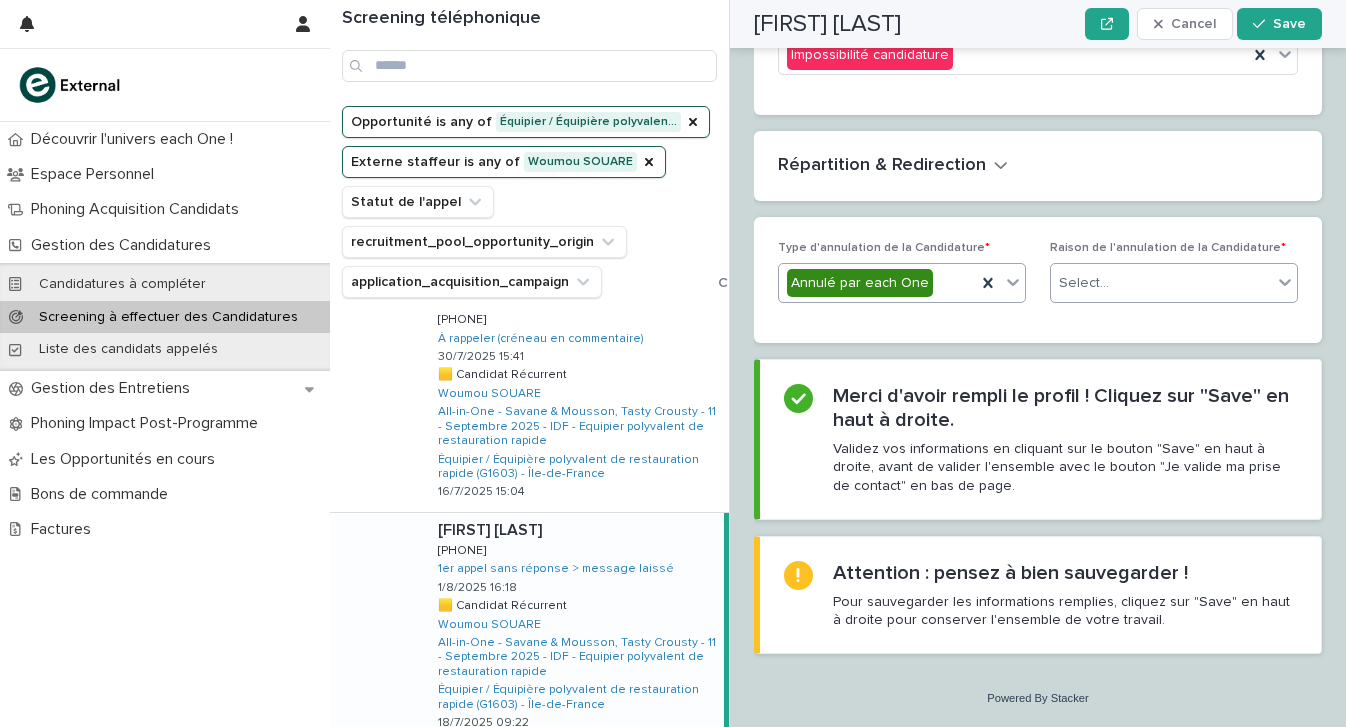 click on "Select..." at bounding box center (1161, 283) 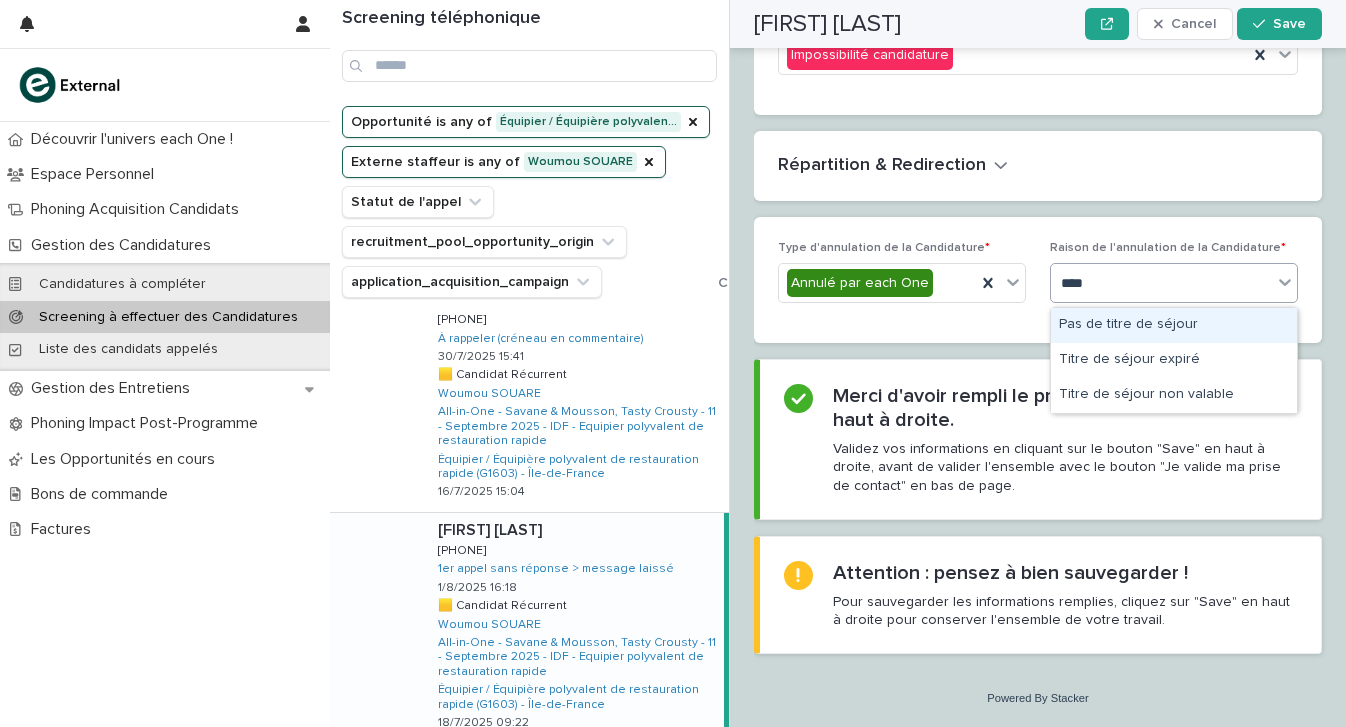 type on "*****" 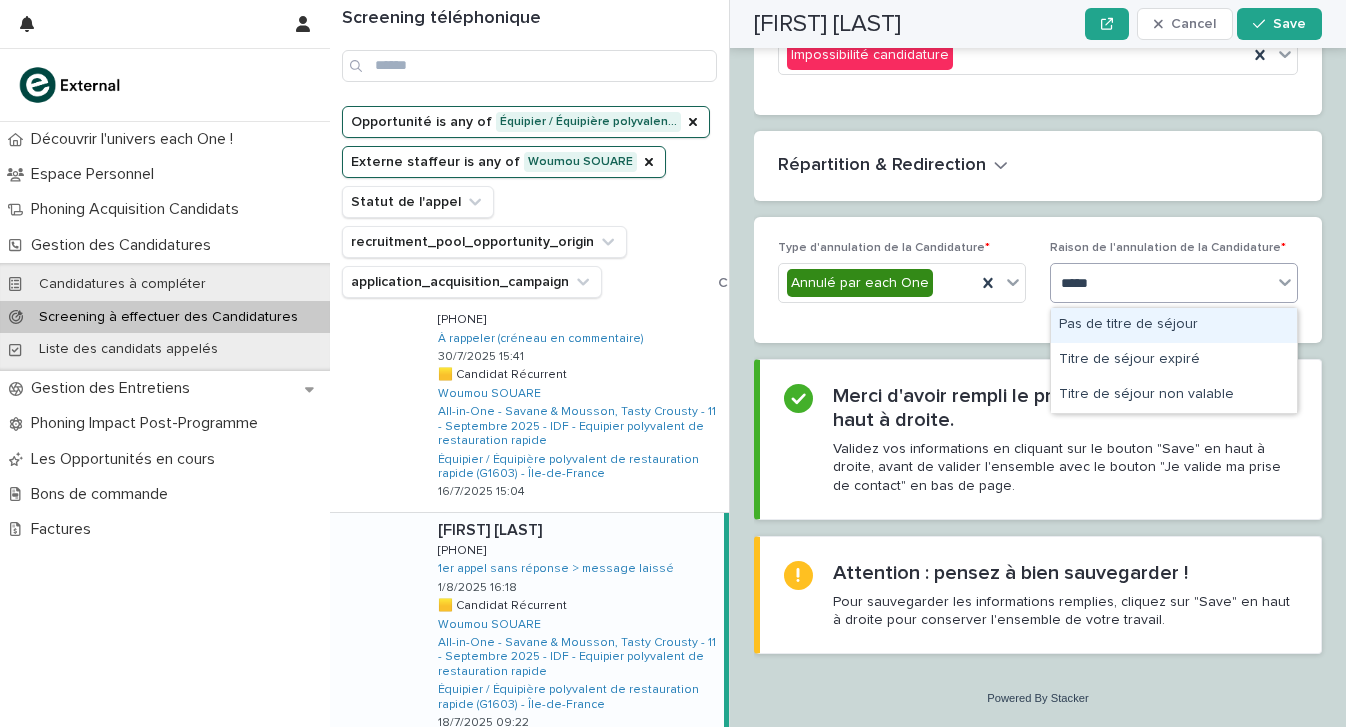 click on "Pas de titre de séjour" at bounding box center [1174, 325] 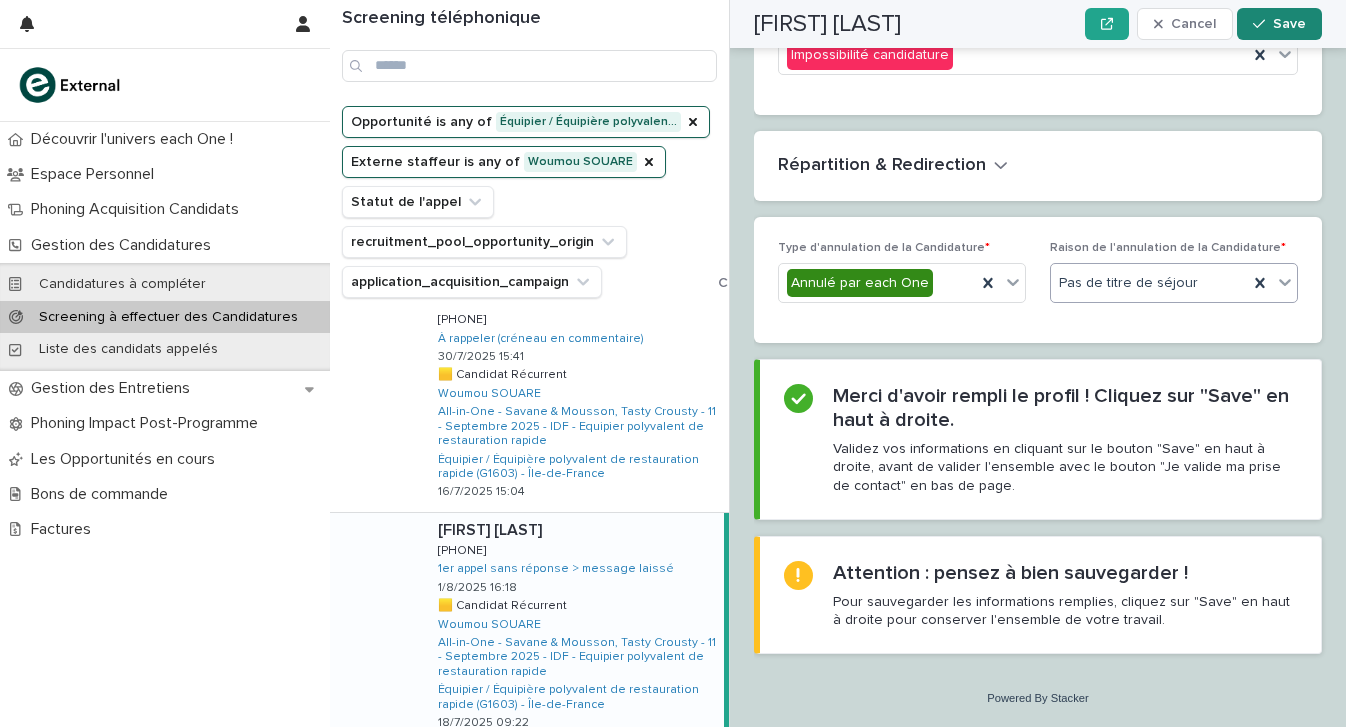 click on "Save" at bounding box center (1279, 24) 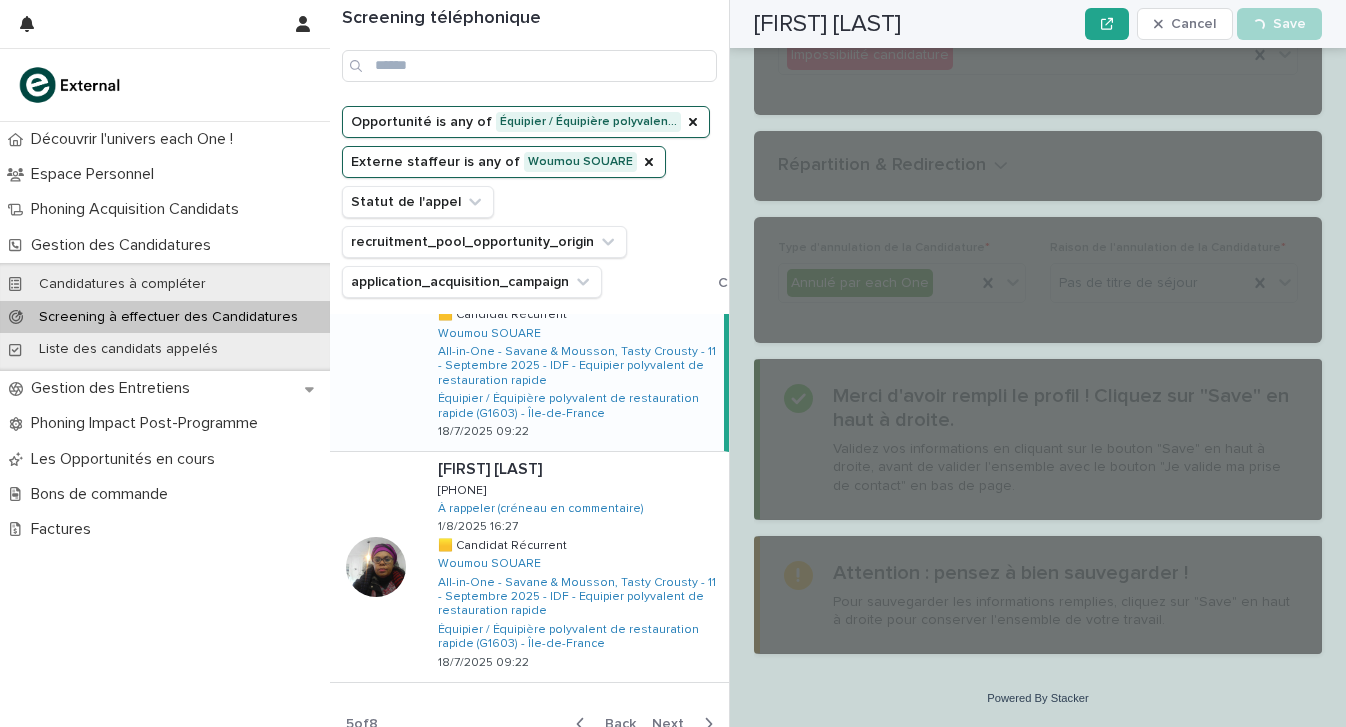 scroll, scrollTop: 1437, scrollLeft: 0, axis: vertical 